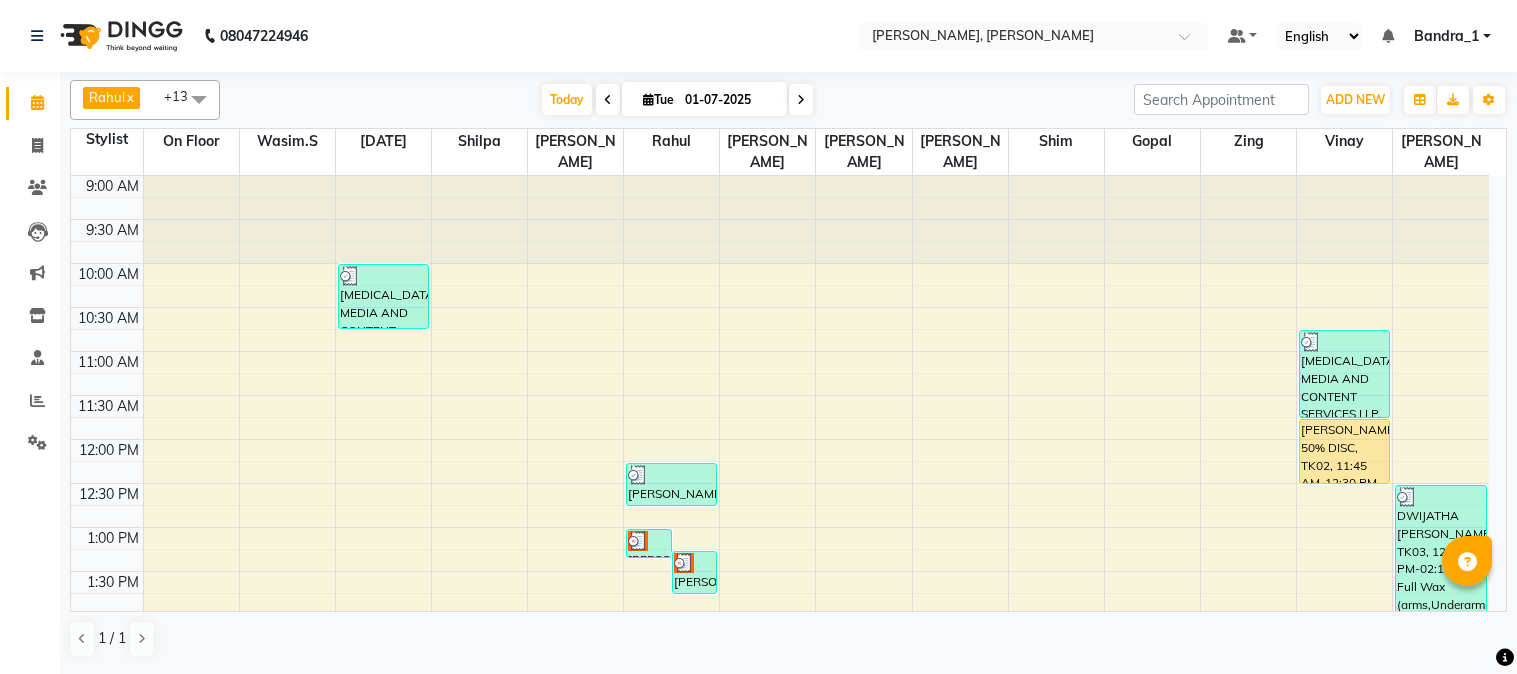 scroll, scrollTop: 0, scrollLeft: 0, axis: both 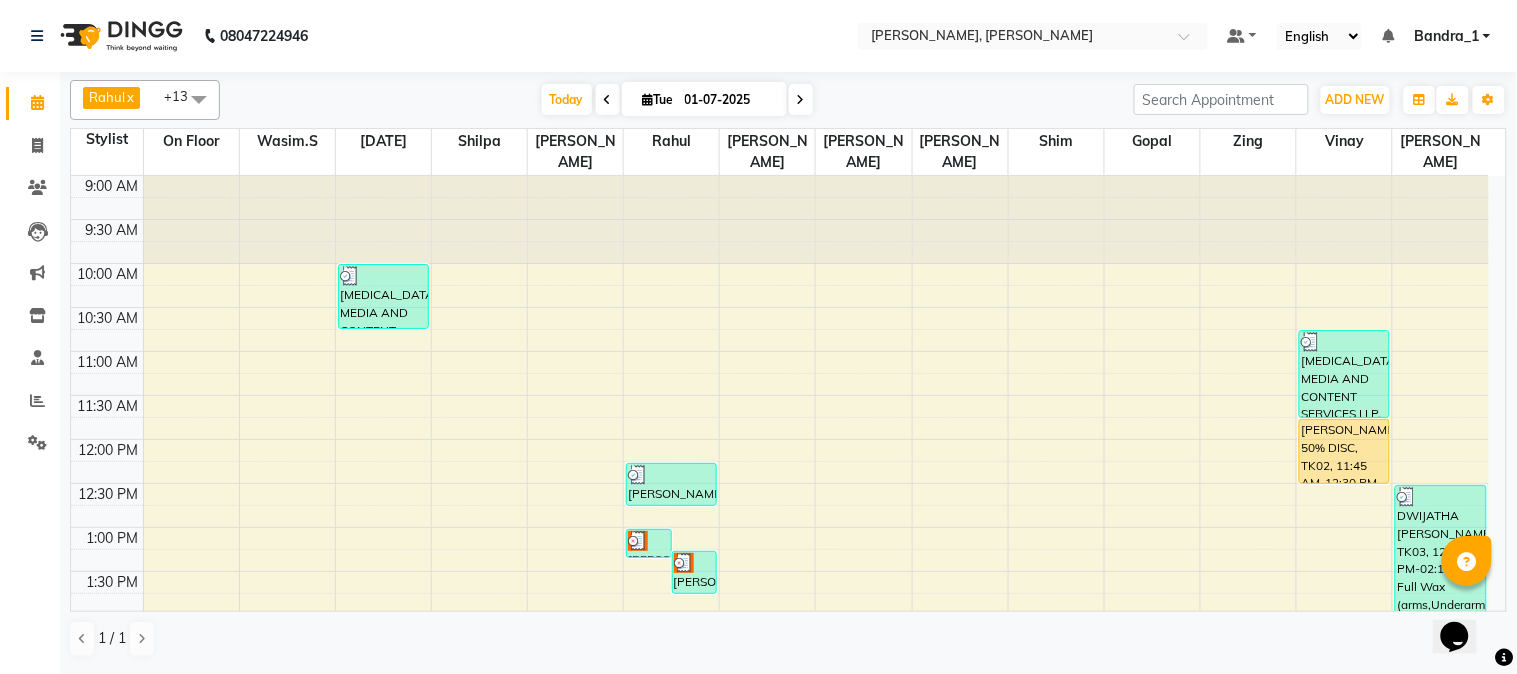 click on "[PERSON_NAME] 50% DISC, TK02, 11:45 AM-12:30 PM, Essential Pedicure" at bounding box center (1344, 451) 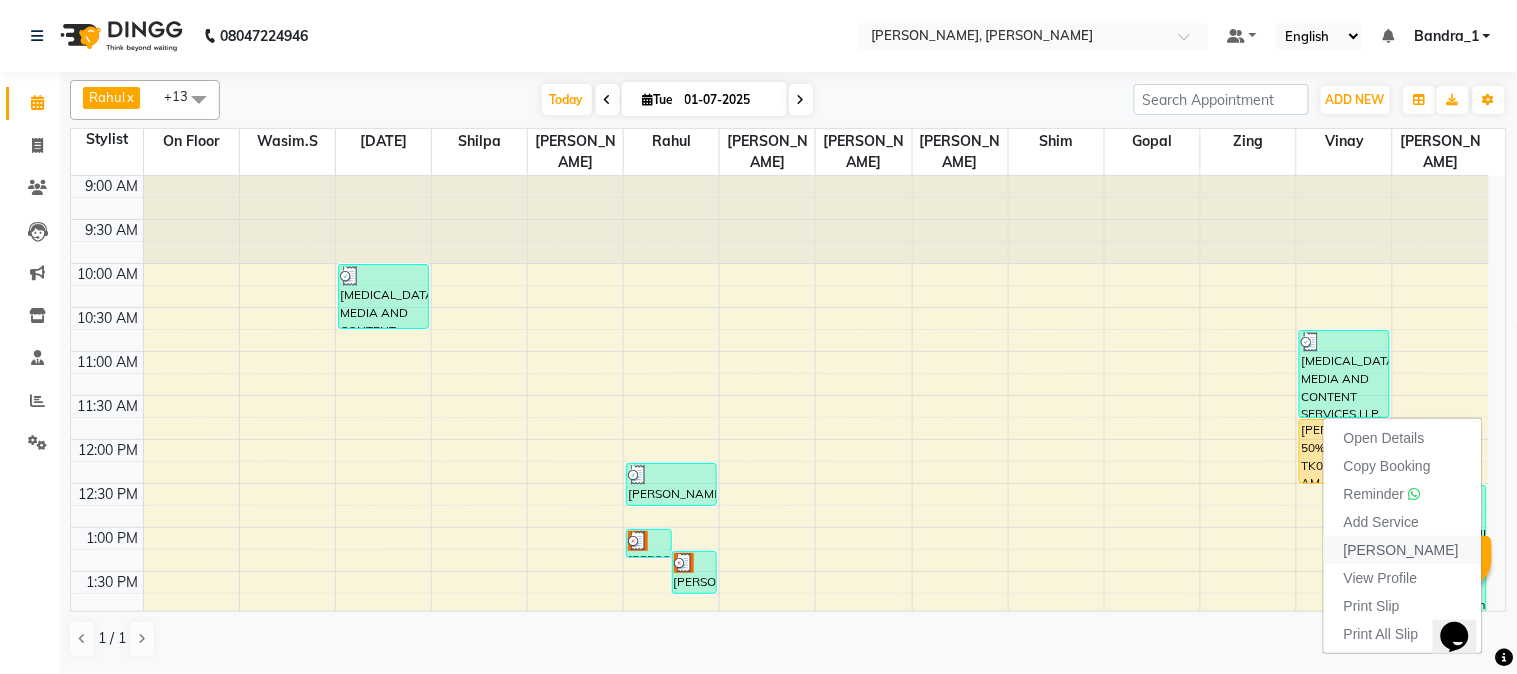 click on "[PERSON_NAME]" at bounding box center (1401, 550) 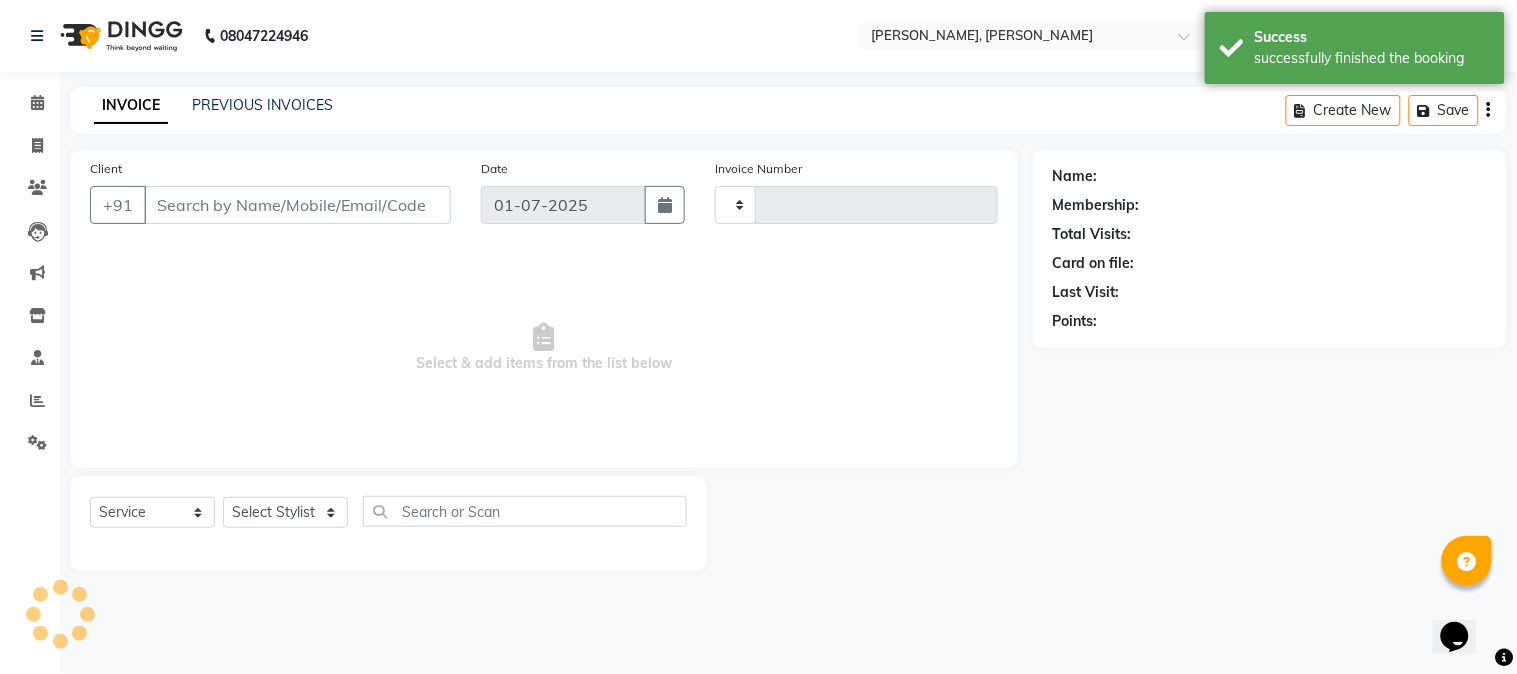 type on "0780" 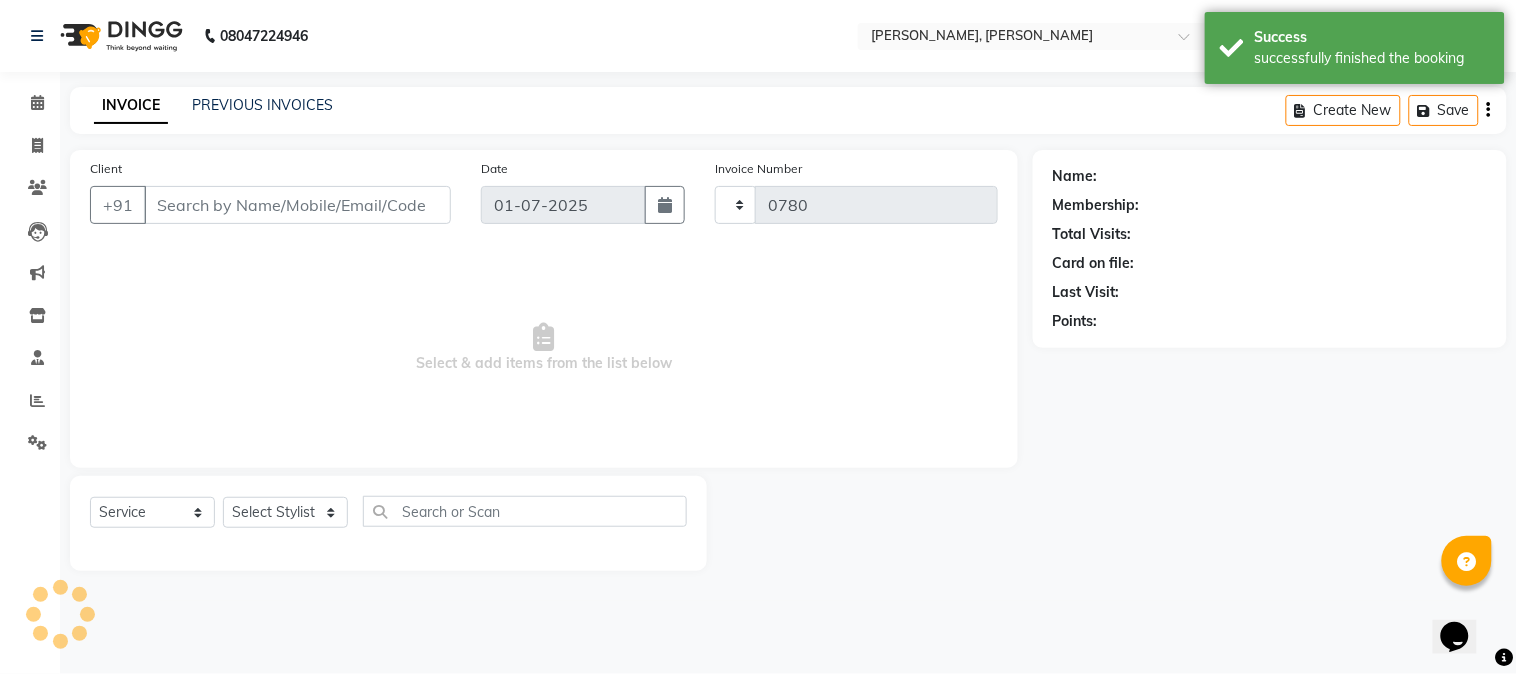 select on "7997" 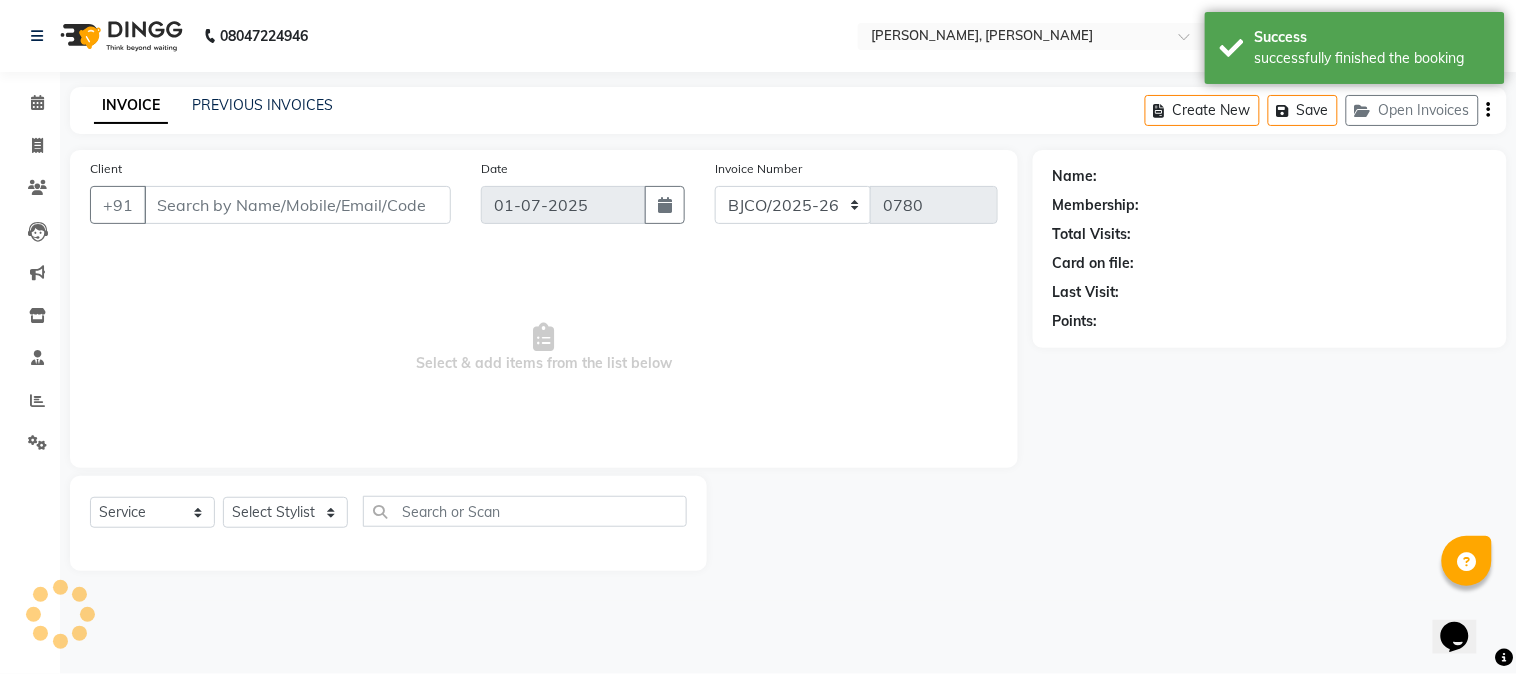 type on "9136279243" 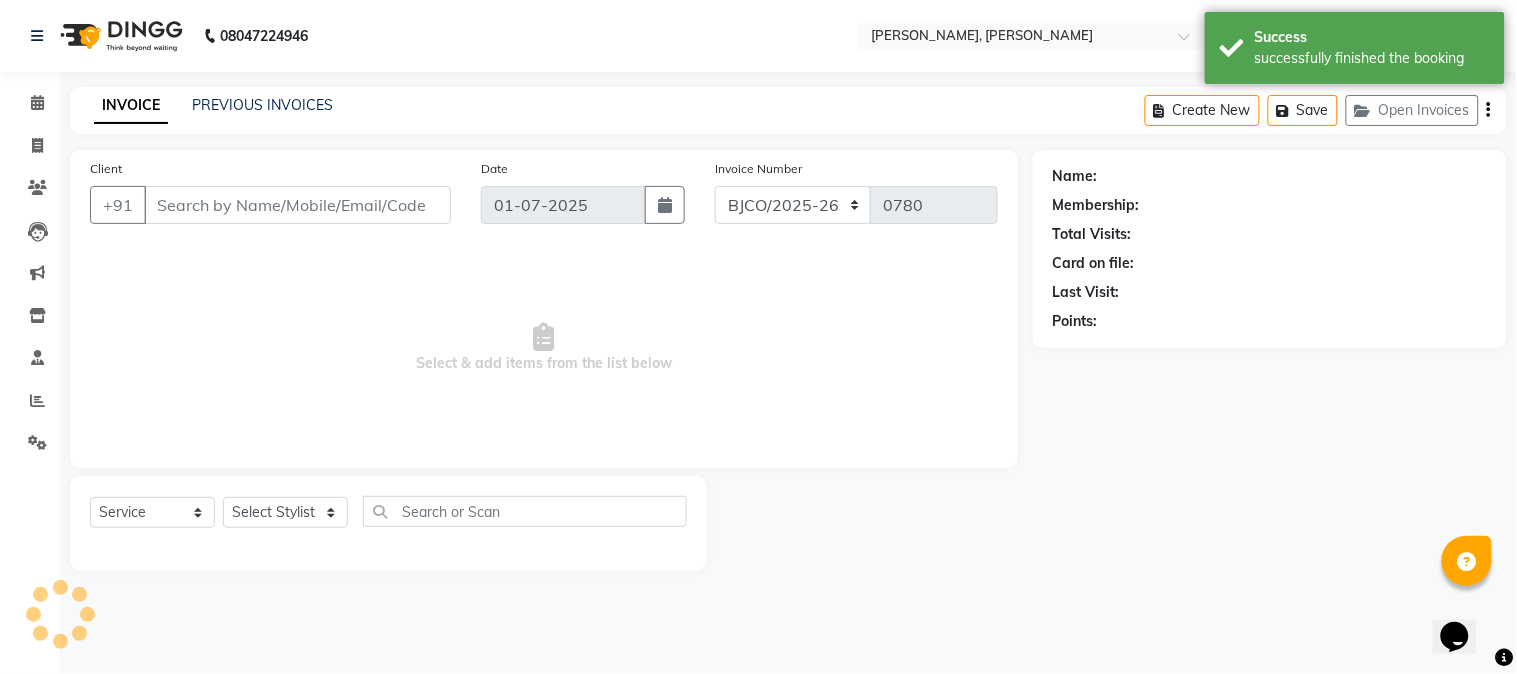 select on "54771" 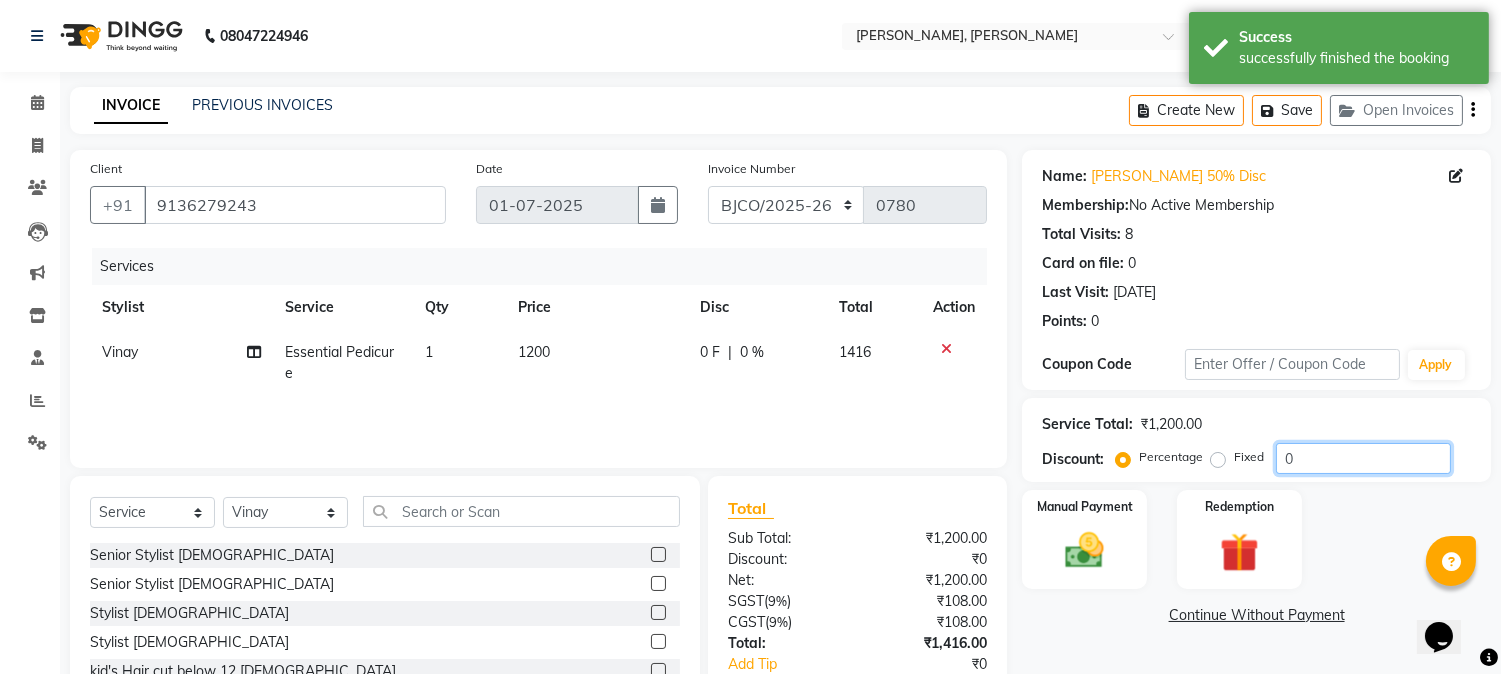 click on "0" 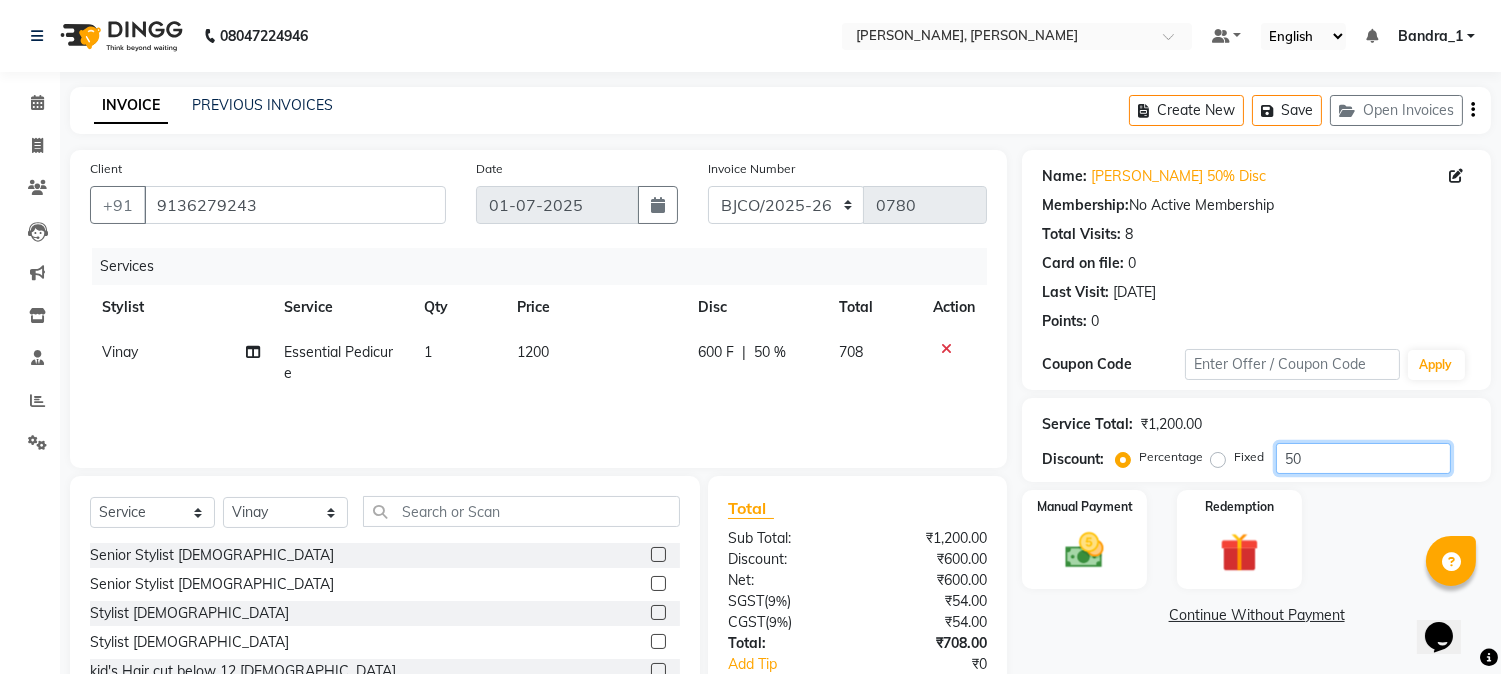 type on "50" 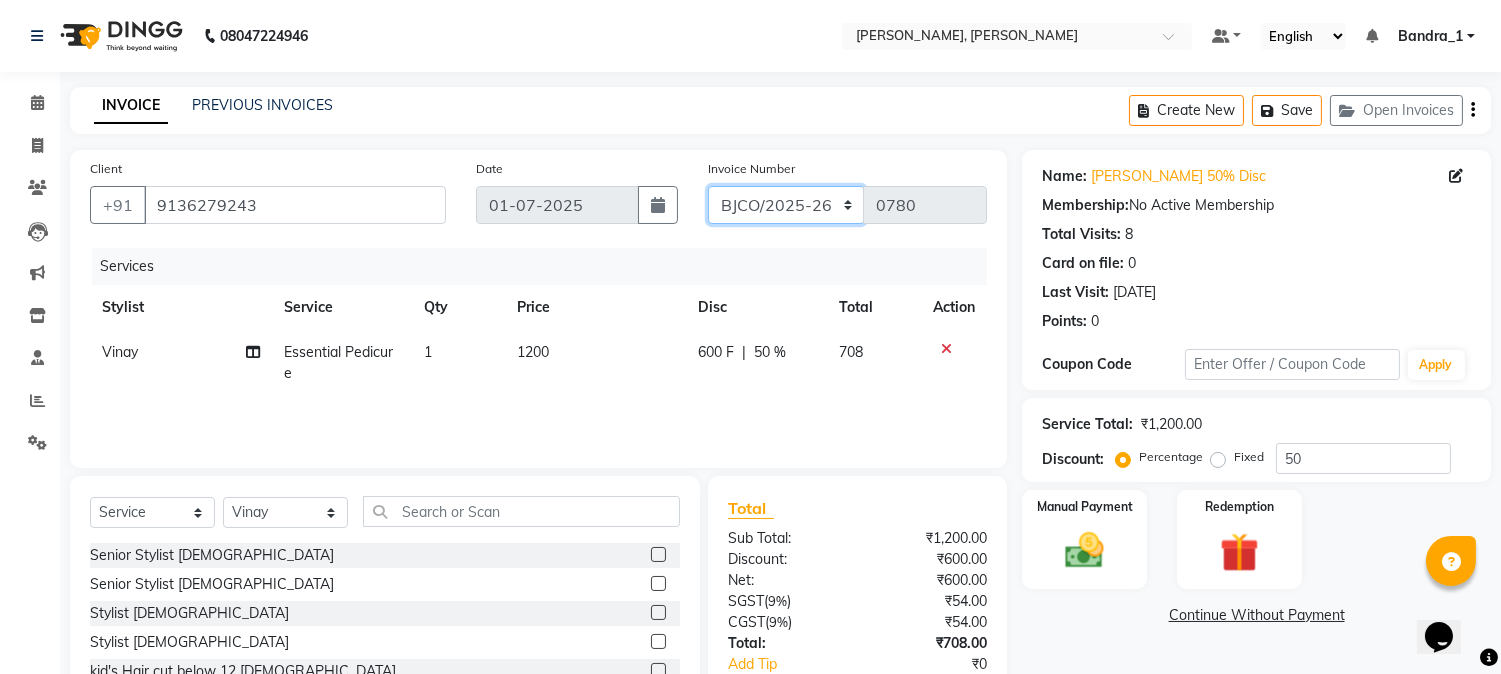 click on "CPGS/2025-26 BJCO/2025-26 Pre/2025" 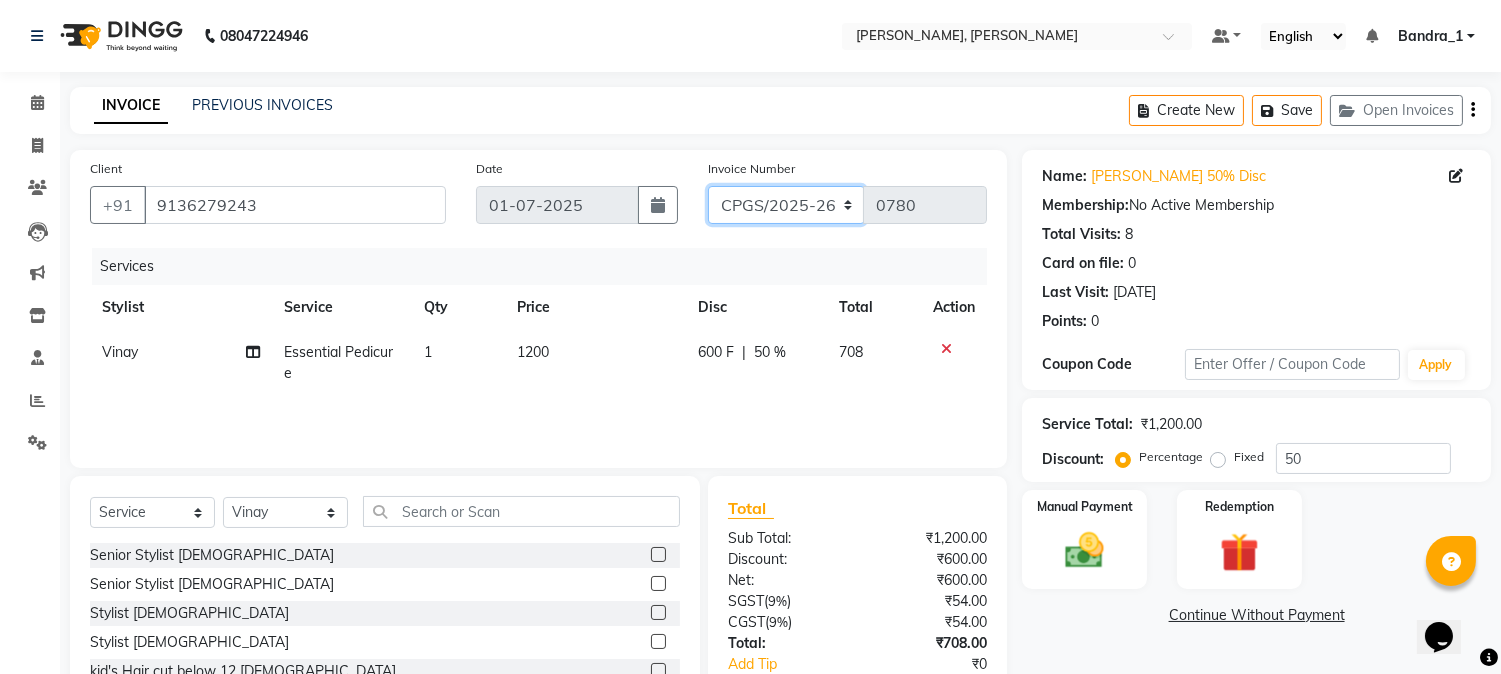 click on "CPGS/2025-26 BJCO/2025-26 Pre/2025" 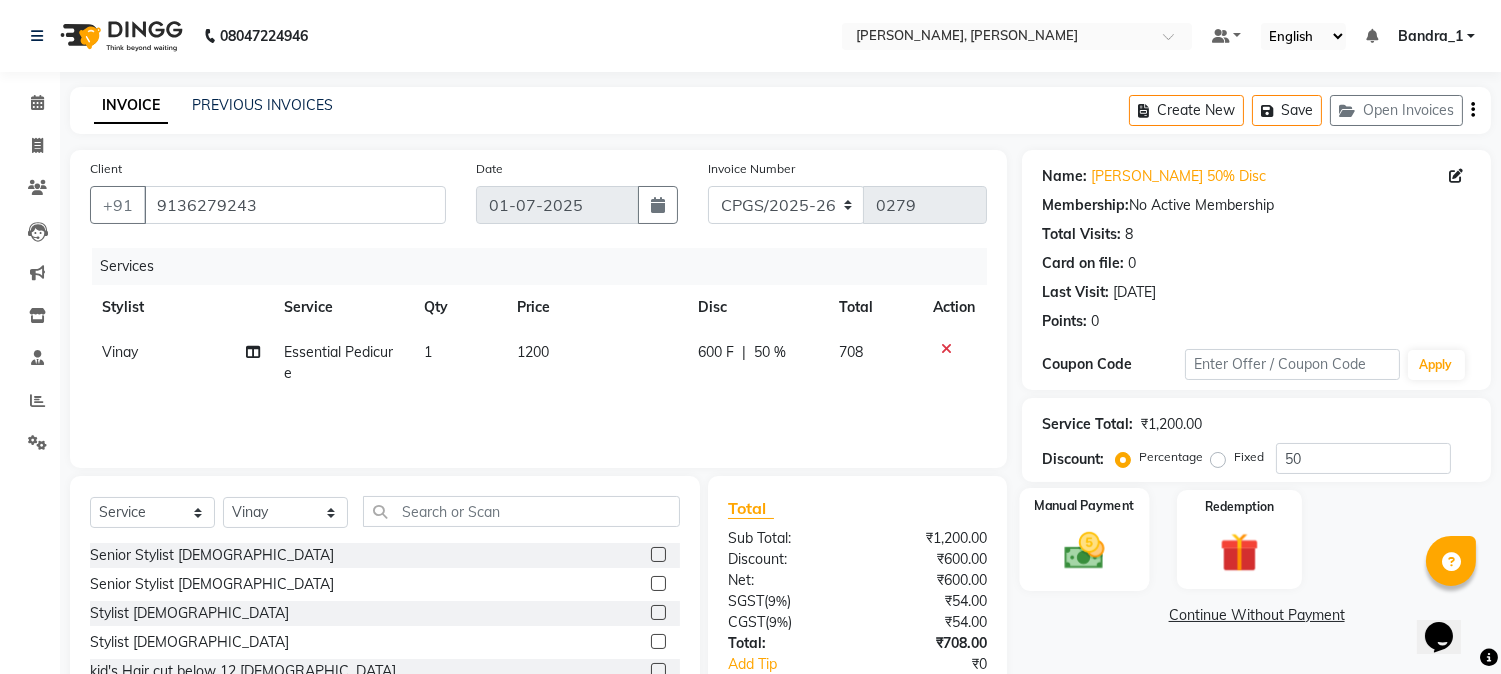 click 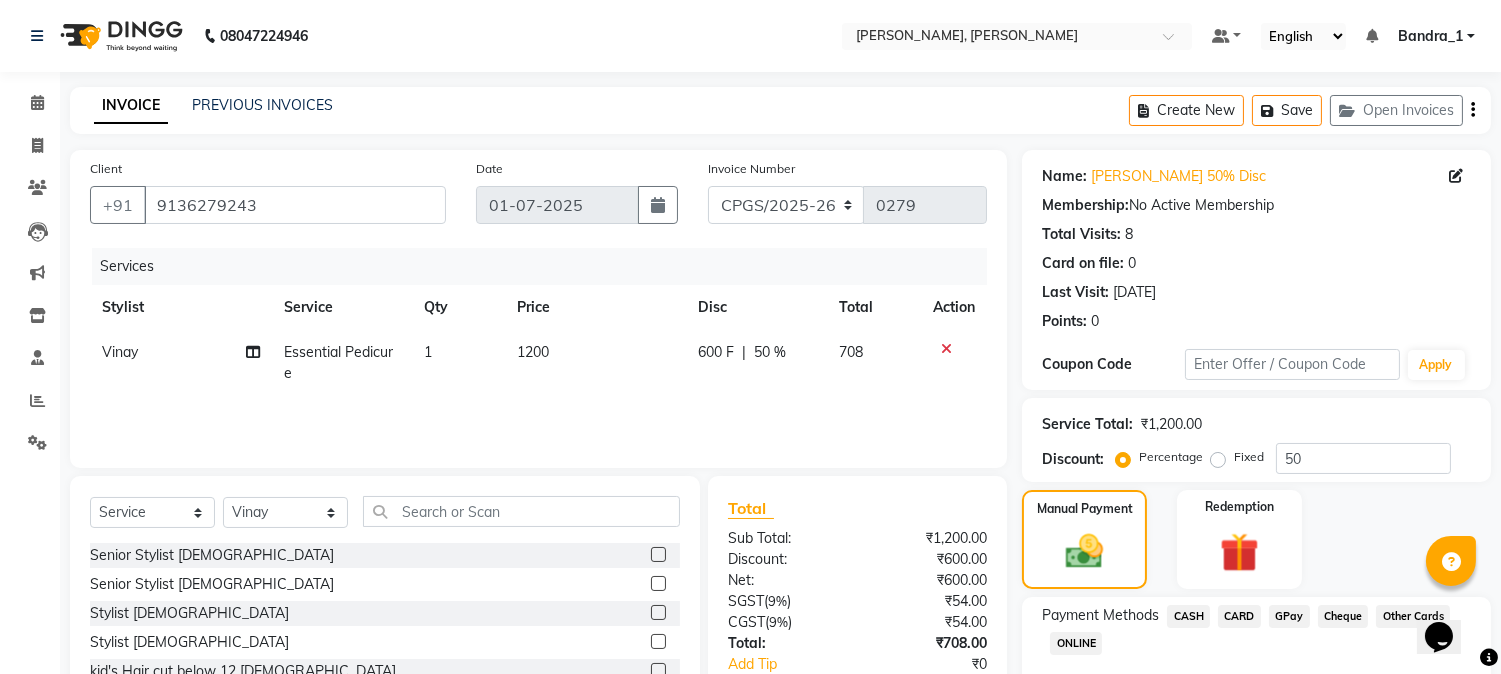 click on "CASH" 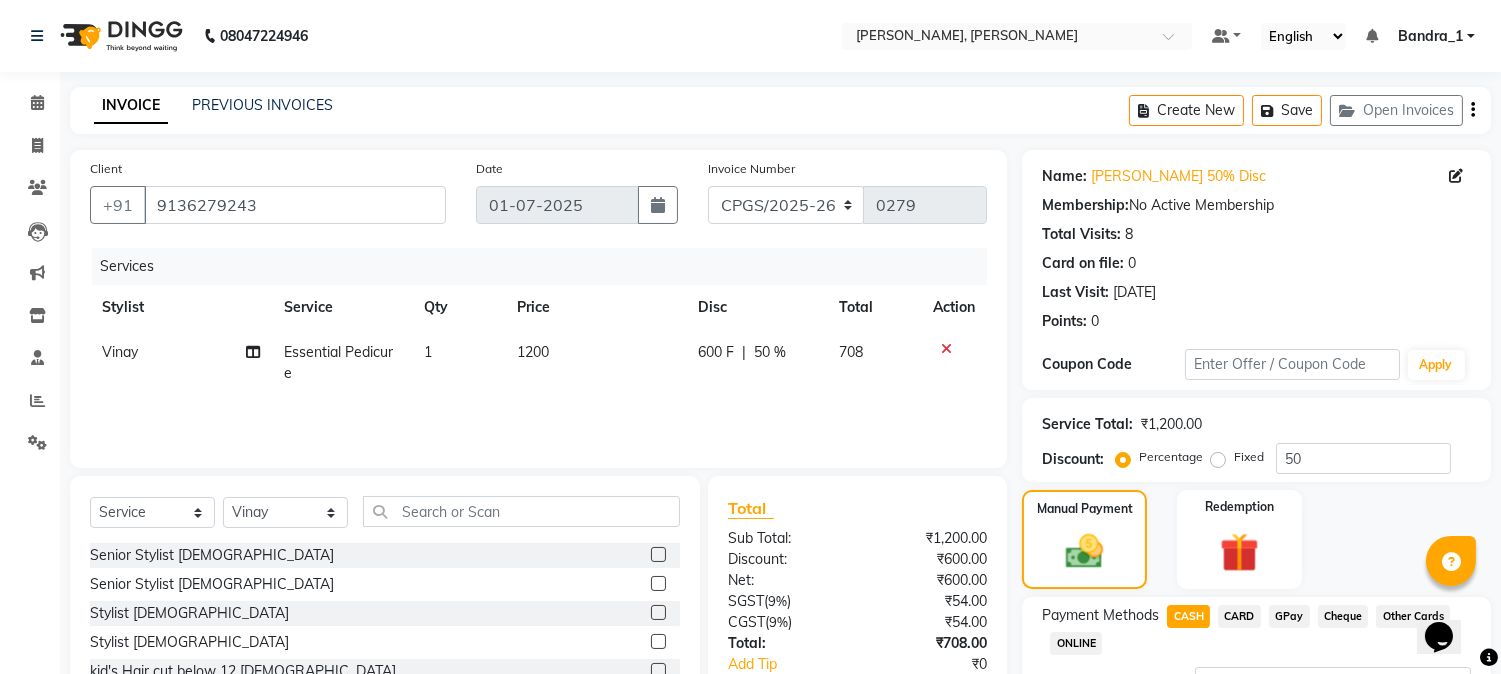 scroll, scrollTop: 170, scrollLeft: 0, axis: vertical 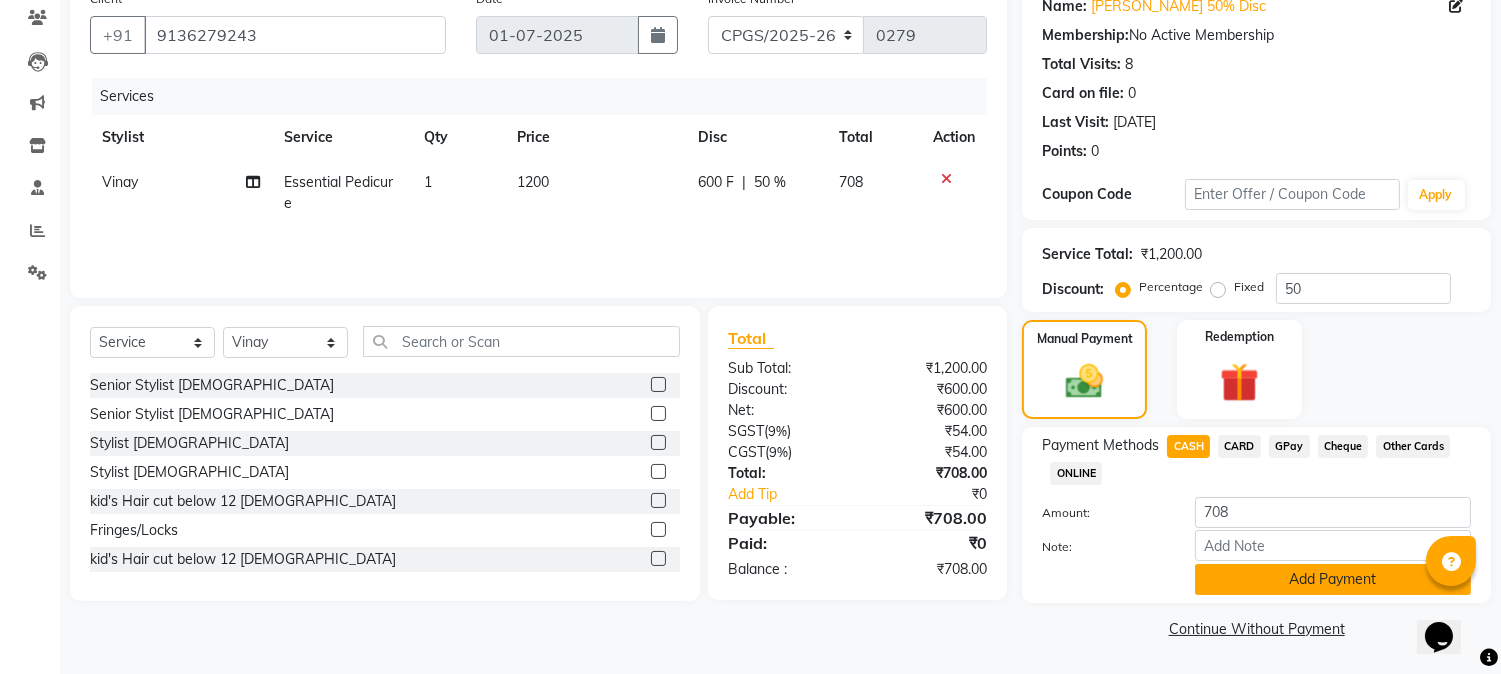 click on "Add Payment" 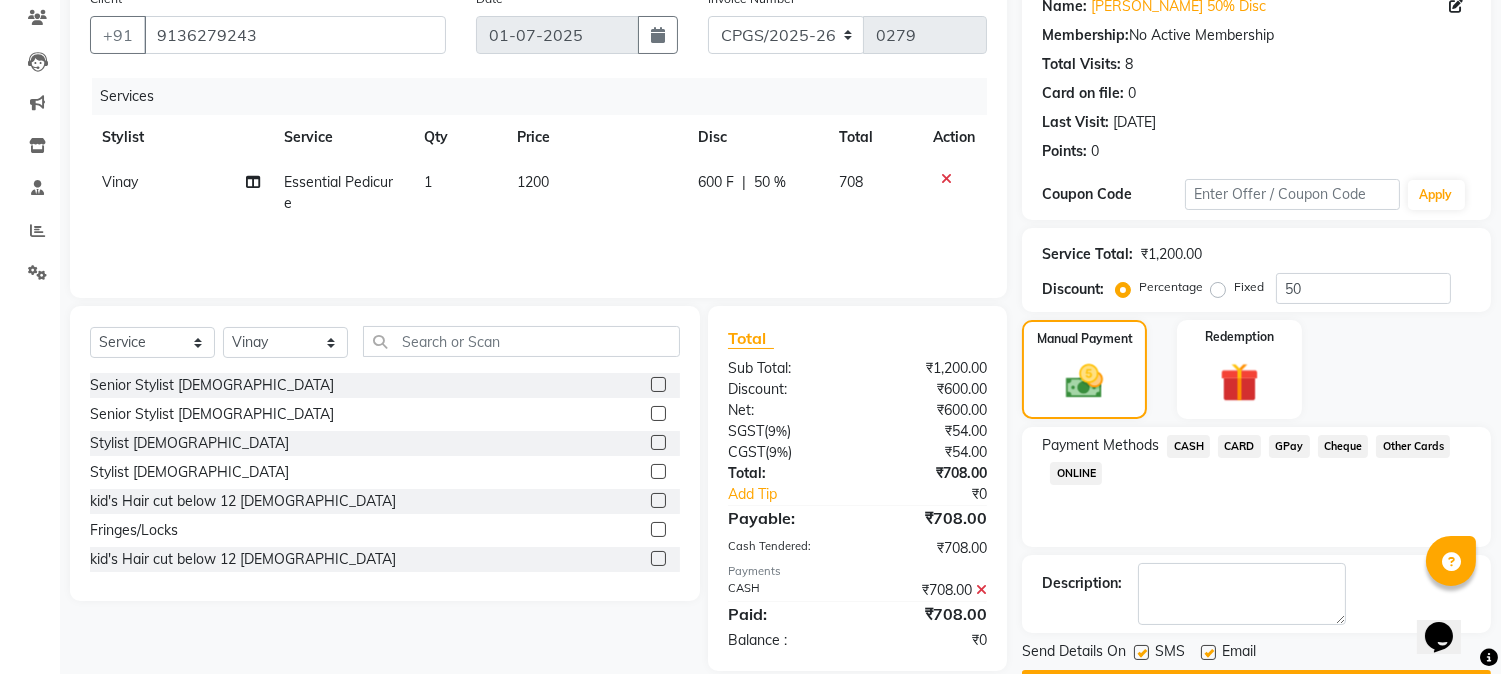 click 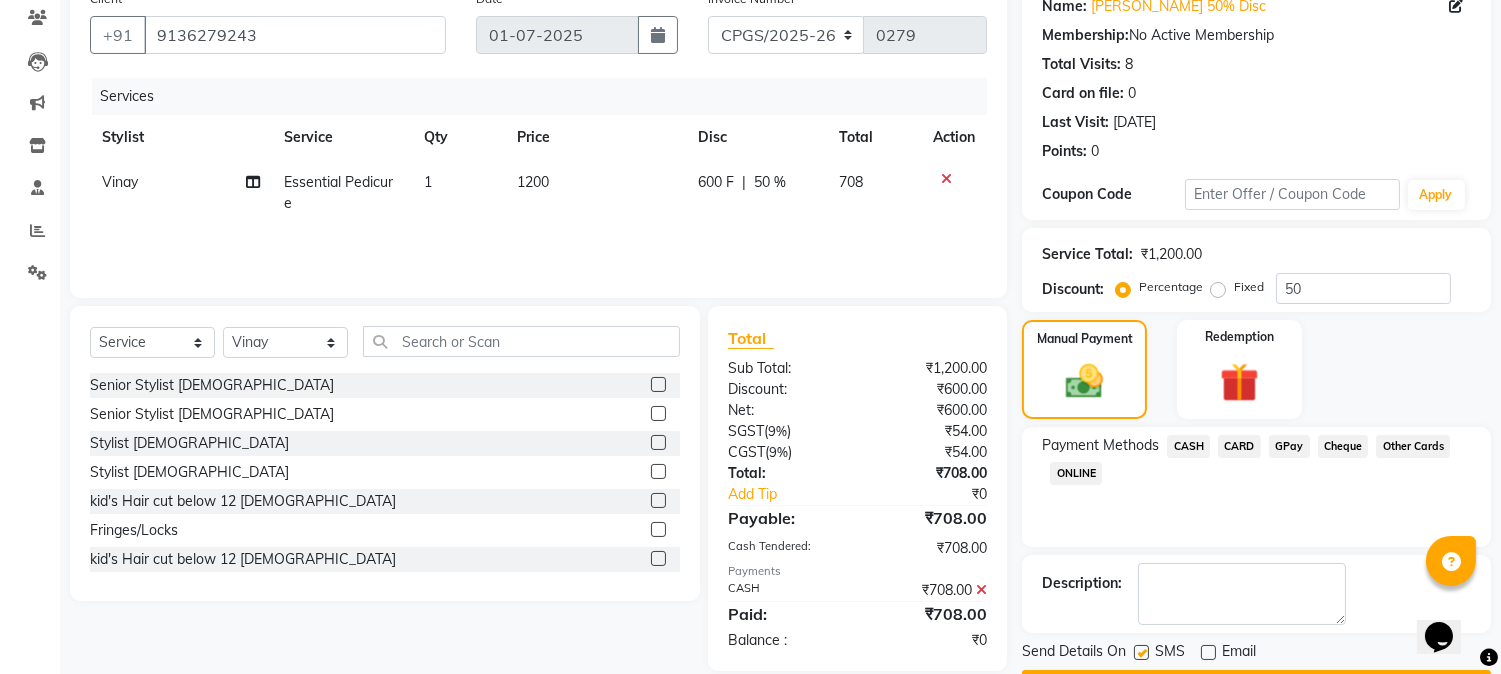 click 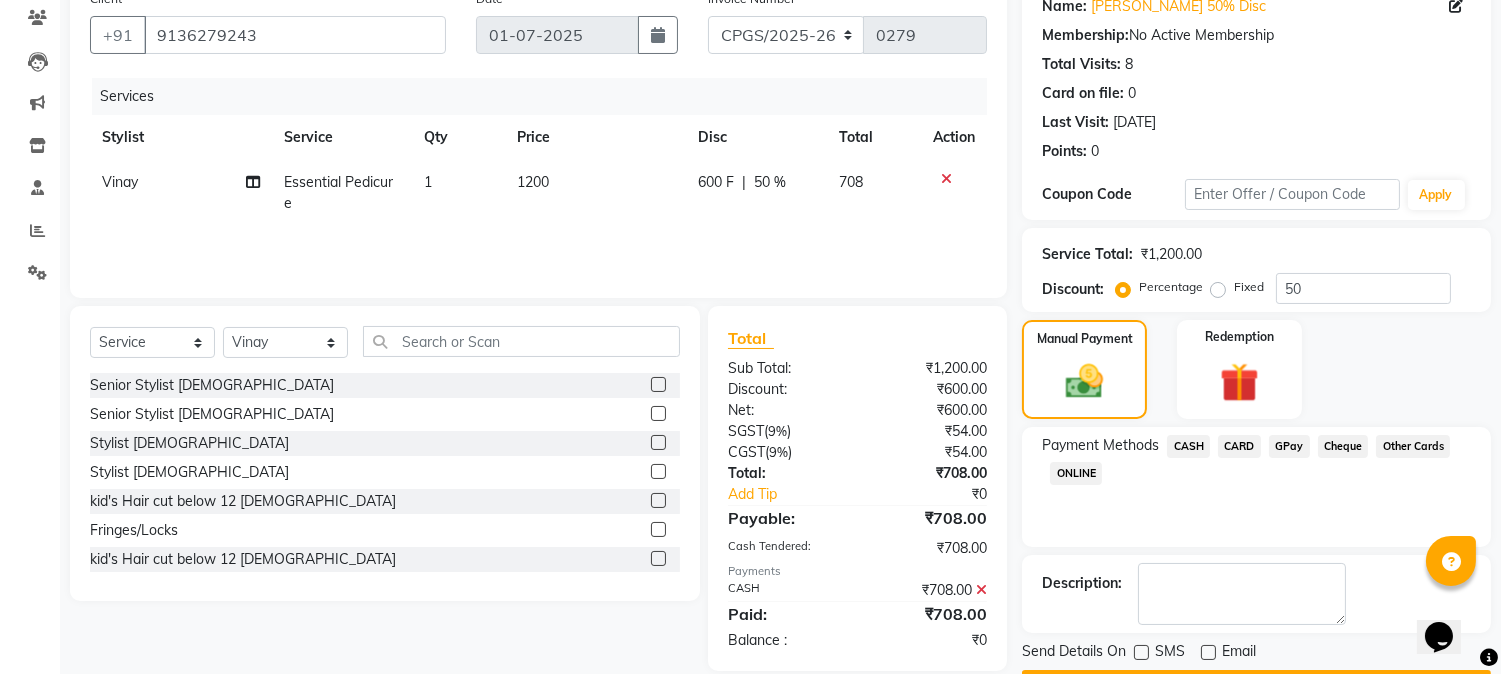 scroll, scrollTop: 225, scrollLeft: 0, axis: vertical 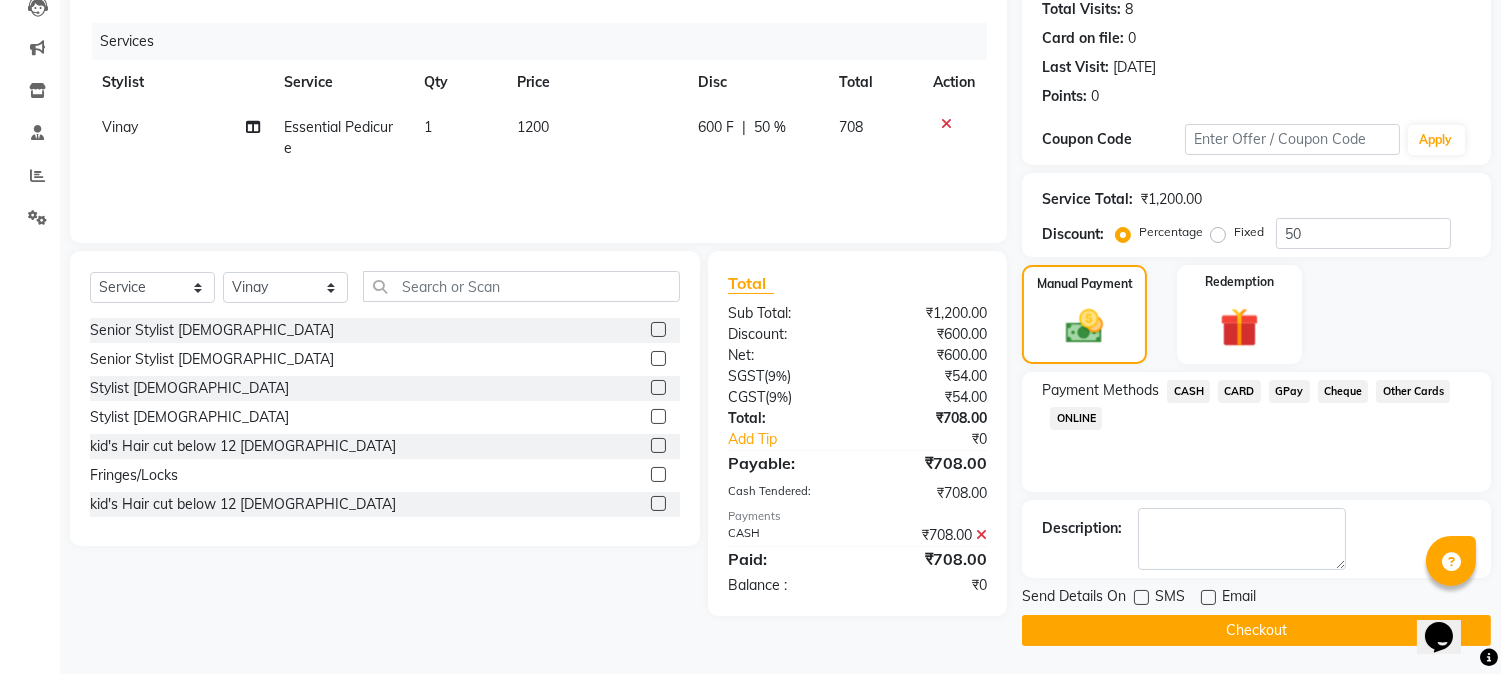 click on "Checkout" 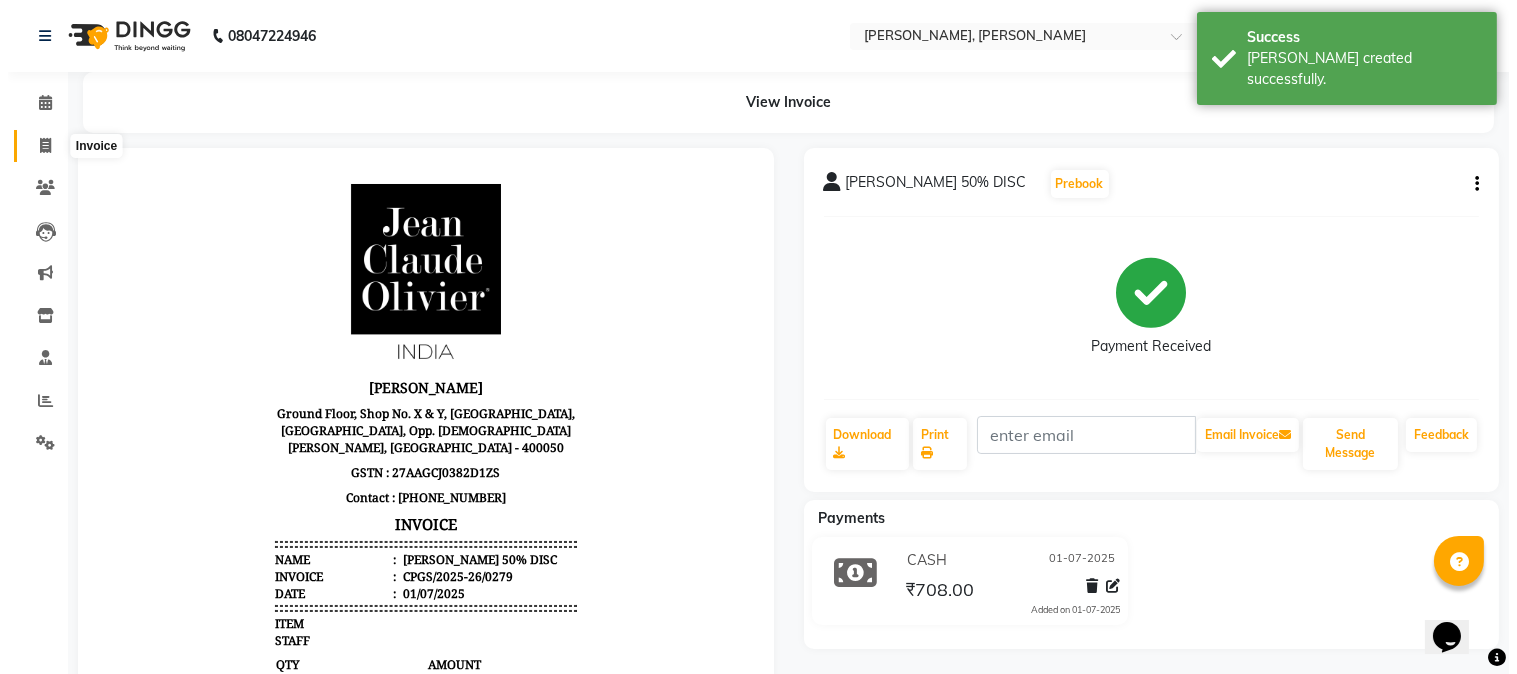 scroll, scrollTop: 0, scrollLeft: 0, axis: both 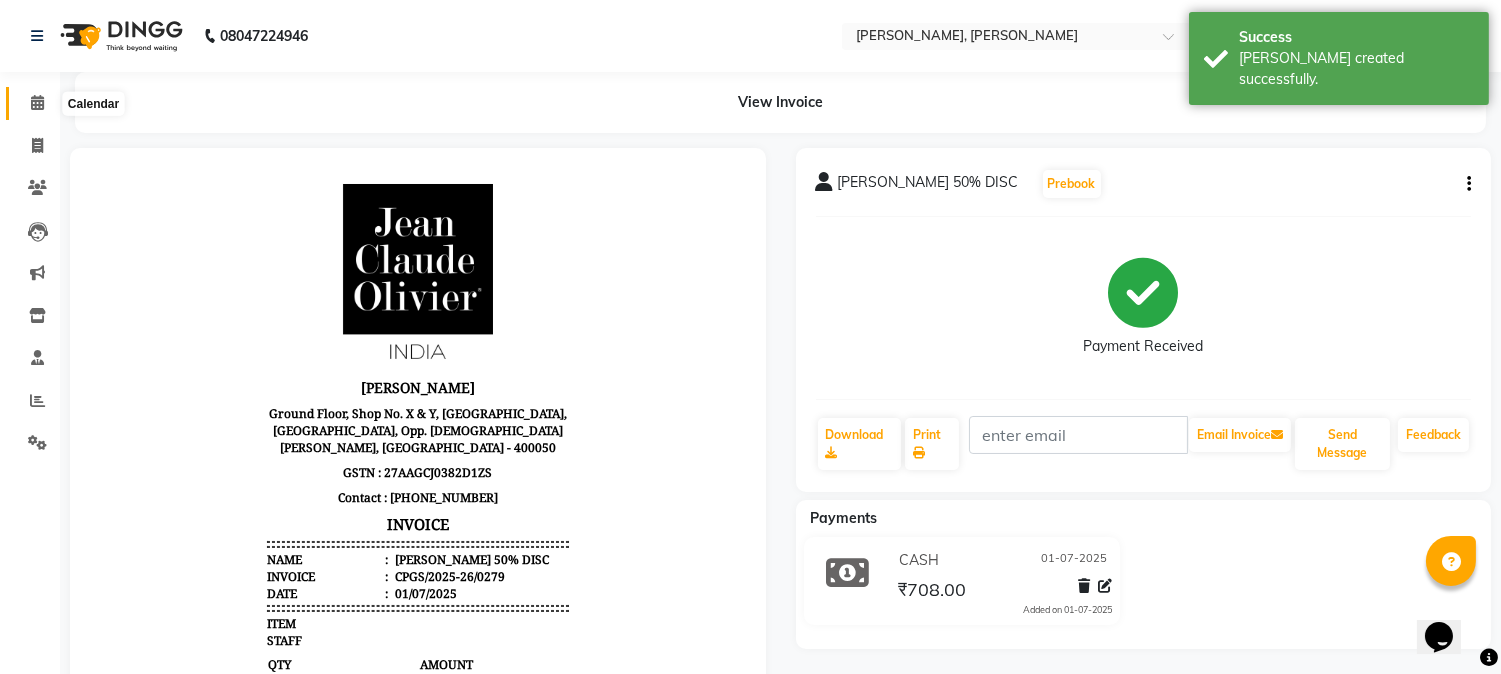 click 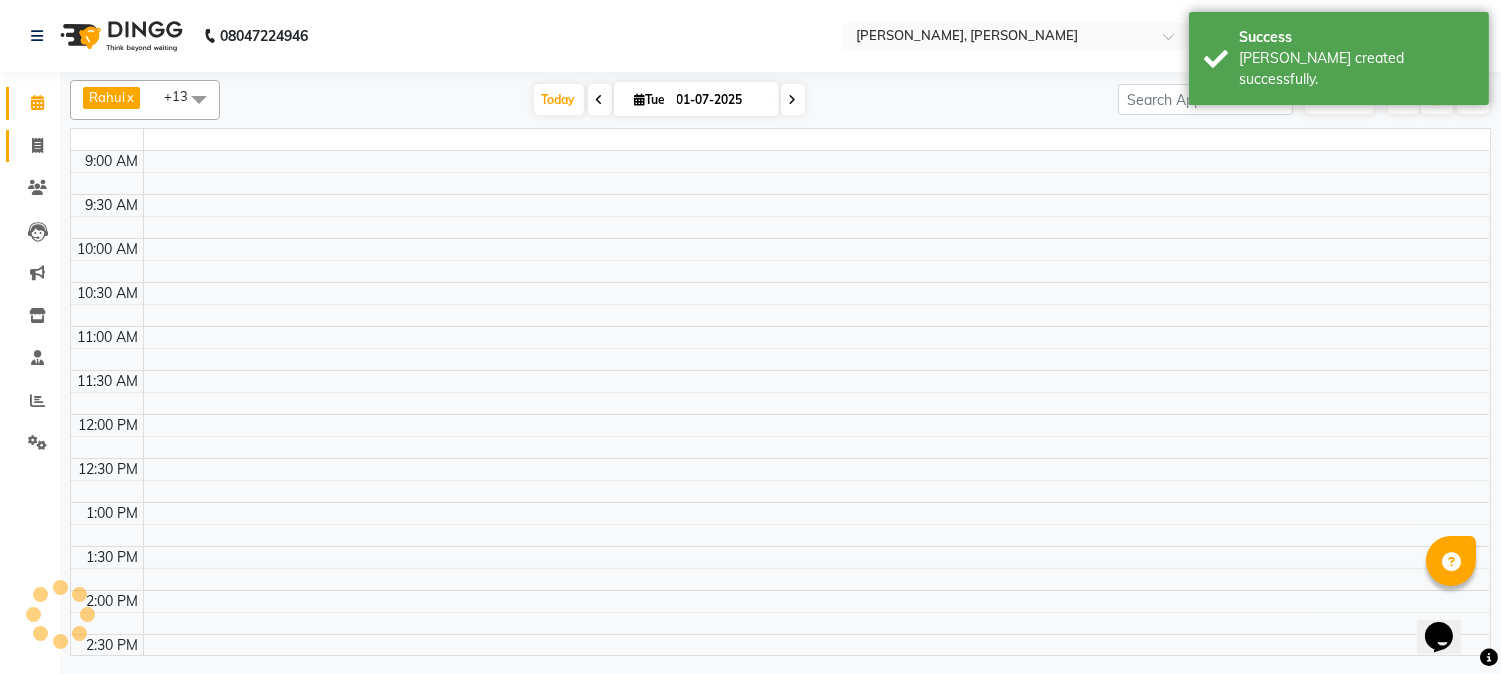 click 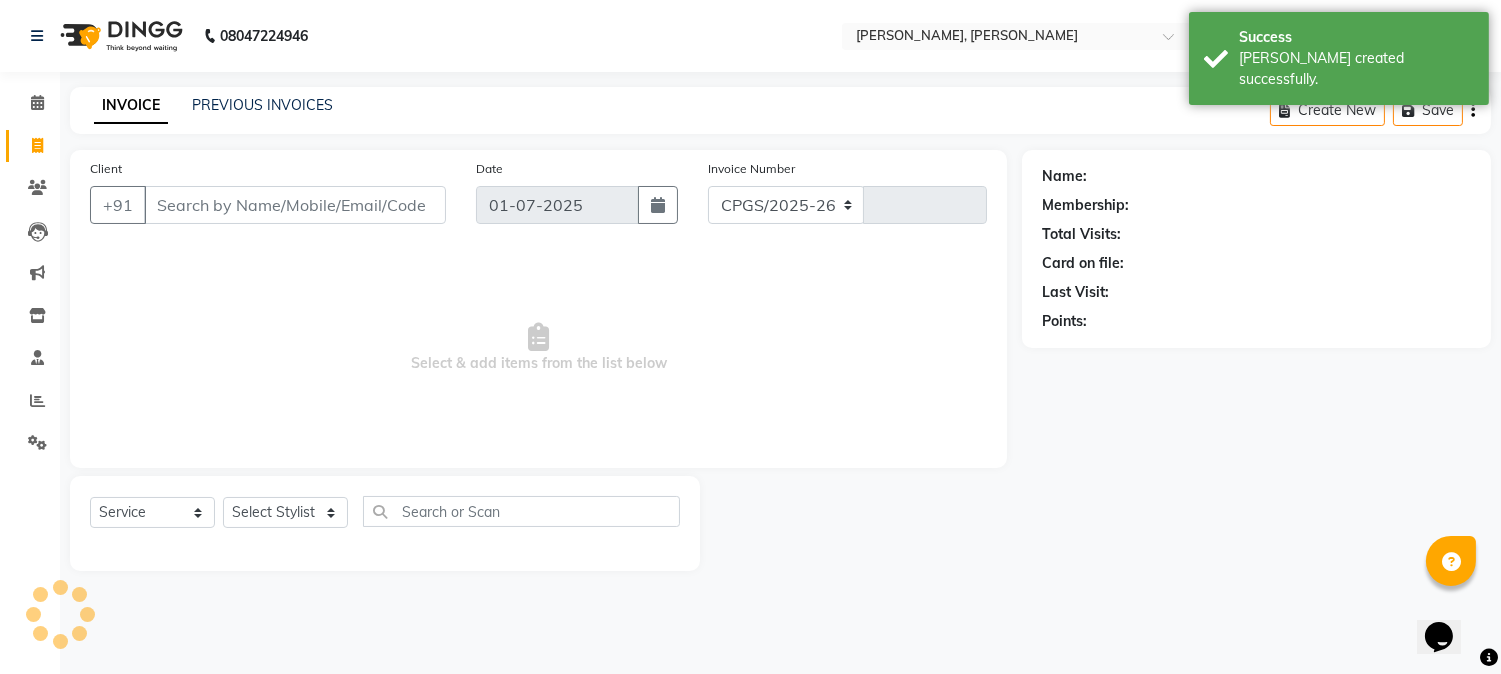 select on "7997" 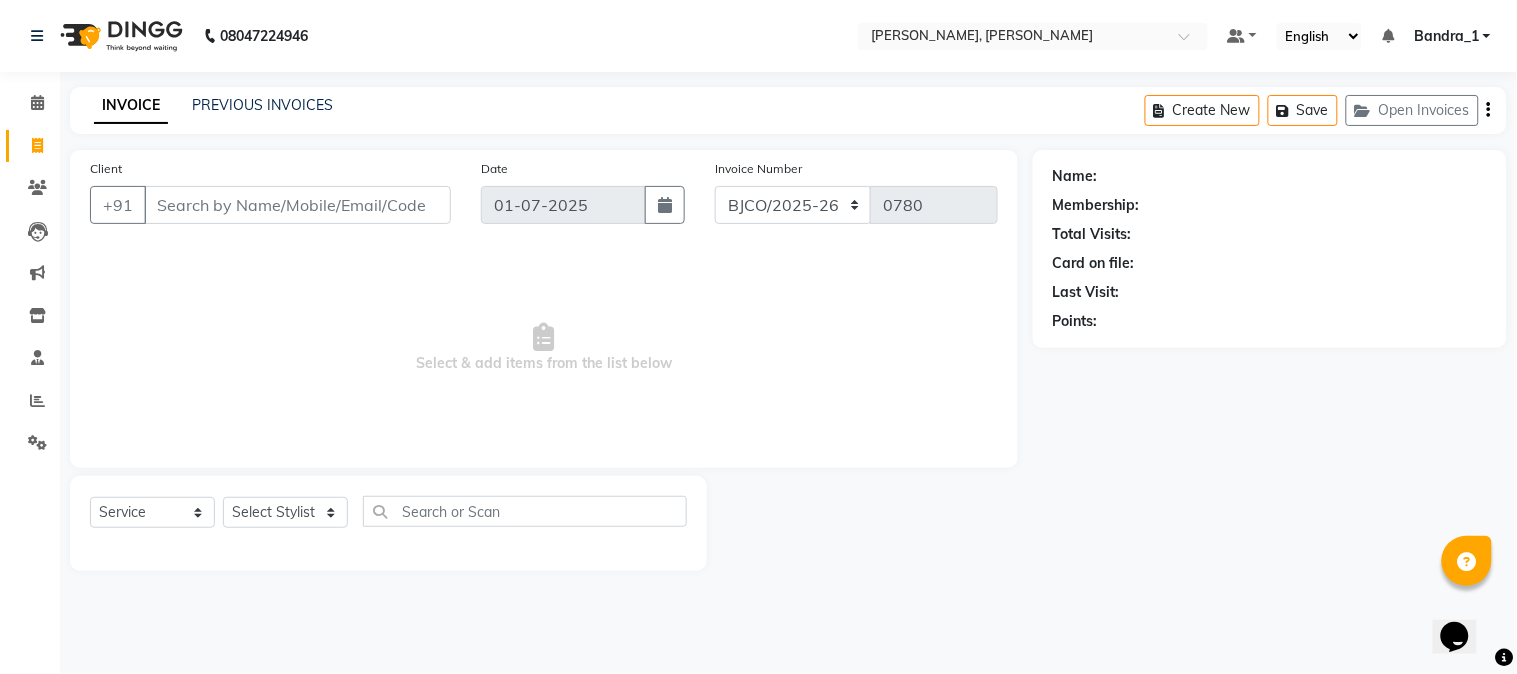 click on "PREVIOUS INVOICES" 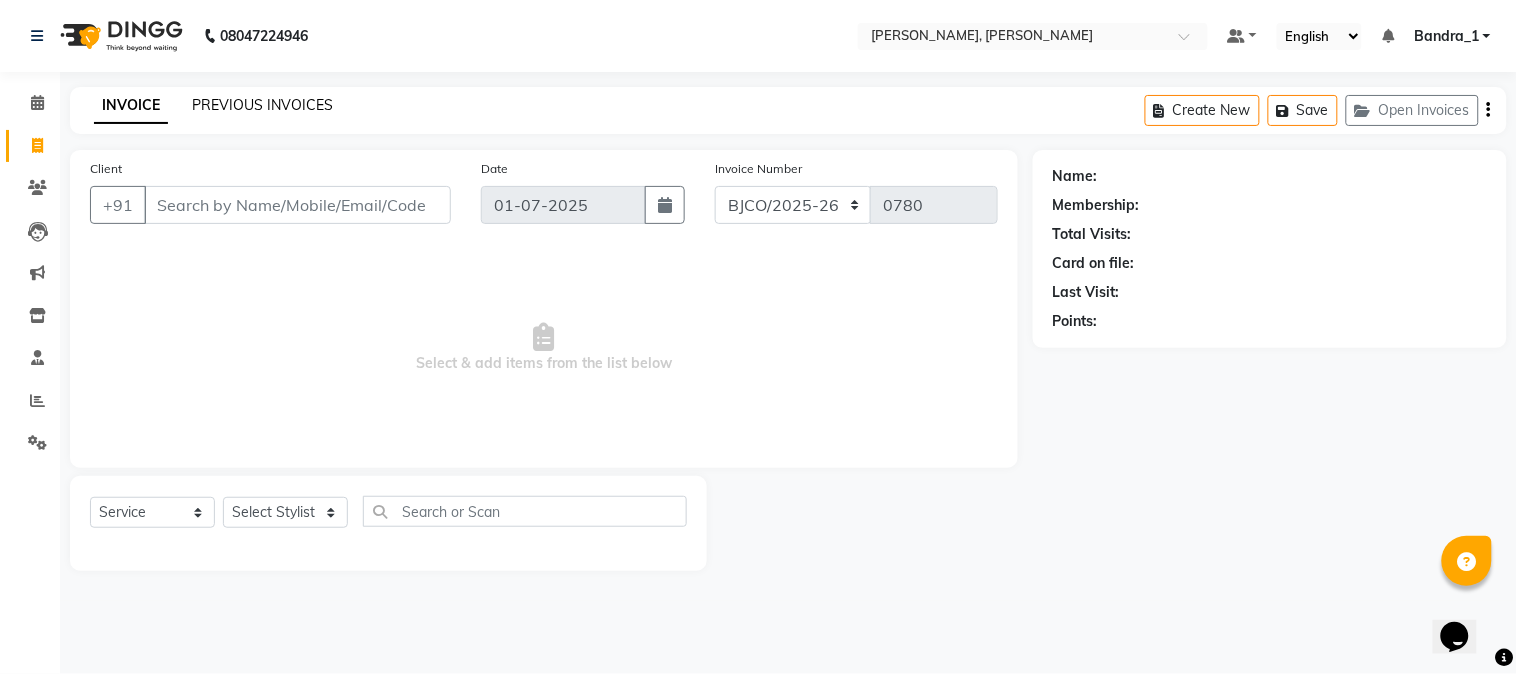 click on "PREVIOUS INVOICES" 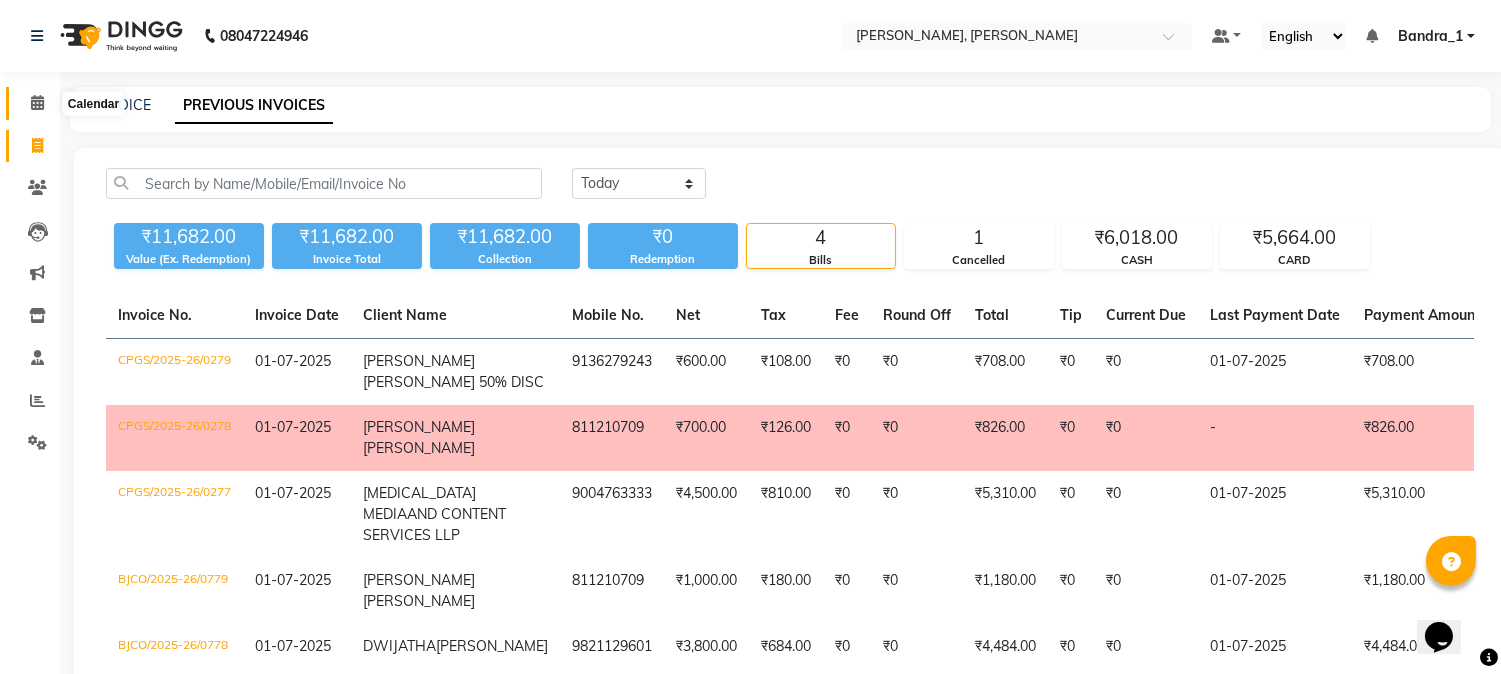 click 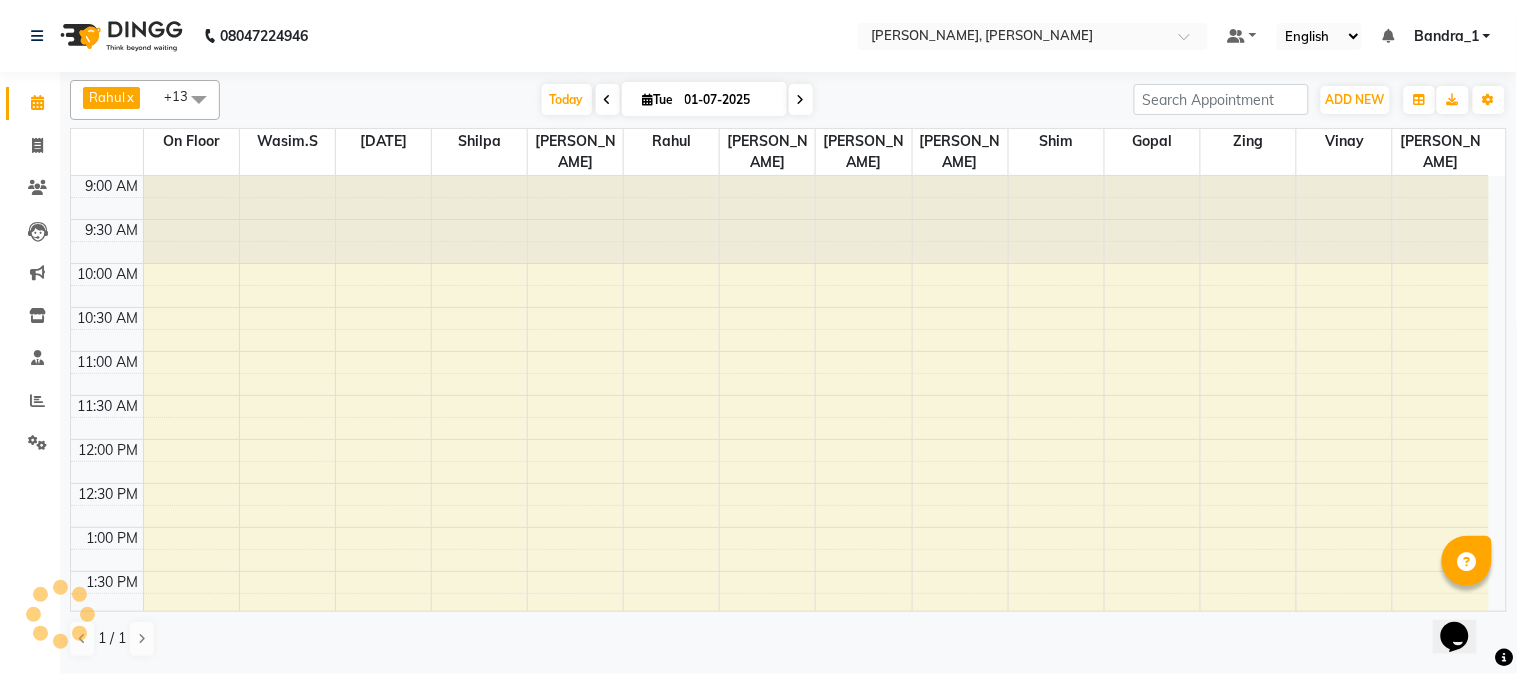 scroll, scrollTop: 0, scrollLeft: 0, axis: both 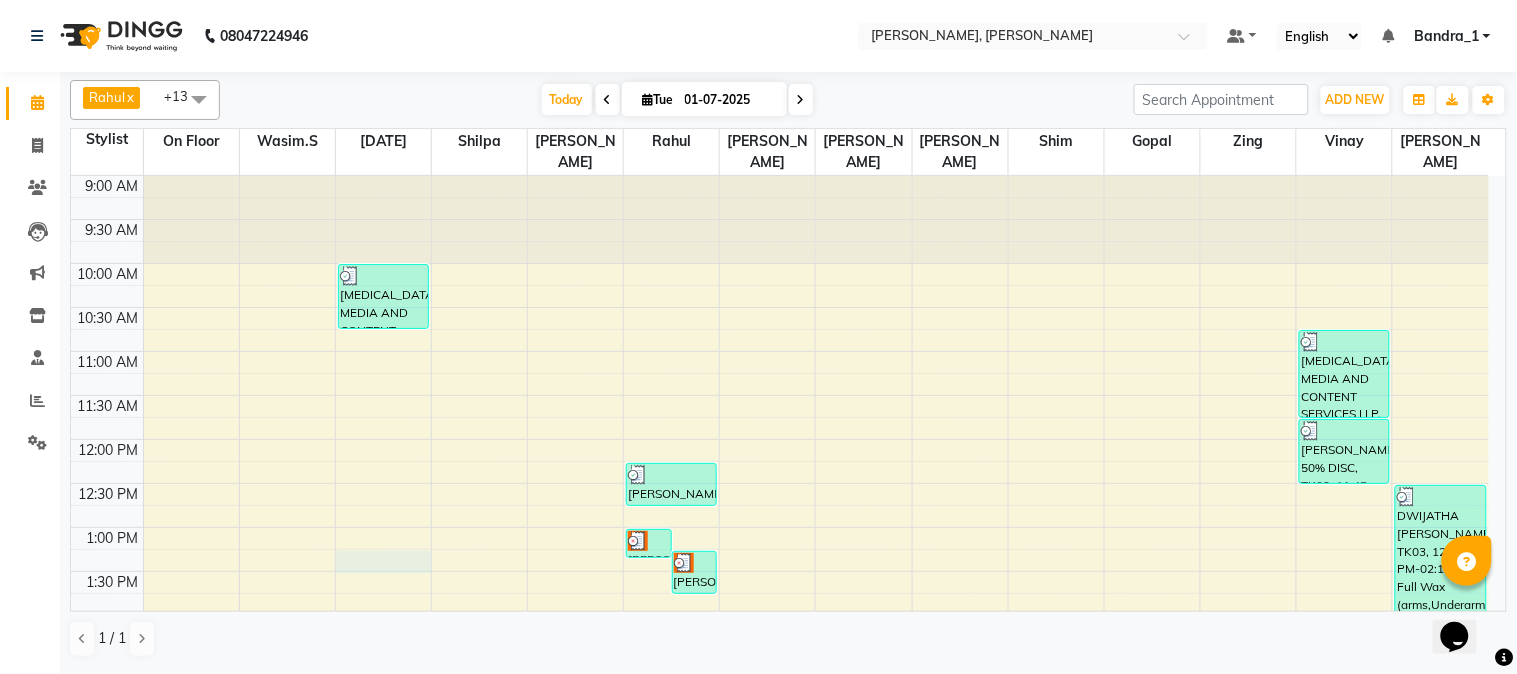 click on "9:00 AM 9:30 AM 10:00 AM 10:30 AM 11:00 AM 11:30 AM 12:00 PM 12:30 PM 1:00 PM 1:30 PM 2:00 PM 2:30 PM 3:00 PM 3:30 PM 4:00 PM 4:30 PM 5:00 PM 5:30 PM 6:00 PM 6:30 PM 7:00 PM 7:30 PM 8:00 PM 8:30 PM 9:00 PM 9:30 PM 10:00 PM 10:30 PM     INSOMNIA MEDIA AND CONTENT SERVICES LLP, TK04, 10:00 AM-10:45 AM, Wash & Blow Dry     KRISHNA SHROFF, TK01, 01:00 PM-01:20 PM, EB  Color     ANMOL JAMWAL, TK05, 01:15 PM-01:45 PM, Postaqum Hair Wash Men + Styling     ANMOL JAMWAL, TK06, 12:15 PM-12:45 PM, Postaqum Hair Wash Men + Styling     INSOMNIA MEDIA AND CONTENT SERVICES LLP, TK04, 10:45 AM-11:45 AM,  Gel Polish French     MARIA DSOUZA 50% DISC, TK02, 11:45 AM-12:30 PM, Essential Pedicure     DWIJATHA SOMAYAJULA, TK03, 12:30 PM-02:10 PM, Full Wax (arms,Underarms,Legs),Brazillian P/off,Eyebrow/Forehead Threading" at bounding box center [780, 791] 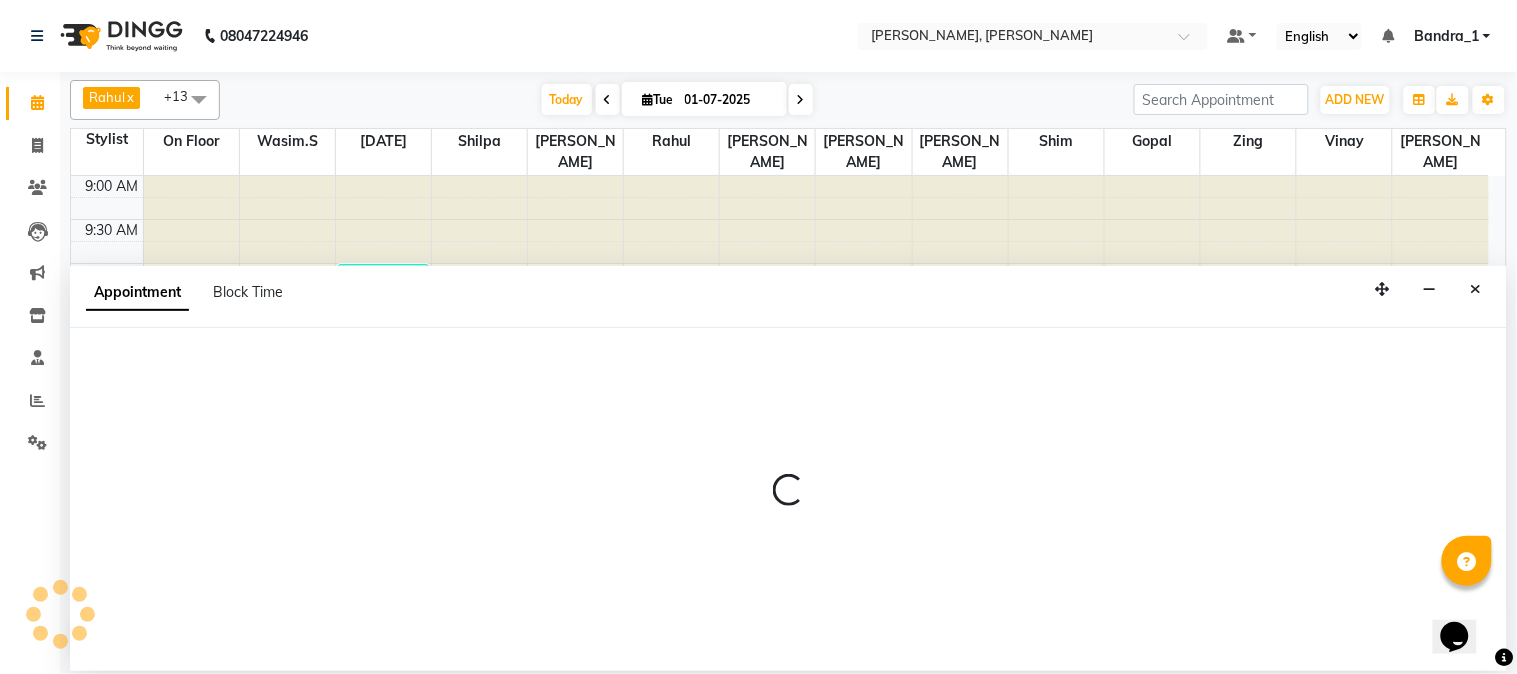 select on "58043" 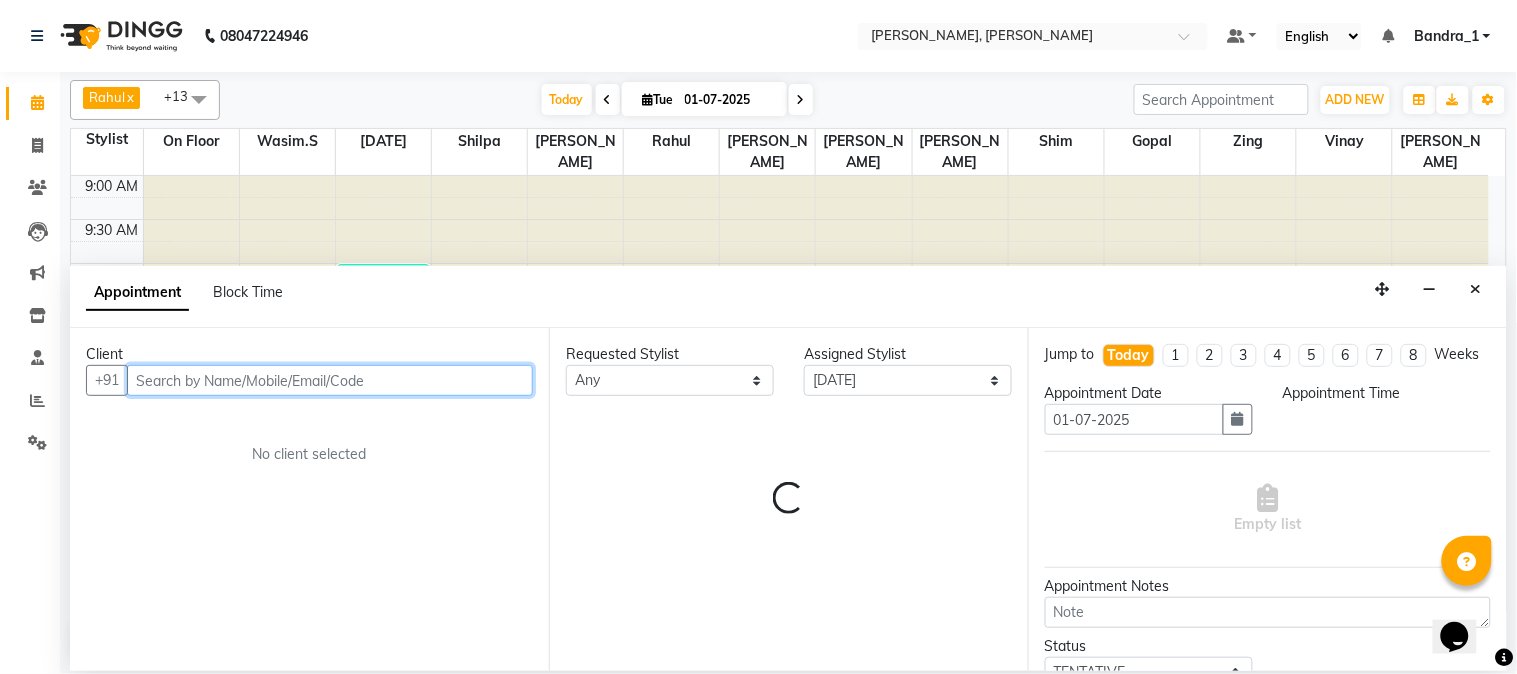select on "795" 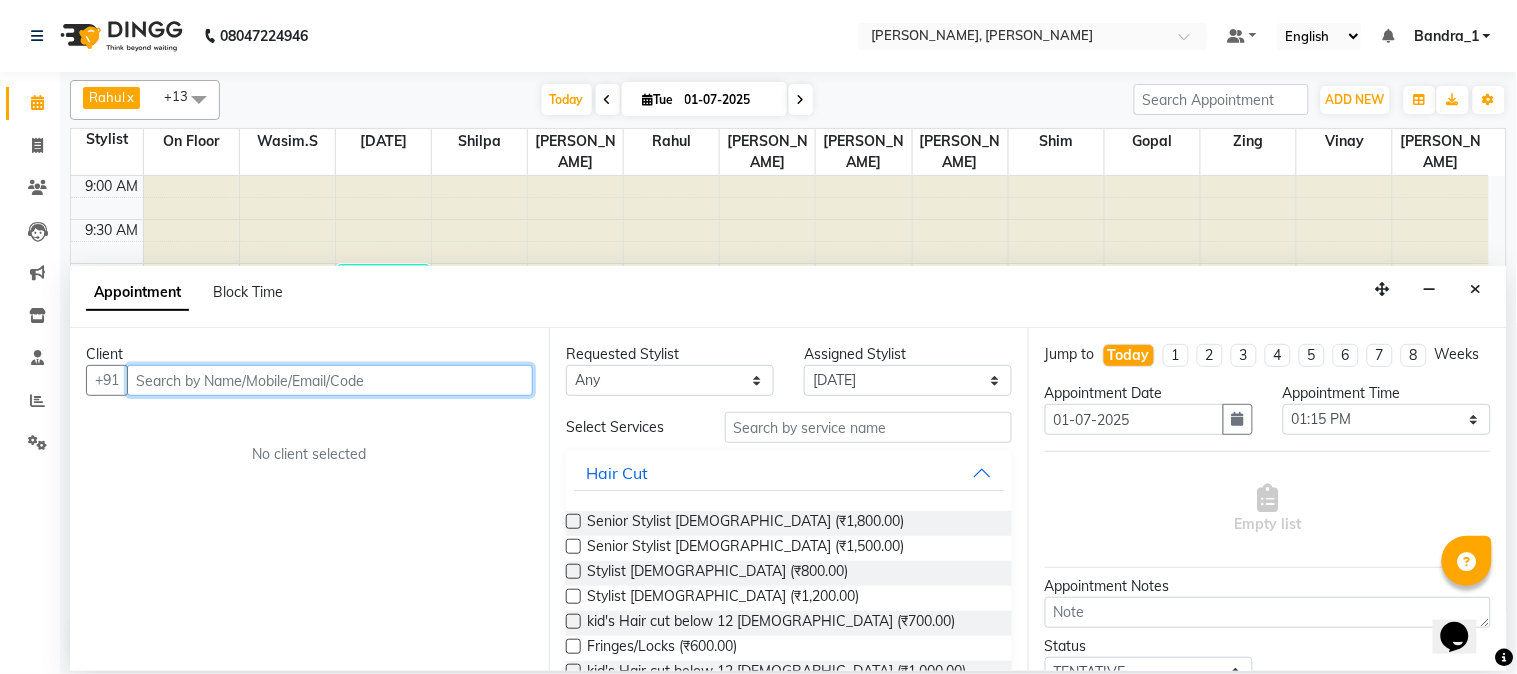 click at bounding box center [330, 380] 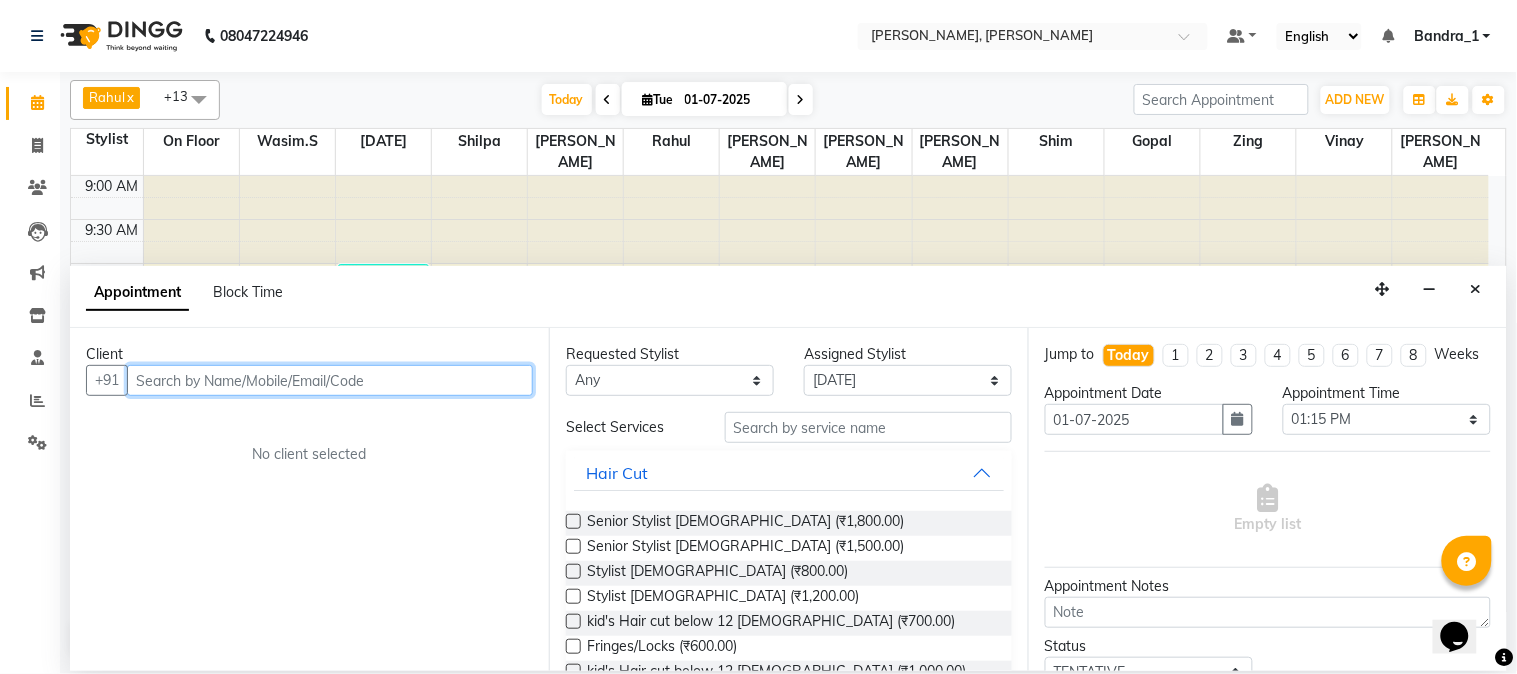 click at bounding box center [330, 380] 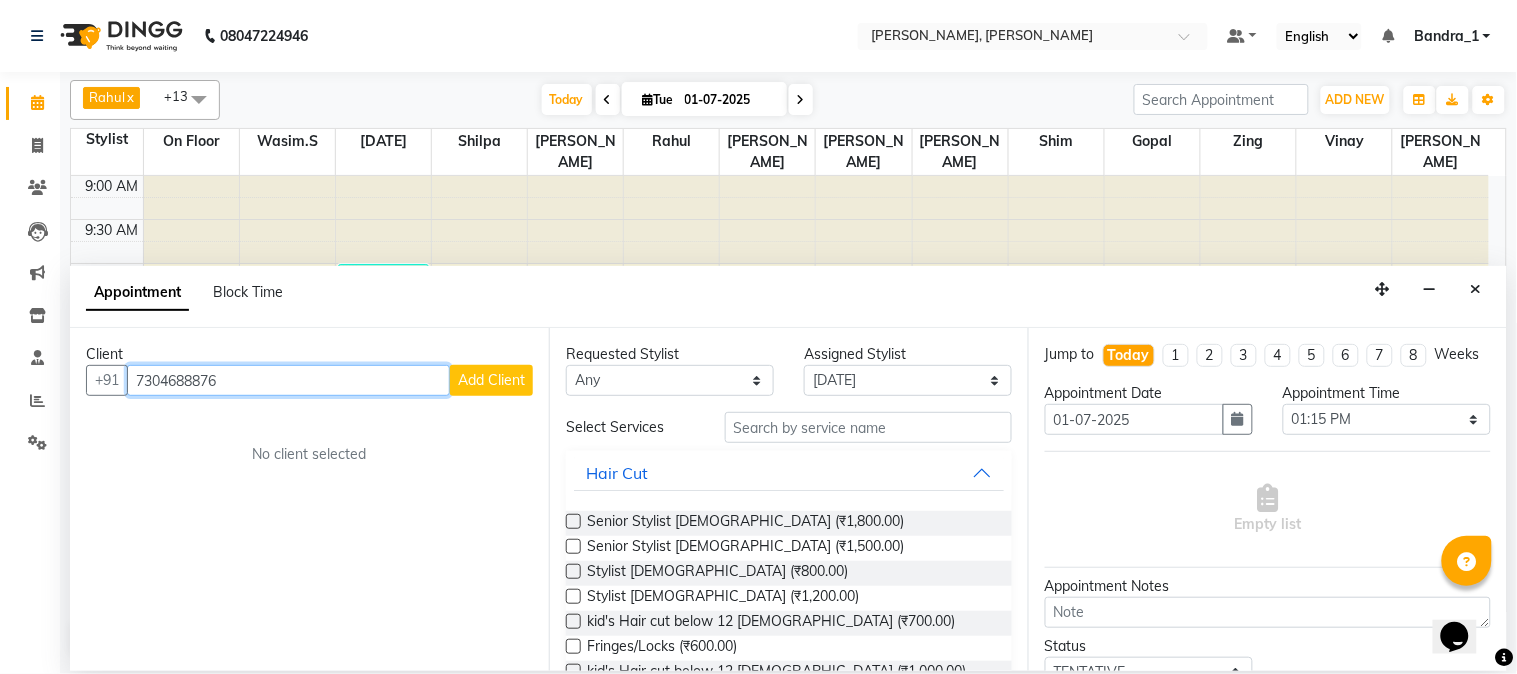 type on "7304688876" 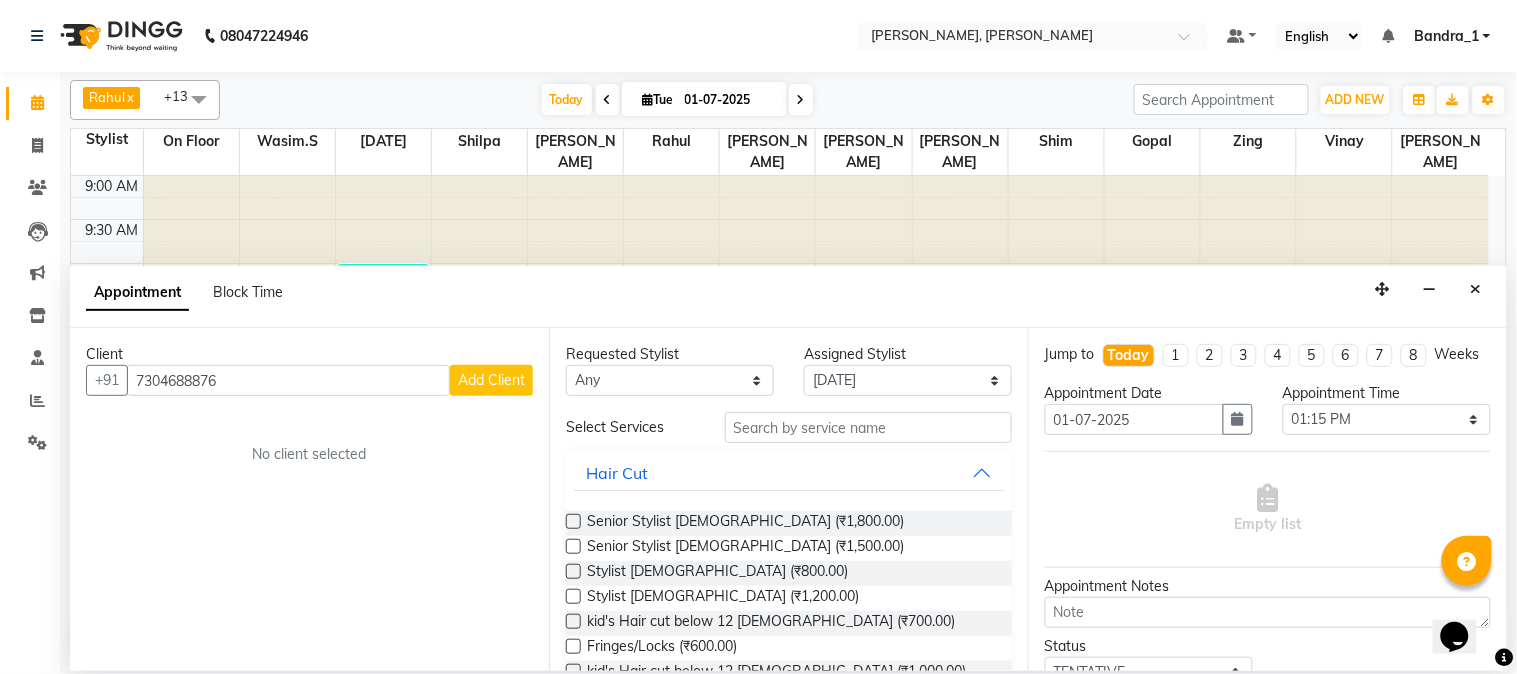 click on "Add Client" at bounding box center [491, 380] 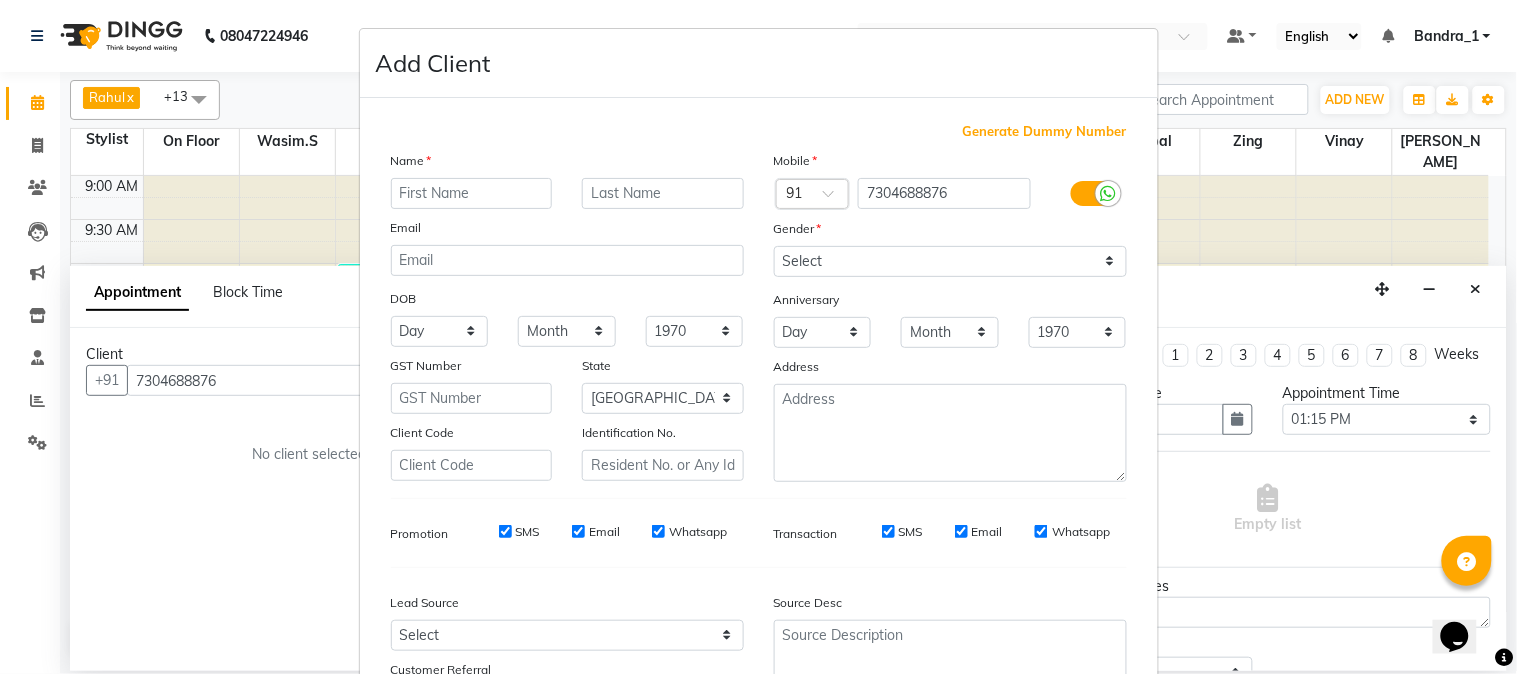 drag, startPoint x: 483, startPoint y: 197, endPoint x: 357, endPoint y: 94, distance: 162.74213 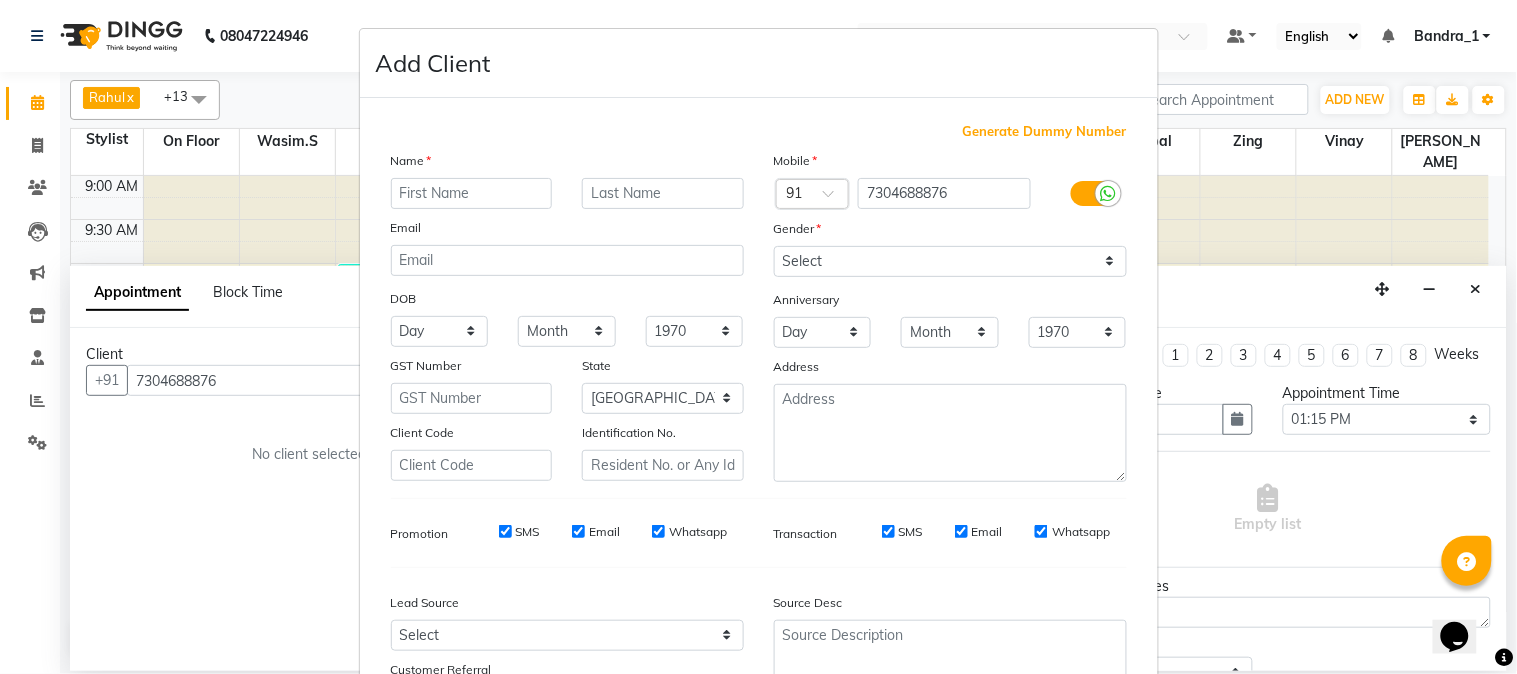 click on "Name Email DOB Day 01 02 03 04 05 06 07 08 09 10 11 12 13 14 15 16 17 18 19 20 21 22 23 24 25 26 27 28 29 30 31 Month January February March April May June July August September October November December 1940 1941 1942 1943 1944 1945 1946 1947 1948 1949 1950 1951 1952 1953 1954 1955 1956 1957 1958 1959 1960 1961 1962 1963 1964 1965 1966 1967 1968 1969 1970 1971 1972 1973 1974 1975 1976 1977 1978 1979 1980 1981 1982 1983 1984 1985 1986 1987 1988 1989 1990 1991 1992 1993 1994 1995 1996 1997 1998 1999 2000 2001 2002 2003 2004 2005 2006 2007 2008 2009 2010 2011 2012 2013 2014 2015 2016 2017 2018 2019 2020 2021 2022 2023 2024 GST Number State Select Andaman and Nicobar Islands Andhra Pradesh Arunachal Pradesh Assam Bihar Chandigarh Chhattisgarh Dadra and Nagar Haveli Daman and Diu Delhi Goa Gujarat Haryana Himachal Pradesh Jammu and Kashmir Jharkhand Karnataka Kerala Lakshadweep Madhya Pradesh Maharashtra Manipur Meghalaya Mizoram Nagaland Odisha Pondicherry Punjab Rajasthan Sikkim Tamil Nadu Telangana Tripura" at bounding box center [567, 316] 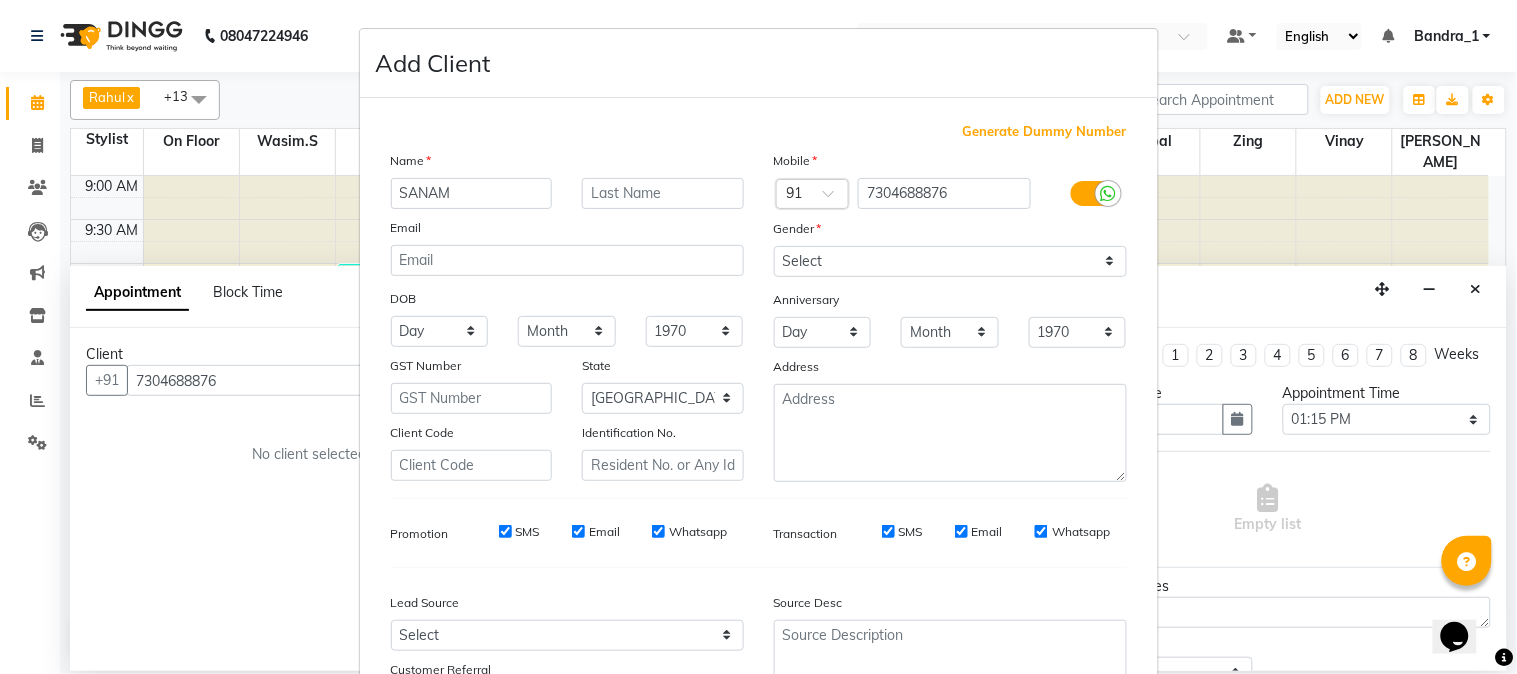 type on "SANAM" 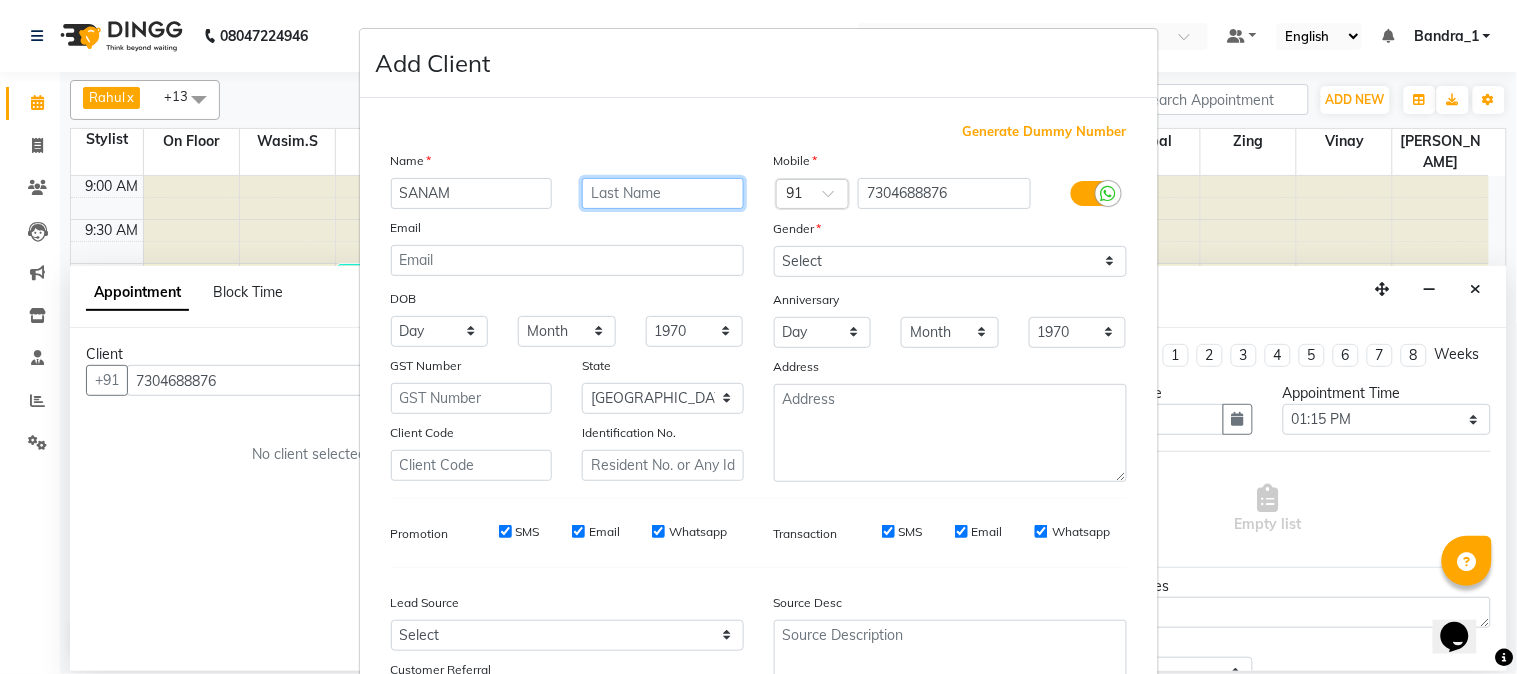 drag, startPoint x: 640, startPoint y: 187, endPoint x: 593, endPoint y: 143, distance: 64.381676 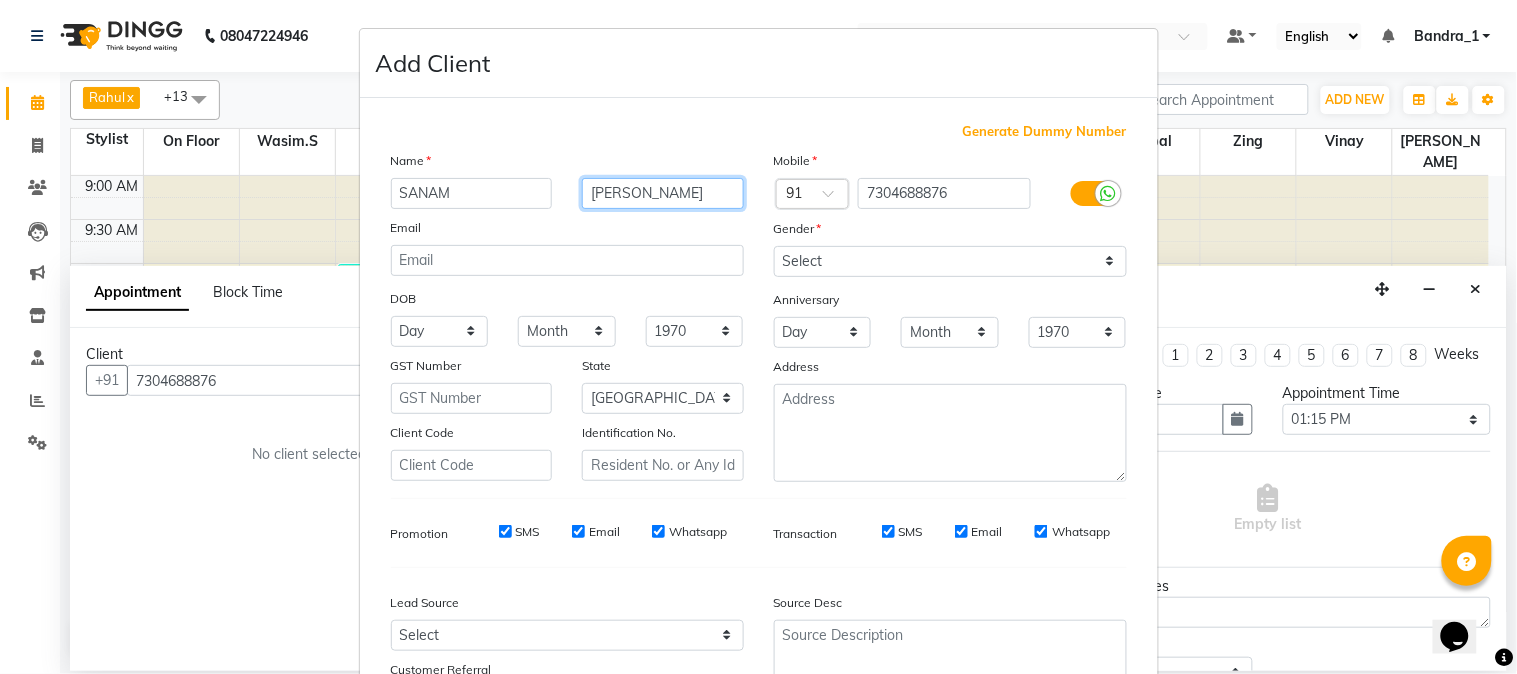 type on "[PERSON_NAME]" 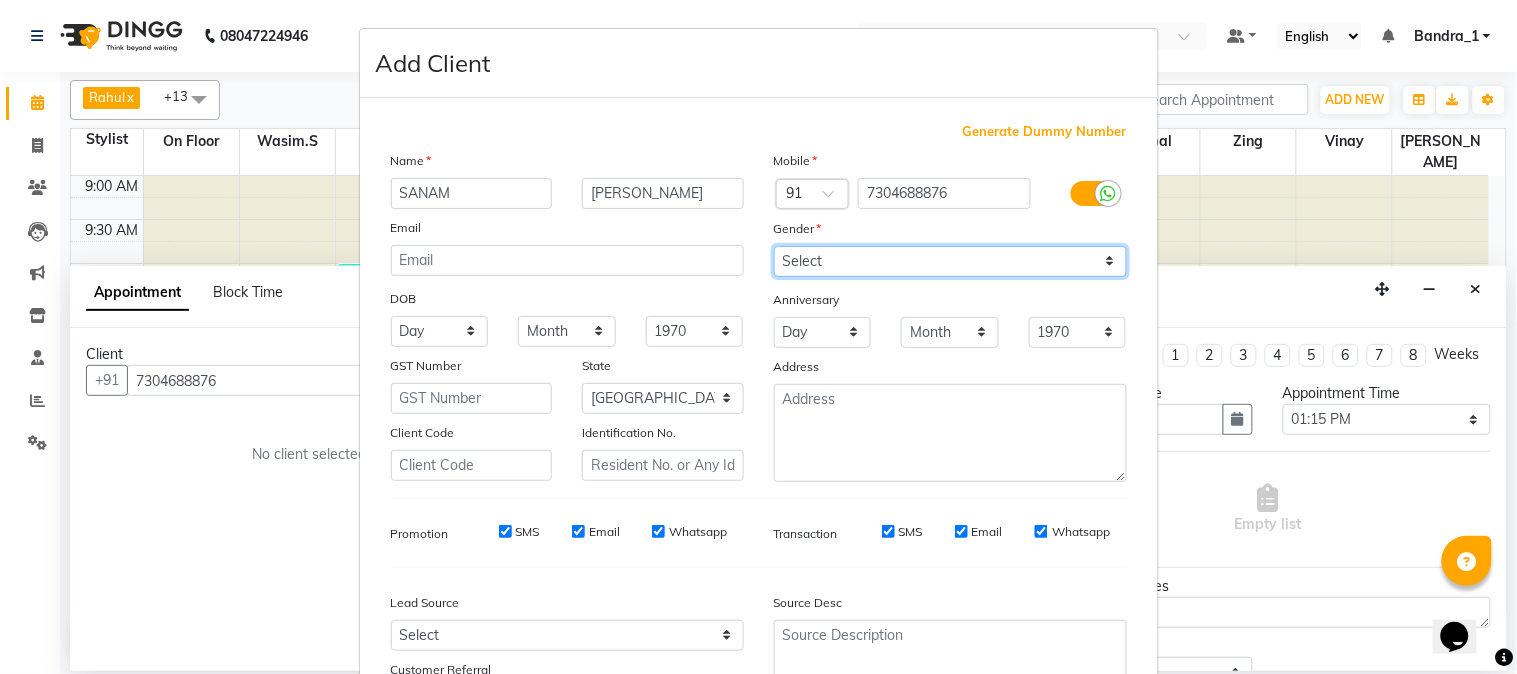 click on "Select [DEMOGRAPHIC_DATA] [DEMOGRAPHIC_DATA] Other Prefer Not To Say" at bounding box center (950, 261) 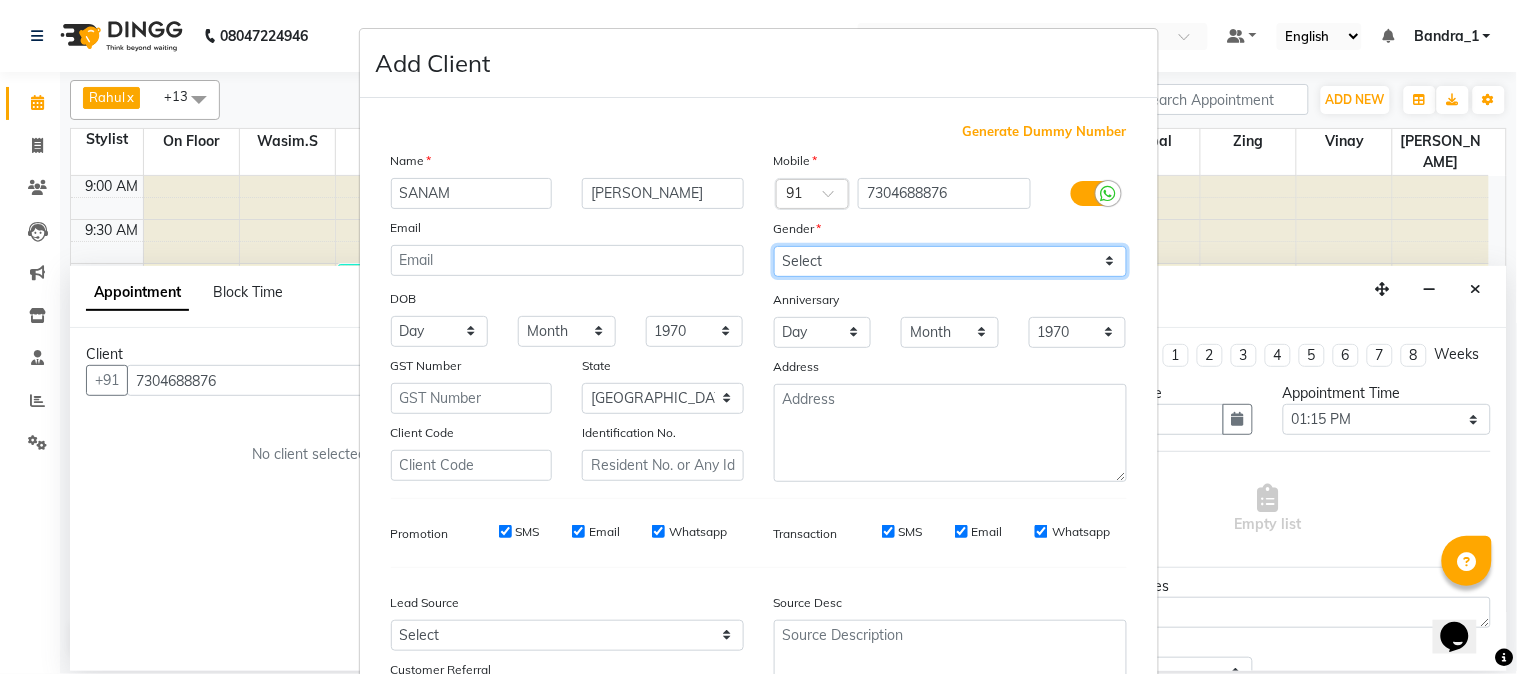 select on "[DEMOGRAPHIC_DATA]" 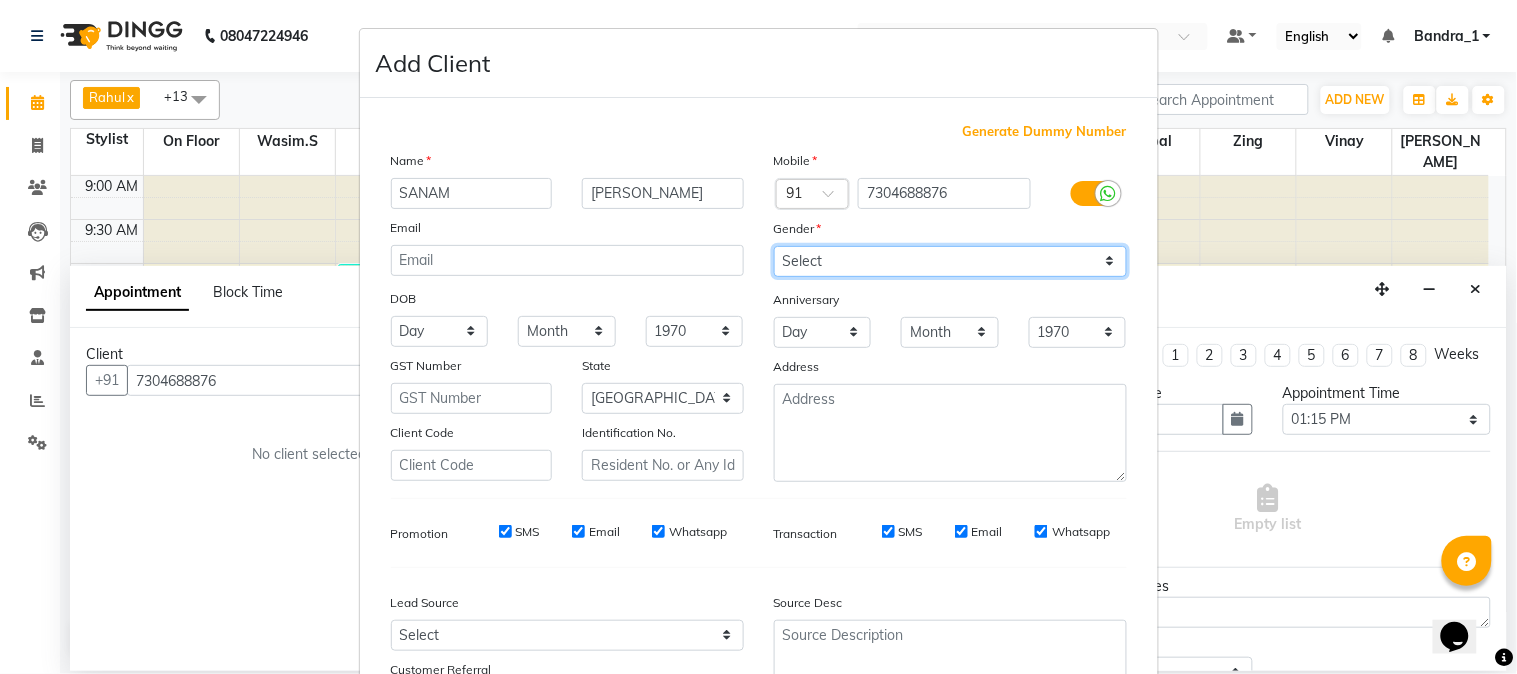 click on "Select [DEMOGRAPHIC_DATA] [DEMOGRAPHIC_DATA] Other Prefer Not To Say" at bounding box center [950, 261] 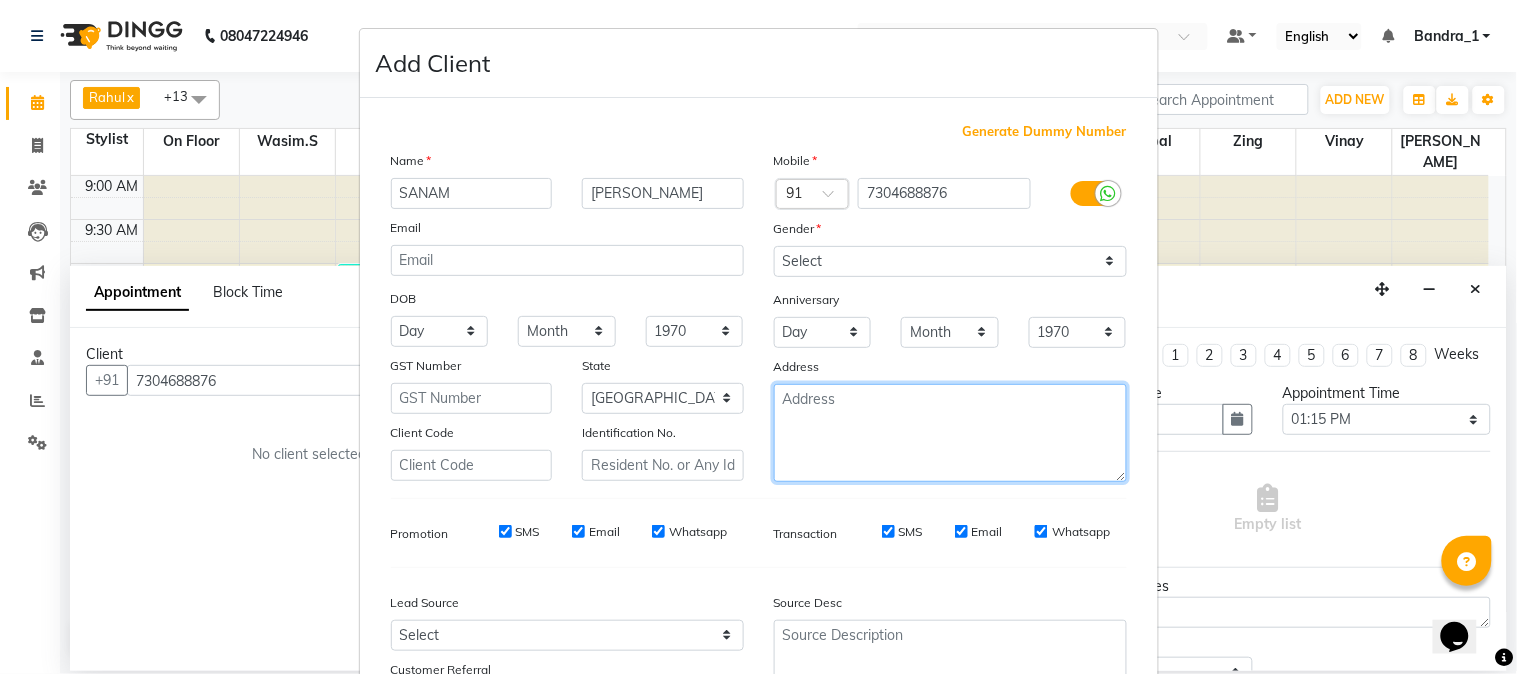 drag, startPoint x: 804, startPoint y: 411, endPoint x: 785, endPoint y: 400, distance: 21.954498 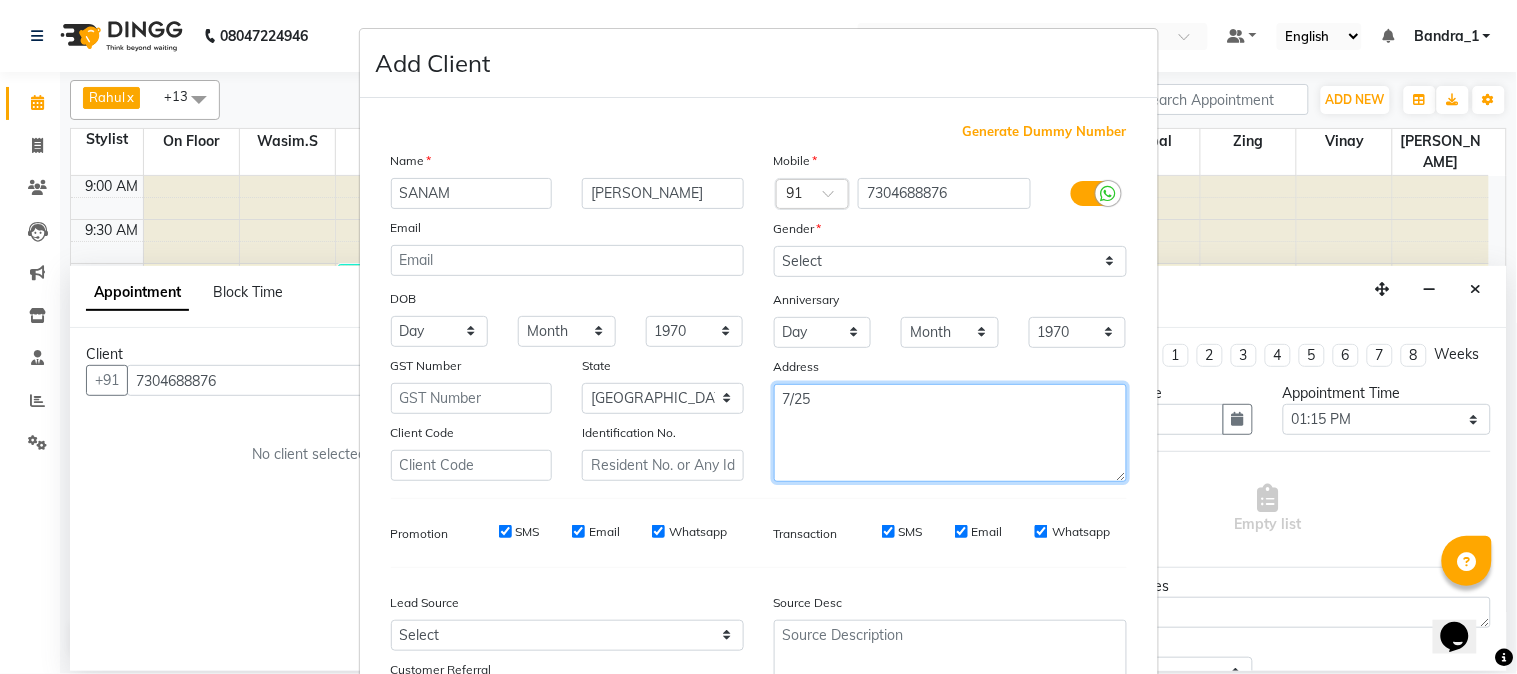 type on "7/25" 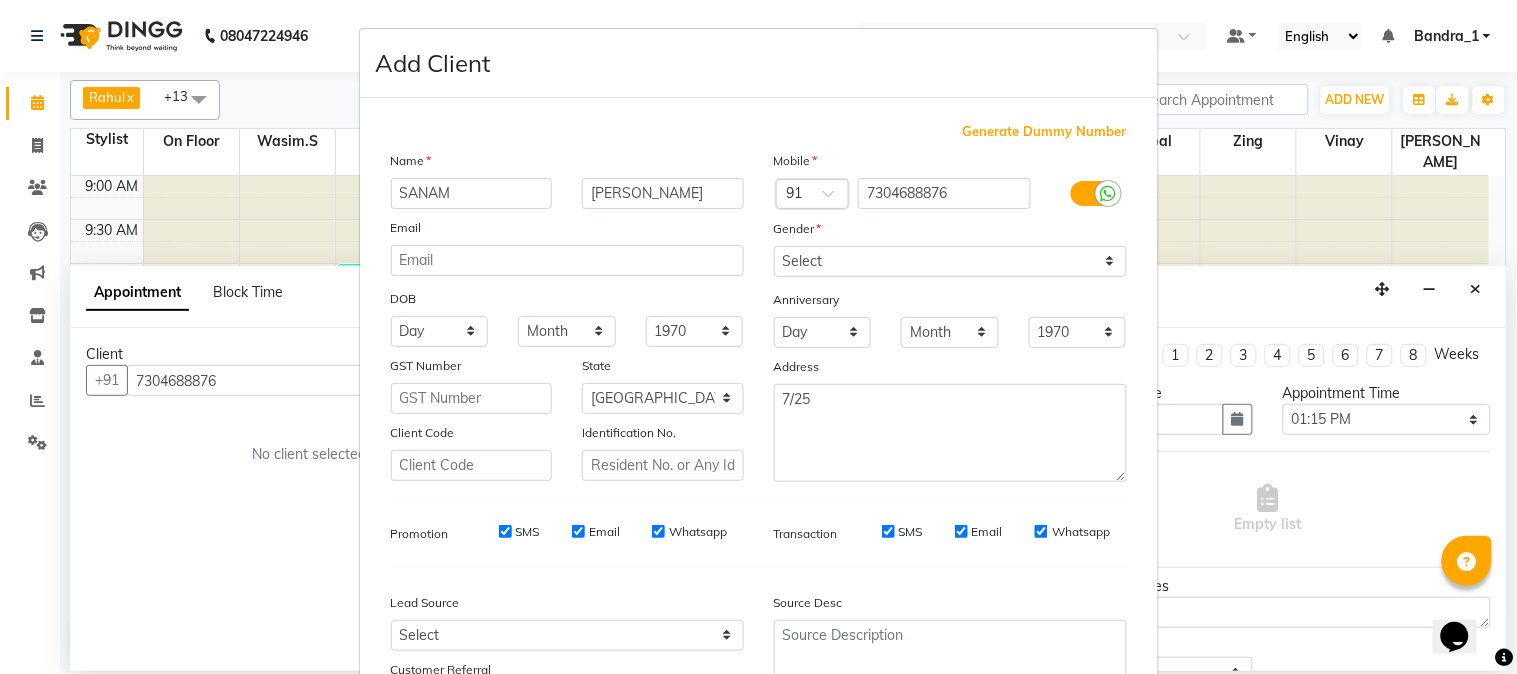 click on "SMS" at bounding box center [505, 532] 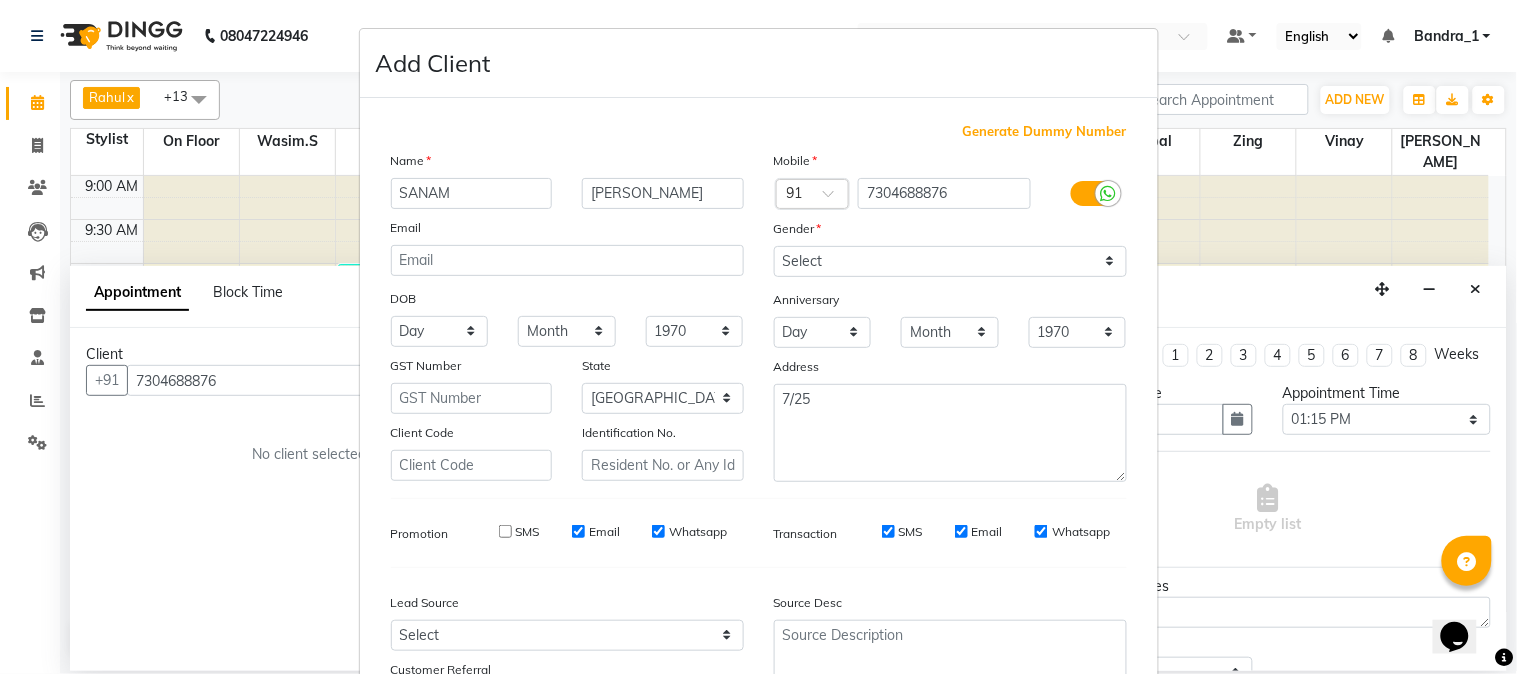 click on "Email" at bounding box center [596, 532] 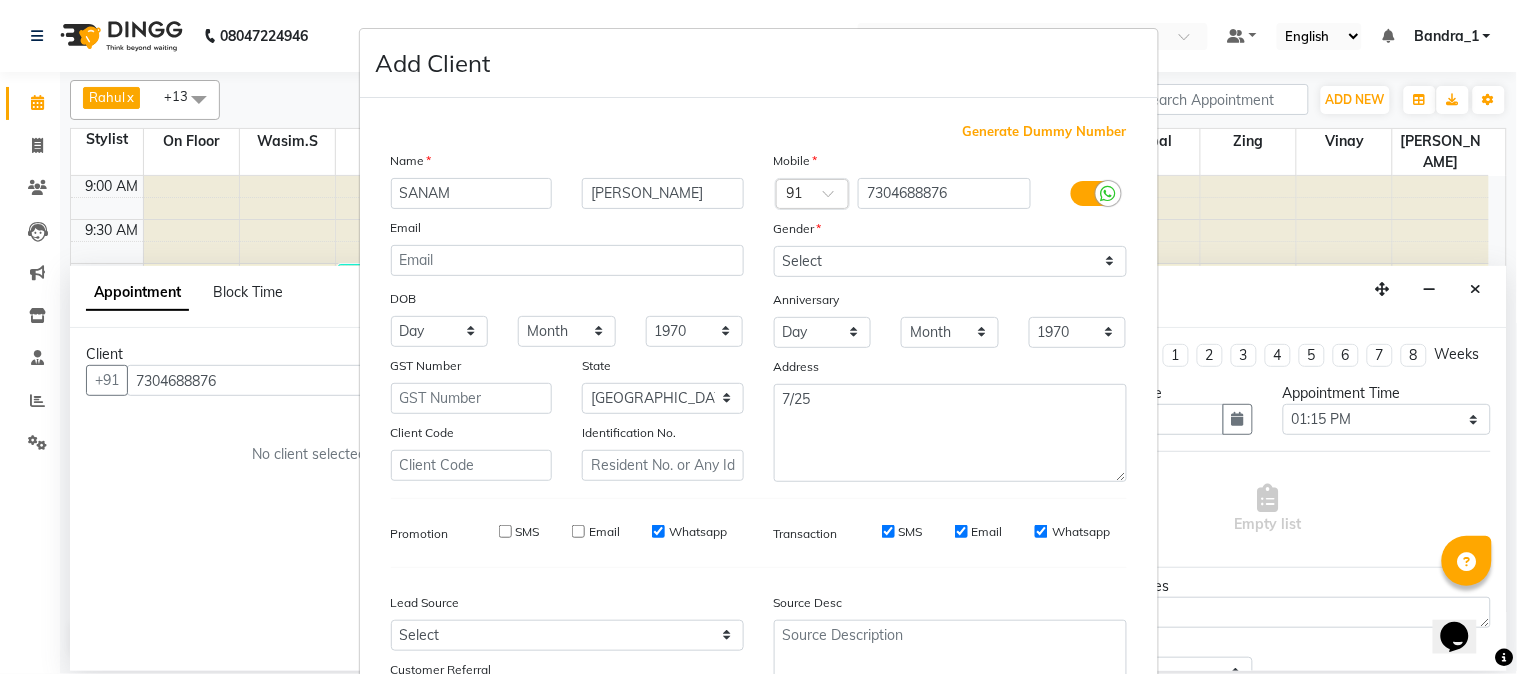 click on "Whatsapp" at bounding box center [658, 531] 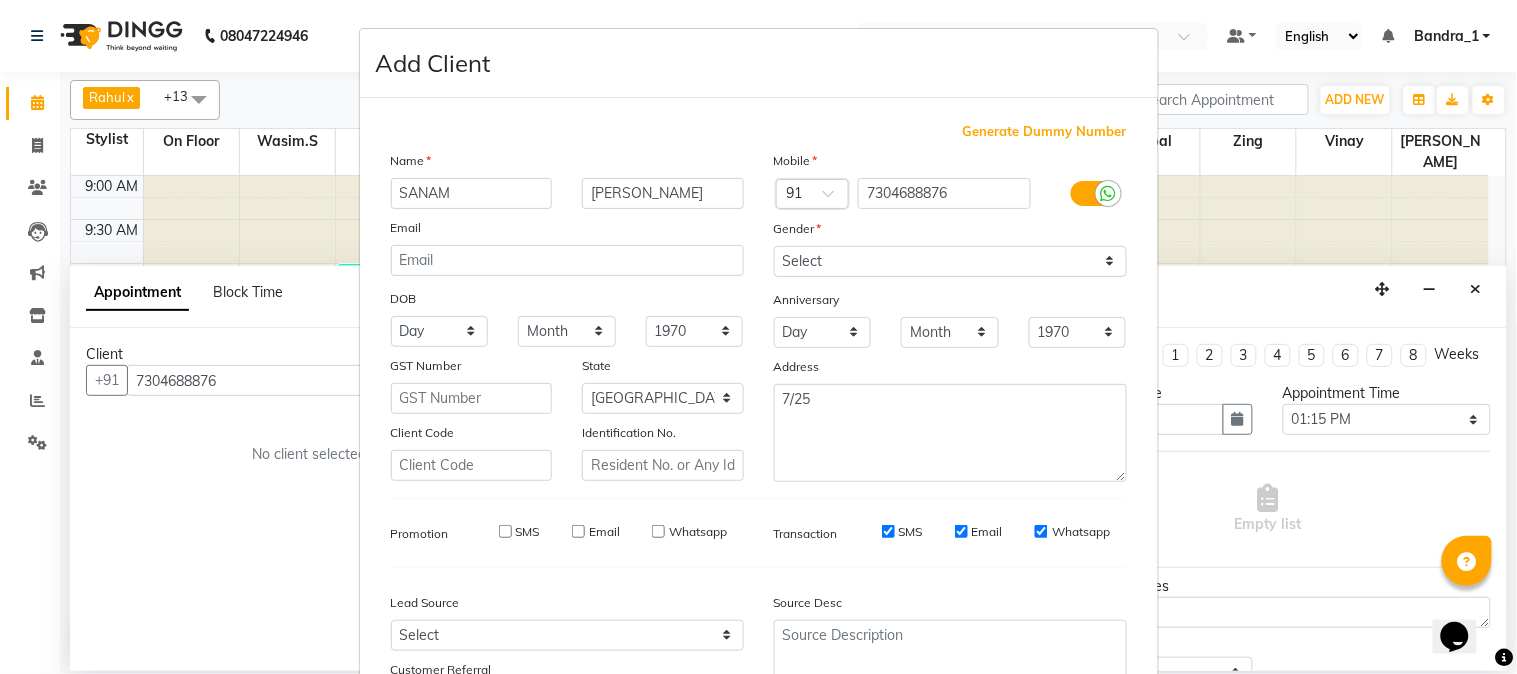 drag, startPoint x: 878, startPoint y: 533, endPoint x: 897, endPoint y: 530, distance: 19.235384 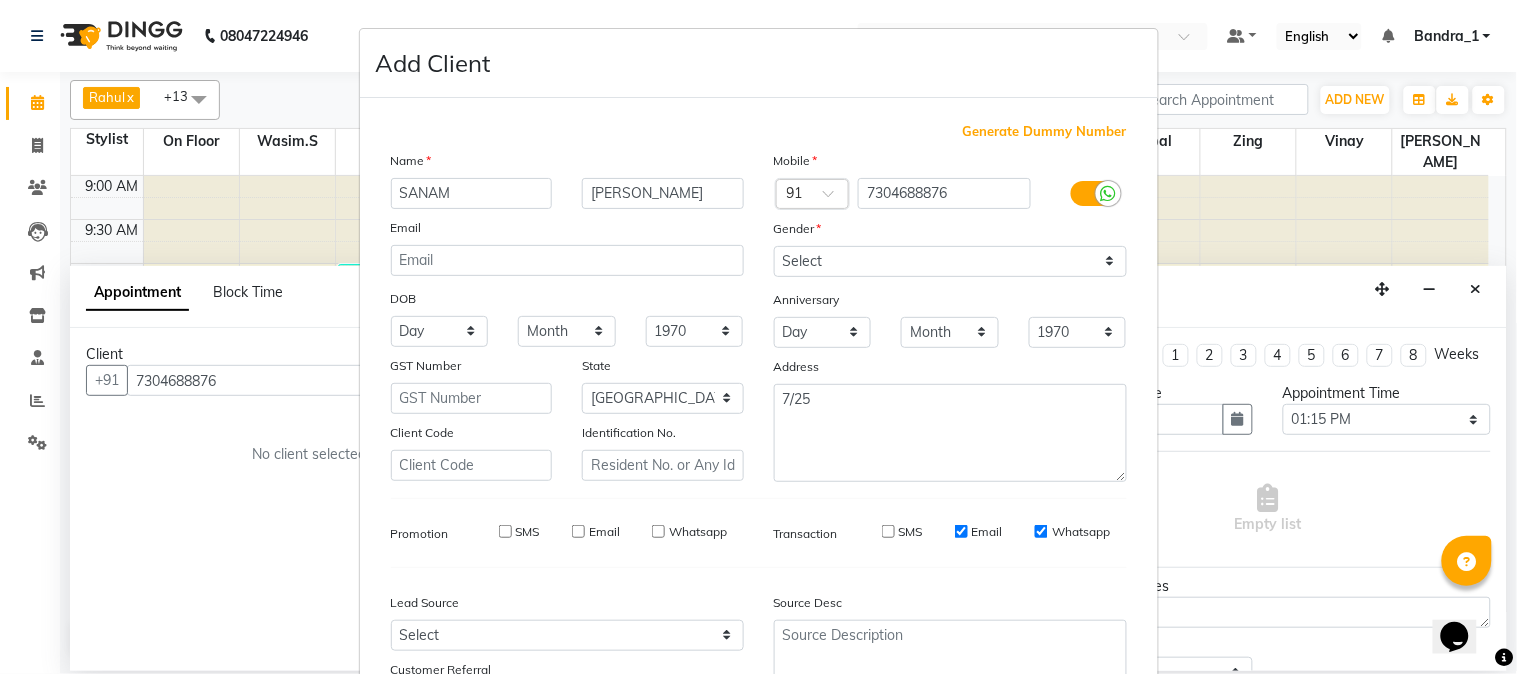 click on "Email" at bounding box center (961, 531) 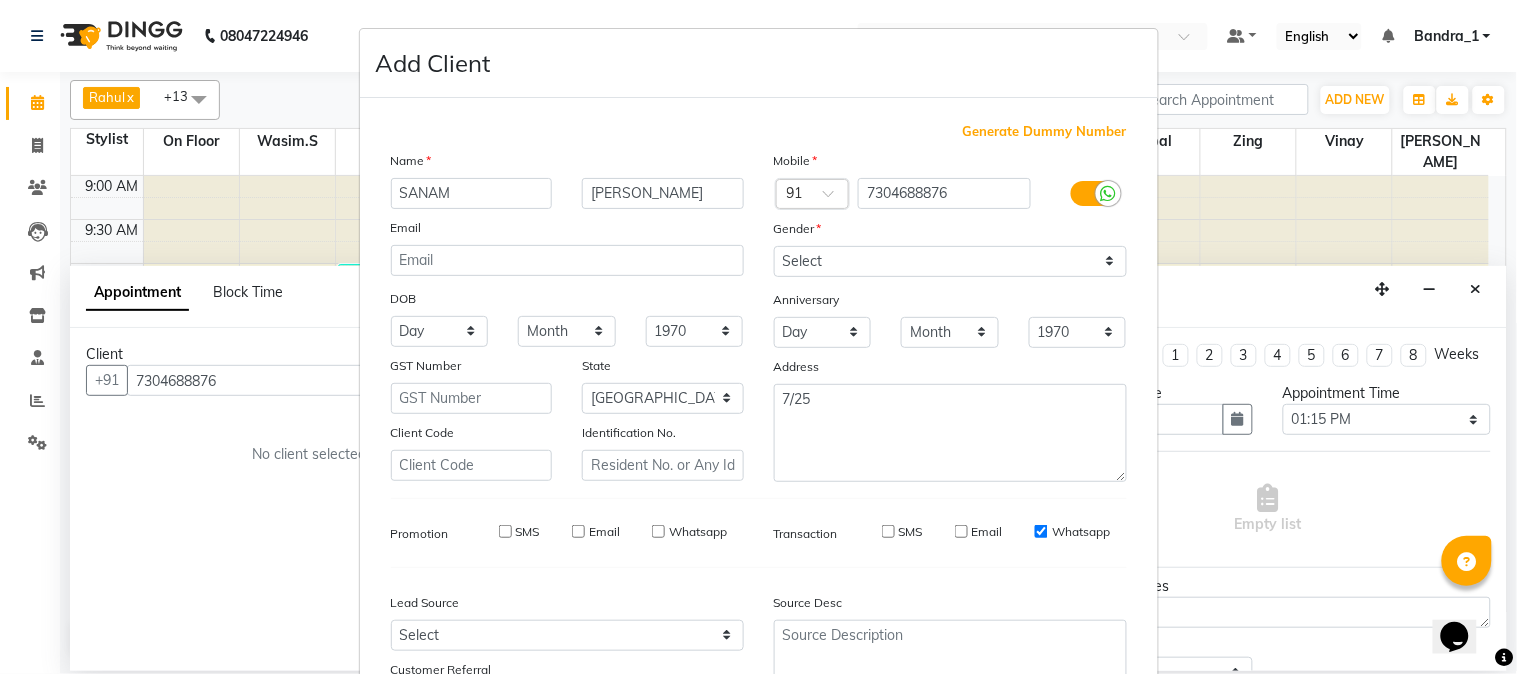 click on "Whatsapp" at bounding box center [1041, 531] 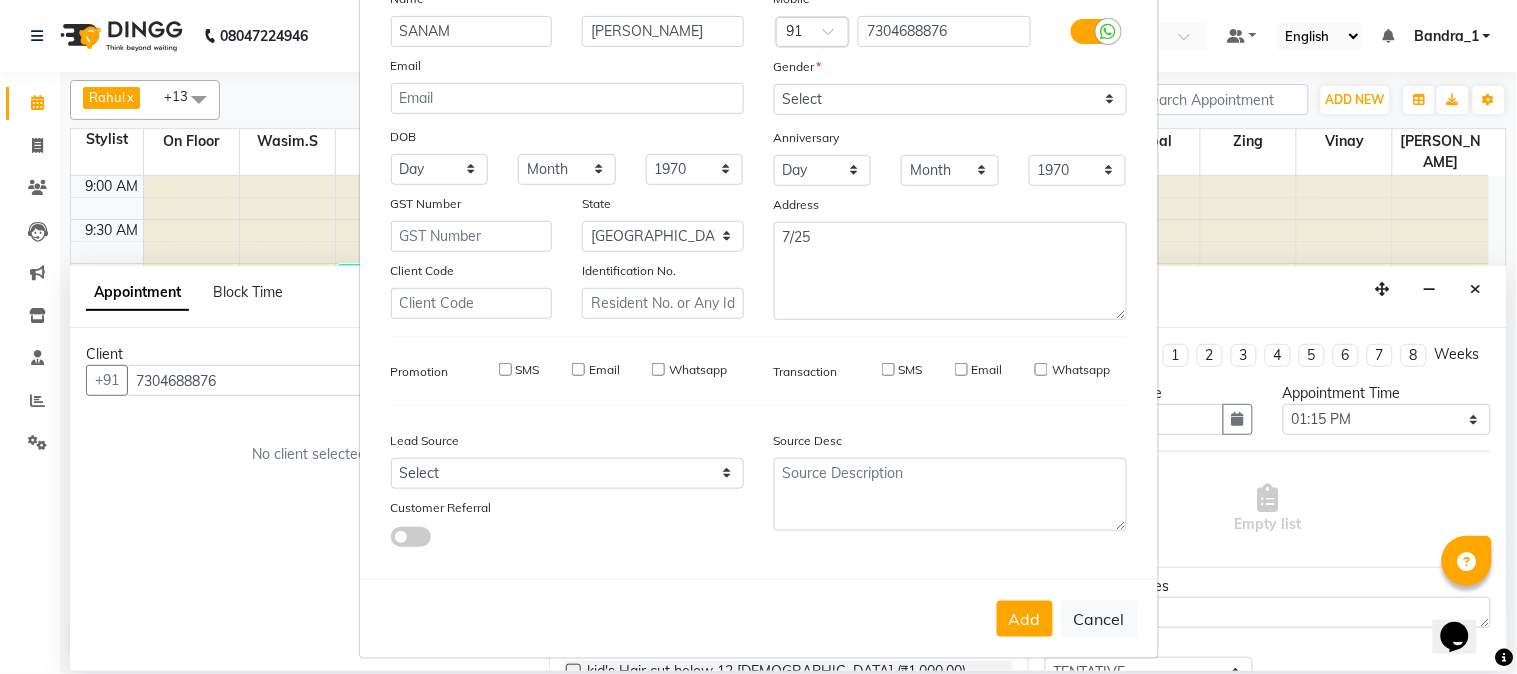 scroll, scrollTop: 176, scrollLeft: 0, axis: vertical 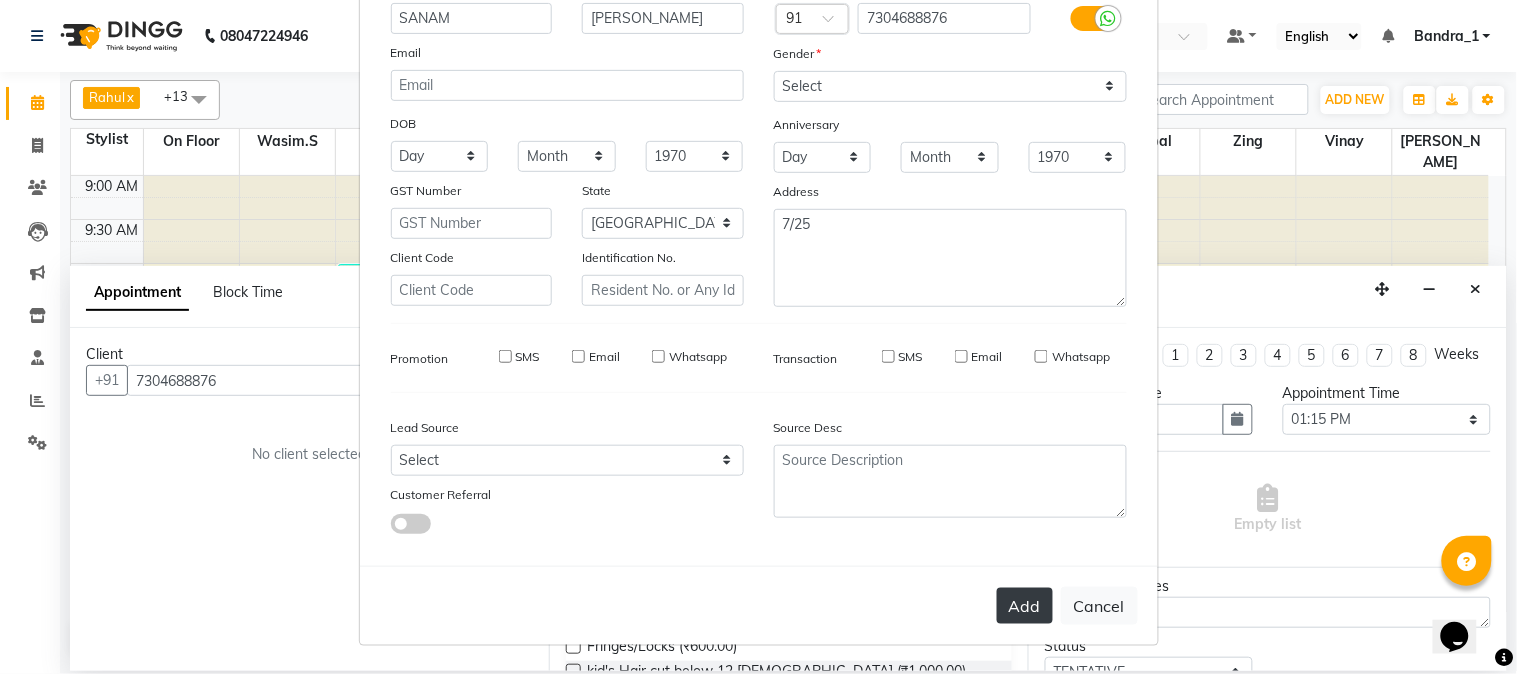 click on "Add" at bounding box center [1025, 606] 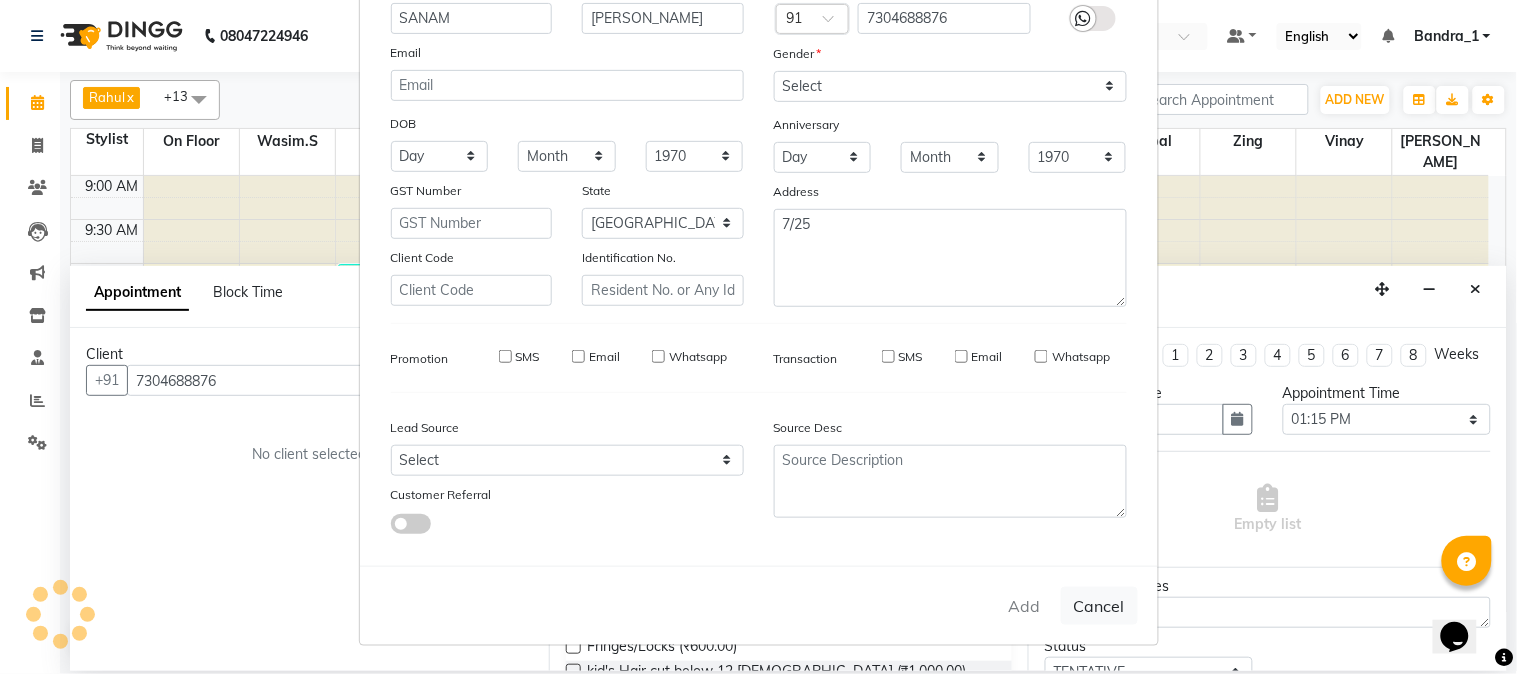 type 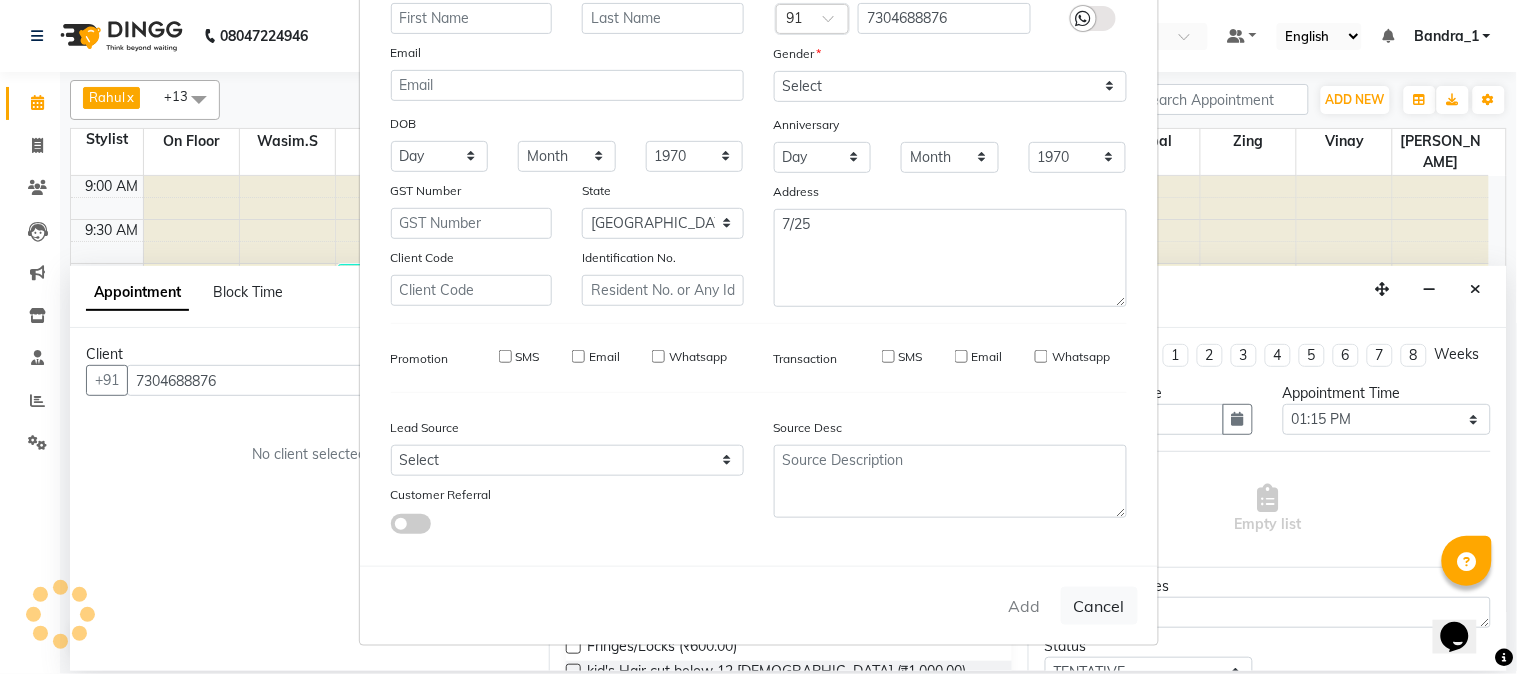 select 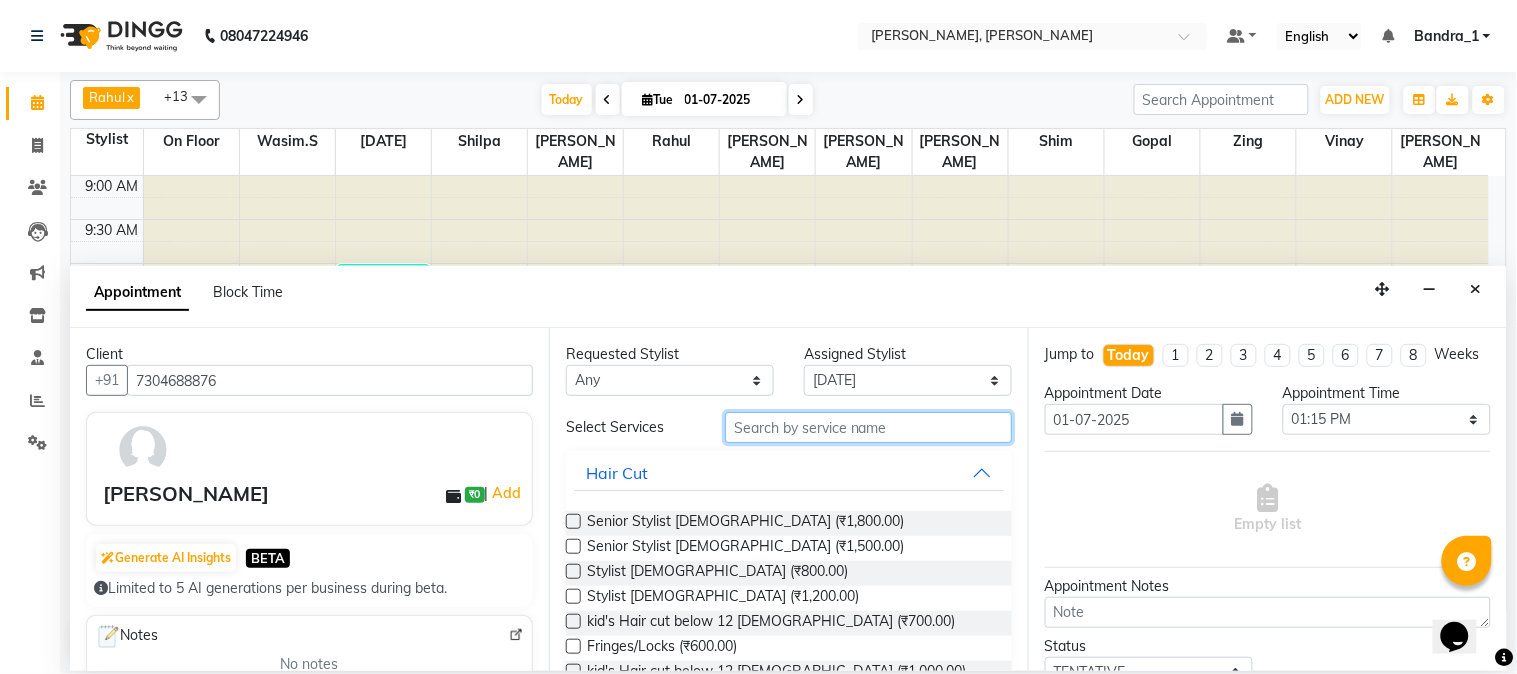 drag, startPoint x: 766, startPoint y: 431, endPoint x: 708, endPoint y: 347, distance: 102.0784 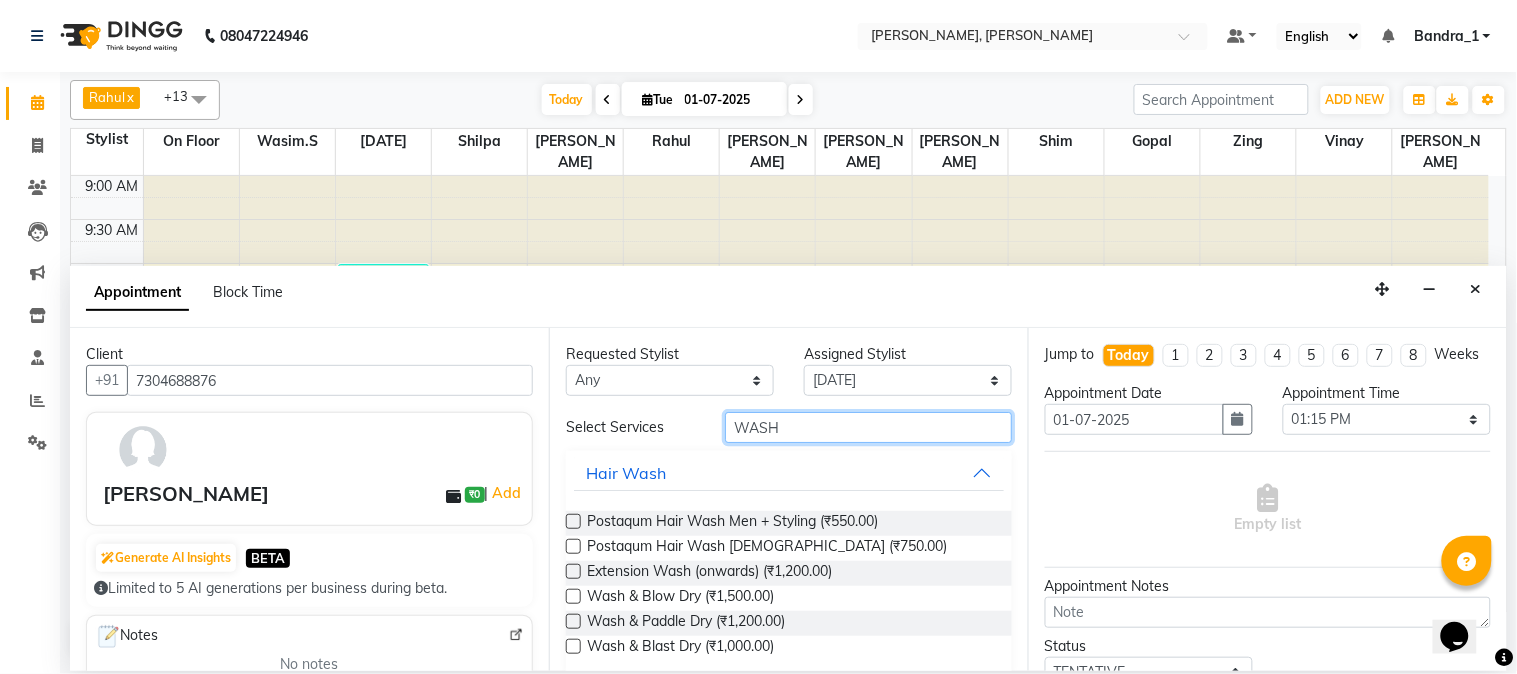 type on "WASH" 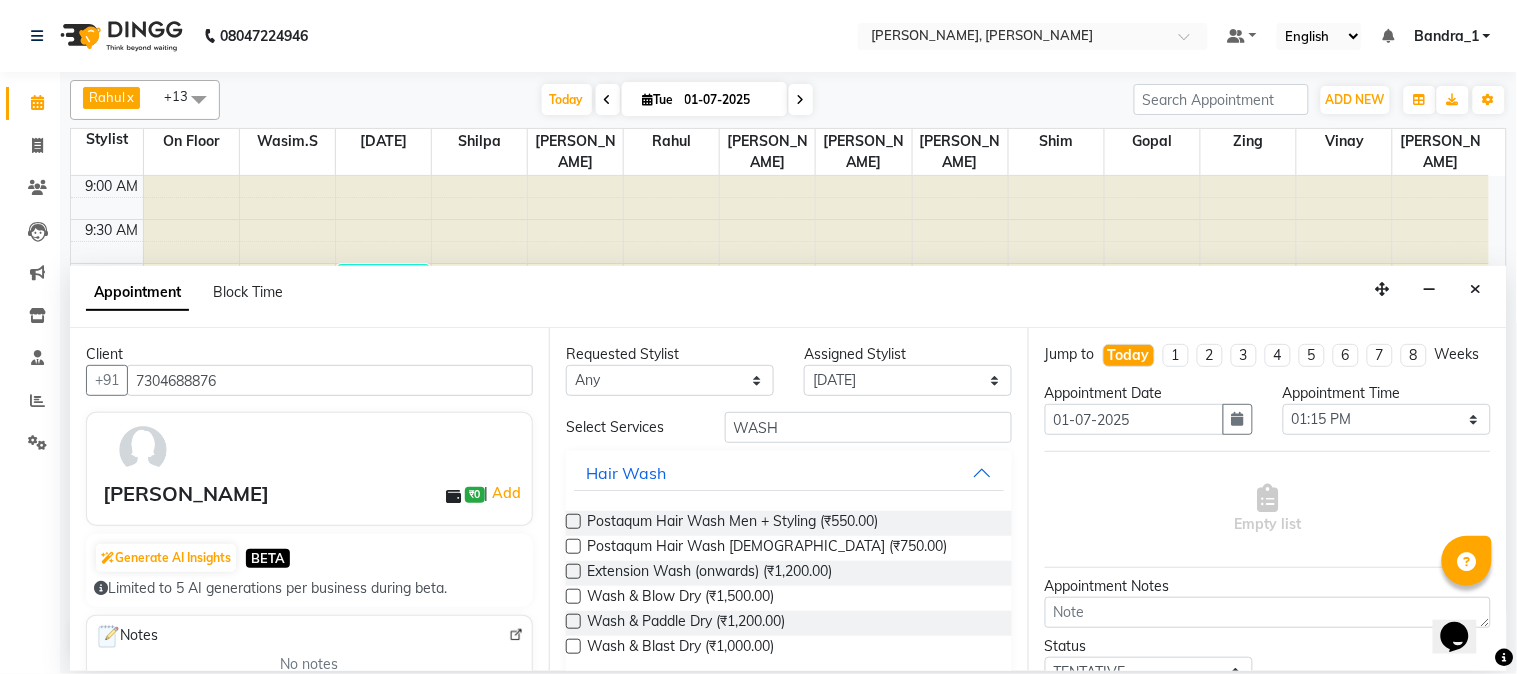 click at bounding box center (573, 546) 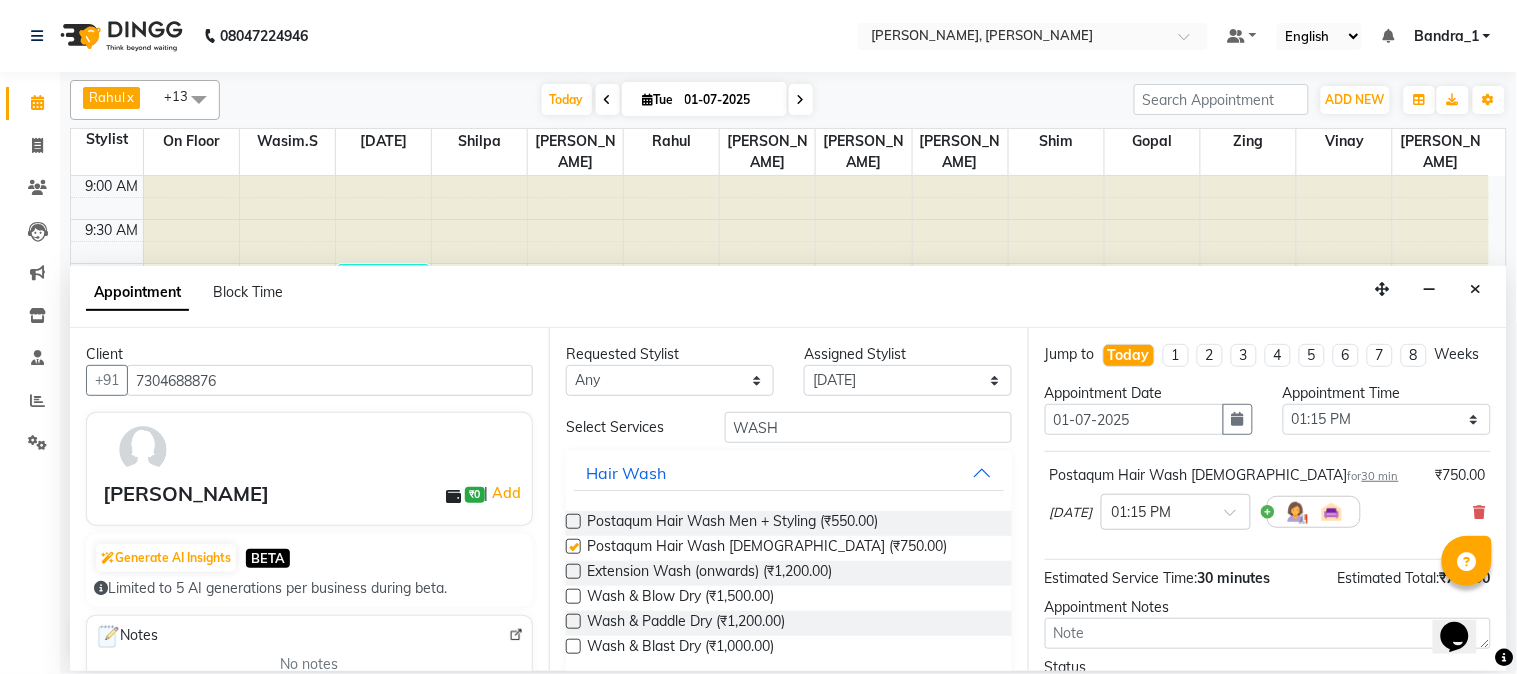 checkbox on "false" 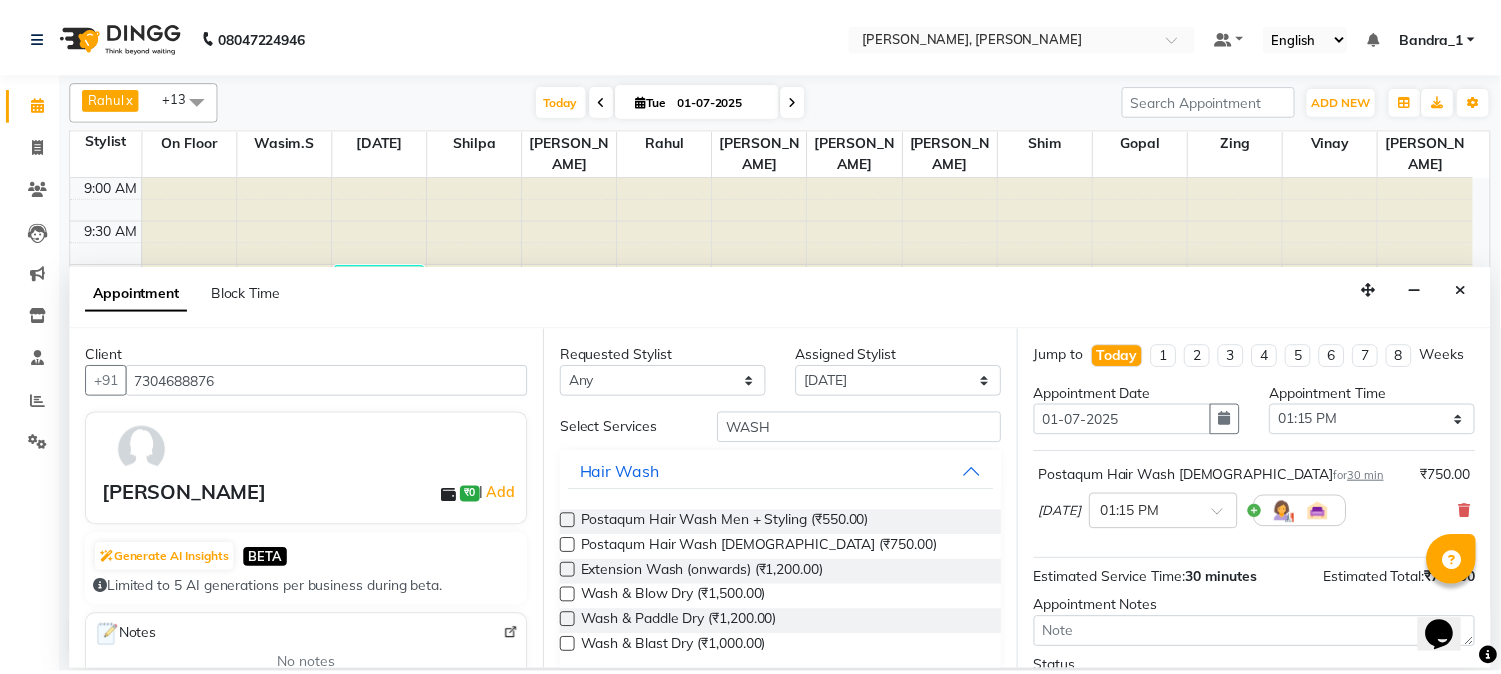 scroll, scrollTop: 183, scrollLeft: 0, axis: vertical 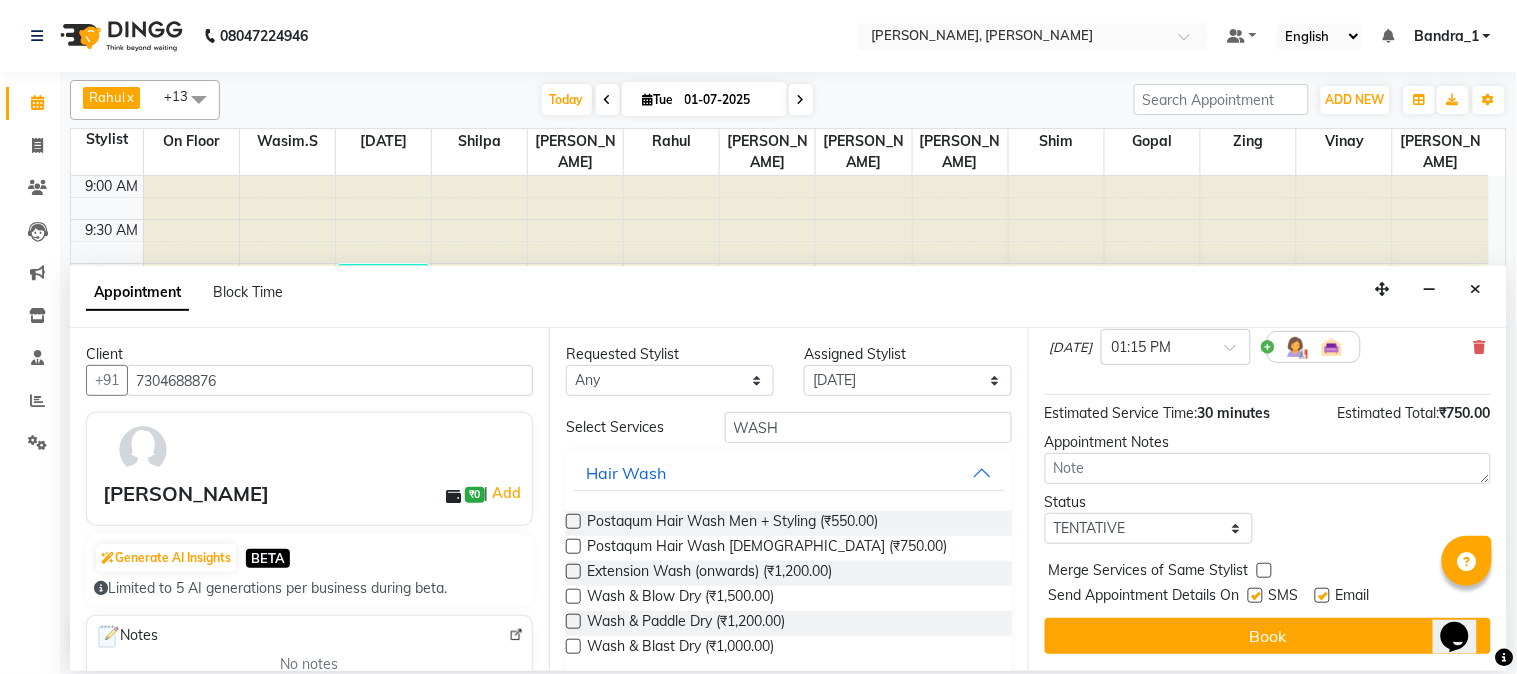 drag, startPoint x: 1322, startPoint y: 598, endPoint x: 1295, endPoint y: 607, distance: 28.460499 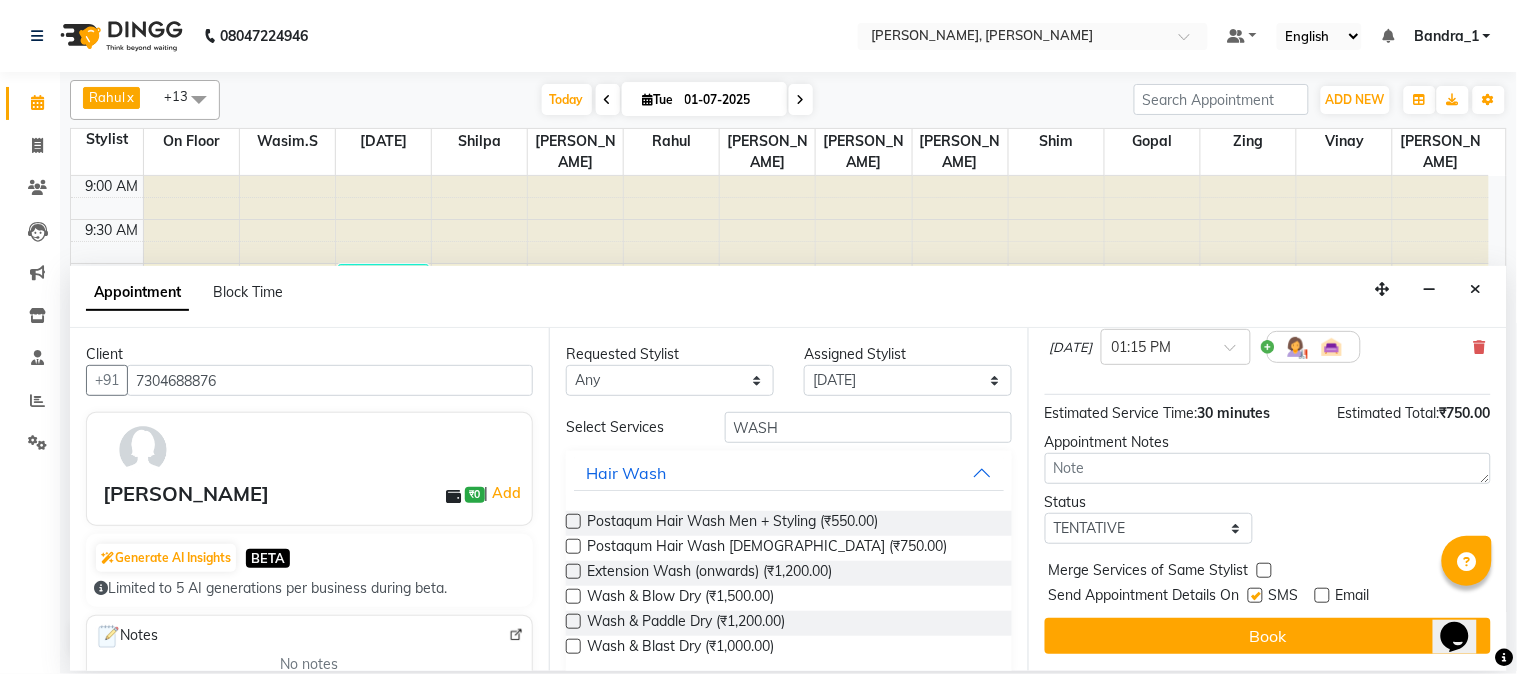 click at bounding box center (1255, 595) 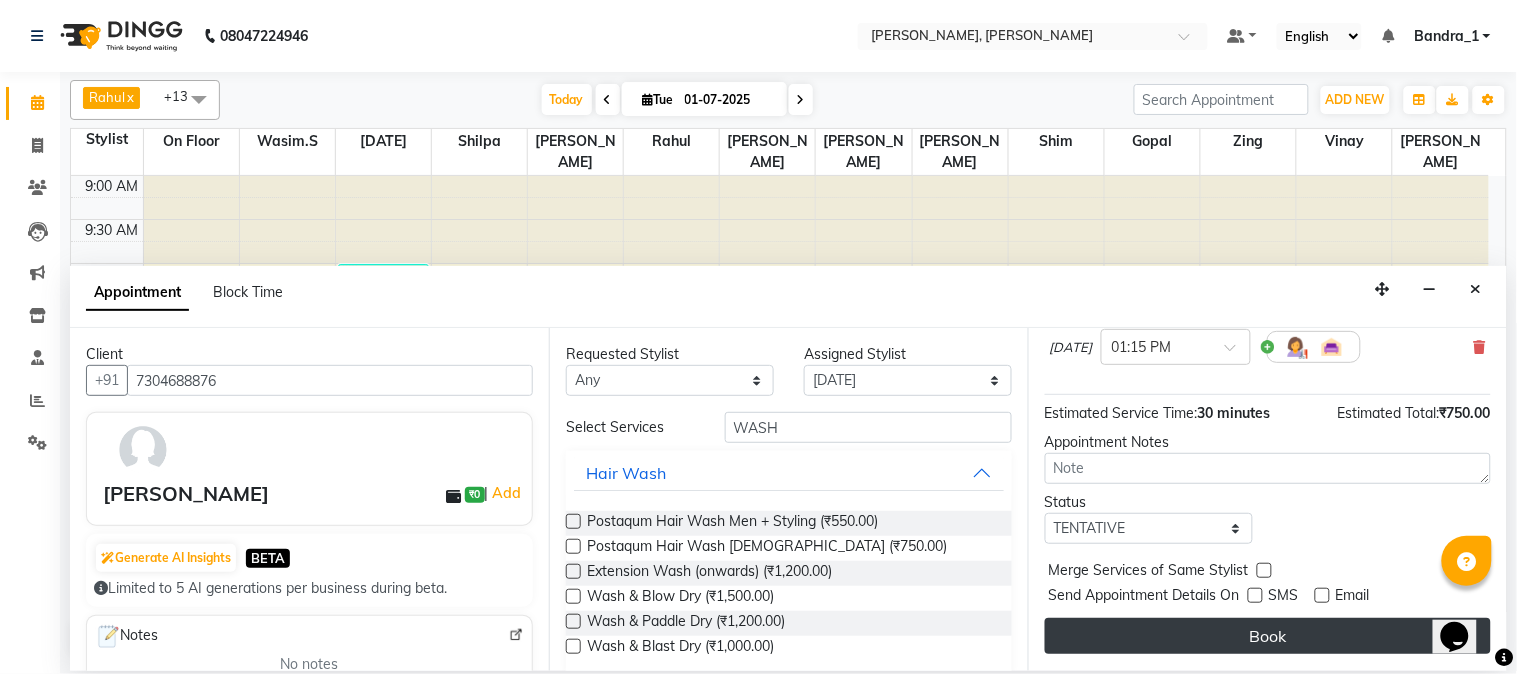 click on "Book" at bounding box center [1268, 636] 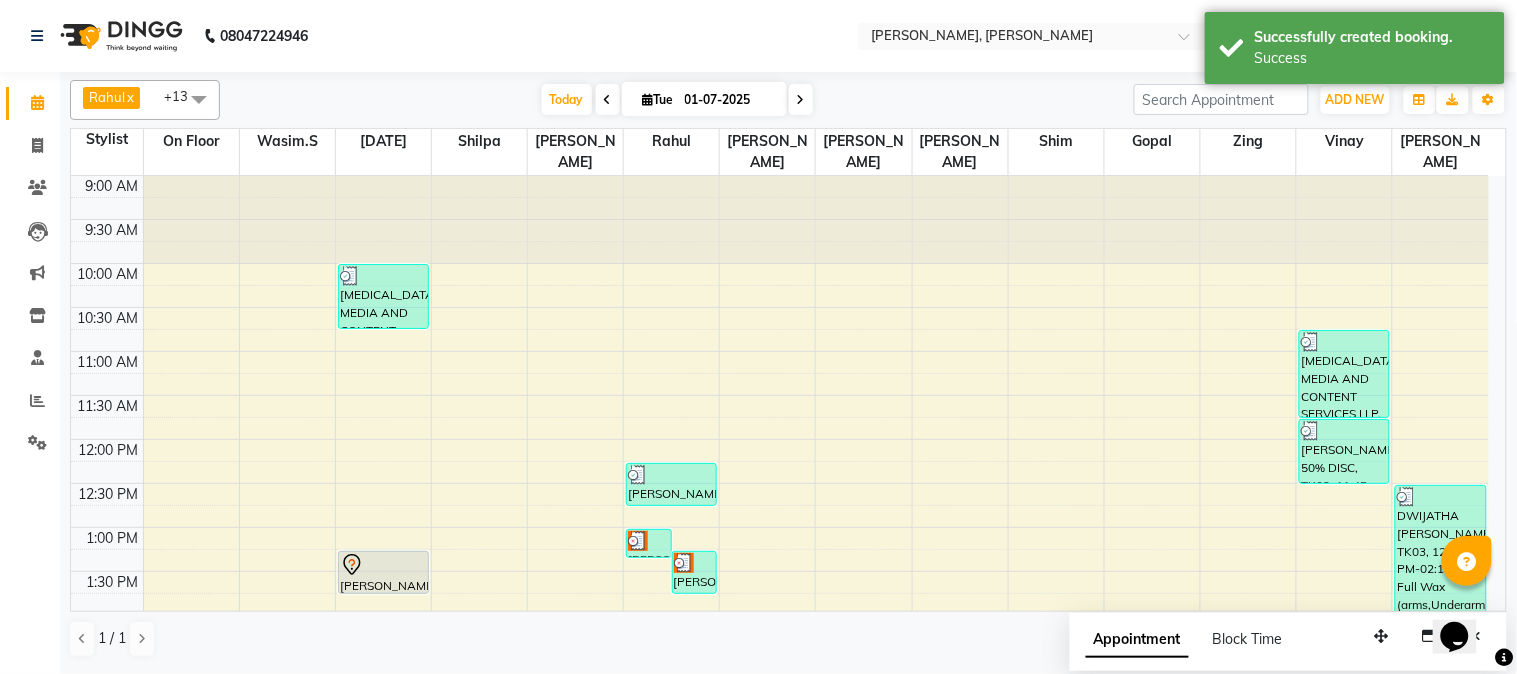 click on "SANAM PARIYANI, TK07, 01:15 PM-01:45 PM, Postaqum Hair Wash Female" at bounding box center [383, 572] 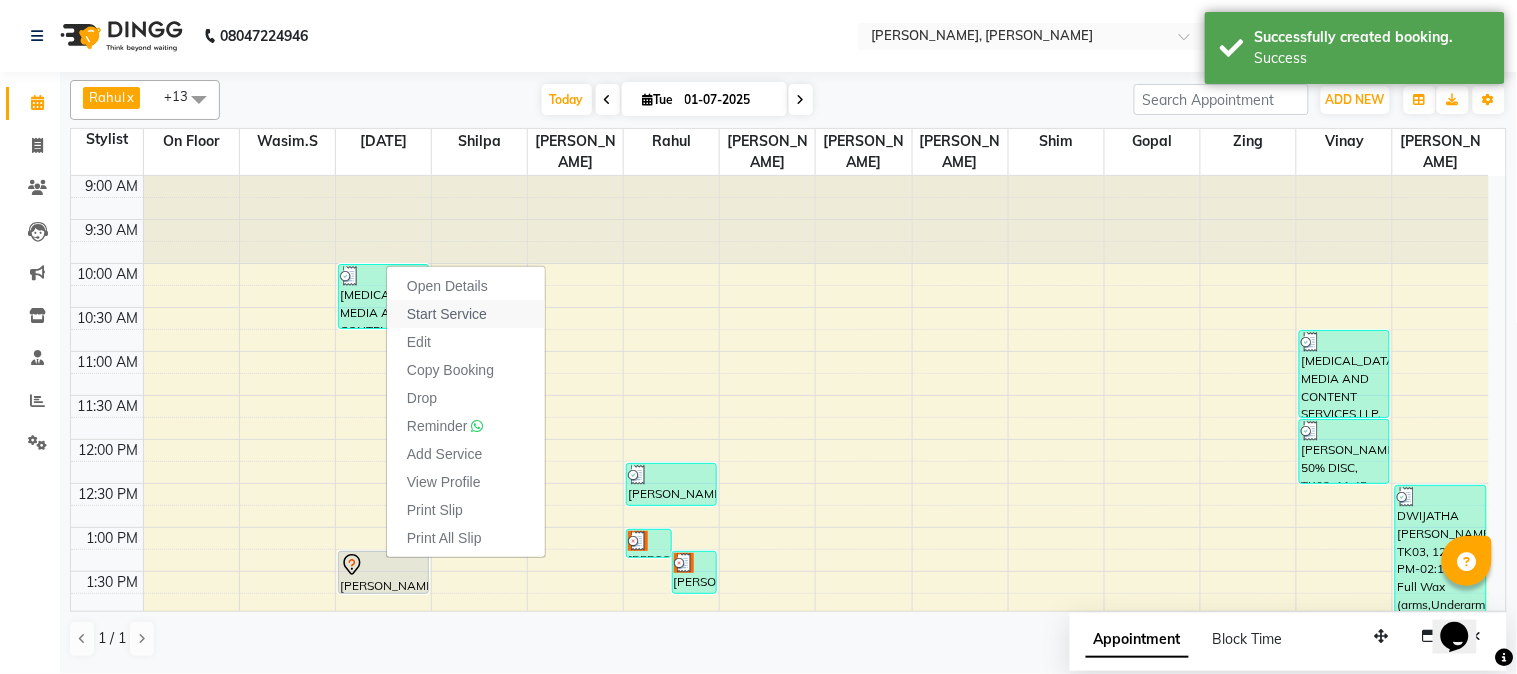 click on "Start Service" at bounding box center [466, 314] 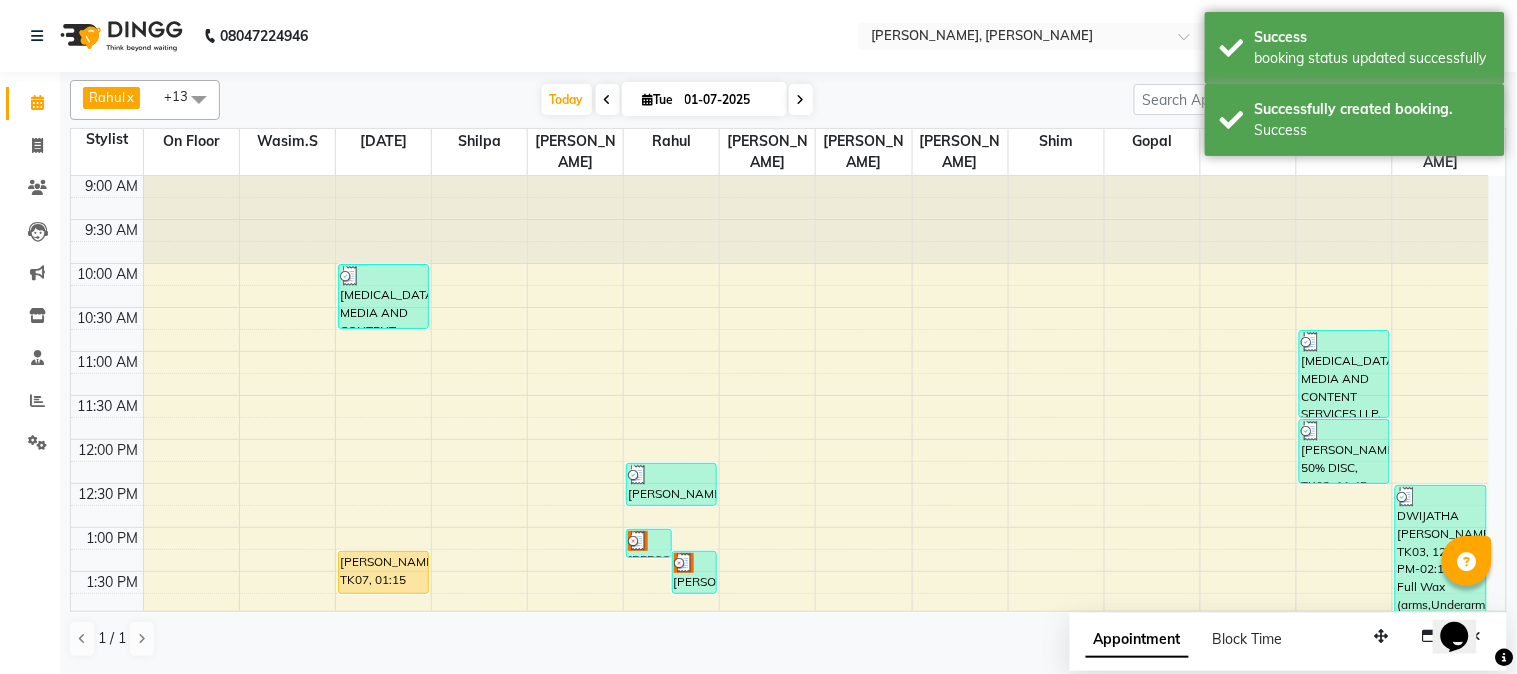 click on "SANAM PARIYANI, TK07, 01:15 PM-01:45 PM, Postaqum Hair Wash Female" at bounding box center [383, 572] 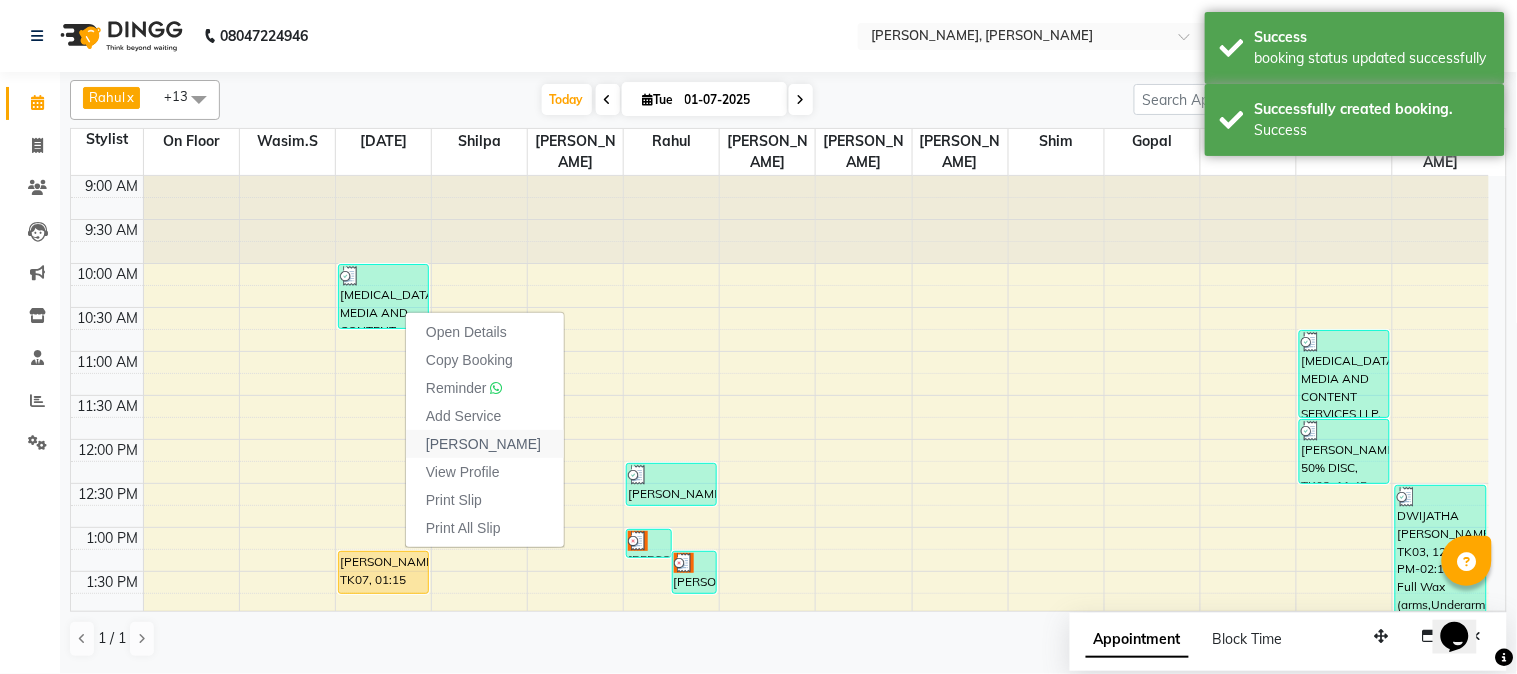 click on "Mark Done" at bounding box center [483, 444] 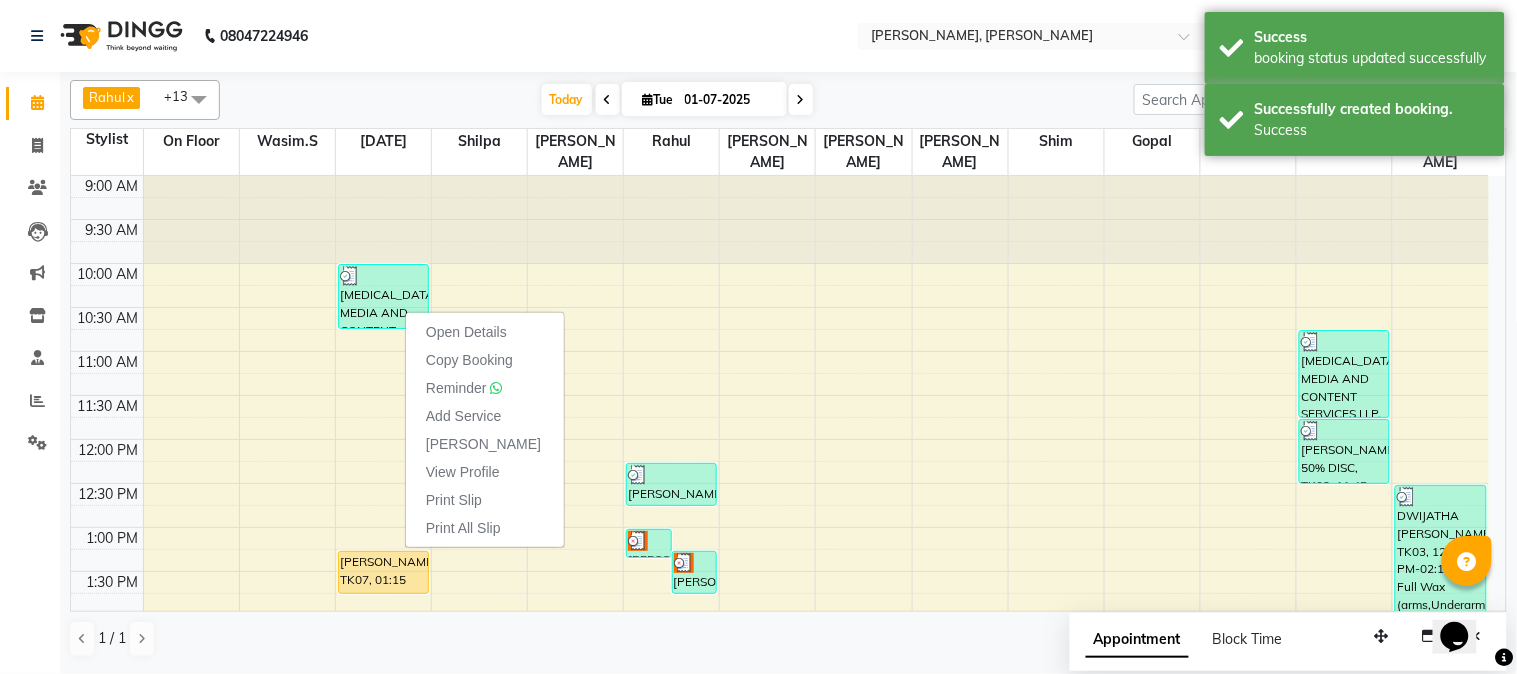 select on "service" 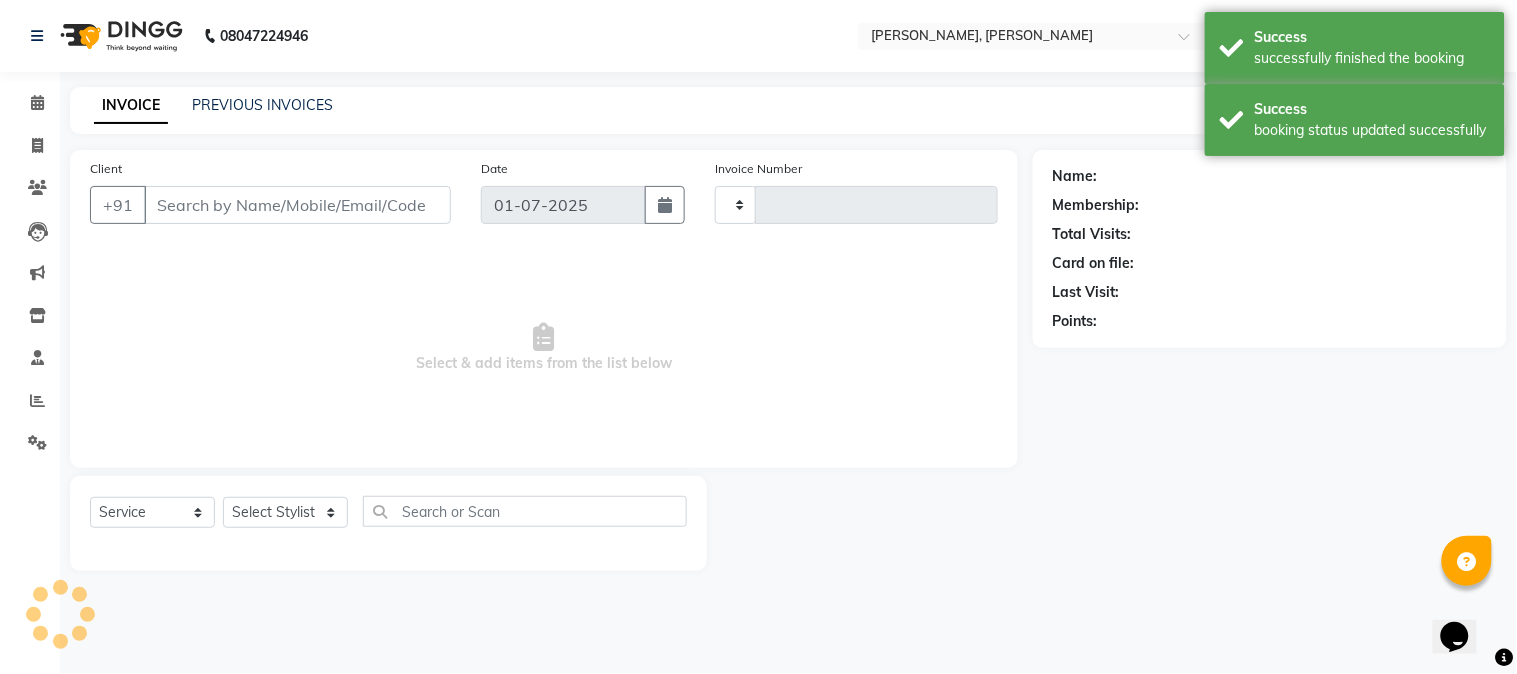 type on "0780" 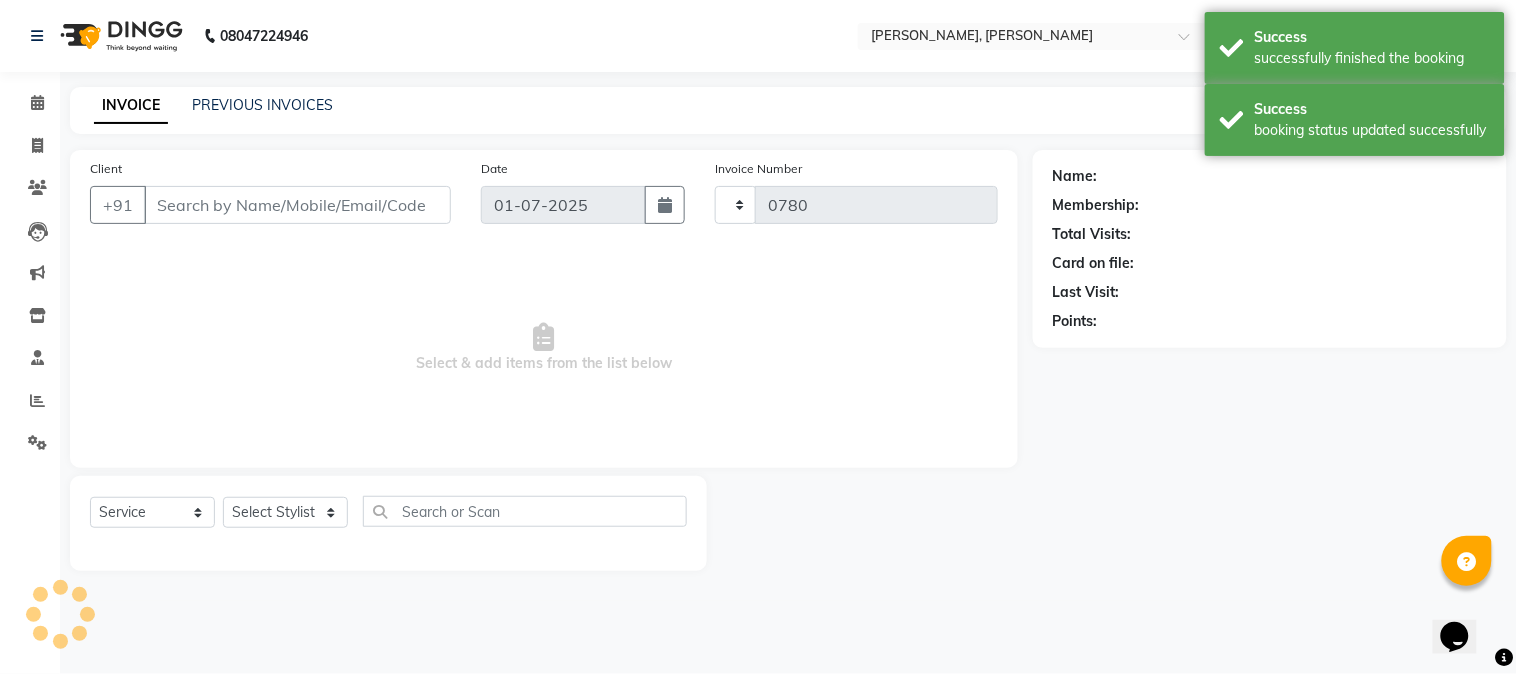 select on "7997" 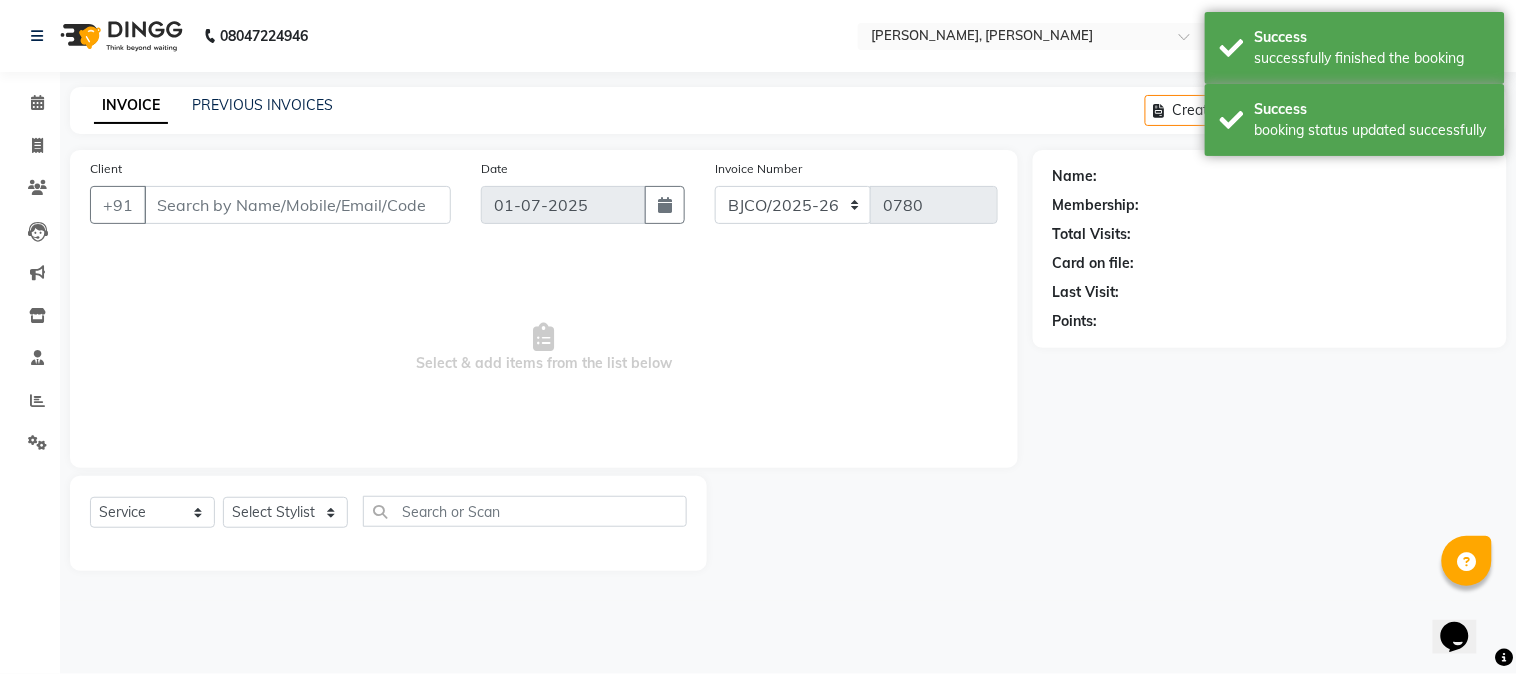 type on "7304688876" 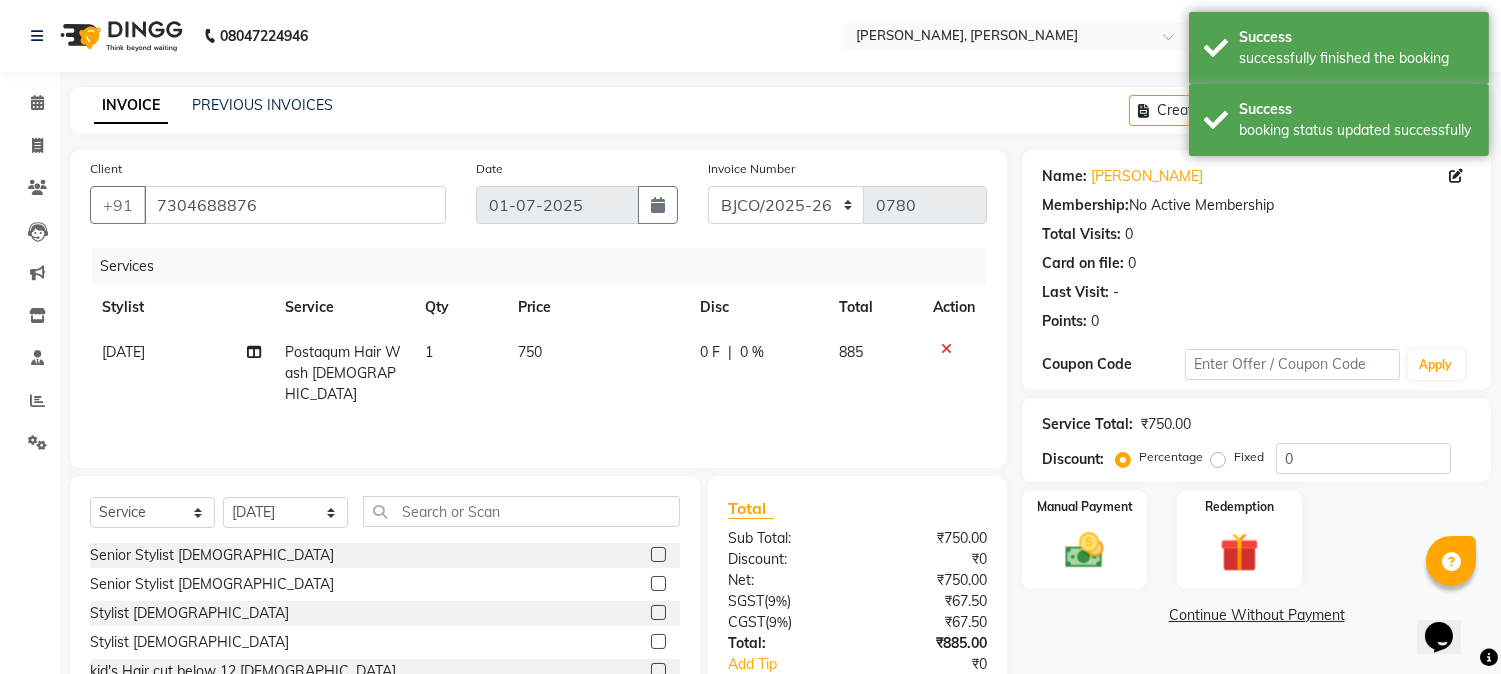 click on "750" 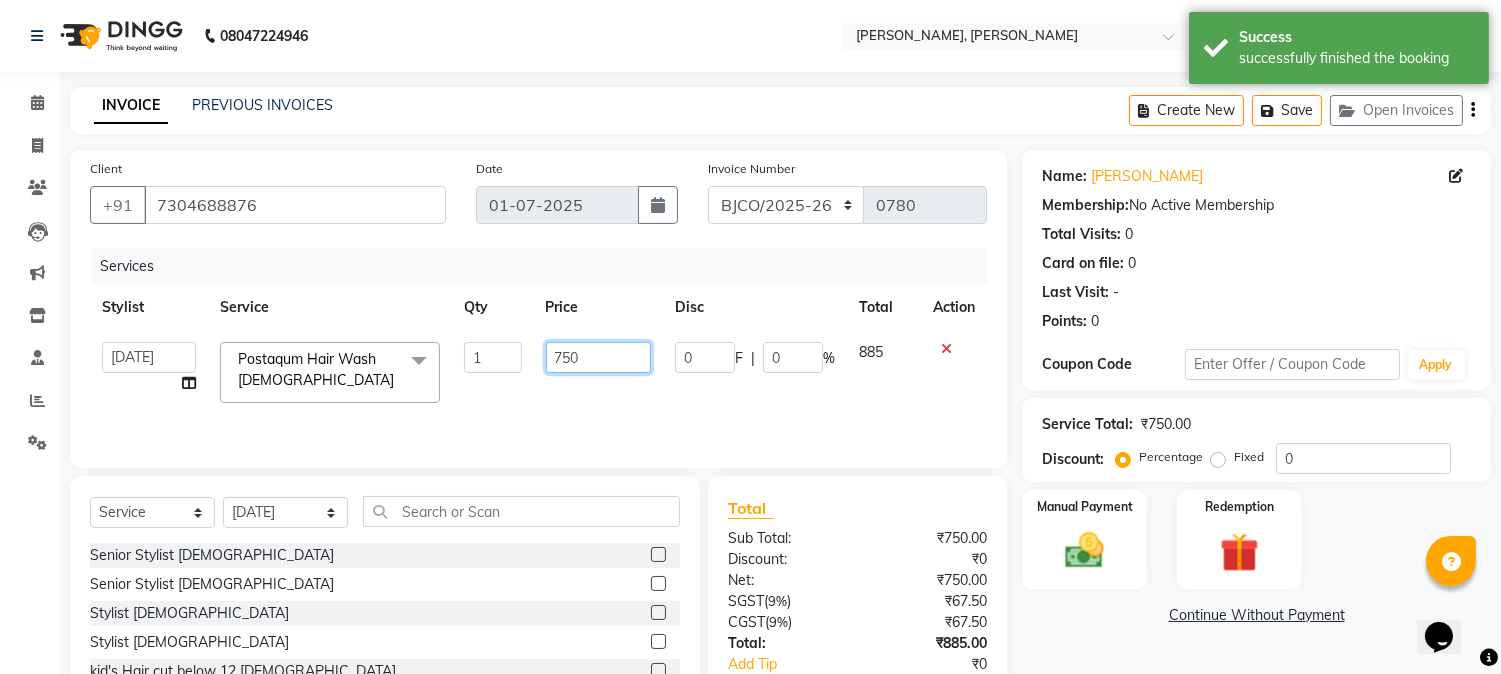click on "750" 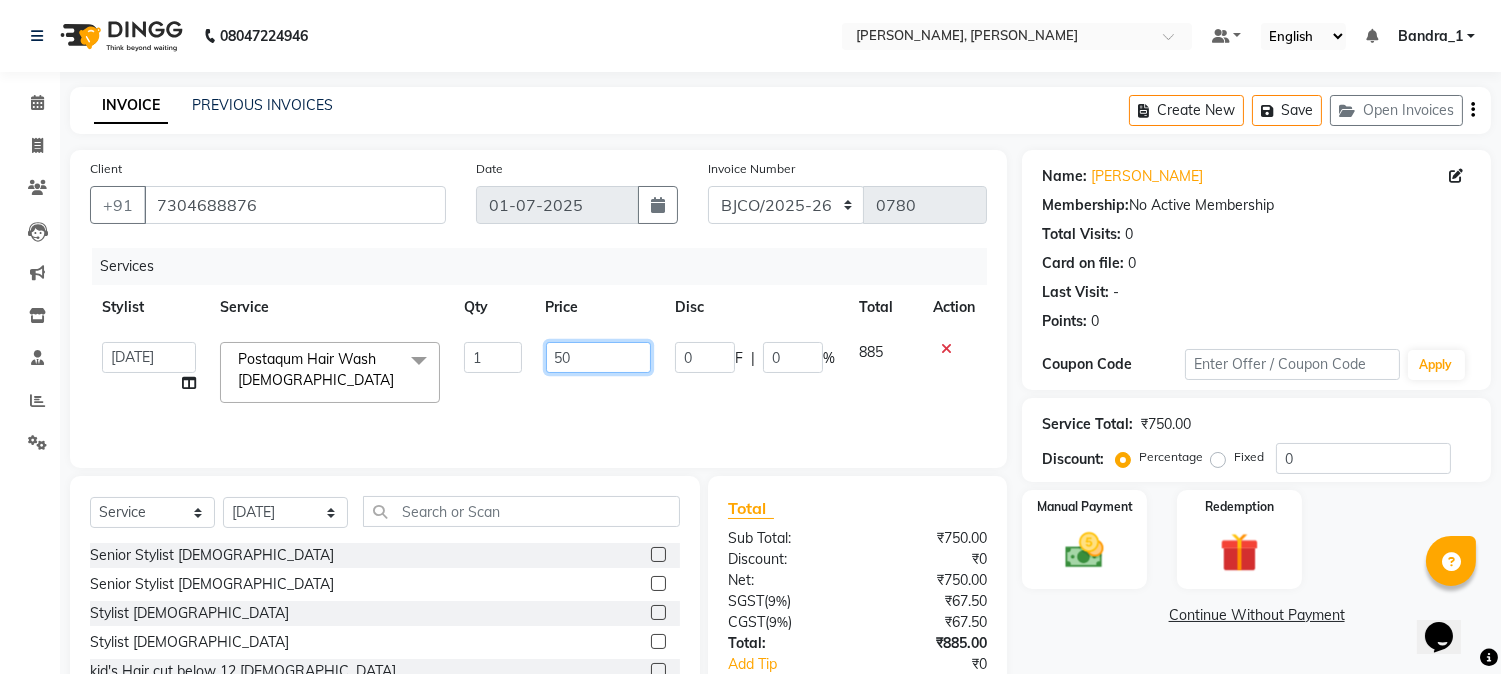 type on "500" 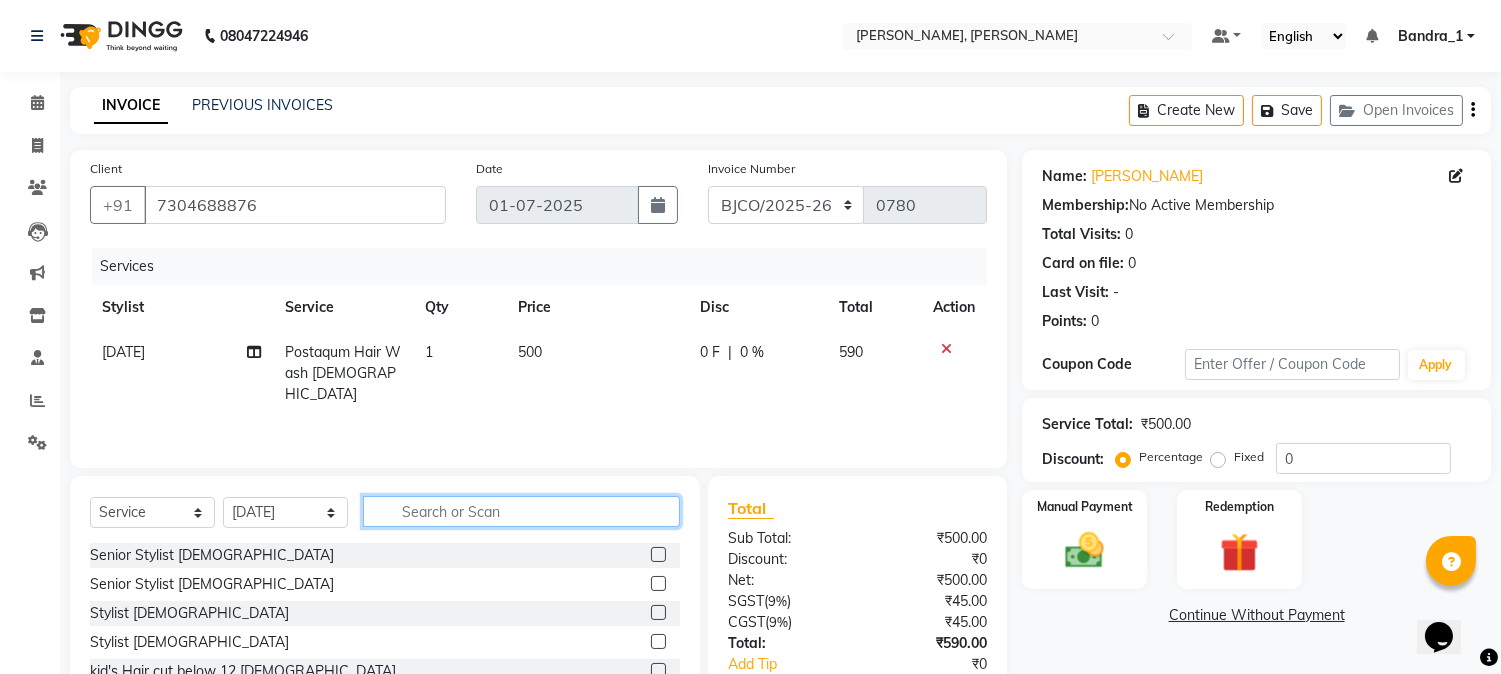 click 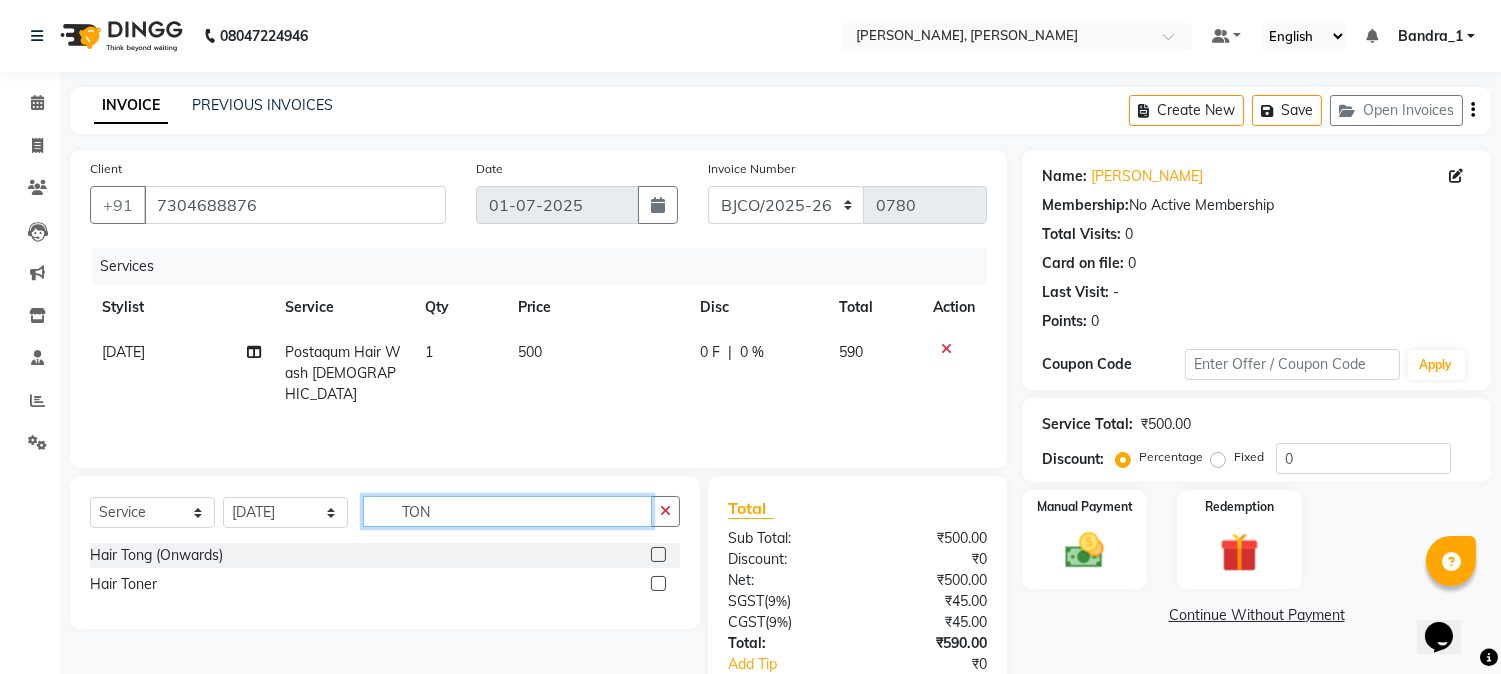 type on "TON" 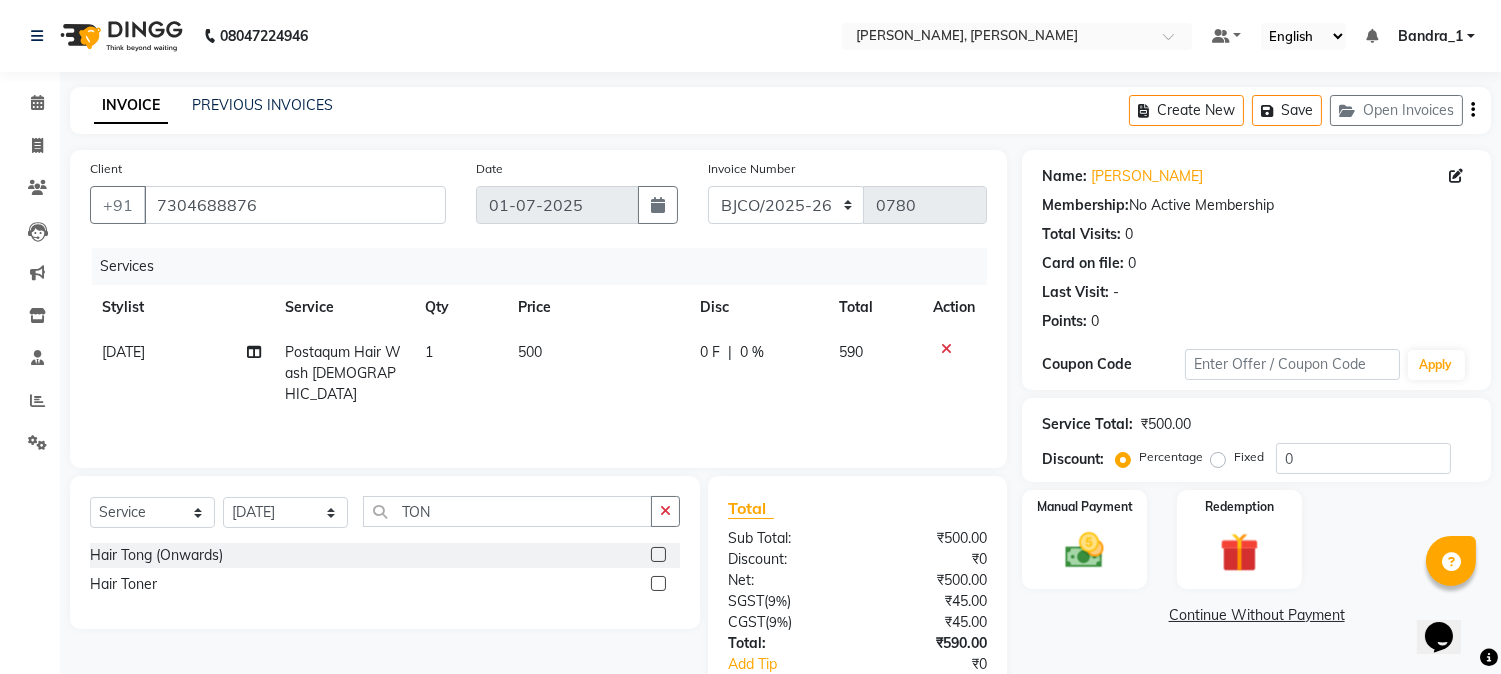 click 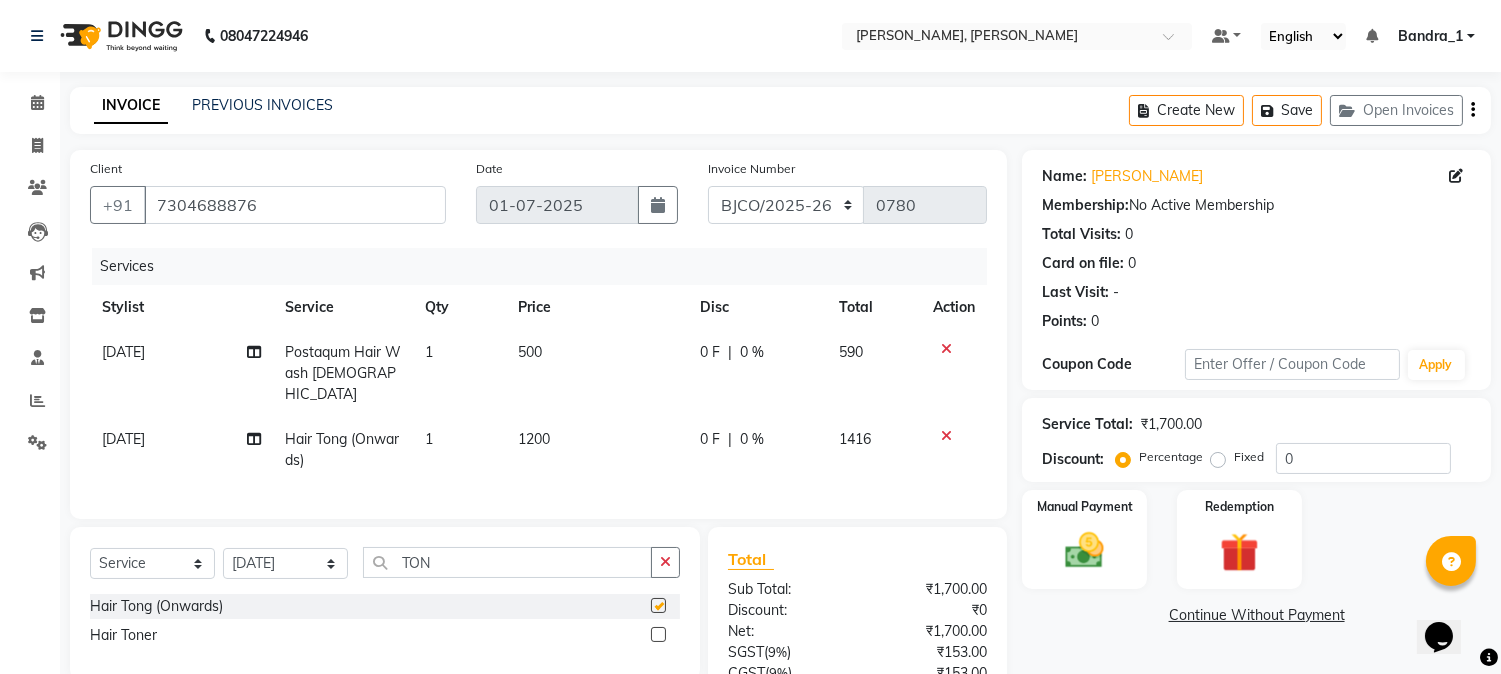 checkbox on "false" 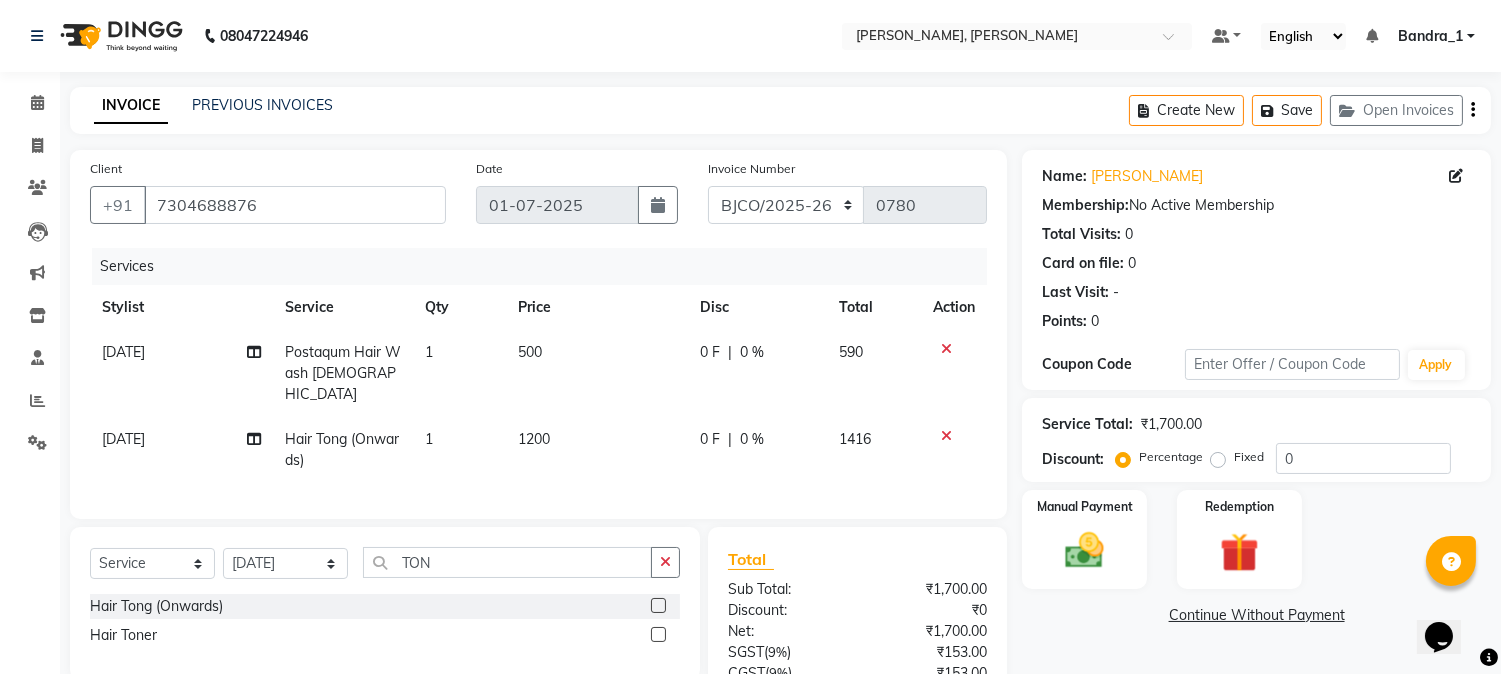 click on "1200" 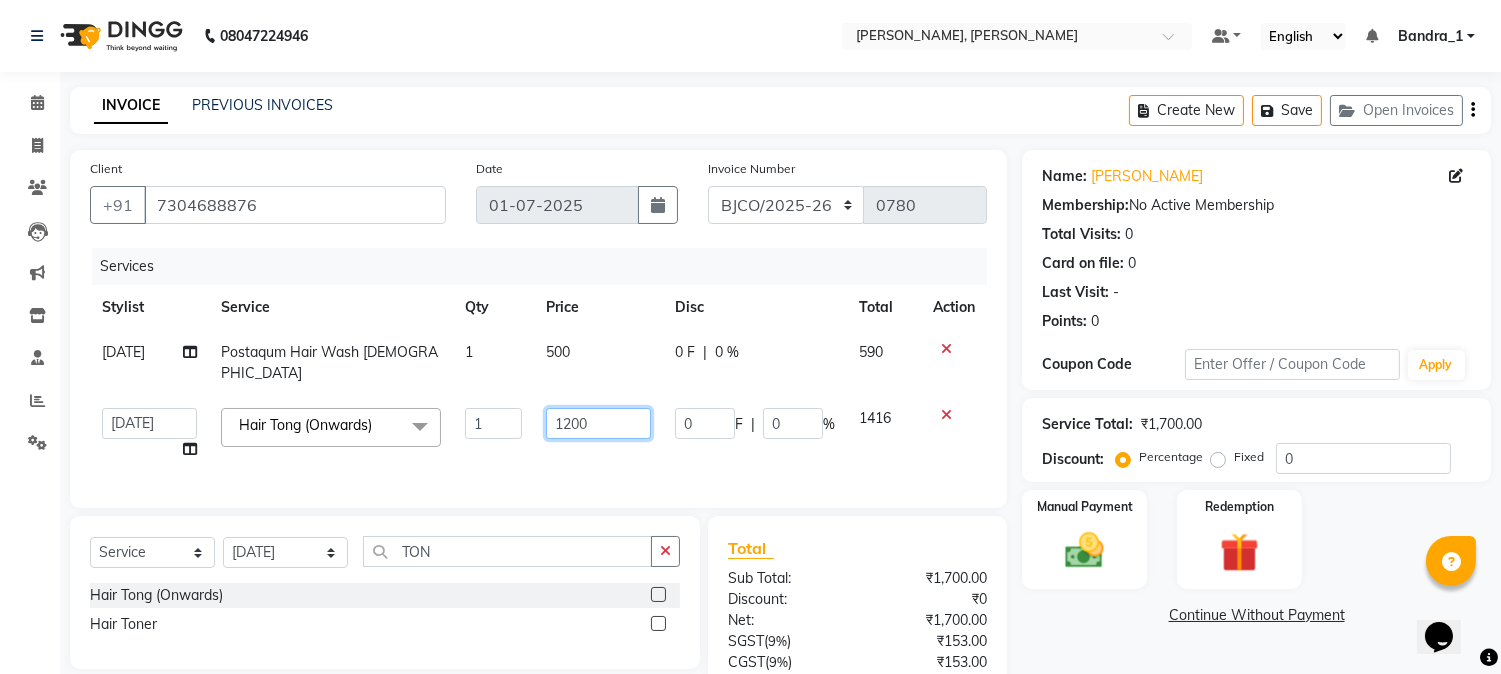 click on "1200" 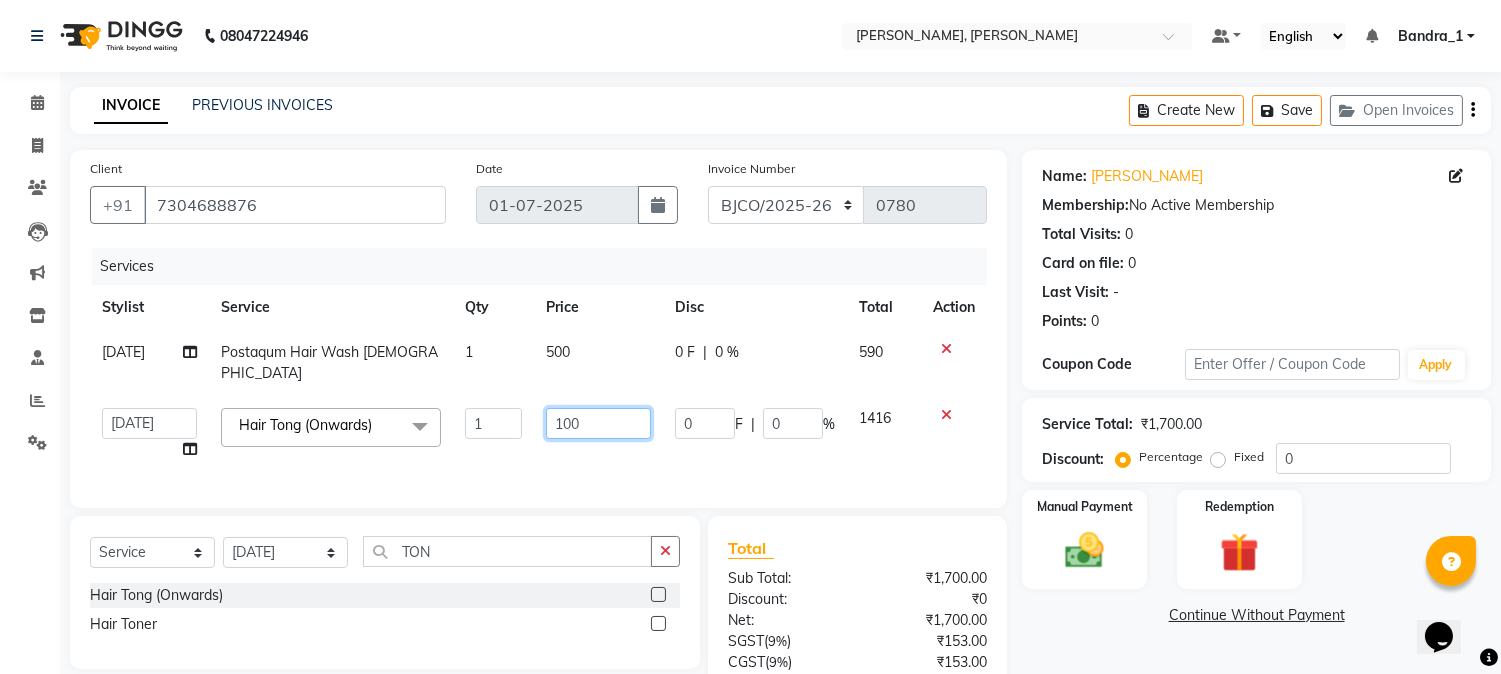 type on "1500" 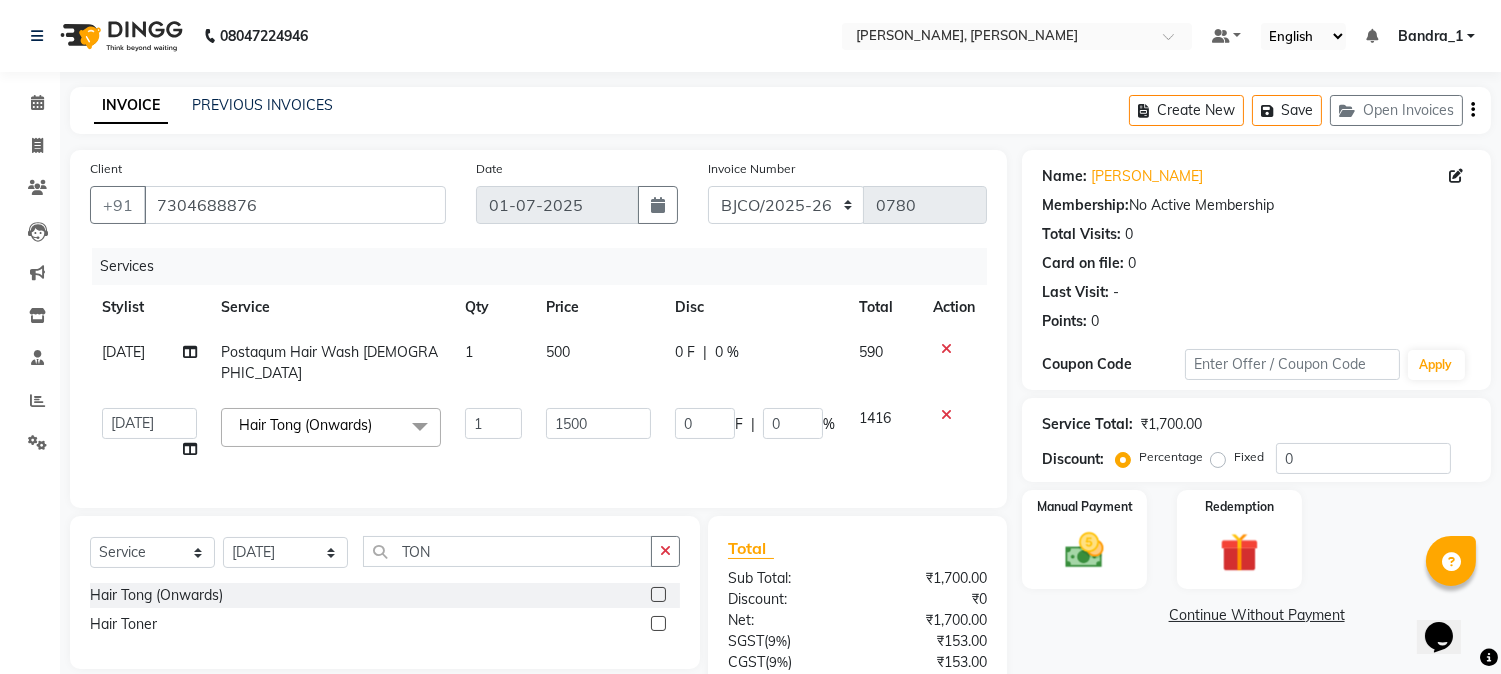 click on "1500" 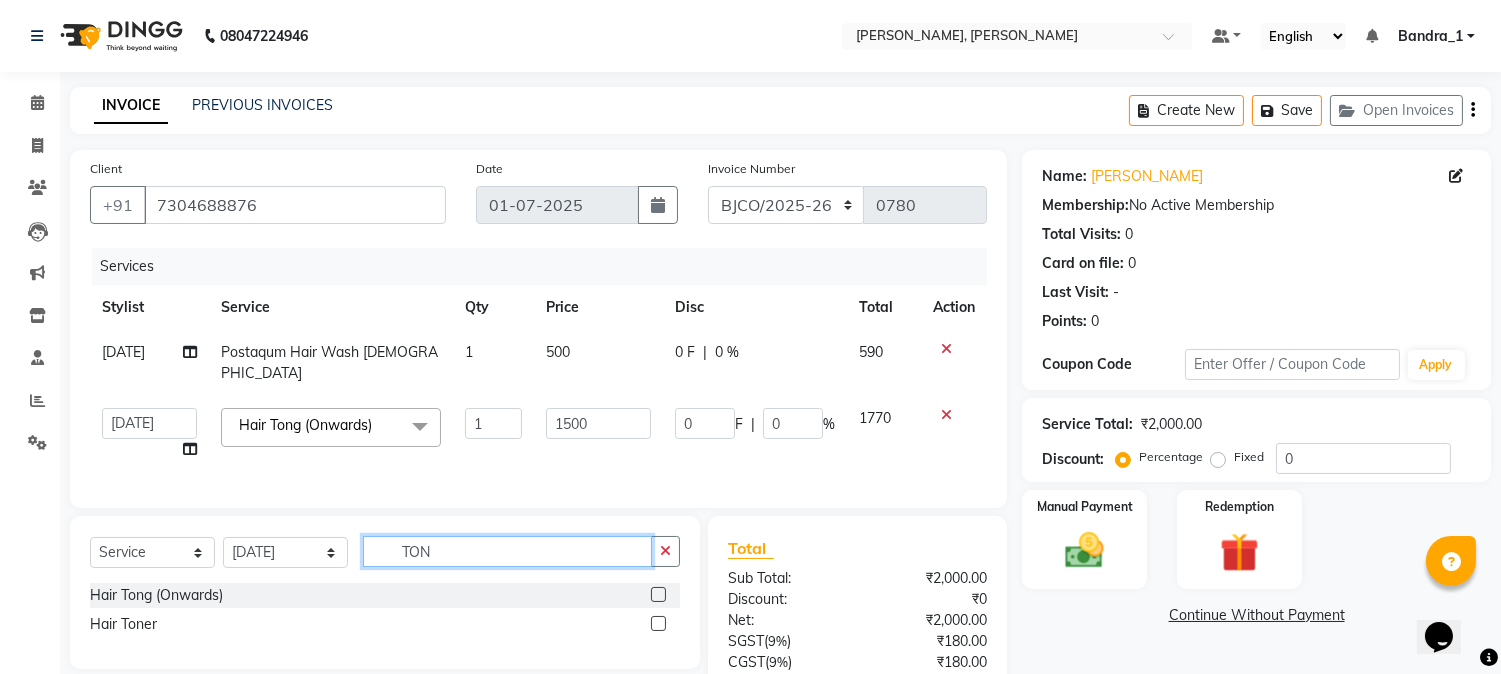 drag, startPoint x: 438, startPoint y: 551, endPoint x: 297, endPoint y: 481, distance: 157.41982 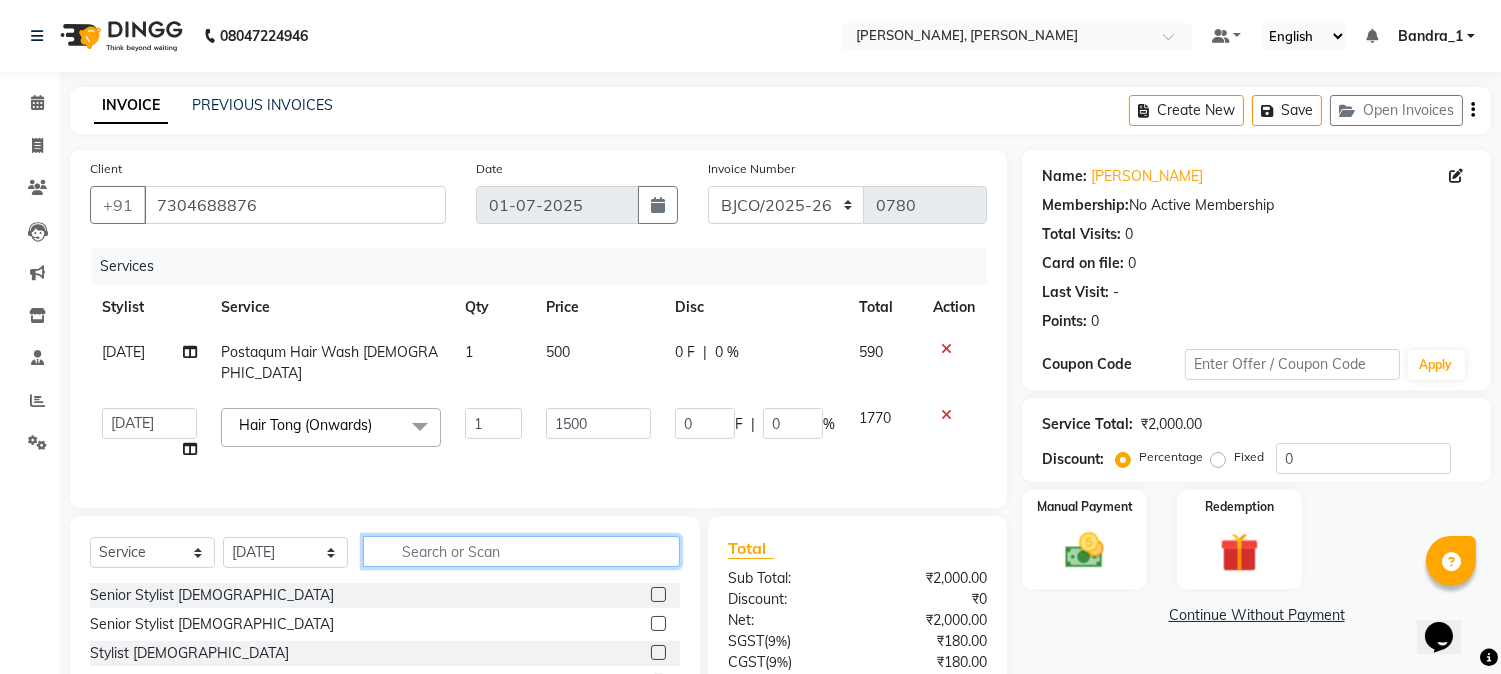 type 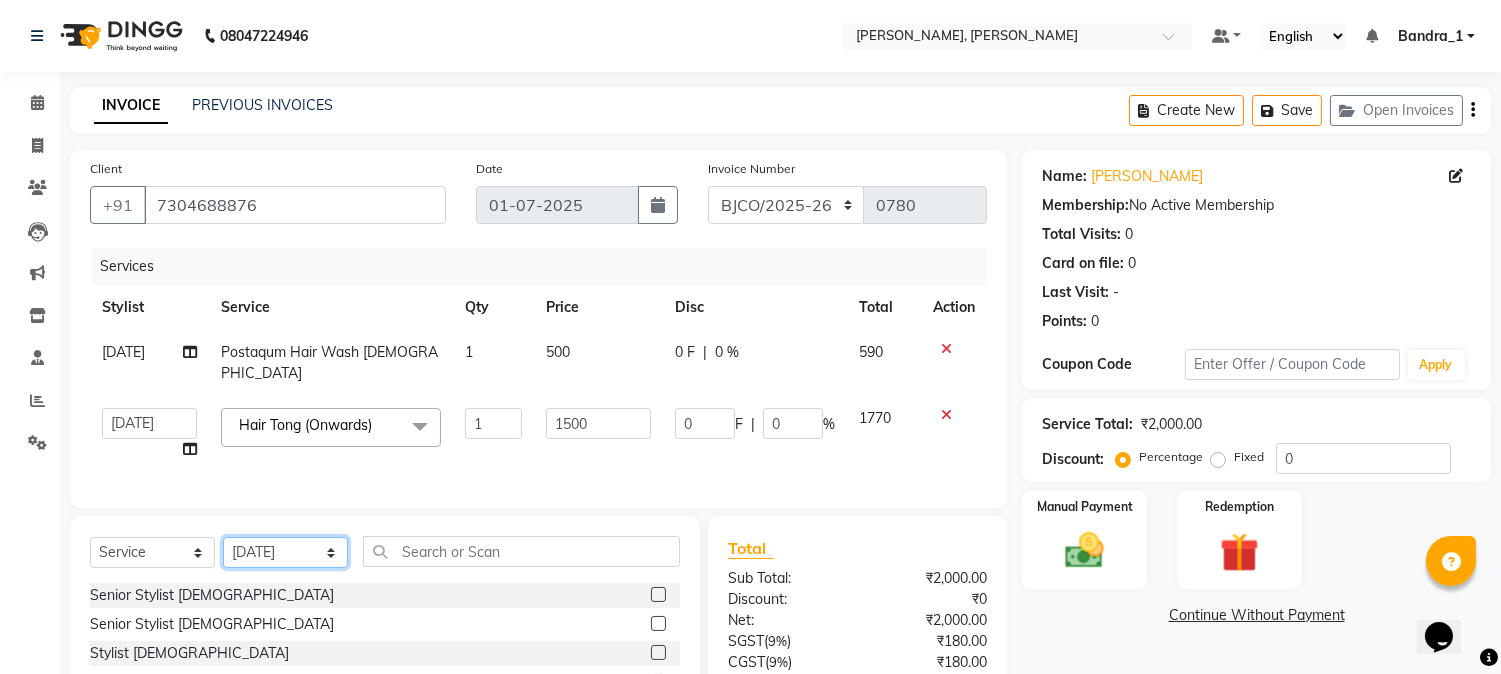 click on "Select Stylist Abdul Bandra_1 Bandra_store [PERSON_NAME] [PERSON_NAME] [PERSON_NAME] [PERSON_NAME] [PERSON_NAME] [PERSON_NAME] On  Floor  Peetrass [PERSON_NAME]  [DATE] [PERSON_NAME] [PERSON_NAME] [PERSON_NAME] [PERSON_NAME] [PERSON_NAME] Shilpa [PERSON_NAME] [PERSON_NAME]                         [PERSON_NAME] [PERSON_NAME].S Yangamphy [PERSON_NAME]" 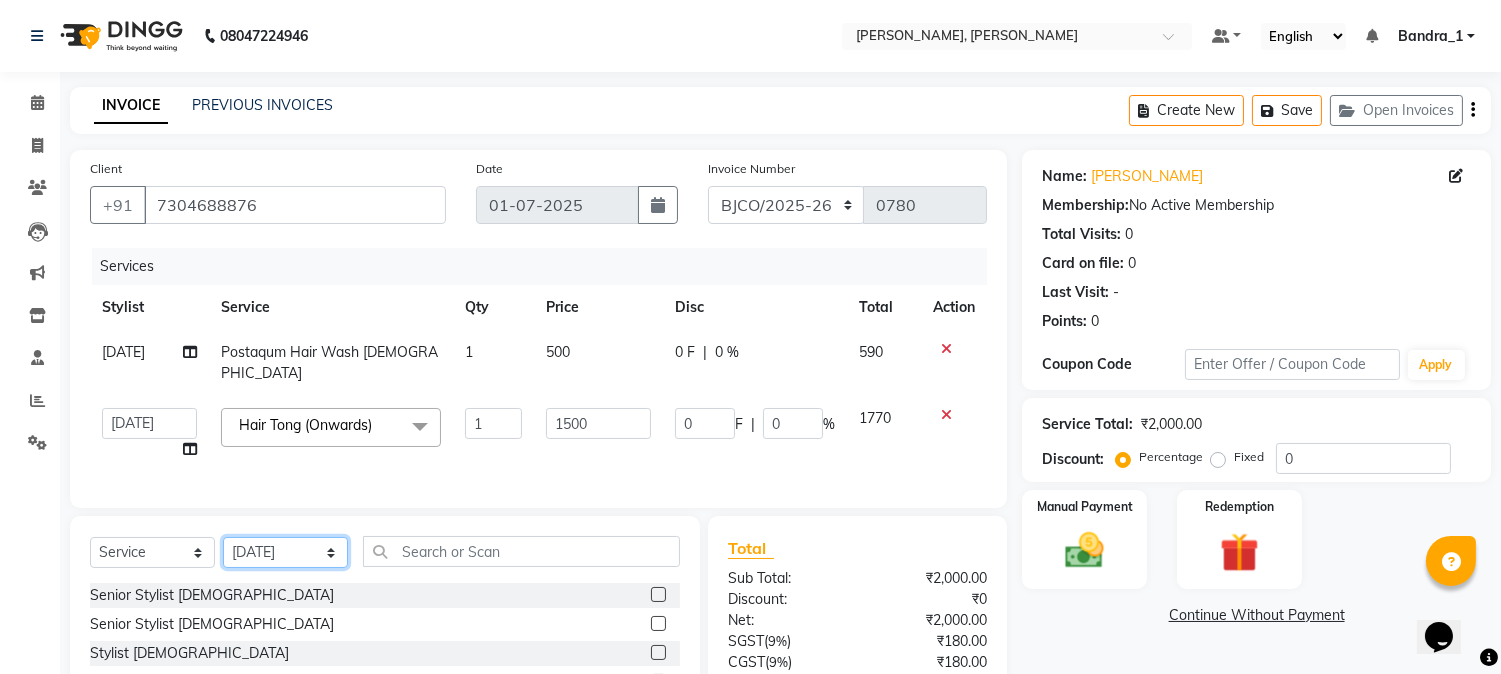 select on "8537" 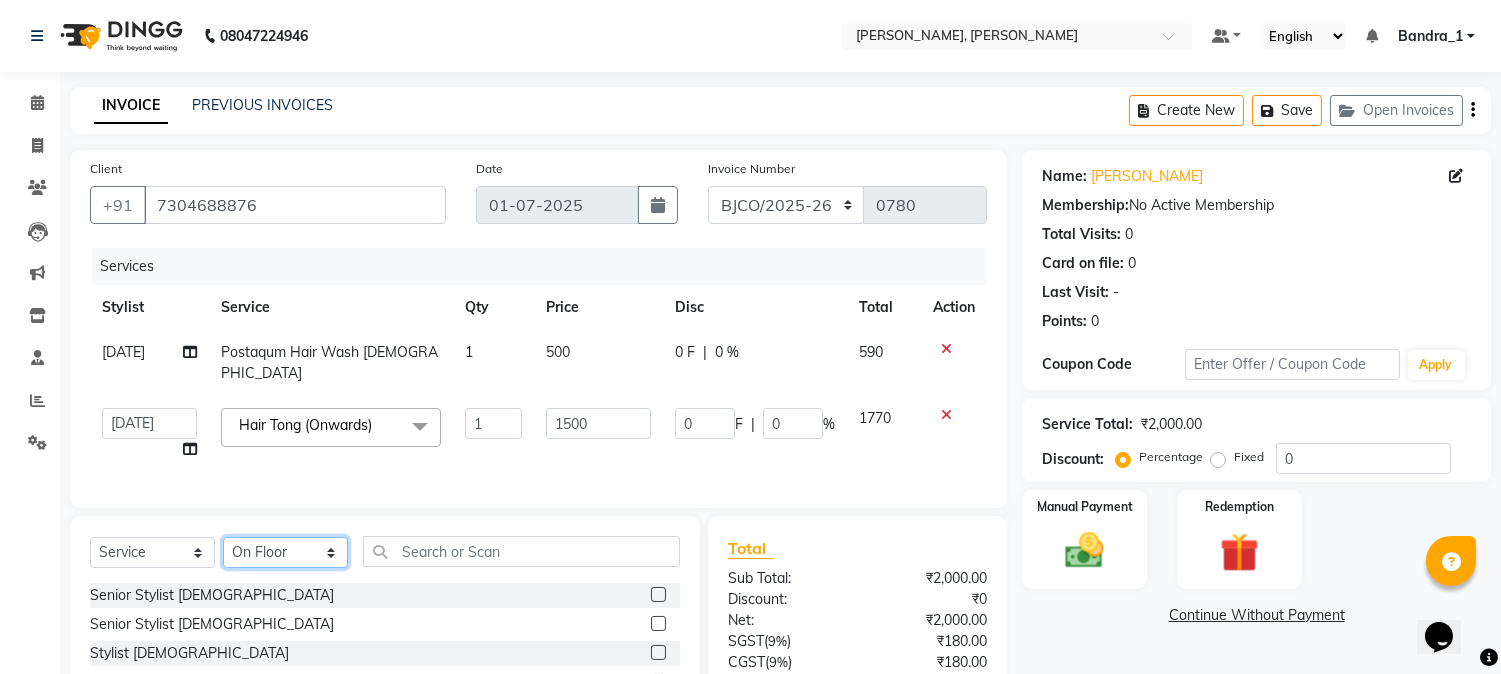 click on "Select Stylist Abdul Bandra_1 Bandra_store [PERSON_NAME] [PERSON_NAME] [PERSON_NAME] [PERSON_NAME] [PERSON_NAME] [PERSON_NAME] On  Floor  Peetrass [PERSON_NAME]  [DATE] [PERSON_NAME] [PERSON_NAME] [PERSON_NAME] [PERSON_NAME] [PERSON_NAME] Shilpa [PERSON_NAME] [PERSON_NAME]                         [PERSON_NAME] [PERSON_NAME].S Yangamphy [PERSON_NAME]" 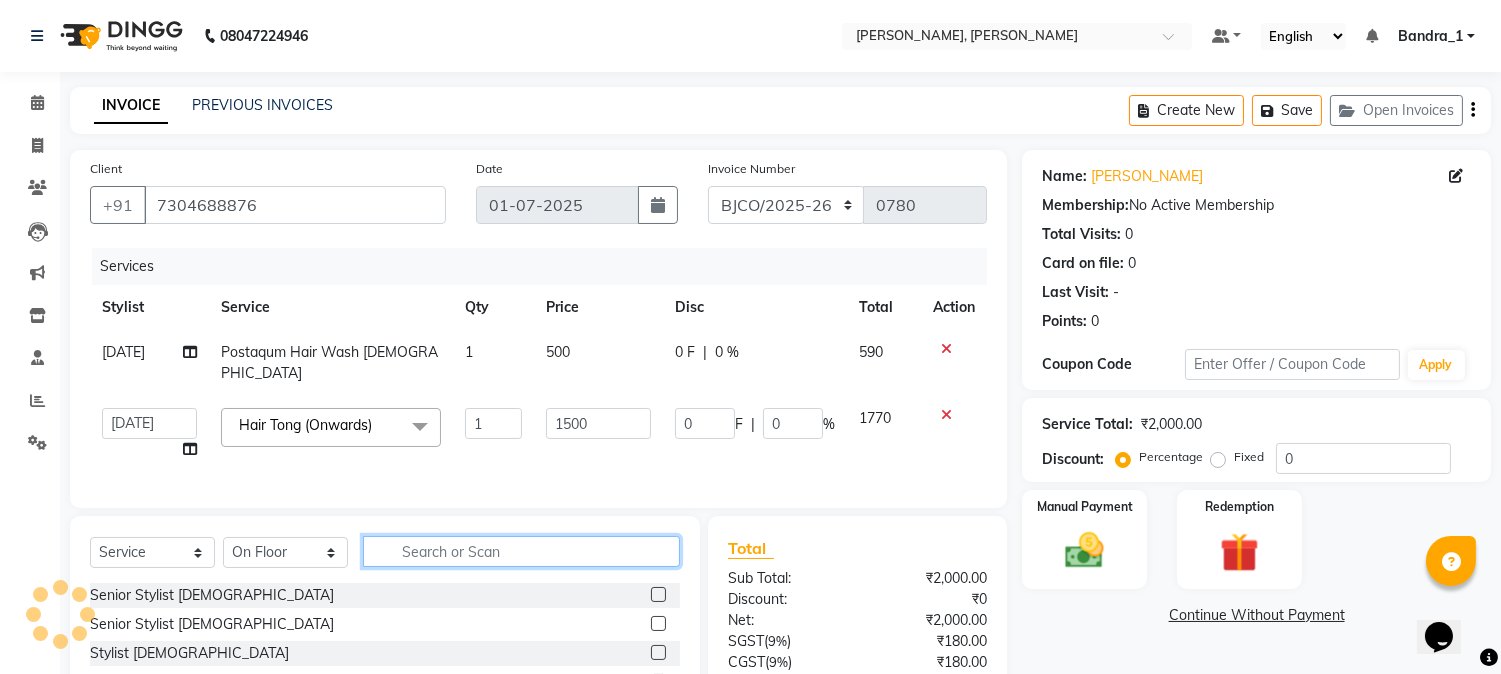 click 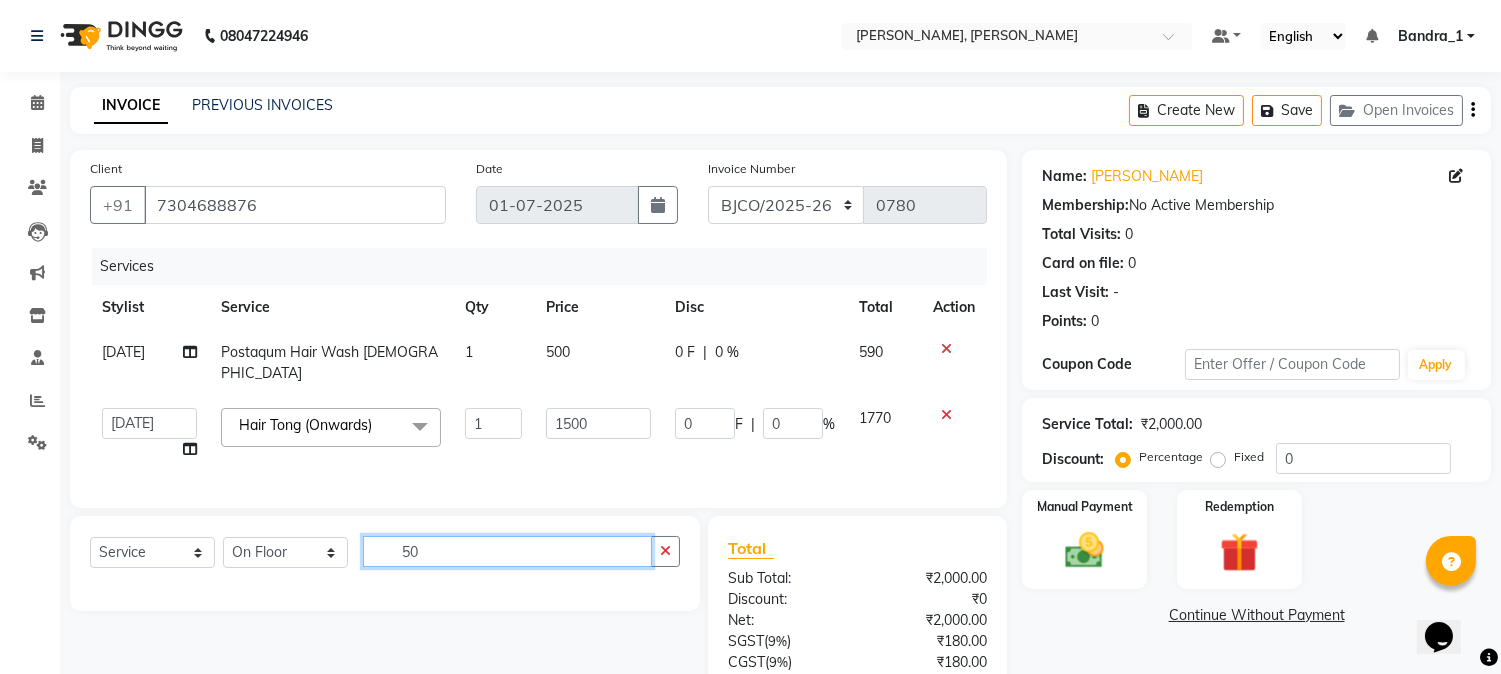 type on "5" 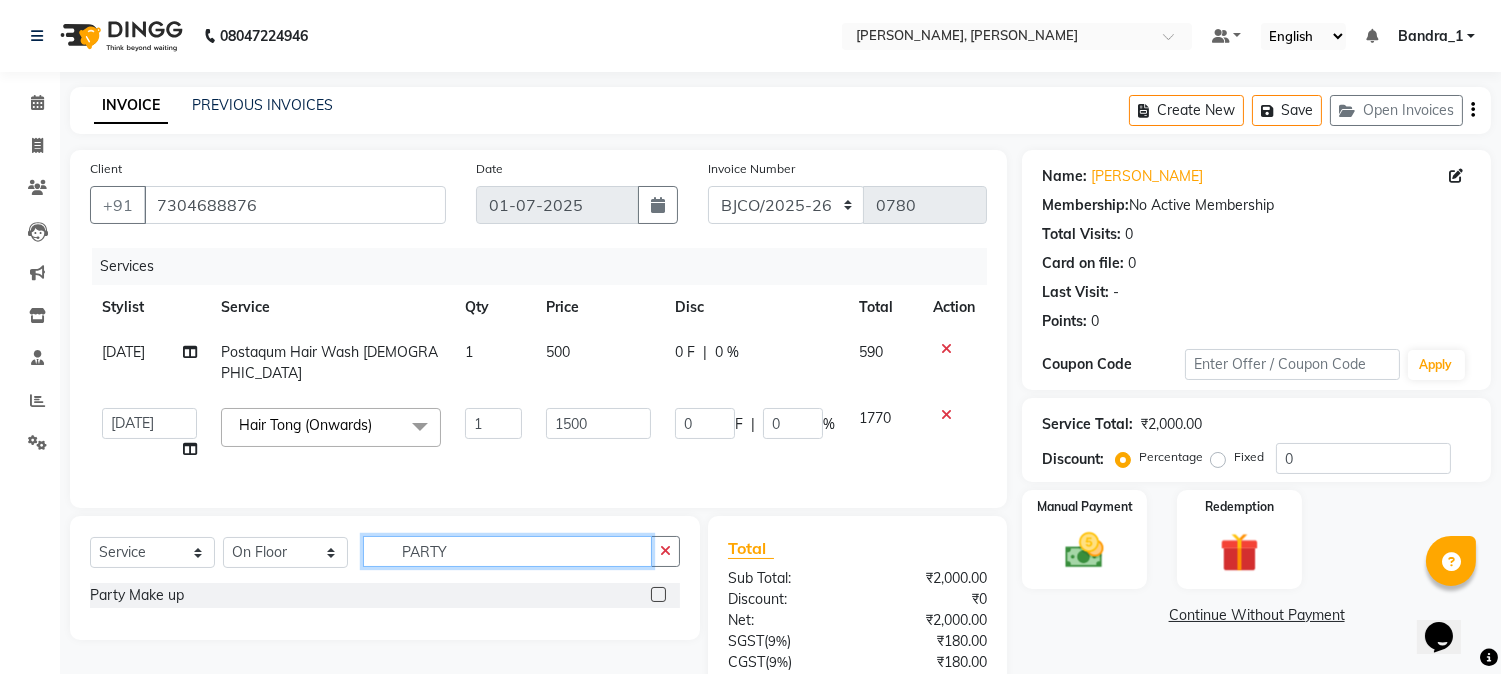 type on "PARTY" 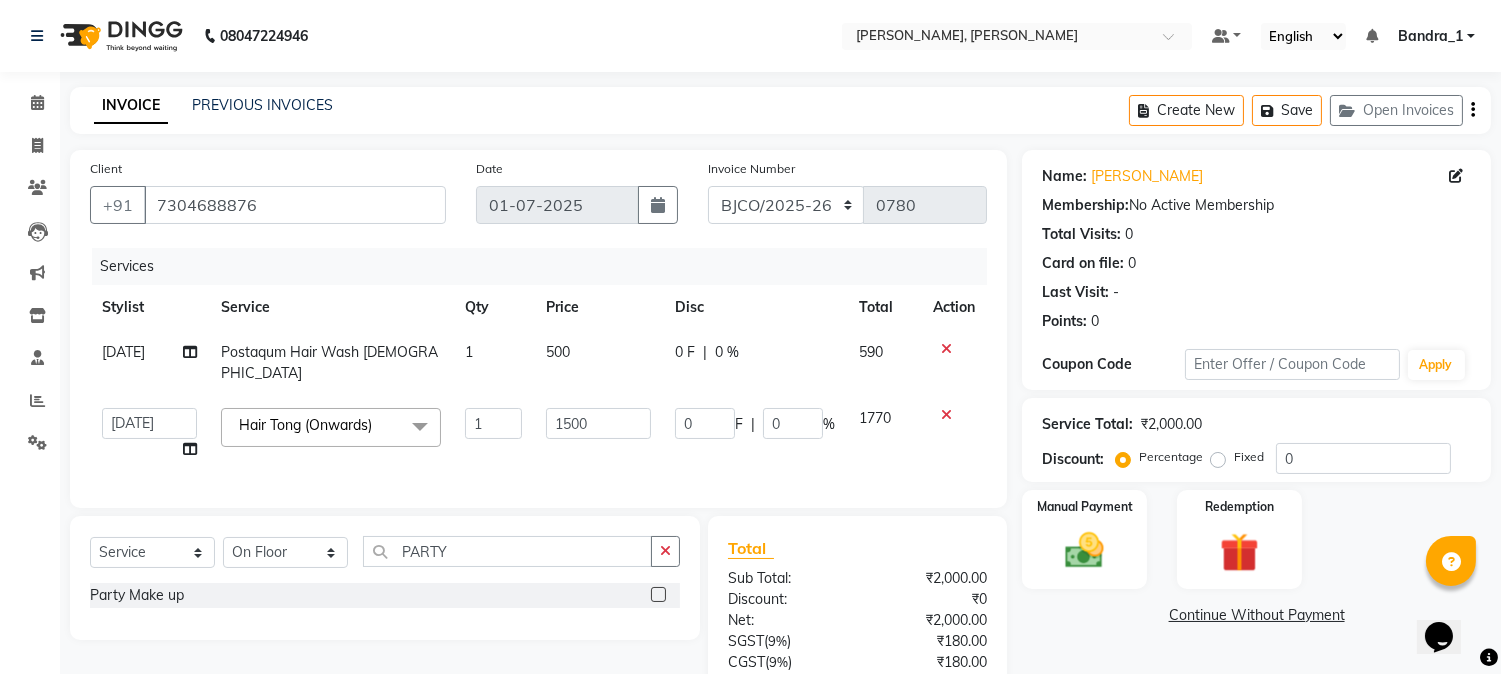 click 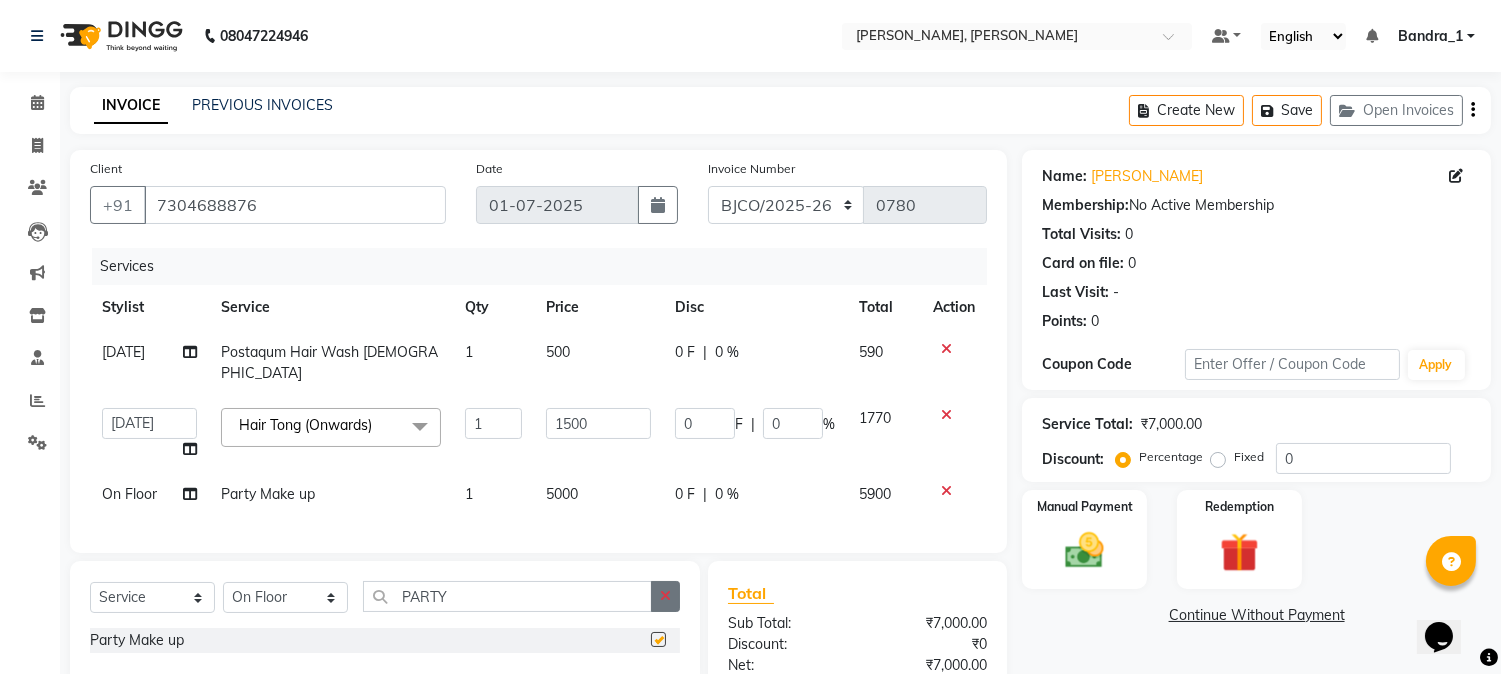 checkbox on "false" 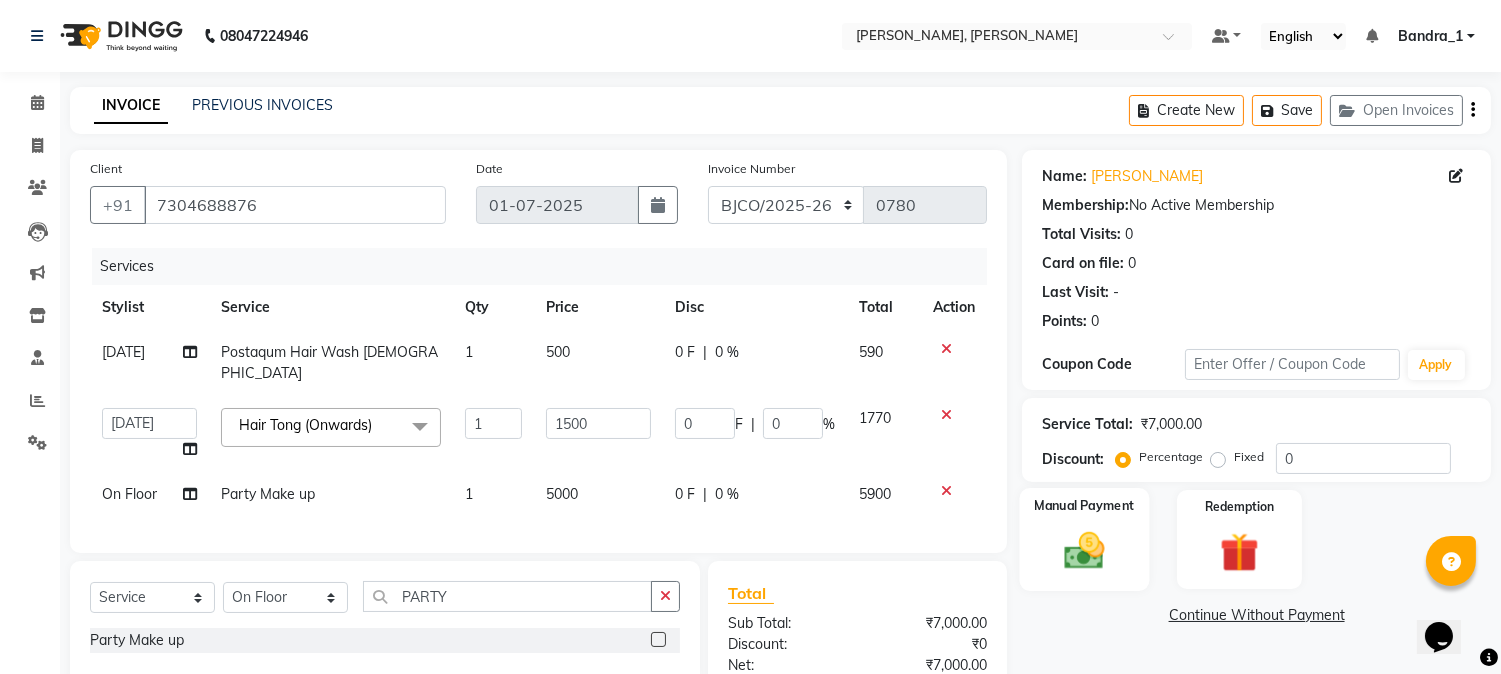 click 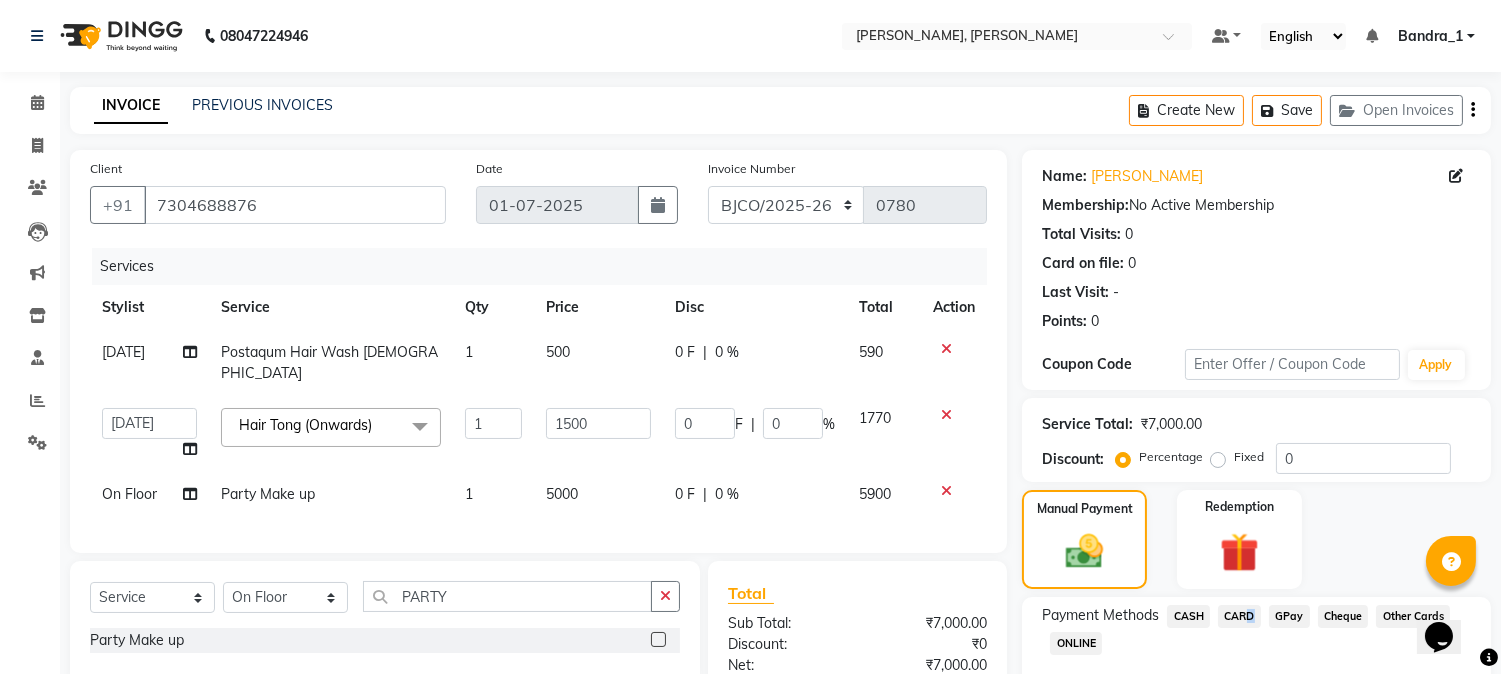click on "CARD" 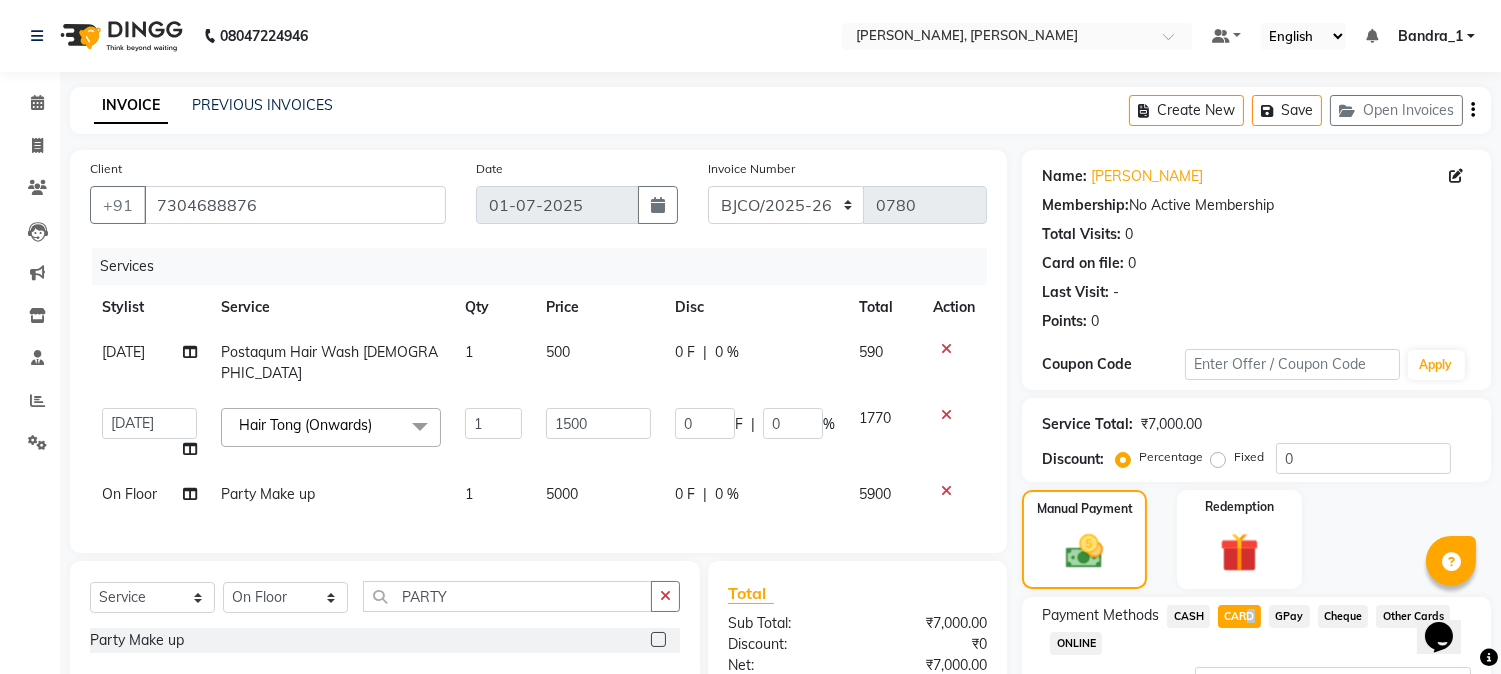 scroll, scrollTop: 206, scrollLeft: 0, axis: vertical 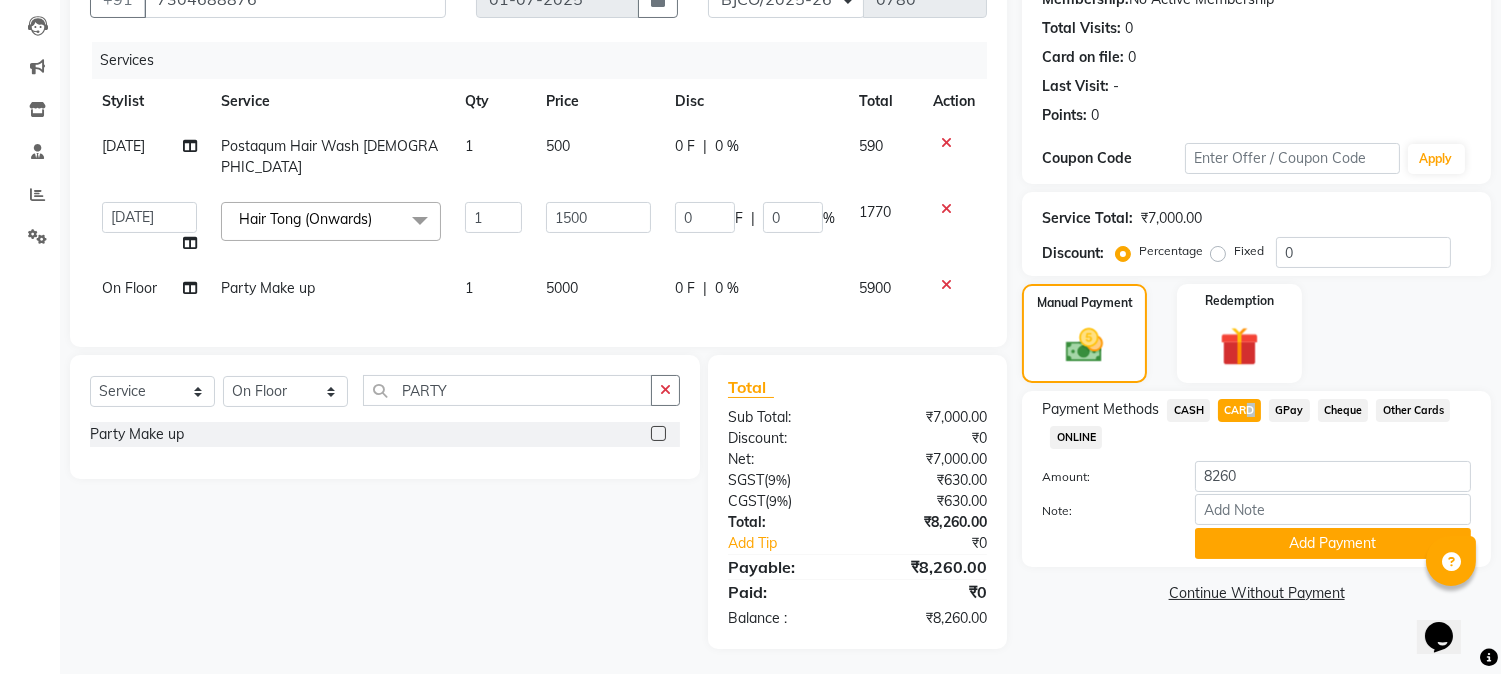 drag, startPoint x: 1510, startPoint y: 274, endPoint x: 35, endPoint y: 36, distance: 1494.078 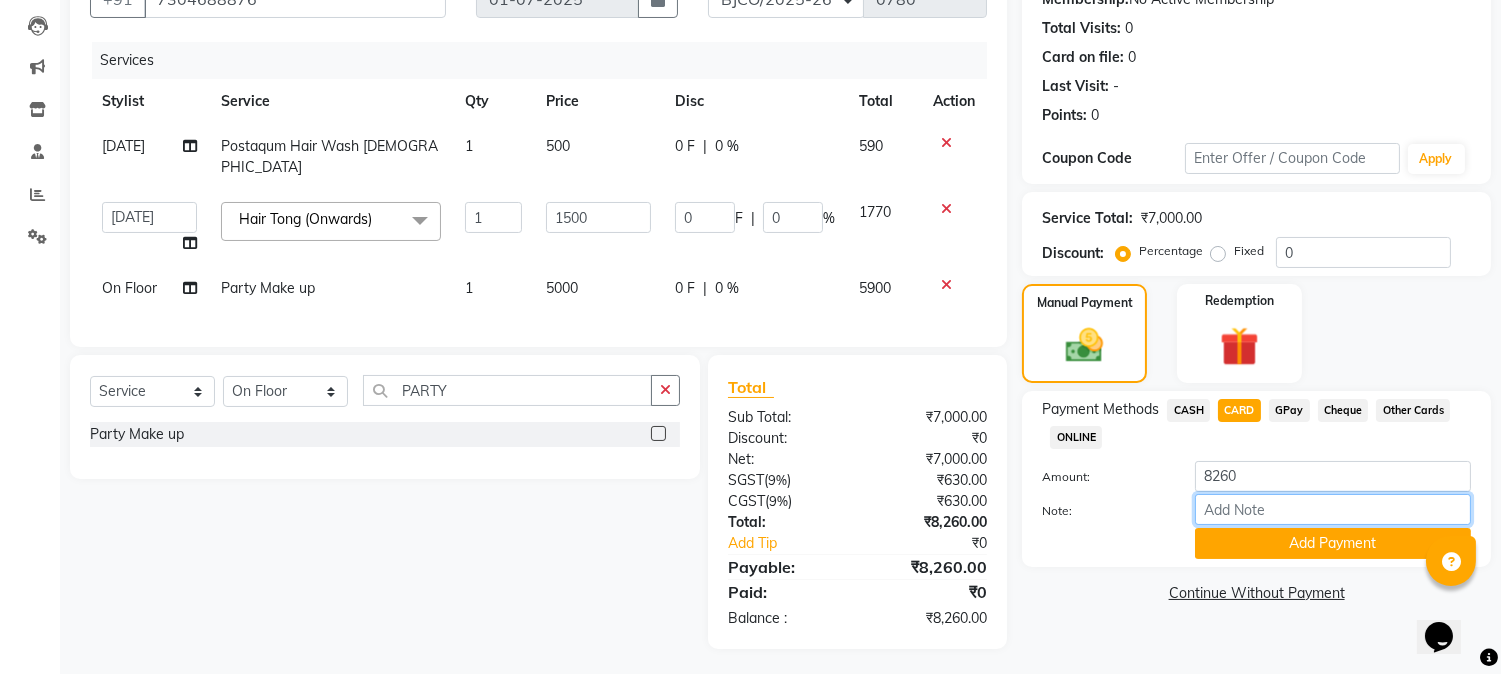 click on "Note:" at bounding box center [1333, 509] 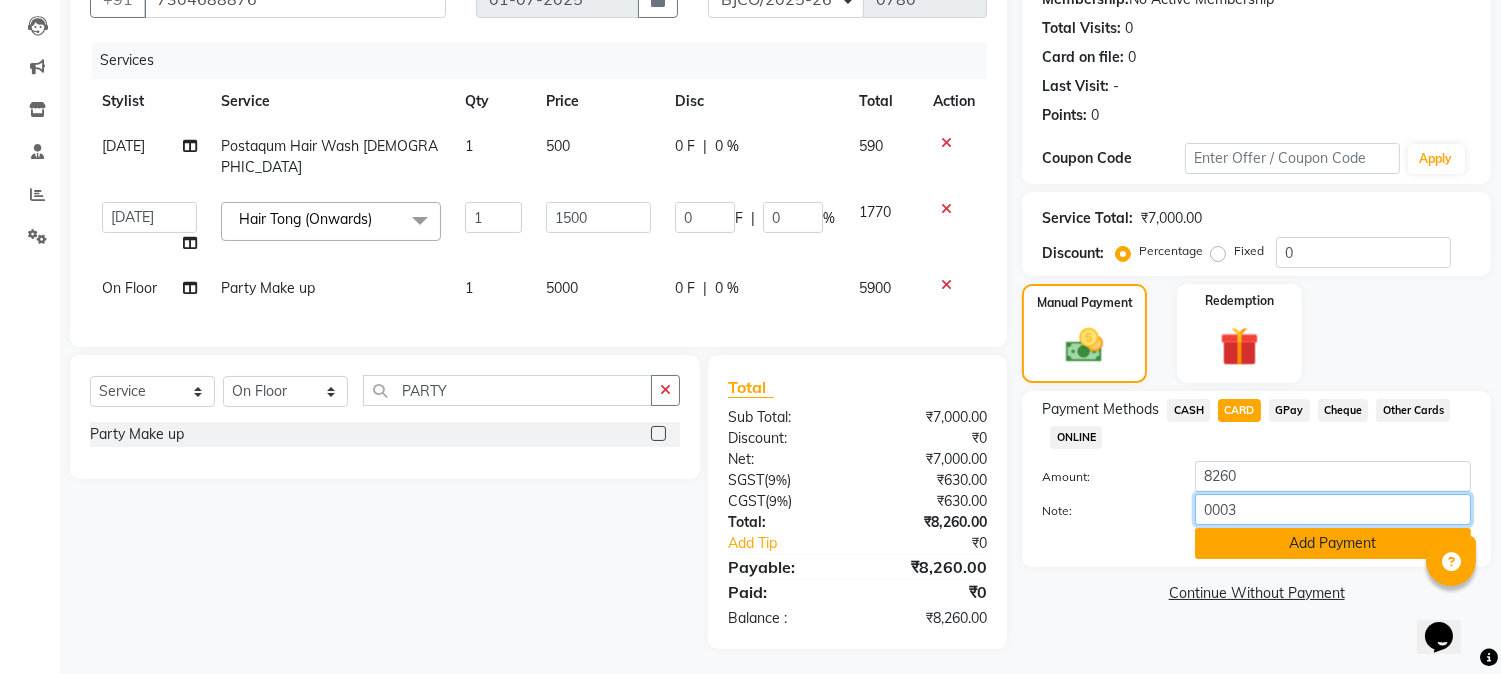 type on "0003" 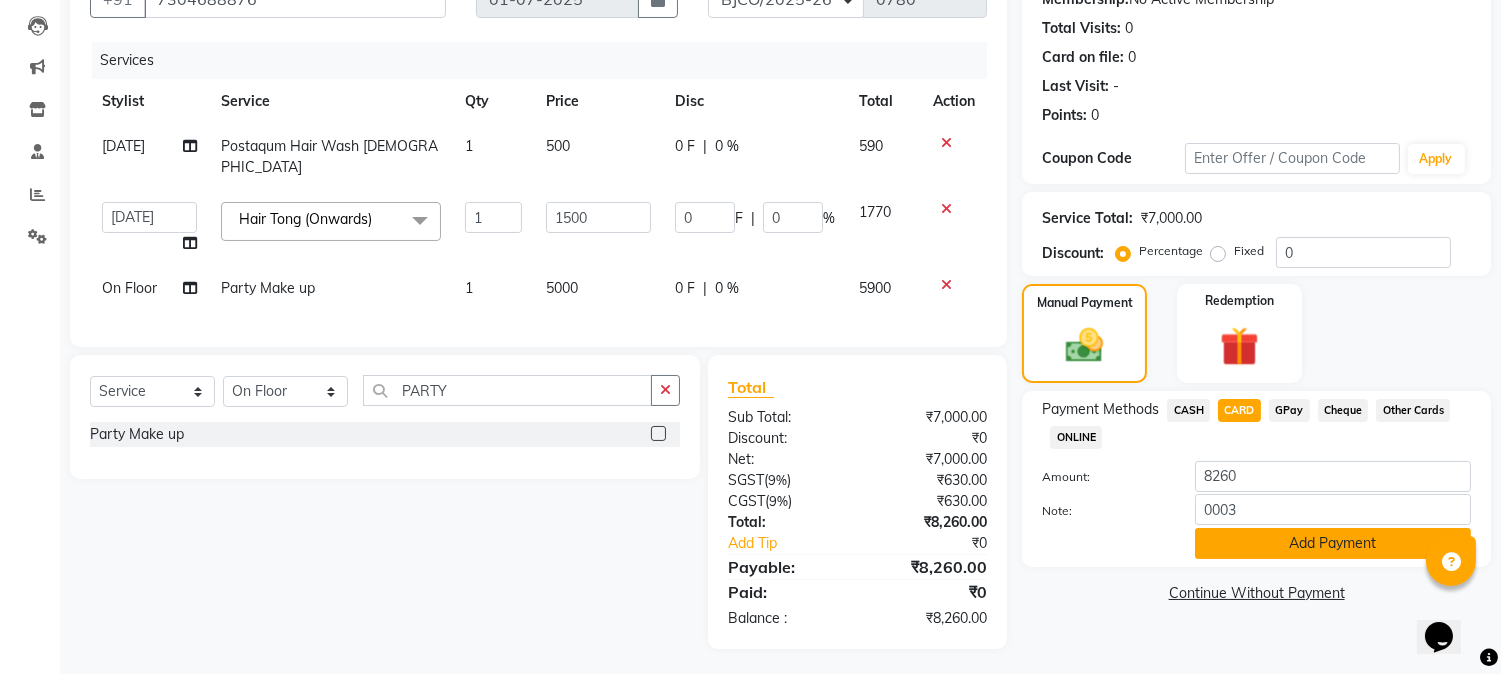 click on "Add Payment" 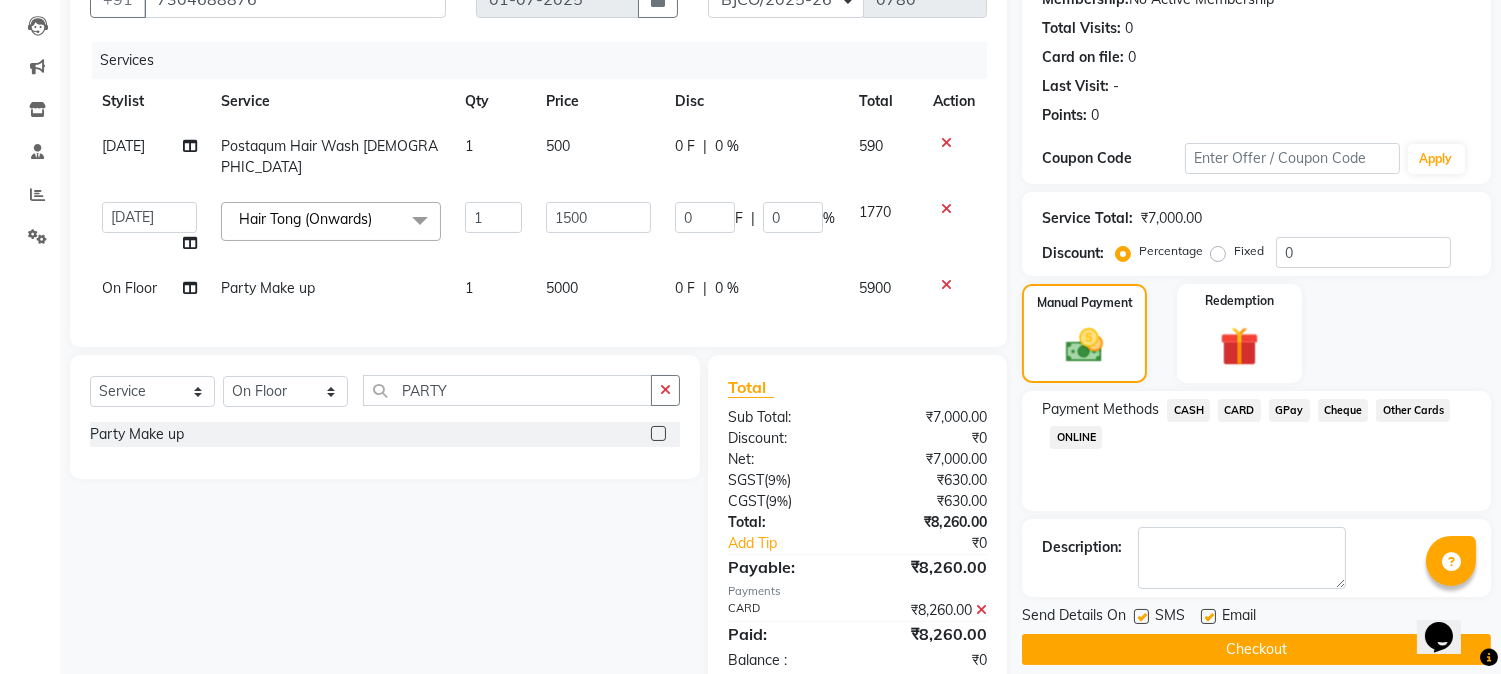 drag, startPoint x: 1146, startPoint y: 616, endPoint x: 1170, endPoint y: 618, distance: 24.083189 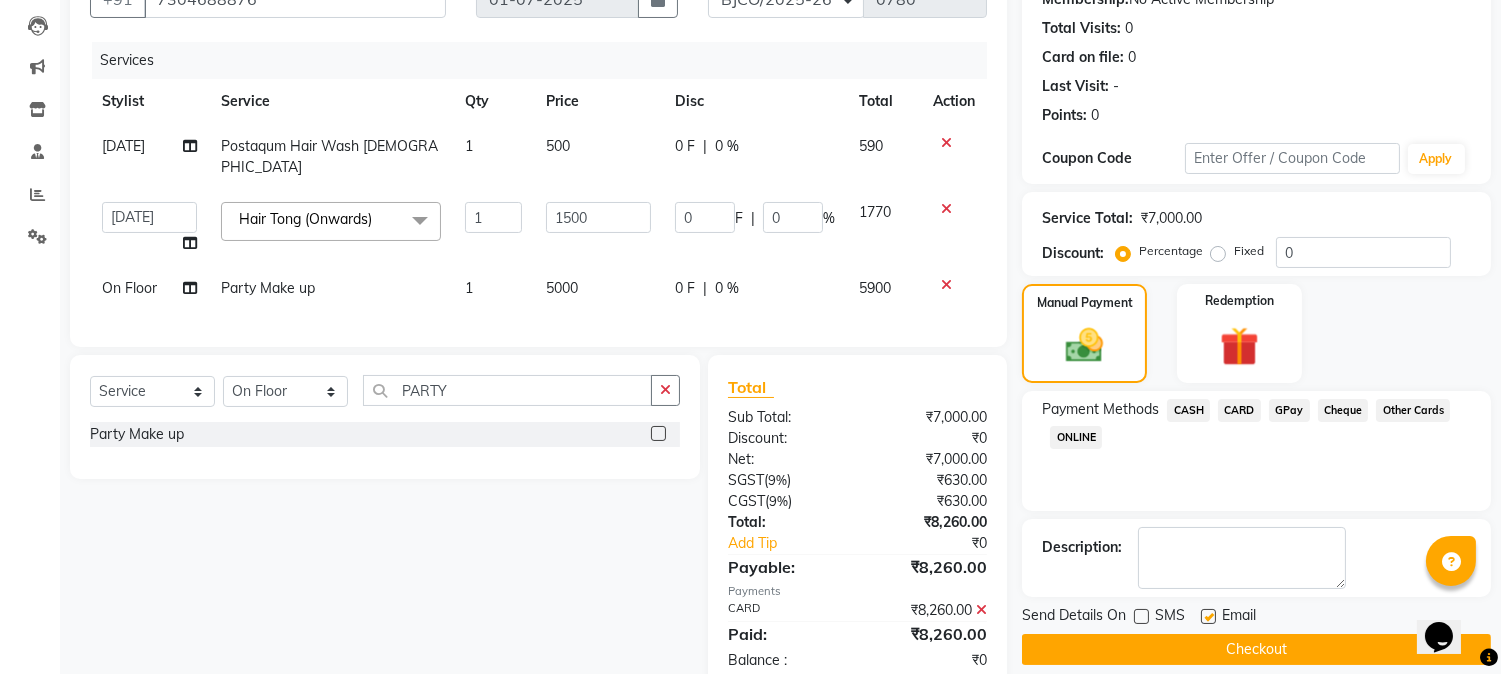 click 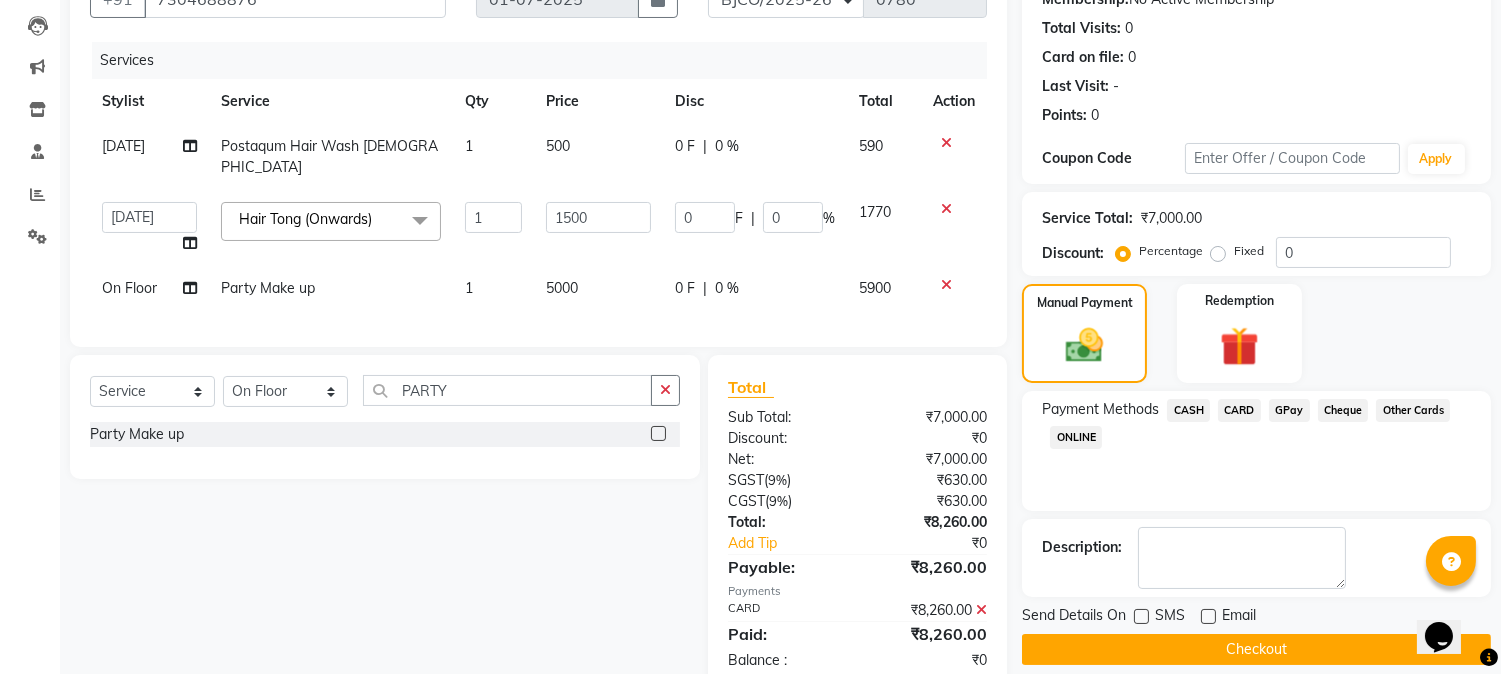 click on "Checkout" 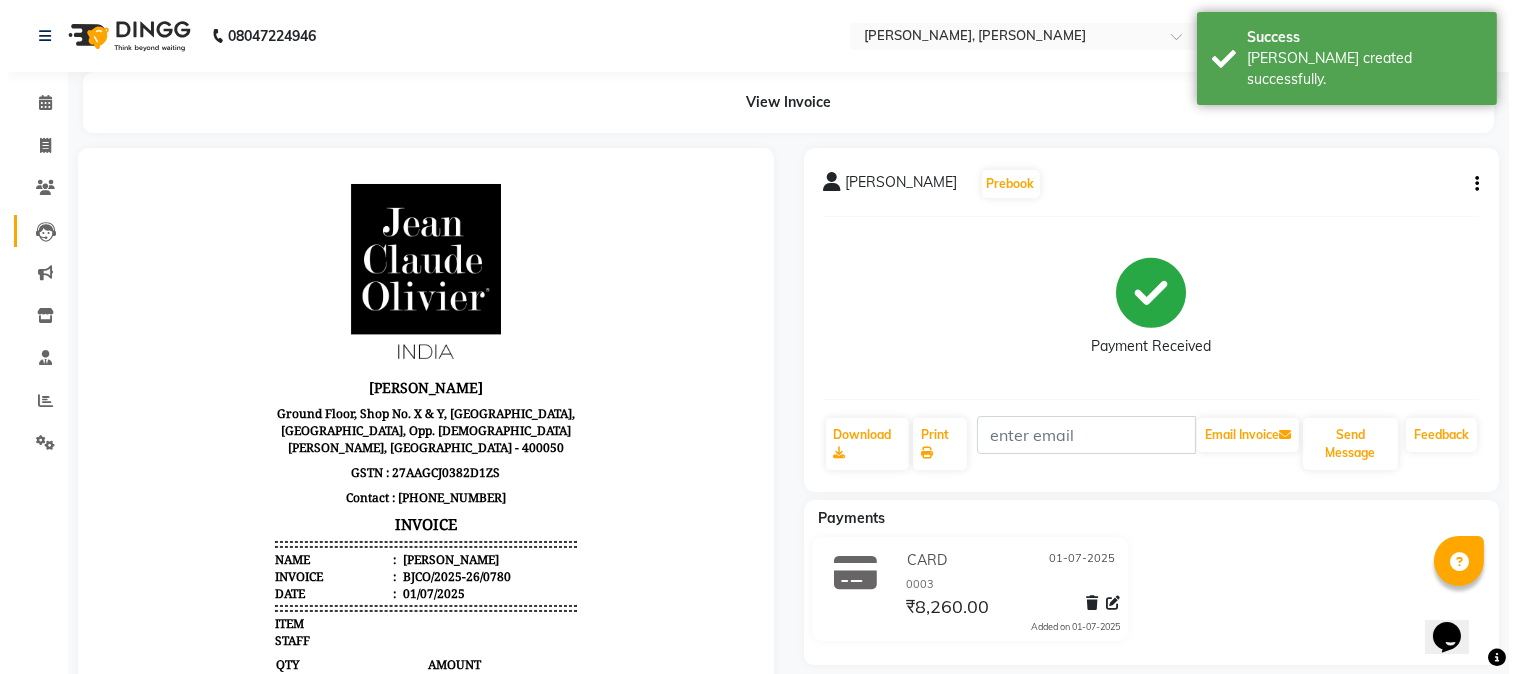 scroll, scrollTop: 0, scrollLeft: 0, axis: both 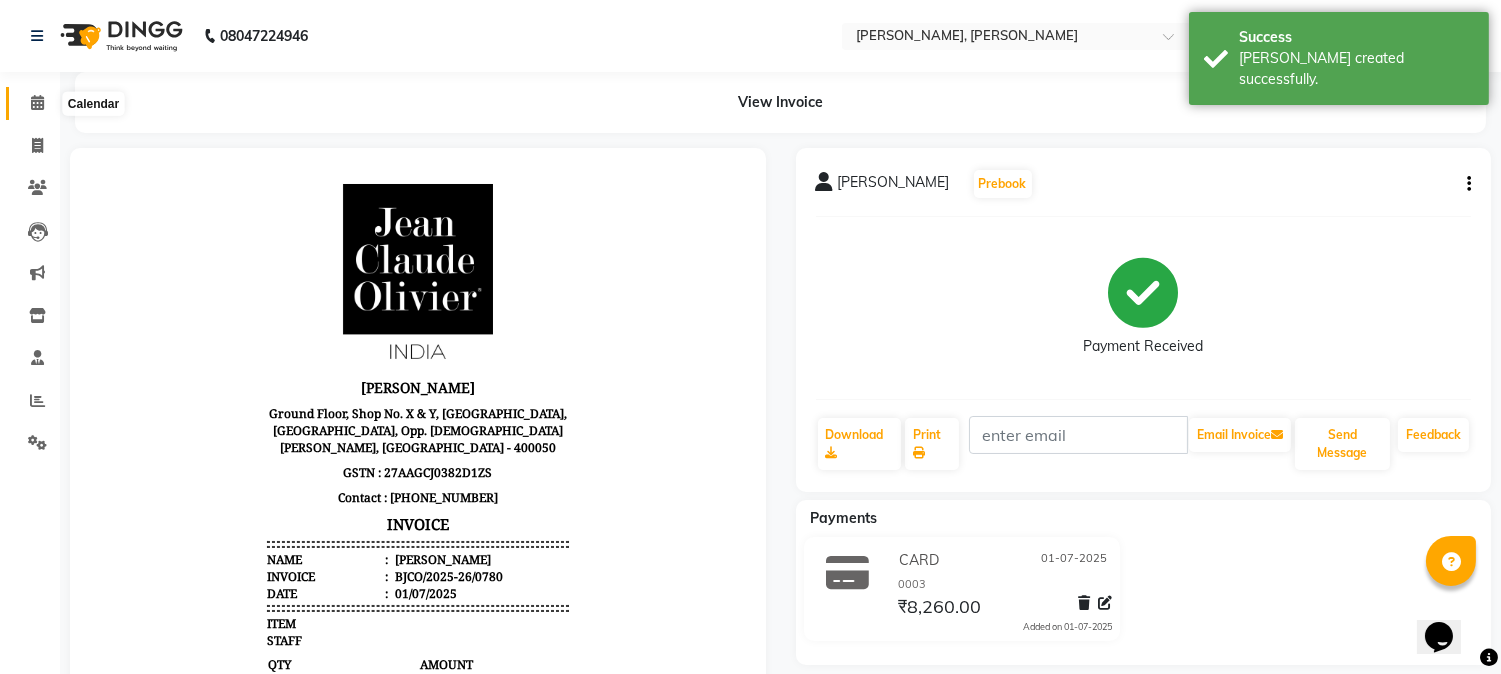 click 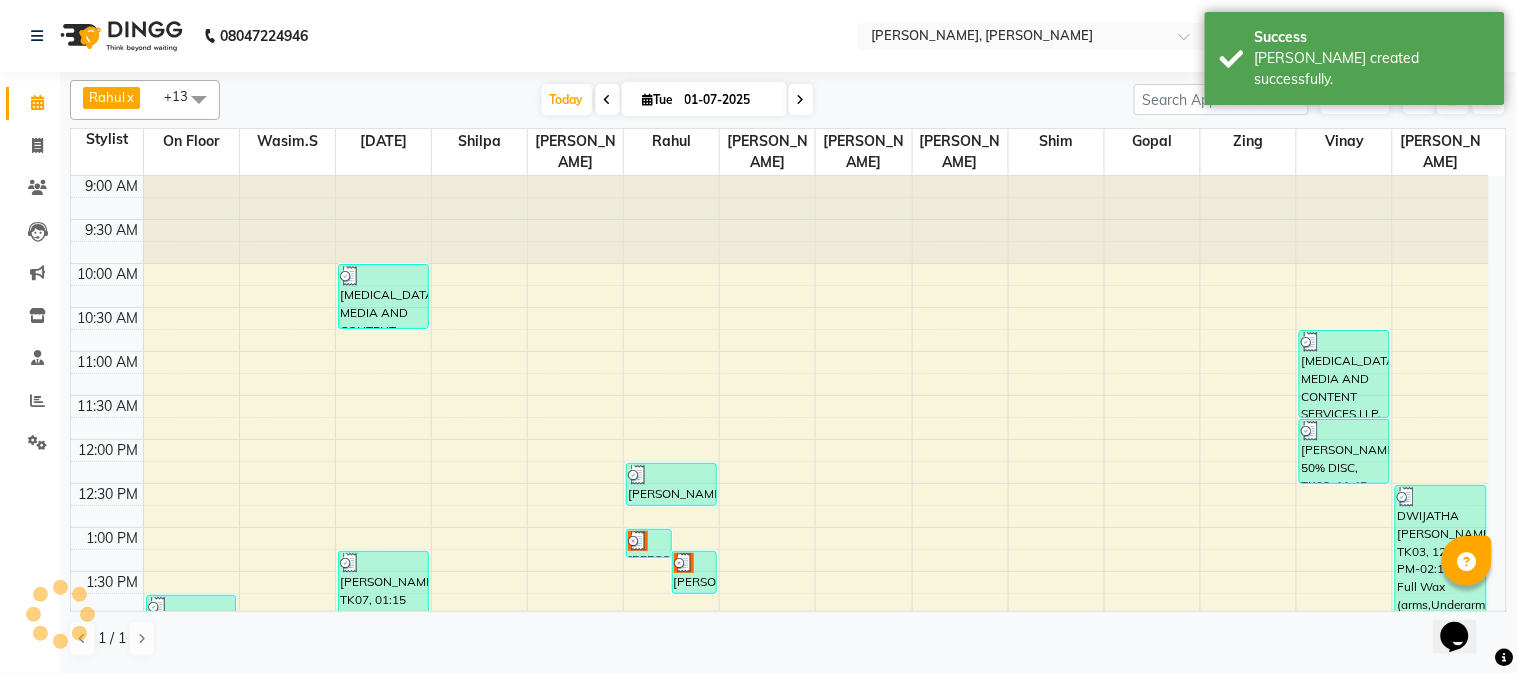 scroll, scrollTop: 531, scrollLeft: 0, axis: vertical 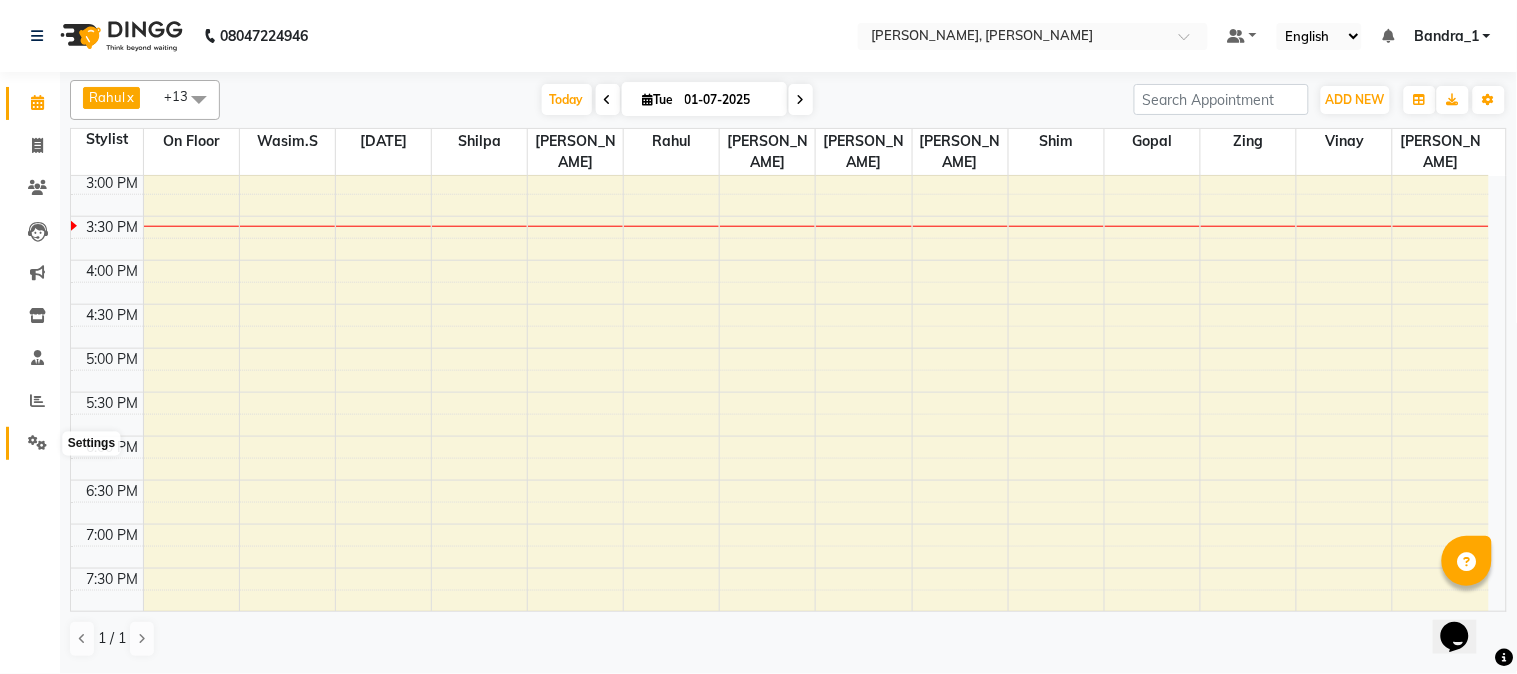 click 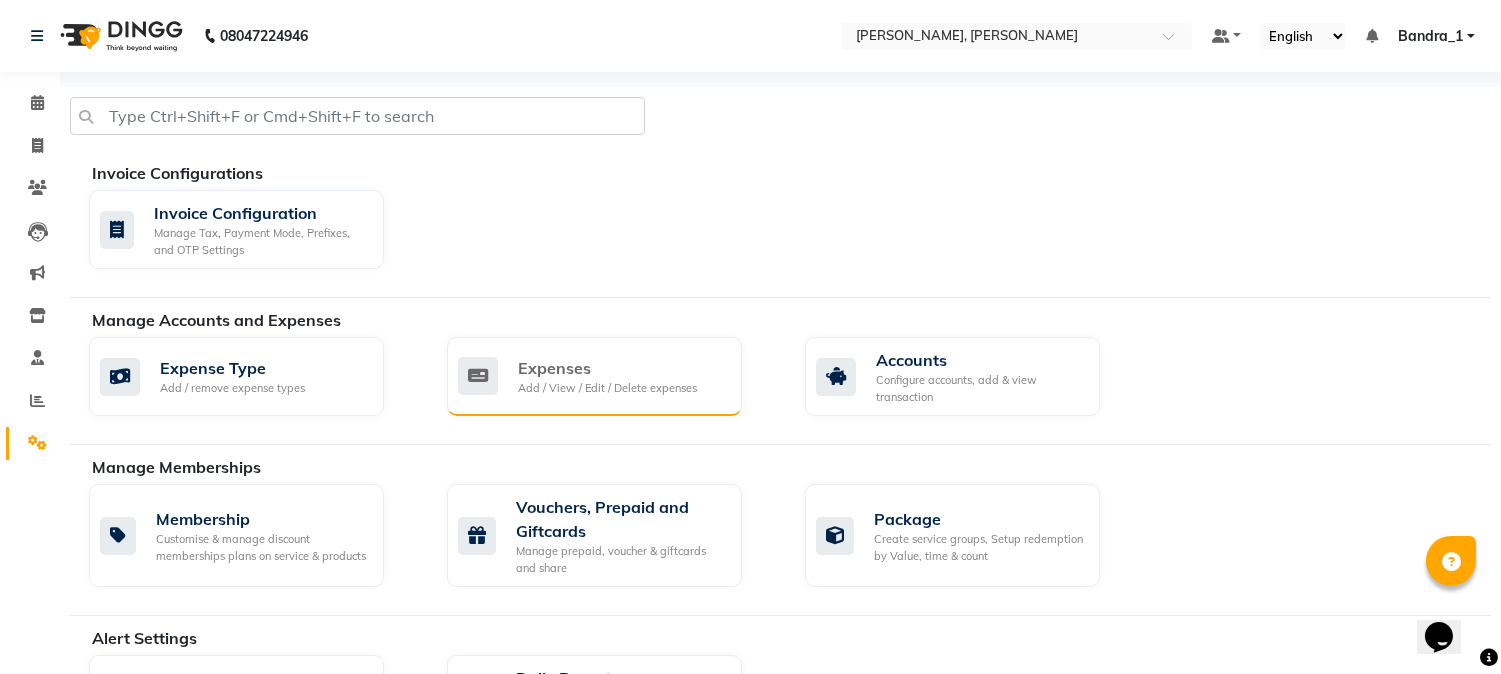 click on "Expenses" 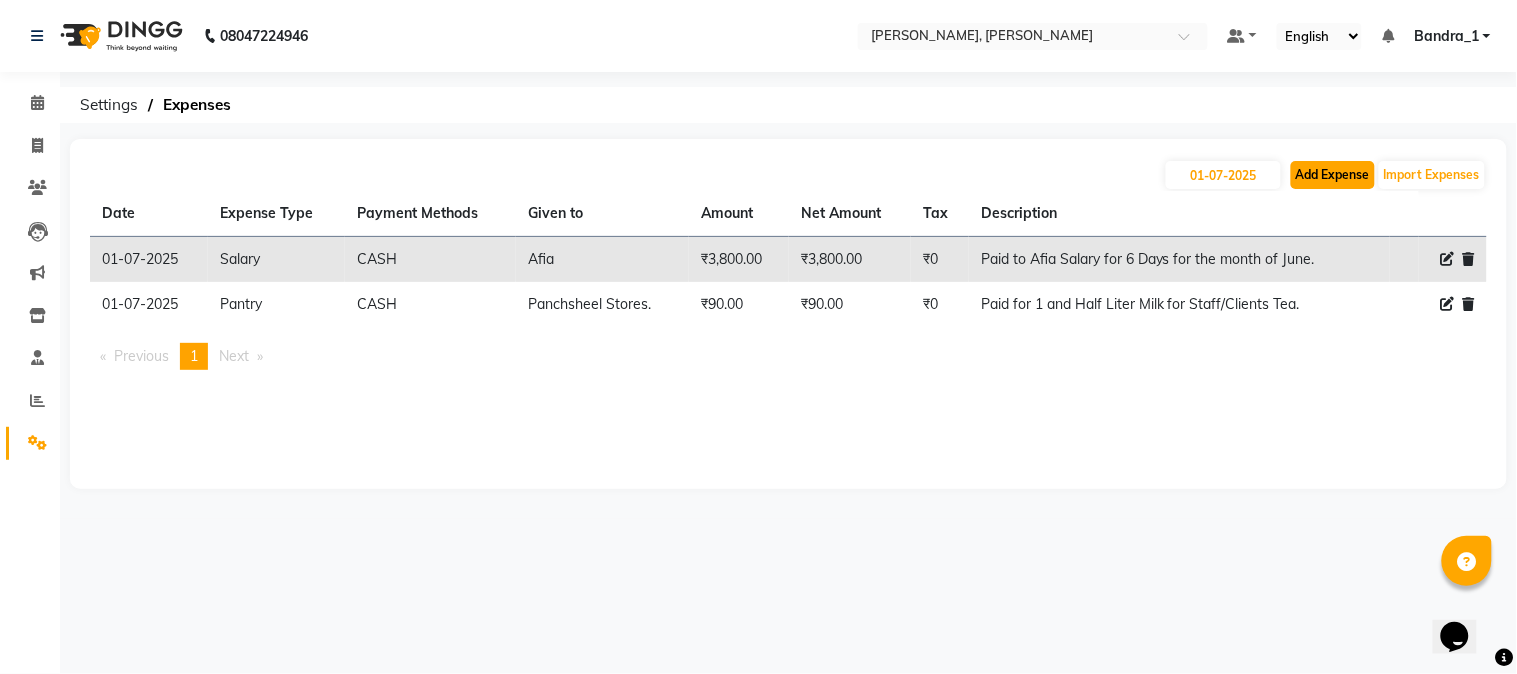 click on "Add Expense" 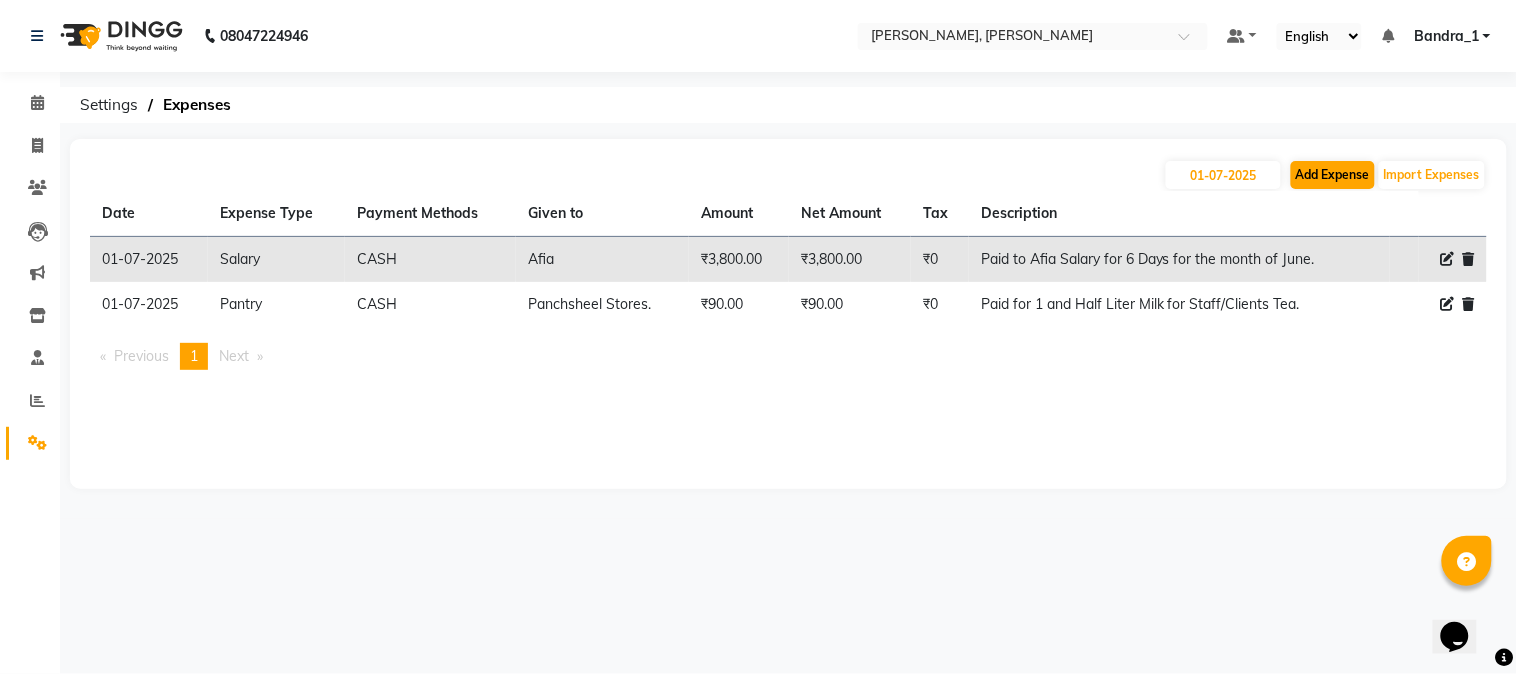 select on "1" 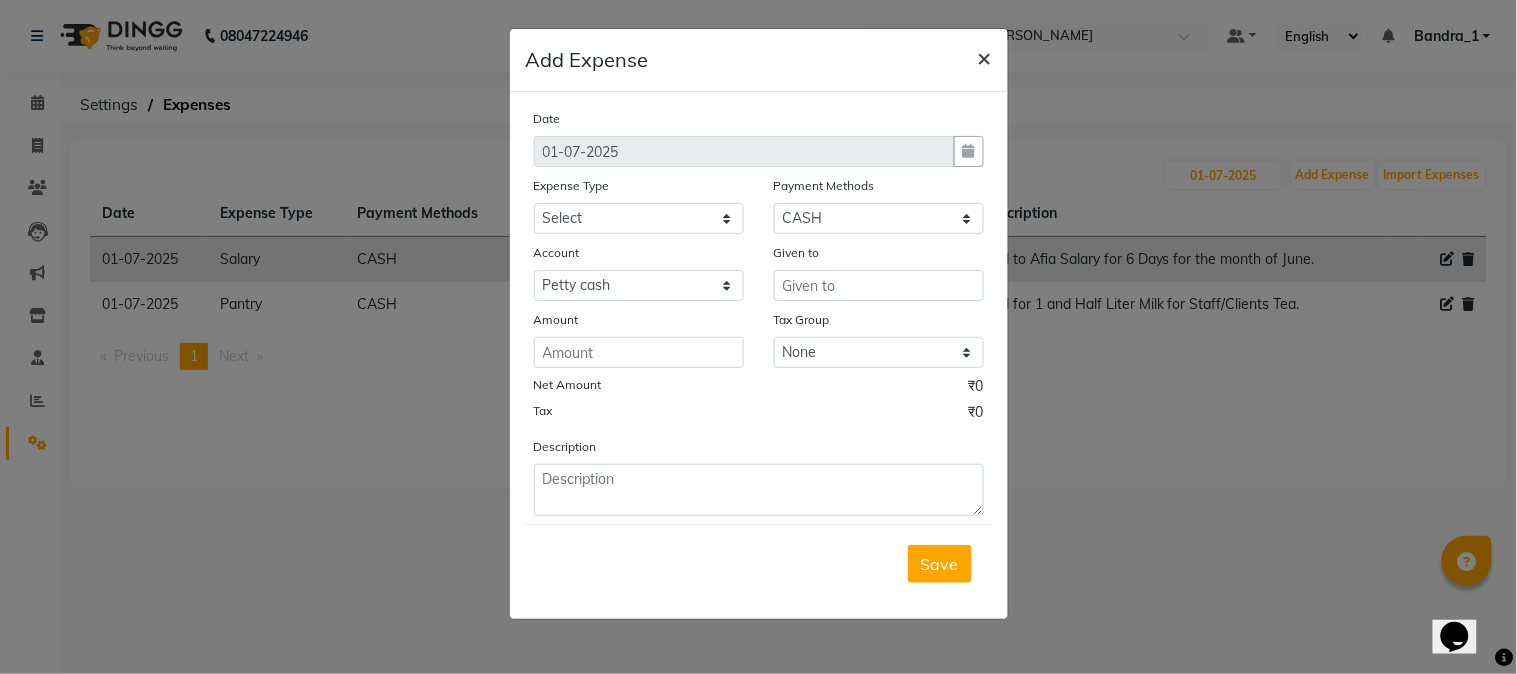 click on "×" 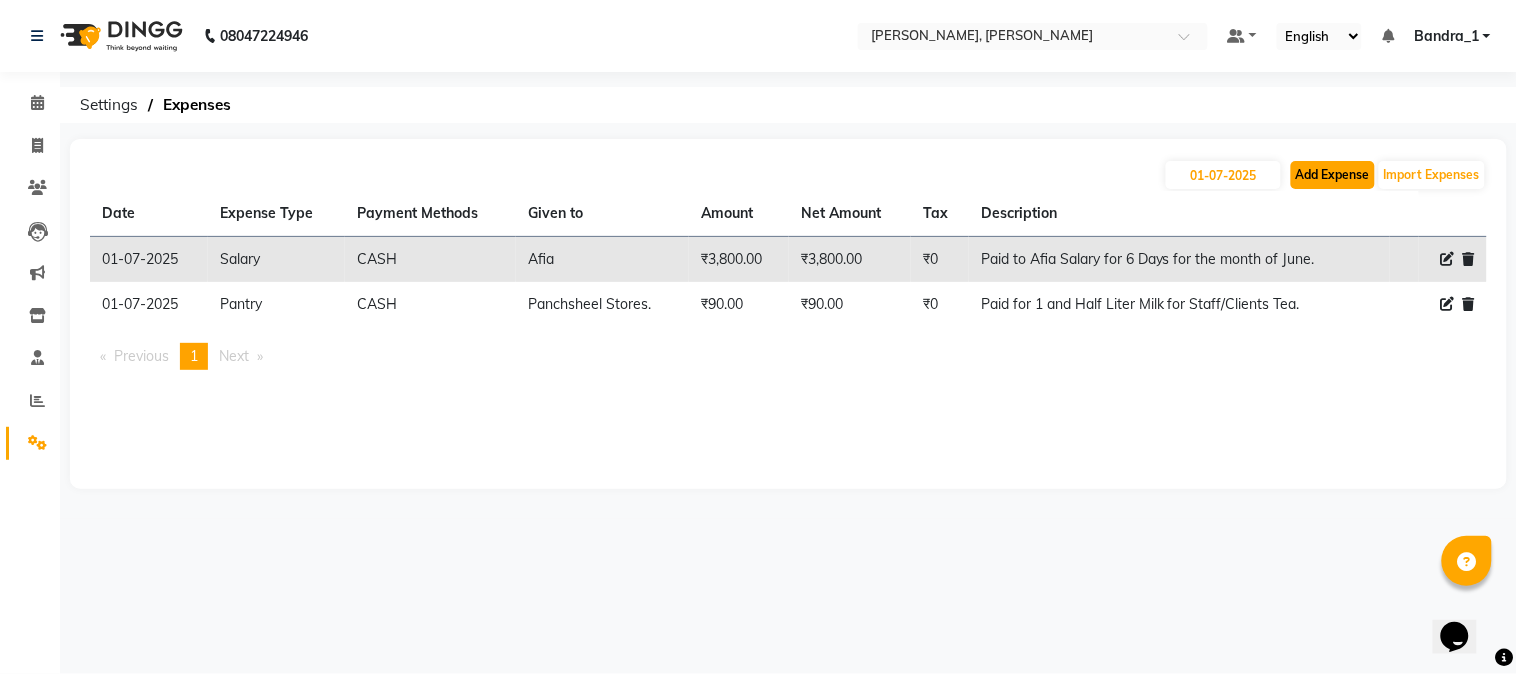 click on "Add Expense" 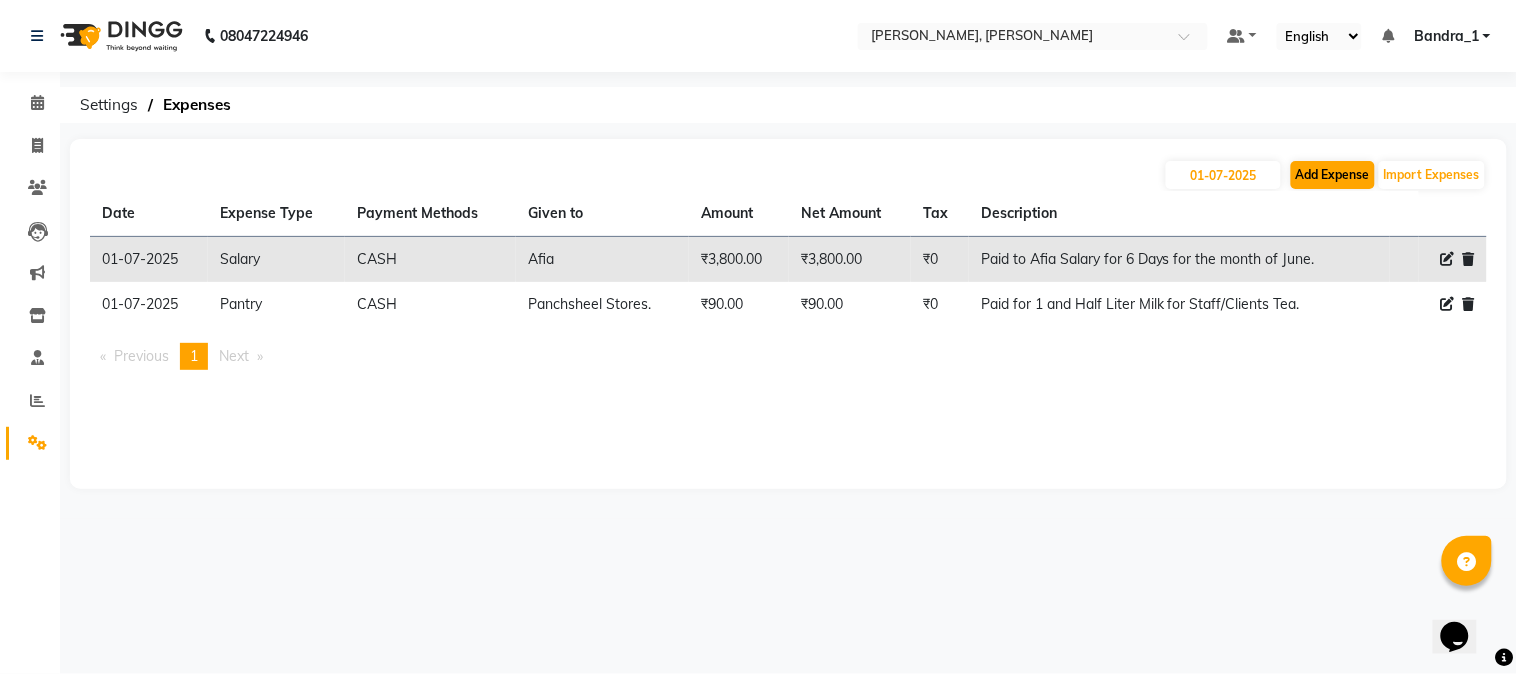 select on "1" 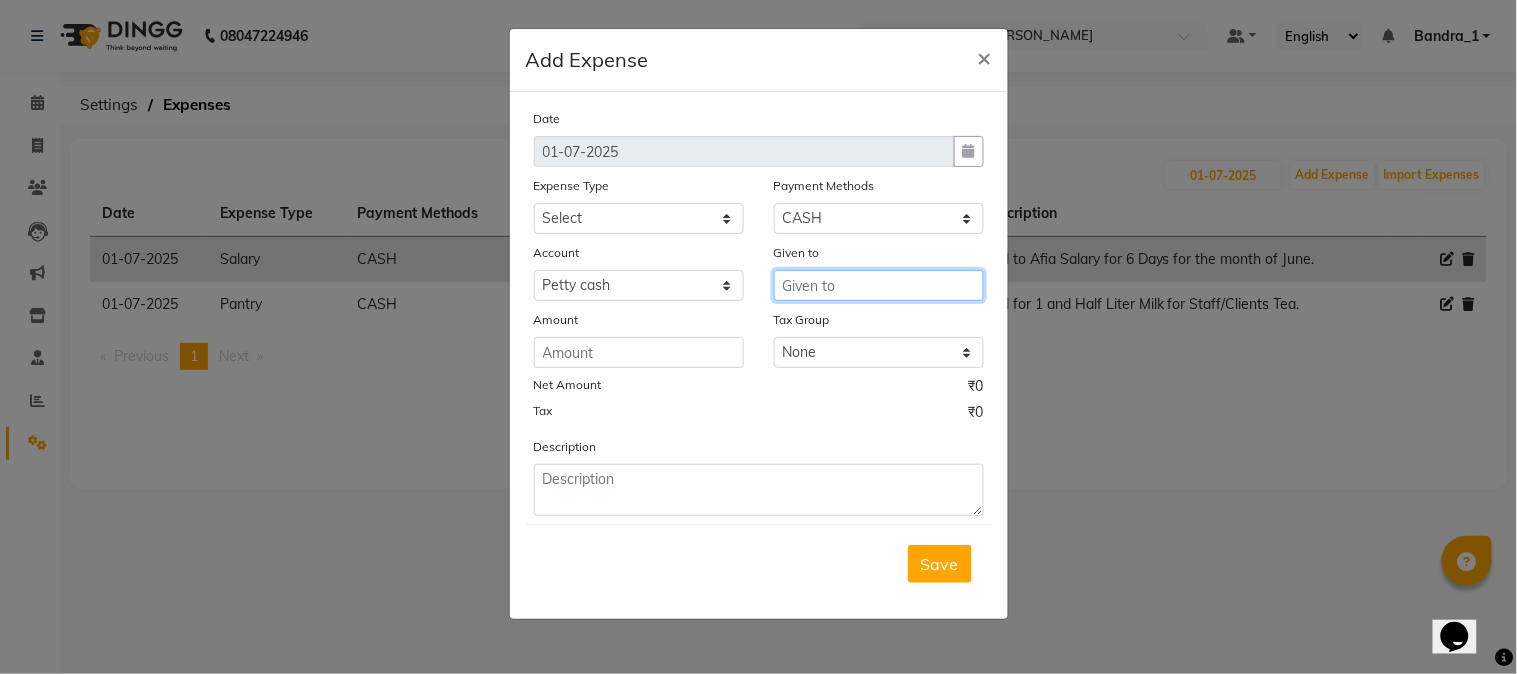 drag, startPoint x: 838, startPoint y: 288, endPoint x: 803, endPoint y: 280, distance: 35.902645 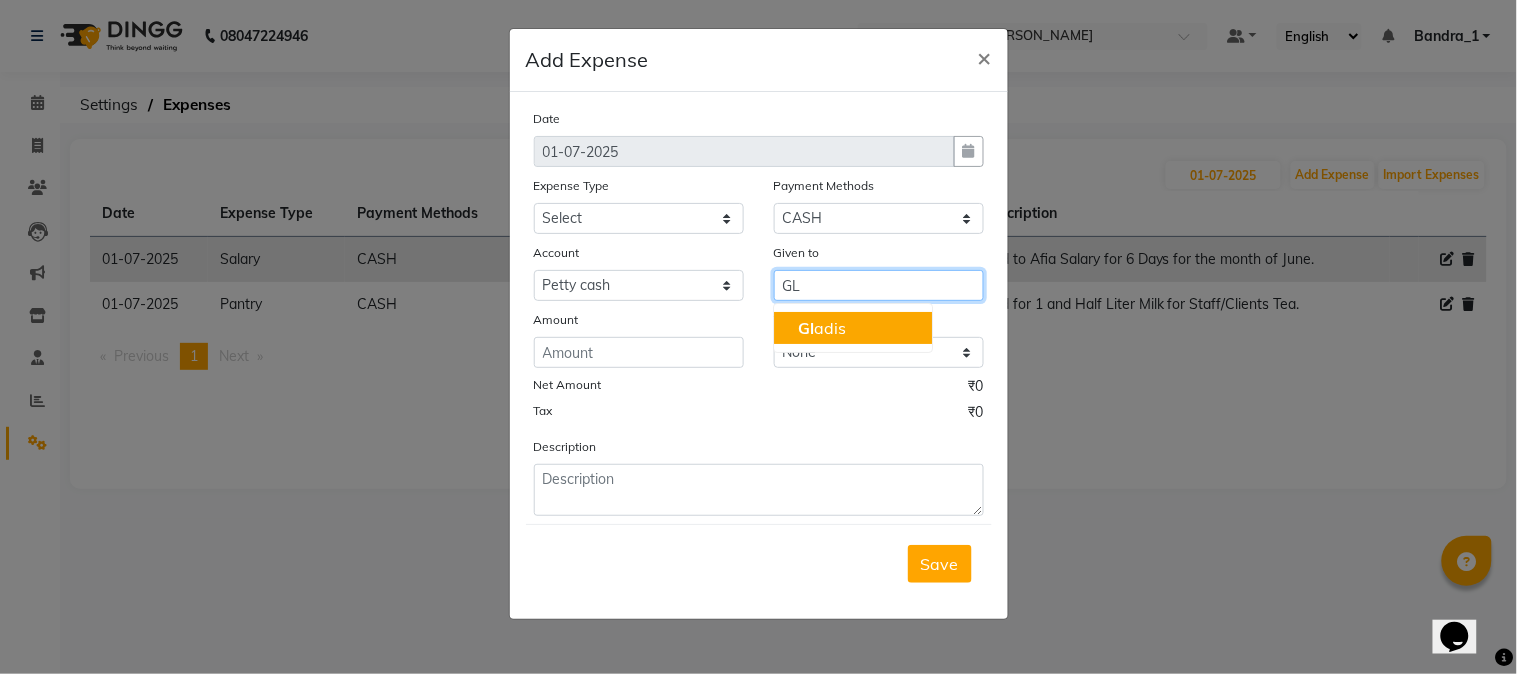click on "Gl adis" at bounding box center (822, 328) 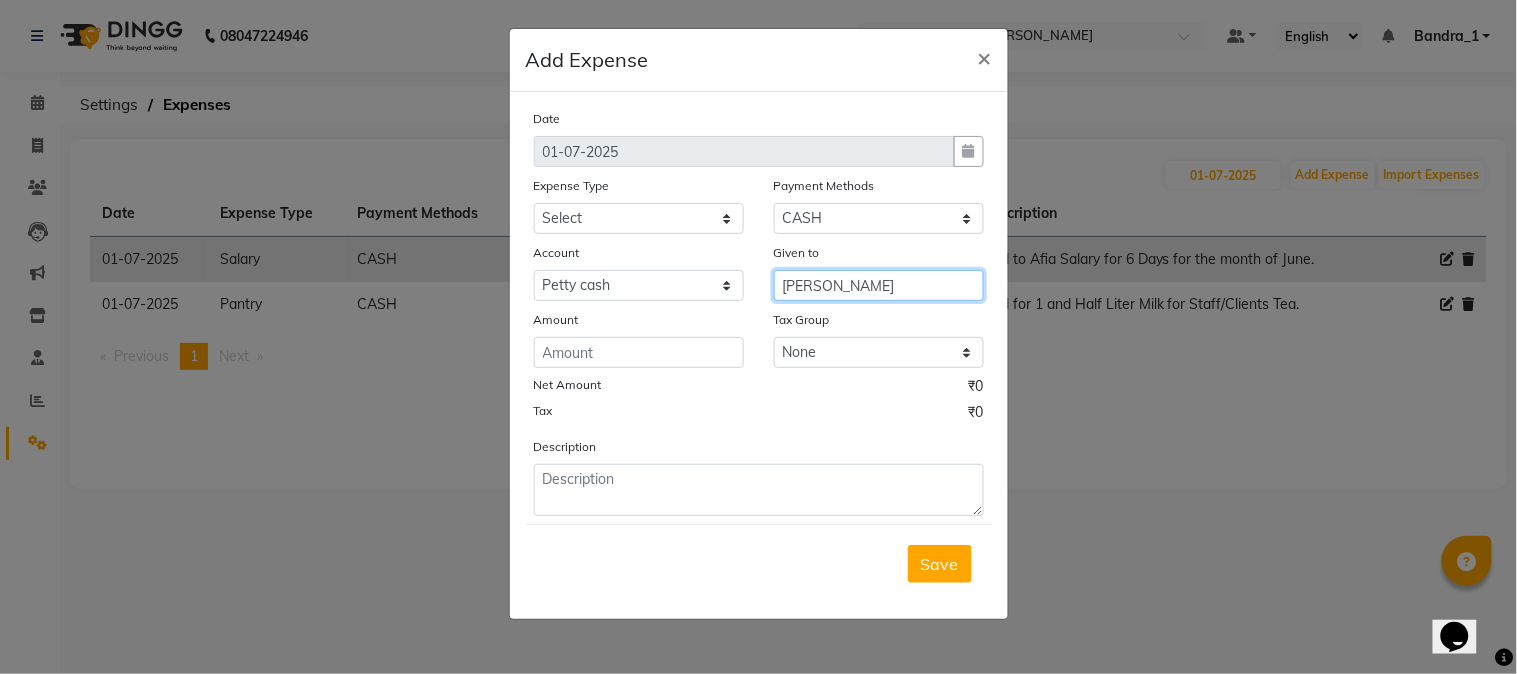 type on "[PERSON_NAME]" 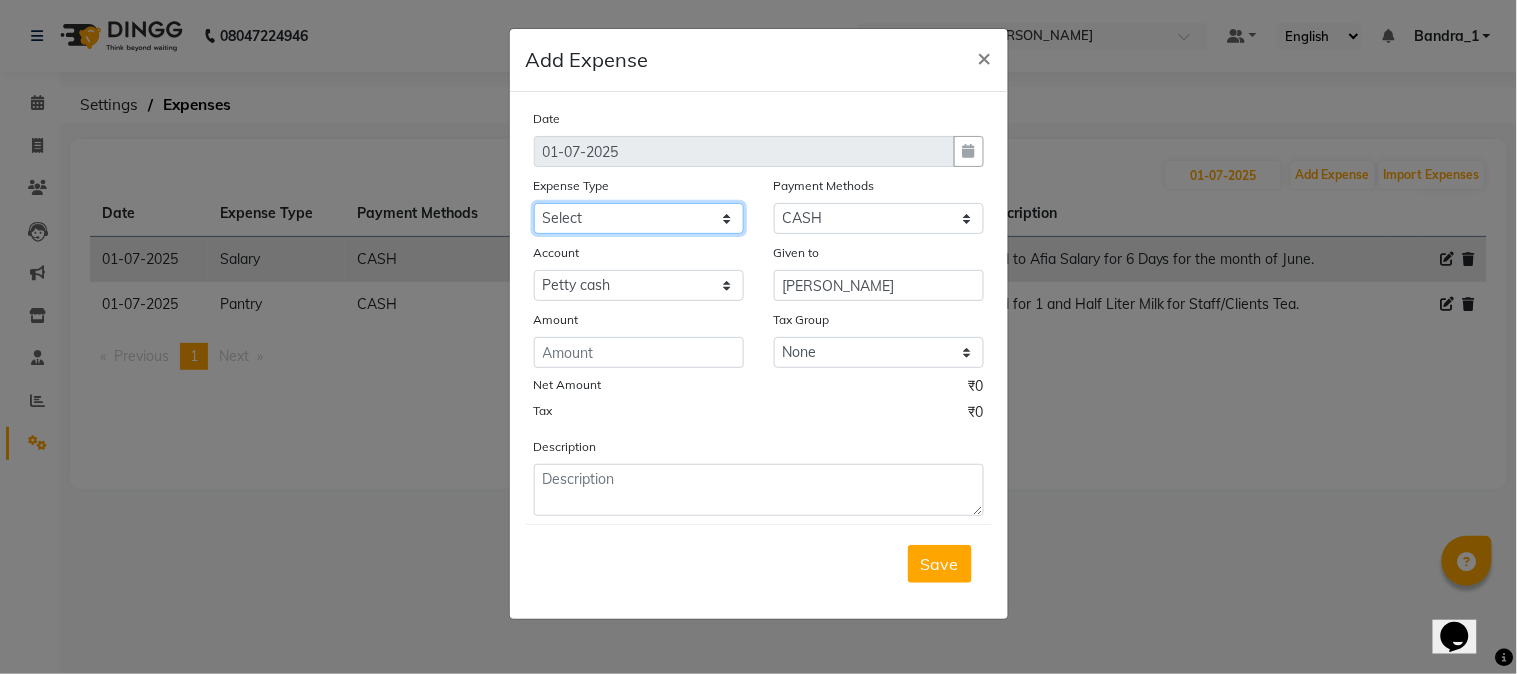 click on "Select Advance Salary Amazon B M C Cash transfer to bank Cash transfer to hub Chemist Client Snacks Clinical charges Conveyence Courier Donation Equipment free lancer commission Fuel Goregaon Salon Govt fee Incentive Laundry Loan Repayment Maintenance Make Up Products Marketing Miscellaneous Mobile Bill Other over time Pantry Product Product incentive puja items Rent Salary Staff Commission. Staff Snacks Stationery Tax Tea & Refreshment Telephone Tips Travelling allowance Utilities W Fast" 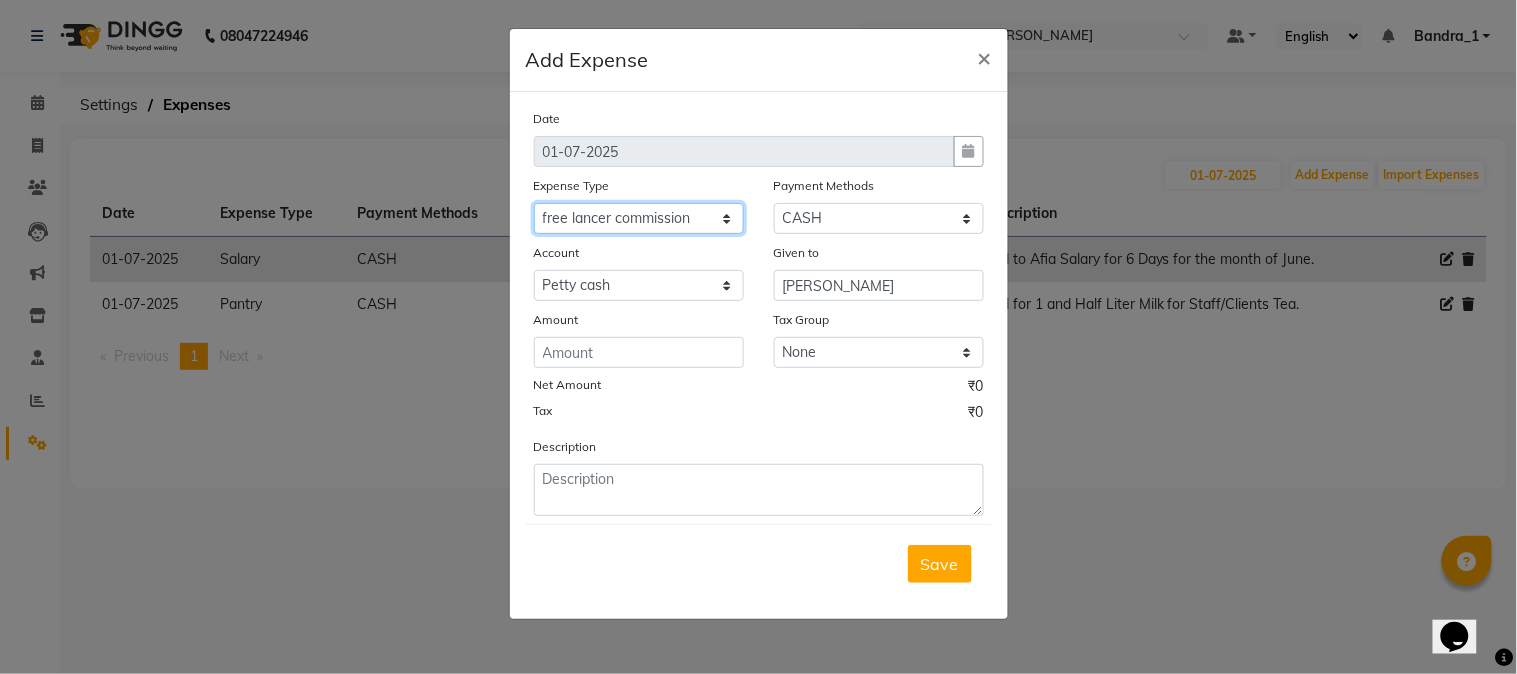 click on "Select Advance Salary Amazon B M C Cash transfer to bank Cash transfer to hub Chemist Client Snacks Clinical charges Conveyence Courier Donation Equipment free lancer commission Fuel Goregaon Salon Govt fee Incentive Laundry Loan Repayment Maintenance Make Up Products Marketing Miscellaneous Mobile Bill Other over time Pantry Product Product incentive puja items Rent Salary Staff Commission. Staff Snacks Stationery Tax Tea & Refreshment Telephone Tips Travelling allowance Utilities W Fast" 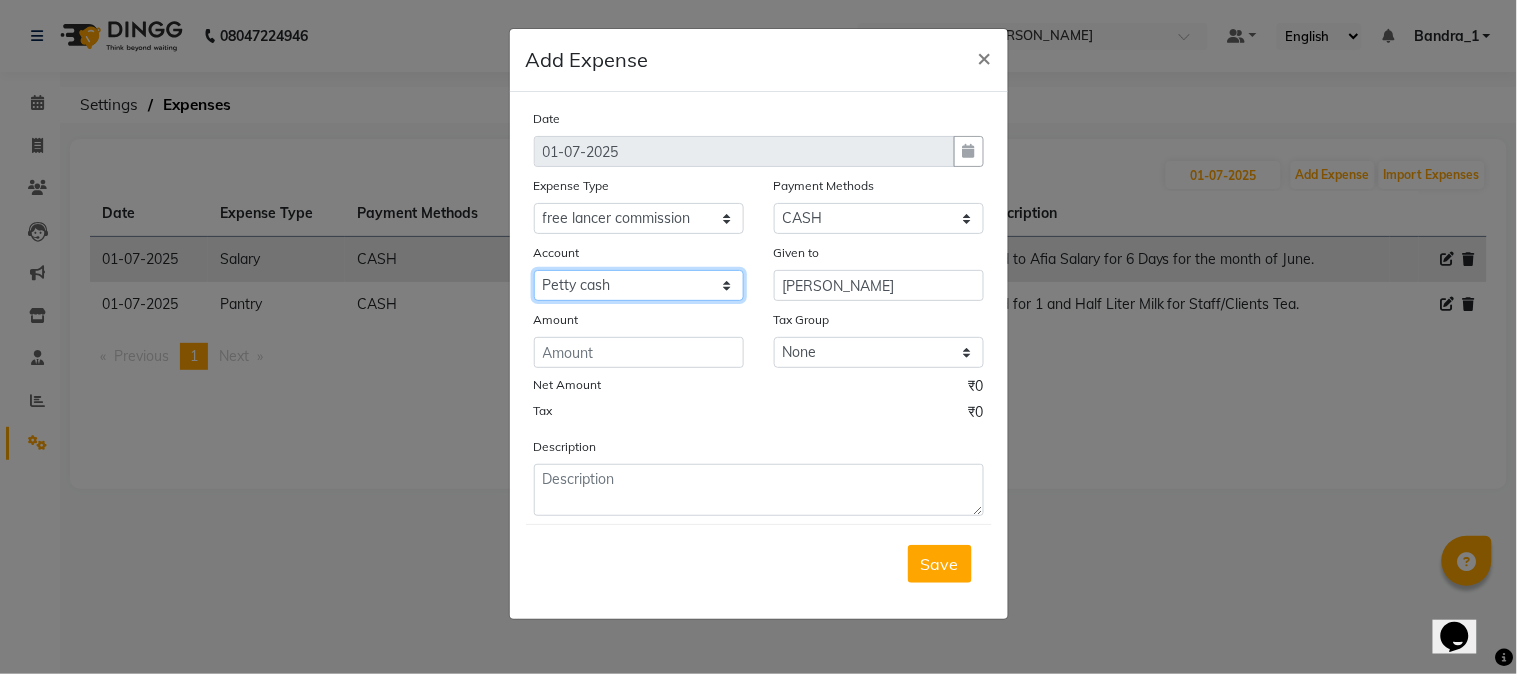 click on "Select Default account Petty cash" 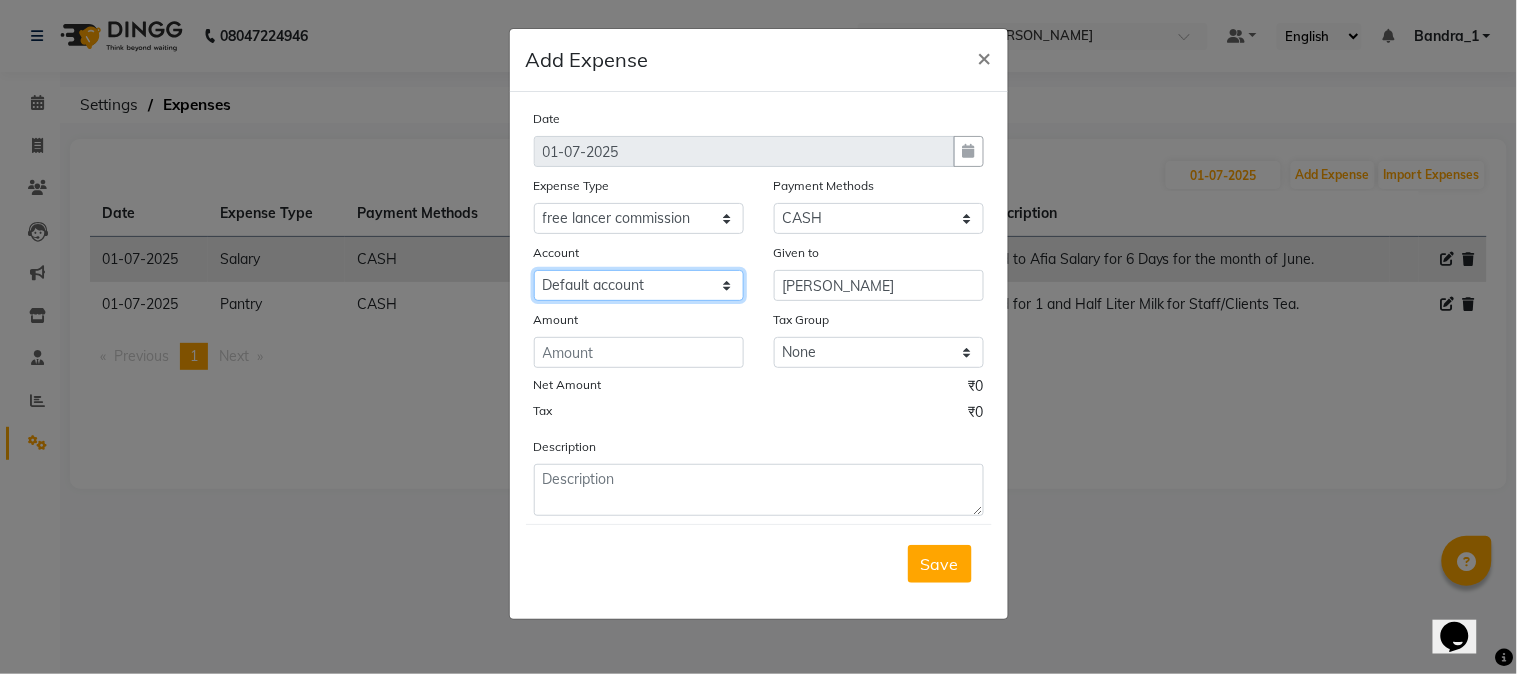 click on "Select Default account Petty cash" 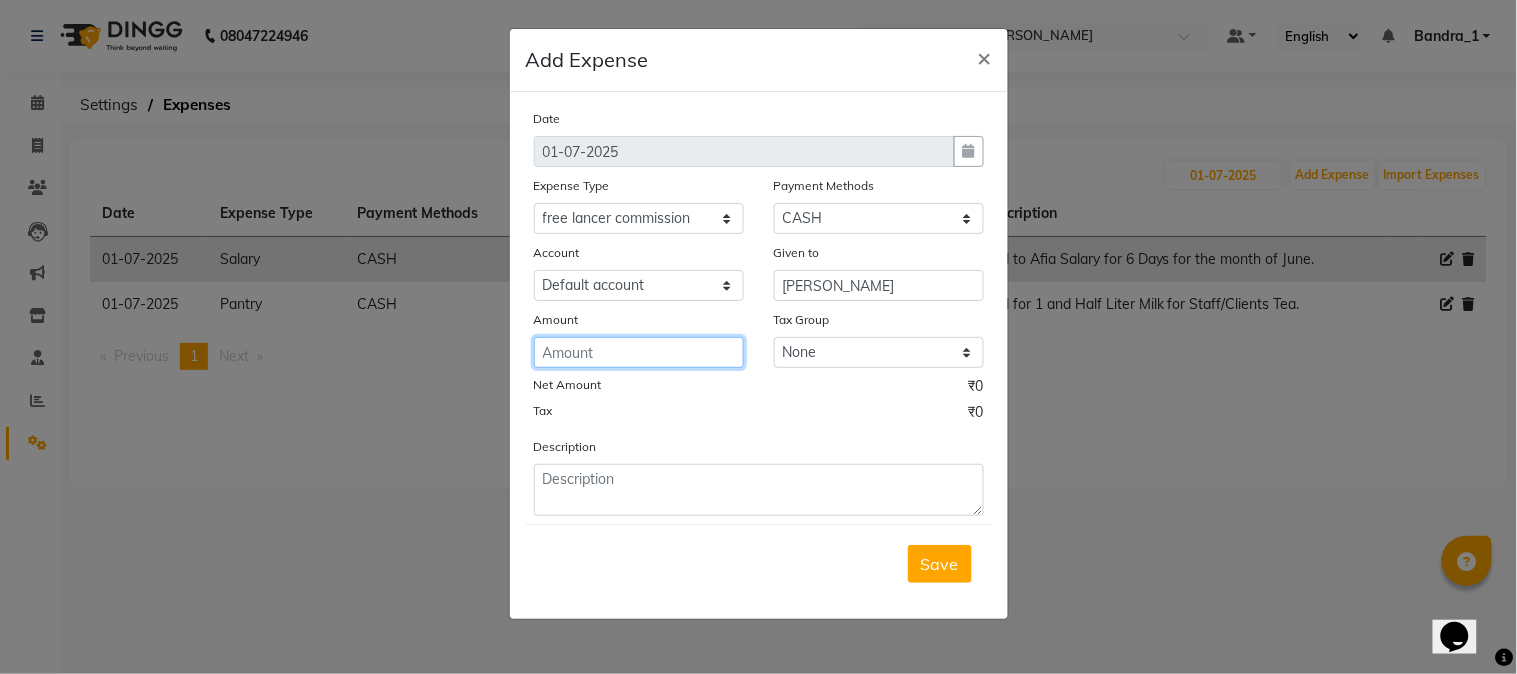 click 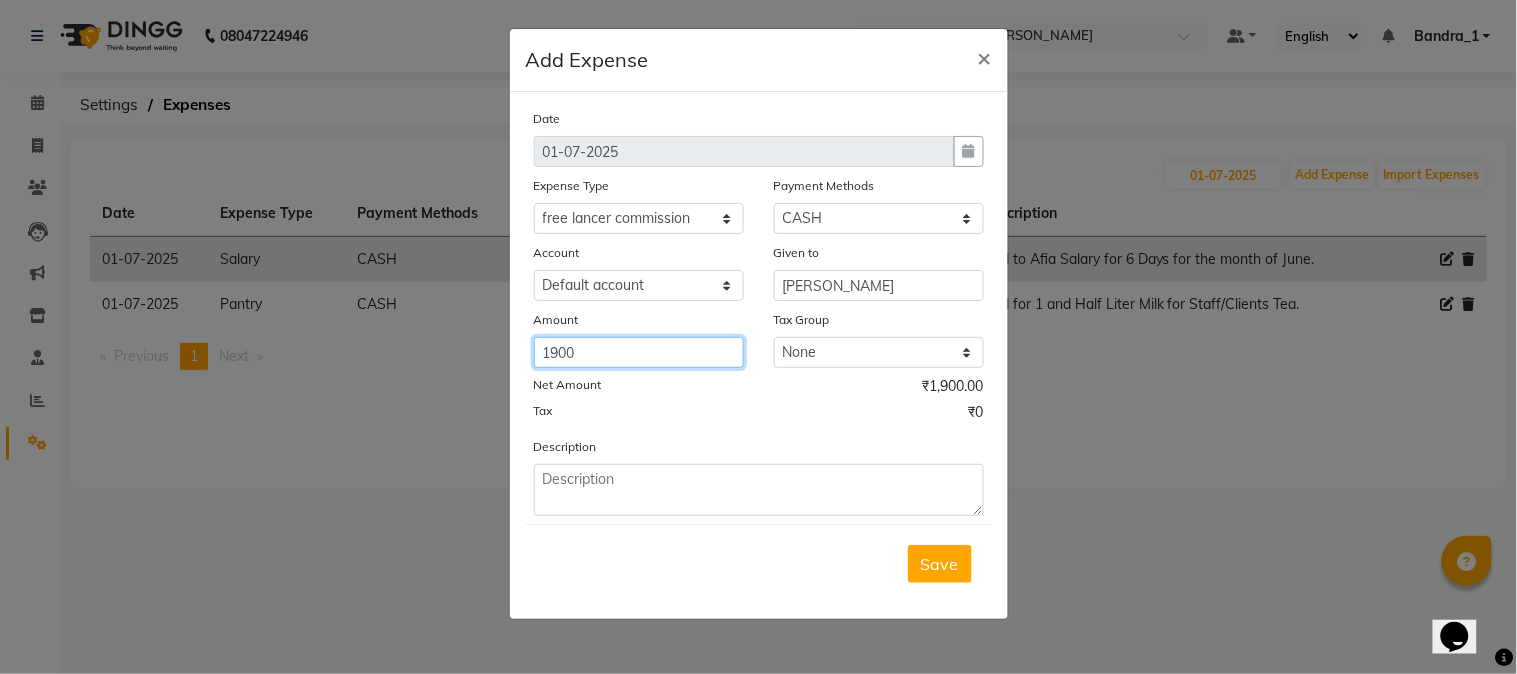 type on "1900" 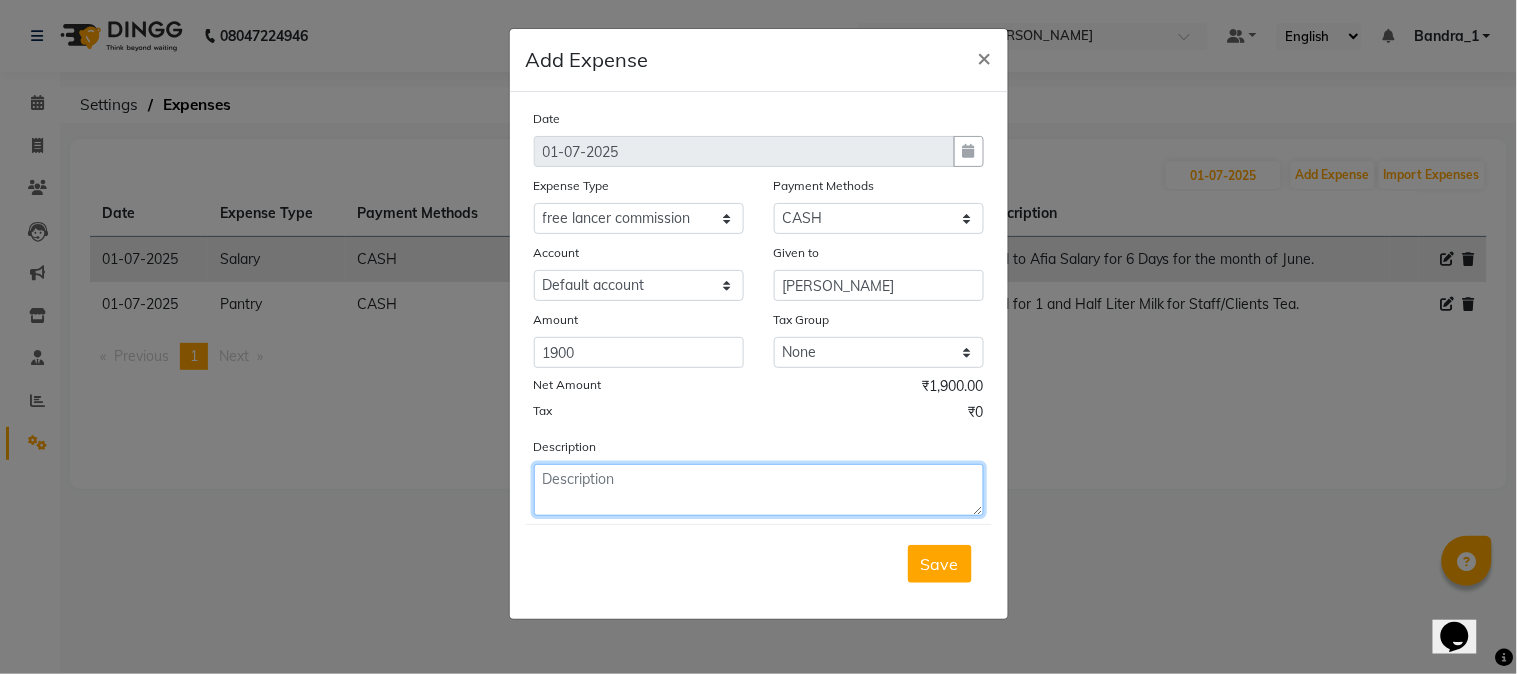 drag, startPoint x: 561, startPoint y: 496, endPoint x: 497, endPoint y: 481, distance: 65.734314 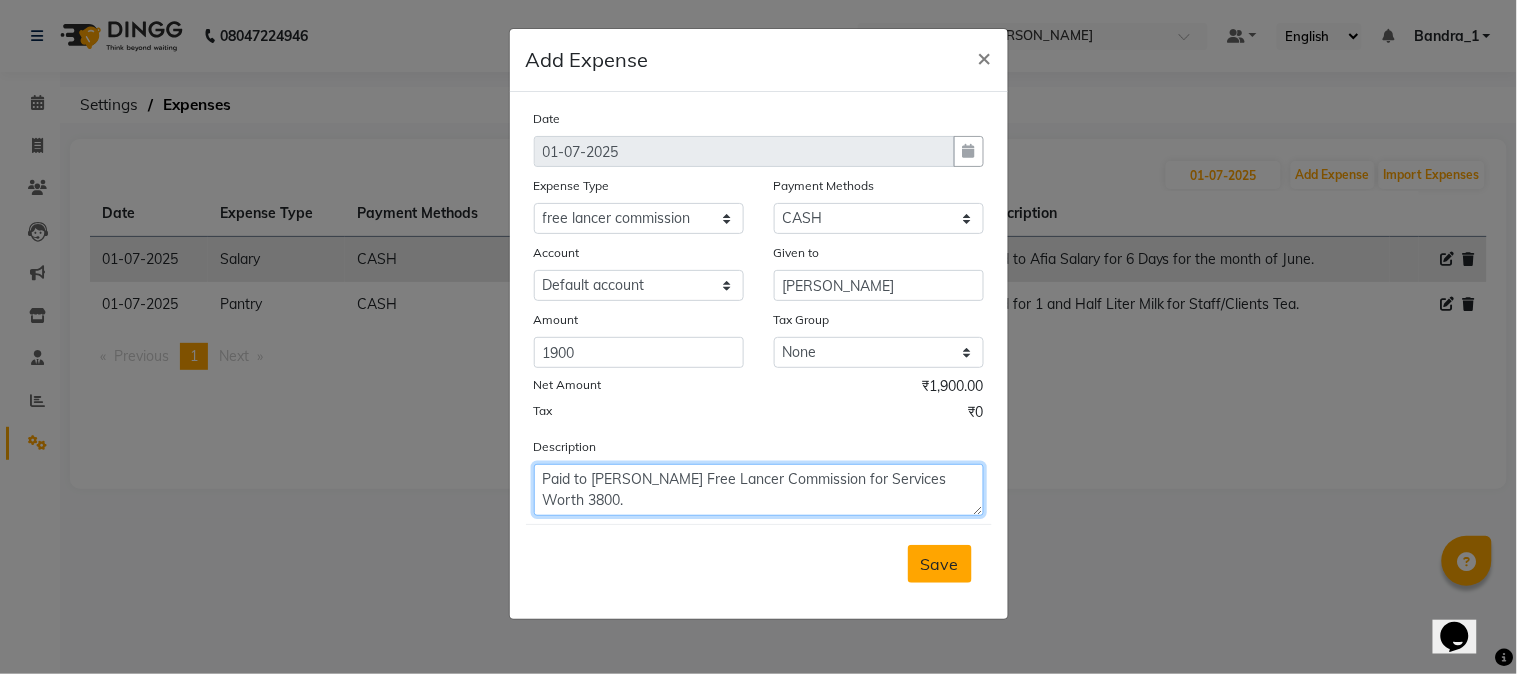 type on "Paid to [PERSON_NAME] Free Lancer Commission for Services Worth 3800." 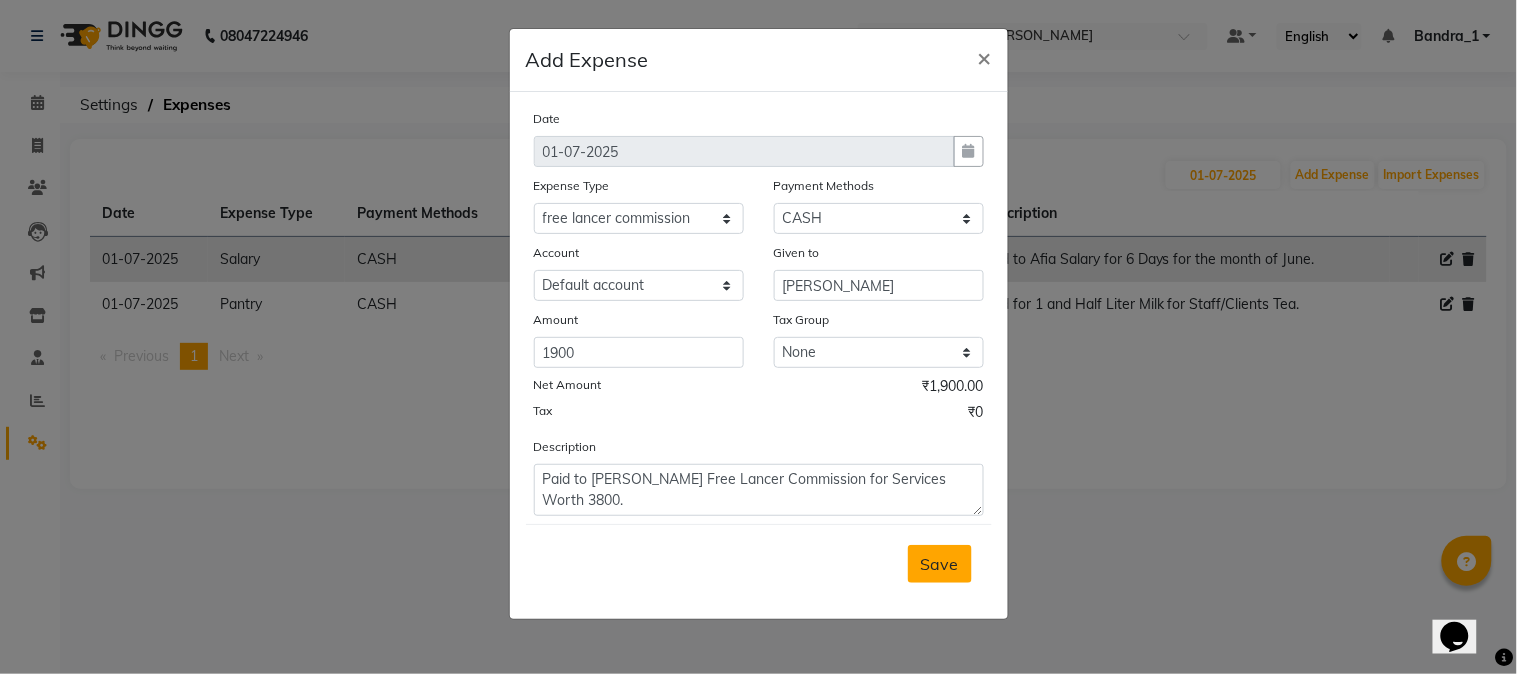 click on "Save" at bounding box center [940, 564] 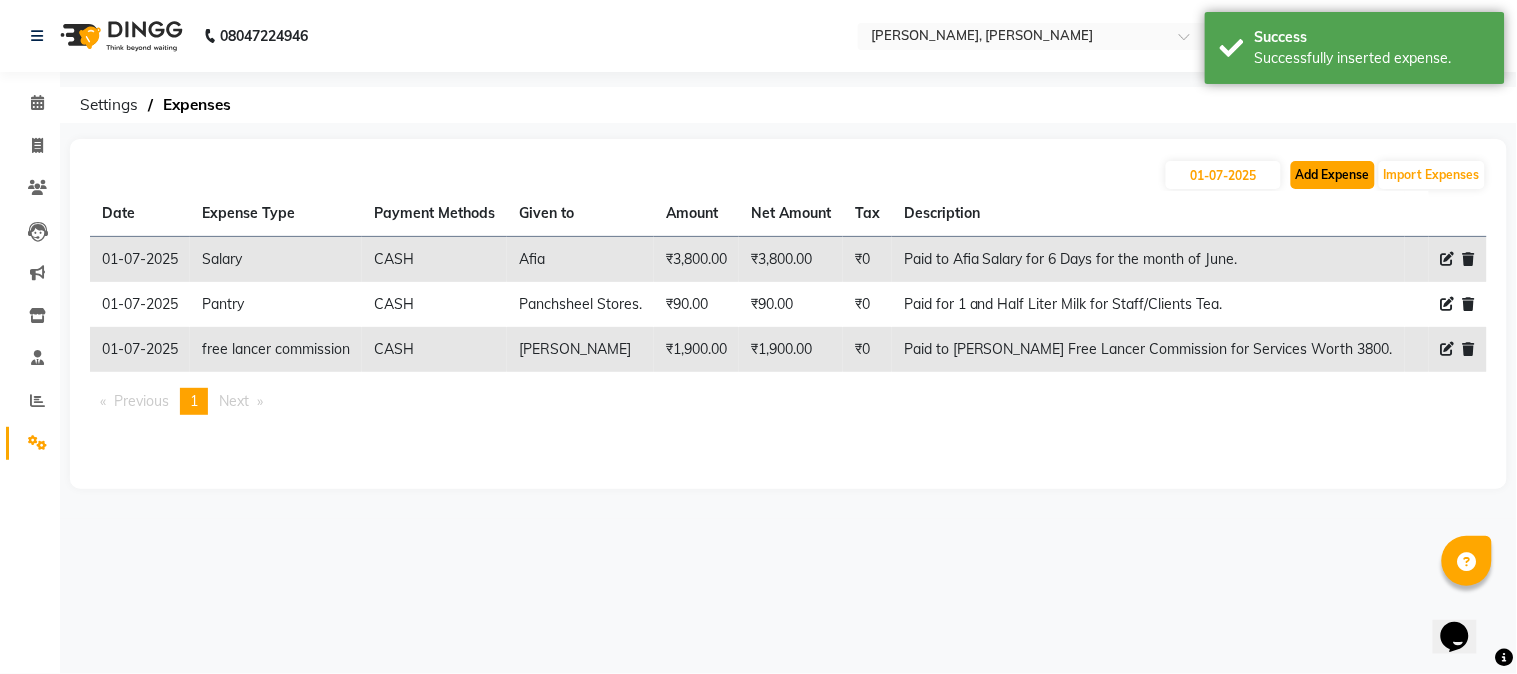 click on "Add Expense" 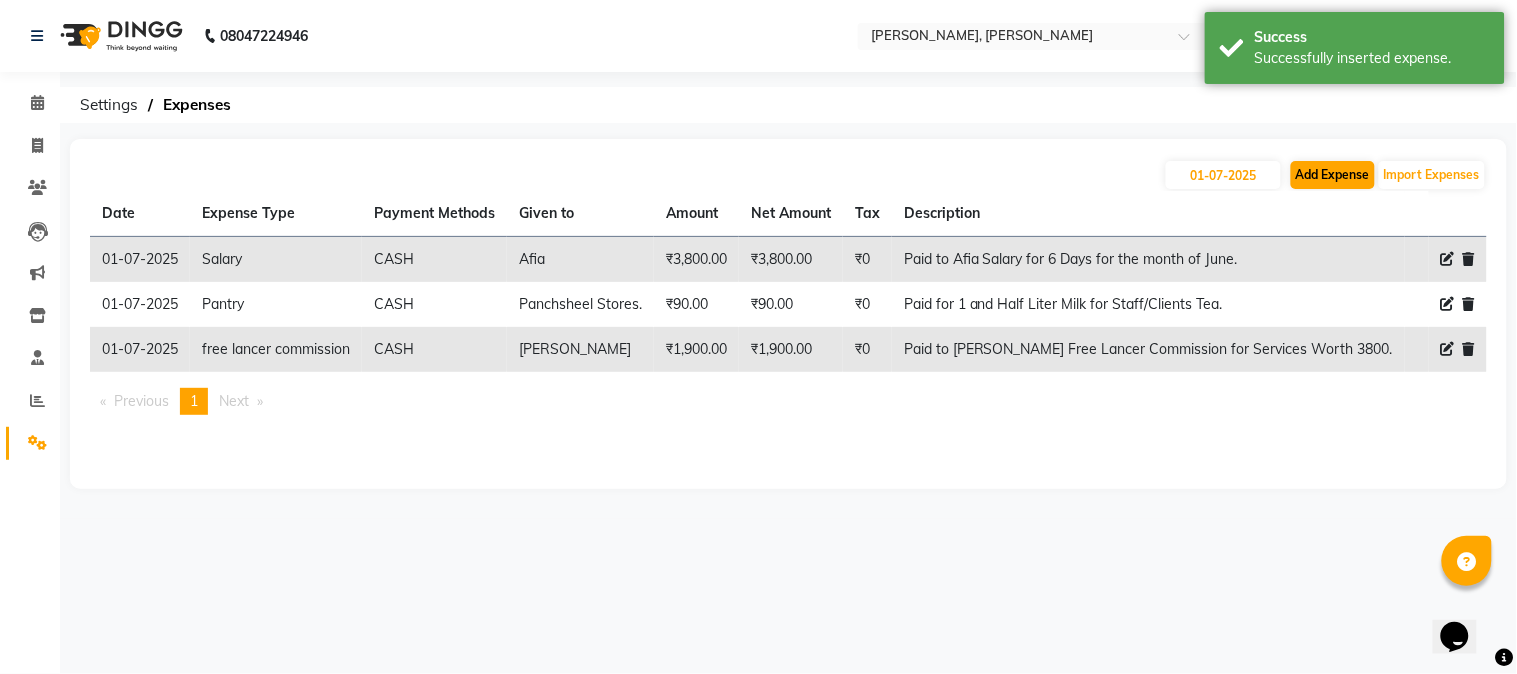 select on "1" 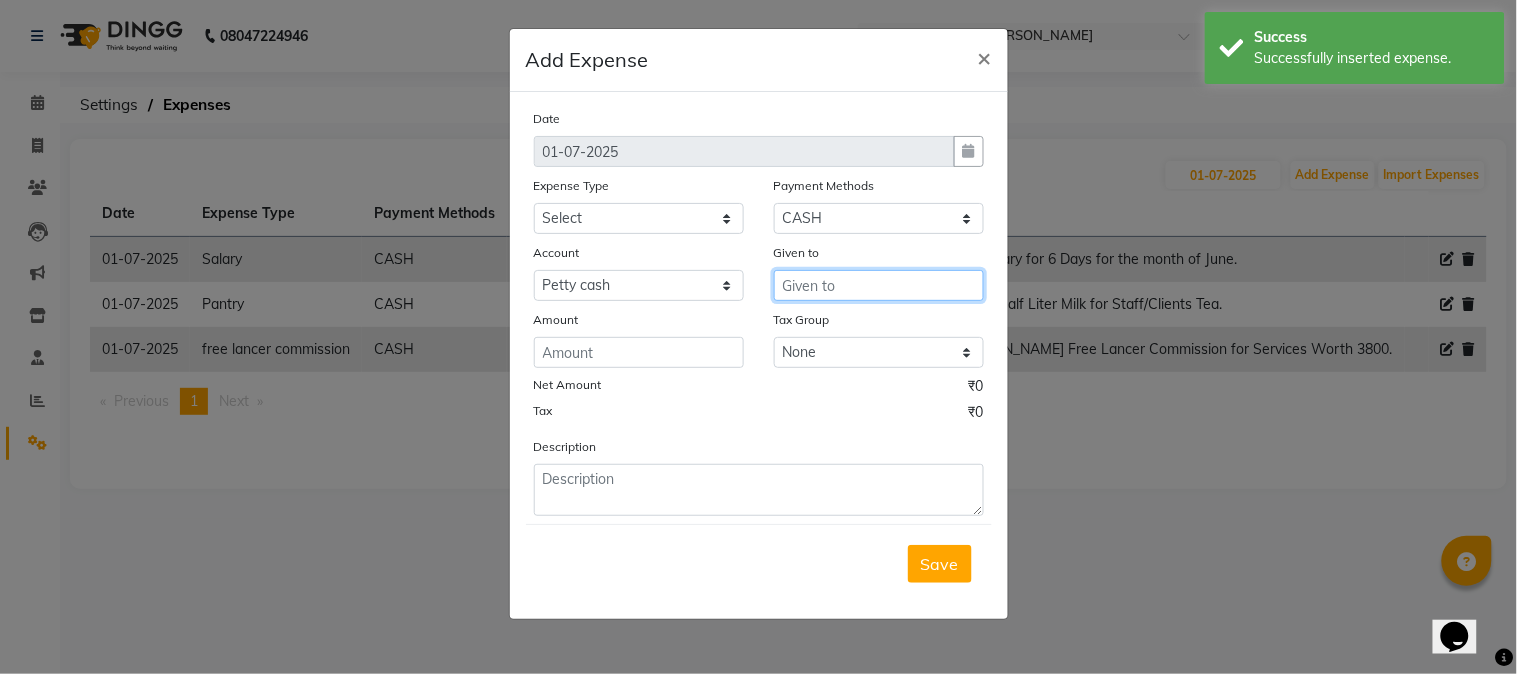 click at bounding box center (879, 285) 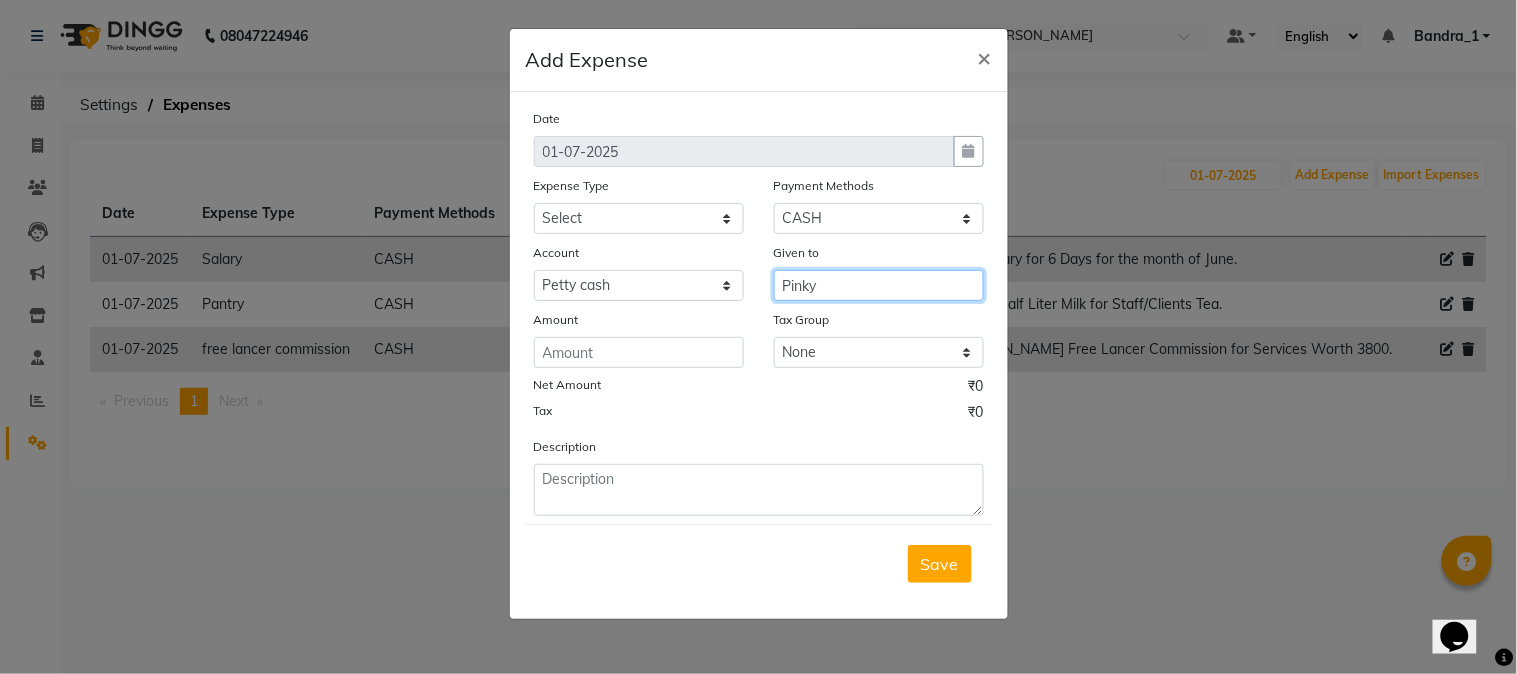 type on "Pinky" 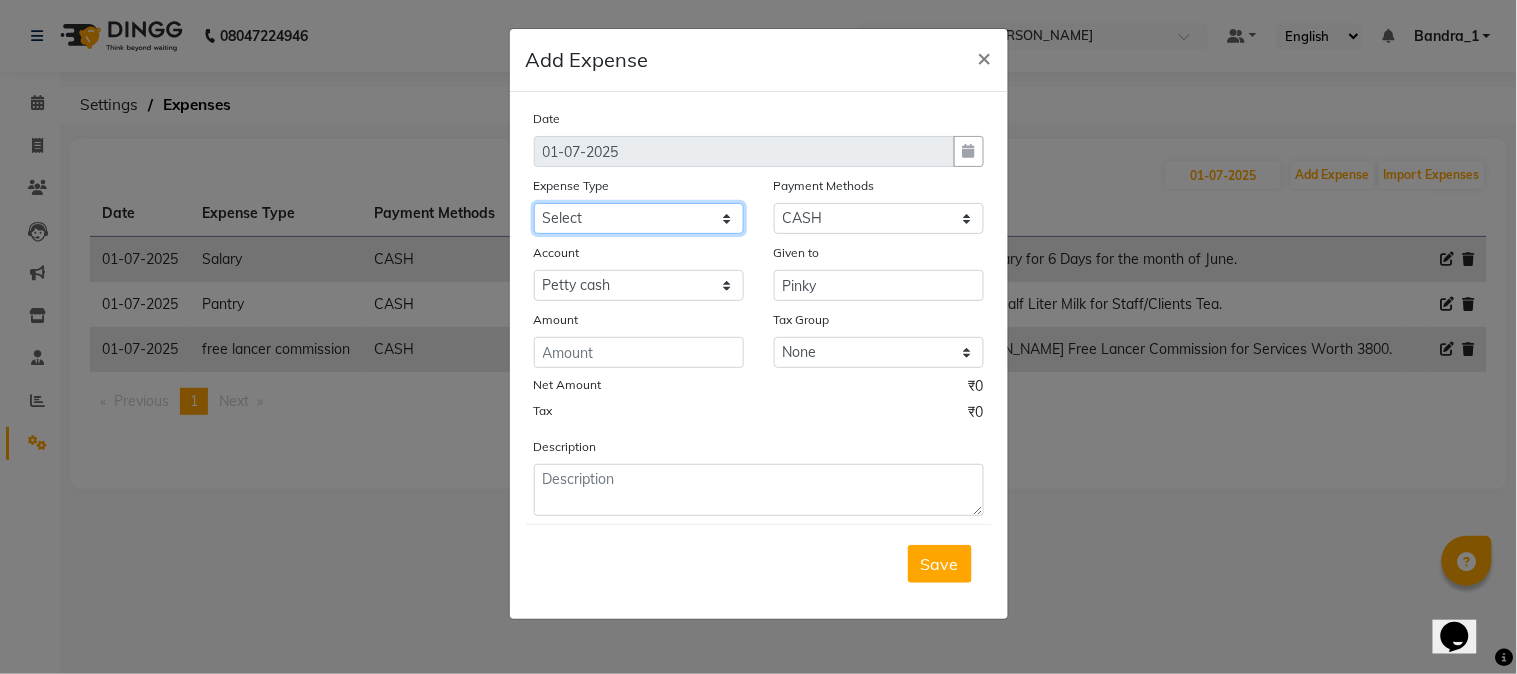 click on "Select Advance Salary Amazon B M C Cash transfer to bank Cash transfer to hub Chemist Client Snacks Clinical charges Conveyence Courier Donation Equipment free lancer commission Fuel Goregaon Salon Govt fee Incentive Laundry Loan Repayment Maintenance Make Up Products Marketing Miscellaneous Mobile Bill Other over time Pantry Product Product incentive puja items Rent Salary Staff Commission. Staff Snacks Stationery Tax Tea & Refreshment Telephone Tips Travelling allowance Utilities W Fast" 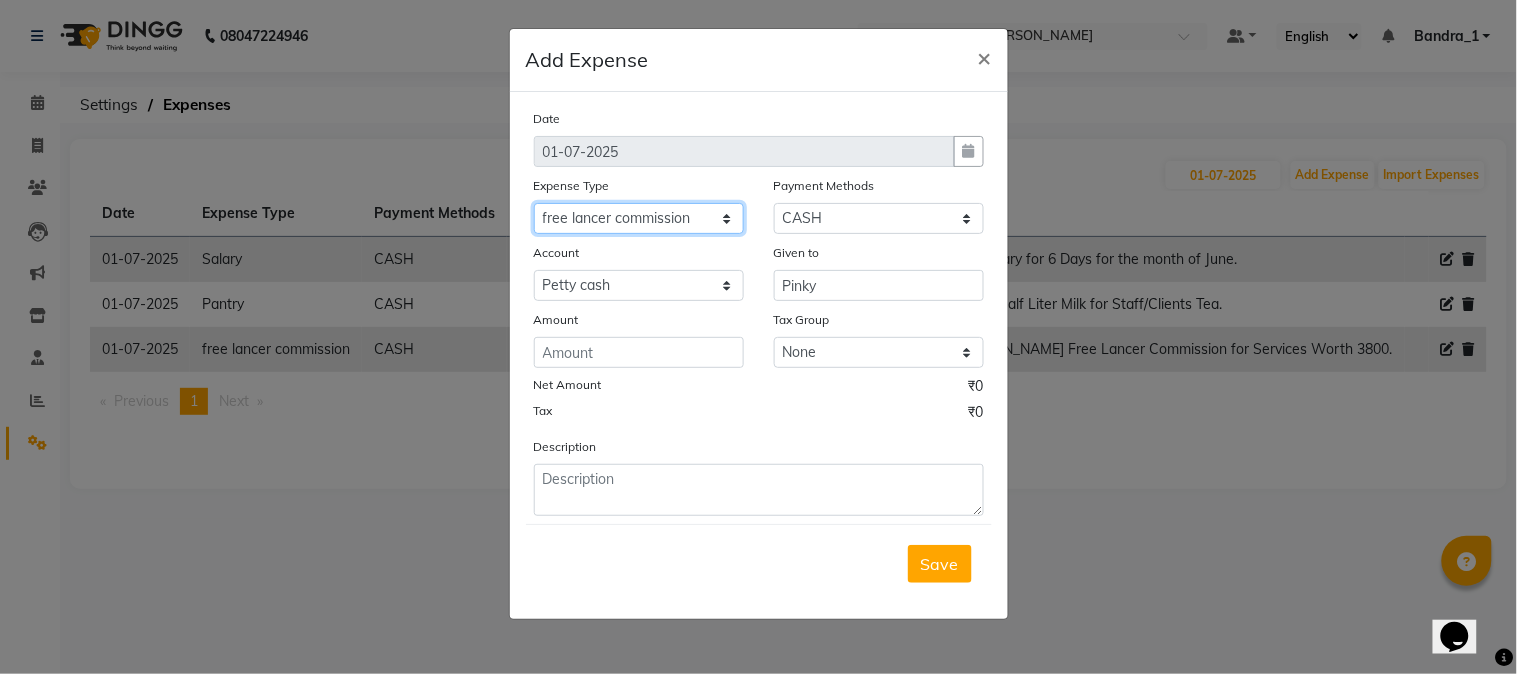 click on "Select Advance Salary Amazon B M C Cash transfer to bank Cash transfer to hub Chemist Client Snacks Clinical charges Conveyence Courier Donation Equipment free lancer commission Fuel Goregaon Salon Govt fee Incentive Laundry Loan Repayment Maintenance Make Up Products Marketing Miscellaneous Mobile Bill Other over time Pantry Product Product incentive puja items Rent Salary Staff Commission. Staff Snacks Stationery Tax Tea & Refreshment Telephone Tips Travelling allowance Utilities W Fast" 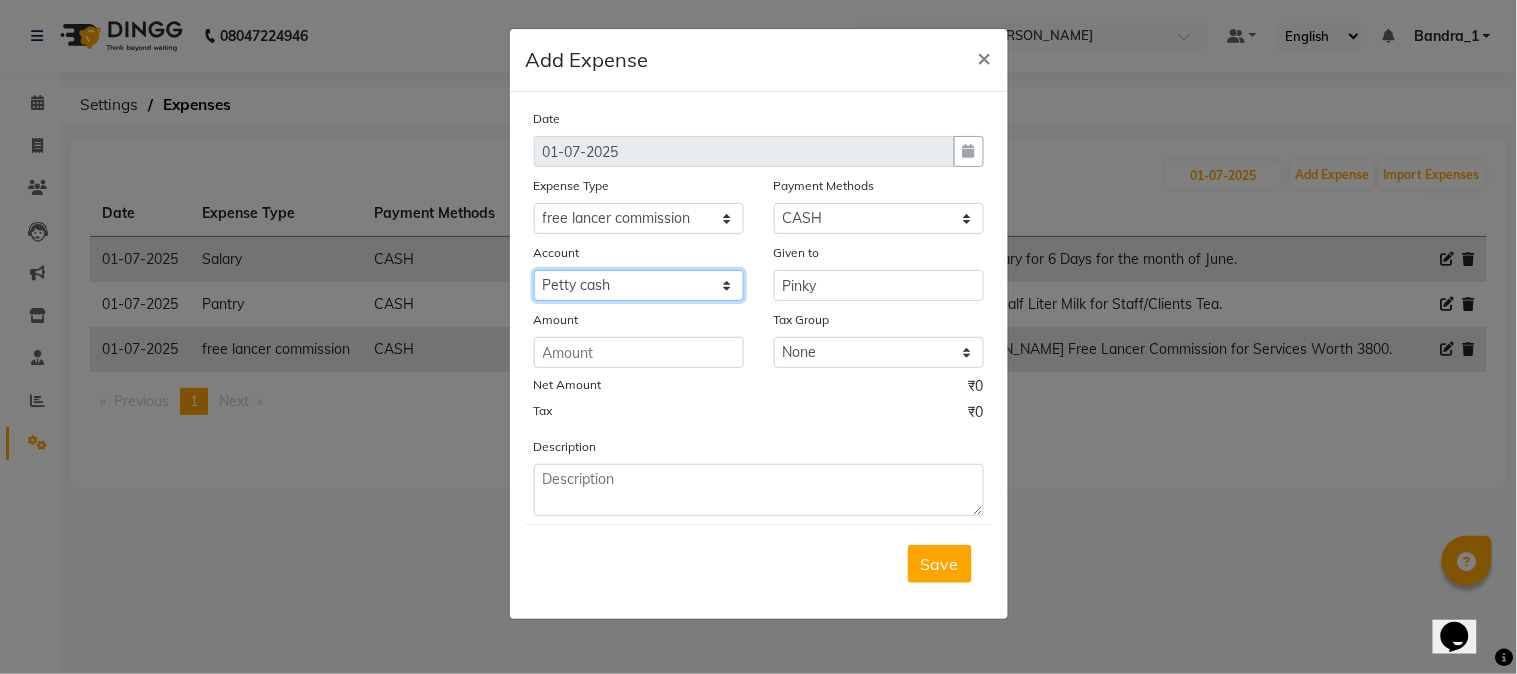 click on "Select Default account Petty cash" 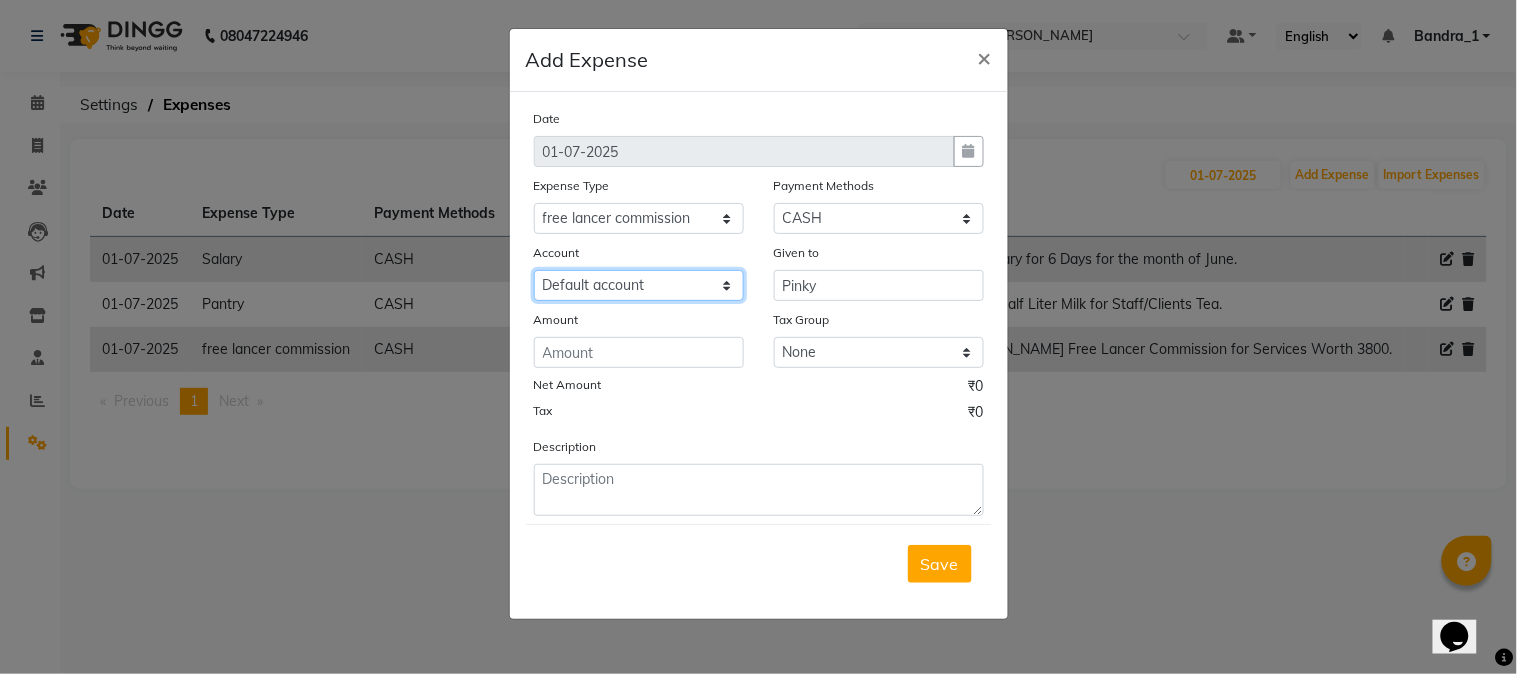 click on "Select Default account Petty cash" 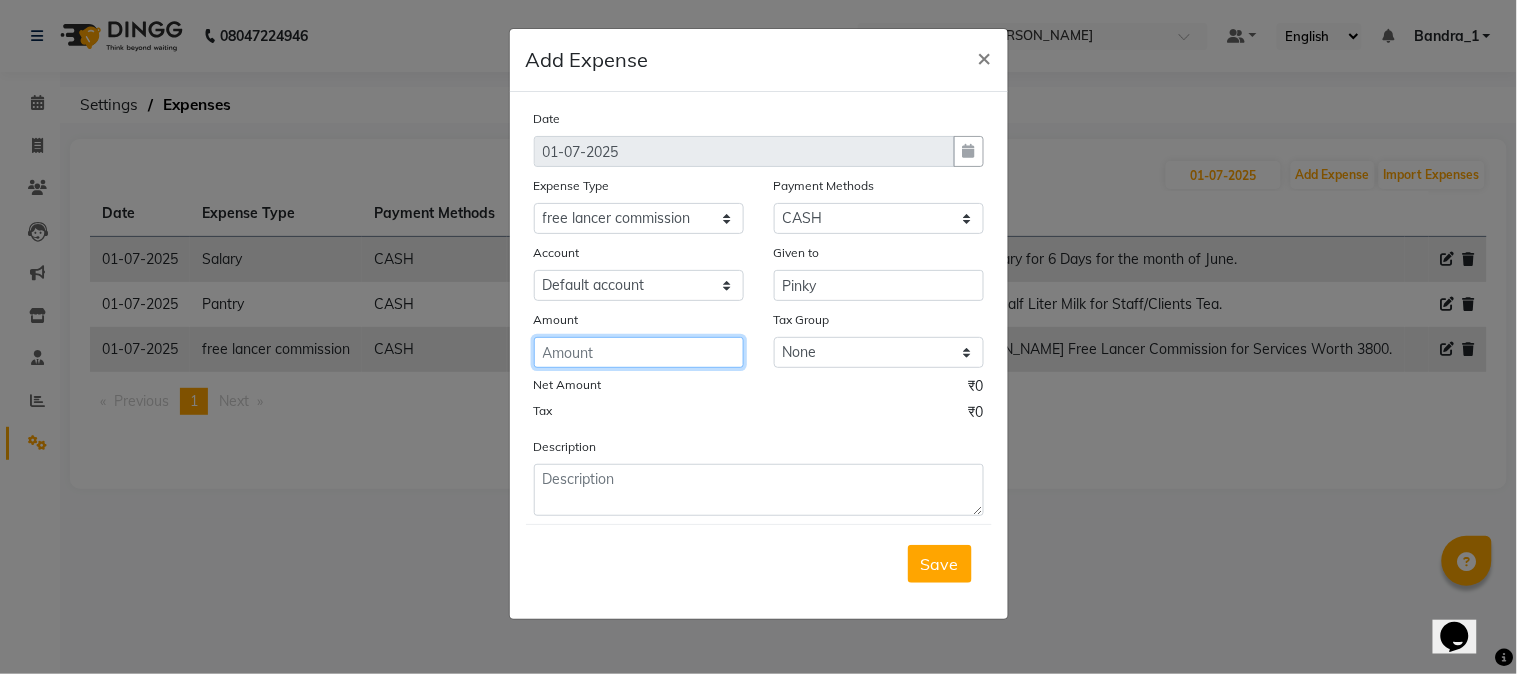 drag, startPoint x: 560, startPoint y: 354, endPoint x: 506, endPoint y: 294, distance: 80.72174 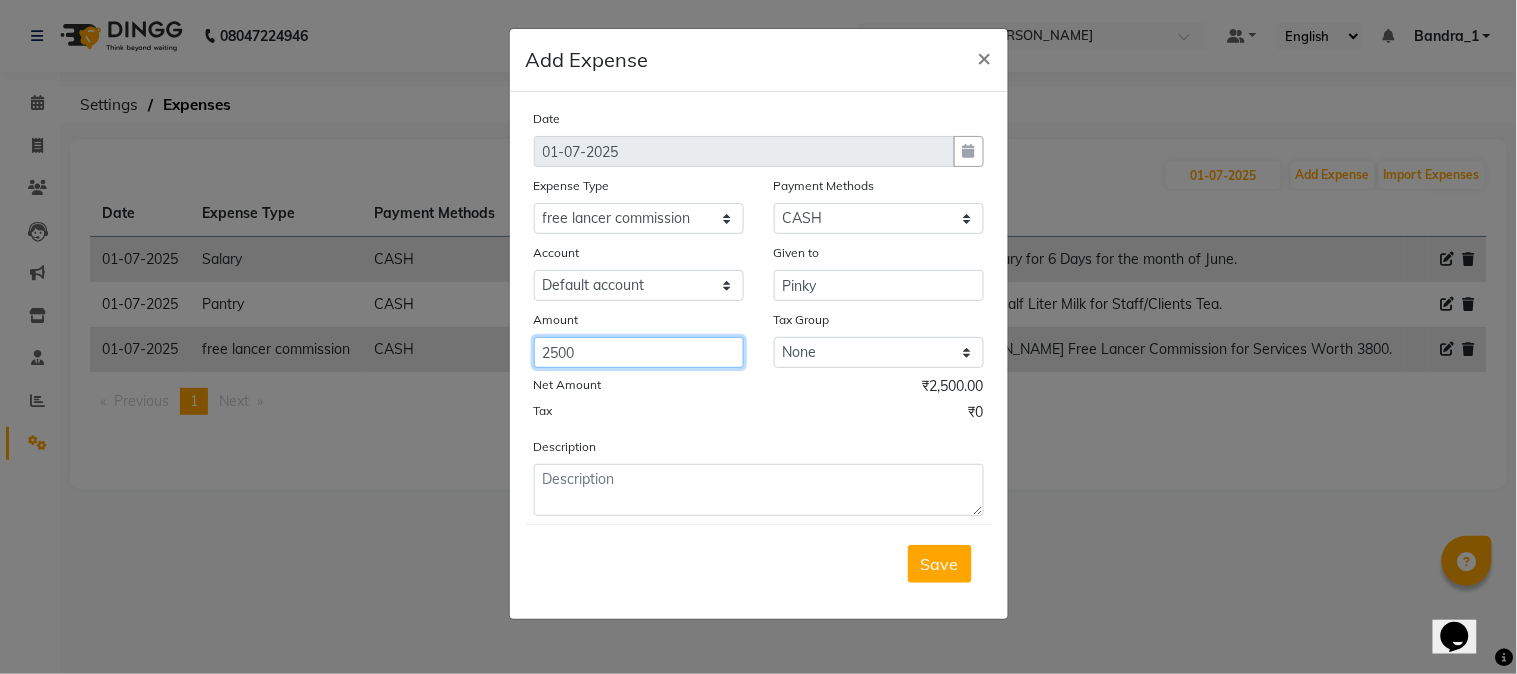 type on "2500" 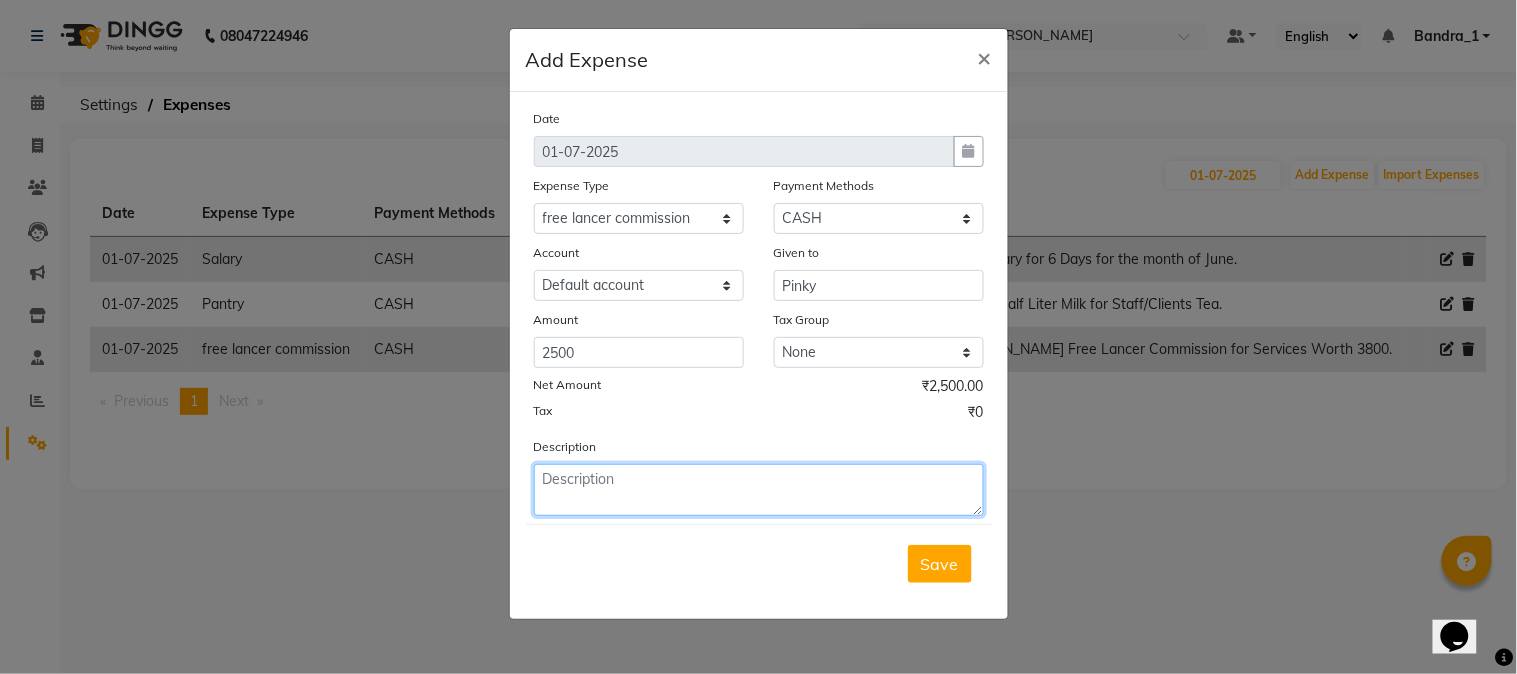 drag, startPoint x: 591, startPoint y: 487, endPoint x: 463, endPoint y: 440, distance: 136.35616 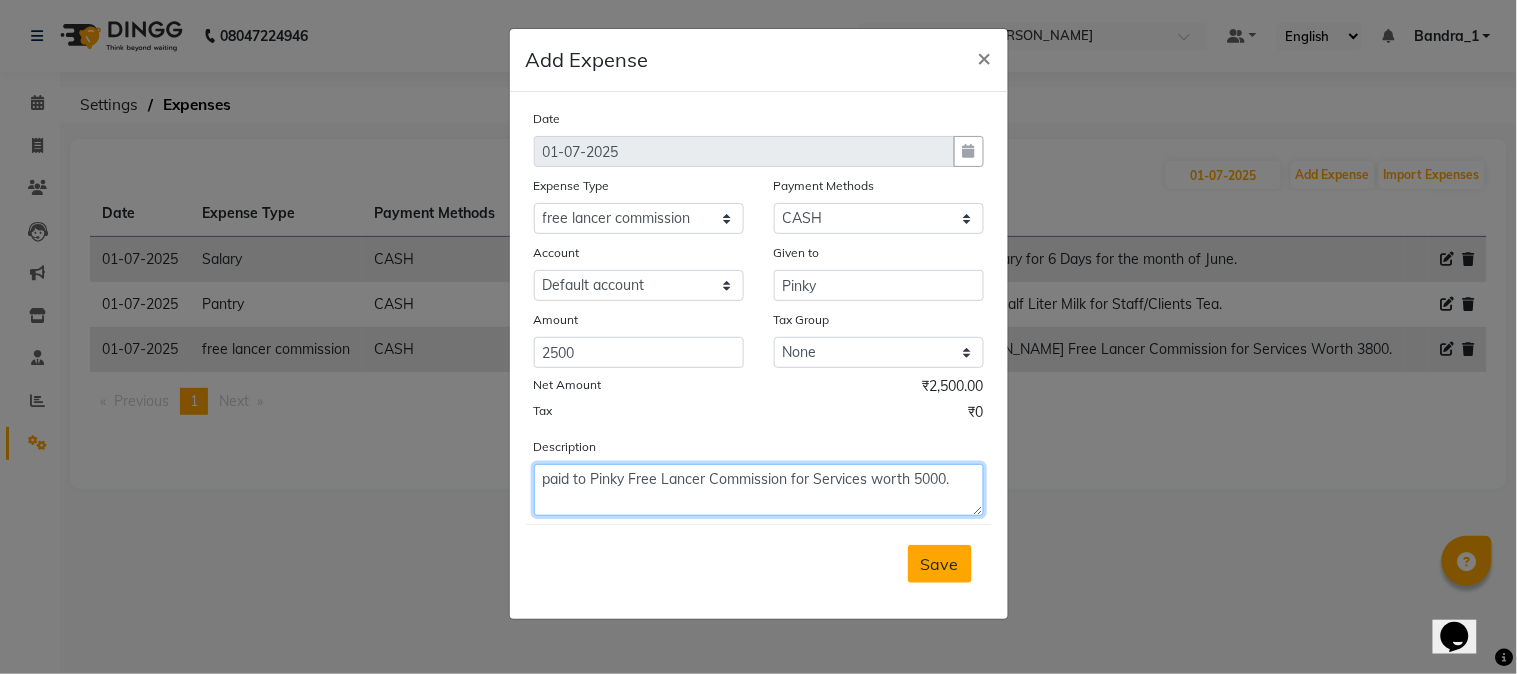 type on "paid to Pinky Free Lancer Commission for Services worth 5000." 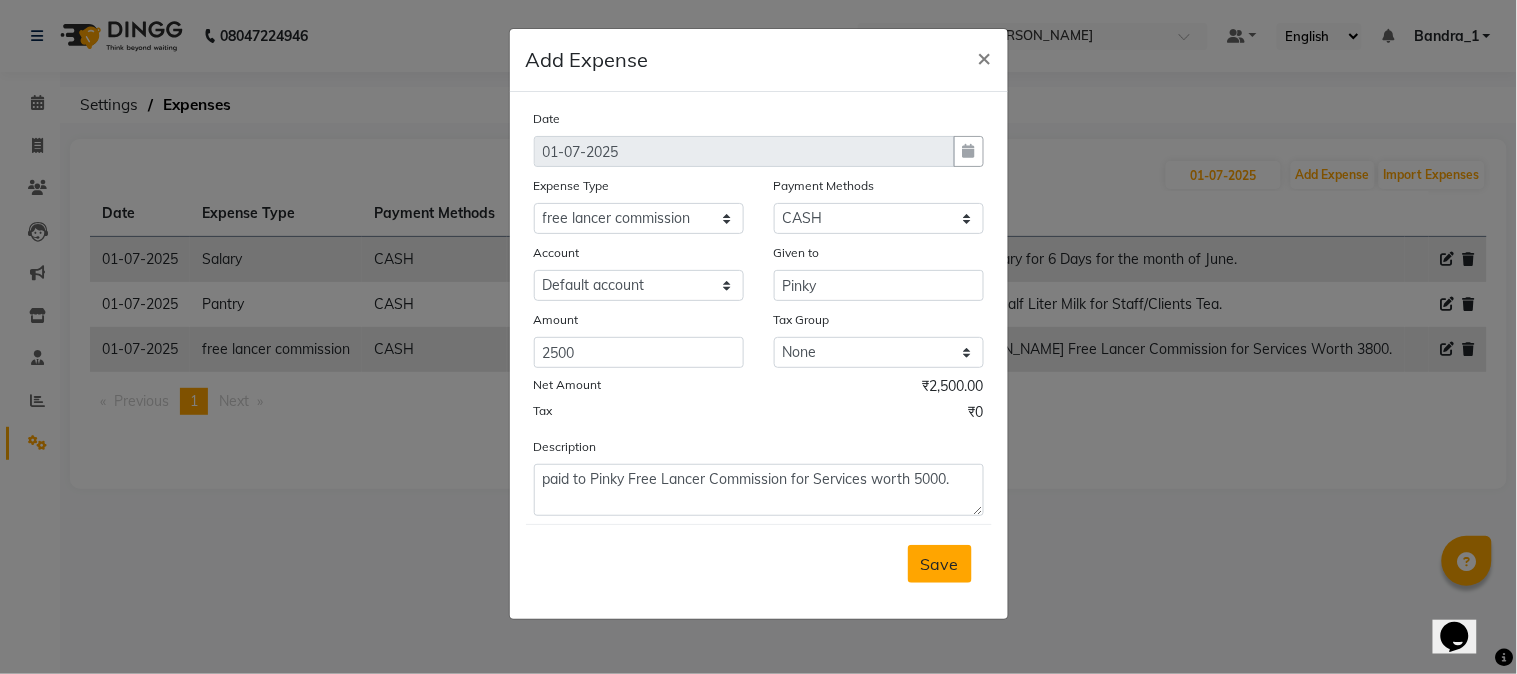 click on "Save" at bounding box center [940, 564] 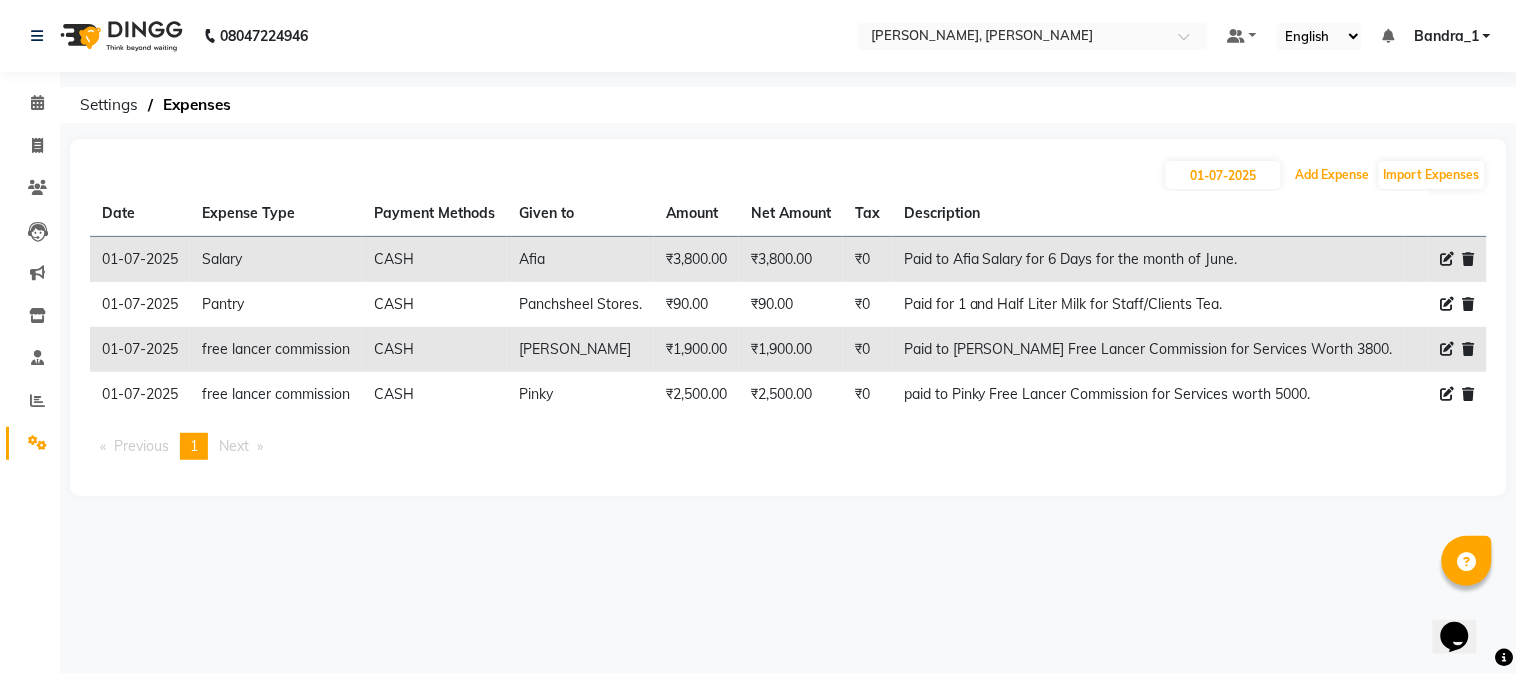 type 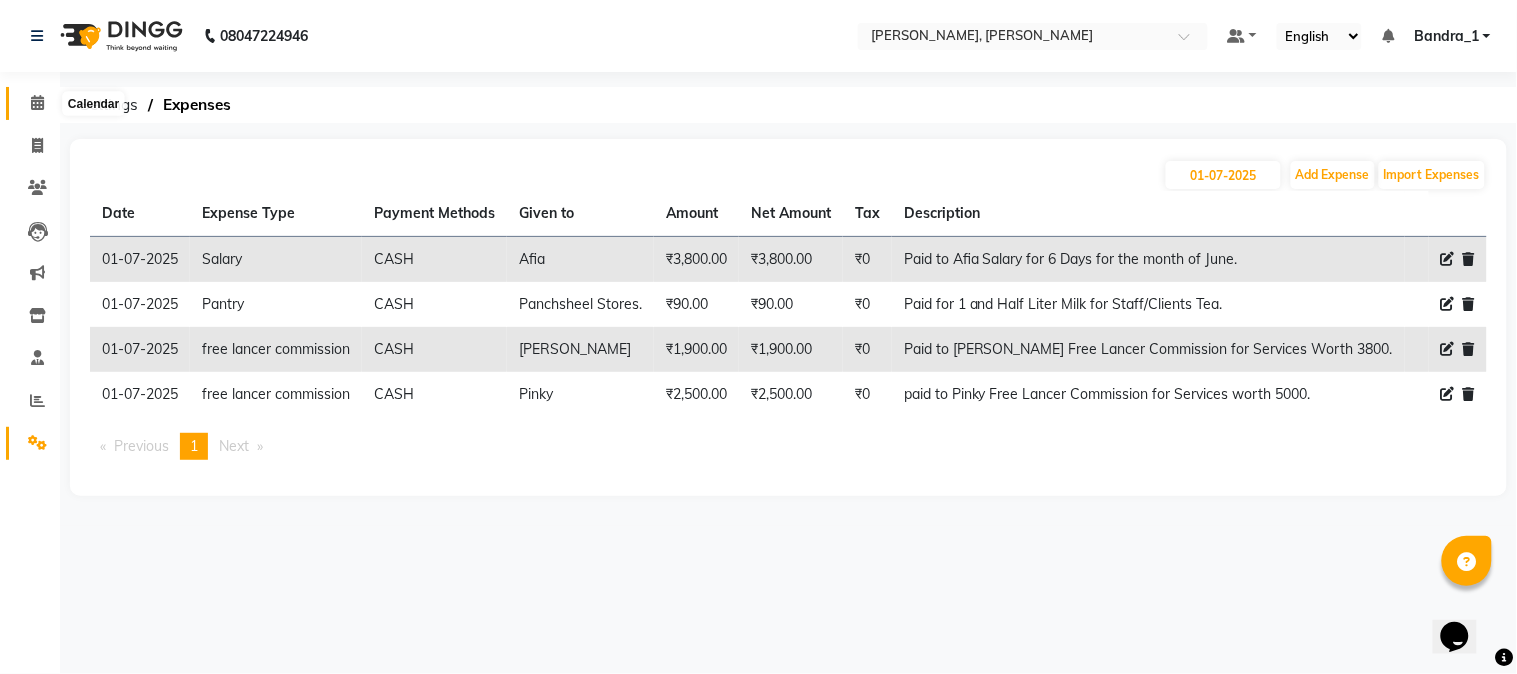 click 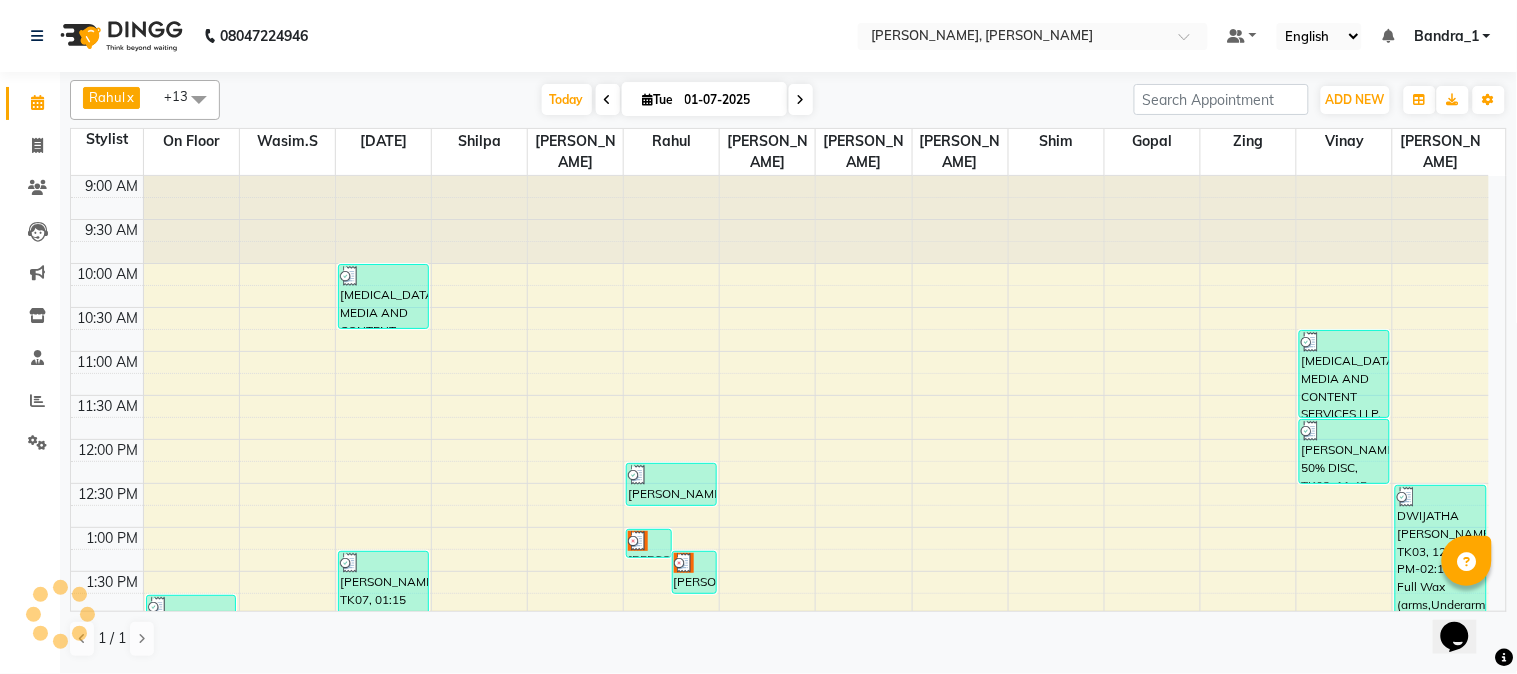 scroll, scrollTop: 0, scrollLeft: 0, axis: both 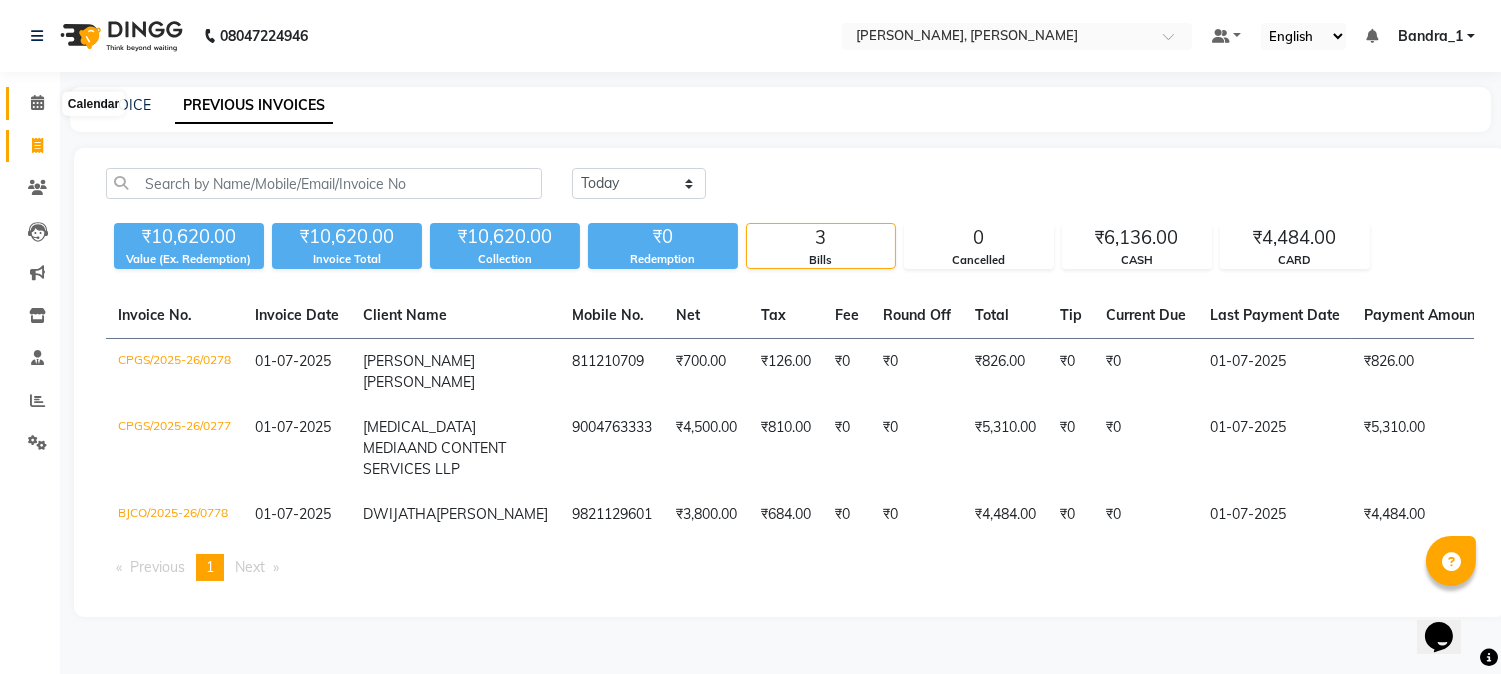 click 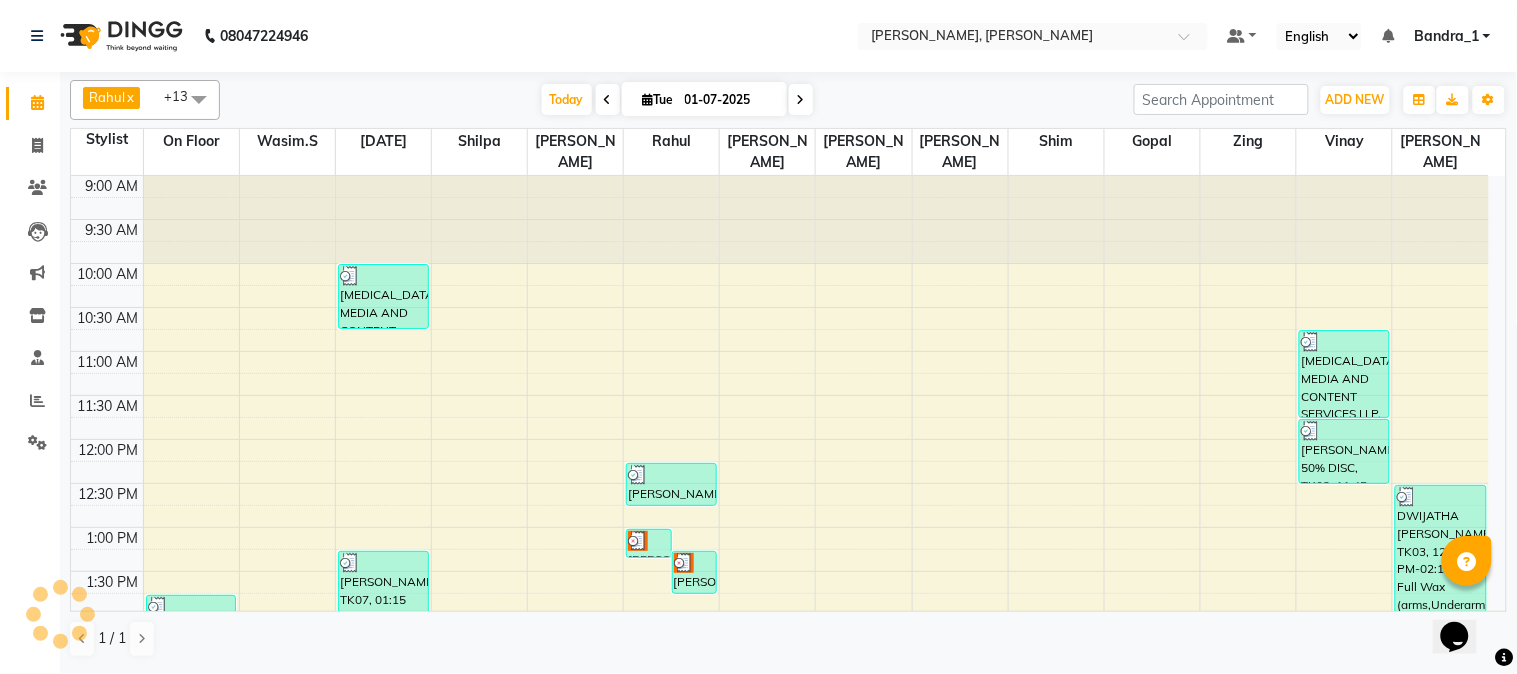scroll, scrollTop: 0, scrollLeft: 0, axis: both 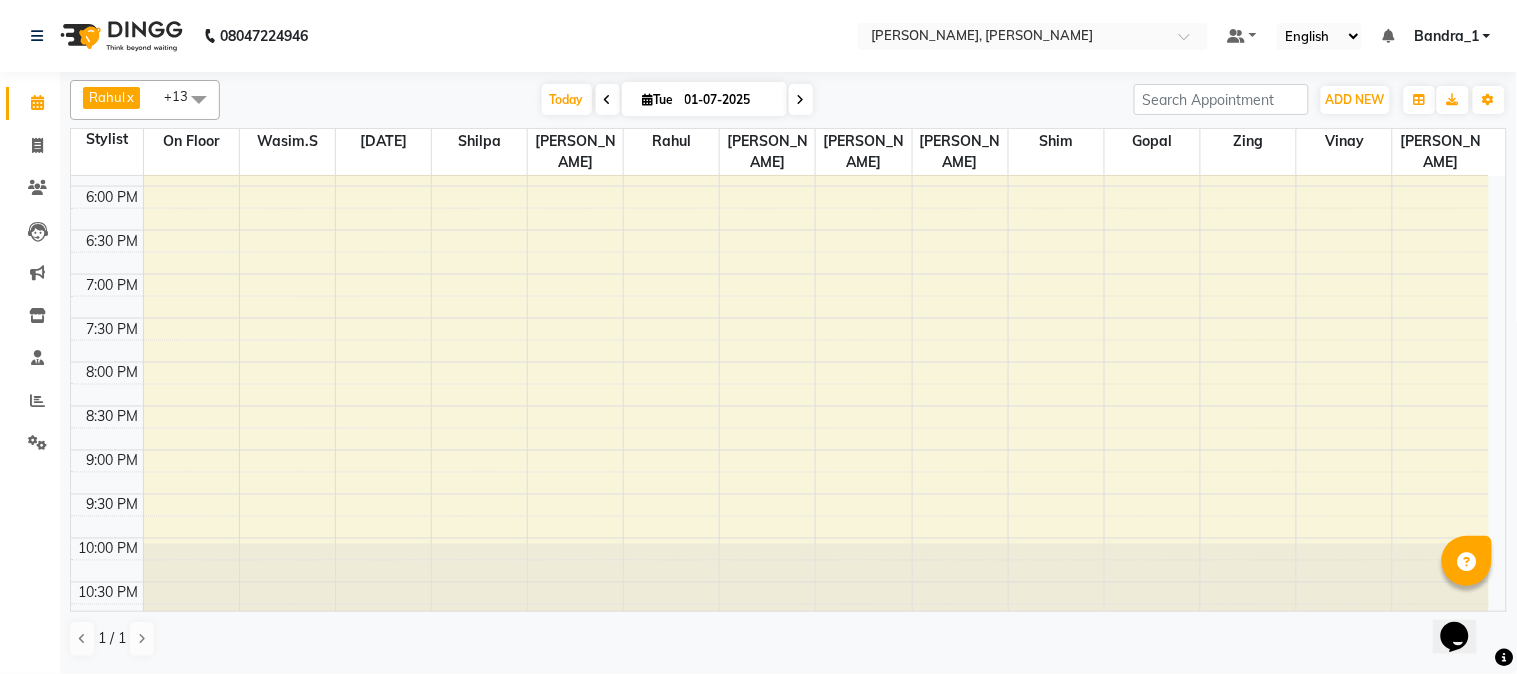 click on "01-07-2025" at bounding box center (729, 100) 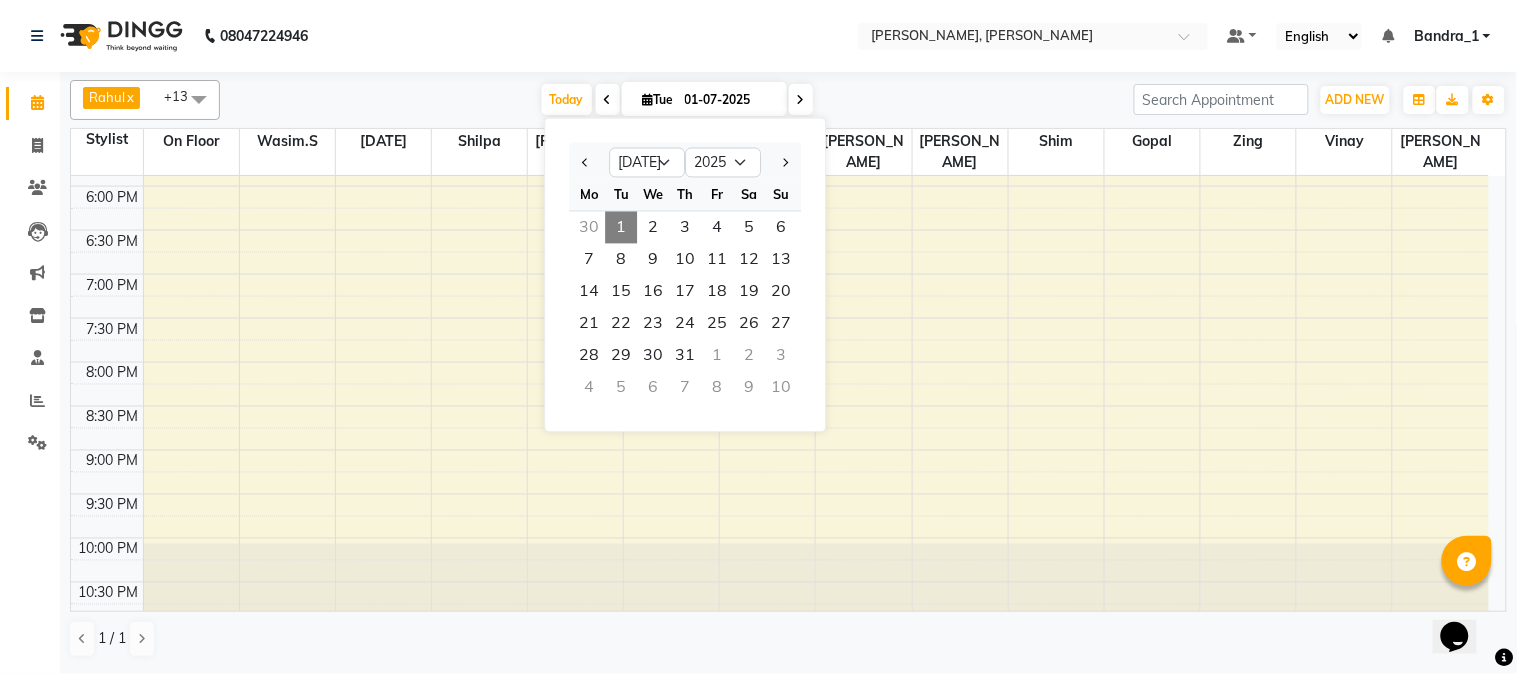 click on "1" at bounding box center (621, 228) 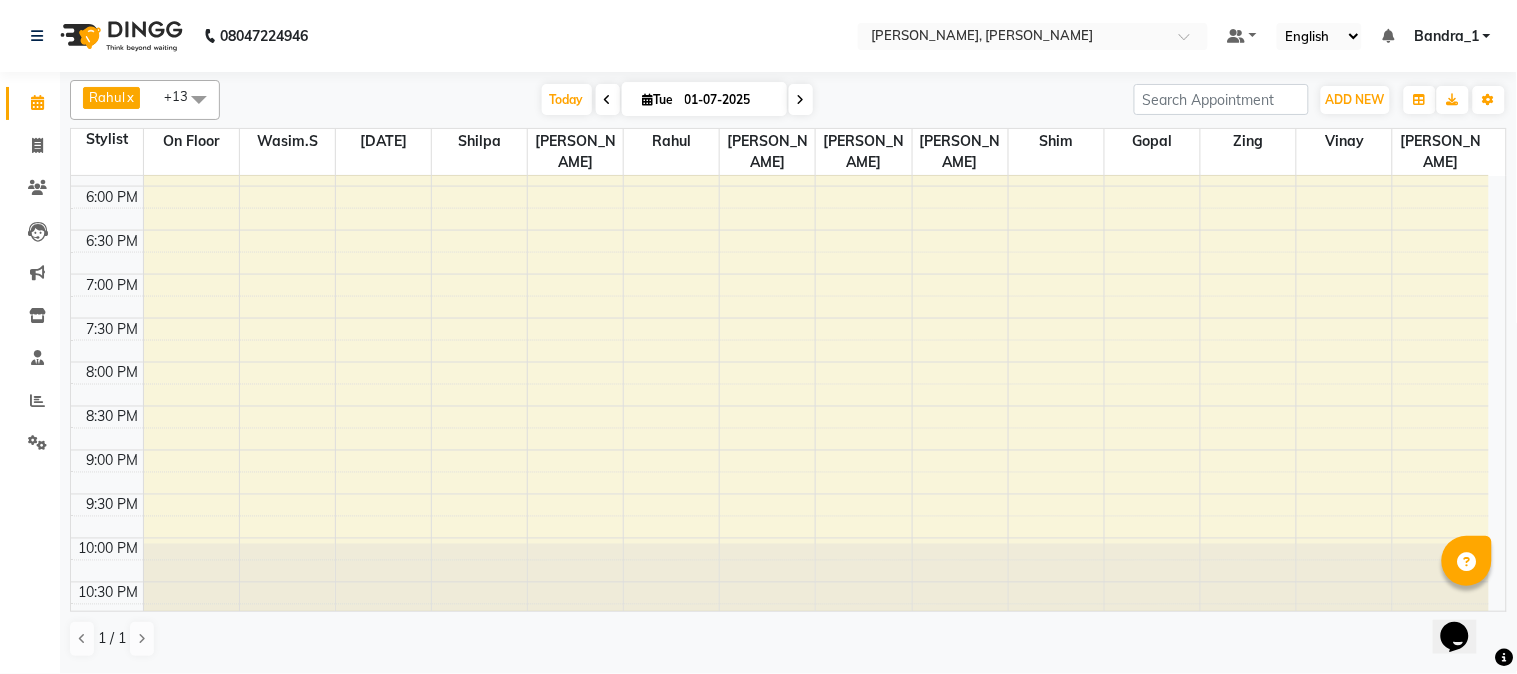 scroll, scrollTop: 0, scrollLeft: 0, axis: both 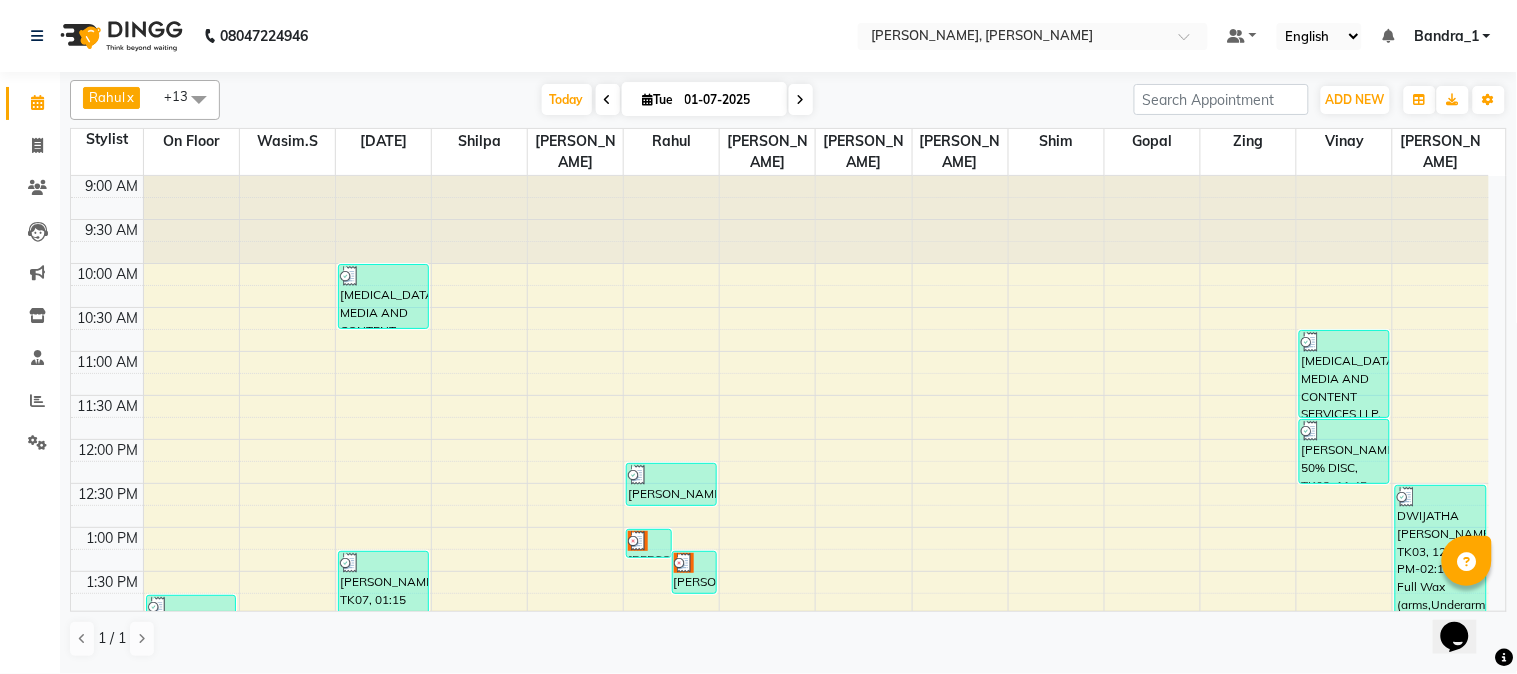 click on "01-07-2025" at bounding box center [729, 100] 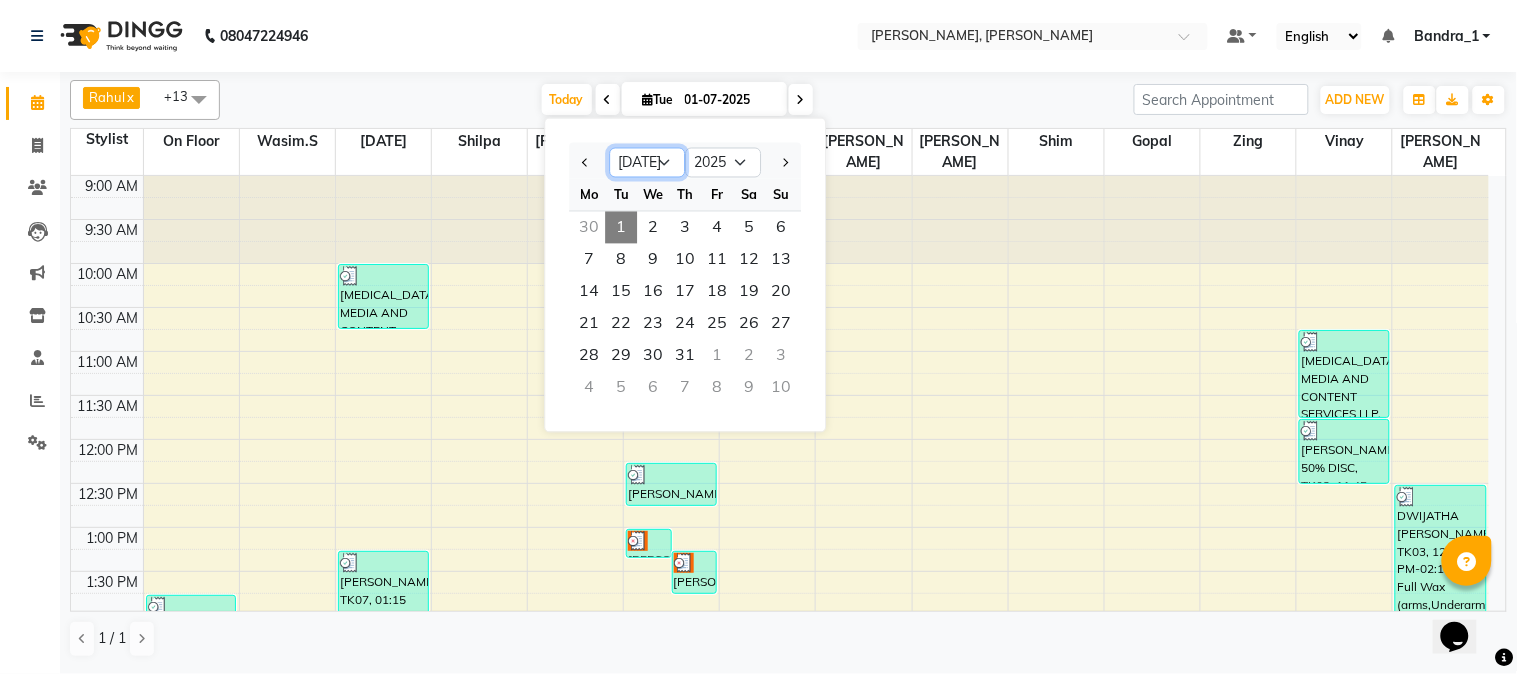 click on "Jan Feb Mar Apr May Jun [DATE] Aug Sep Oct Nov Dec" at bounding box center (647, 163) 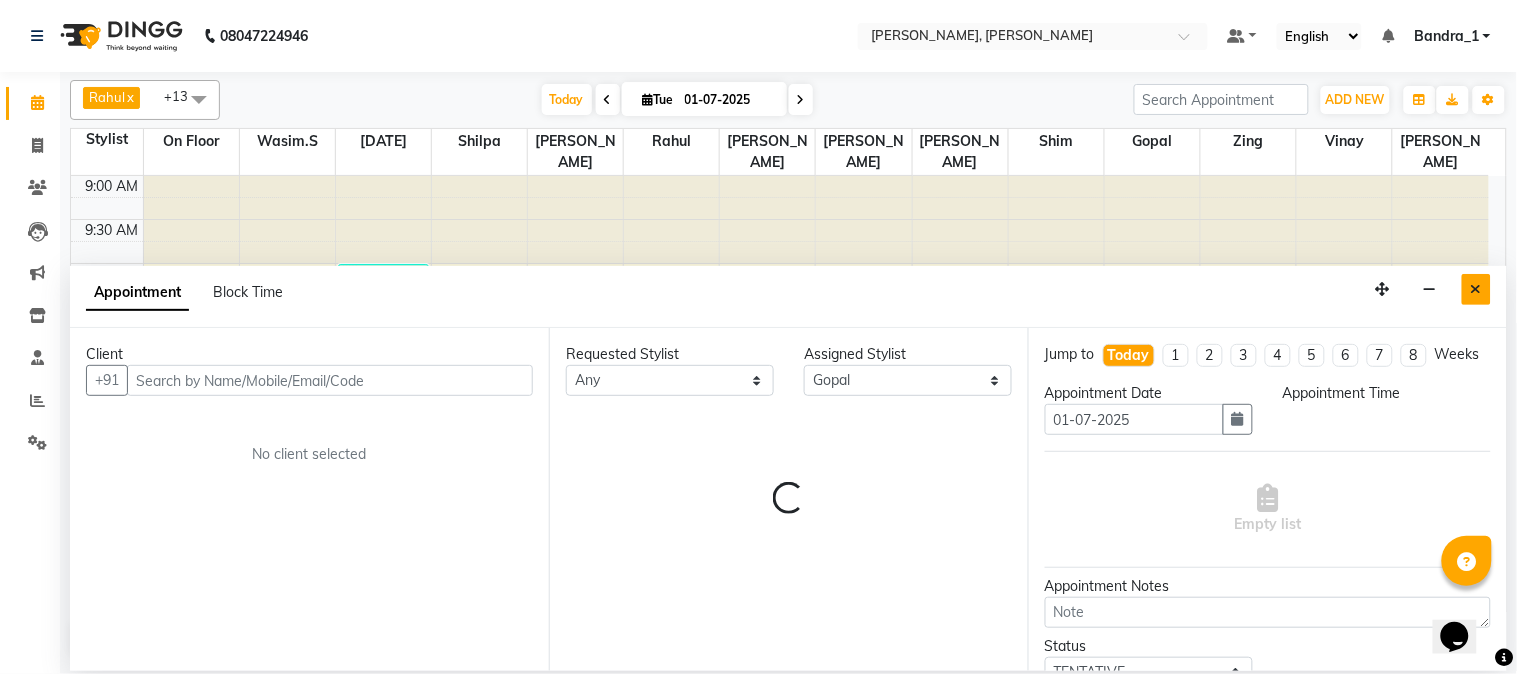 click at bounding box center [1476, 289] 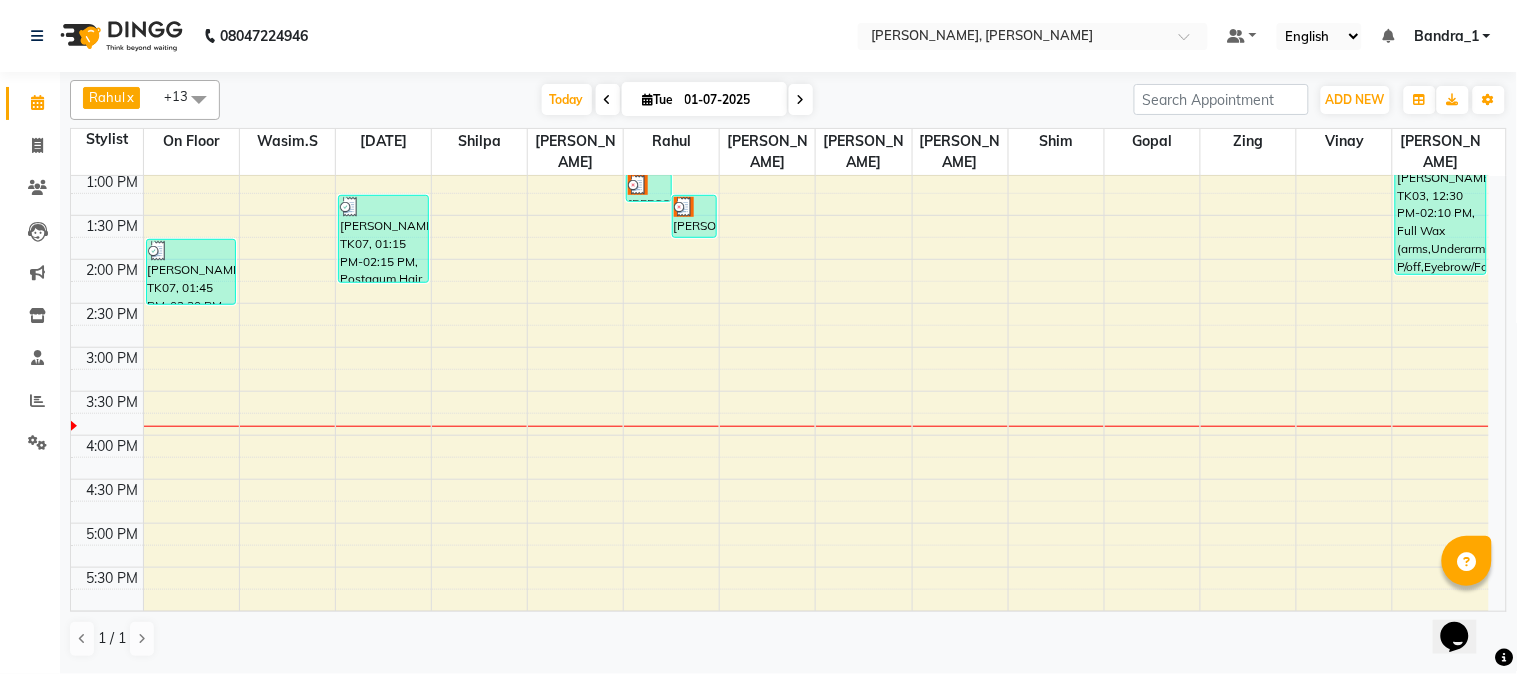 scroll, scrollTop: 444, scrollLeft: 0, axis: vertical 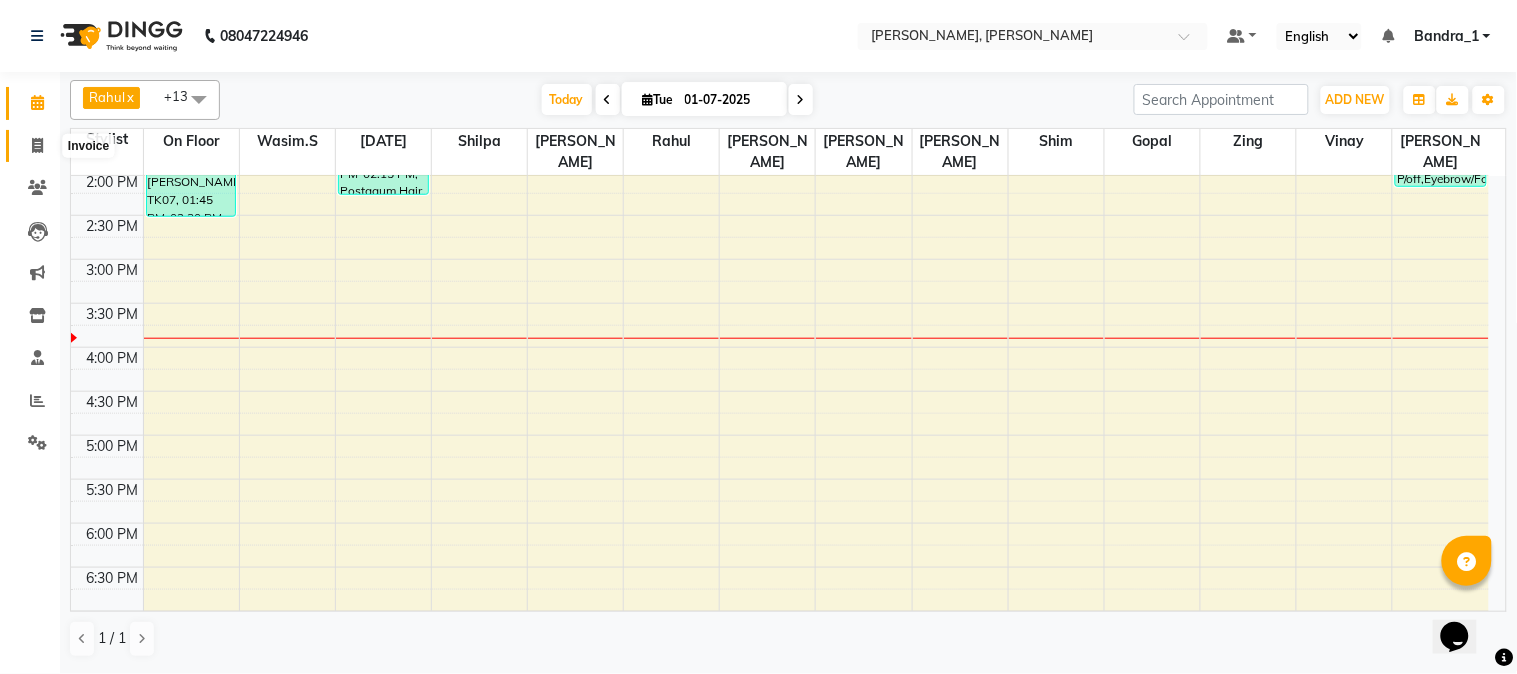 click 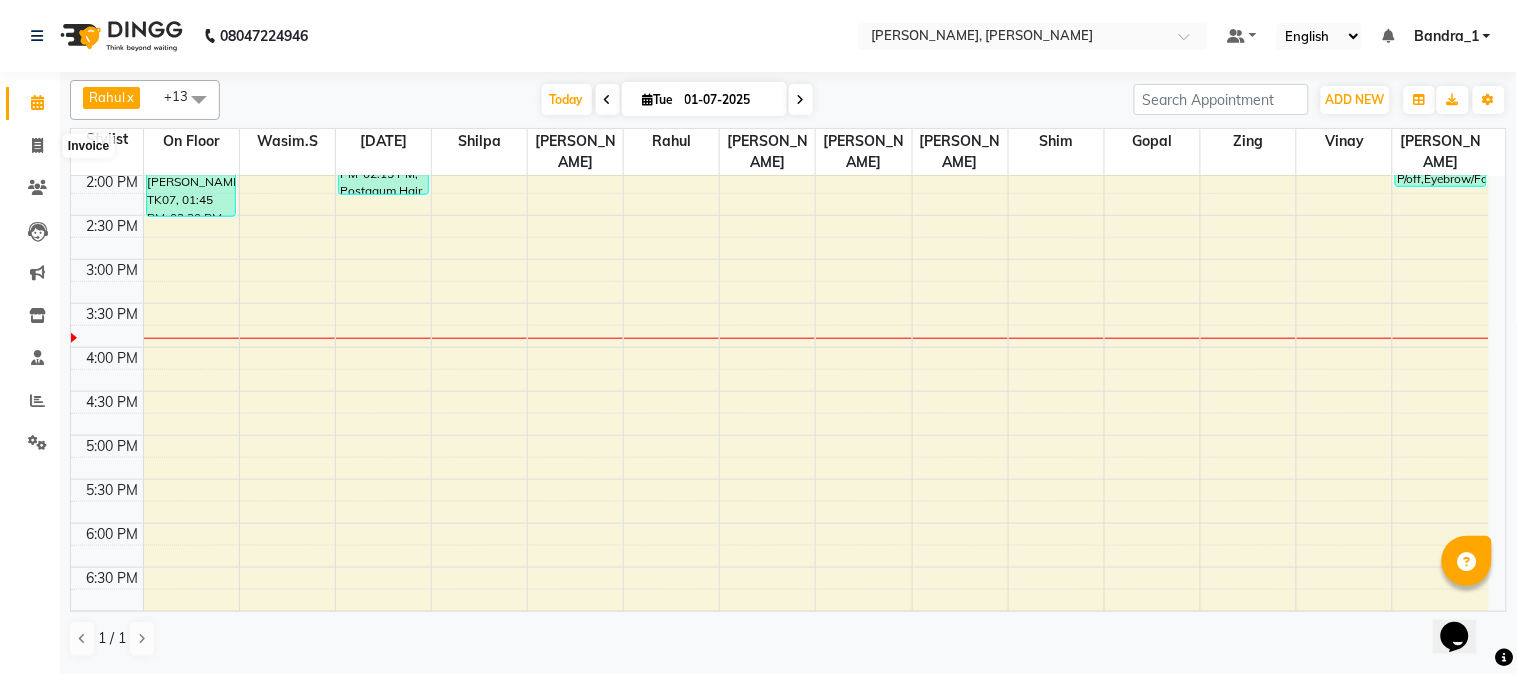 select on "service" 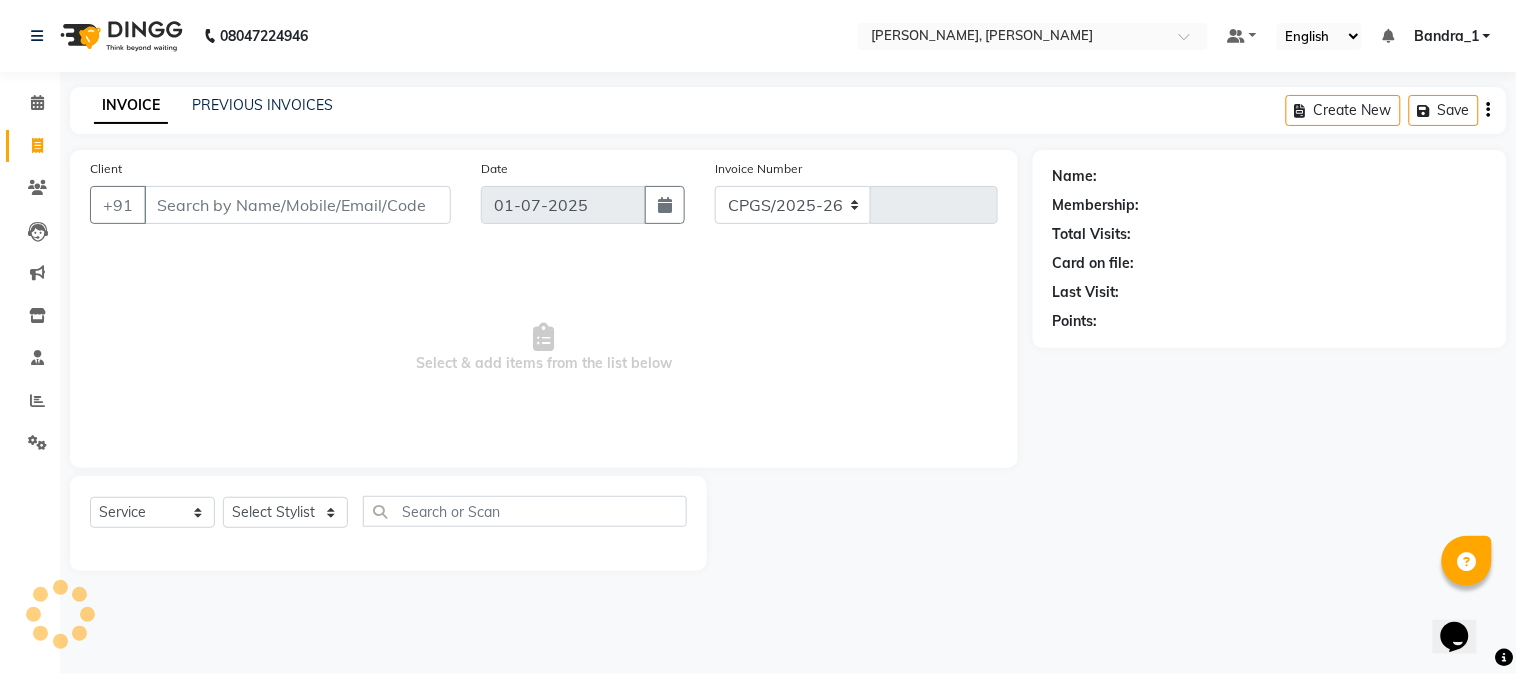 select on "7997" 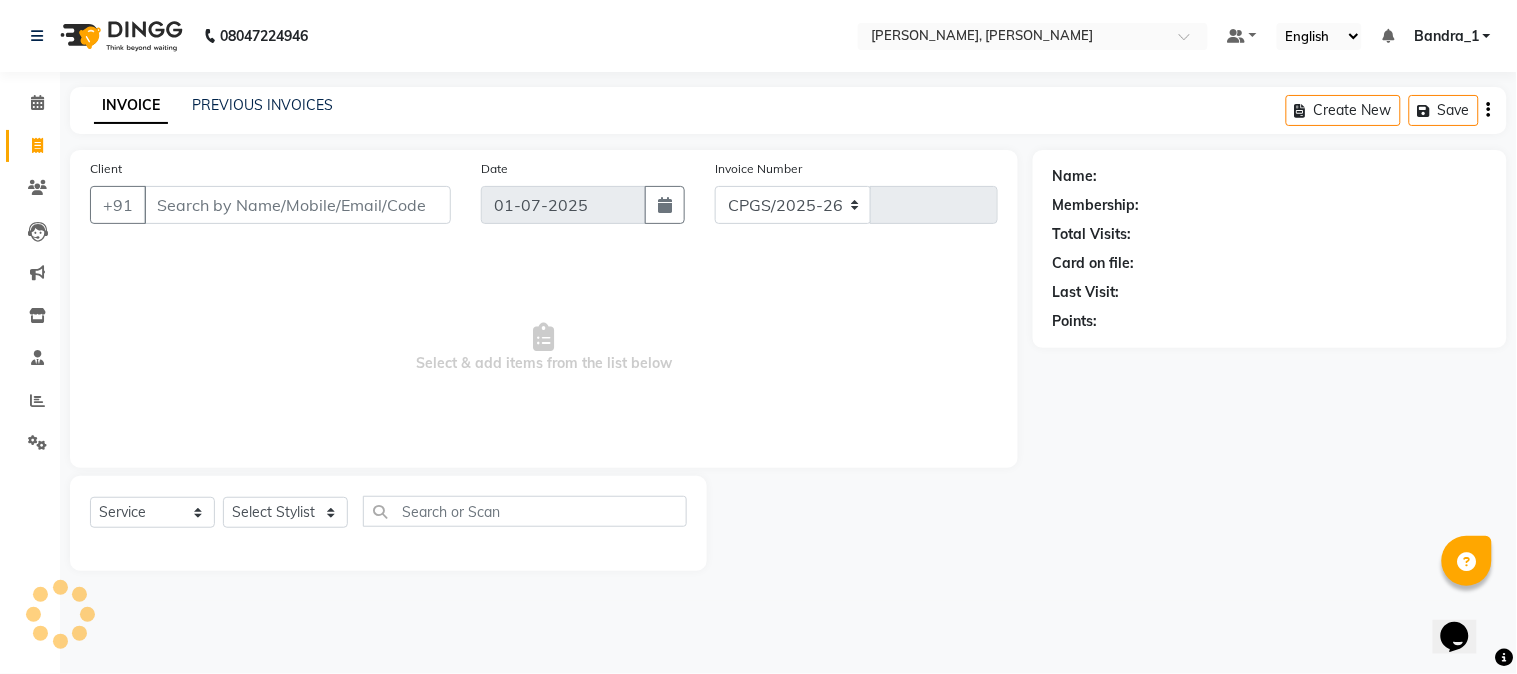 type on "0781" 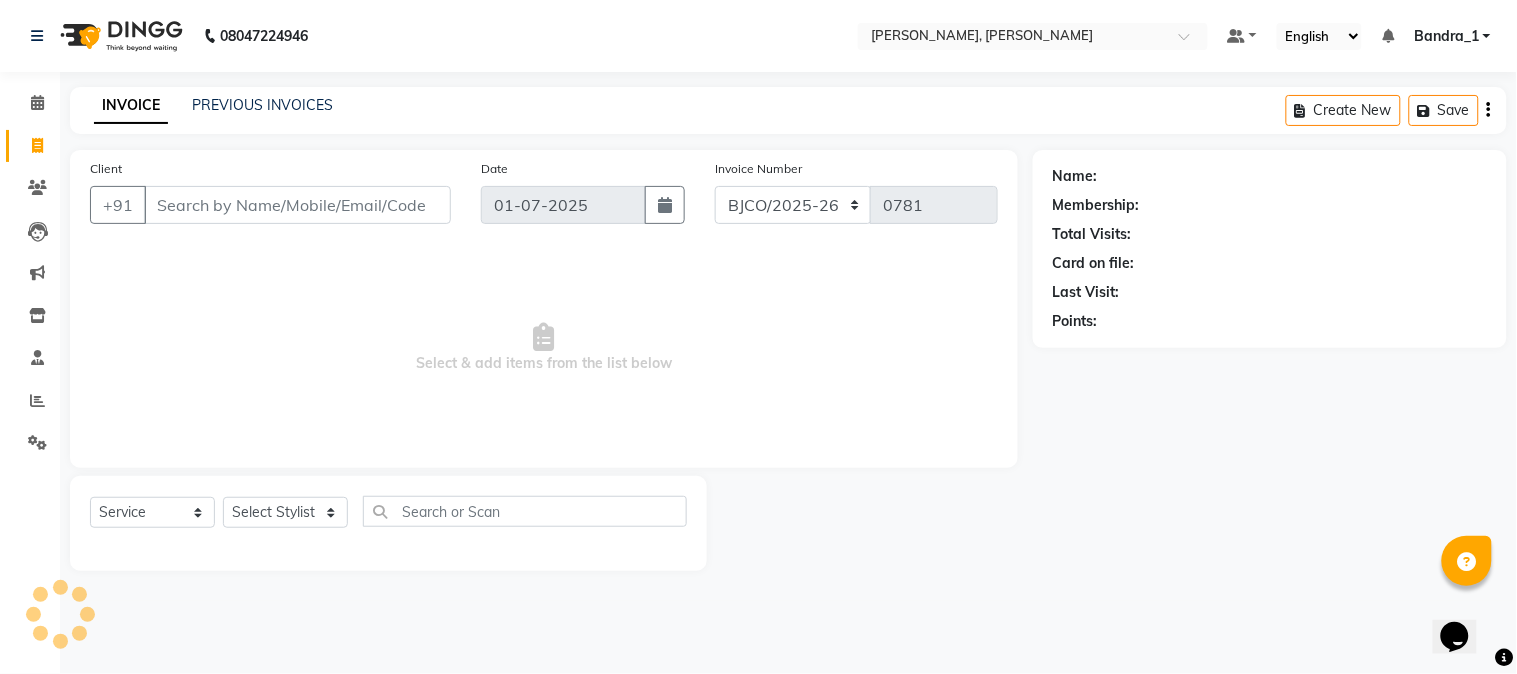 click on "PREVIOUS INVOICES" 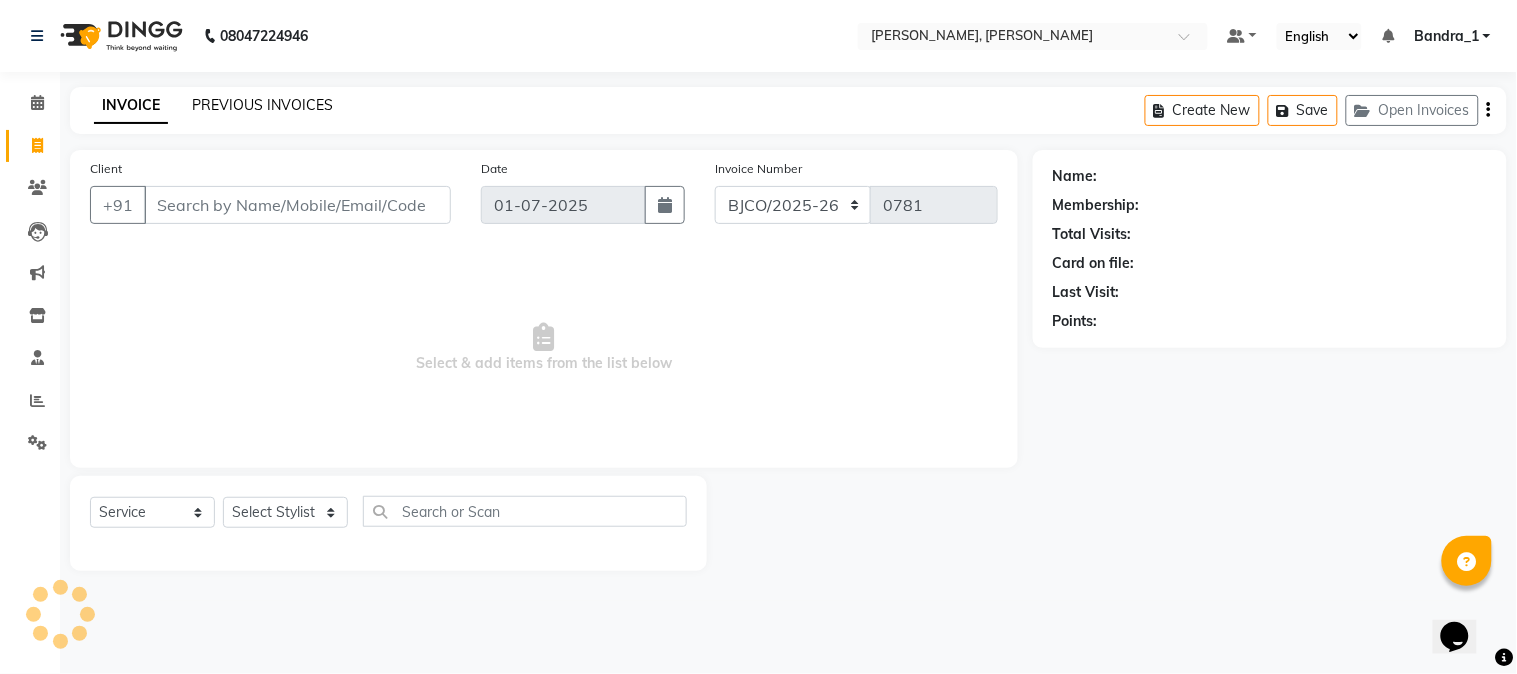 click on "PREVIOUS INVOICES" 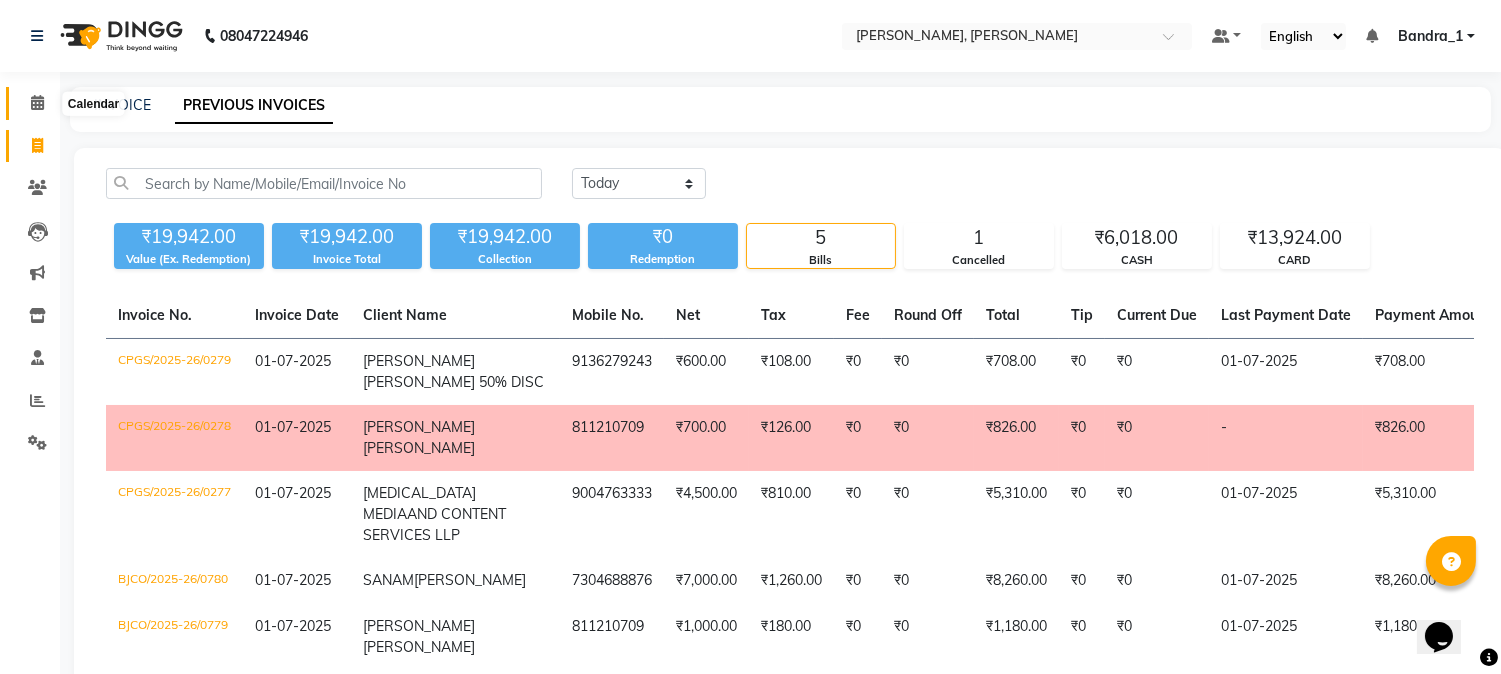 click 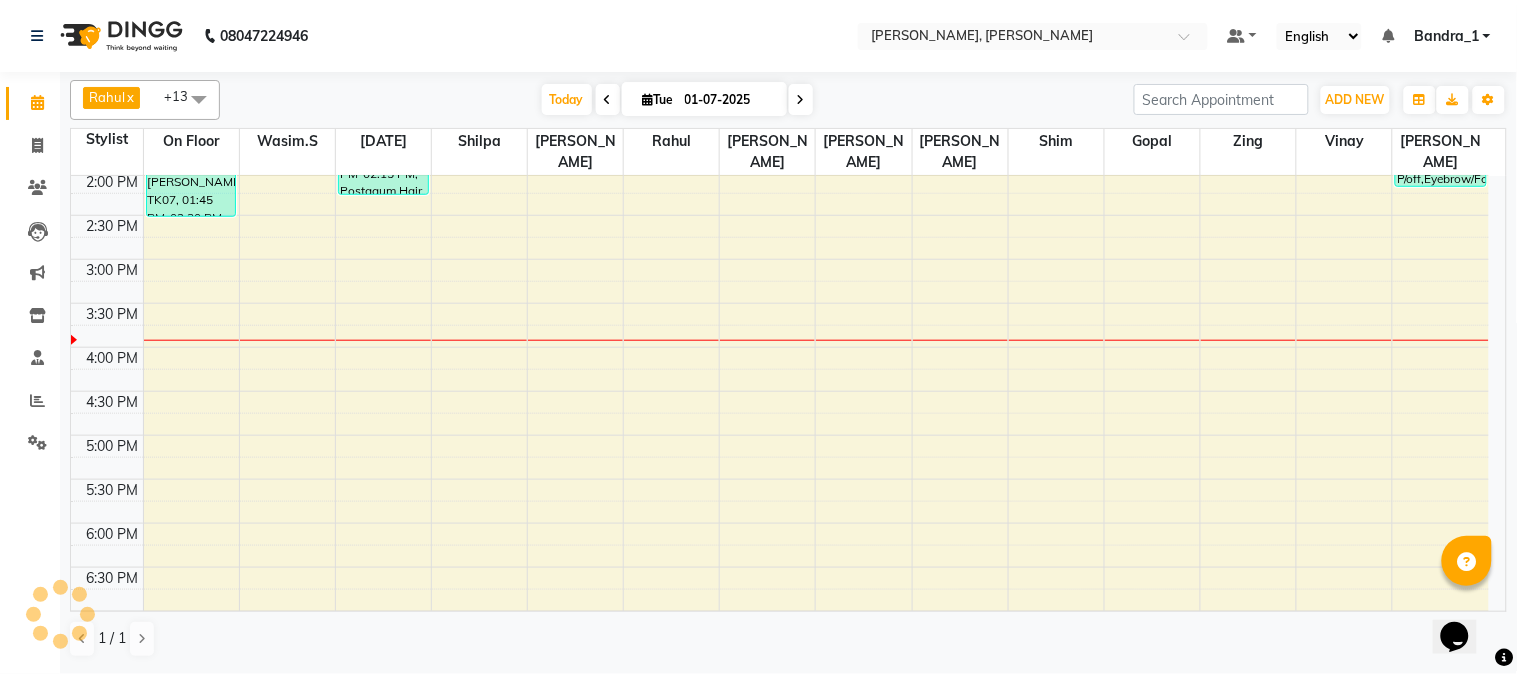 scroll, scrollTop: 0, scrollLeft: 0, axis: both 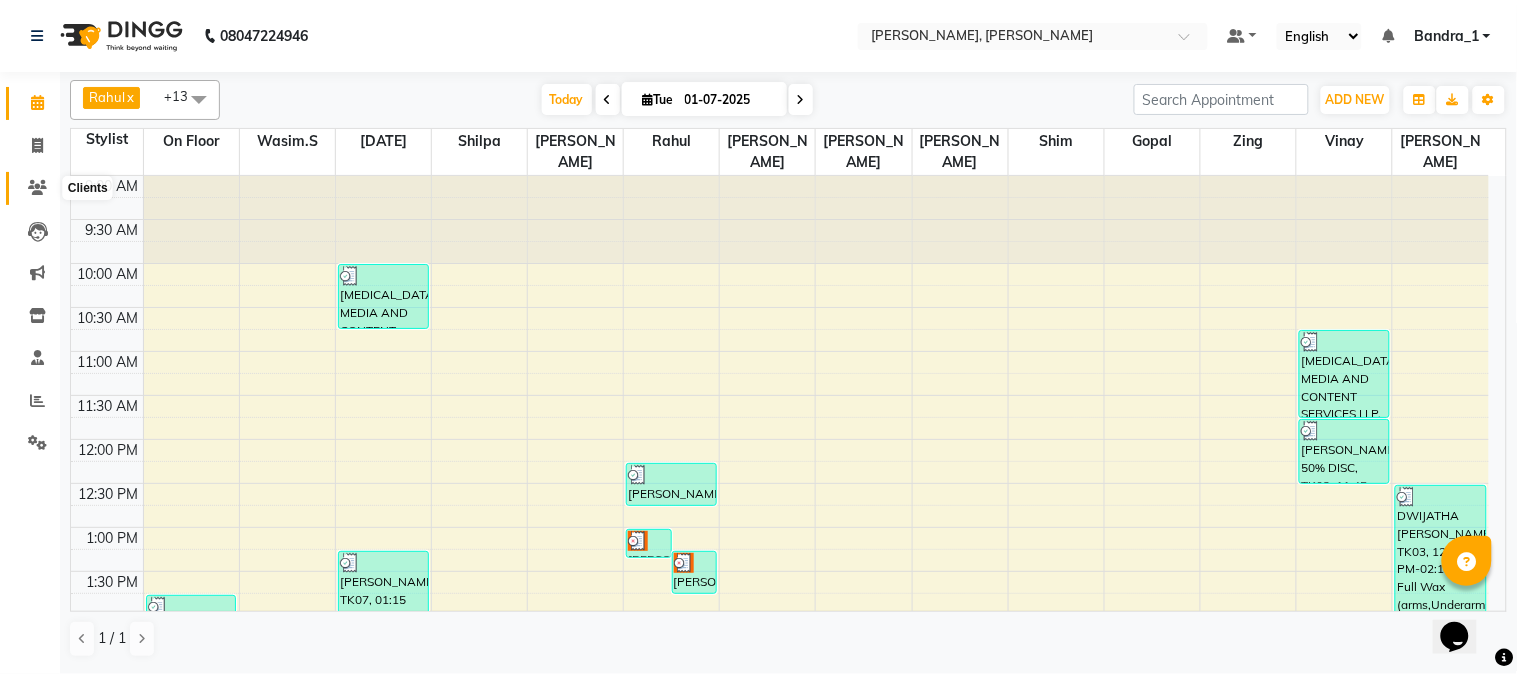 click 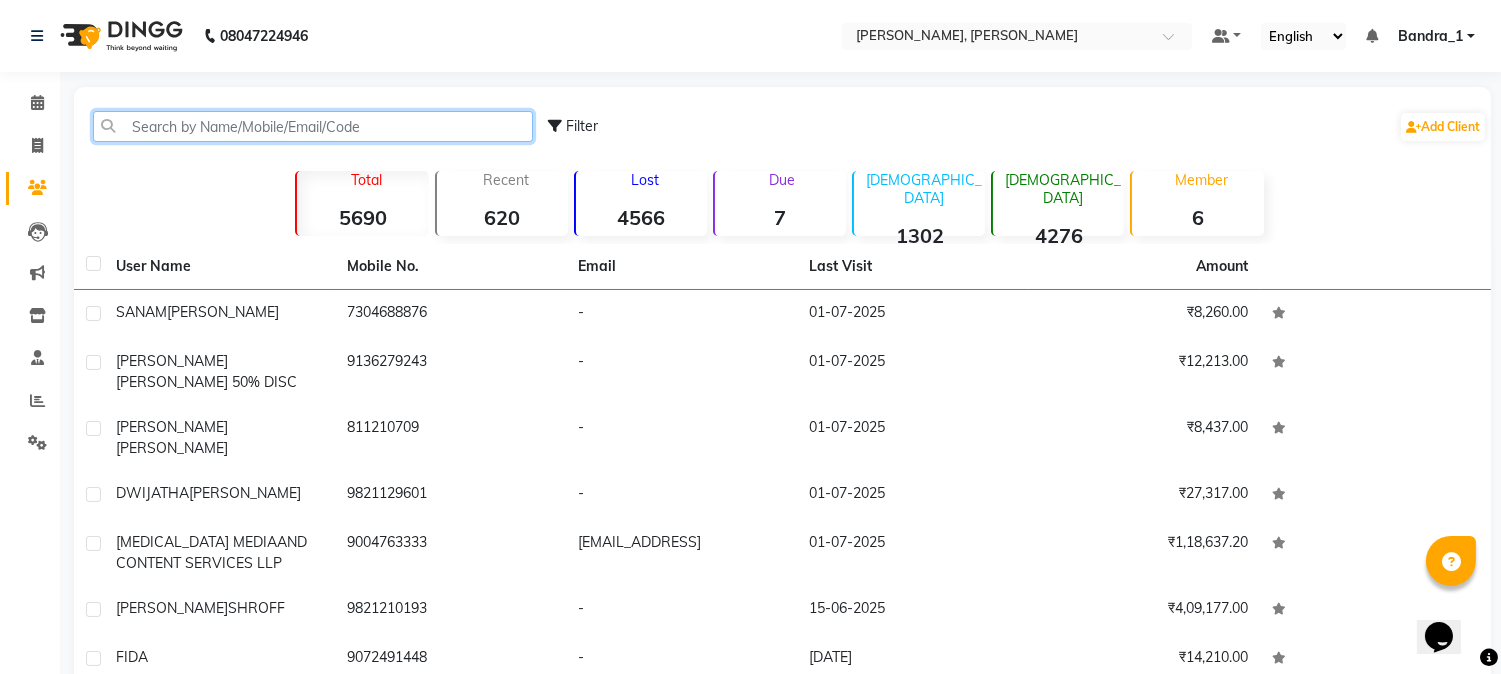 click 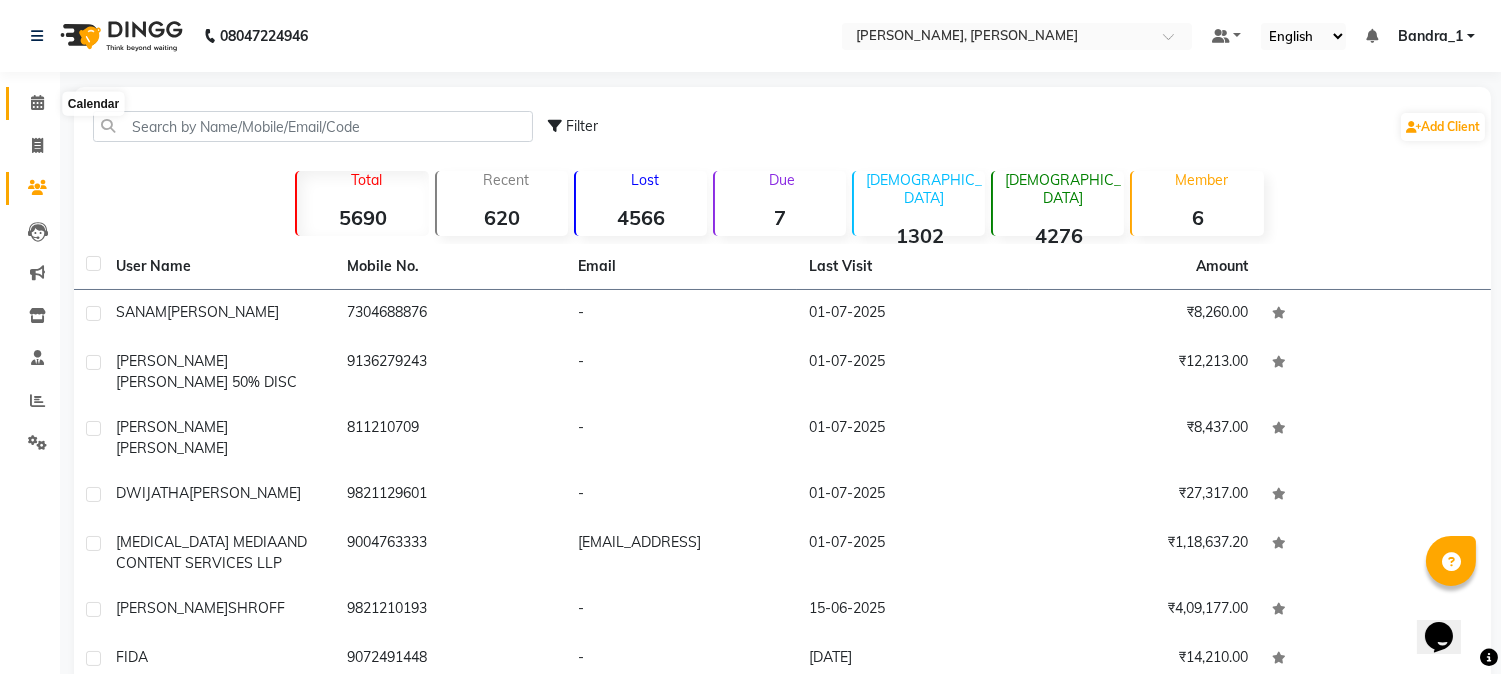 click 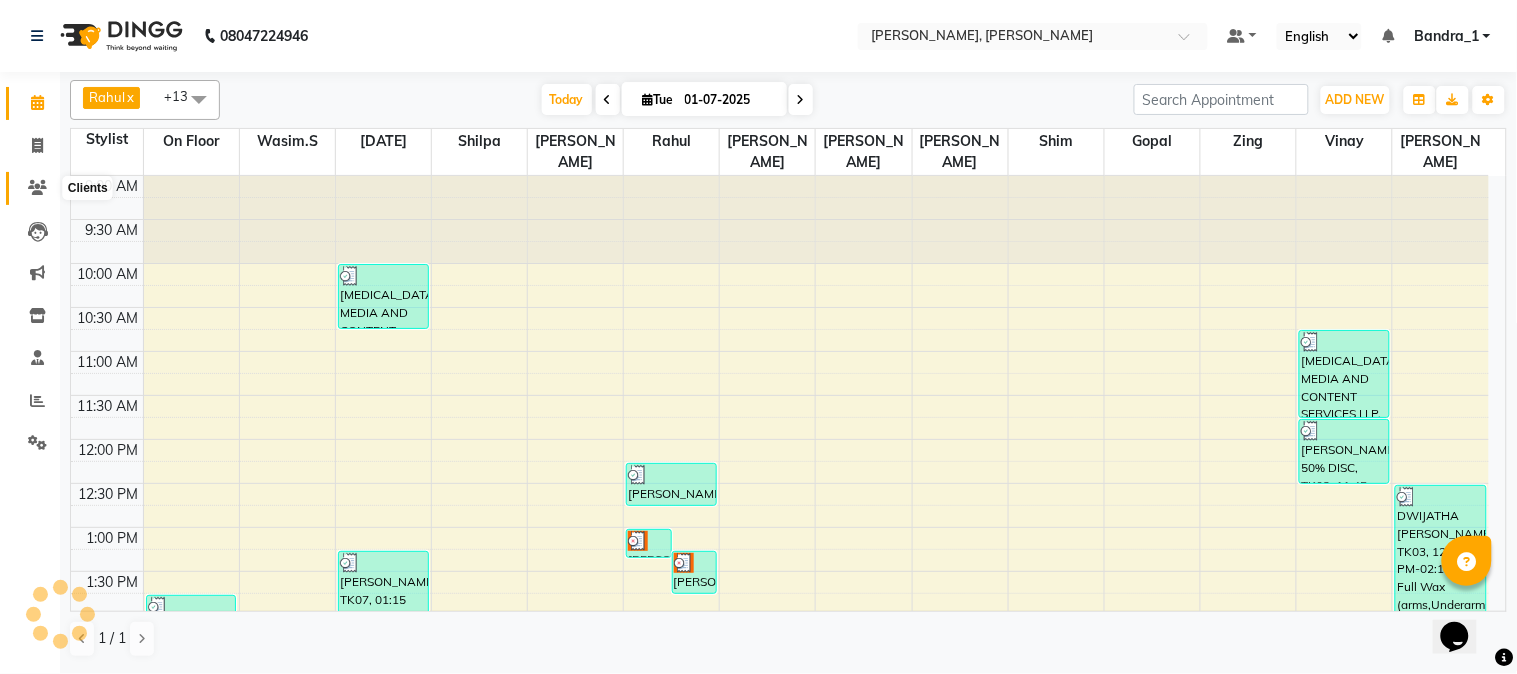 click 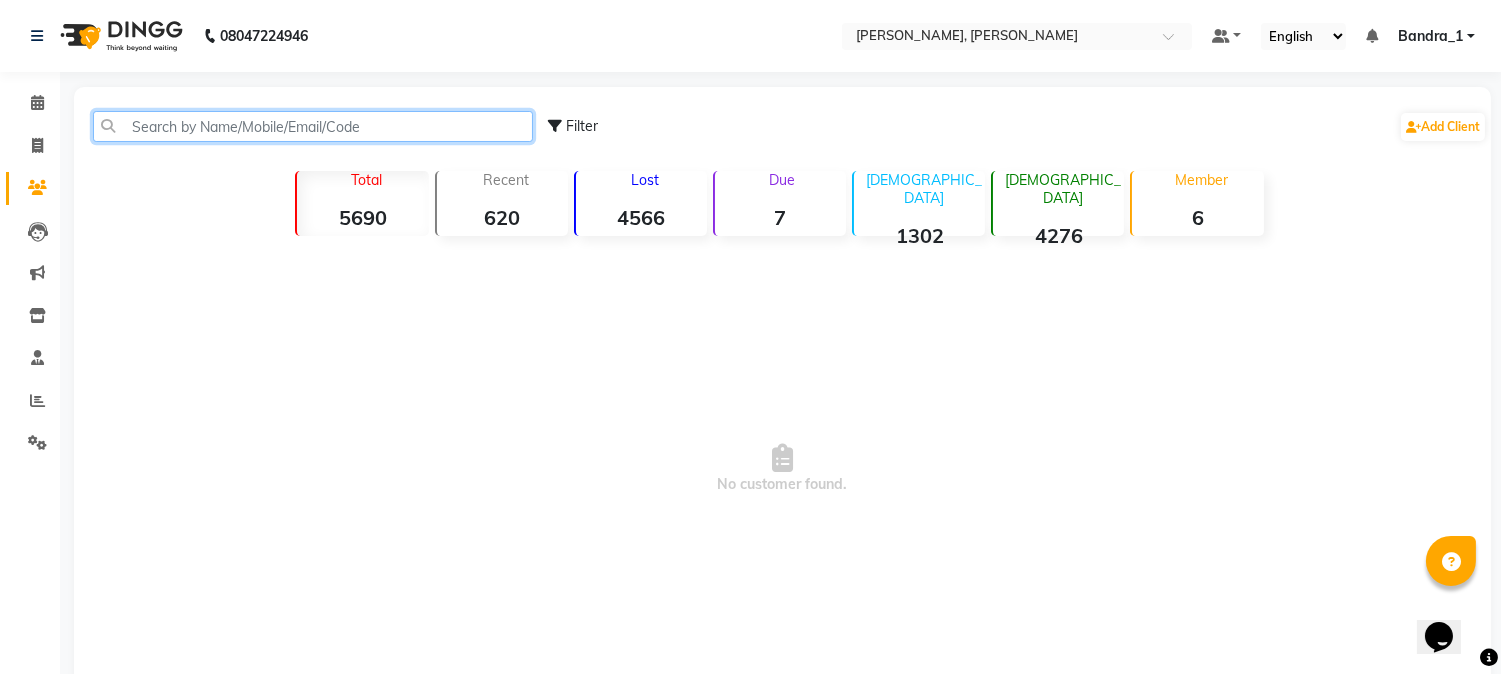 click 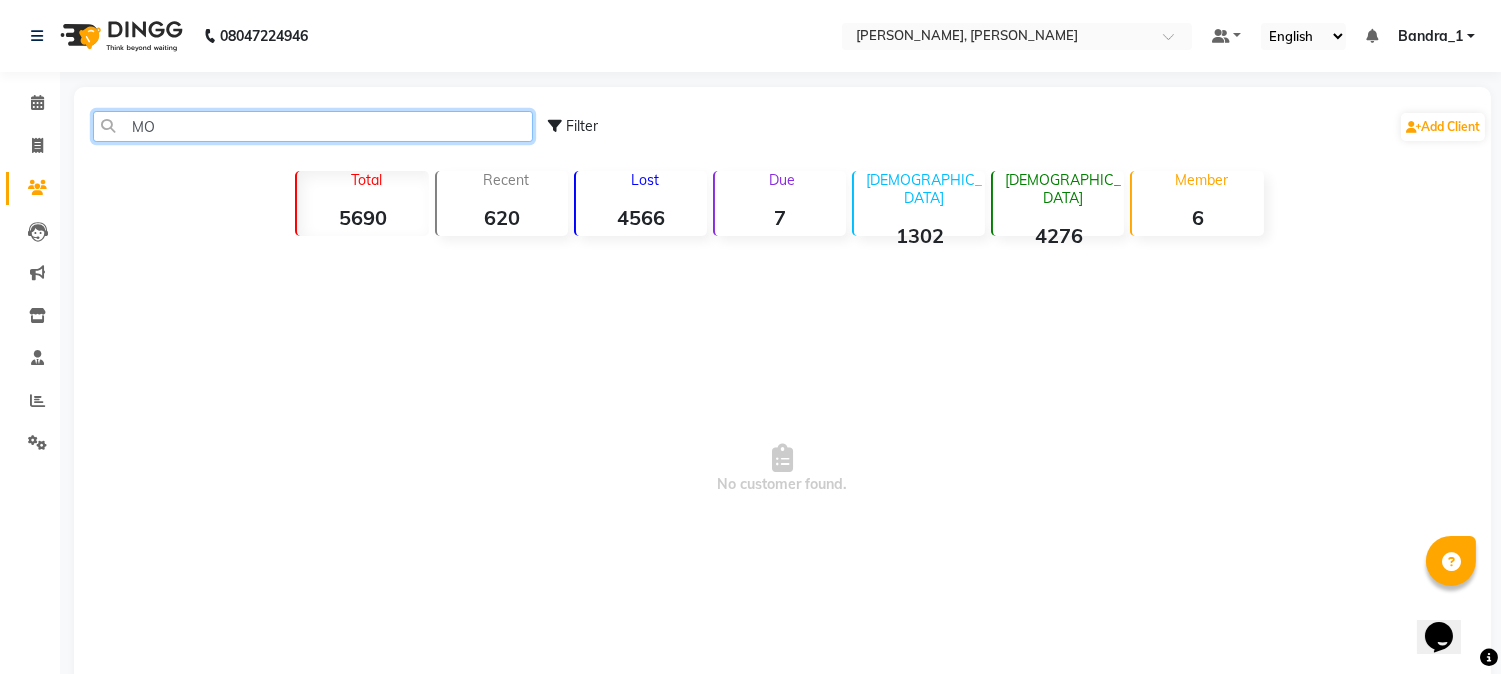 type on "M" 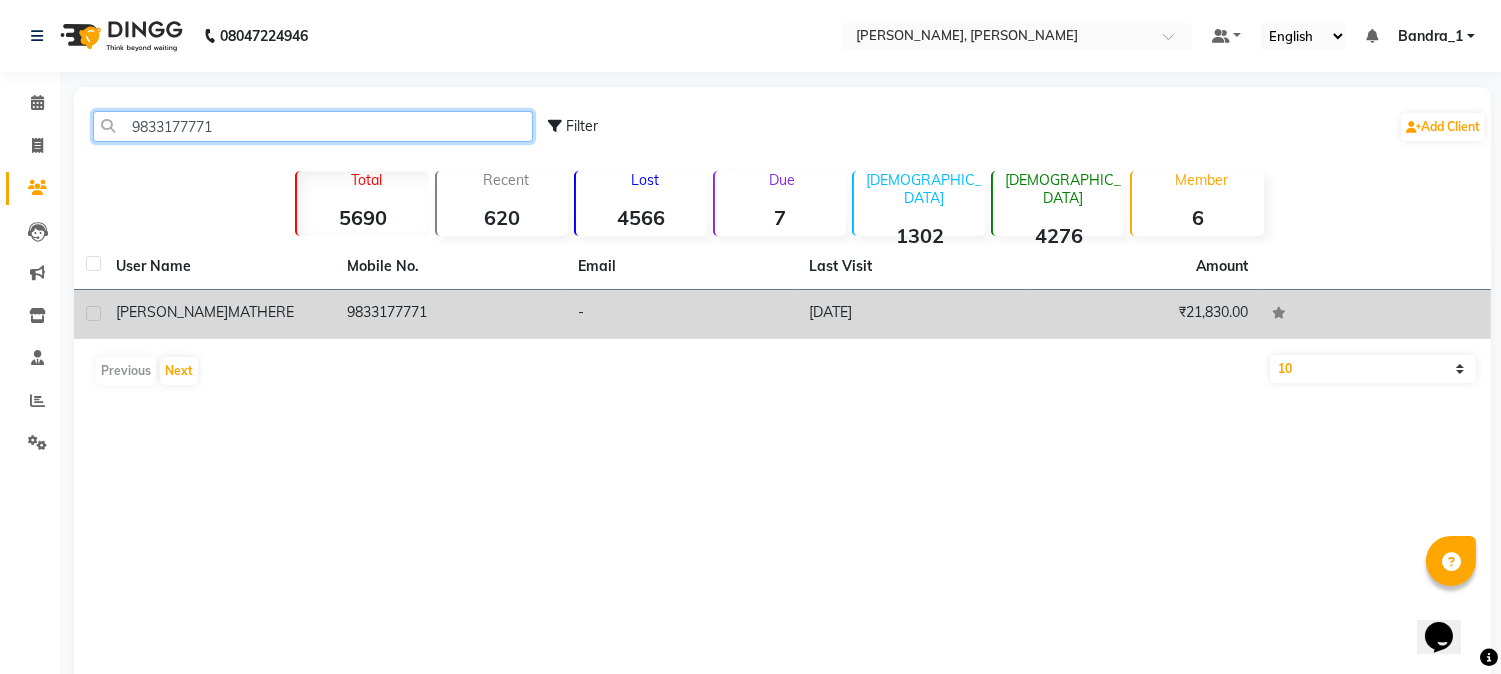 type on "9833177771" 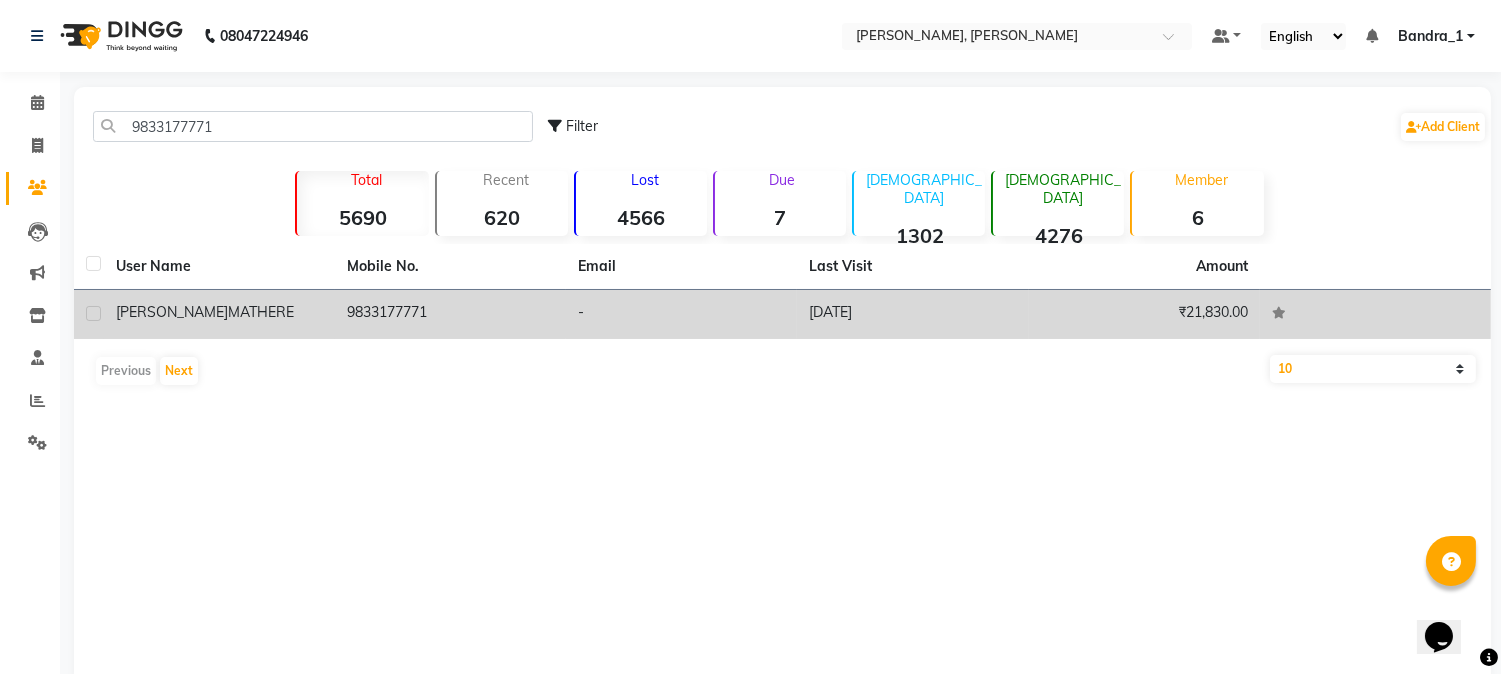 click on "[PERSON_NAME]" 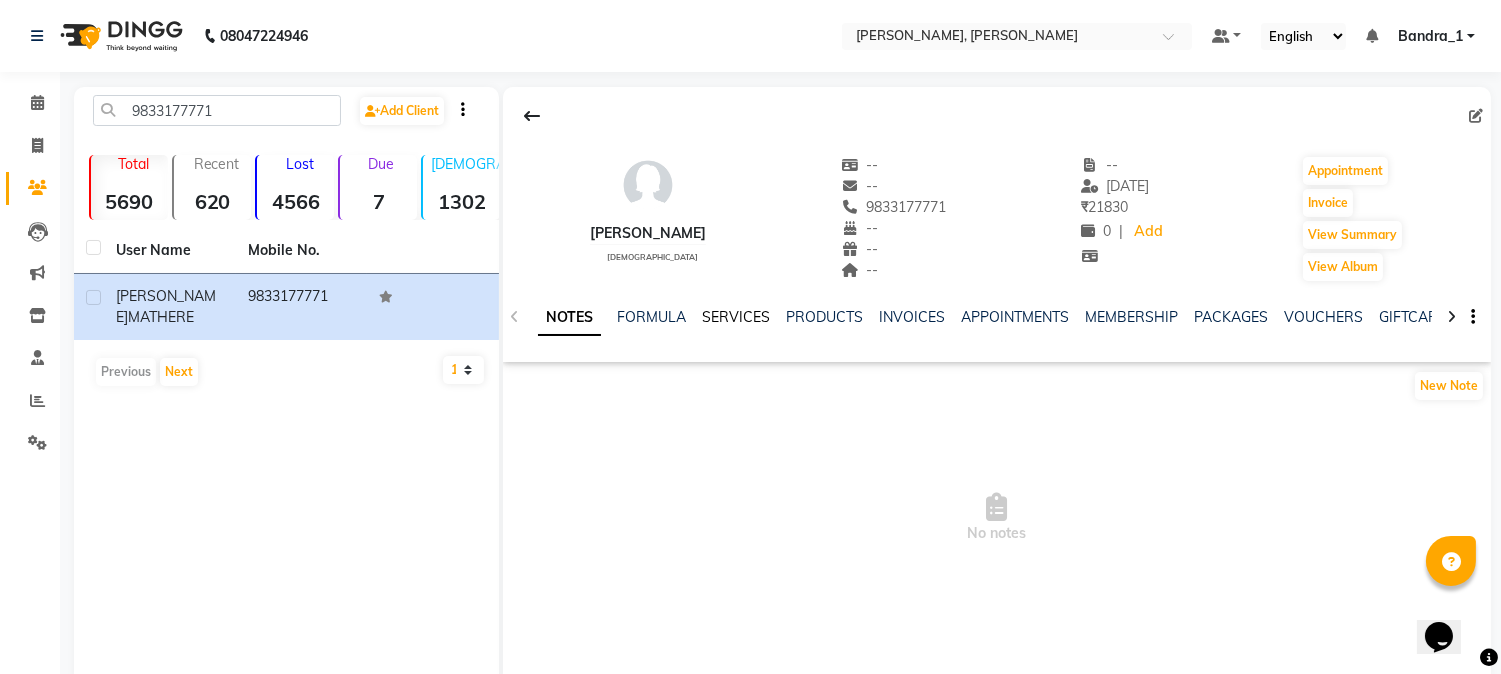 click on "SERVICES" 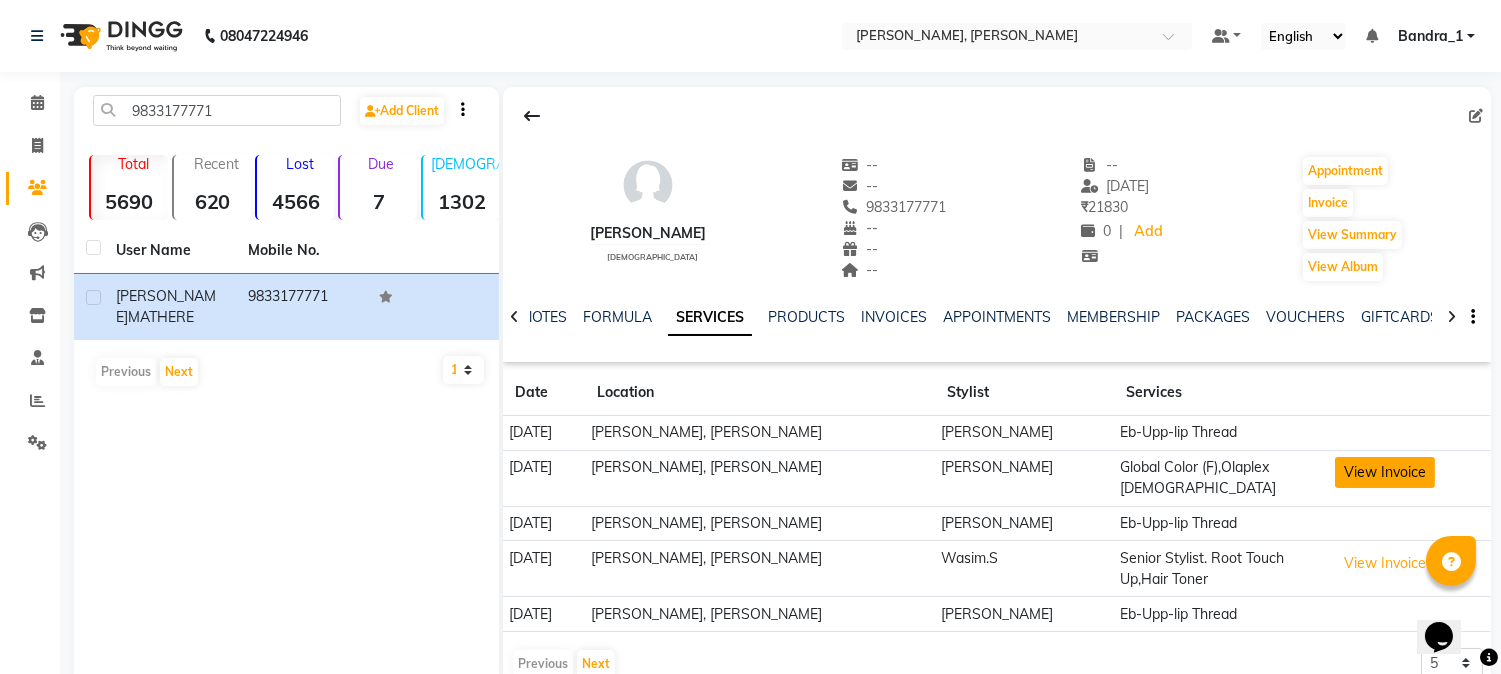 click on "View Invoice" 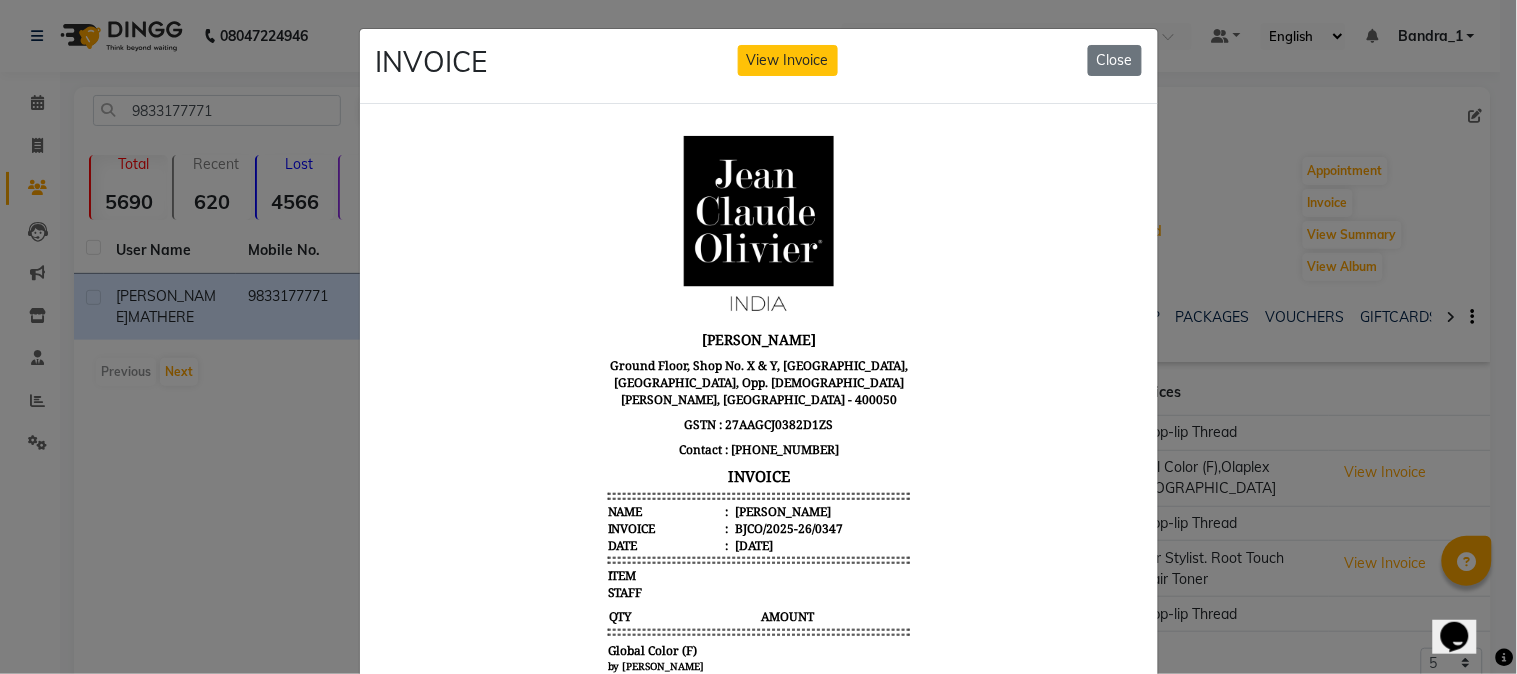 scroll, scrollTop: 15, scrollLeft: 0, axis: vertical 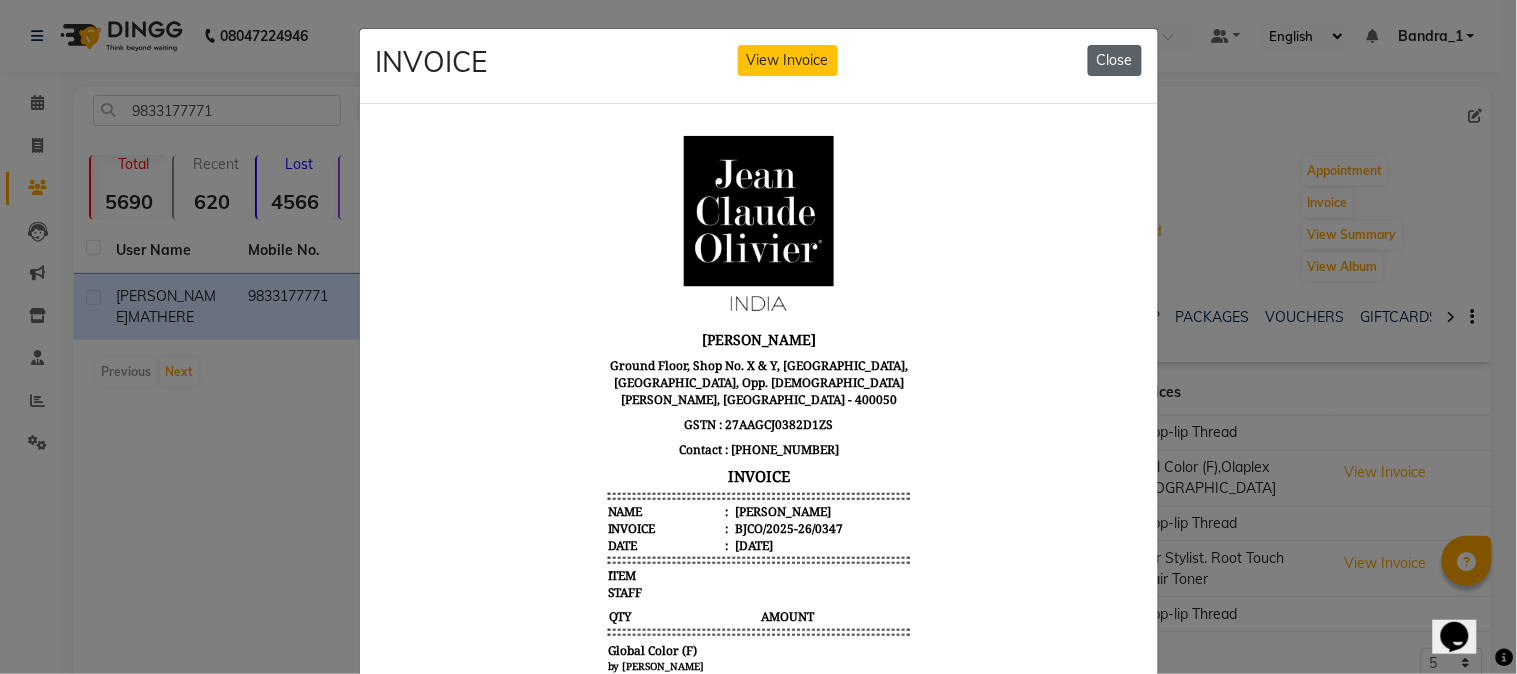 click on "Close" 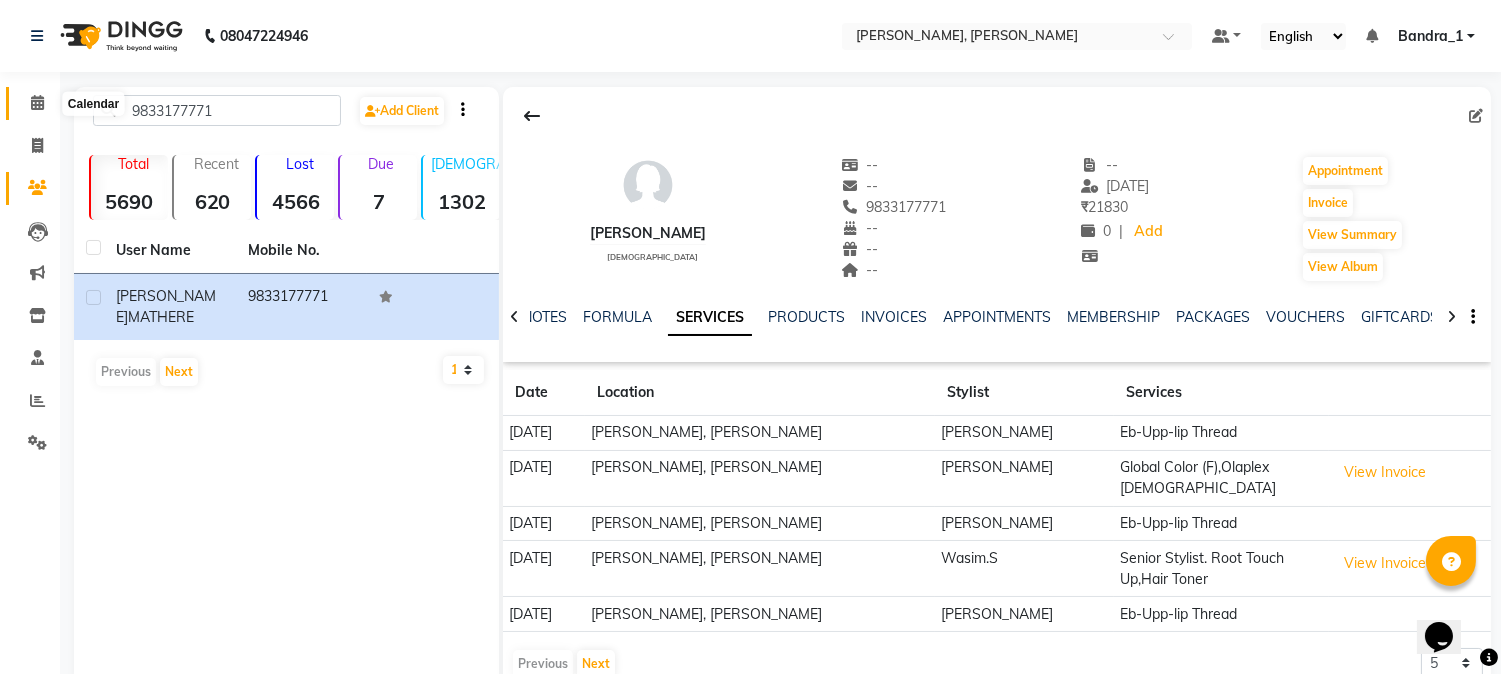 click 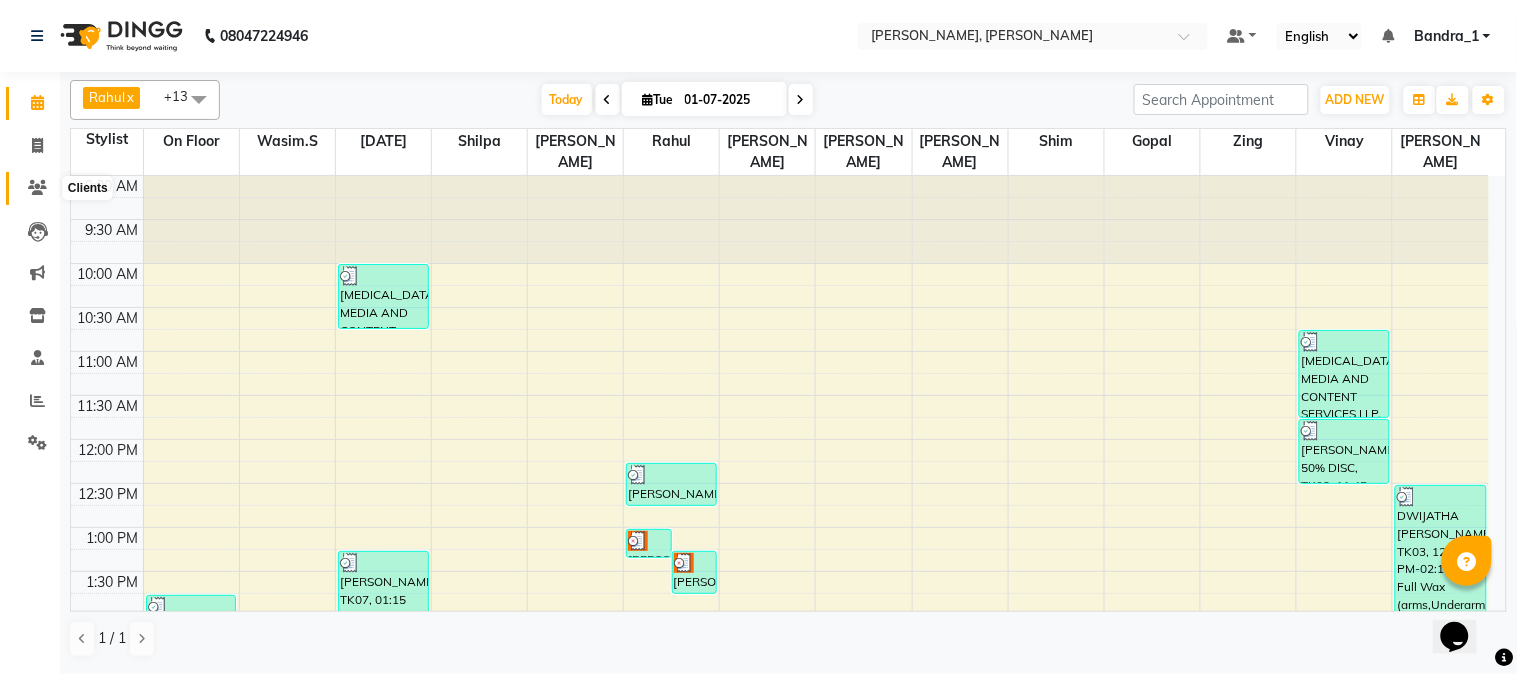 click 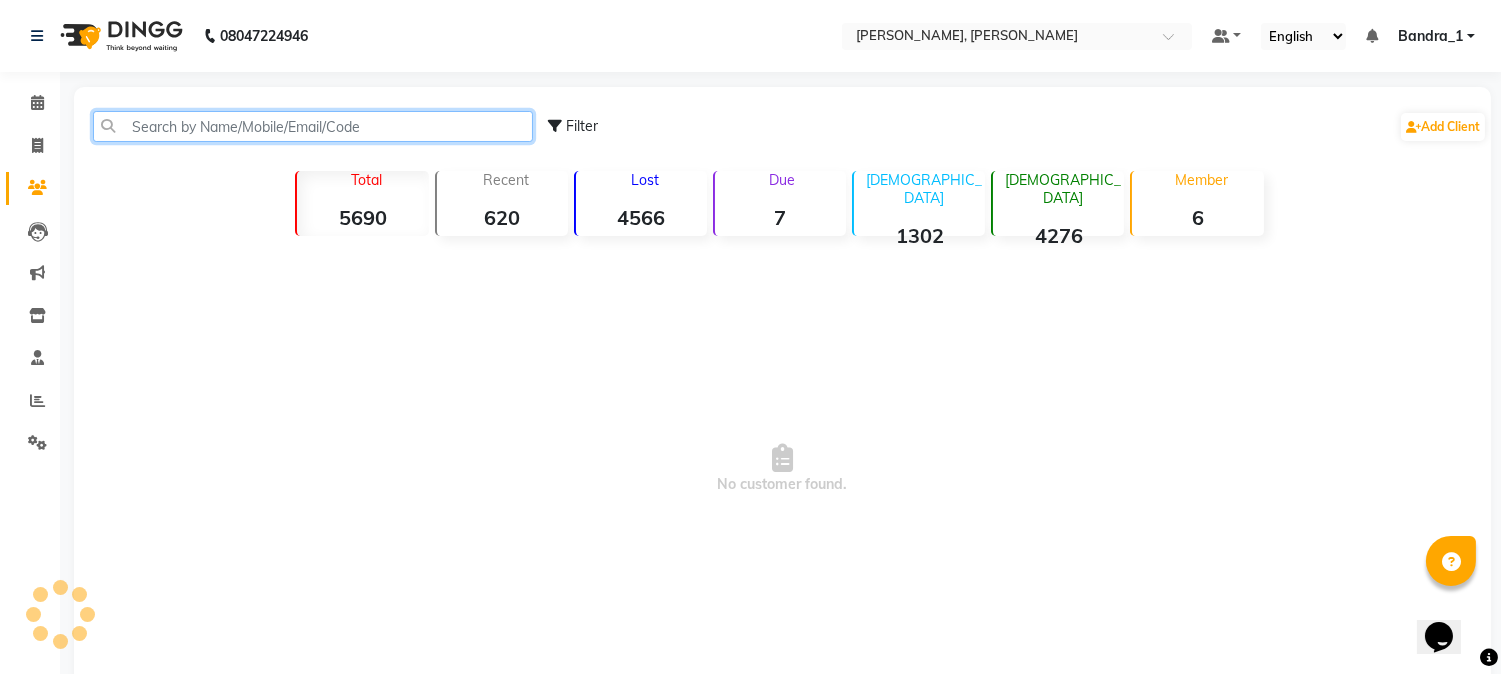 click 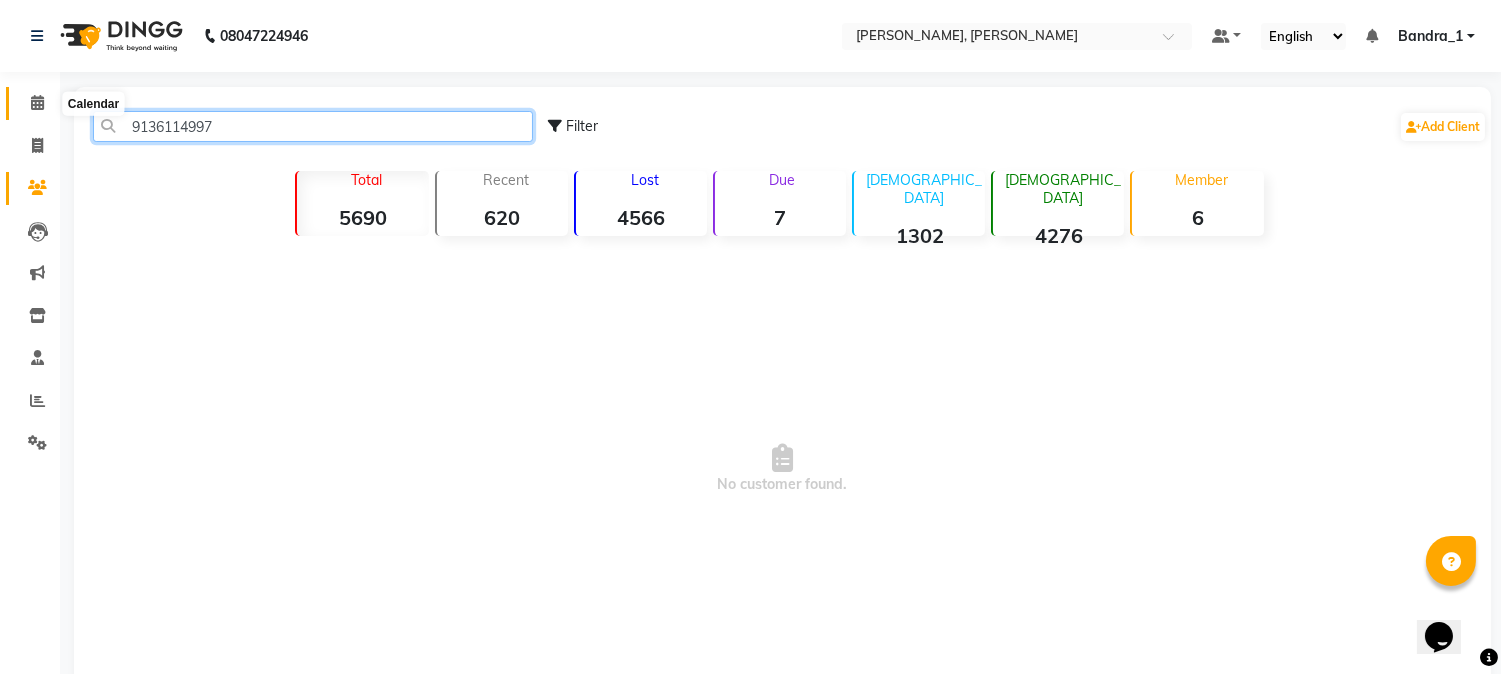 type on "9136114997" 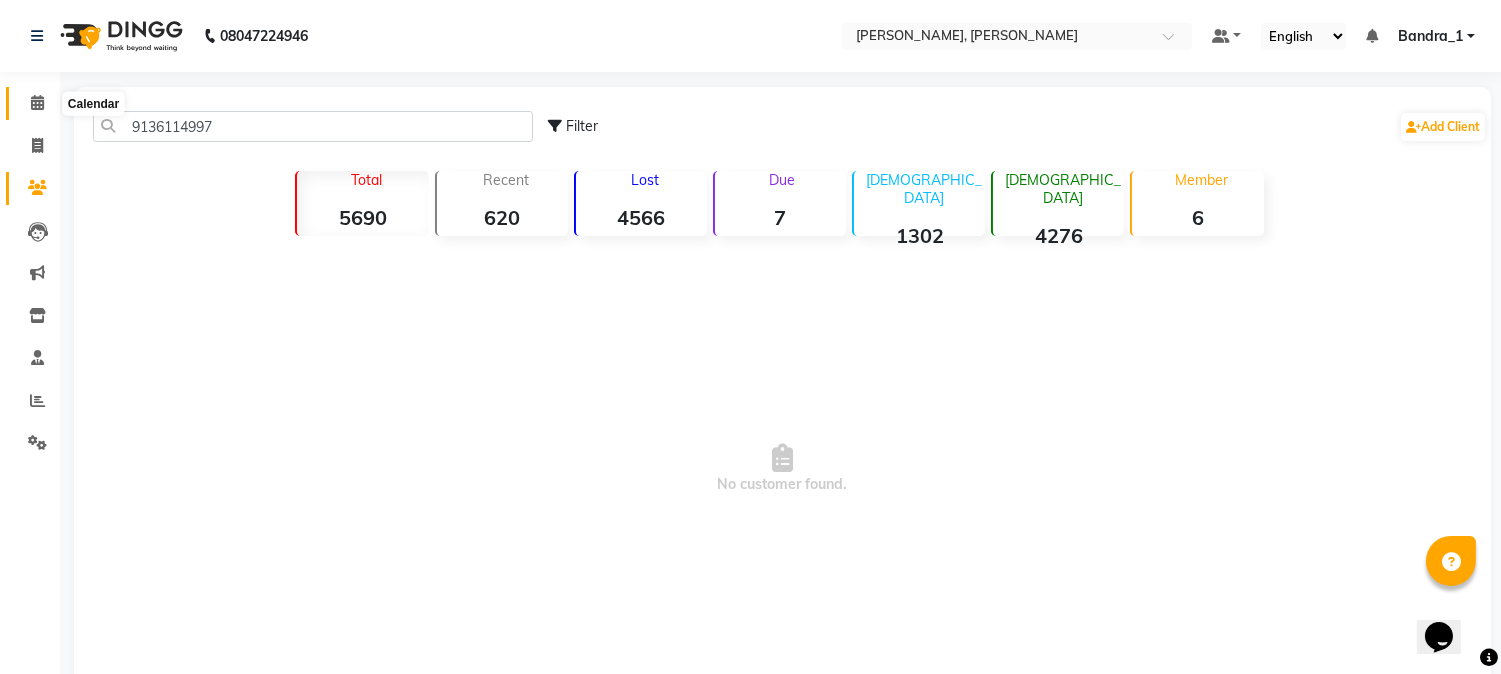 click 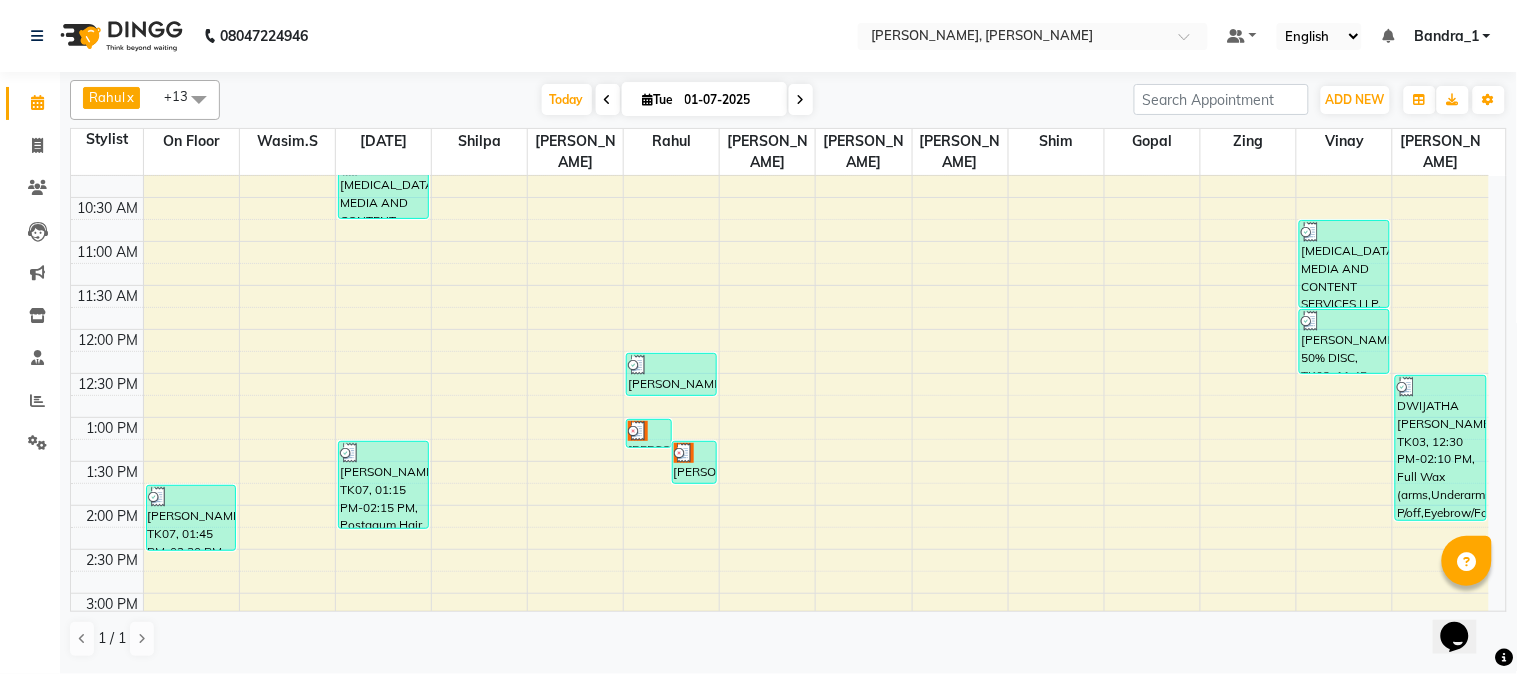 scroll, scrollTop: 0, scrollLeft: 0, axis: both 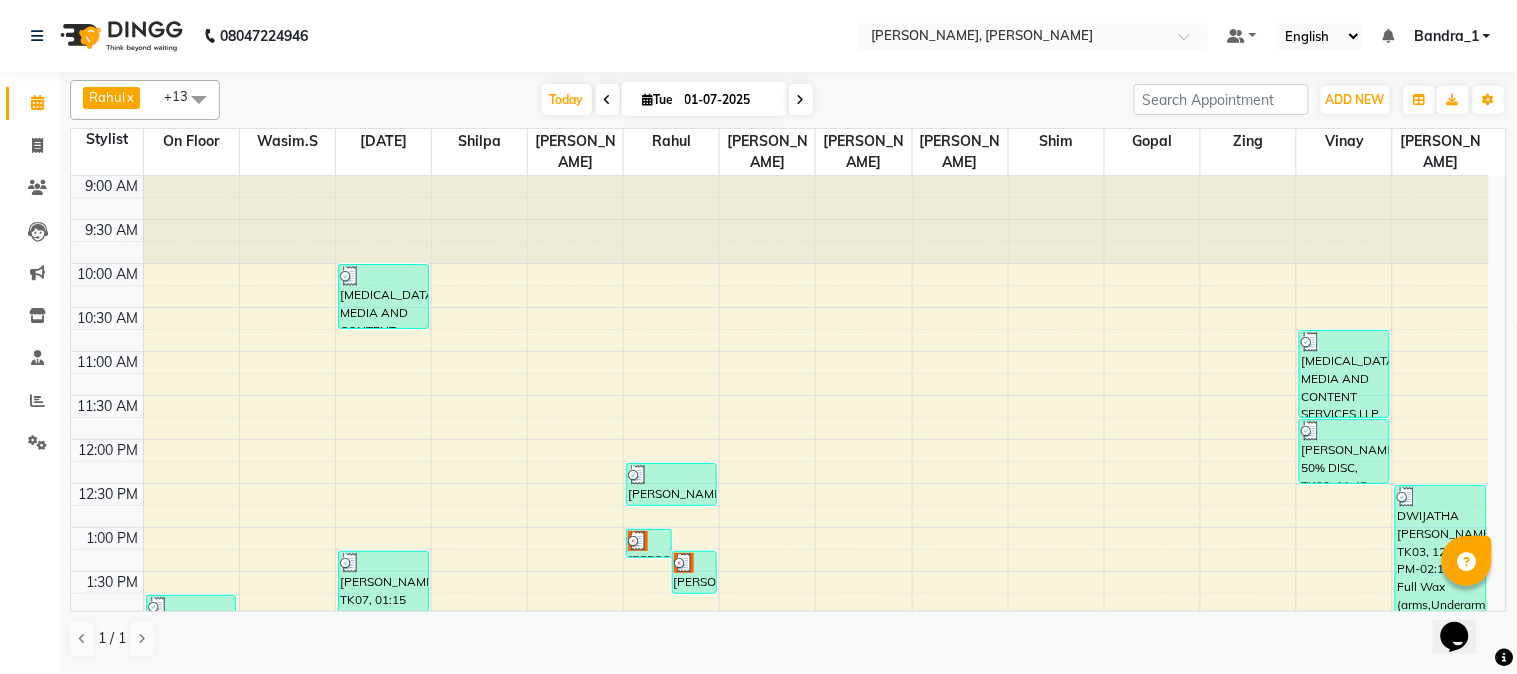 click on "[PERSON_NAME] 50% DISC, TK02, 11:45 AM-12:30 PM, Essential Pedicure" at bounding box center [1344, 451] 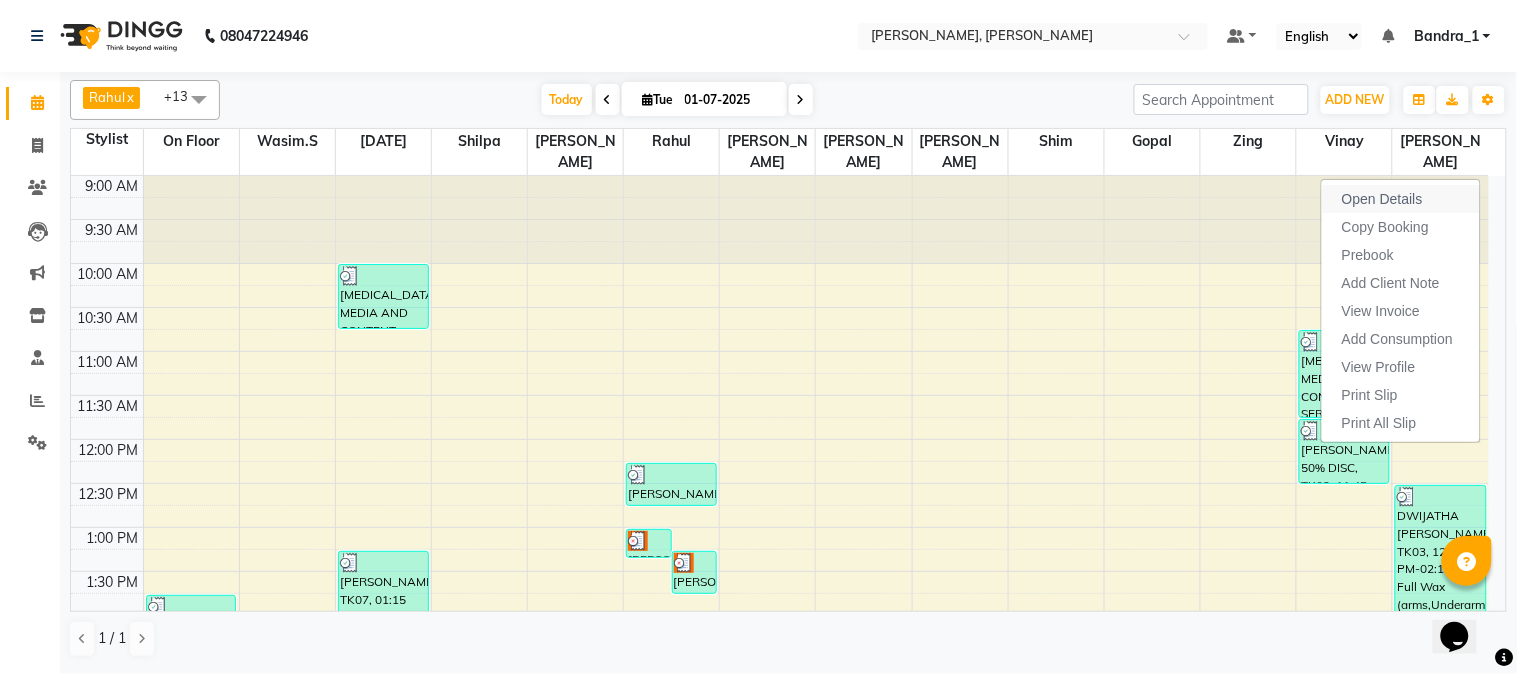 click on "Open Details" at bounding box center (1382, 199) 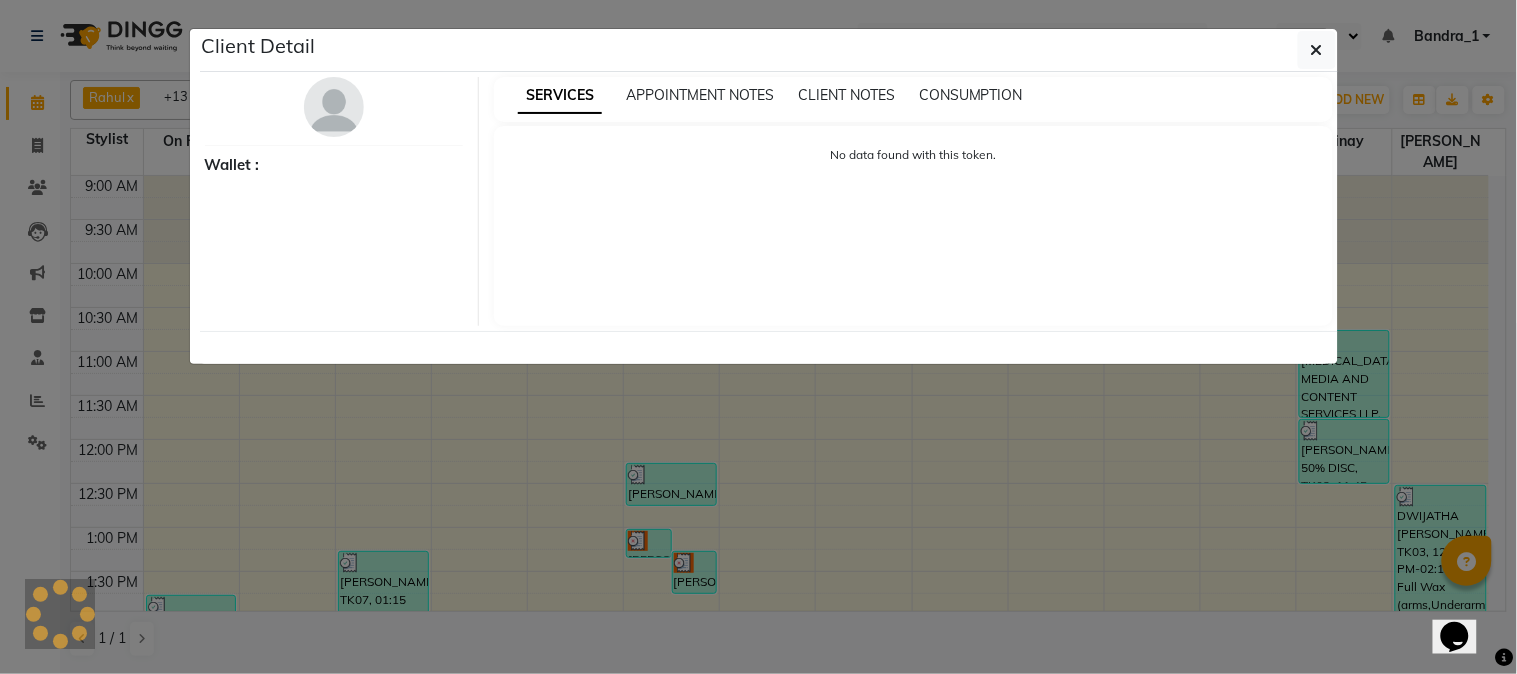 select on "3" 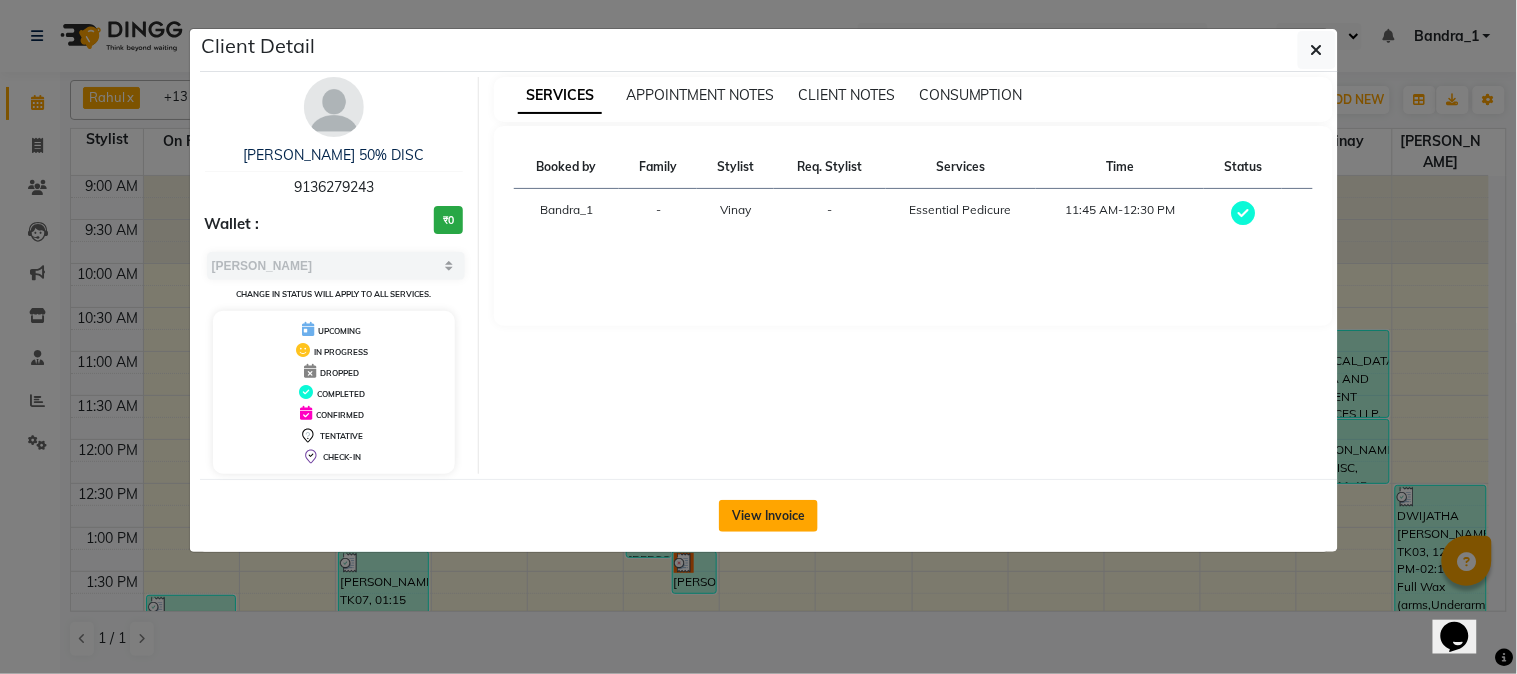 click on "View Invoice" 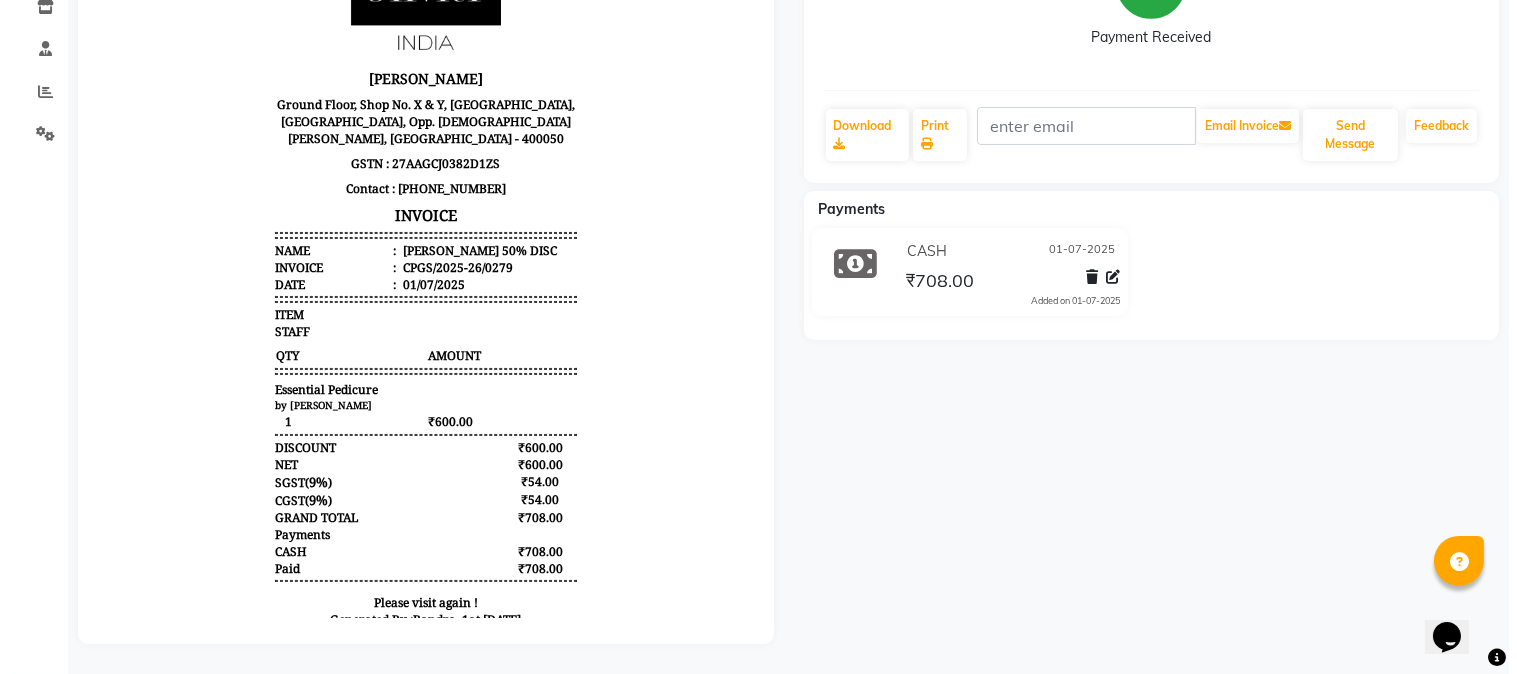scroll, scrollTop: 0, scrollLeft: 0, axis: both 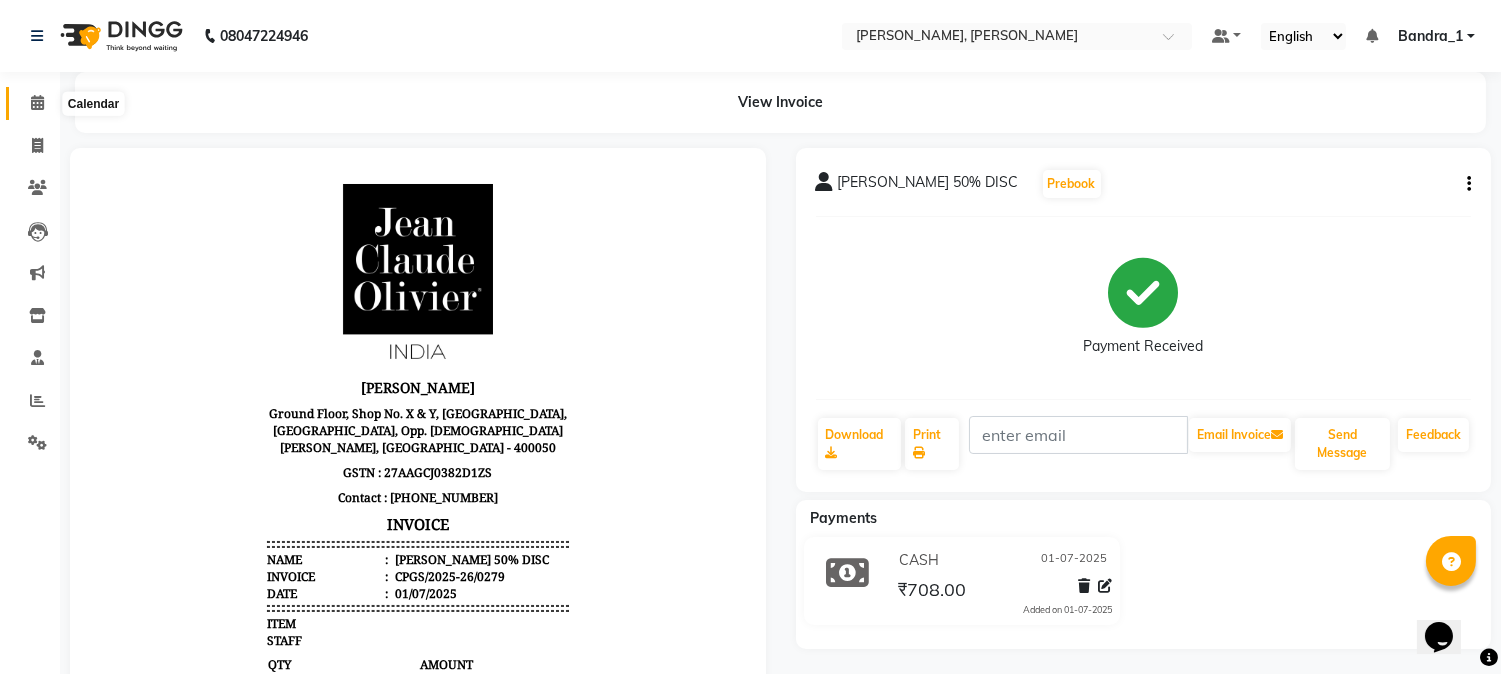 click 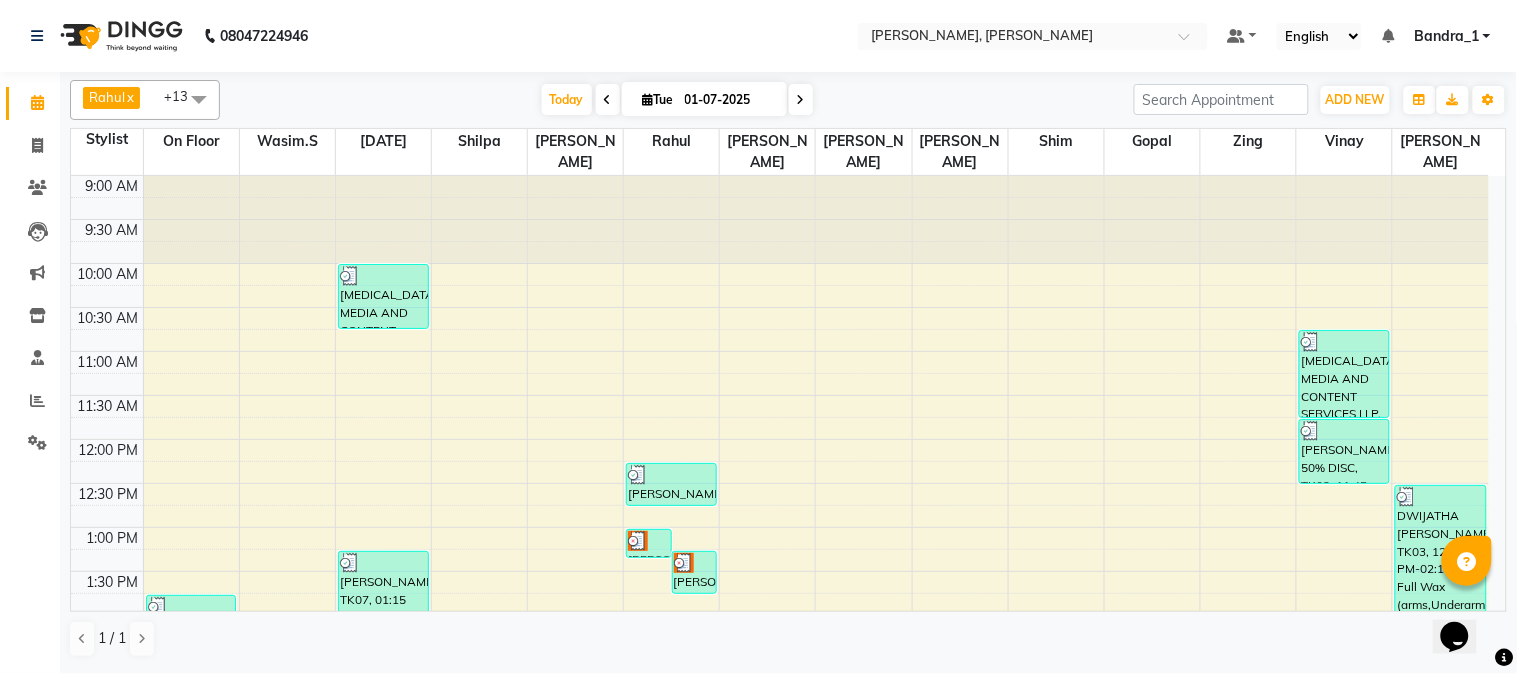 click on "9:00 AM 9:30 AM 10:00 AM 10:30 AM 11:00 AM 11:30 AM 12:00 PM 12:30 PM 1:00 PM 1:30 PM 2:00 PM 2:30 PM 3:00 PM 3:30 PM 4:00 PM 4:30 PM 5:00 PM 5:30 PM 6:00 PM 6:30 PM 7:00 PM 7:30 PM 8:00 PM 8:30 PM 9:00 PM 9:30 PM 10:00 PM 10:30 PM     [PERSON_NAME][GEOGRAPHIC_DATA], TK07, 01:45 PM-02:30 PM, Party Make up      [MEDICAL_DATA] MEDIA AND CONTENT SERVICES LLP, TK04, 10:00 AM-10:45 AM, Wash & Blow Dry     [PERSON_NAME], TK07, 01:15 PM-02:15 PM, Postaqum Hair Wash [DEMOGRAPHIC_DATA],Hair Tong (Onwards)     [PERSON_NAME], TK01, 01:00 PM-01:20 PM, EB  Color     [PERSON_NAME], TK05, 01:15 PM-01:45 PM, Postaqum Hair Wash Men + Styling     [PERSON_NAME], TK06, 12:15 PM-12:45 PM, Postaqum Hair Wash Men + Styling     [MEDICAL_DATA] MEDIA AND CONTENT SERVICES LLP, TK04, 10:45 AM-11:45 AM,  Gel Polish French     [PERSON_NAME] 50% DISC, TK02, 11:45 AM-12:30 PM, Essential Pedicure     DWIJATHA [PERSON_NAME], TK03, 12:30 PM-02:10 PM, Full Wax (arms,Underarms,Legs),Brazillian P/off,Eyebrow/Forehead Threading" at bounding box center (780, 791) 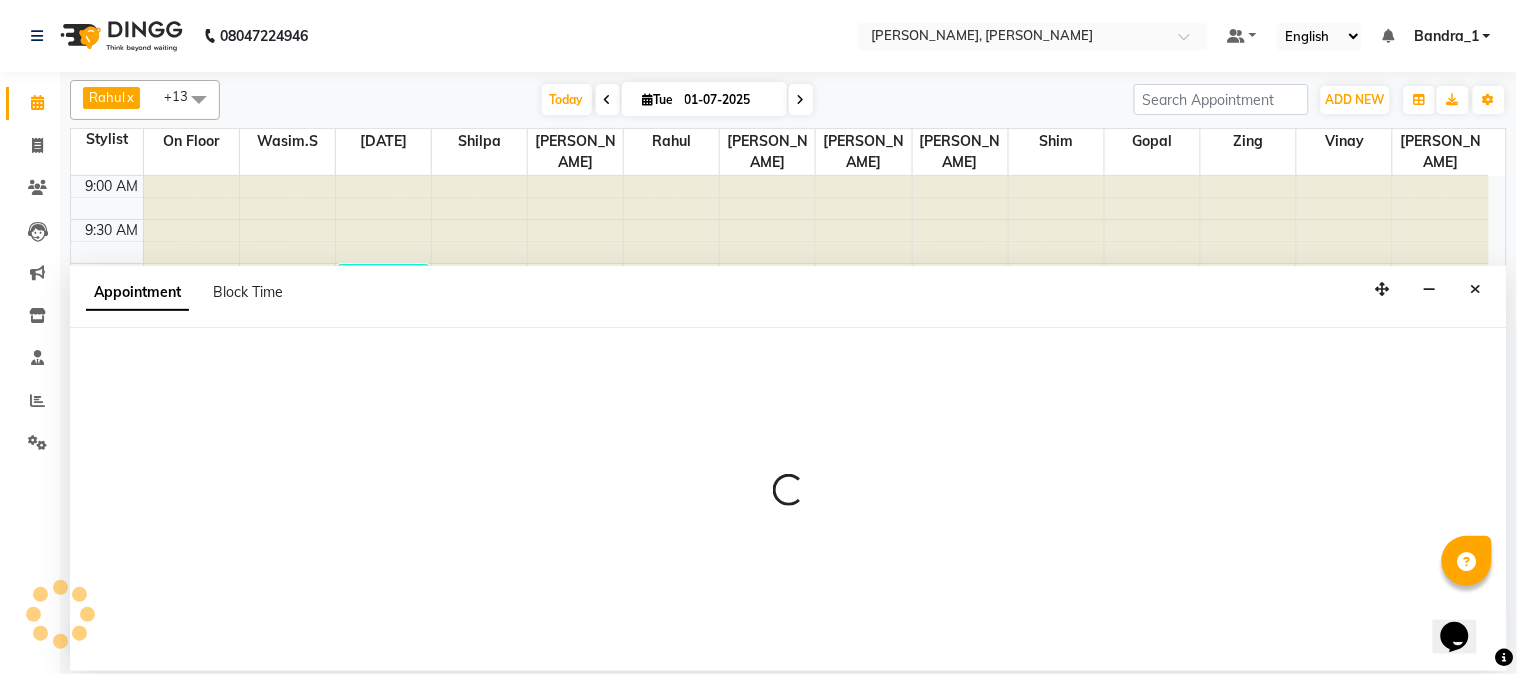 select on "78177" 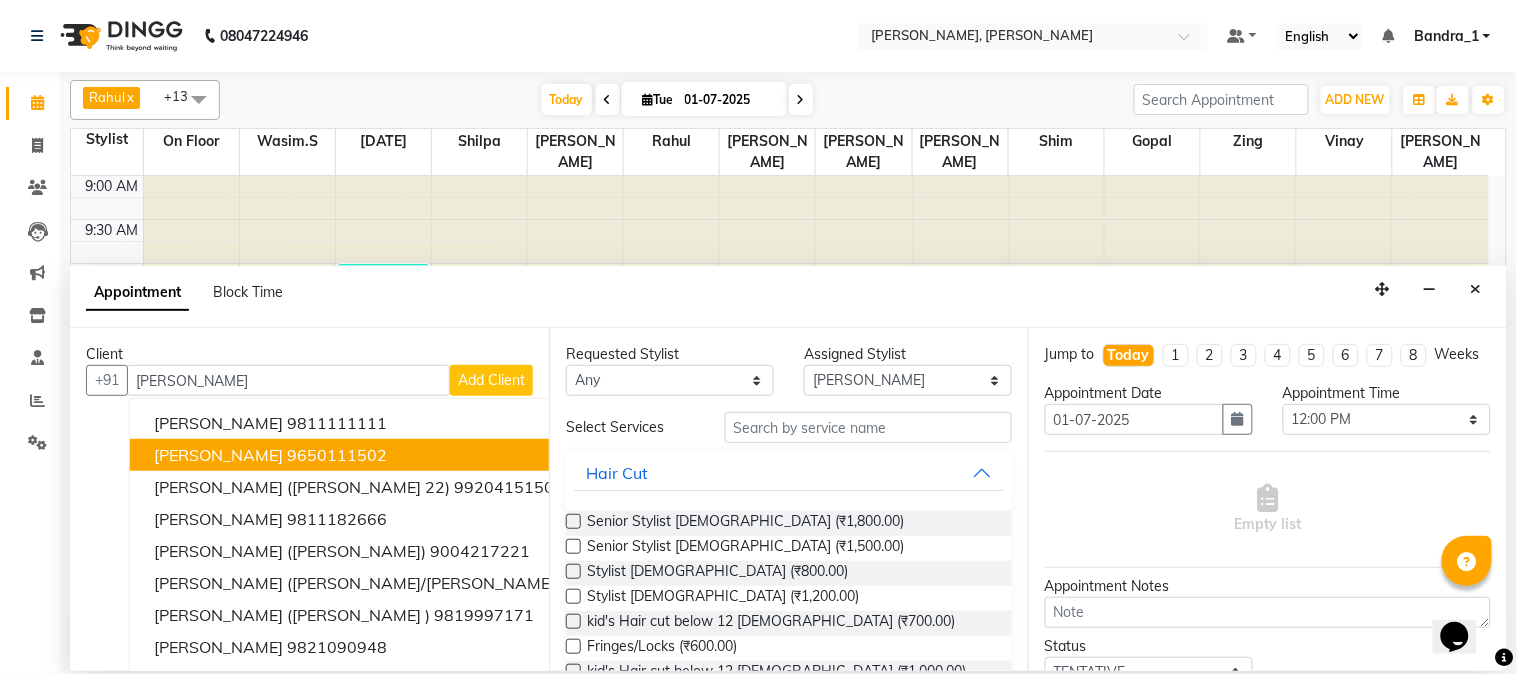 click on "9650111502" at bounding box center [337, 455] 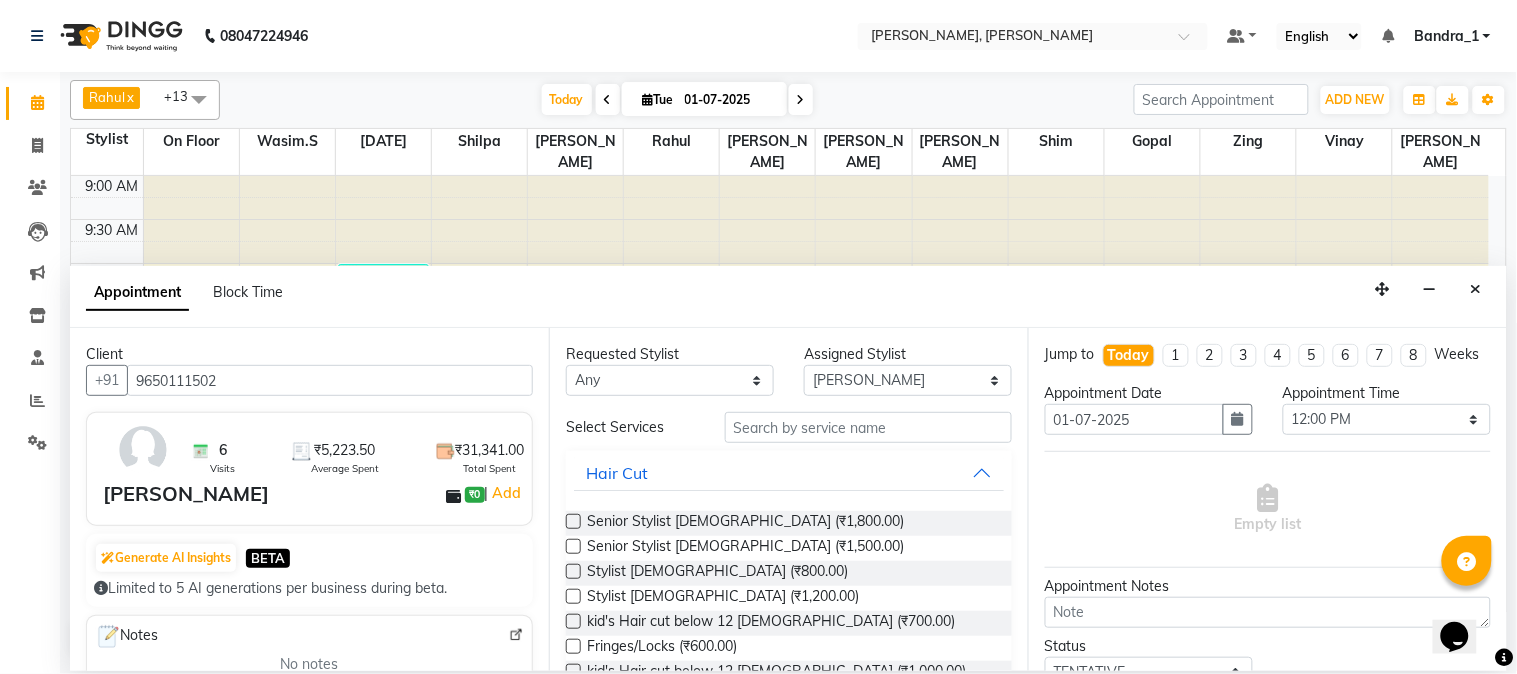 type on "9650111502" 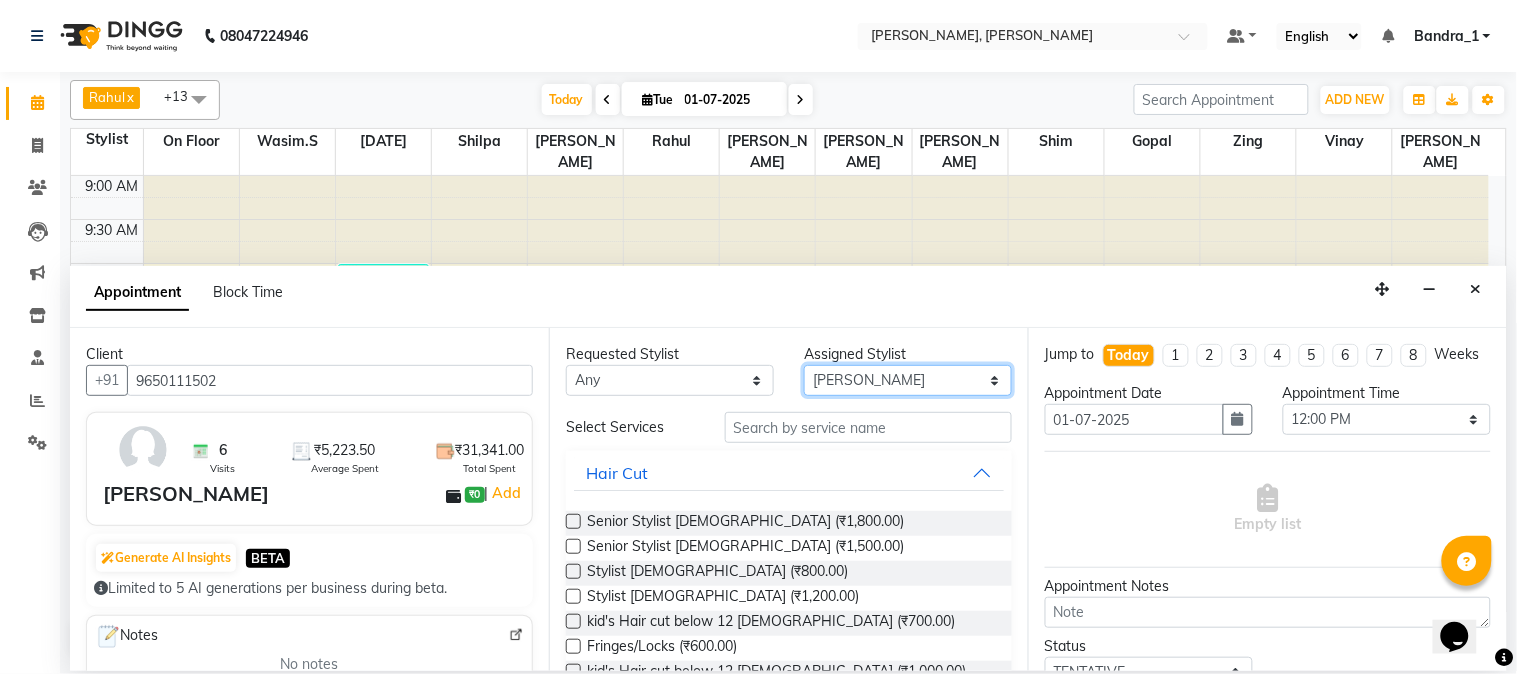 click on "Select [PERSON_NAME] [PERSON_NAME] [PERSON_NAME] [PERSON_NAME] [PERSON_NAME] On  Floor  [PERSON_NAME][DATE] [PERSON_NAME] [PERSON_NAME] Shilpa [PERSON_NAME] [PERSON_NAME]                         [PERSON_NAME] [PERSON_NAME].S Yangamphy [PERSON_NAME]" at bounding box center [908, 380] 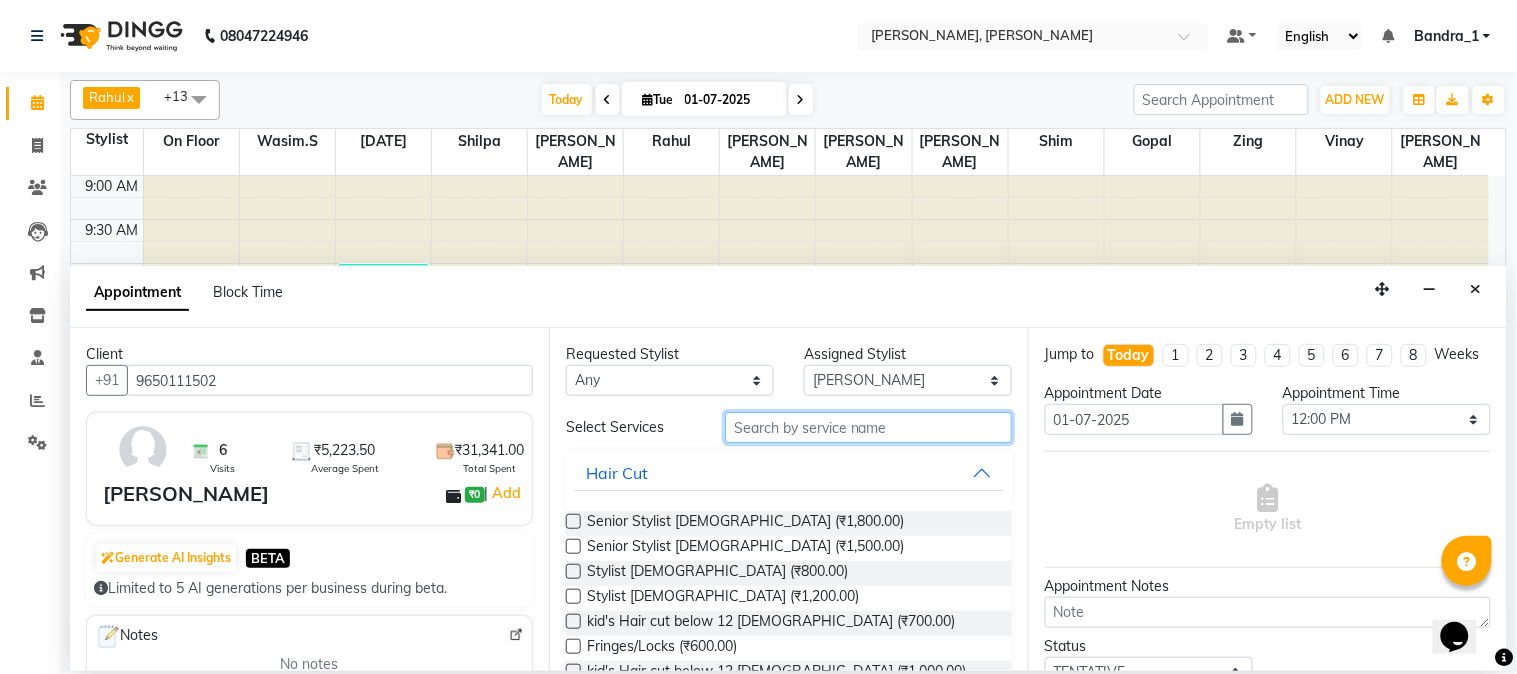 click at bounding box center (868, 427) 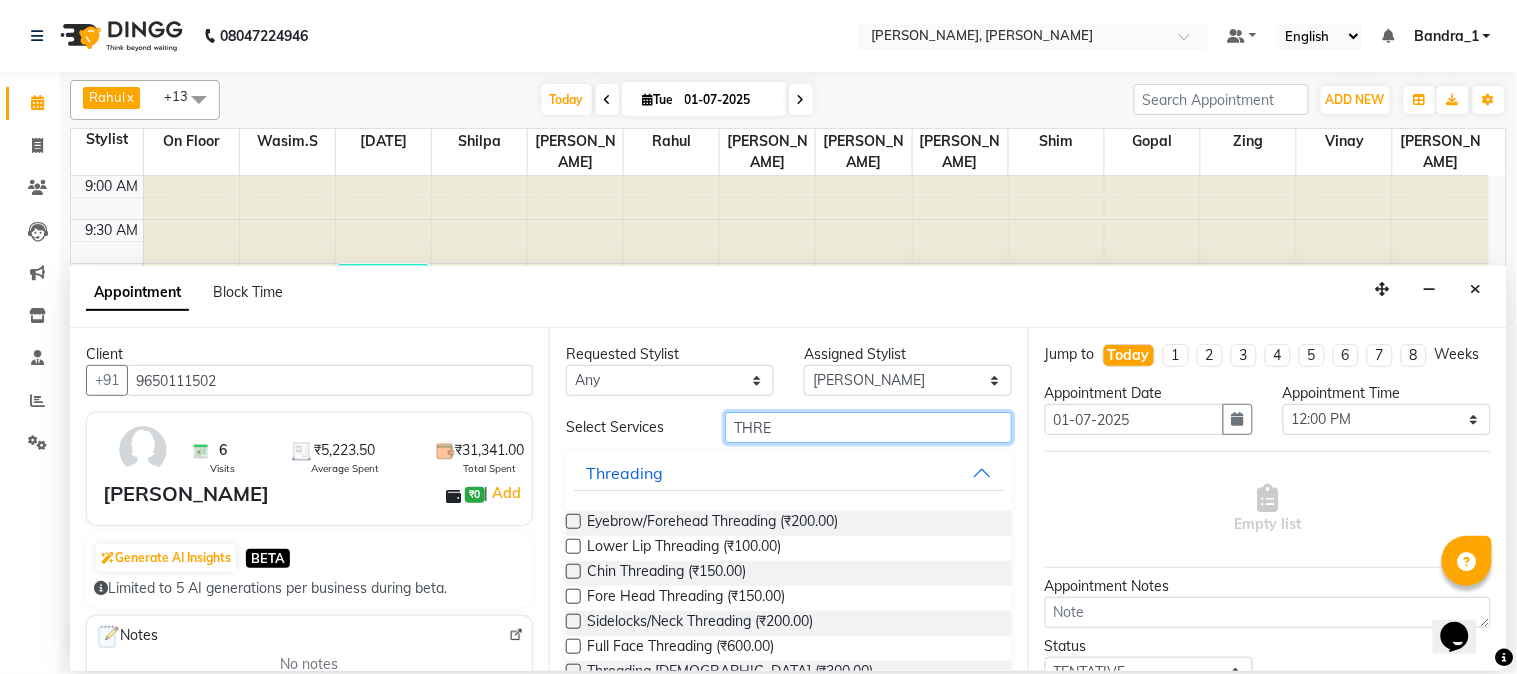 type on "THRE" 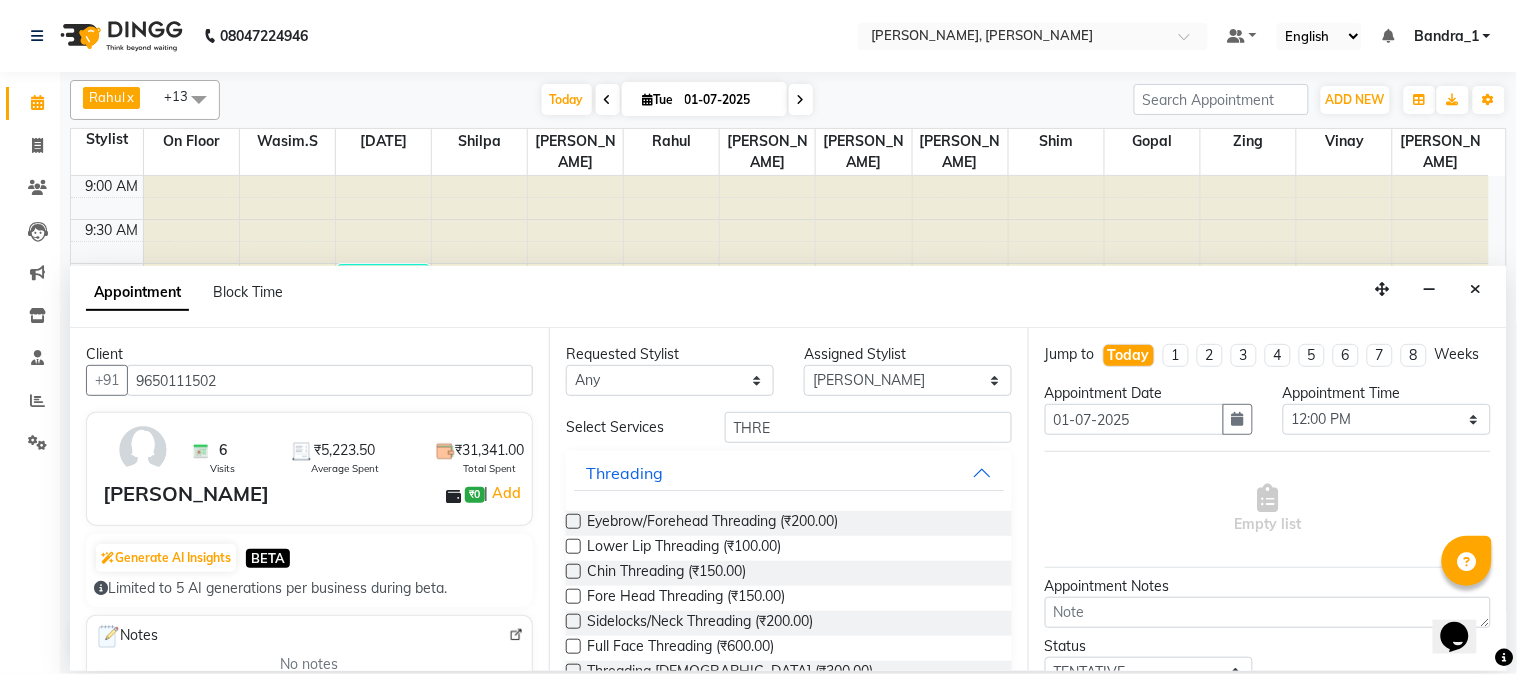 click at bounding box center [573, 521] 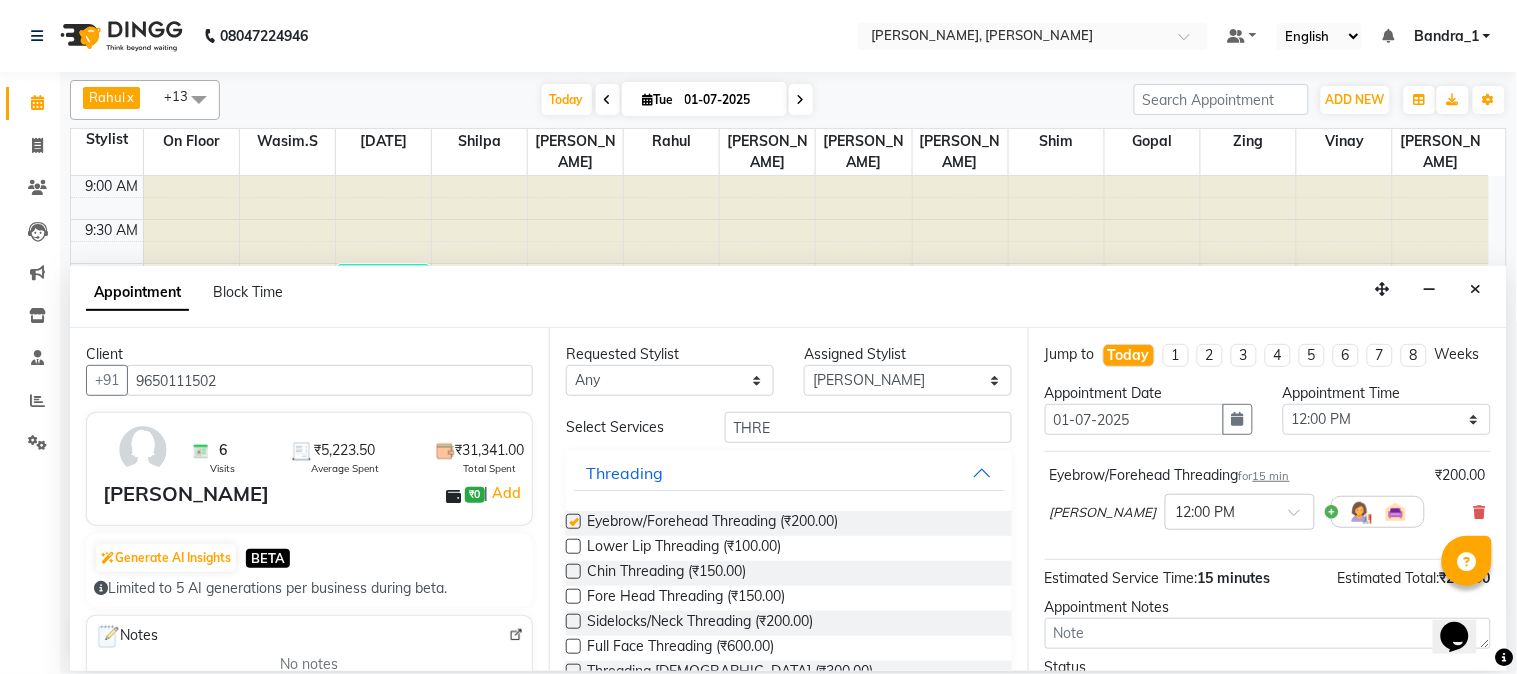 checkbox on "false" 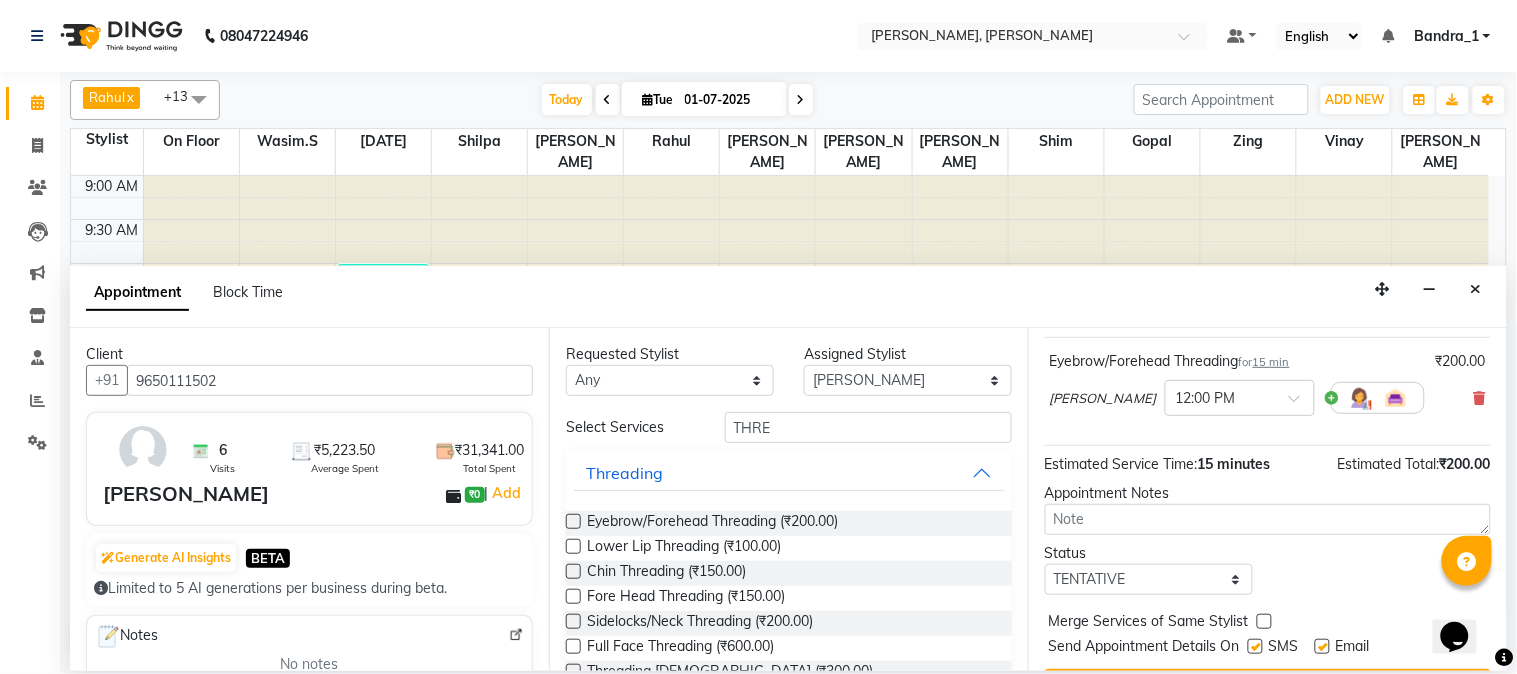scroll, scrollTop: 183, scrollLeft: 0, axis: vertical 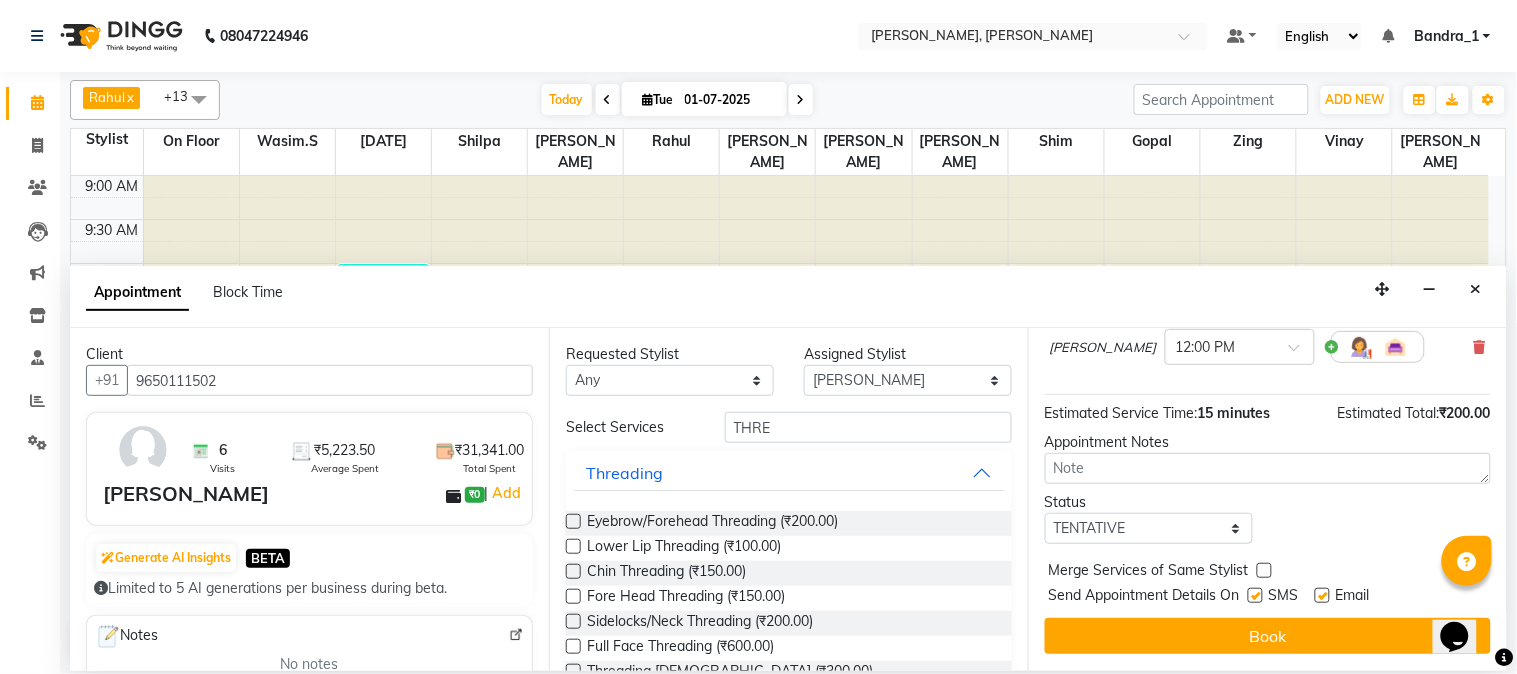 click at bounding box center [1255, 595] 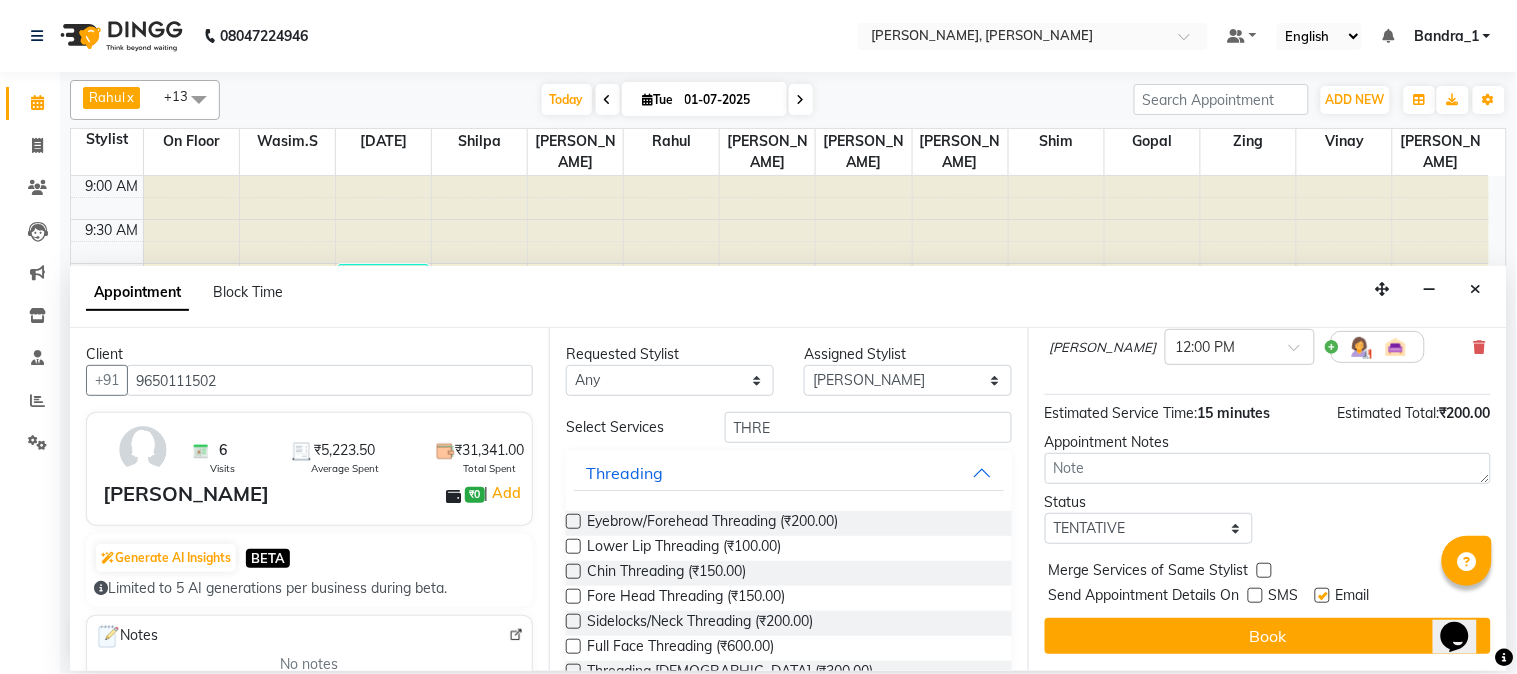 click at bounding box center [1322, 595] 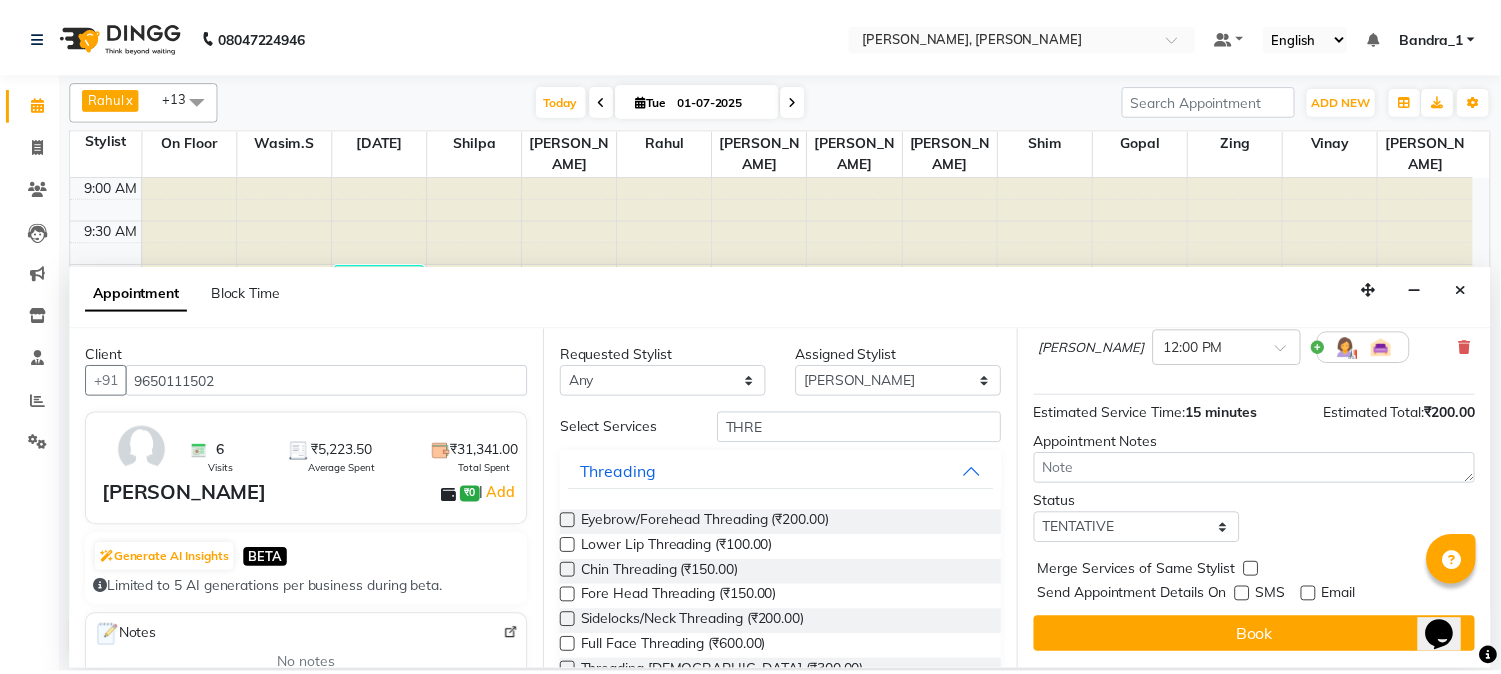 scroll, scrollTop: 122, scrollLeft: 0, axis: vertical 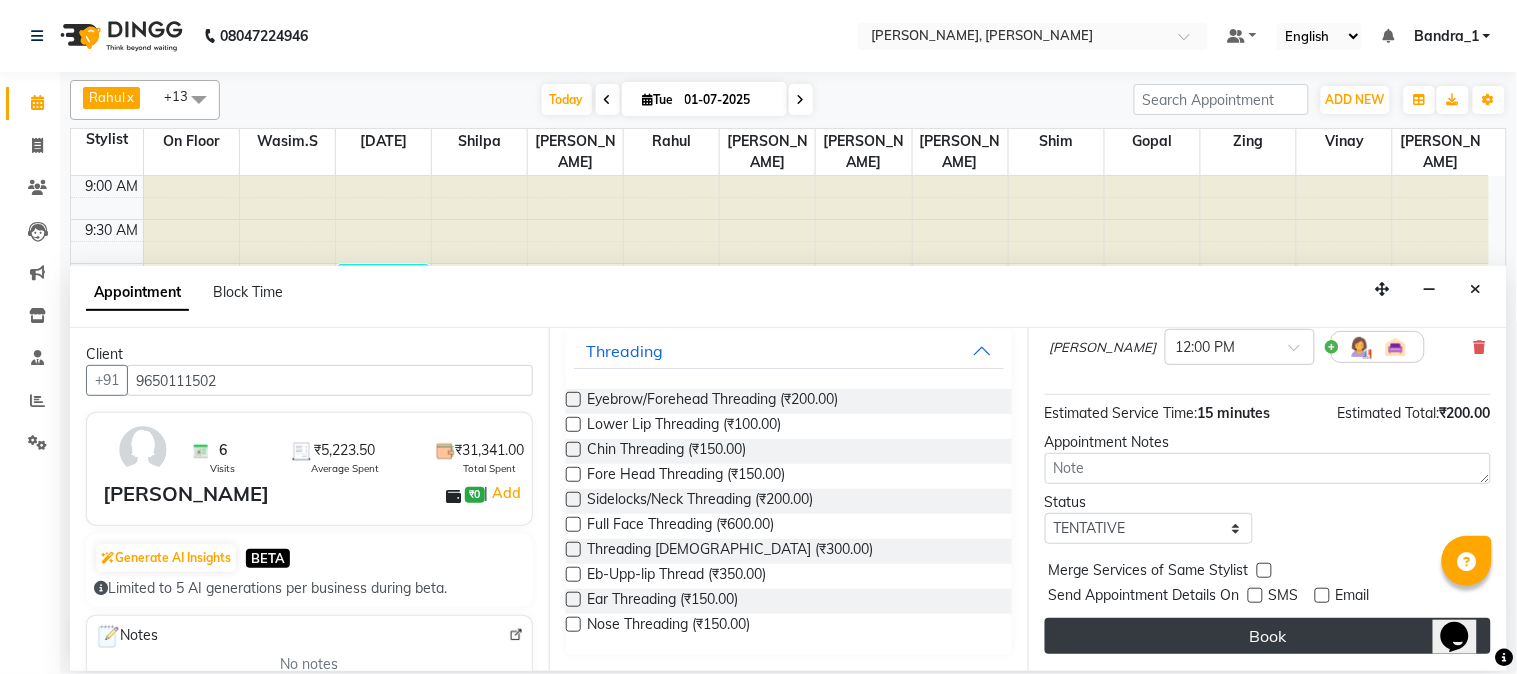 click on "Book" at bounding box center (1268, 636) 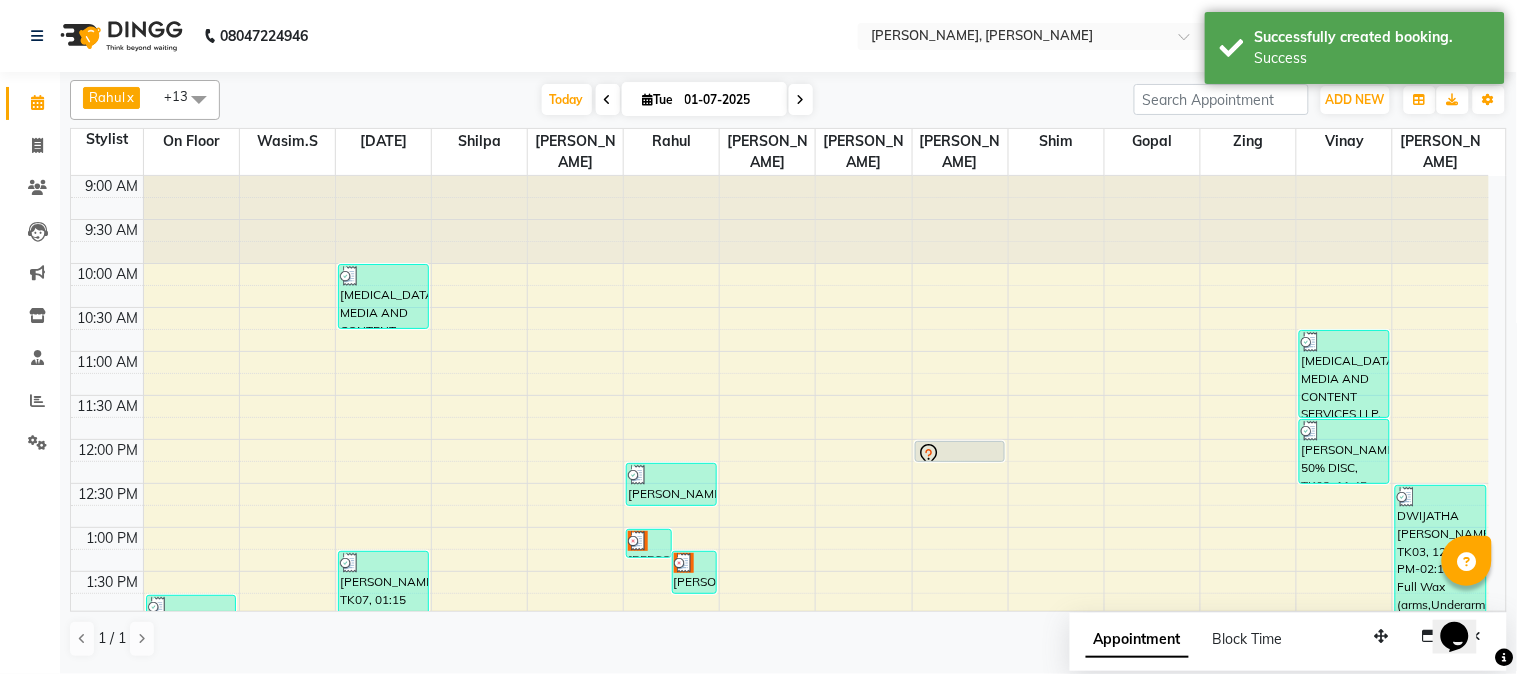 click at bounding box center [960, 455] 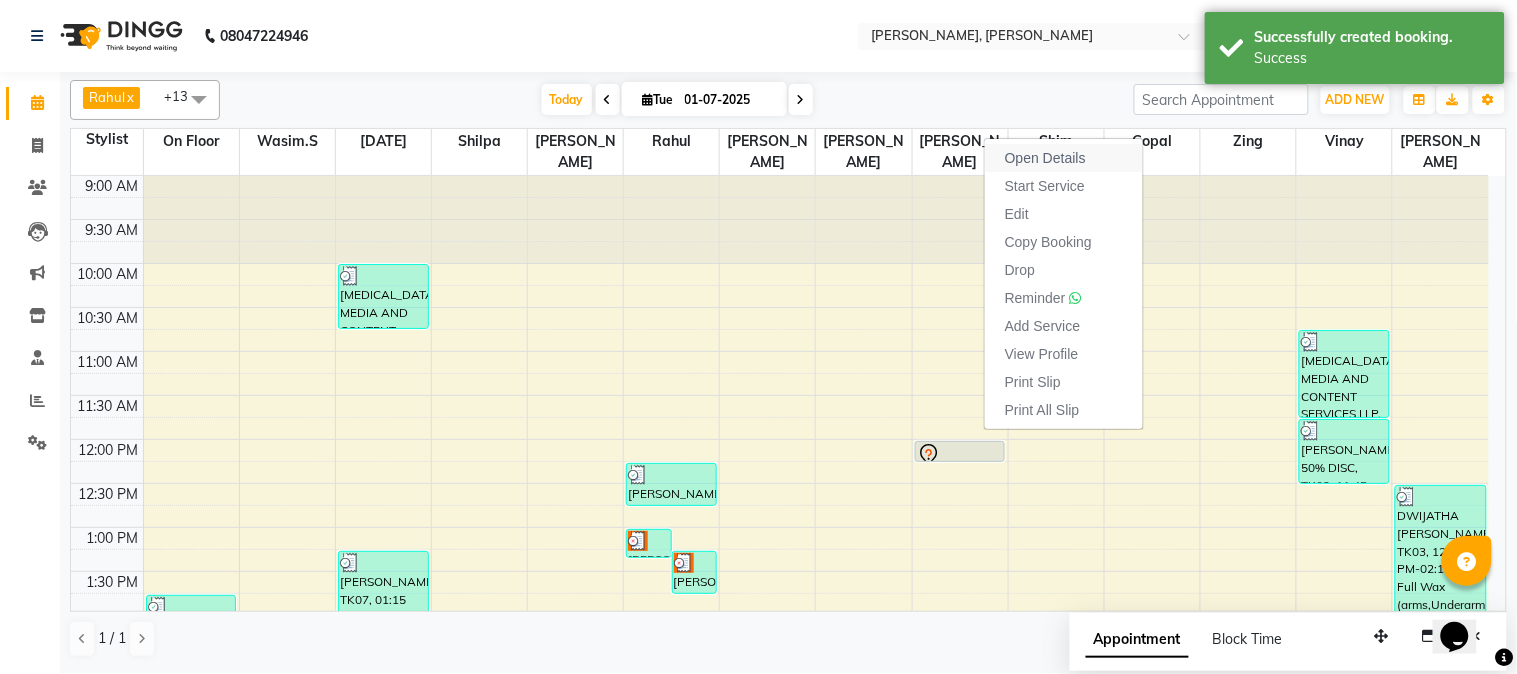 click on "Open Details" at bounding box center (1045, 158) 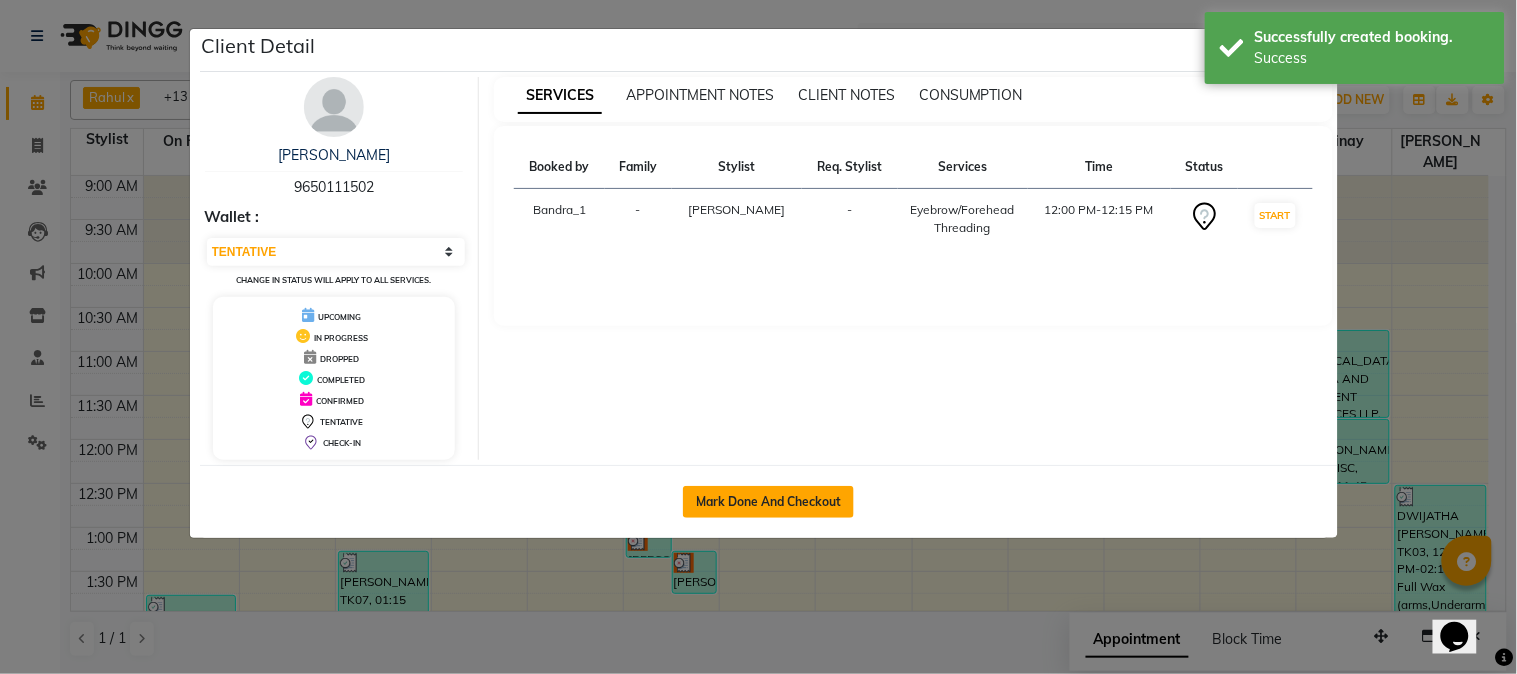 click on "Mark Done And Checkout" 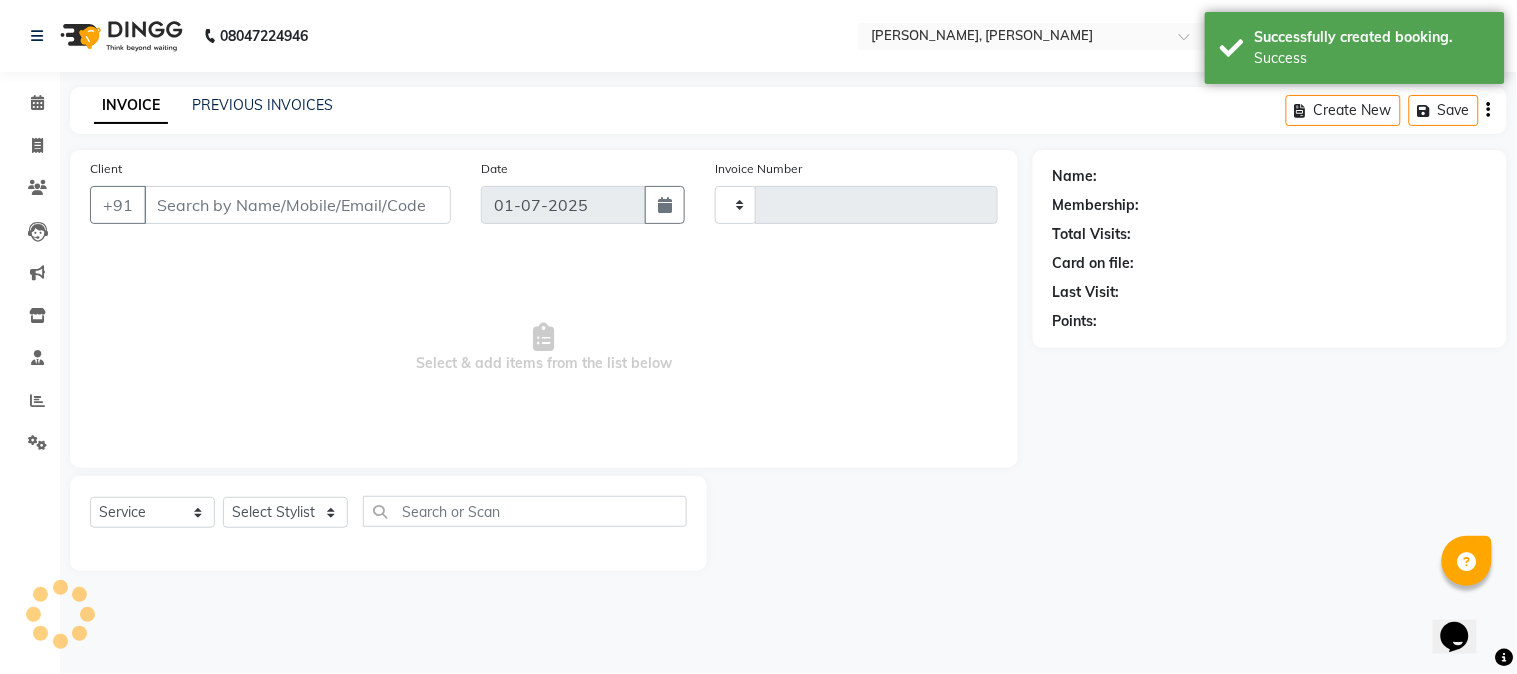 type on "0781" 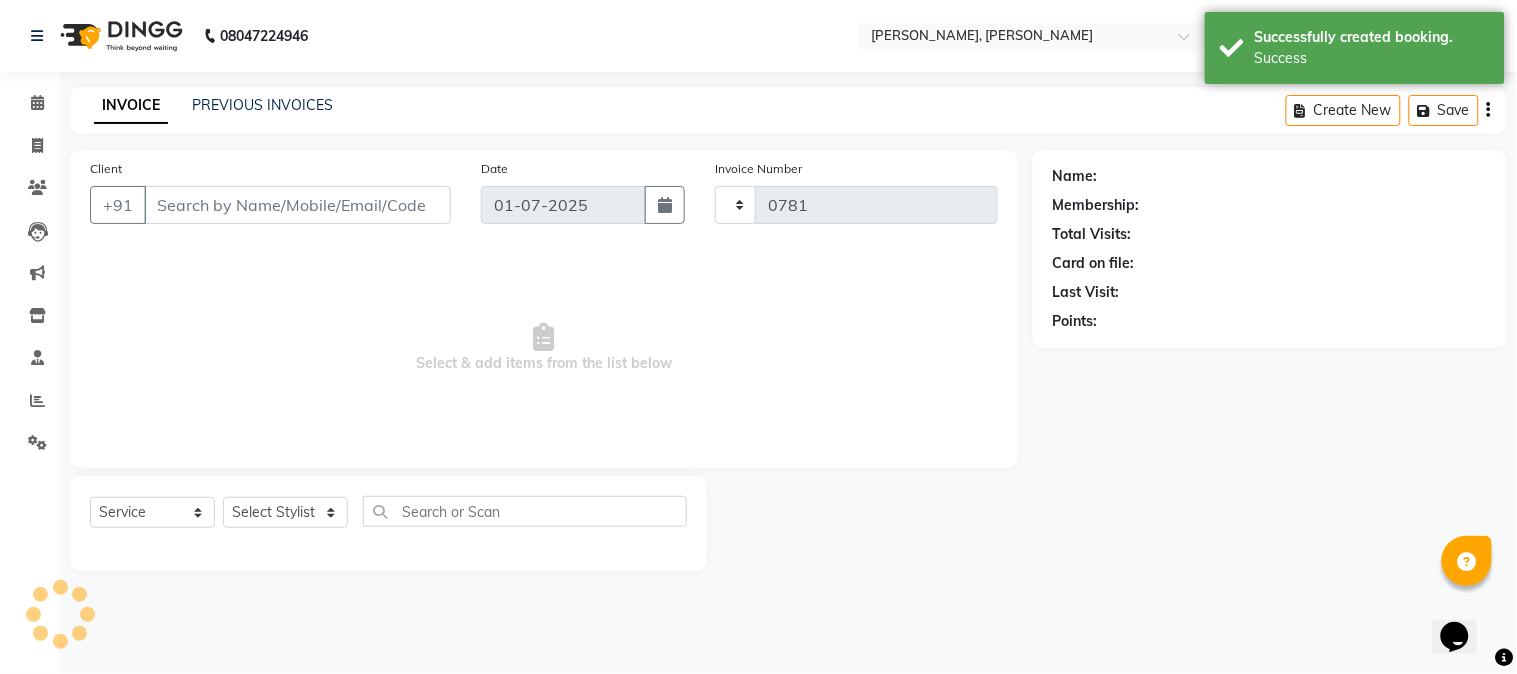 select on "7997" 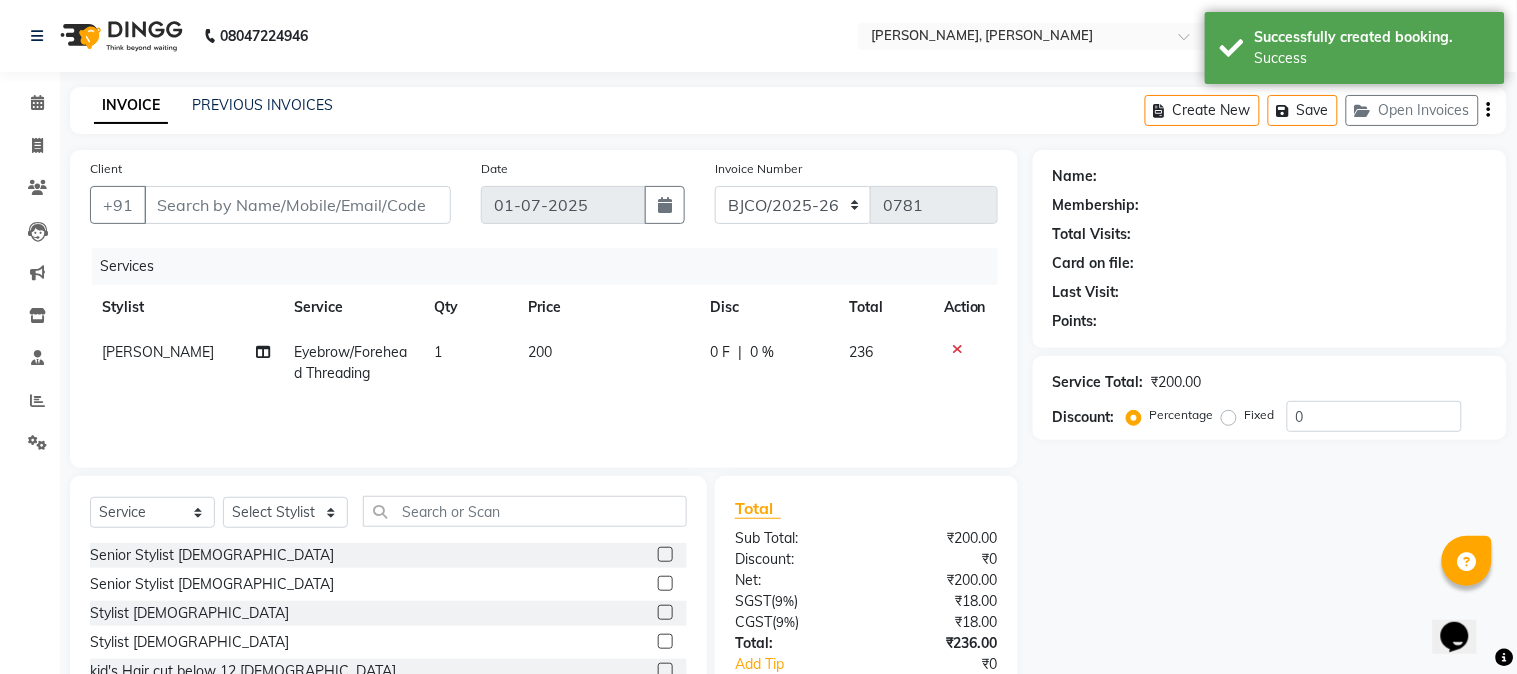 type on "9650111502" 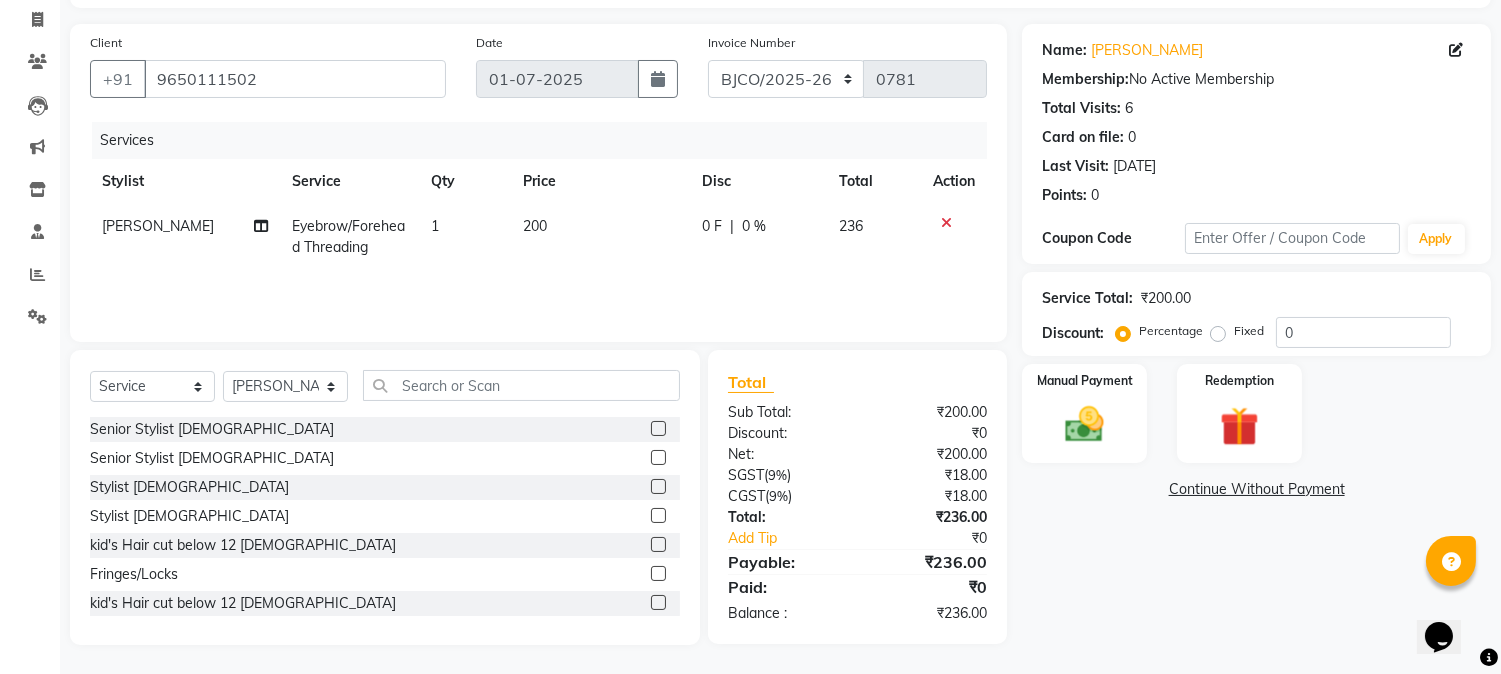 scroll, scrollTop: 0, scrollLeft: 0, axis: both 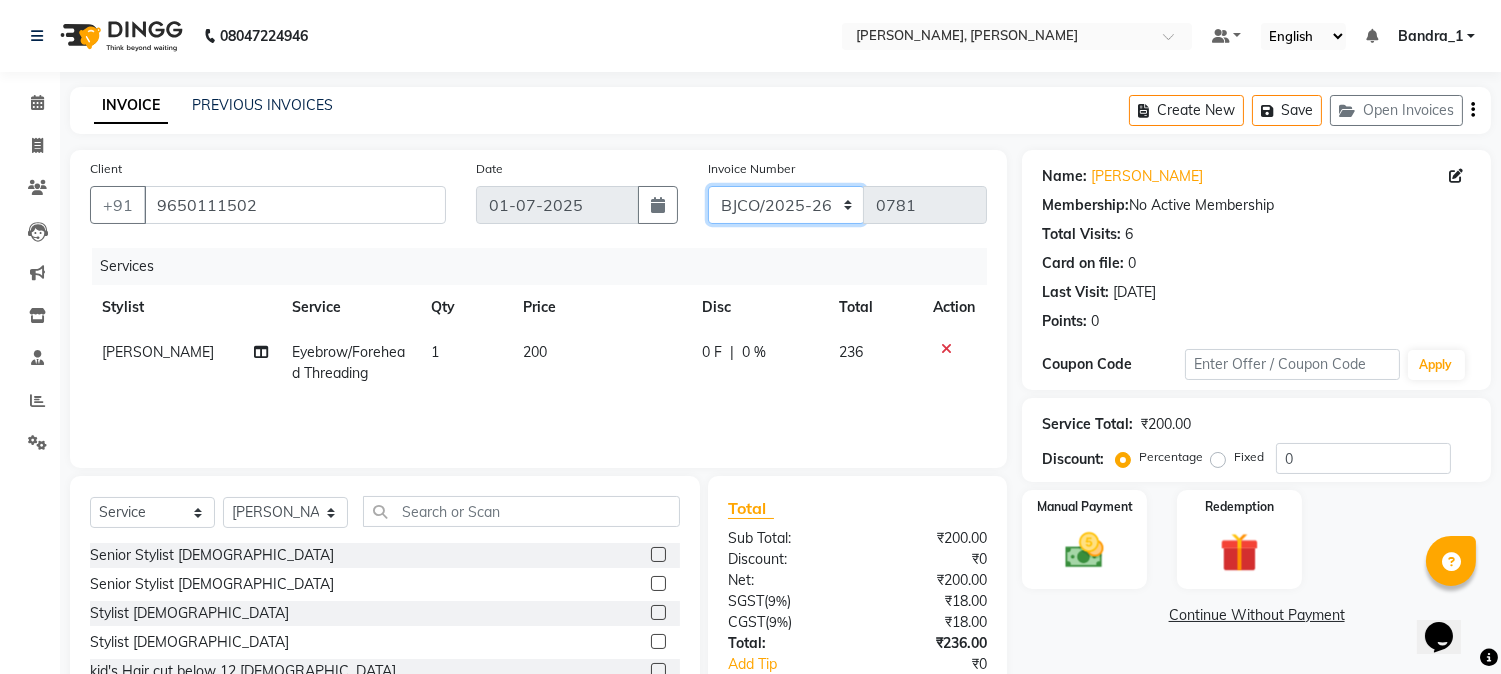 click on "CPGS/2025-26 BJCO/2025-26 Pre/2025" 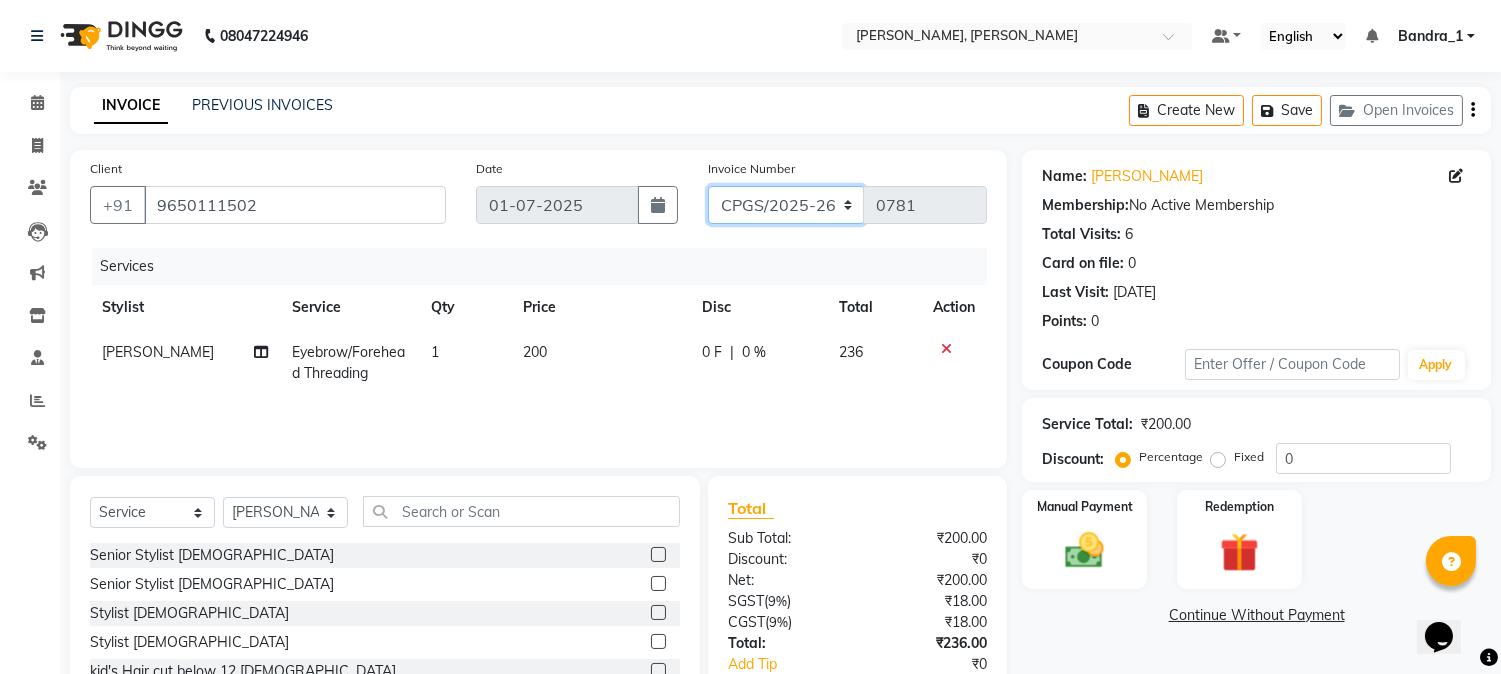 click on "CPGS/2025-26 BJCO/2025-26 Pre/2025" 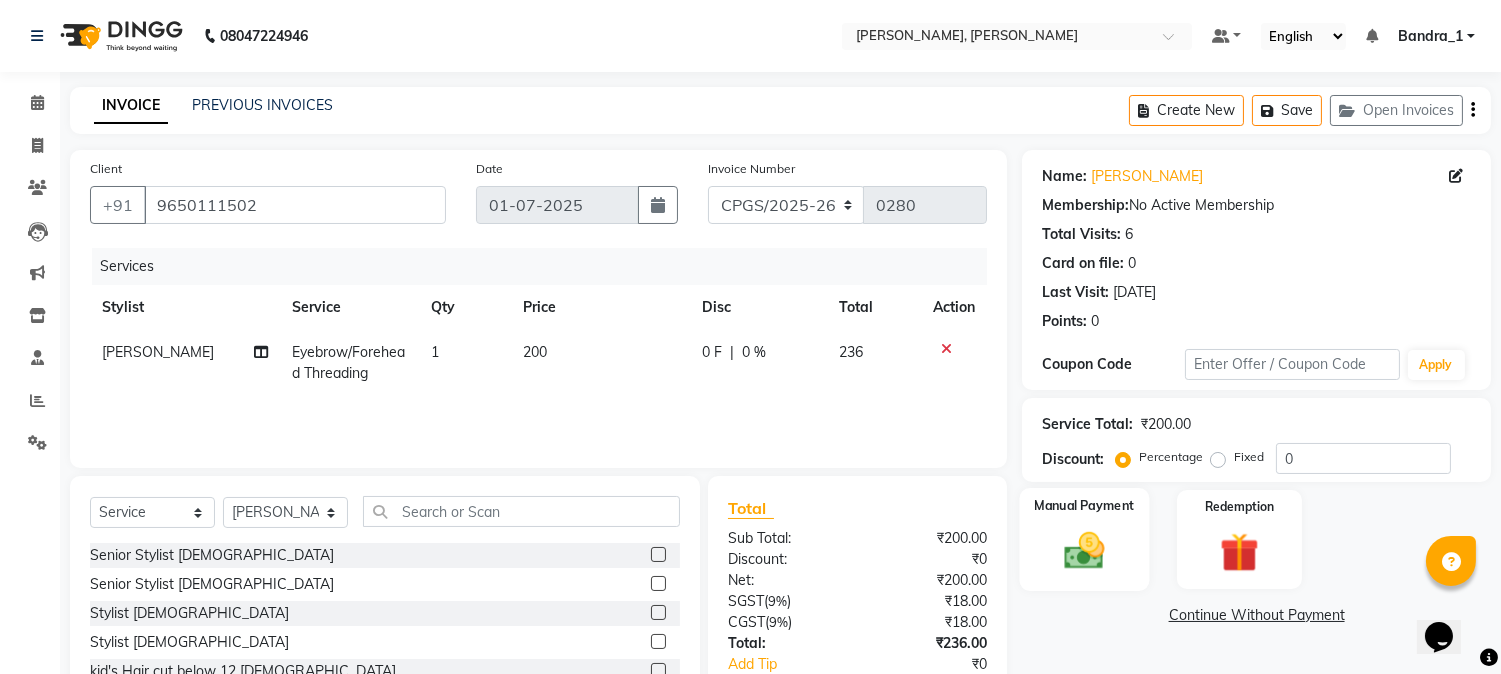click 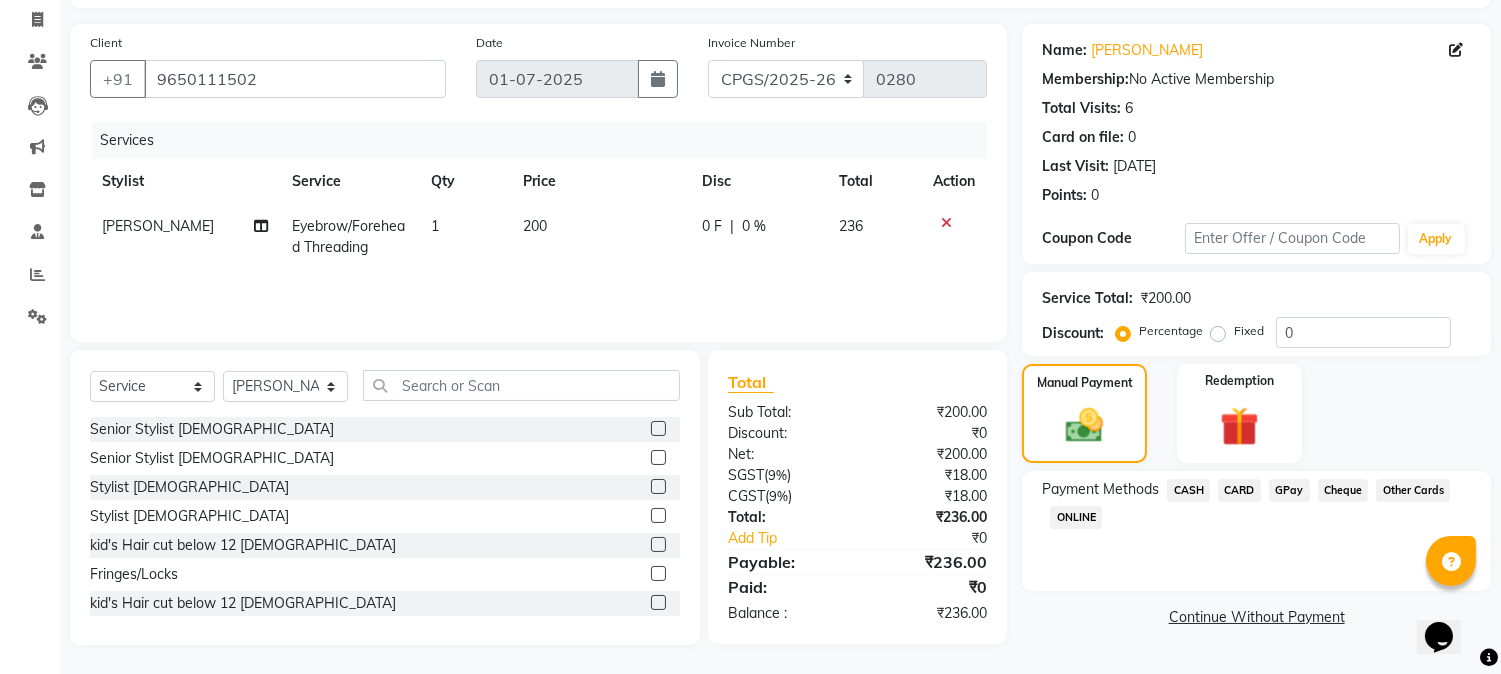 click on "CASH" 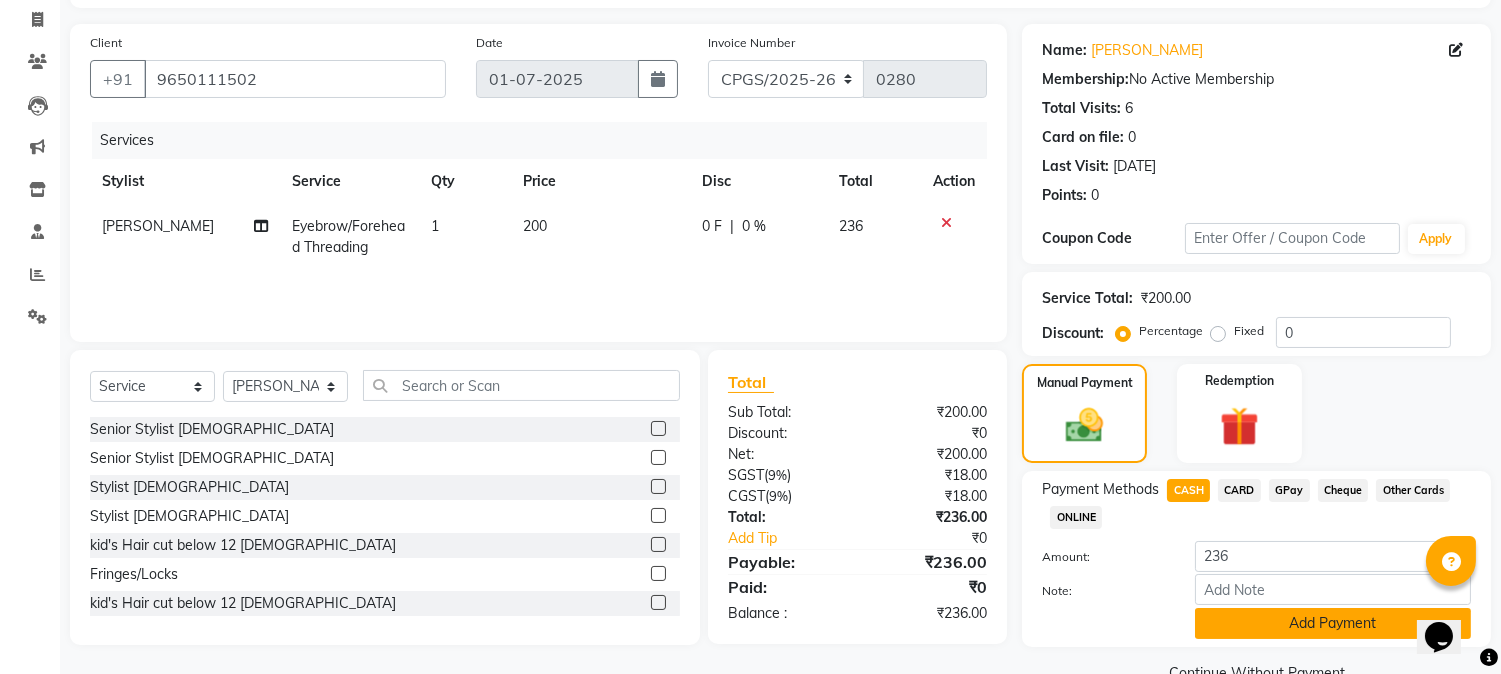 click on "Add Payment" 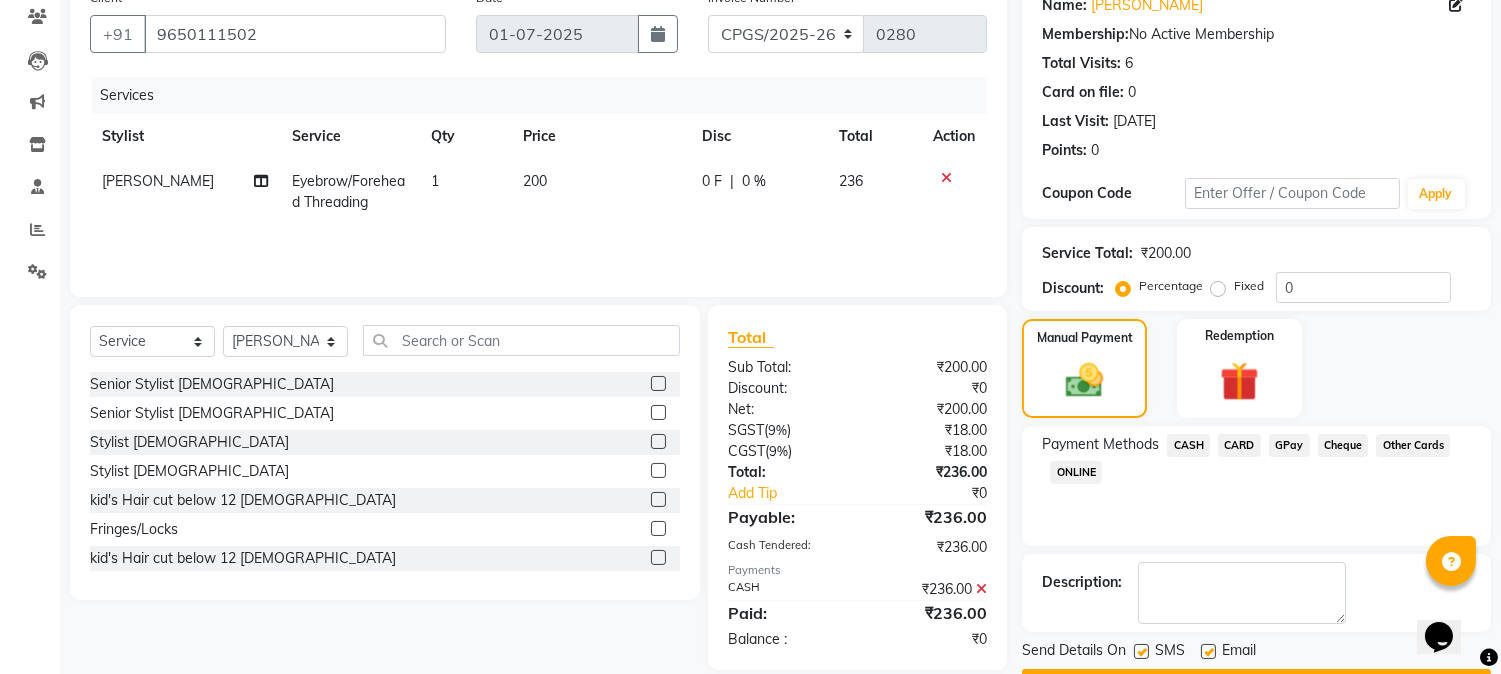 scroll, scrollTop: 225, scrollLeft: 0, axis: vertical 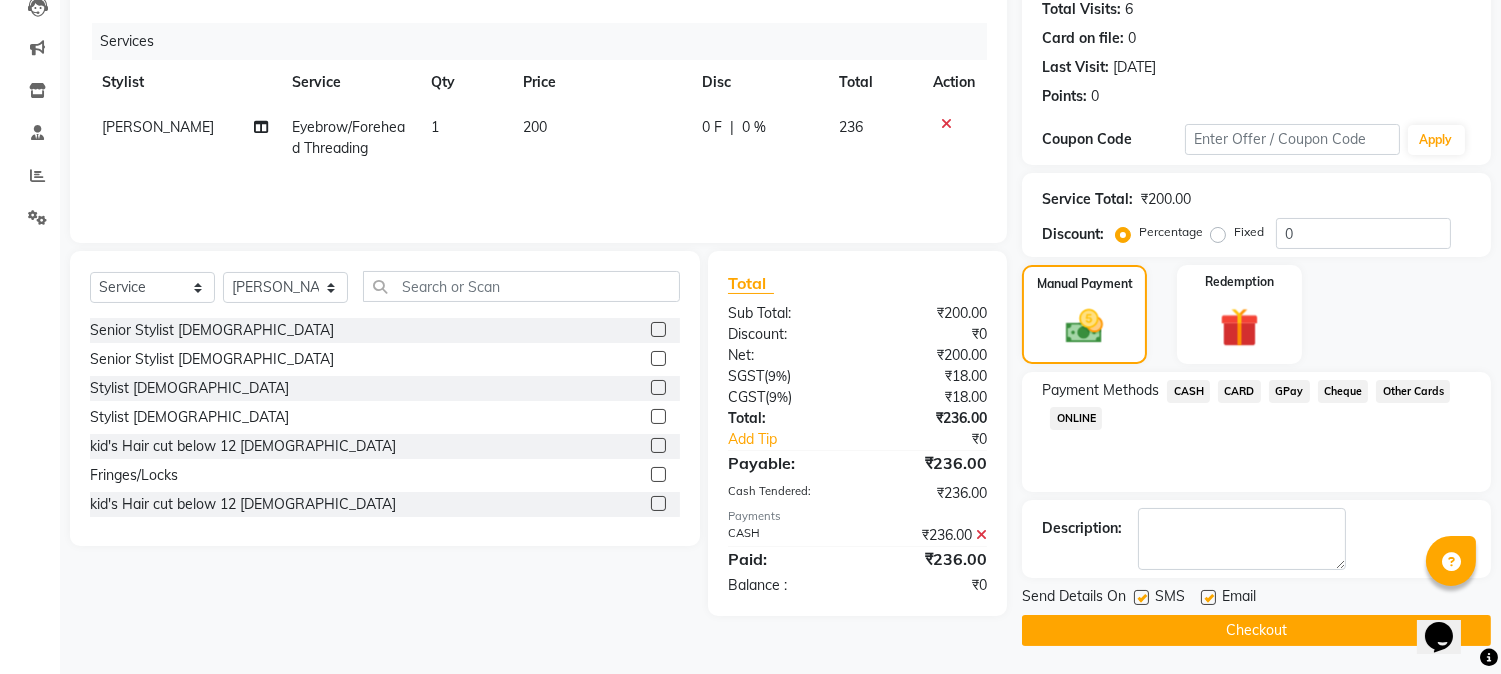 drag, startPoint x: 1138, startPoint y: 595, endPoint x: 1196, endPoint y: 594, distance: 58.00862 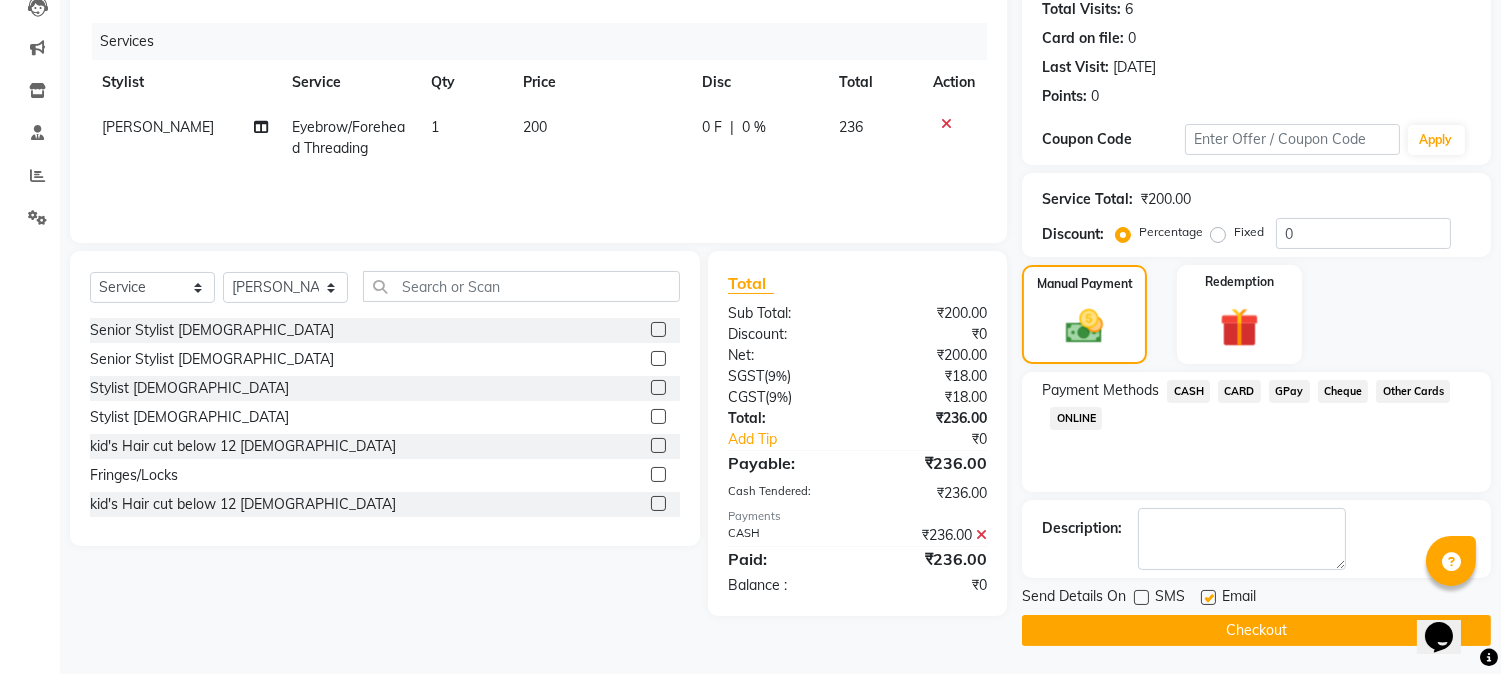 click 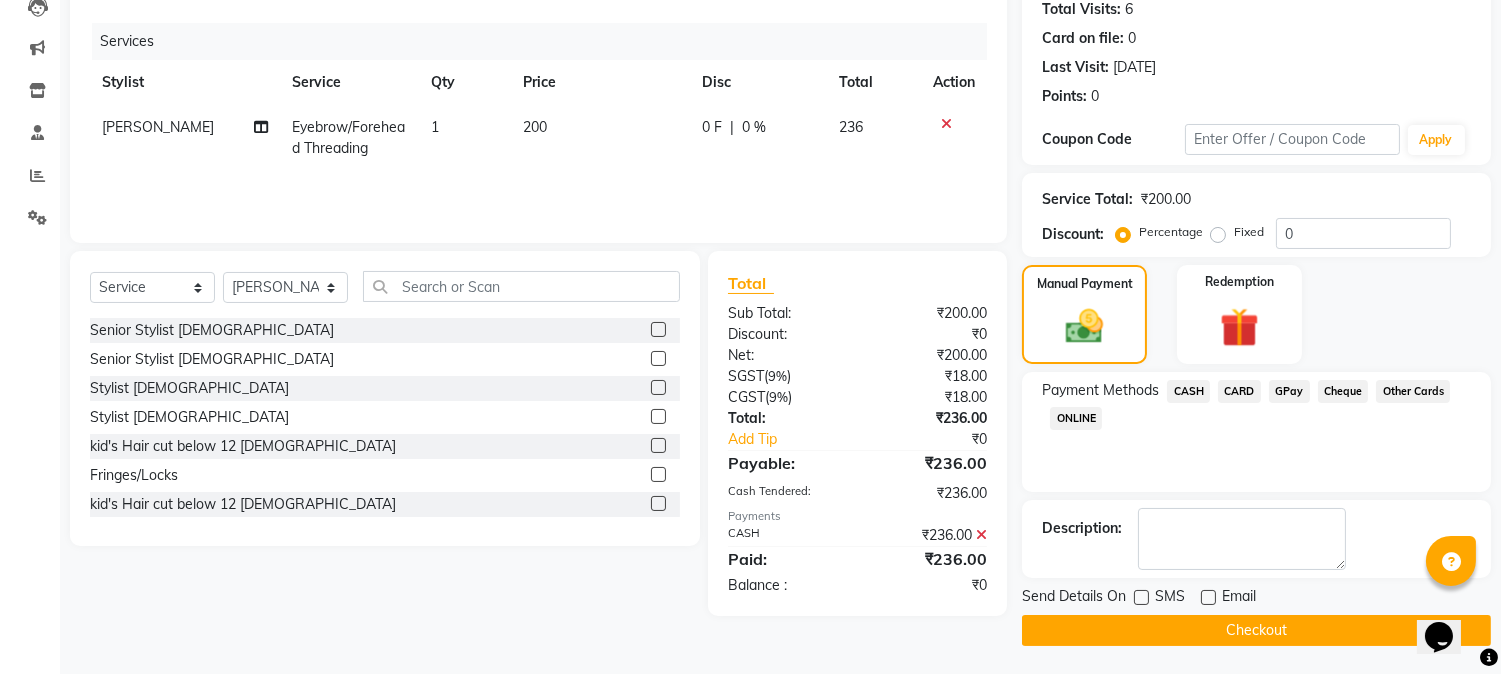 click on "Checkout" 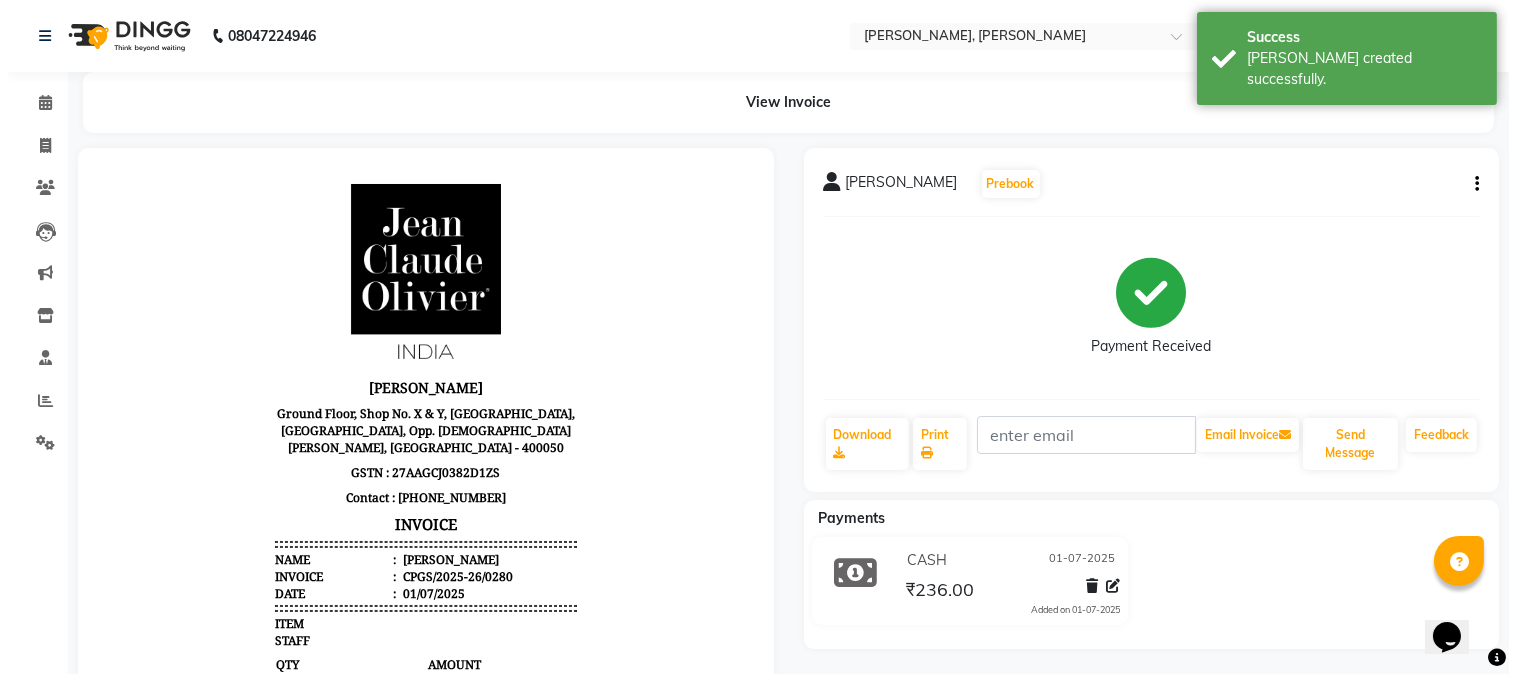 scroll, scrollTop: 0, scrollLeft: 0, axis: both 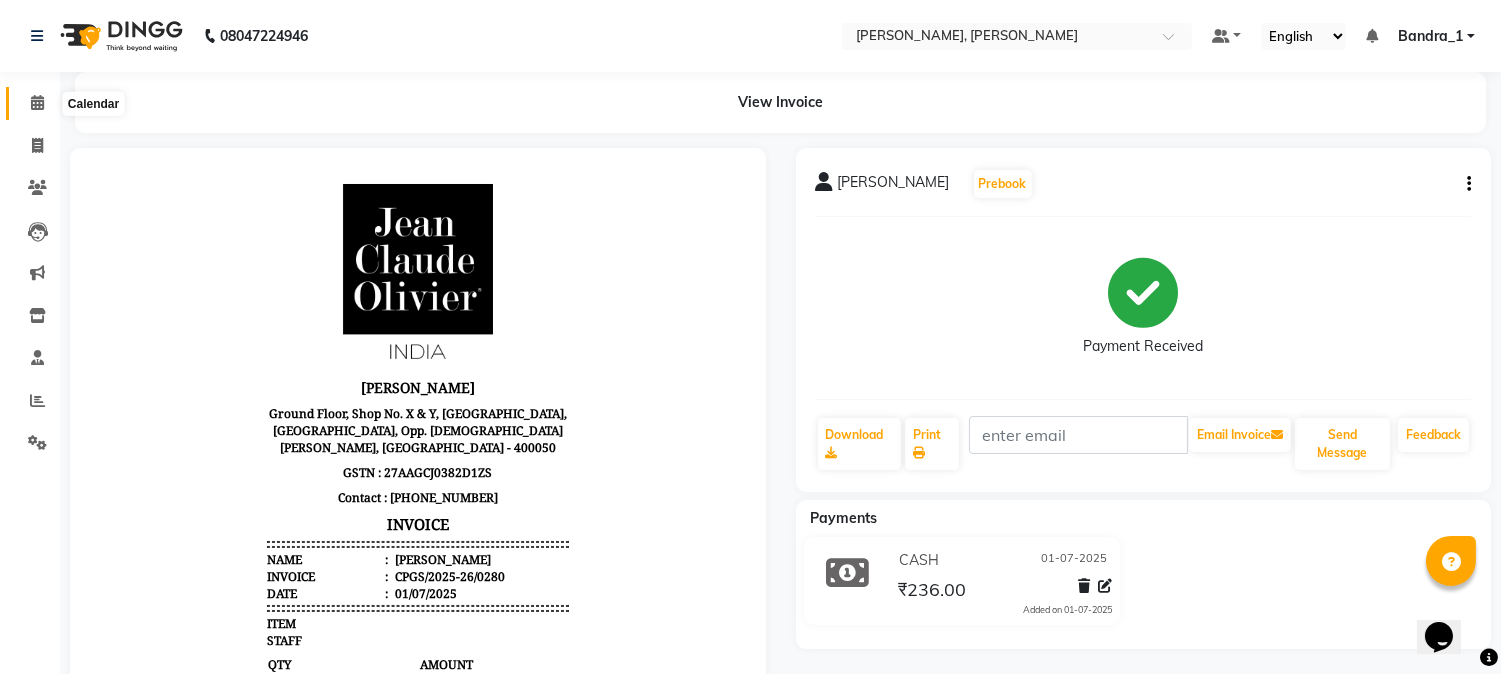 click 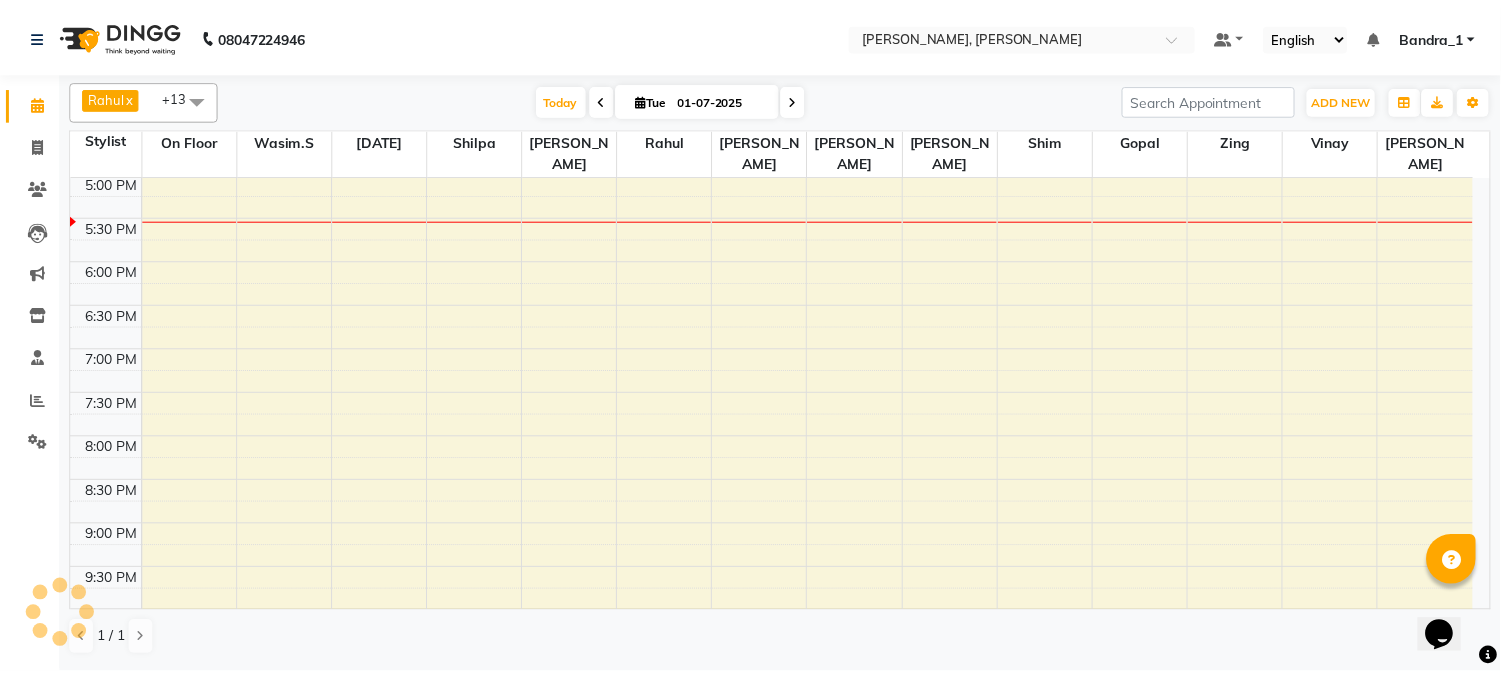scroll, scrollTop: 0, scrollLeft: 0, axis: both 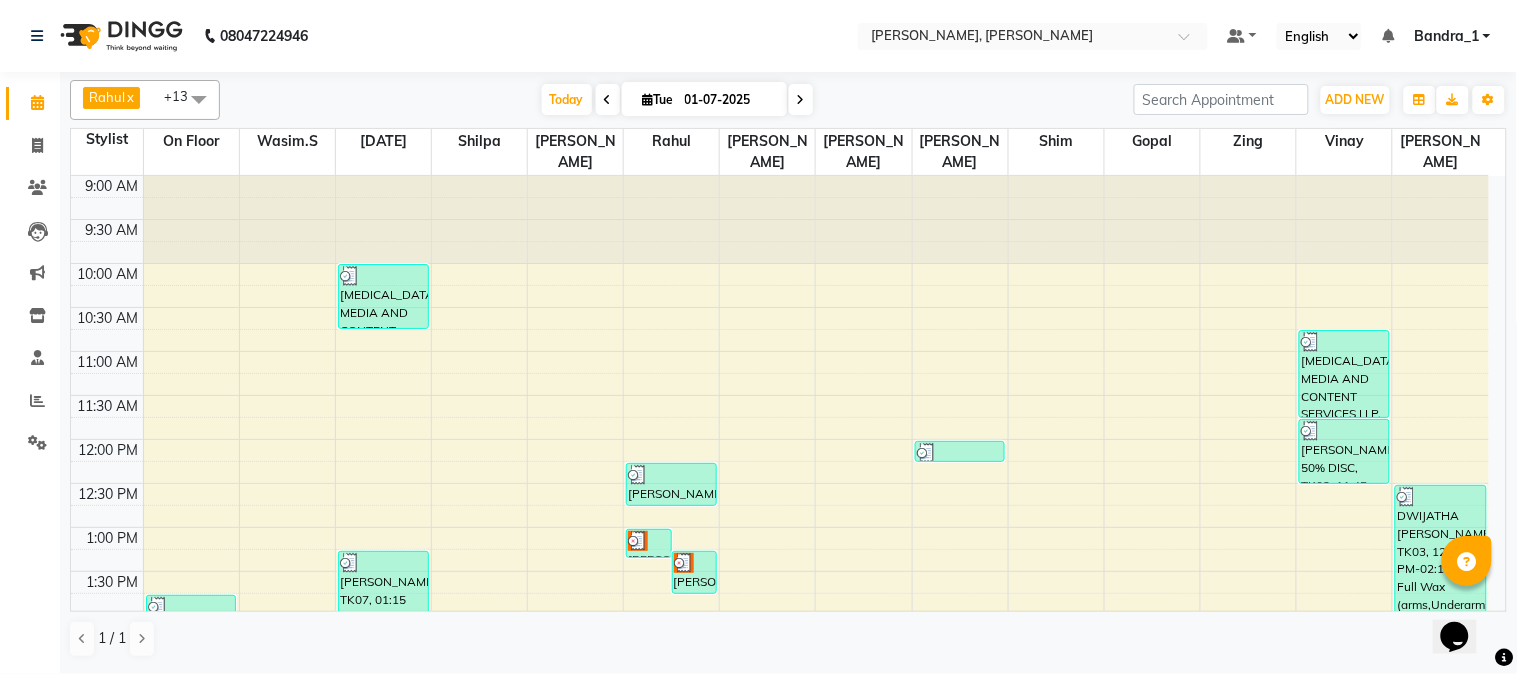 click at bounding box center (960, 453) 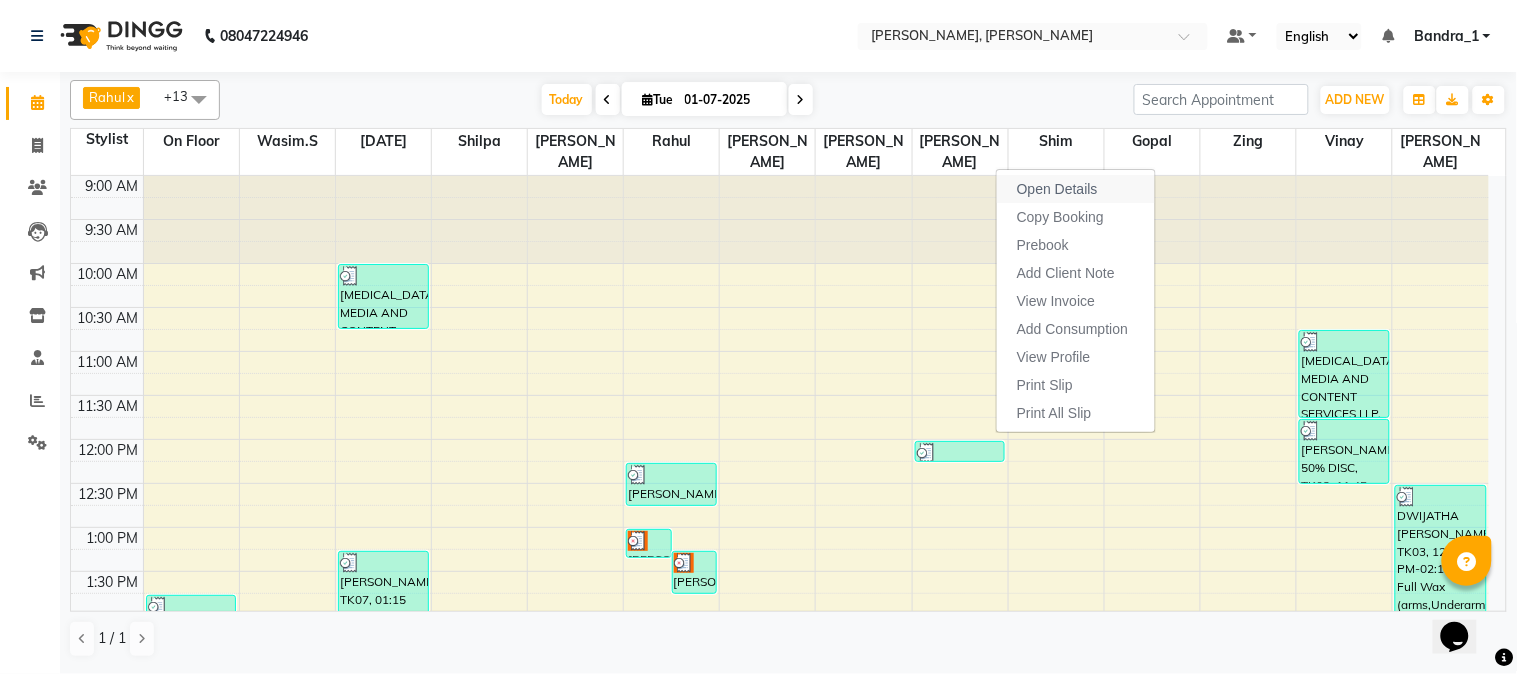 click on "Open Details" at bounding box center (1057, 189) 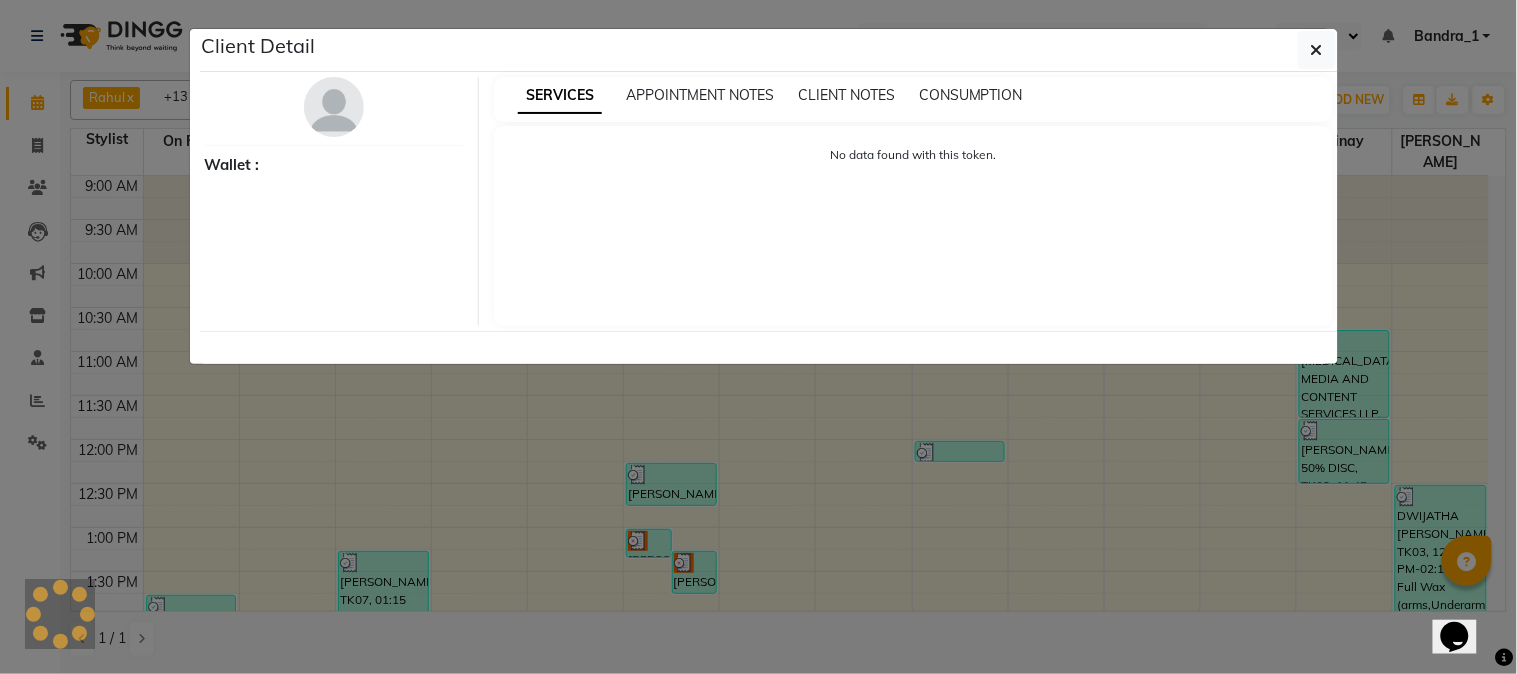 select on "3" 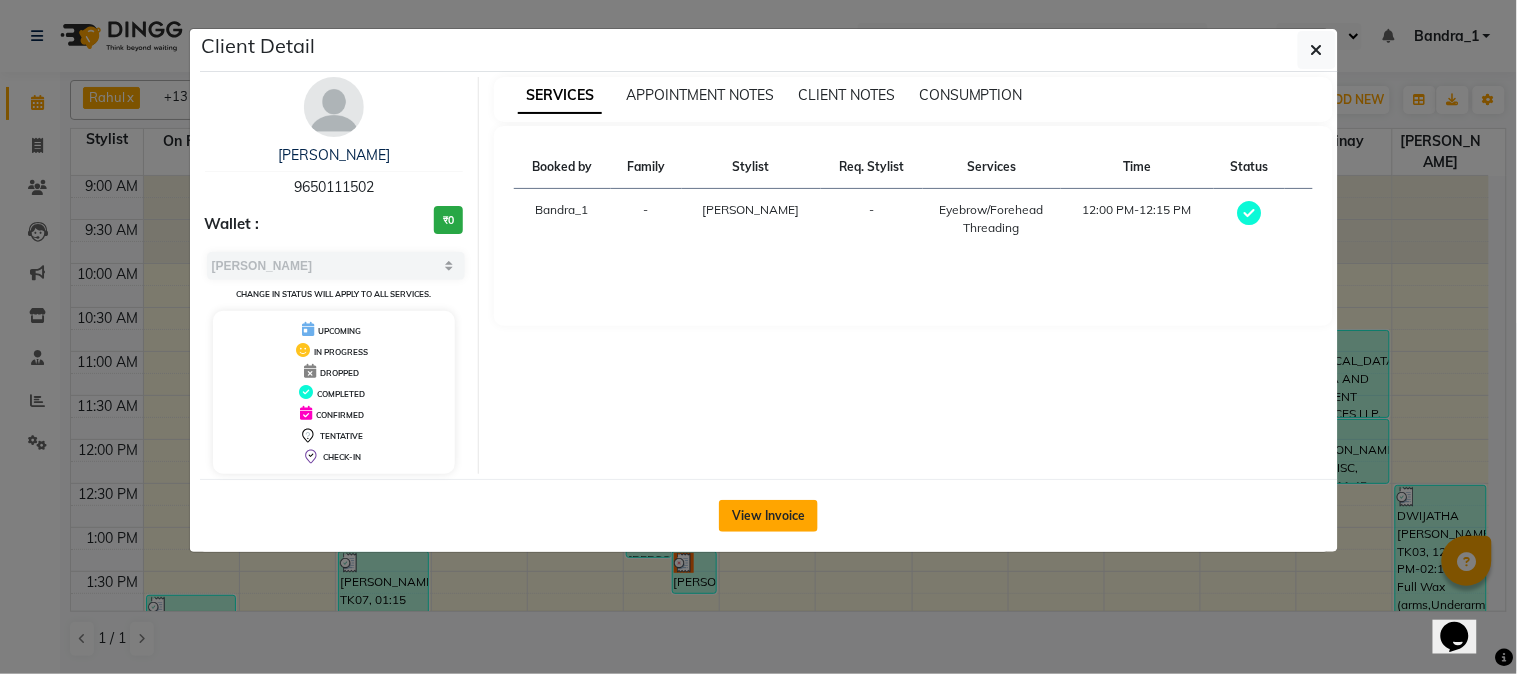 click on "View Invoice" 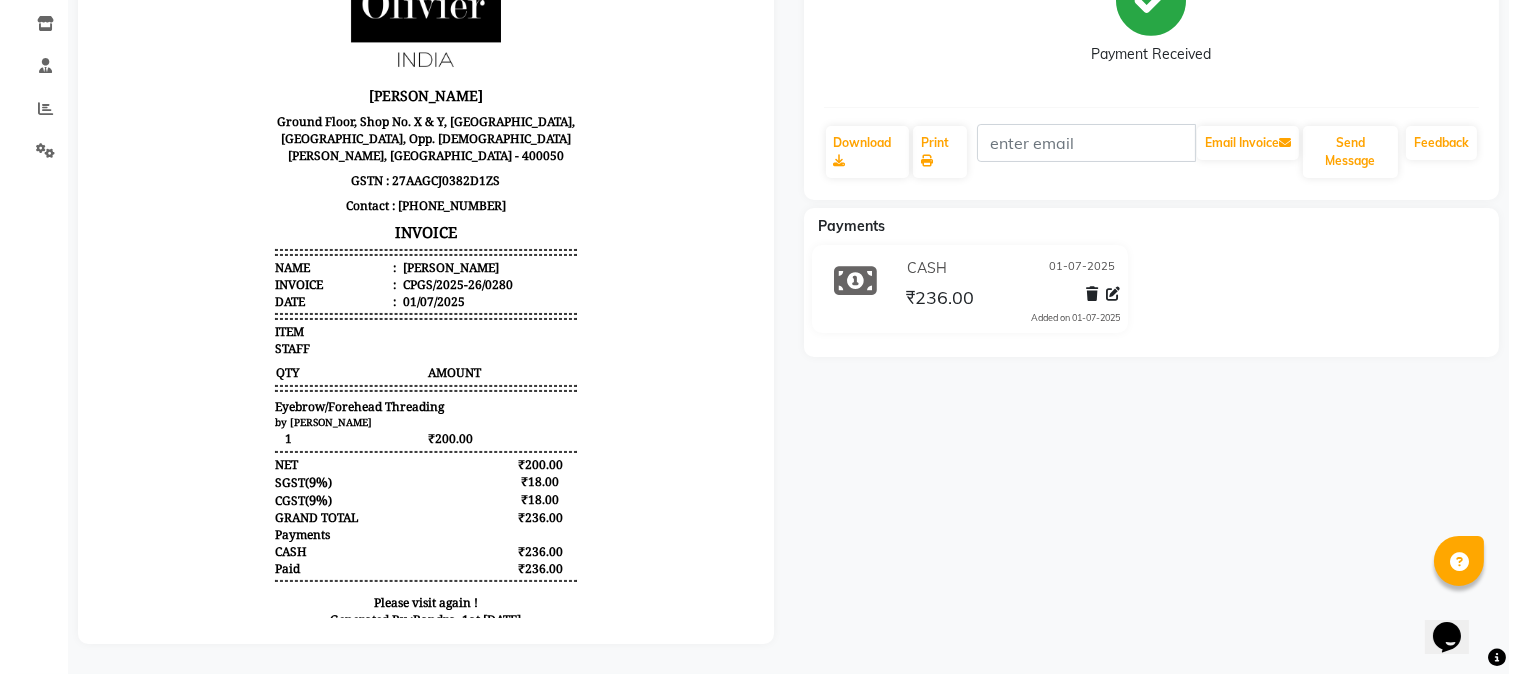 scroll, scrollTop: 0, scrollLeft: 0, axis: both 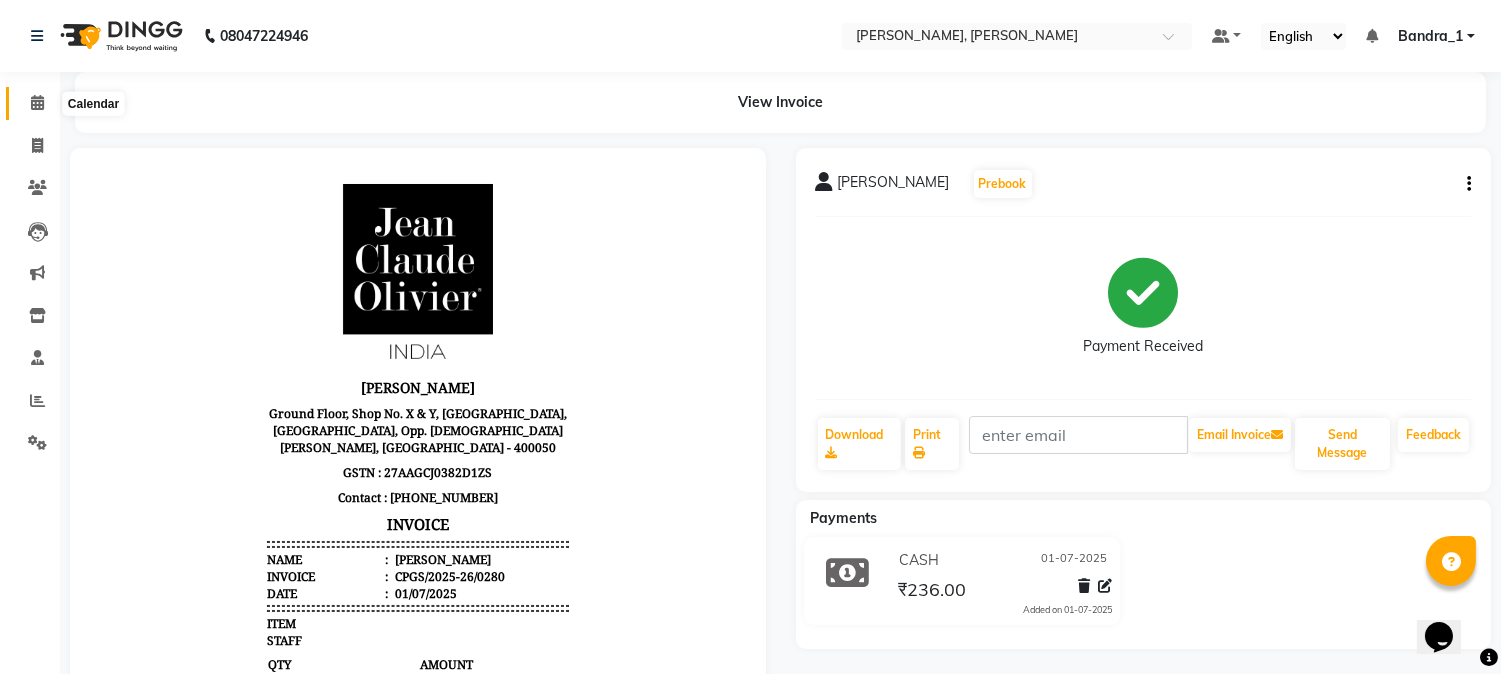 click 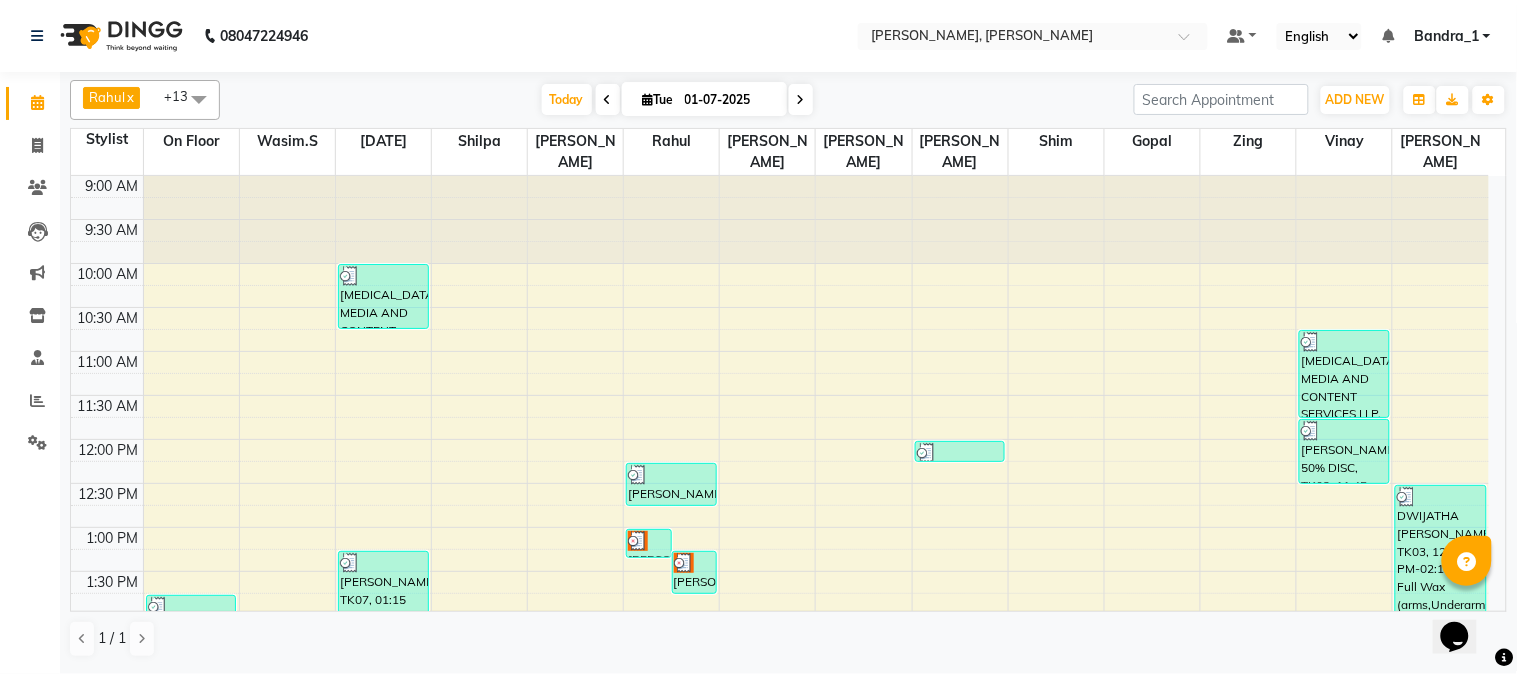 click at bounding box center [960, 453] 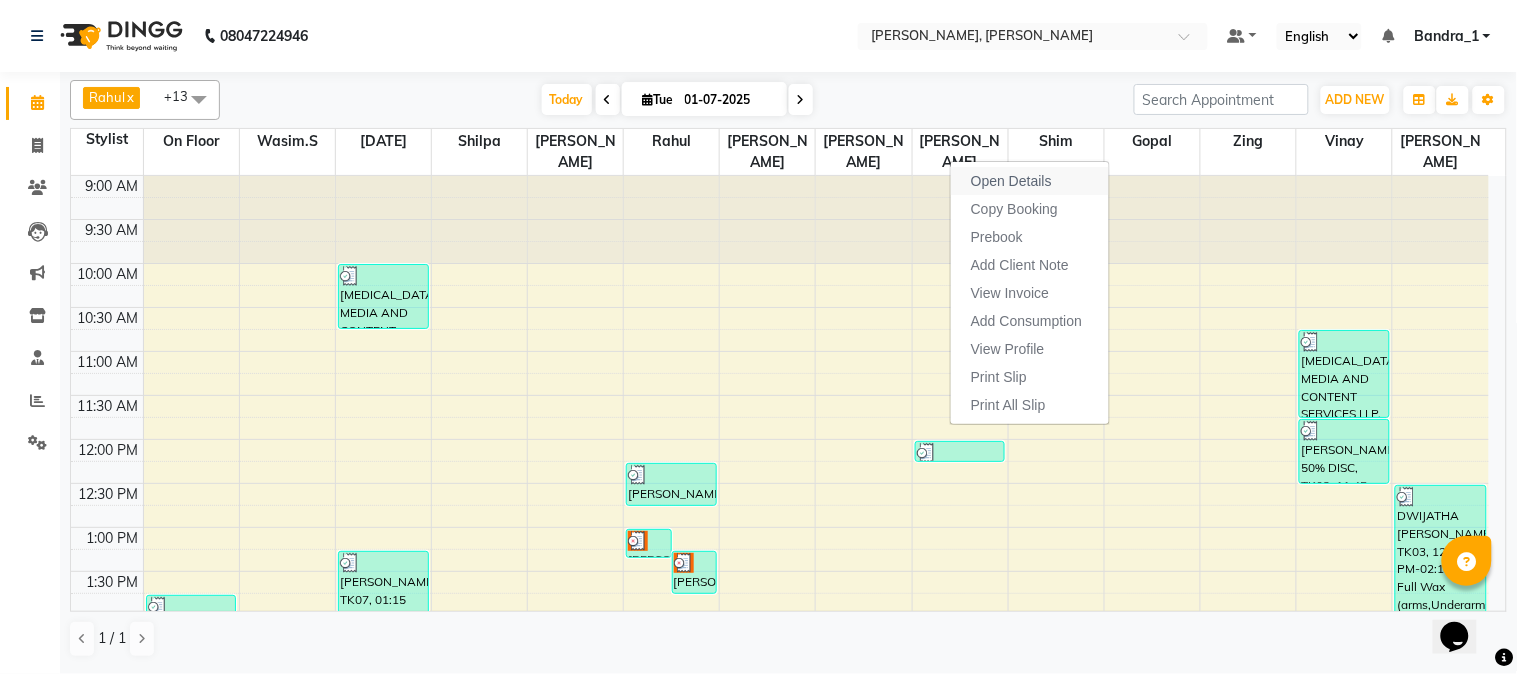 click on "Open Details" at bounding box center (1011, 181) 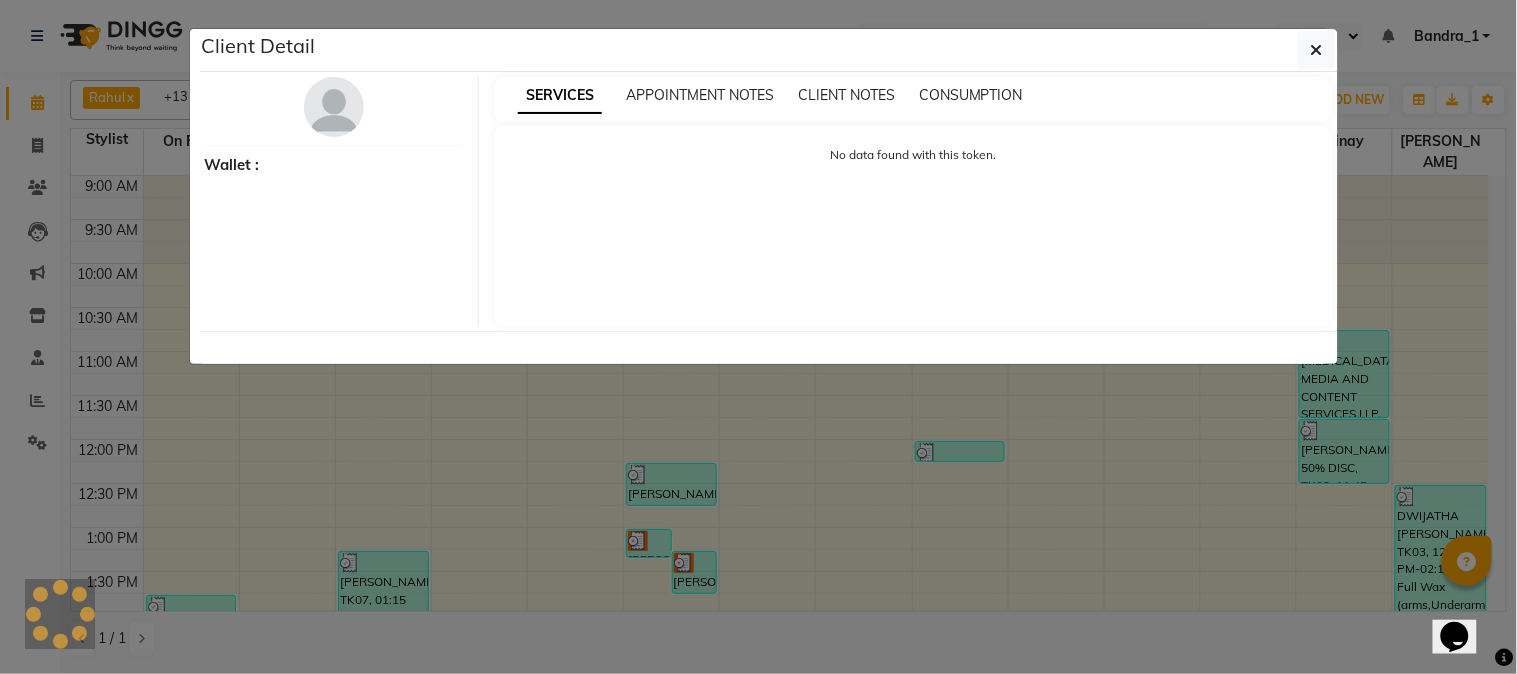 select on "3" 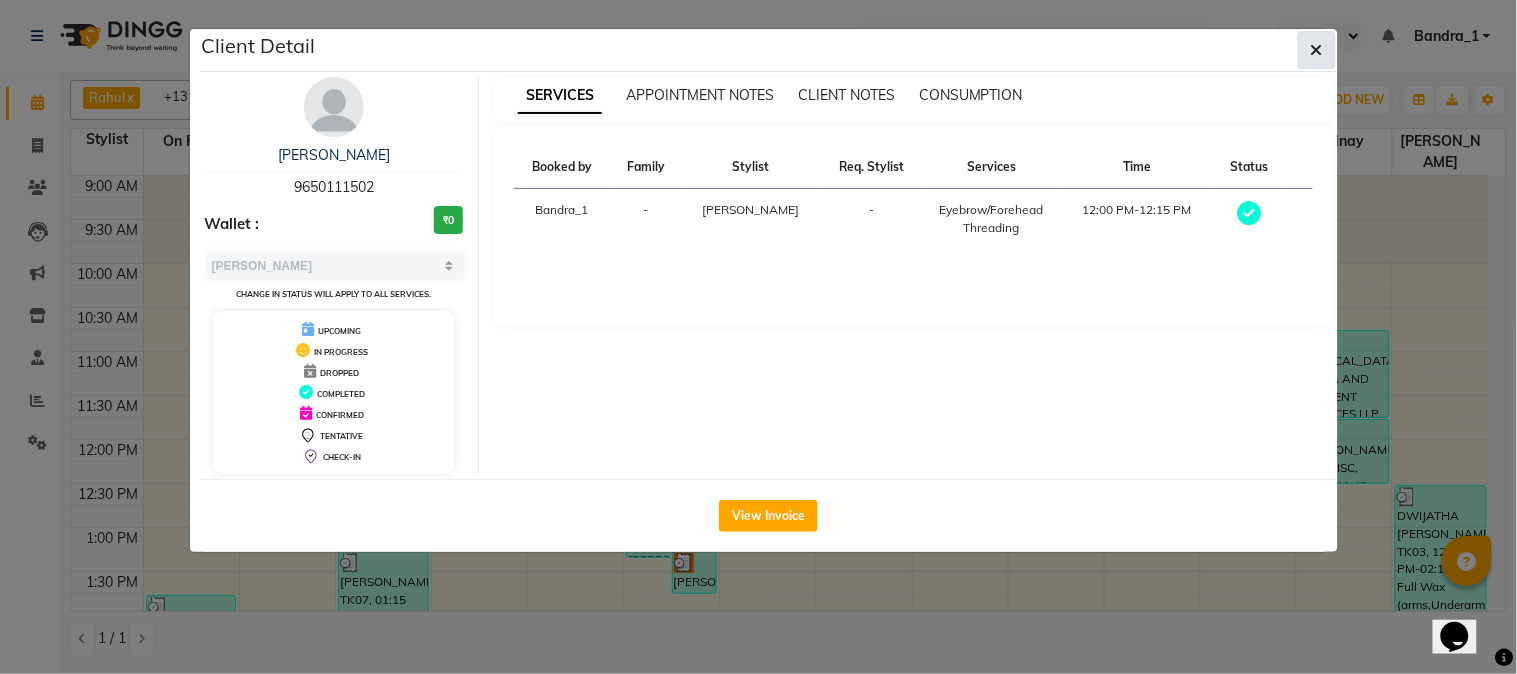 click 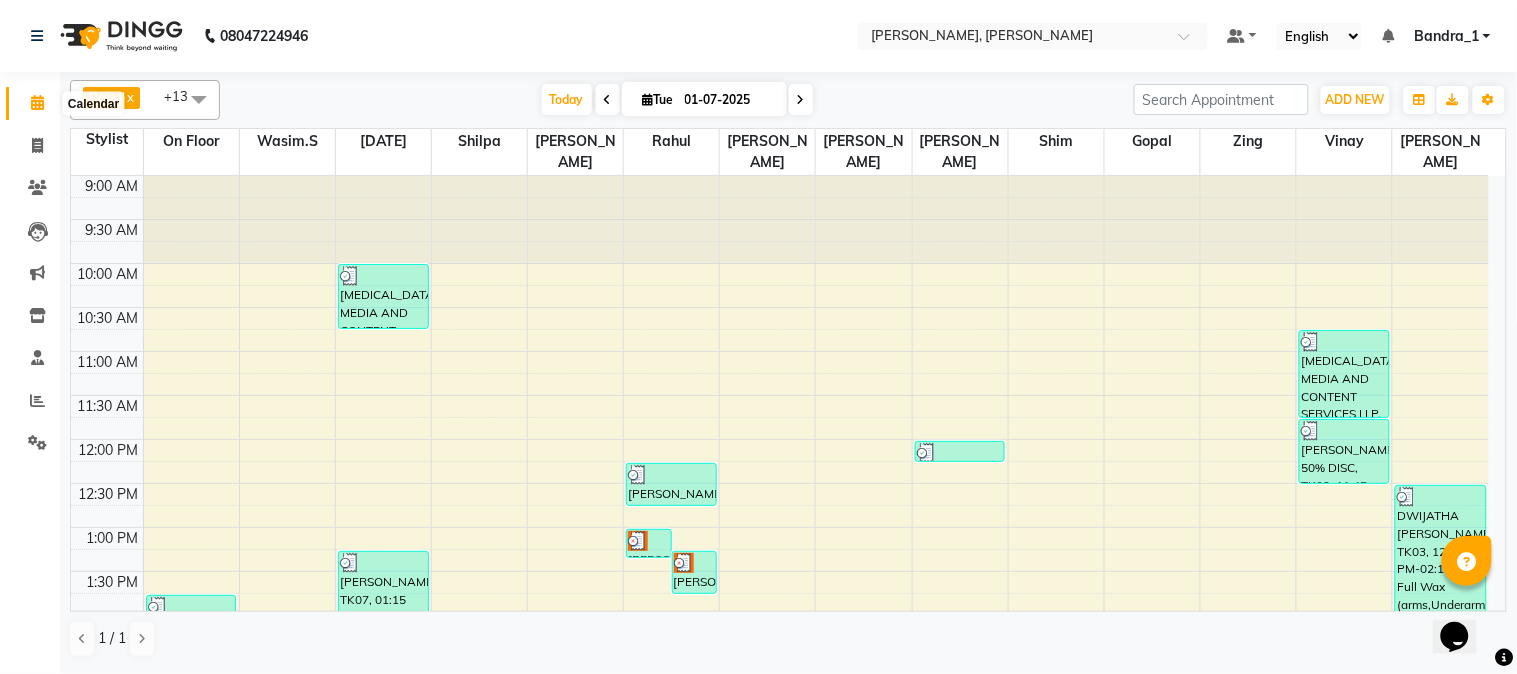 click 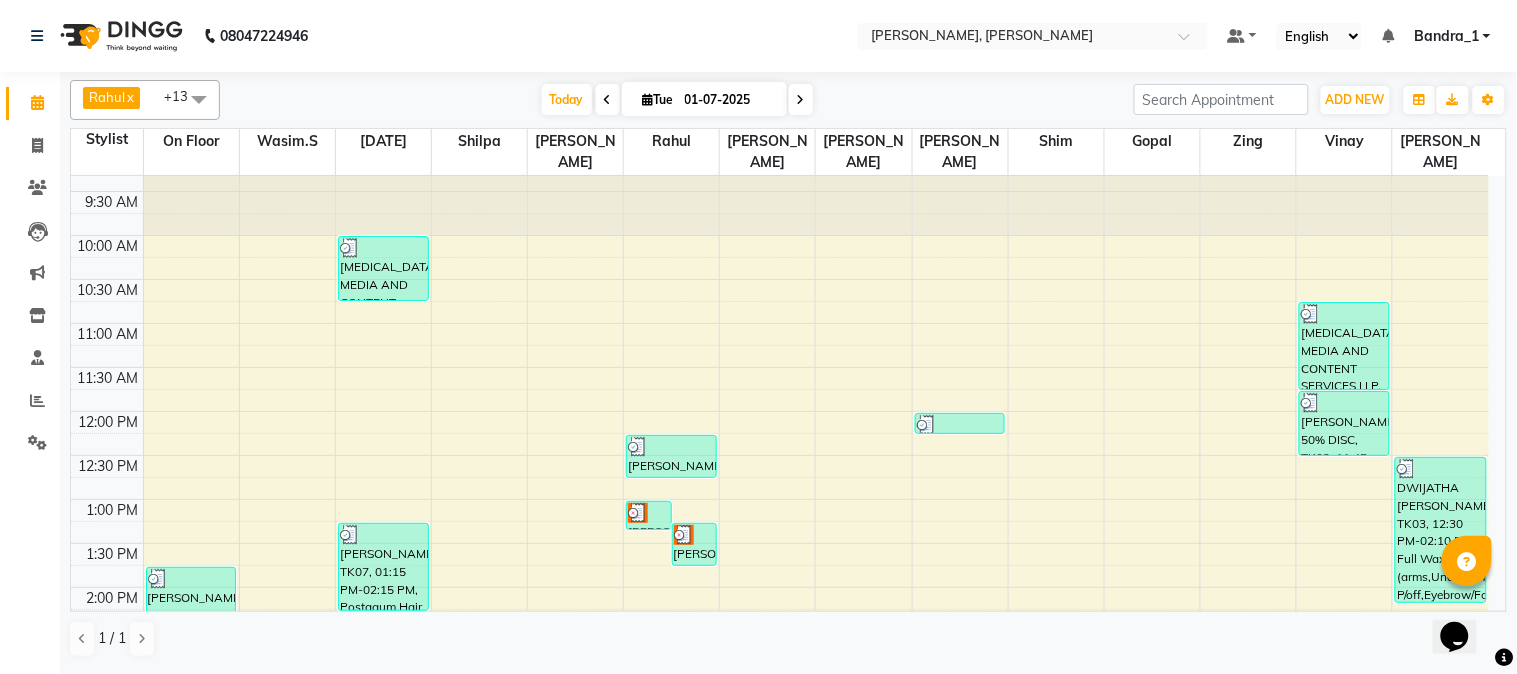 scroll, scrollTop: 0, scrollLeft: 0, axis: both 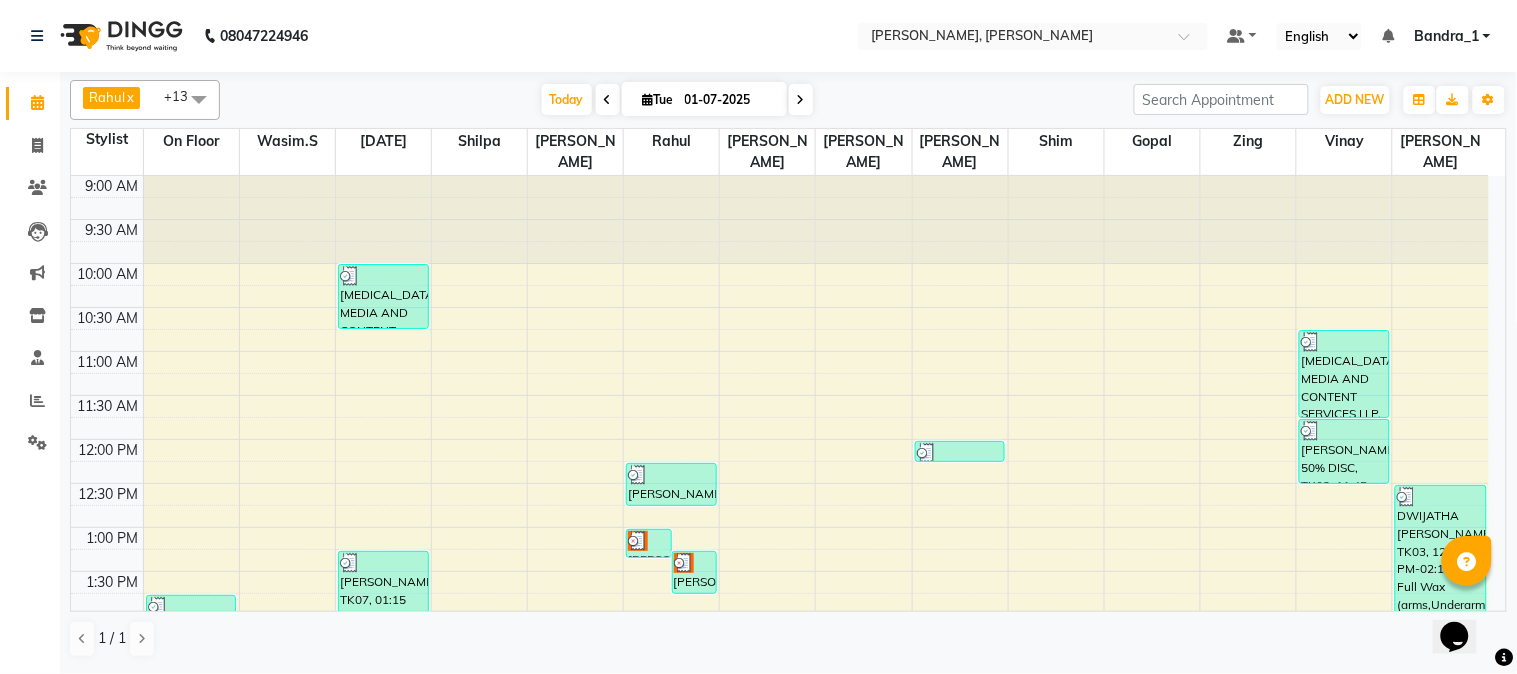 click on "9:00 AM 9:30 AM 10:00 AM 10:30 AM 11:00 AM 11:30 AM 12:00 PM 12:30 PM 1:00 PM 1:30 PM 2:00 PM 2:30 PM 3:00 PM 3:30 PM 4:00 PM 4:30 PM 5:00 PM 5:30 PM 6:00 PM 6:30 PM 7:00 PM 7:30 PM 8:00 PM 8:30 PM 9:00 PM 9:30 PM 10:00 PM 10:30 PM     [PERSON_NAME][GEOGRAPHIC_DATA], TK07, 01:45 PM-02:30 PM, Party Make up      [MEDICAL_DATA] MEDIA AND CONTENT SERVICES LLP, TK04, 10:00 AM-10:45 AM, Wash & Blow Dry     [PERSON_NAME], TK07, 01:15 PM-02:15 PM, Postaqum Hair Wash [DEMOGRAPHIC_DATA],Hair Tong (Onwards)     [PERSON_NAME], TK01, 01:00 PM-01:20 PM, EB  Color     [PERSON_NAME], TK05, 01:15 PM-01:45 PM, Postaqum Hair Wash Men + Styling     [PERSON_NAME], TK06, 12:15 PM-12:45 PM, Postaqum Hair Wash Men + Styling     [PERSON_NAME], TK08, 12:00 PM-12:15 PM, Eyebrow/Forehead Threading     [MEDICAL_DATA] MEDIA AND CONTENT SERVICES LLP, TK04, 10:45 AM-11:45 AM,  Gel Polish French     [PERSON_NAME] 50% DISC, TK02, 11:45 AM-12:30 PM, Essential Pedicure" at bounding box center [780, 791] 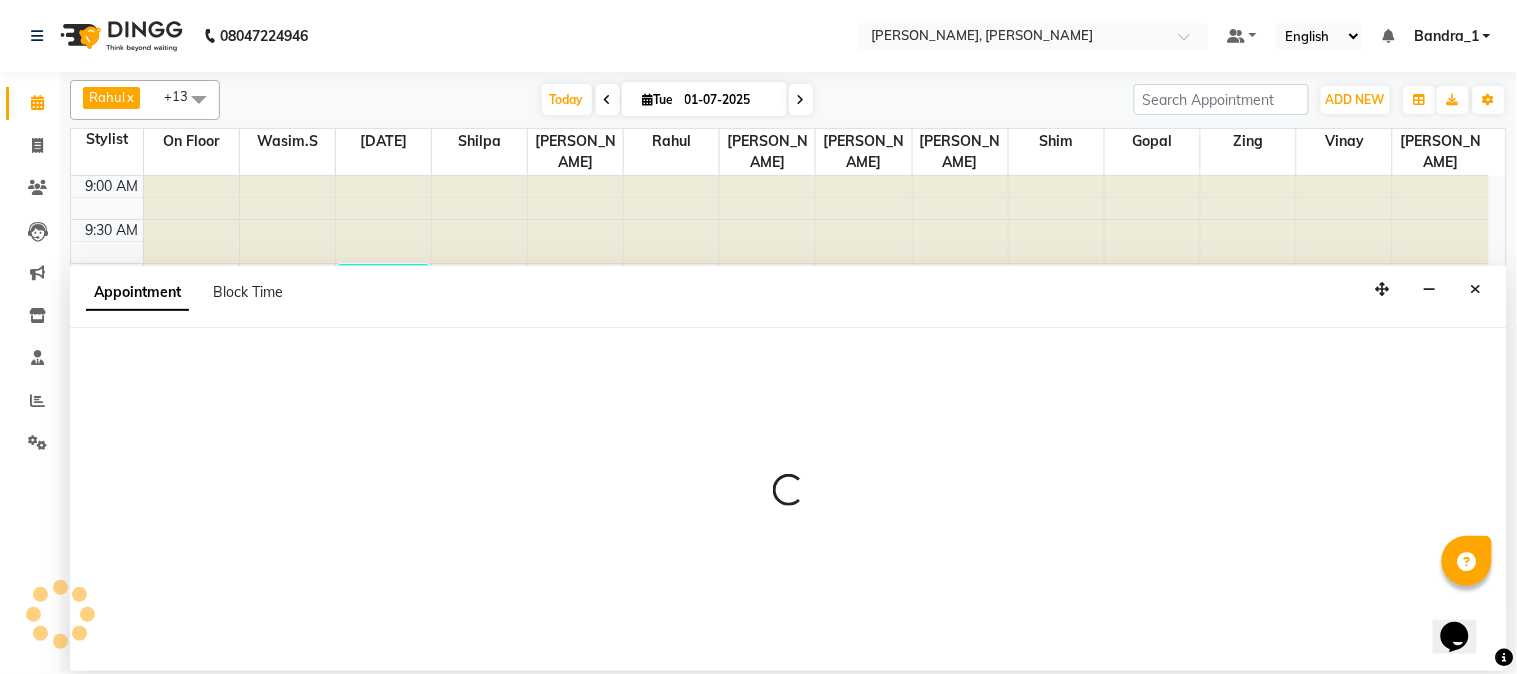 select on "64098" 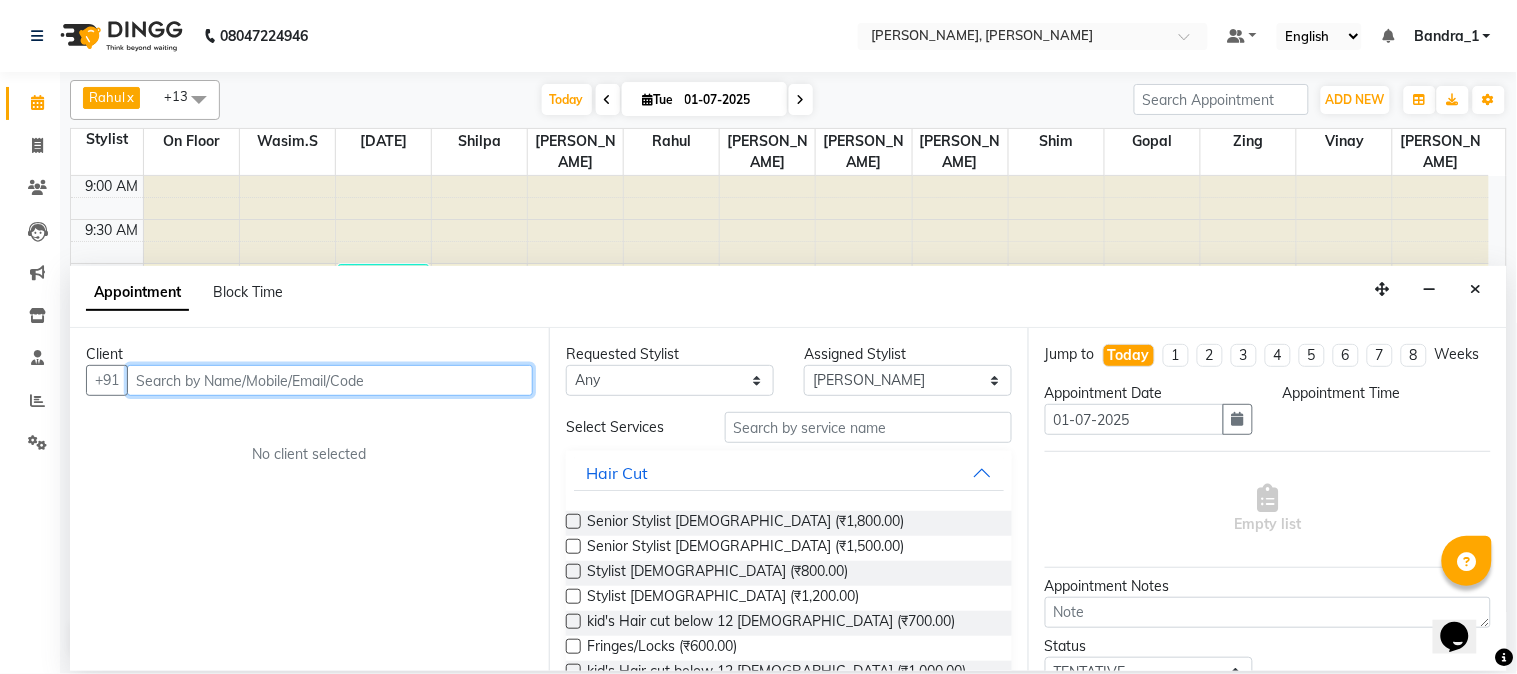 select on "750" 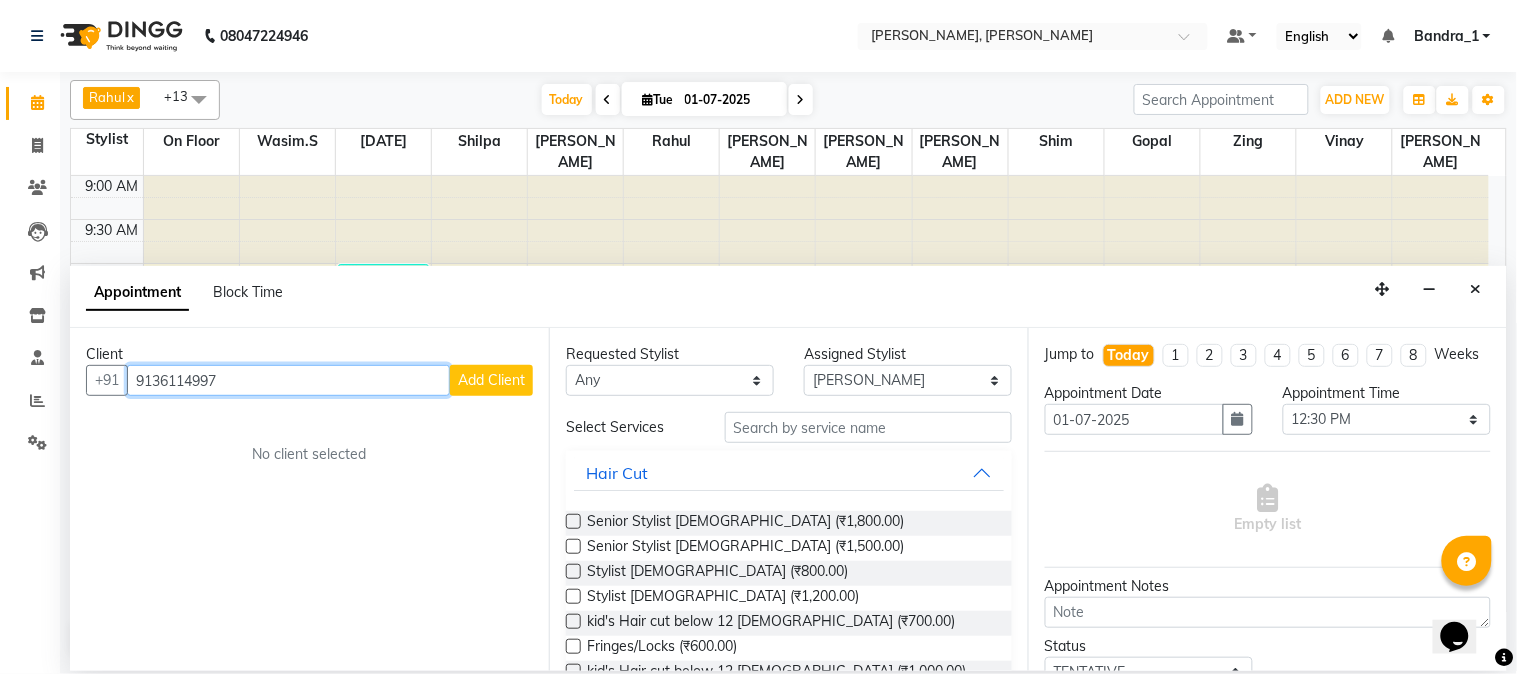 type on "9136114997" 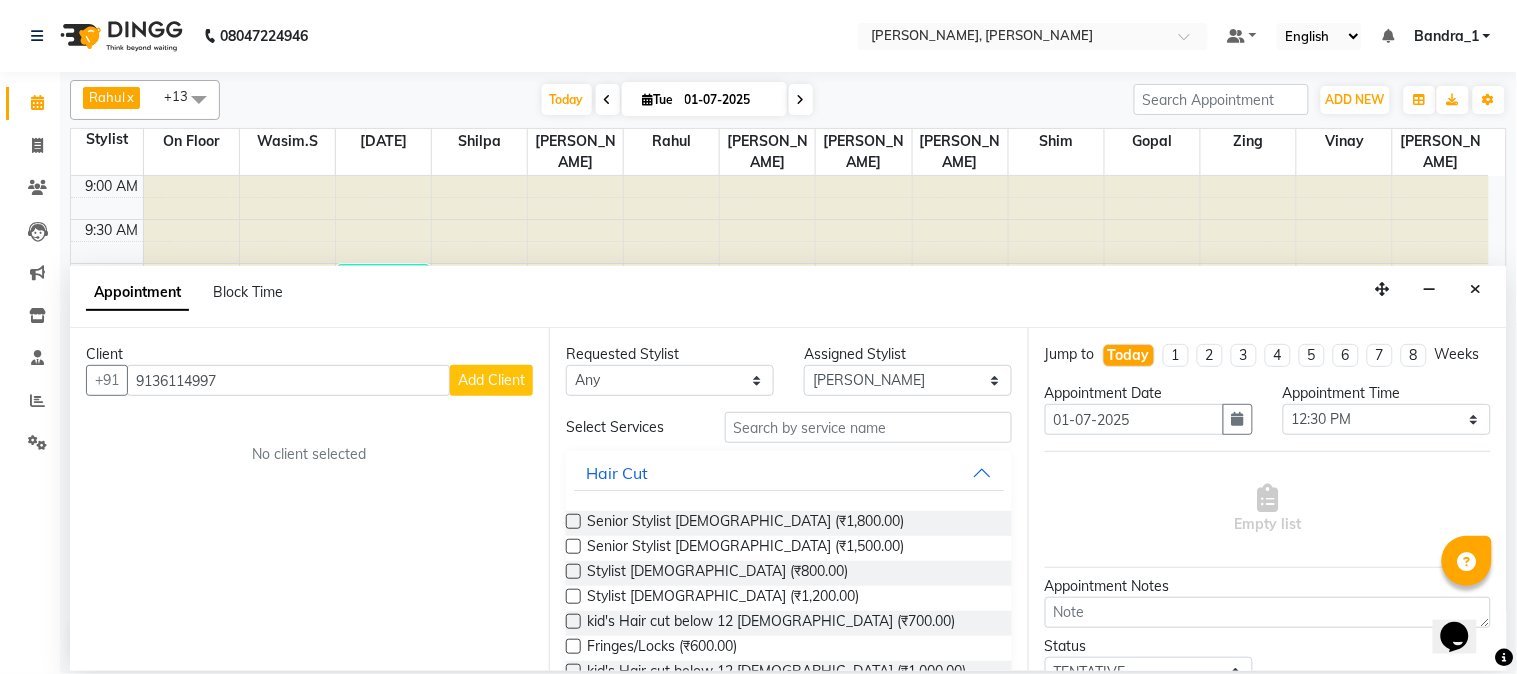click on "Add Client" at bounding box center [491, 380] 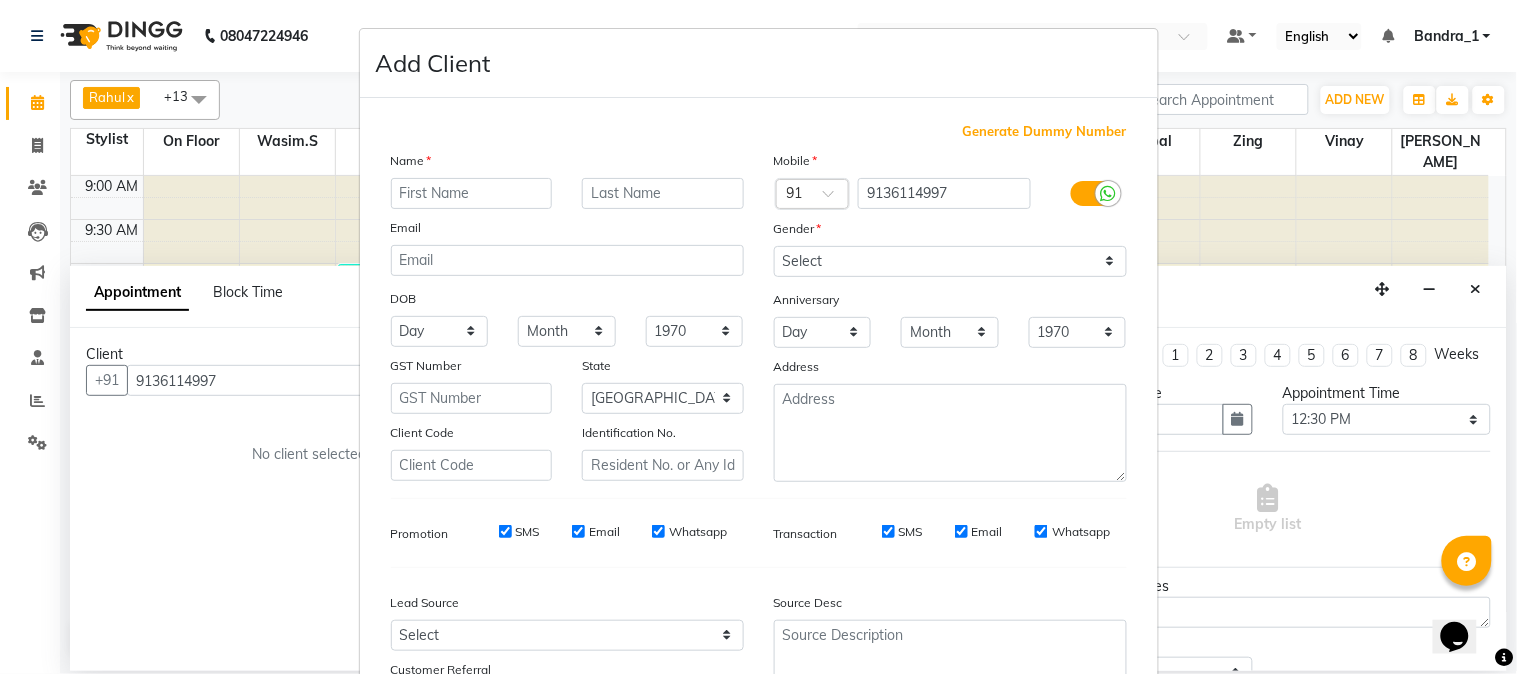 click on "SMS" at bounding box center (505, 531) 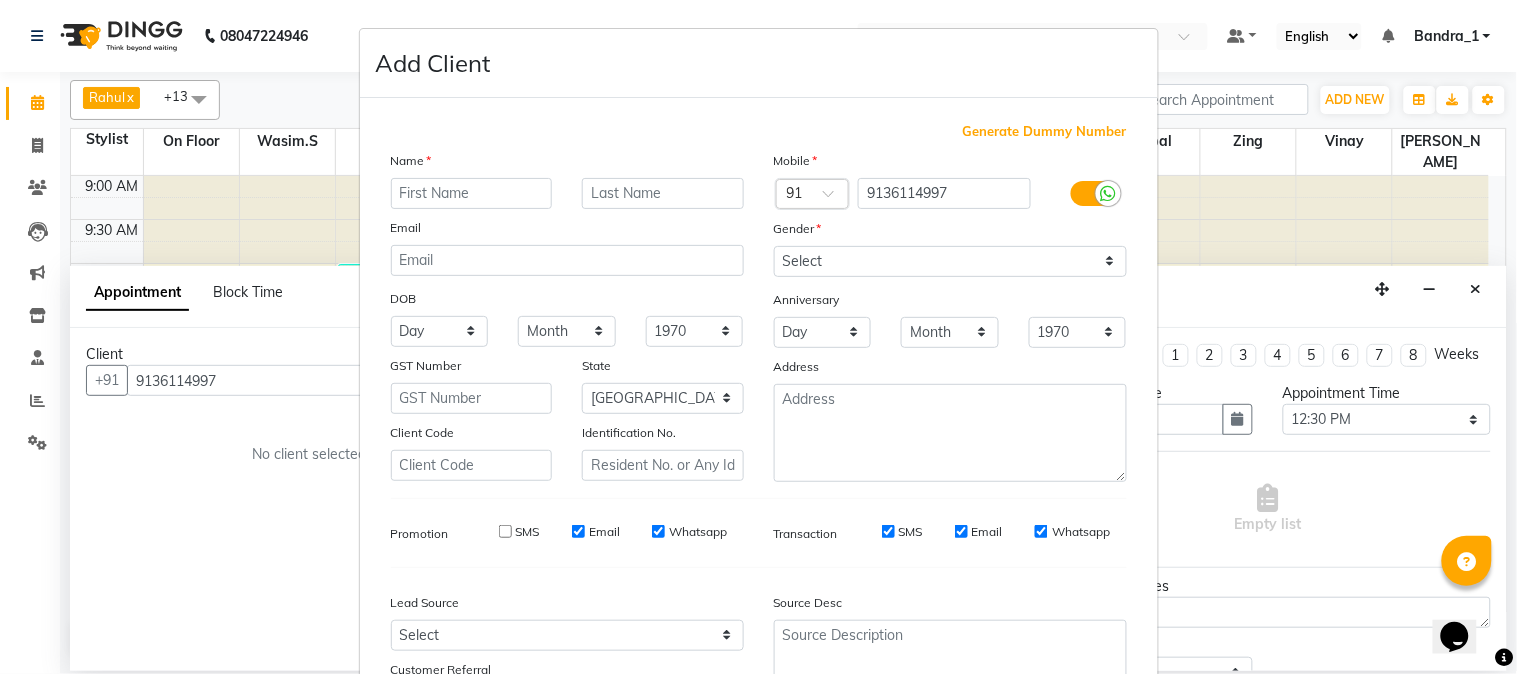 click on "Email" at bounding box center [596, 532] 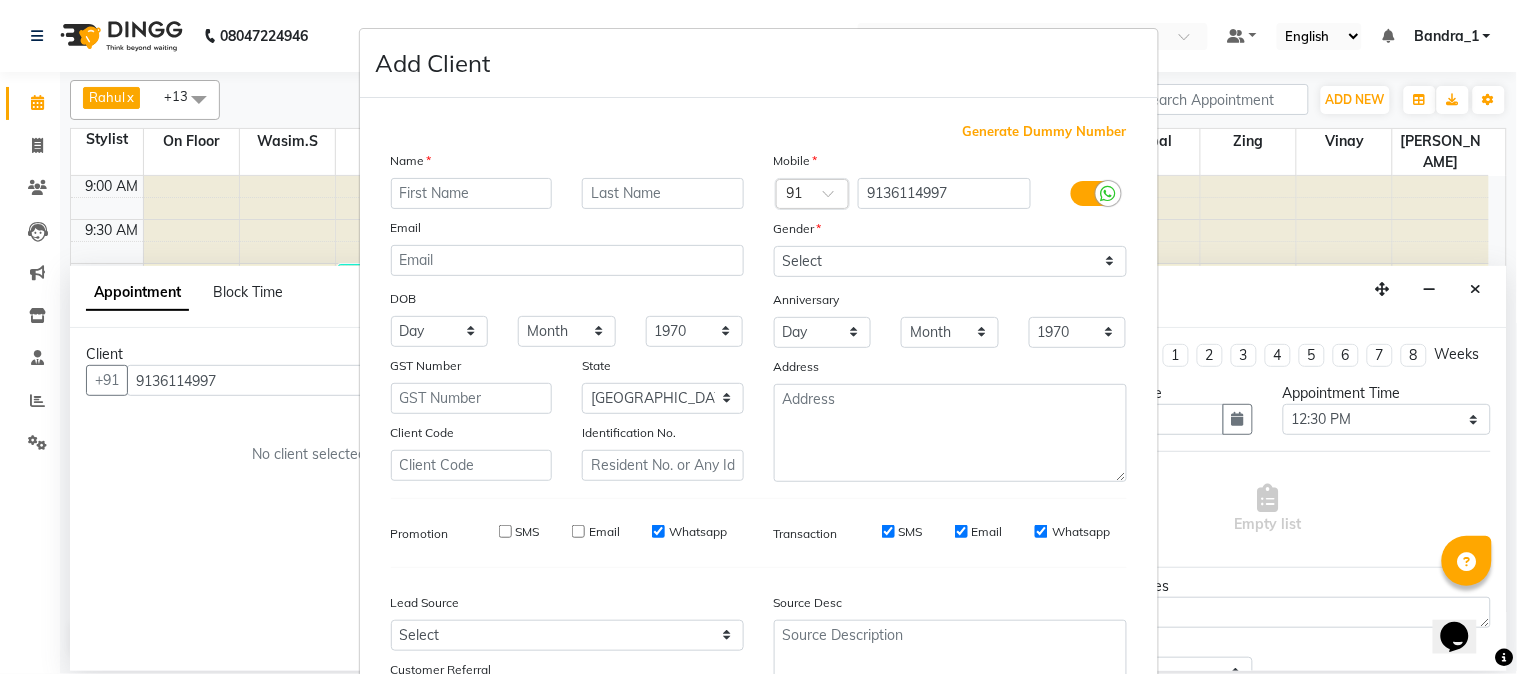 click on "Whatsapp" at bounding box center (658, 531) 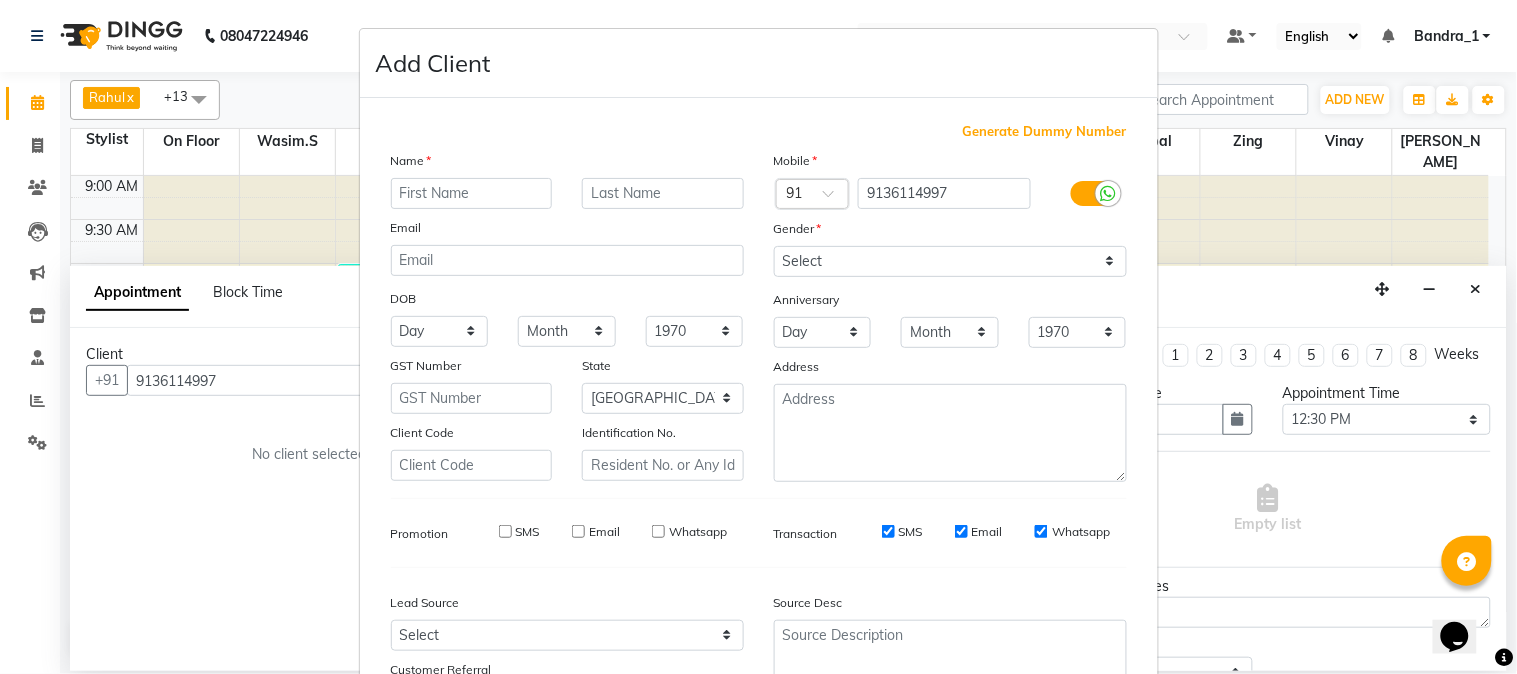 click on "SMS" at bounding box center [888, 531] 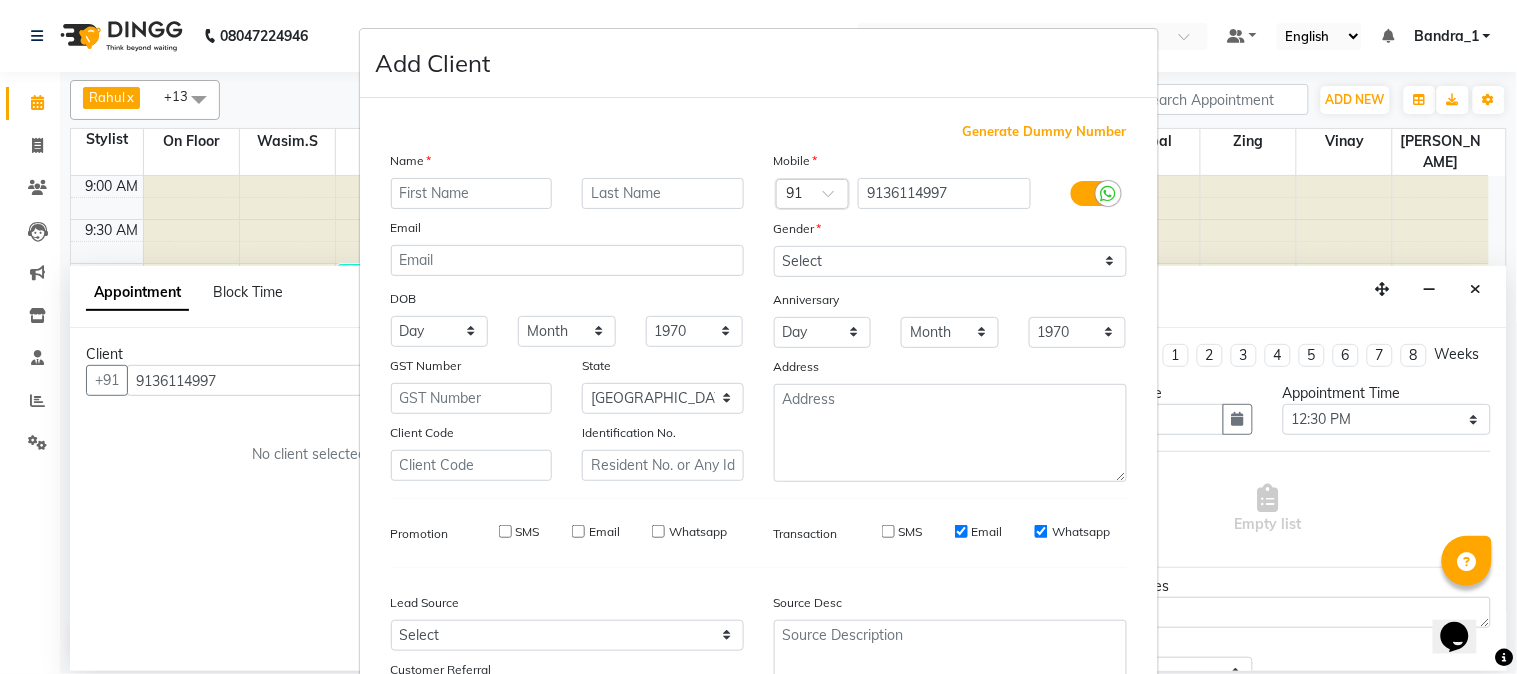 click on "Email" at bounding box center [961, 531] 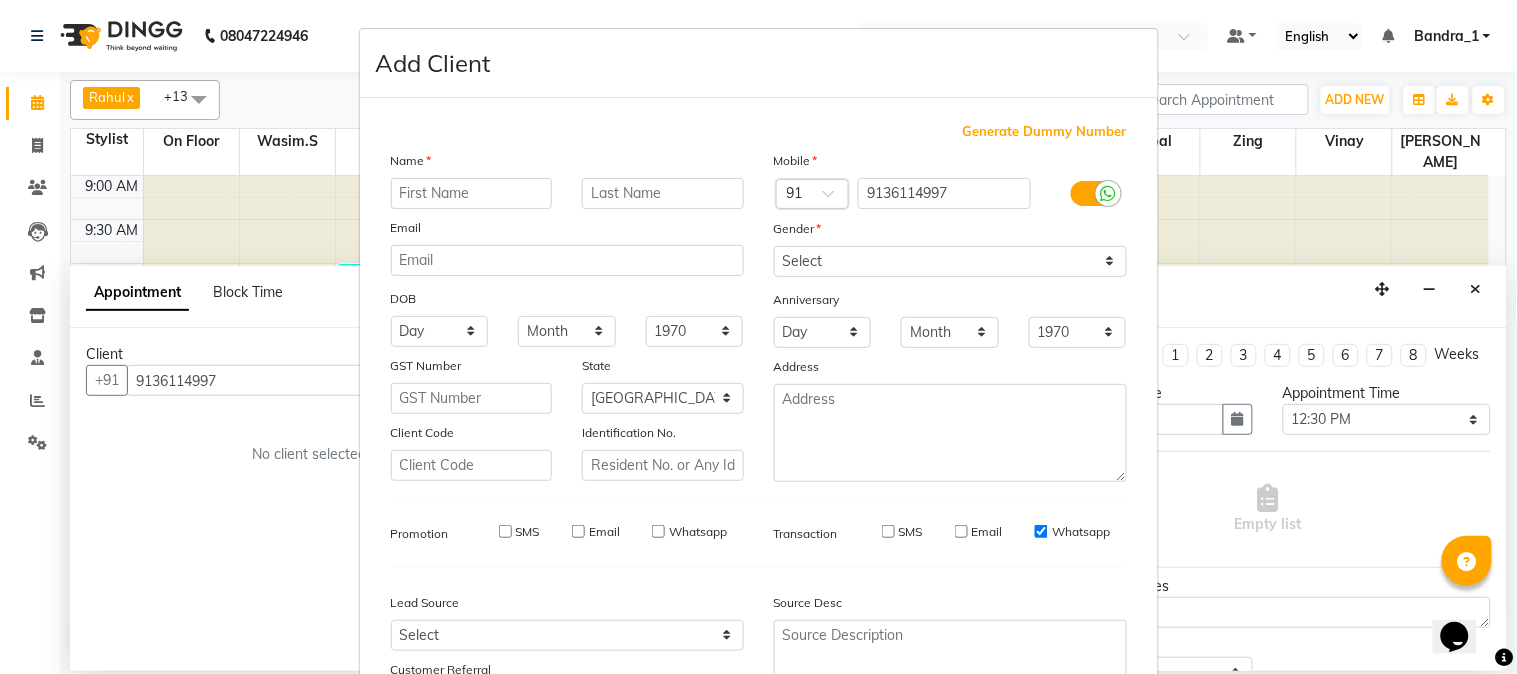 click on "Whatsapp" at bounding box center [1041, 531] 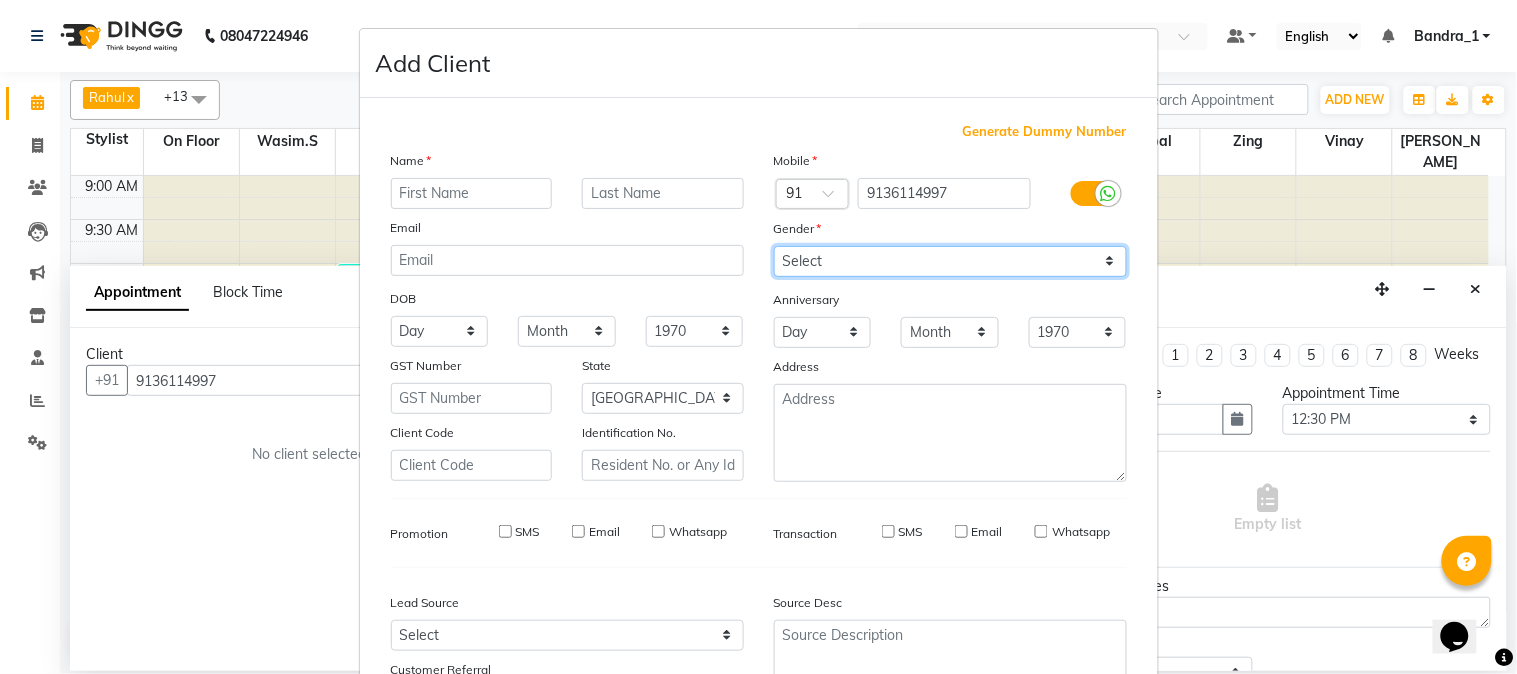 click on "Select [DEMOGRAPHIC_DATA] [DEMOGRAPHIC_DATA] Other Prefer Not To Say" at bounding box center [950, 261] 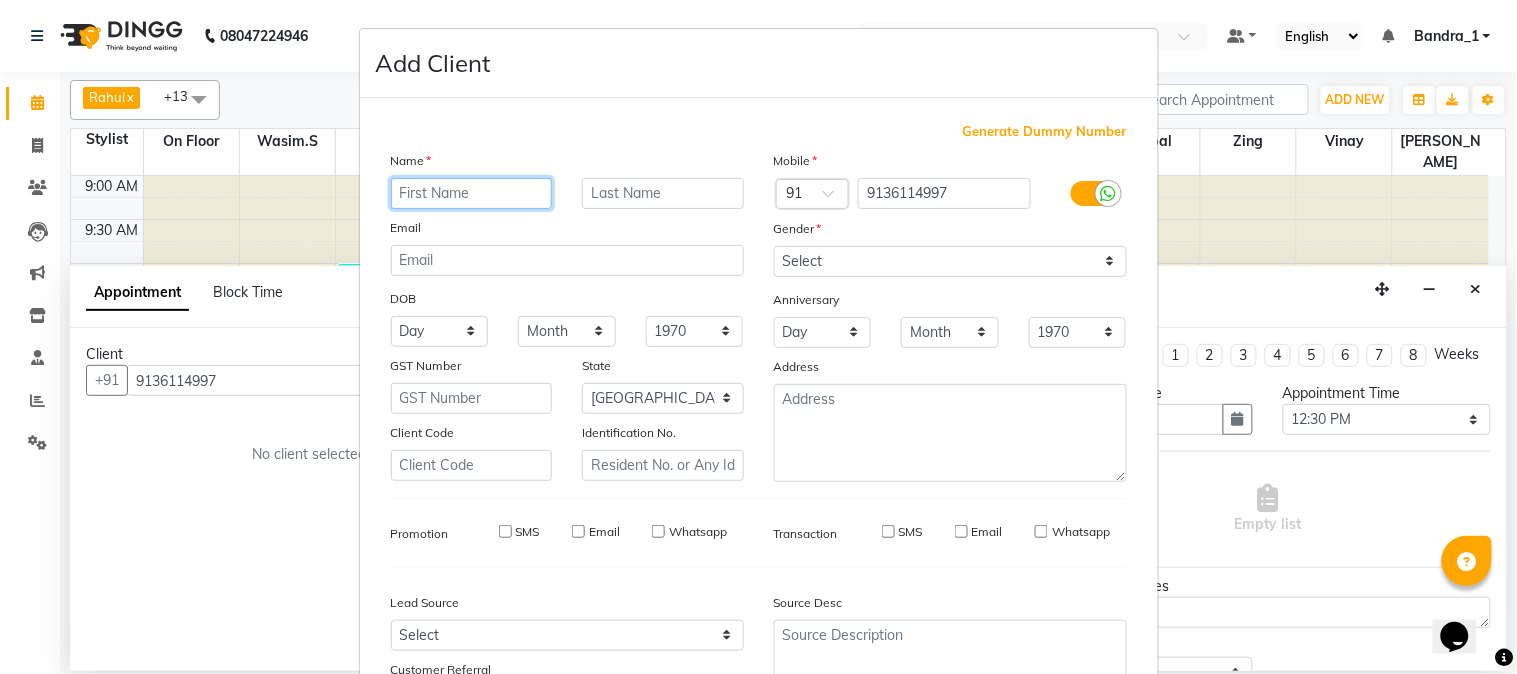 click at bounding box center [472, 193] 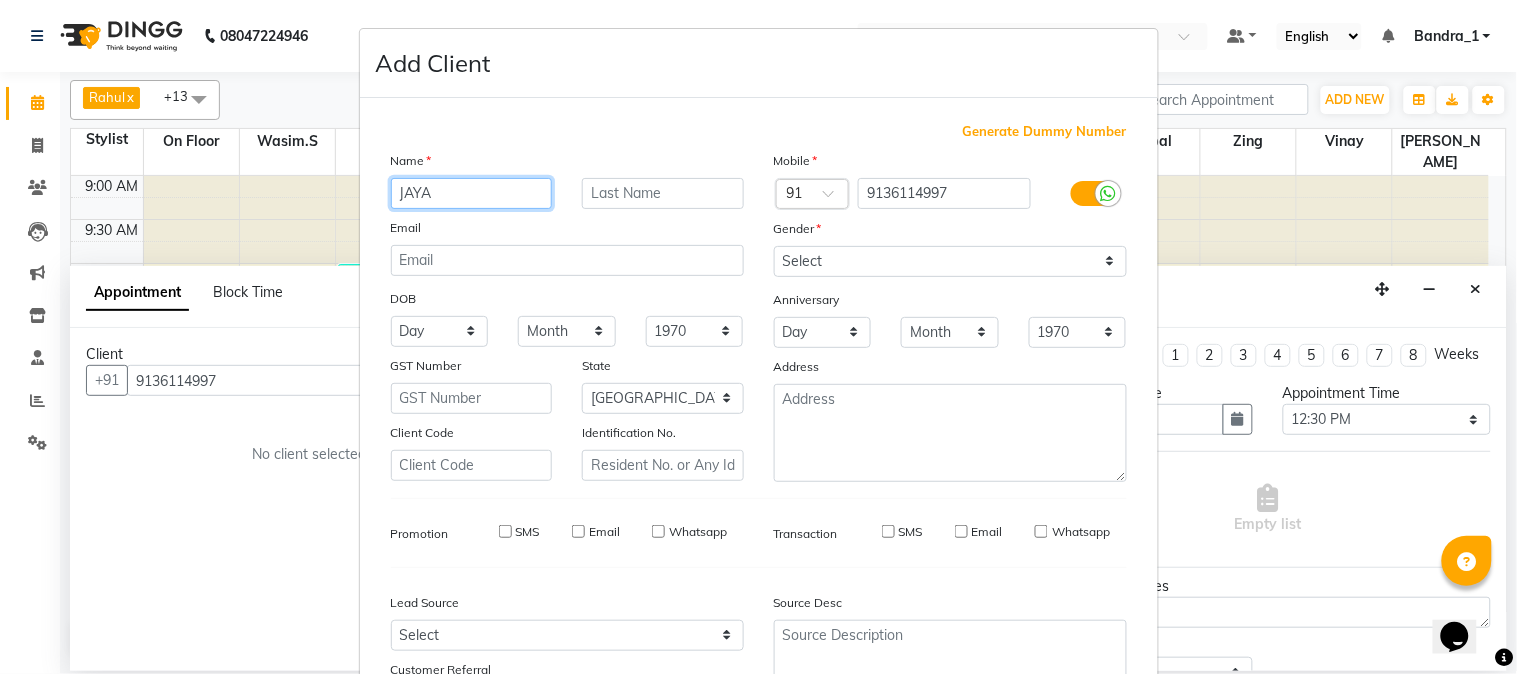 type on "JAYA" 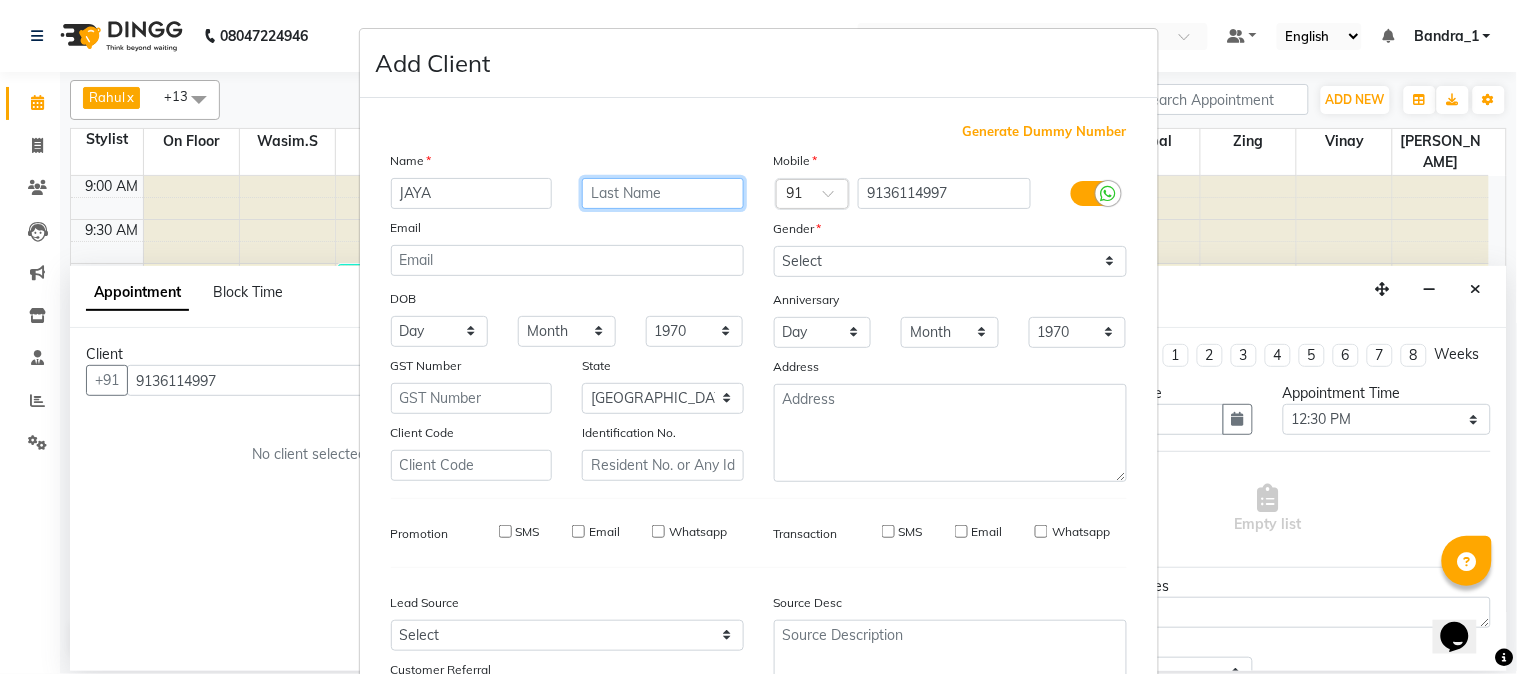 click at bounding box center [663, 193] 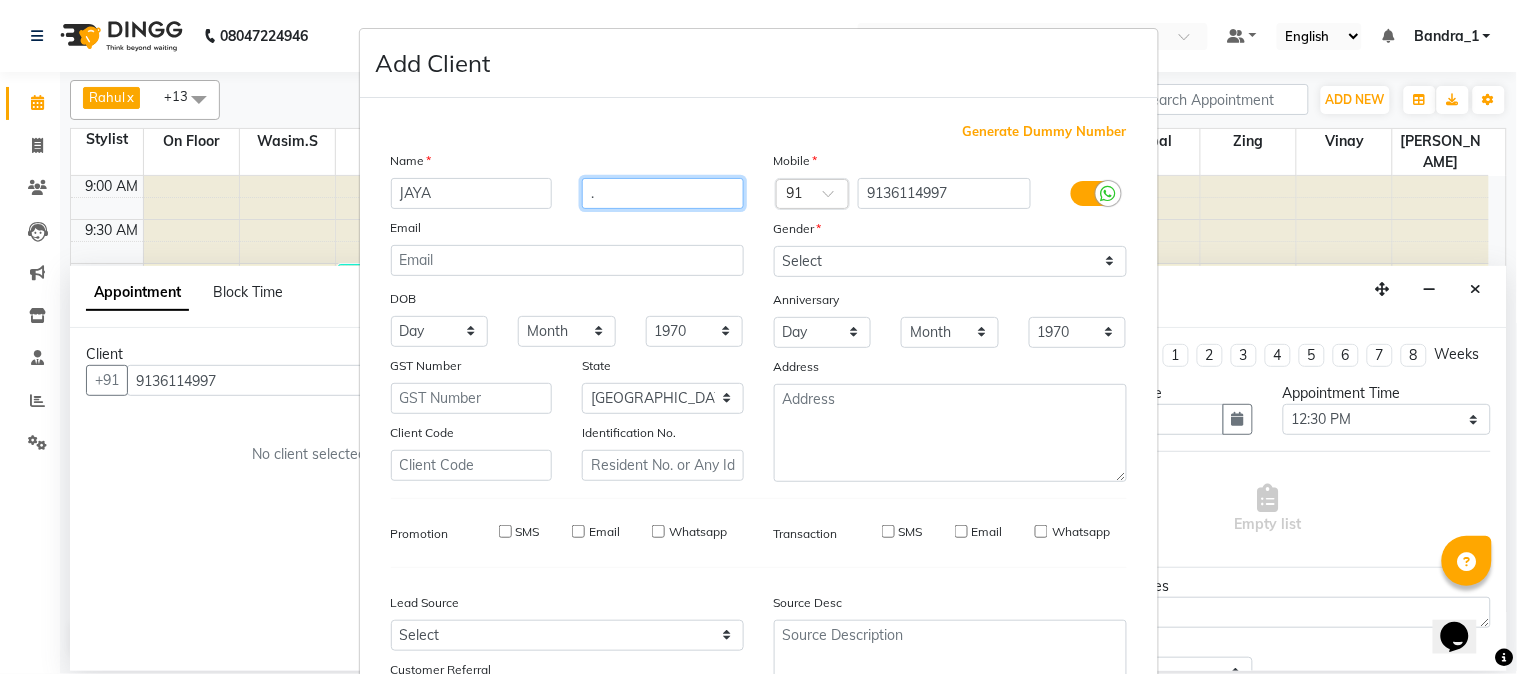 scroll, scrollTop: 176, scrollLeft: 0, axis: vertical 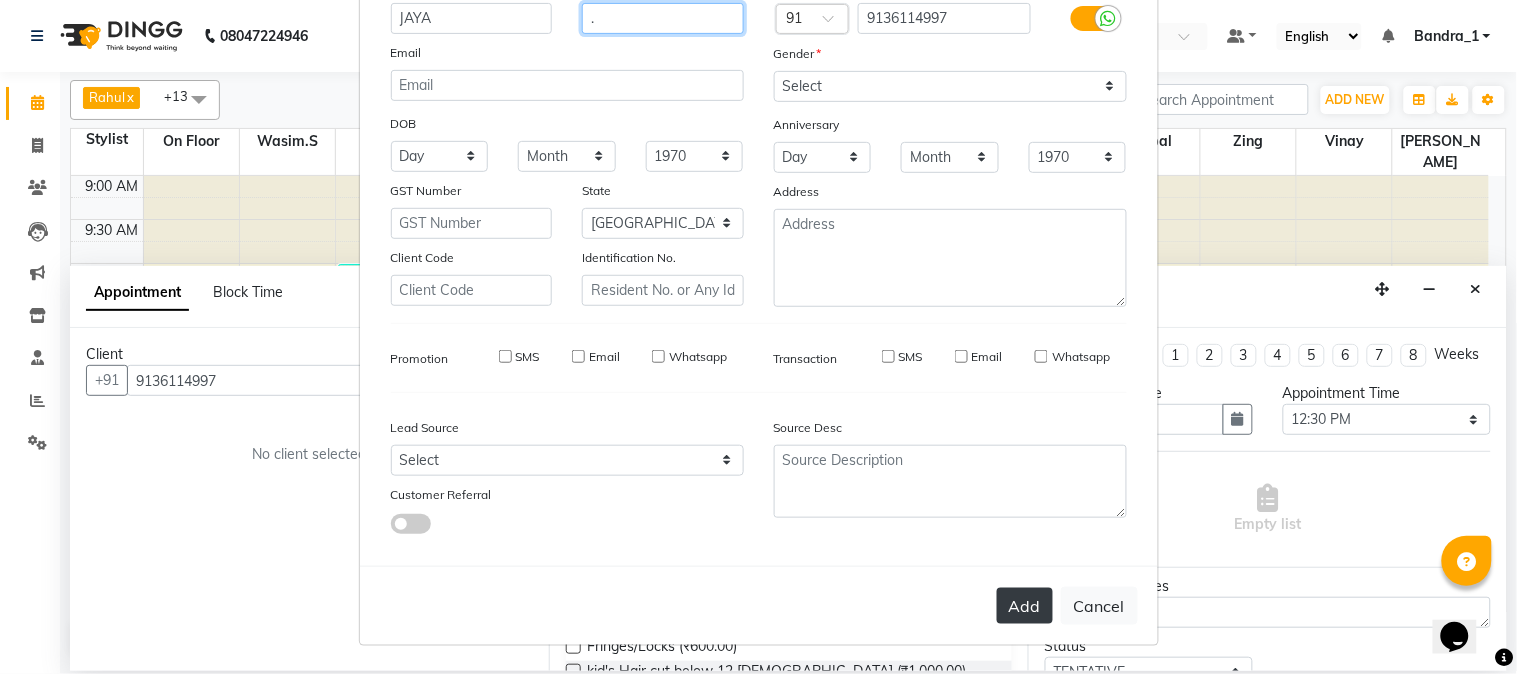 type on "." 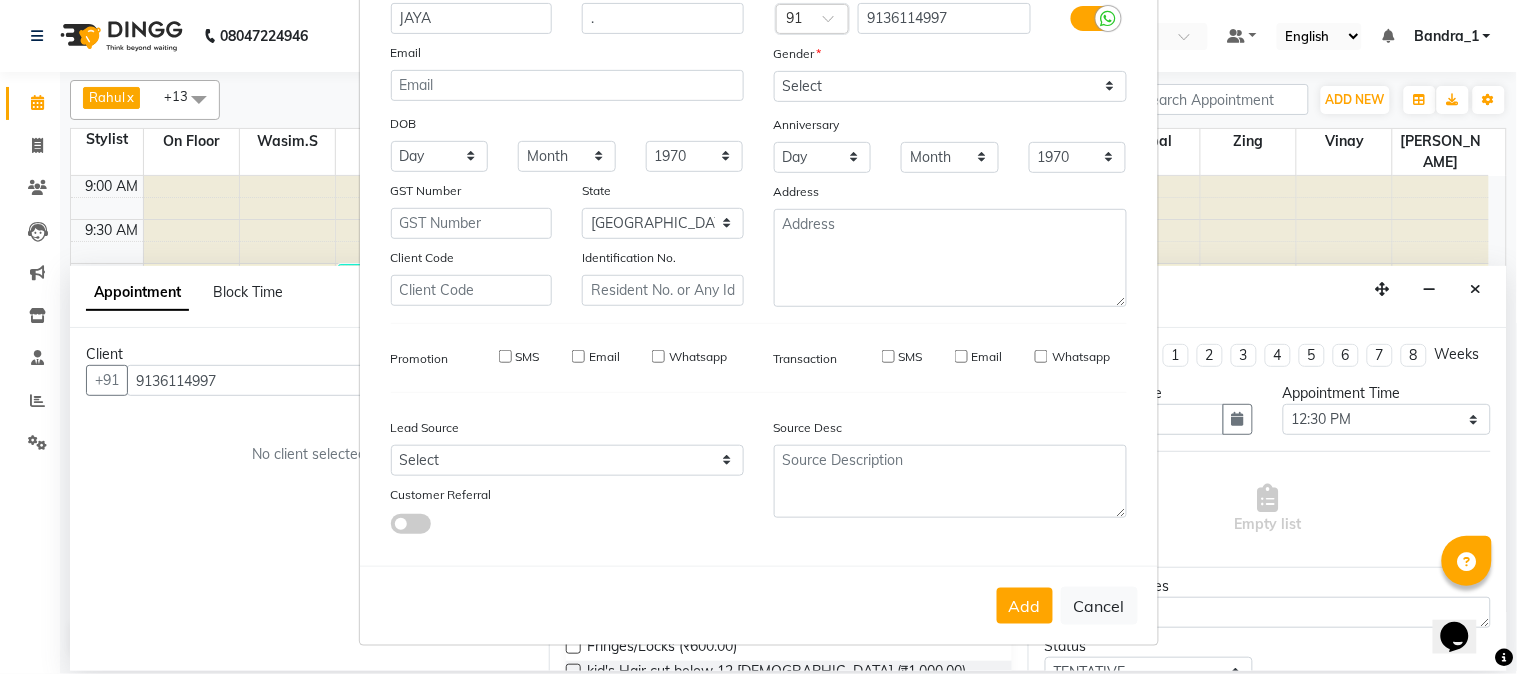 click on "Add" at bounding box center (1025, 606) 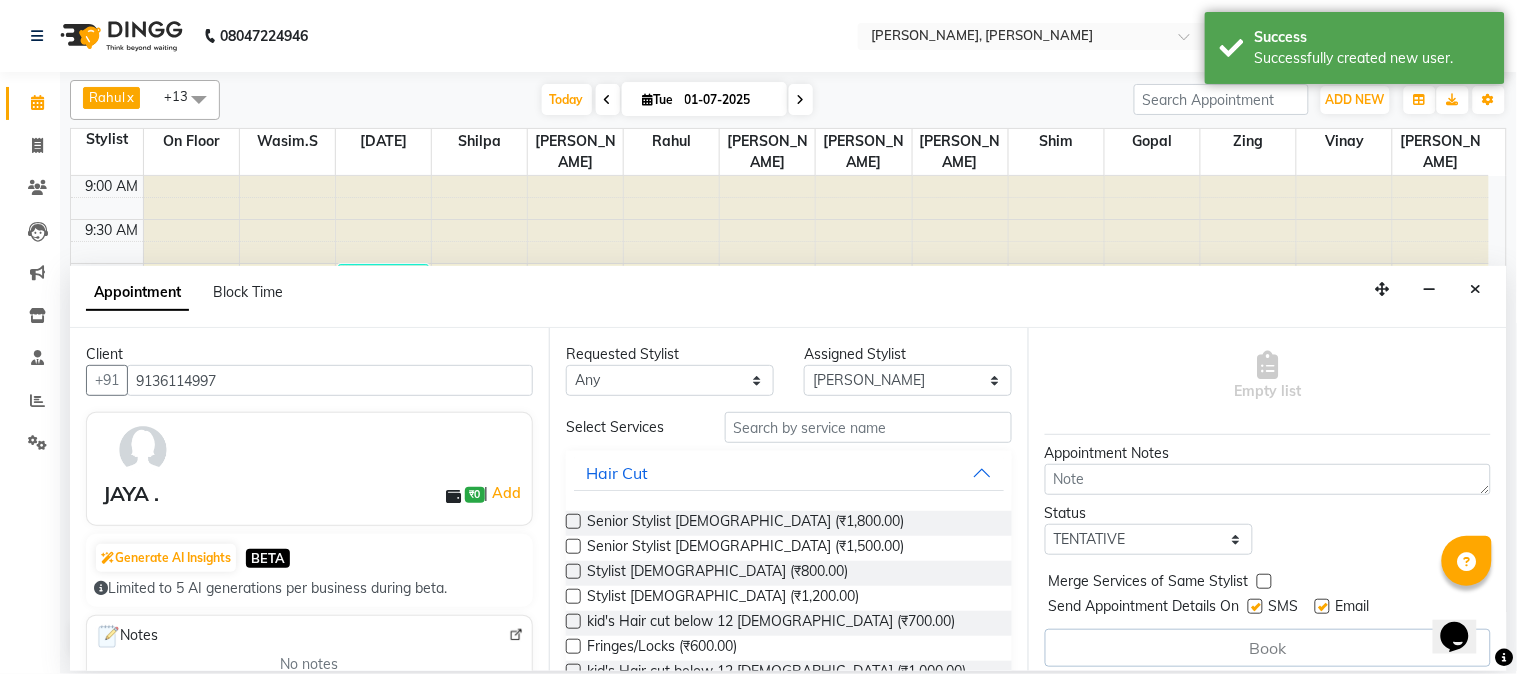 scroll, scrollTop: 164, scrollLeft: 0, axis: vertical 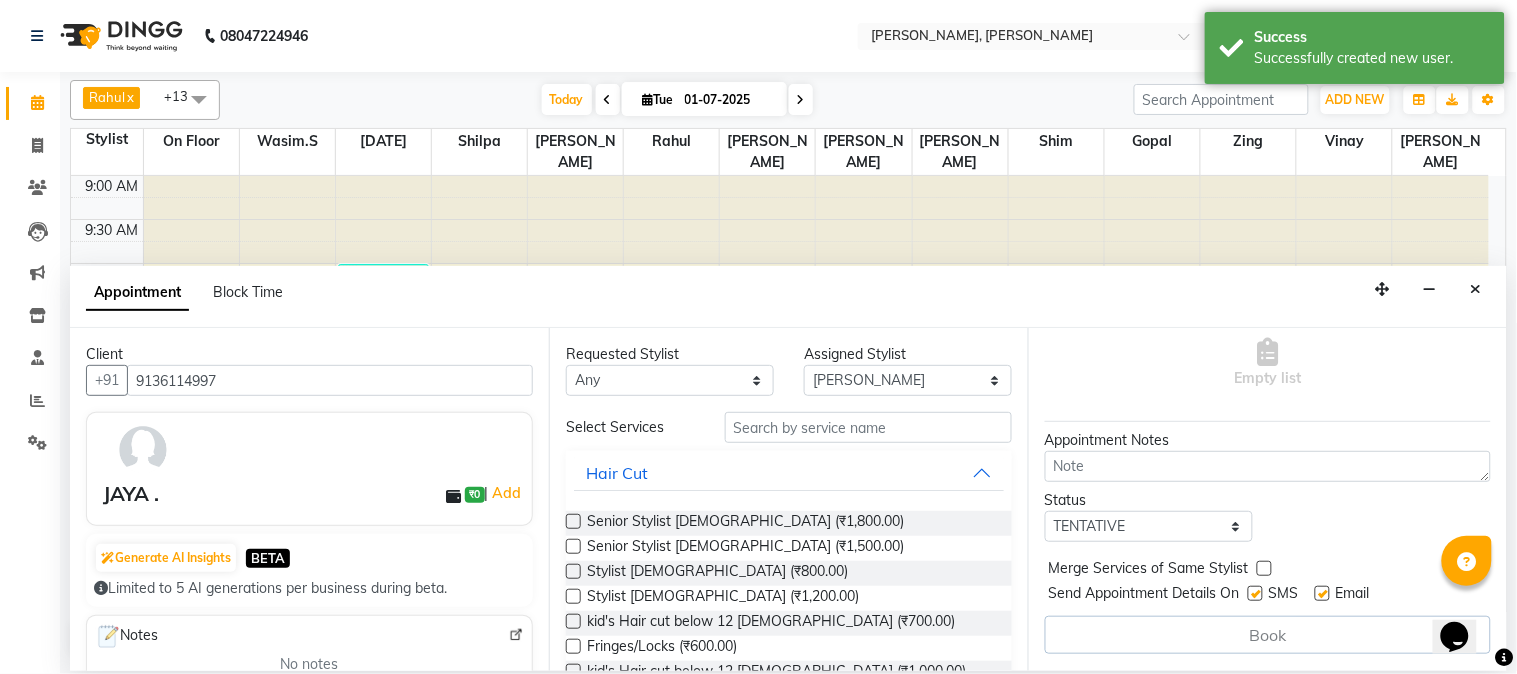 click at bounding box center (1255, 593) 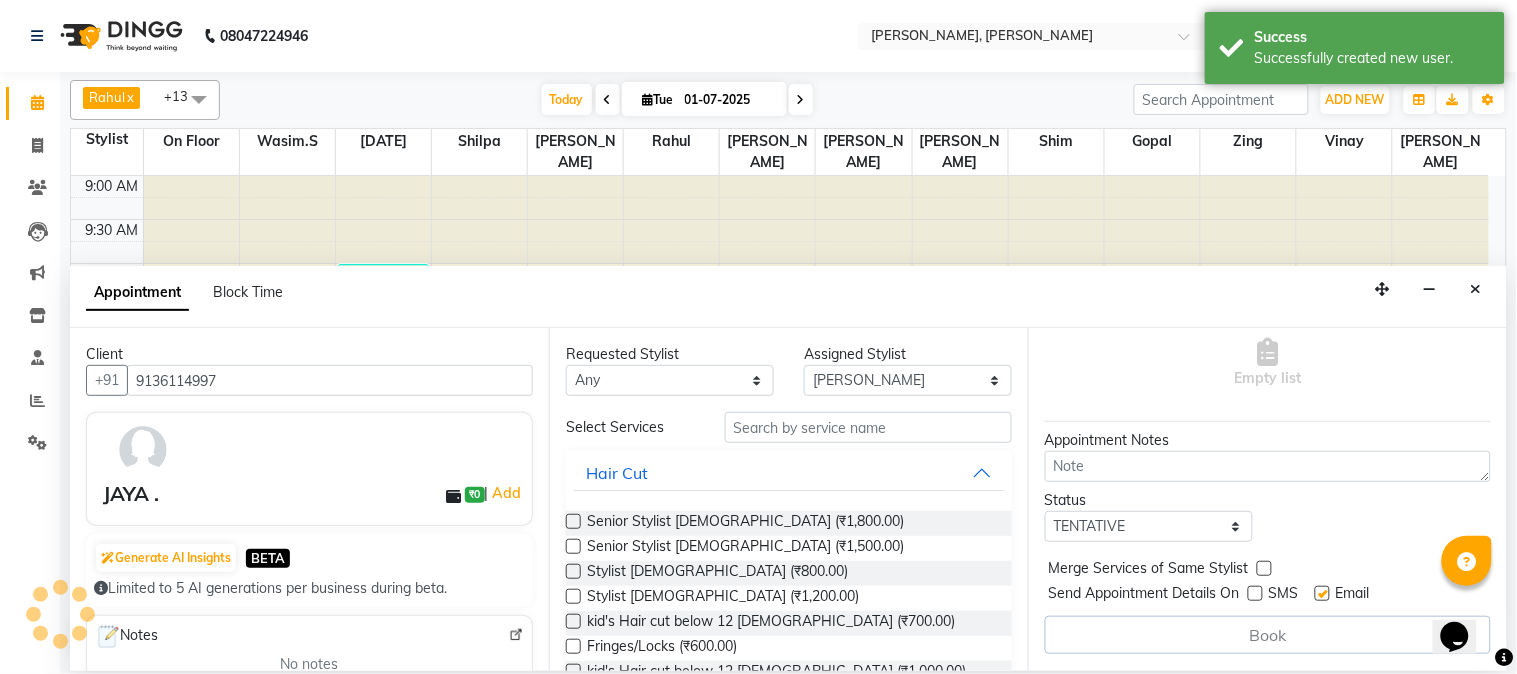 click at bounding box center [1322, 593] 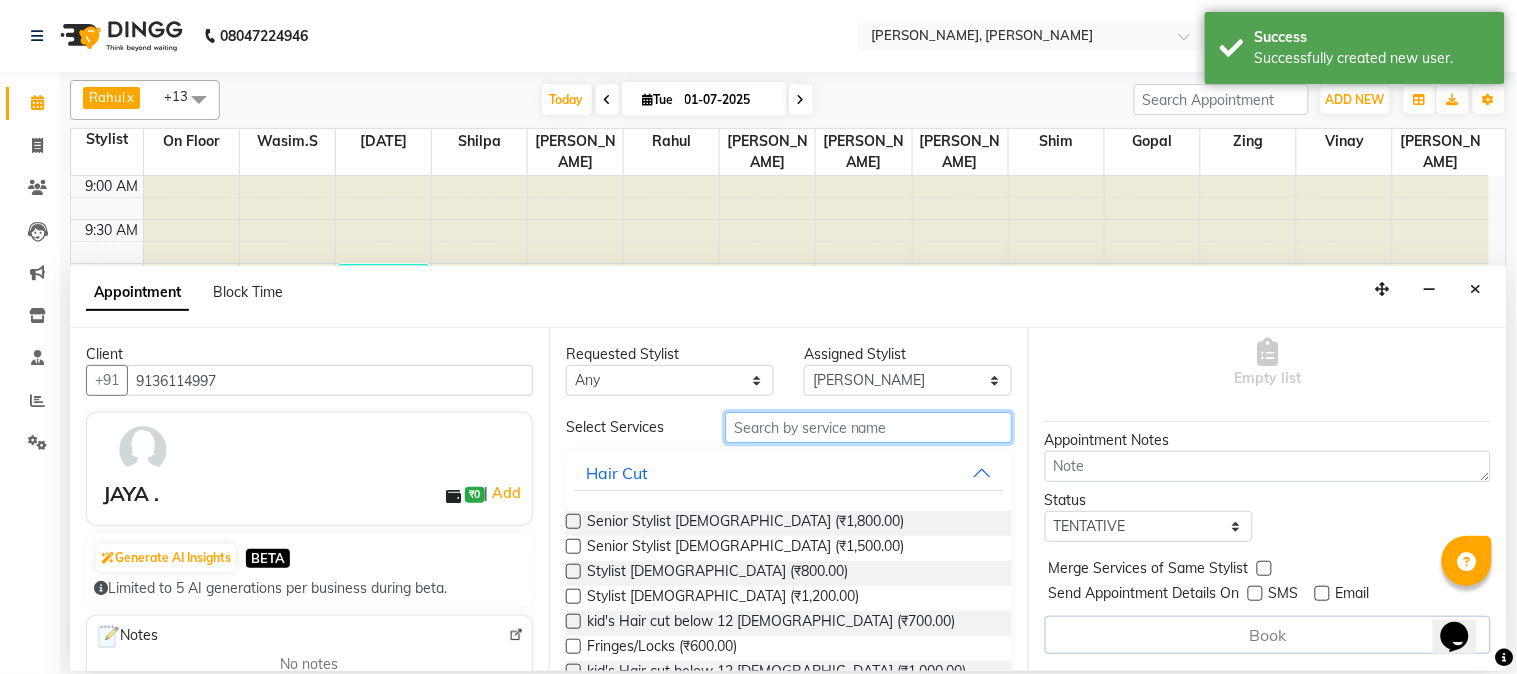 click at bounding box center (868, 427) 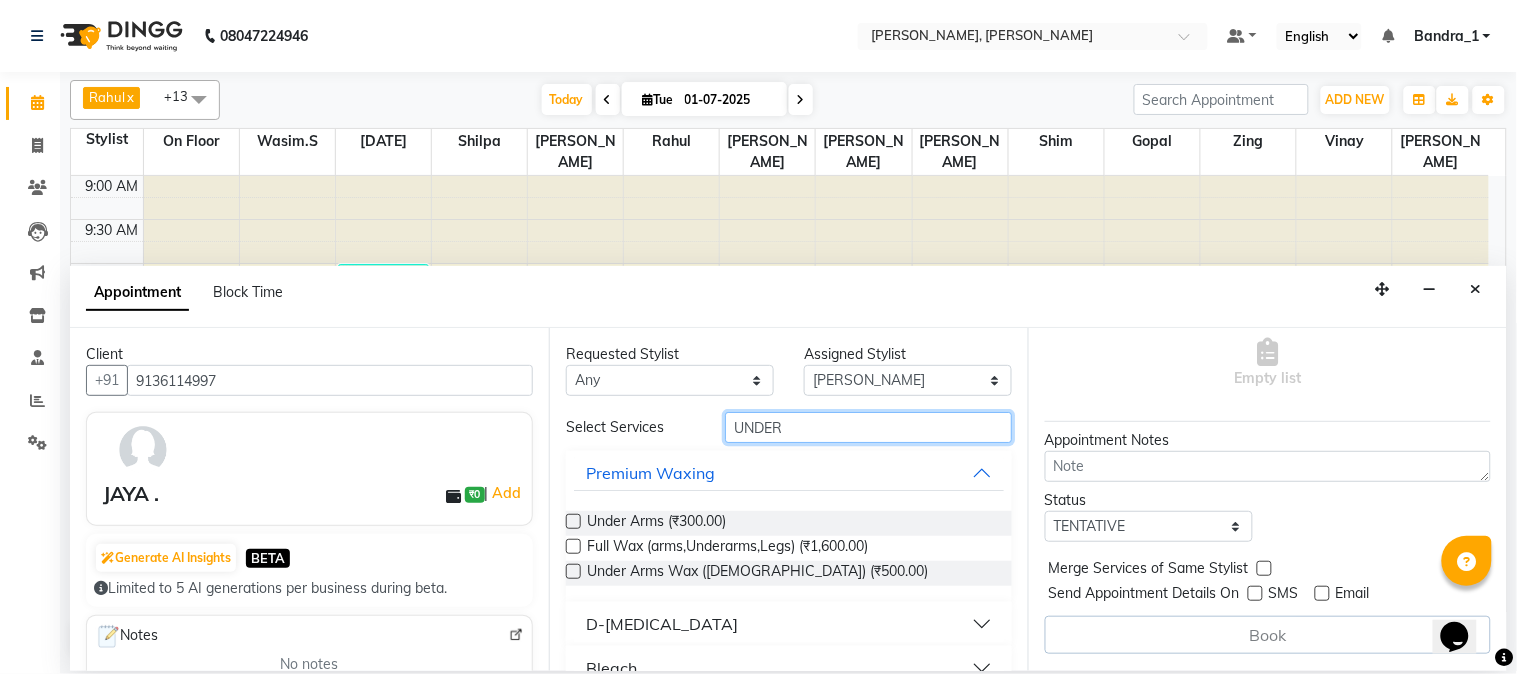 type on "UNDER" 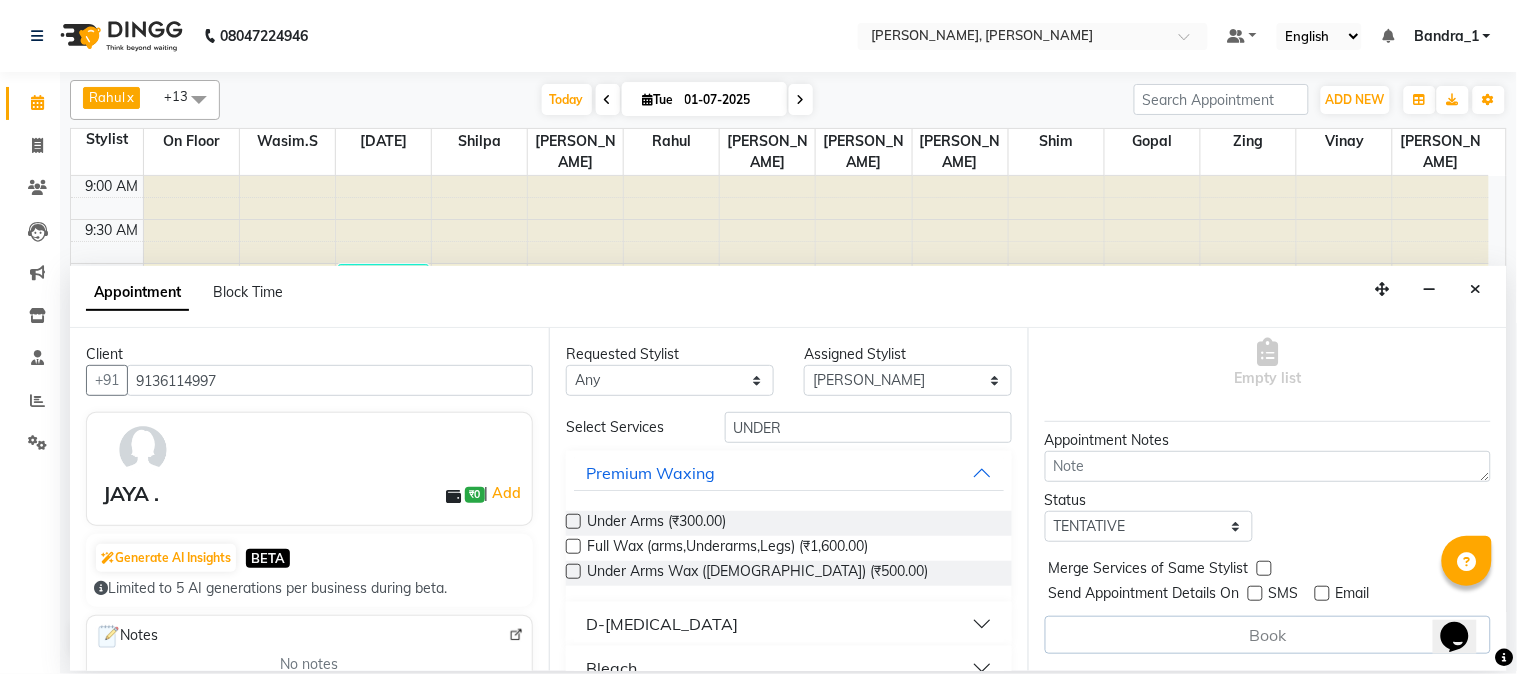 click at bounding box center [573, 521] 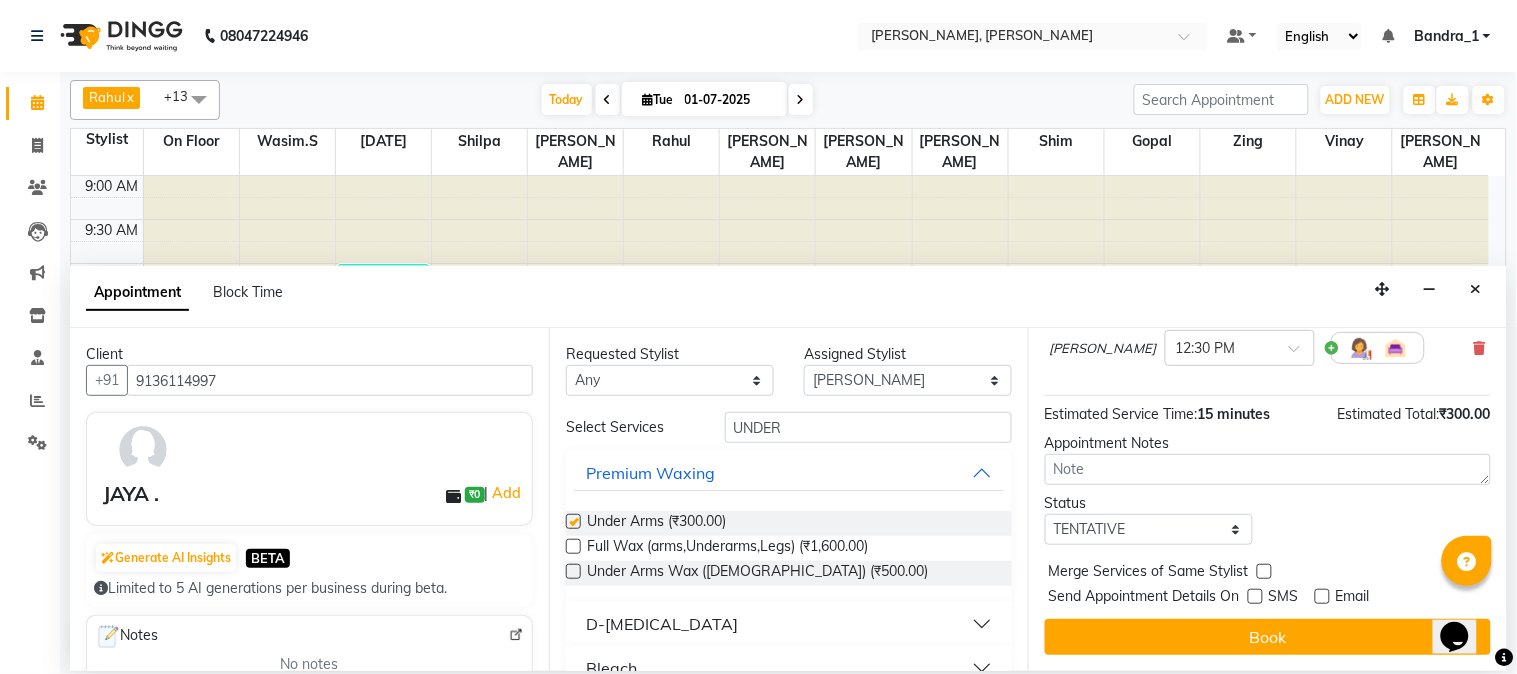 checkbox on "false" 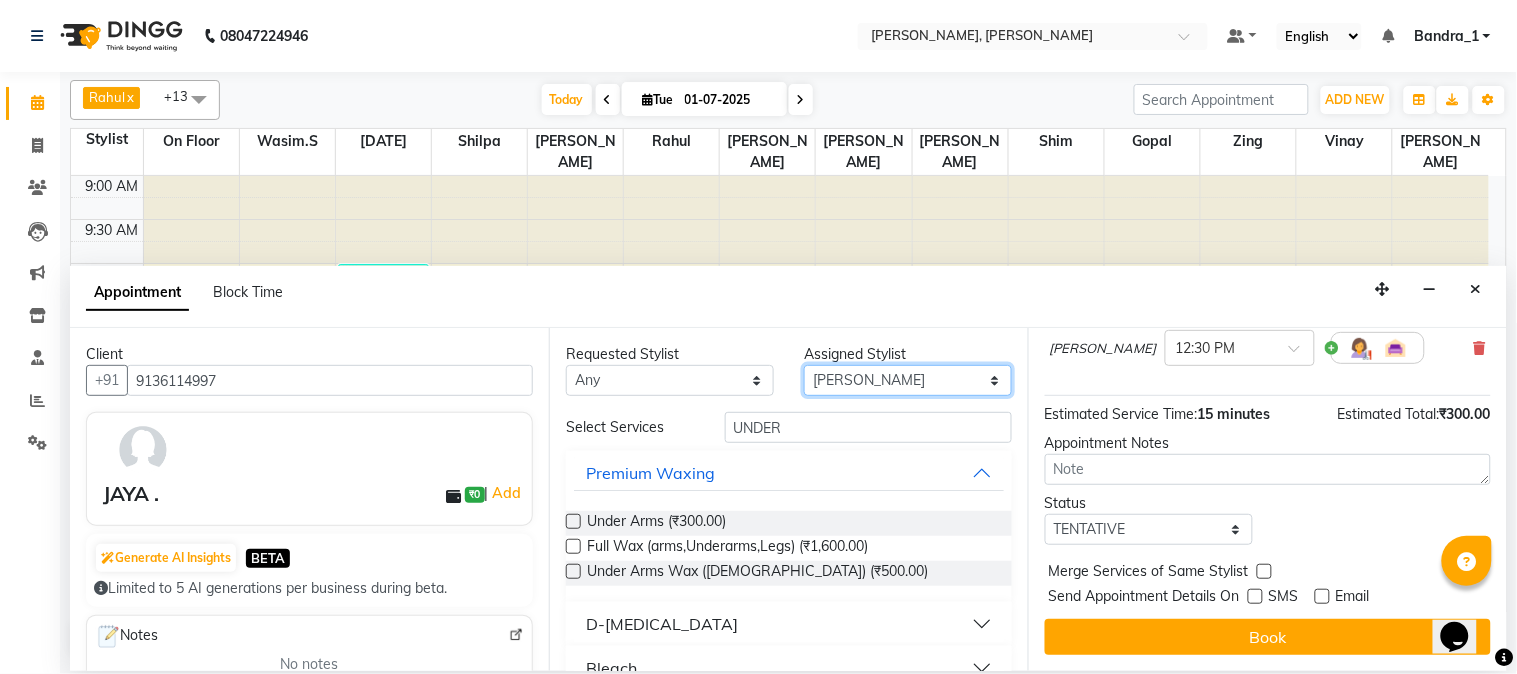 click on "Select [PERSON_NAME] [PERSON_NAME] [PERSON_NAME] [PERSON_NAME] [PERSON_NAME] On  Floor  [PERSON_NAME][DATE] [PERSON_NAME] [PERSON_NAME] Shilpa [PERSON_NAME] [PERSON_NAME]                         [PERSON_NAME] [PERSON_NAME].S Yangamphy [PERSON_NAME]" at bounding box center [908, 380] 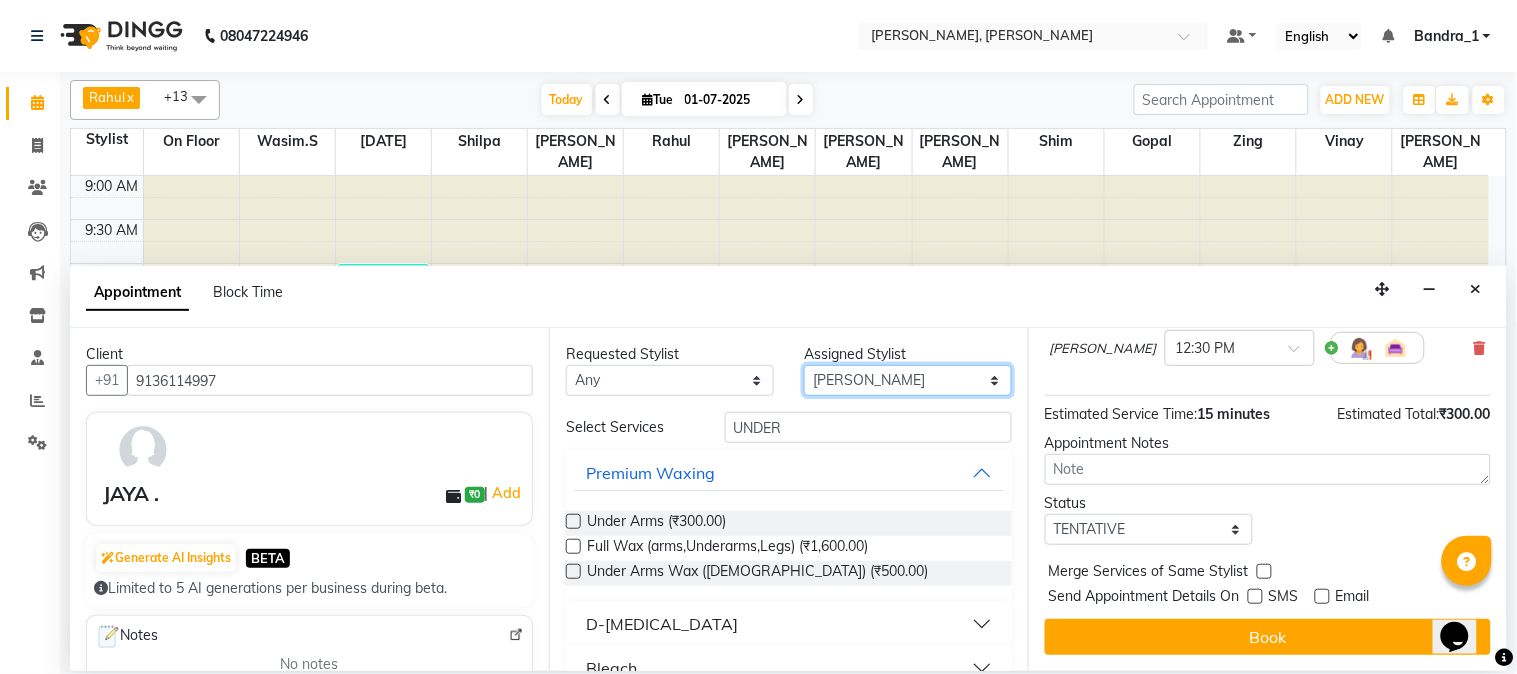 select on "53916" 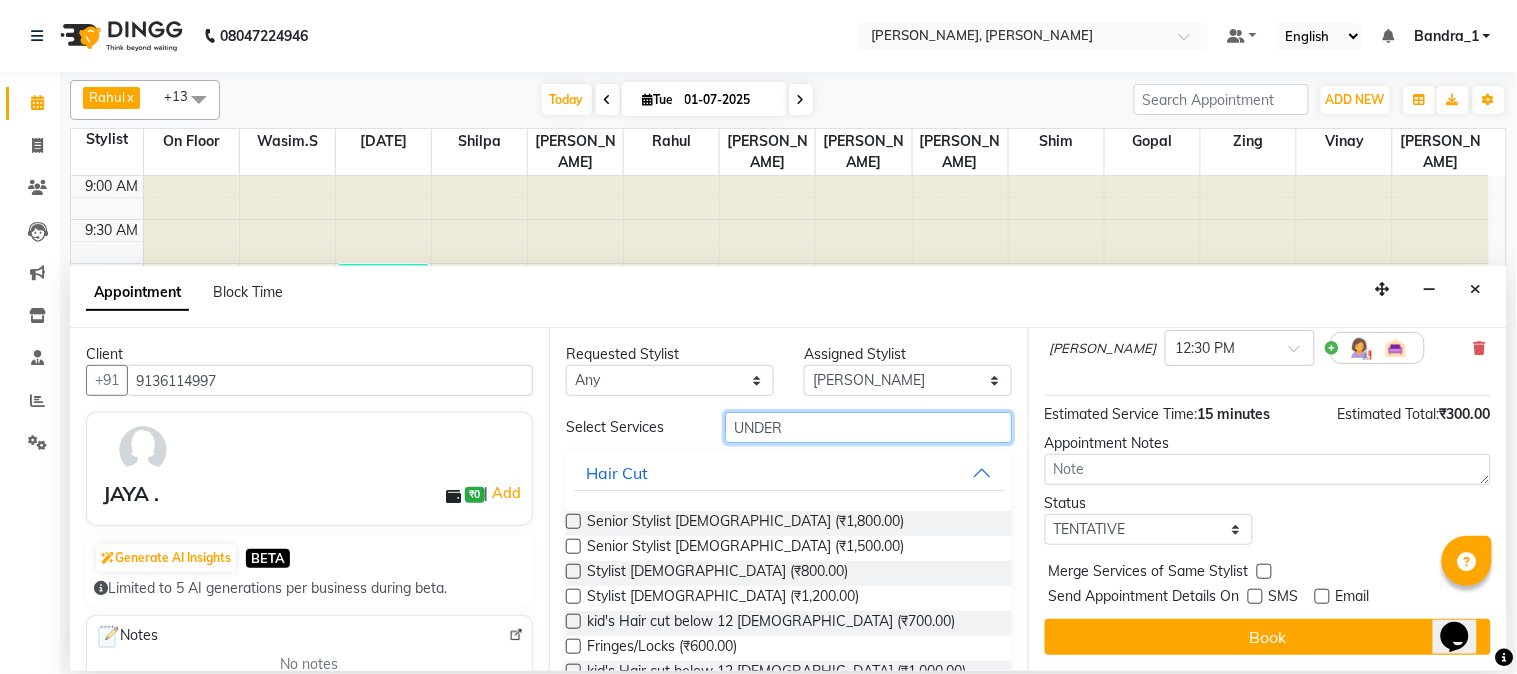 click on "UNDER" at bounding box center (868, 427) 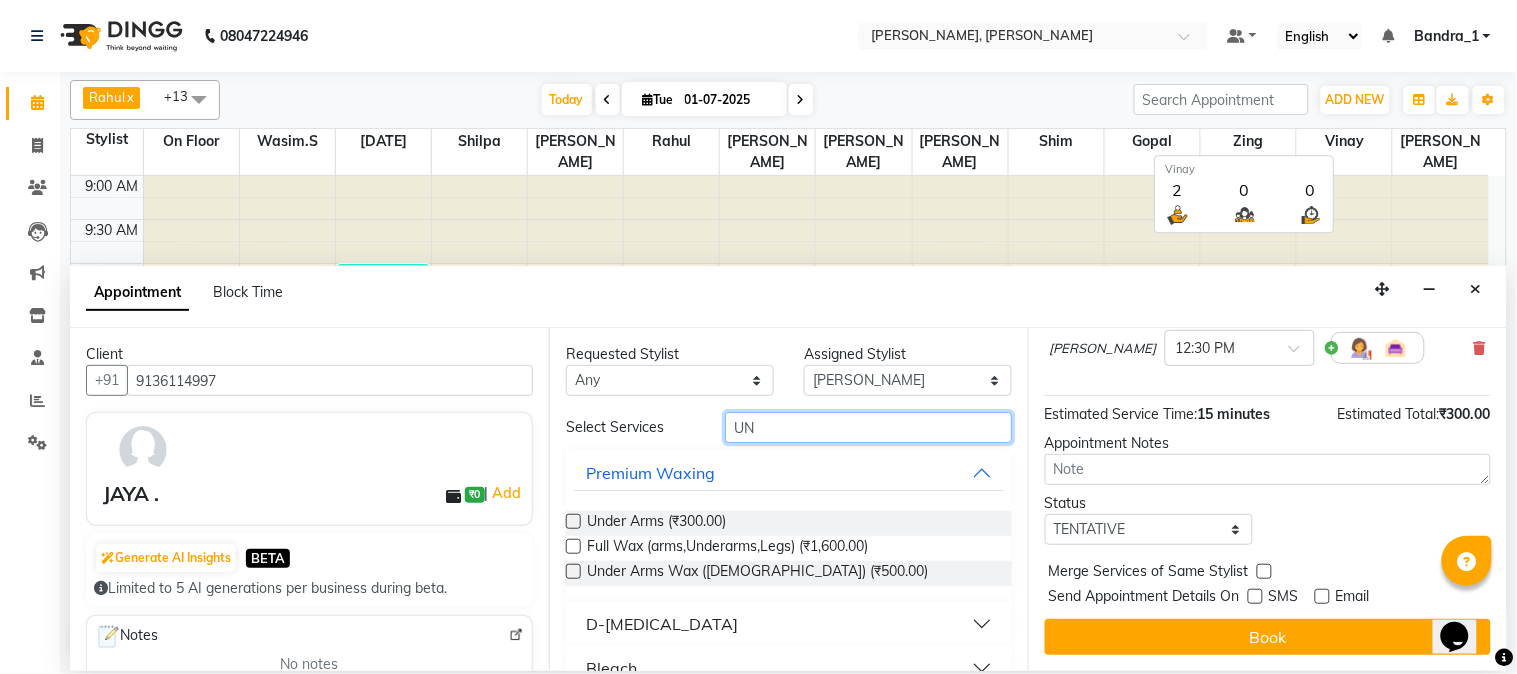 type on "U" 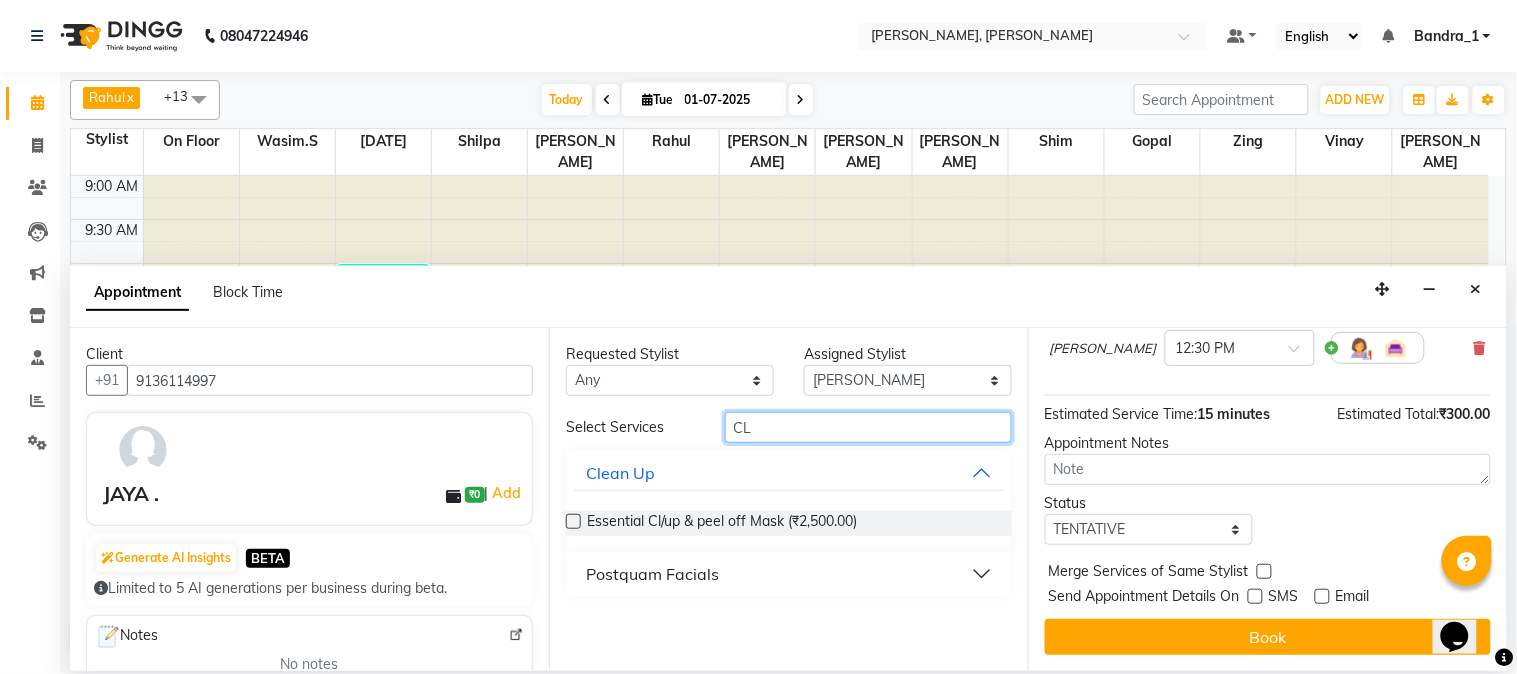 type on "CL" 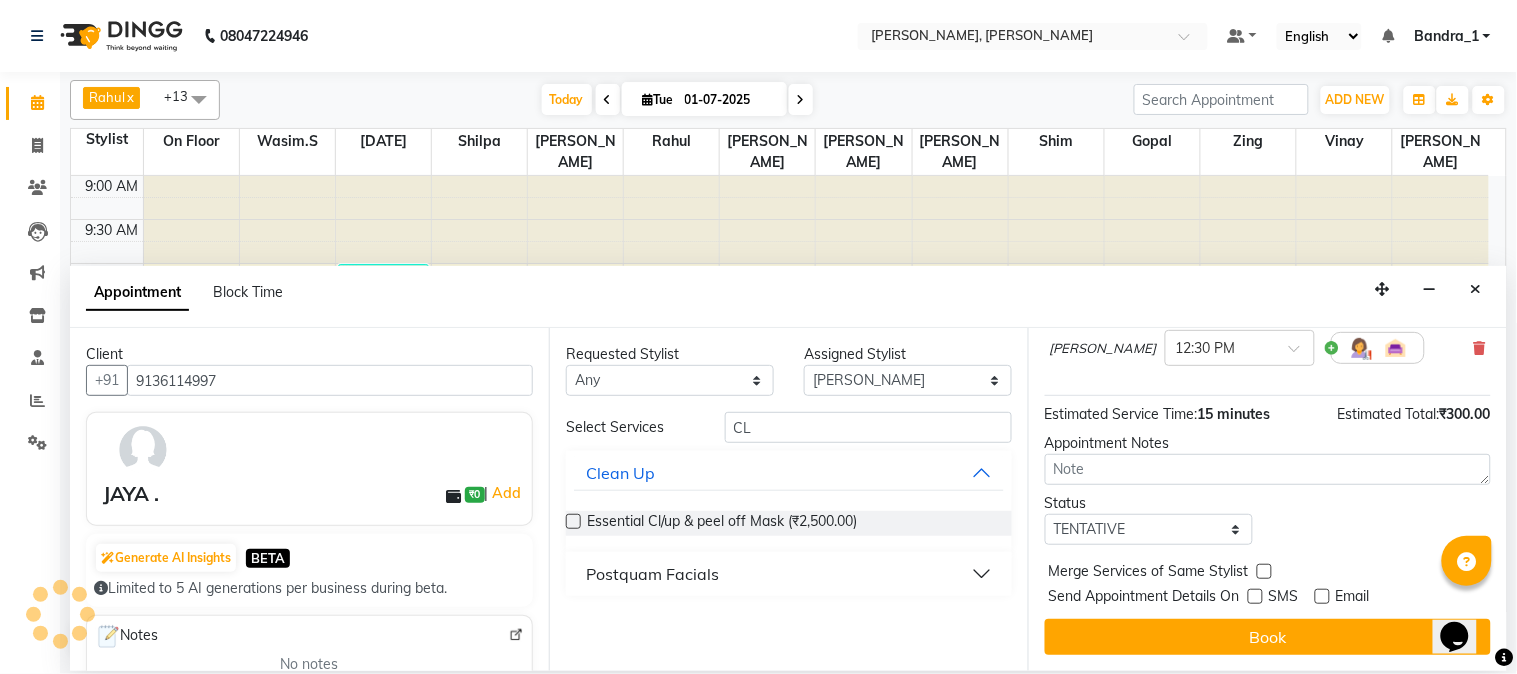 click at bounding box center [573, 521] 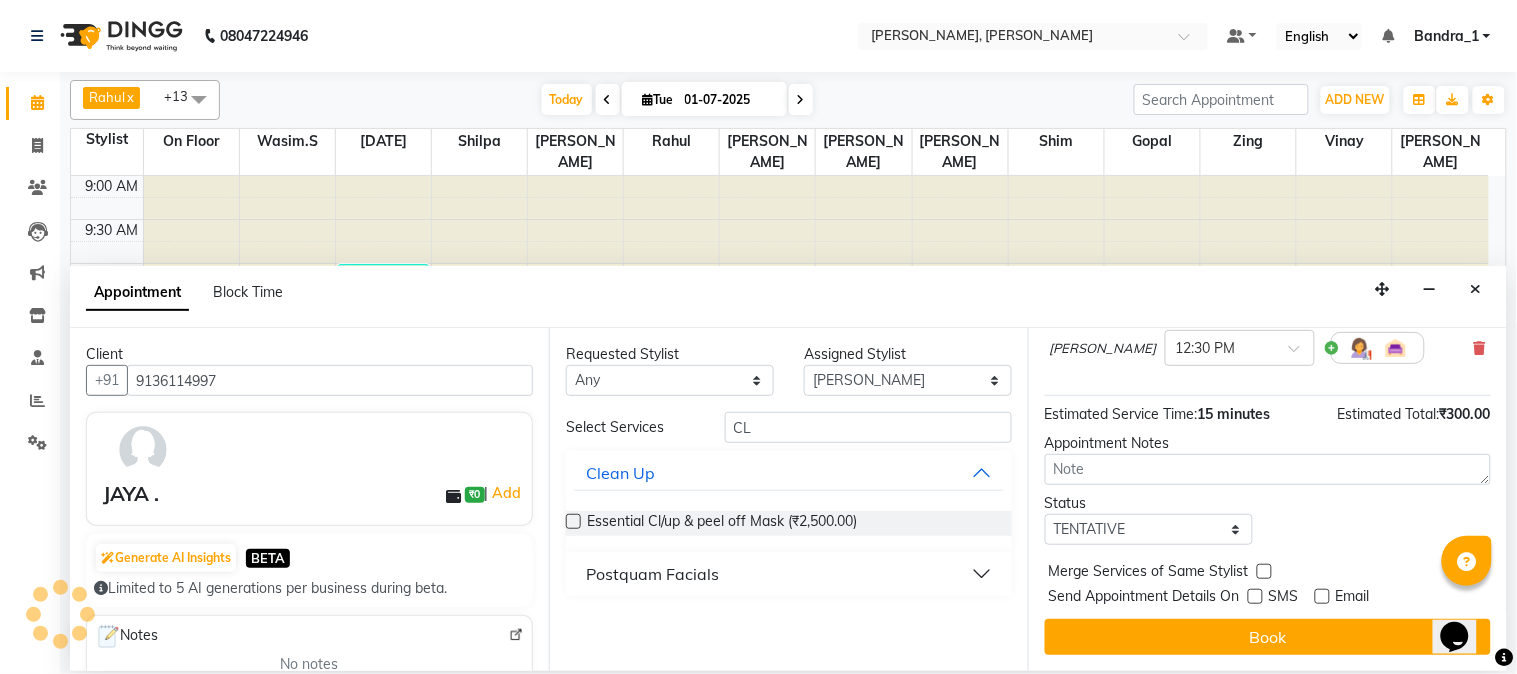 click at bounding box center [572, 523] 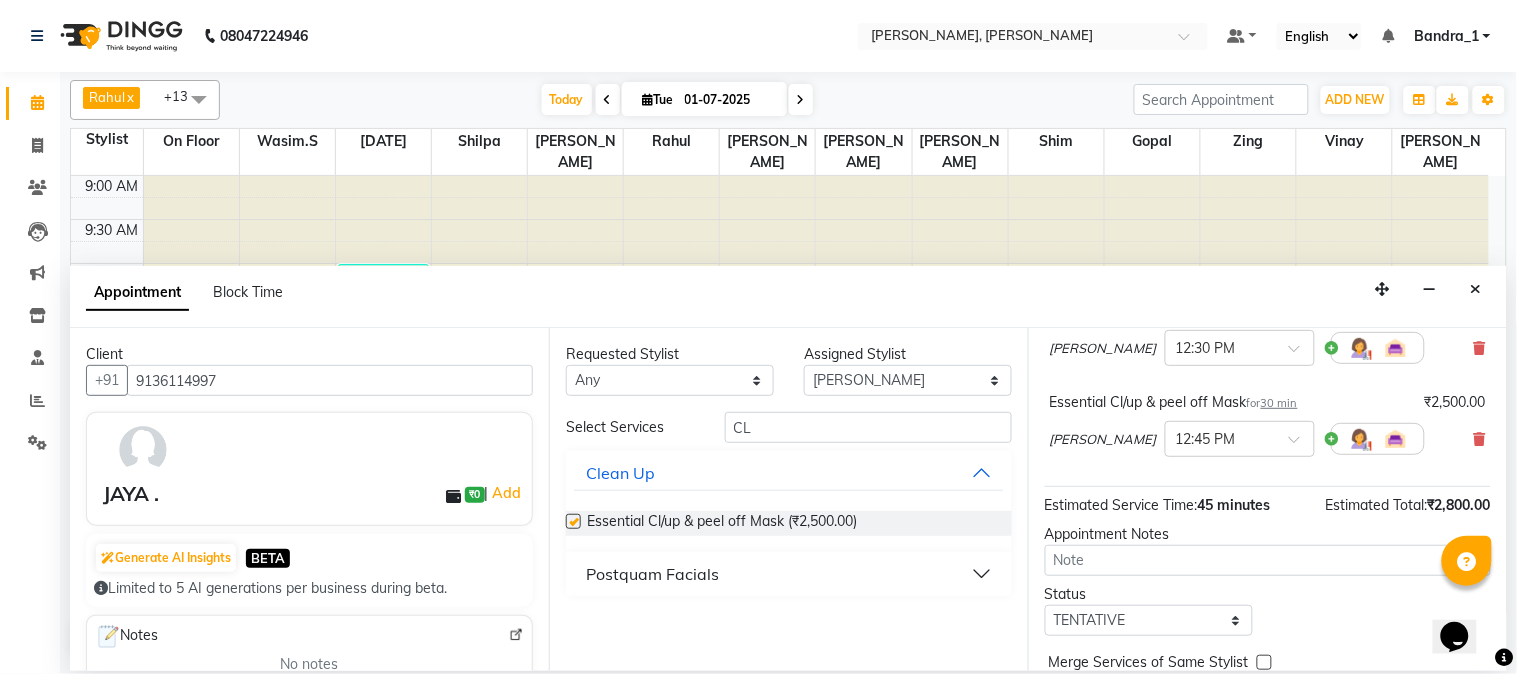 checkbox on "false" 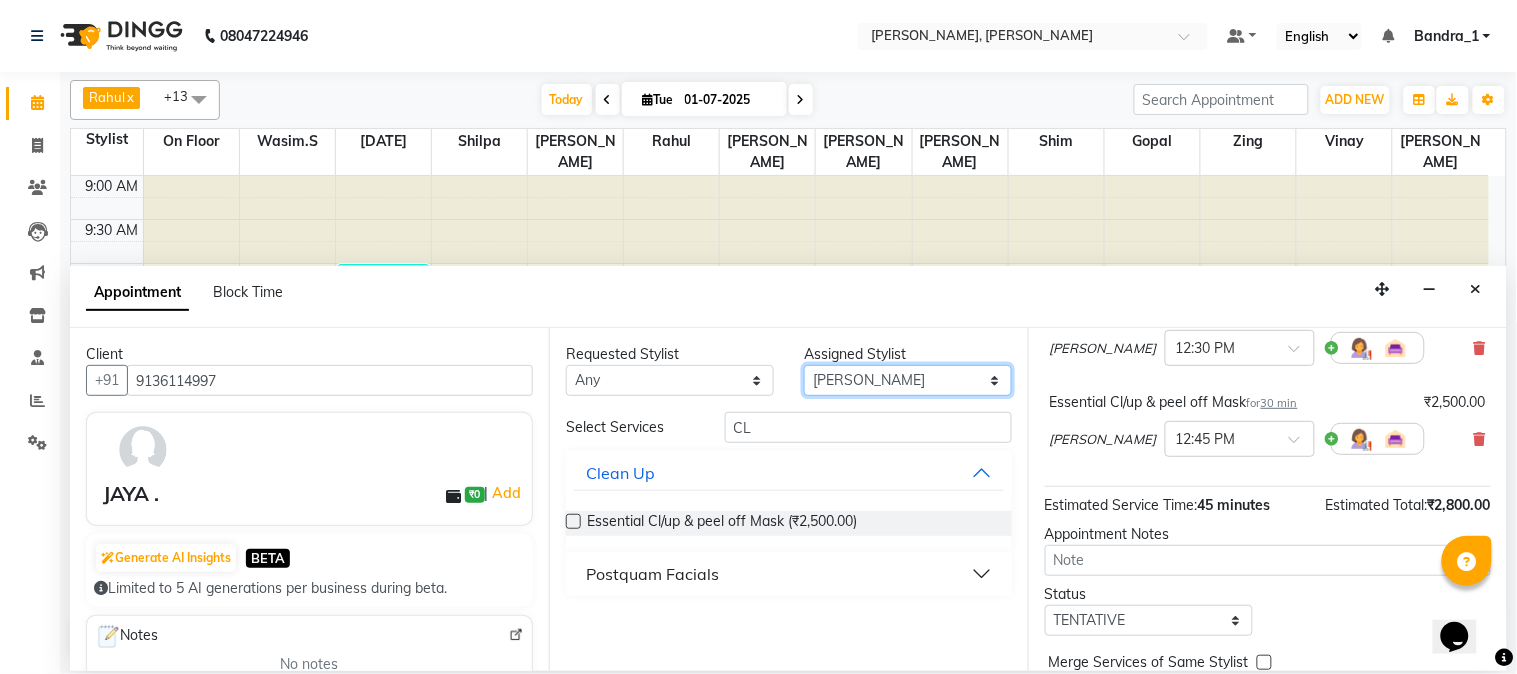 click on "Select [PERSON_NAME] [PERSON_NAME] [PERSON_NAME] [PERSON_NAME] [PERSON_NAME] On  Floor  [PERSON_NAME][DATE] [PERSON_NAME] [PERSON_NAME] Shilpa [PERSON_NAME] [PERSON_NAME]                         [PERSON_NAME] [PERSON_NAME].S Yangamphy [PERSON_NAME]" at bounding box center (908, 380) 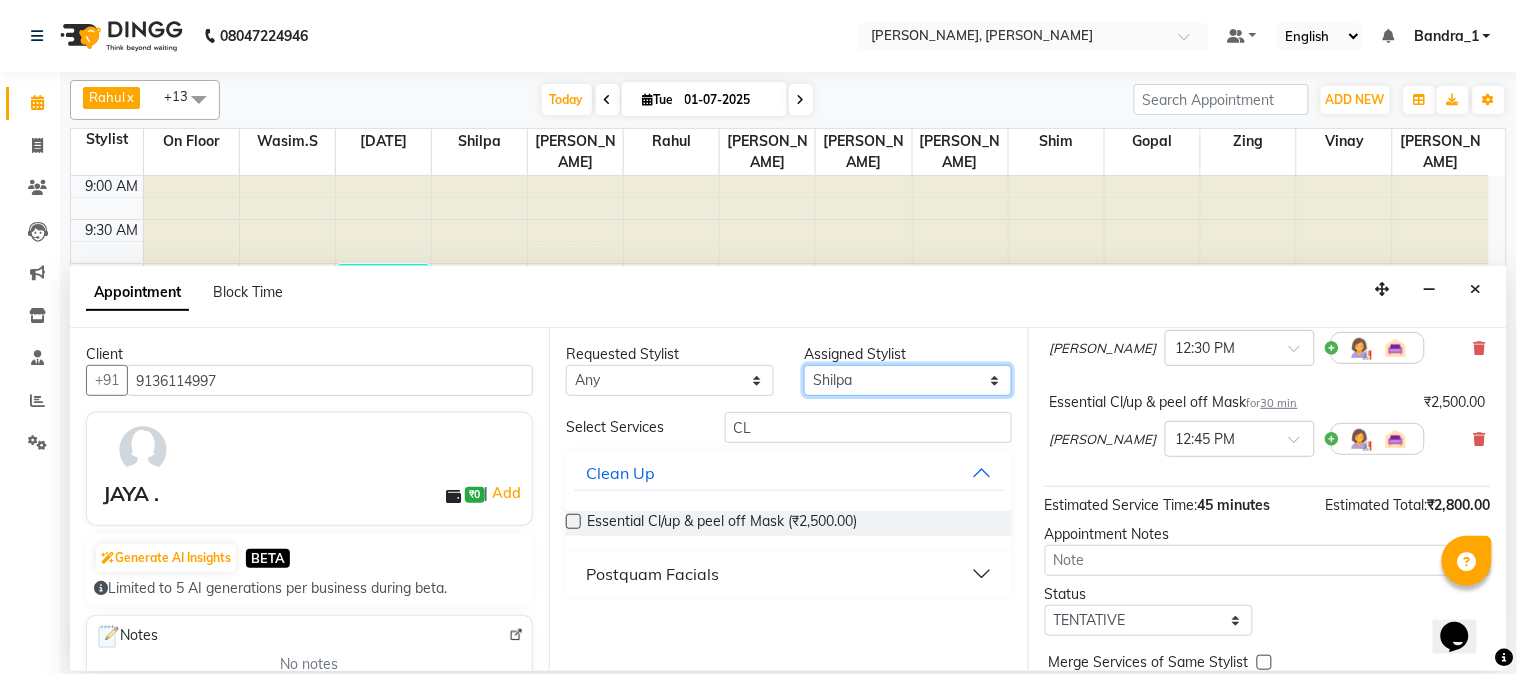 click on "Select [PERSON_NAME] [PERSON_NAME] [PERSON_NAME] [PERSON_NAME] [PERSON_NAME] On  Floor  [PERSON_NAME][DATE] [PERSON_NAME] [PERSON_NAME] Shilpa [PERSON_NAME] [PERSON_NAME]                         [PERSON_NAME] [PERSON_NAME].S Yangamphy [PERSON_NAME]" at bounding box center (908, 380) 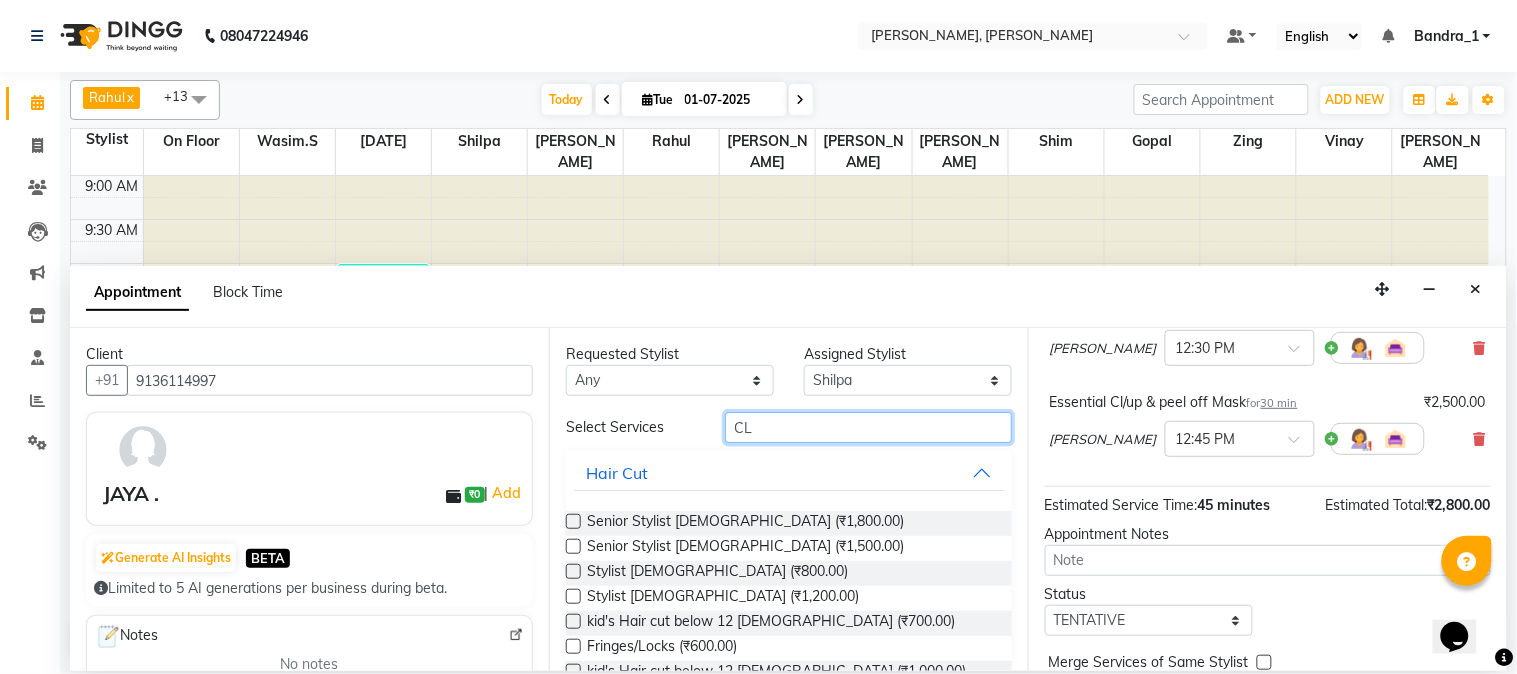 click on "CL" at bounding box center [868, 427] 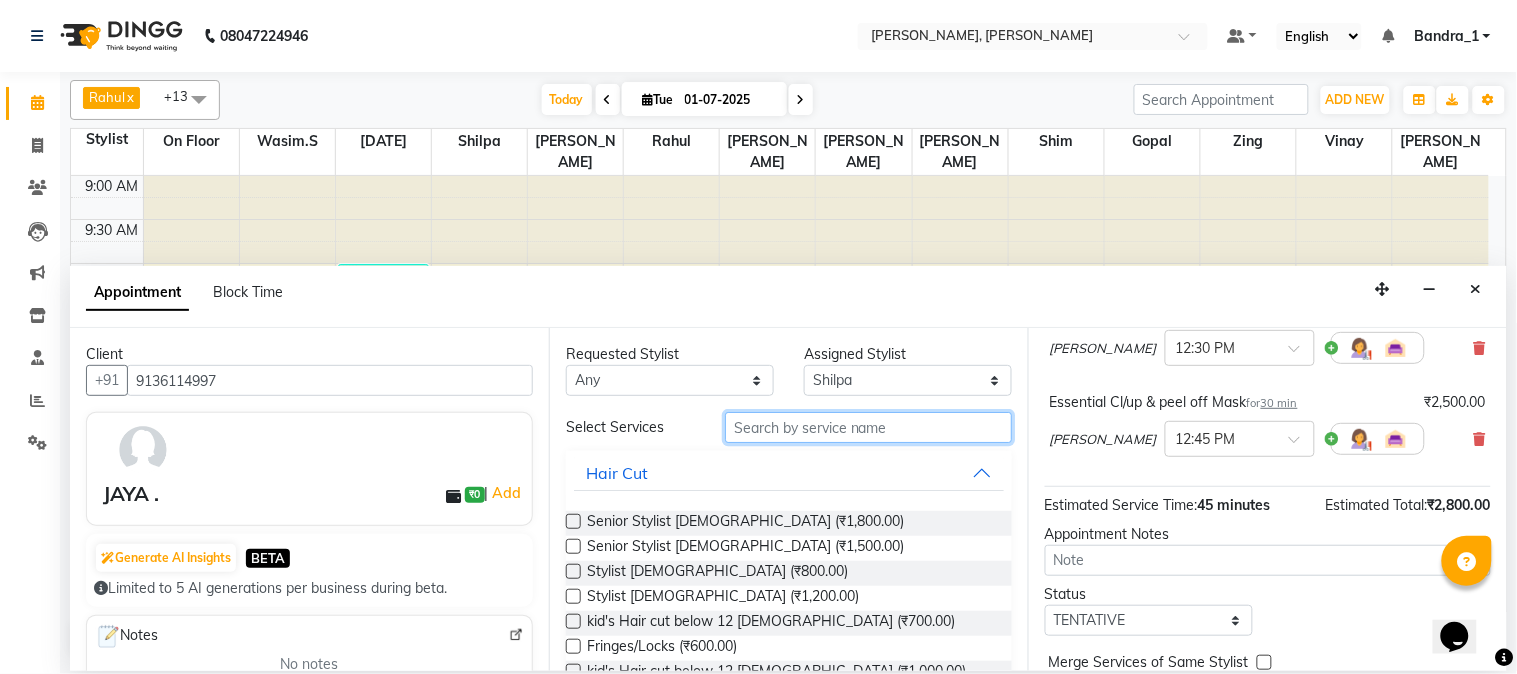 type 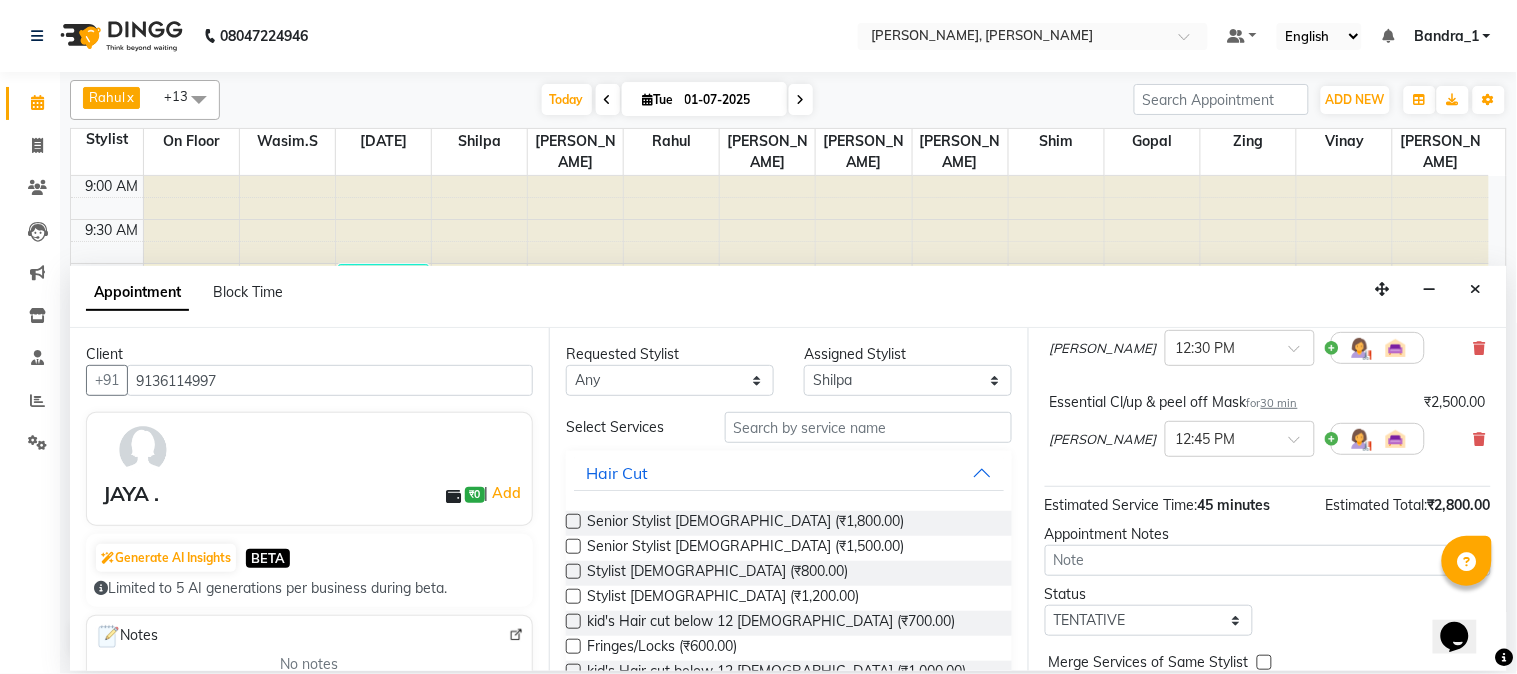 click at bounding box center (573, 521) 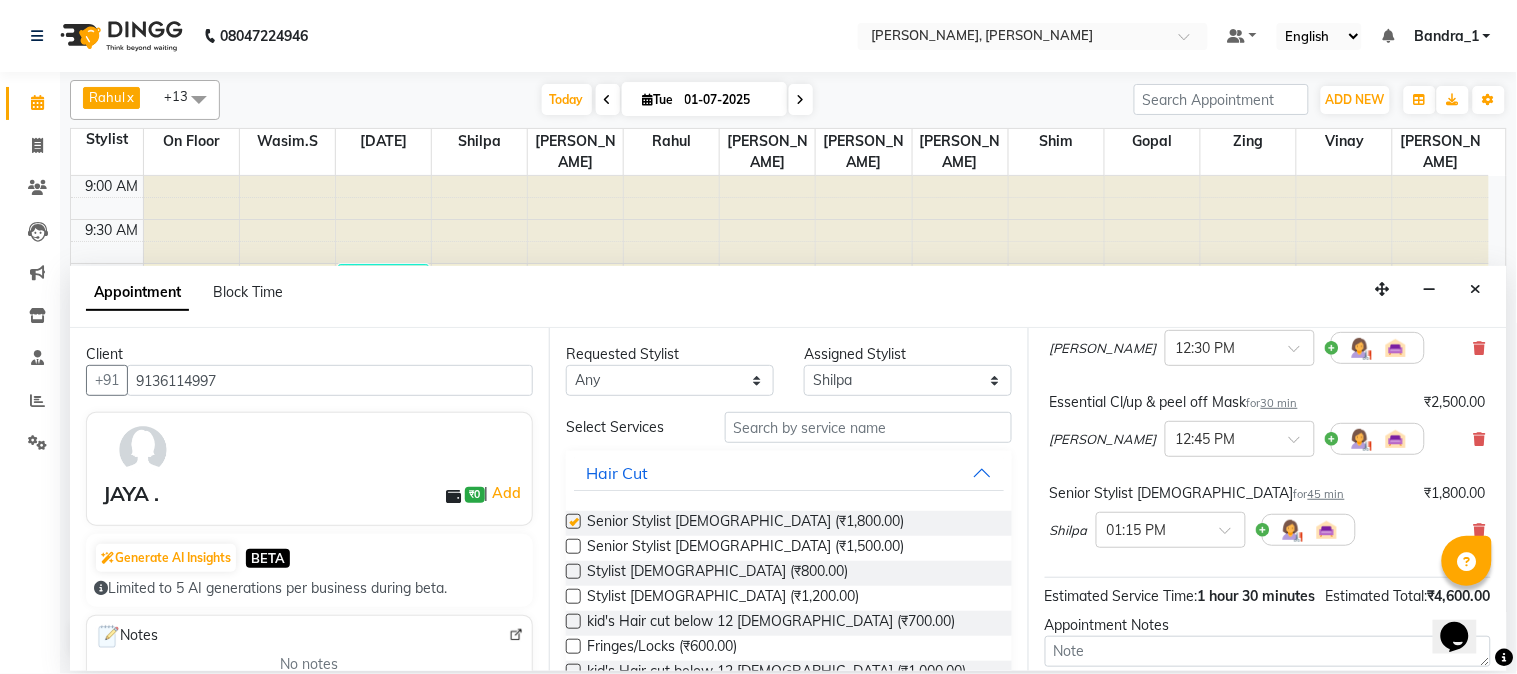 checkbox on "false" 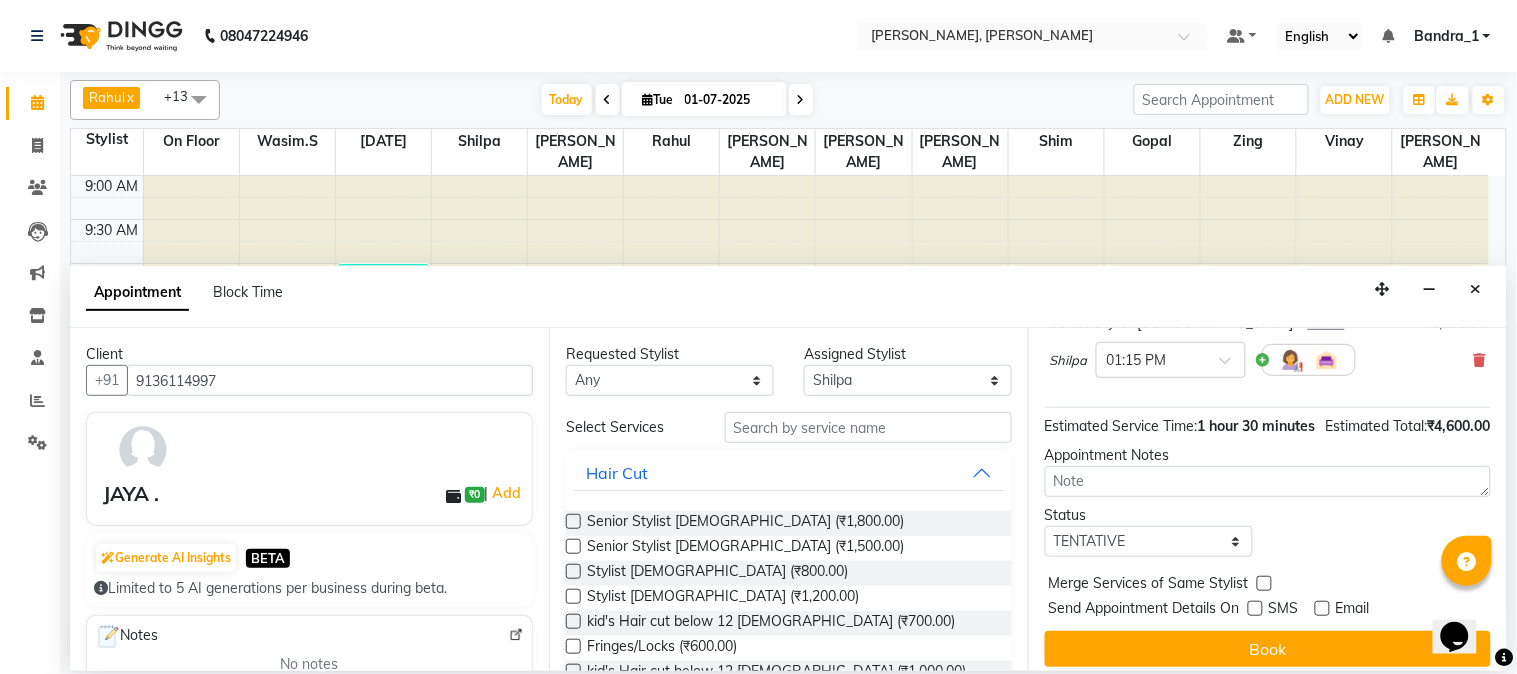 scroll, scrollTop: 386, scrollLeft: 0, axis: vertical 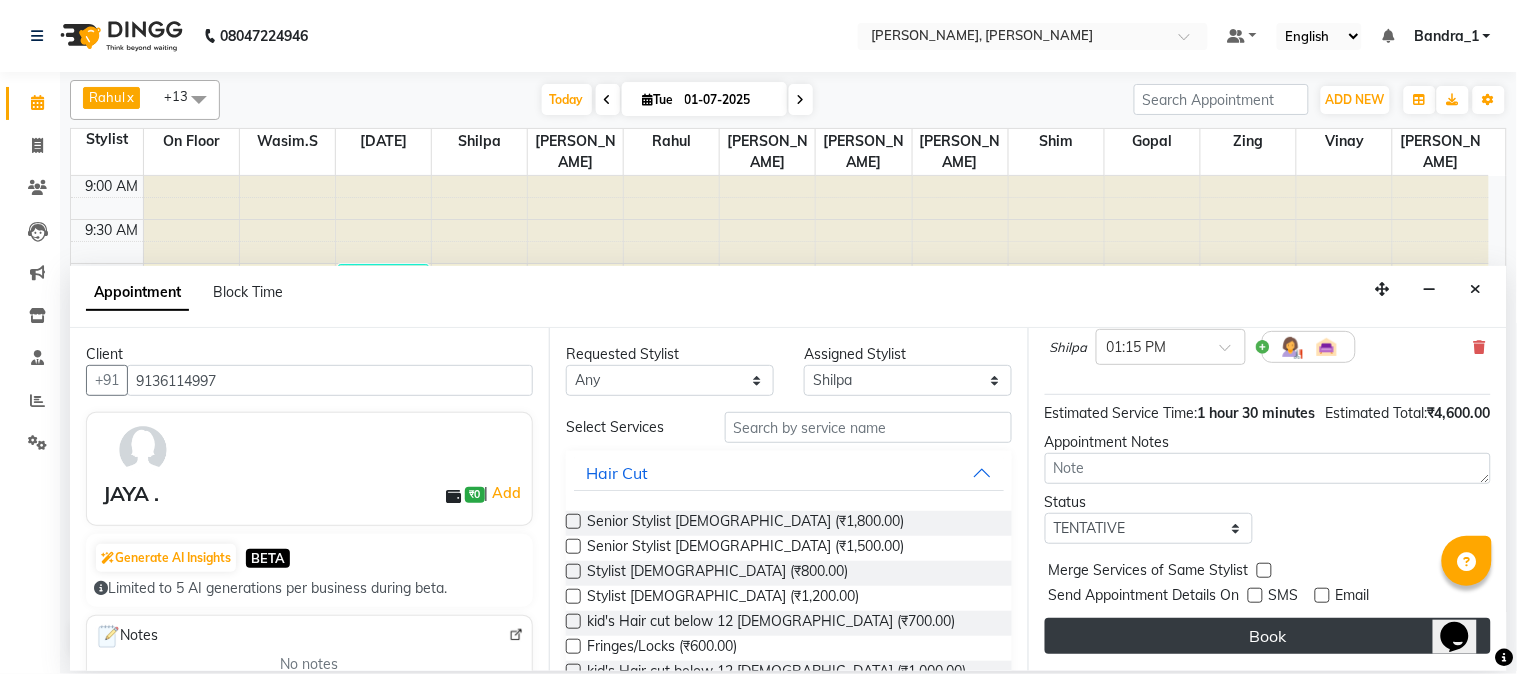 click on "Book" at bounding box center (1268, 636) 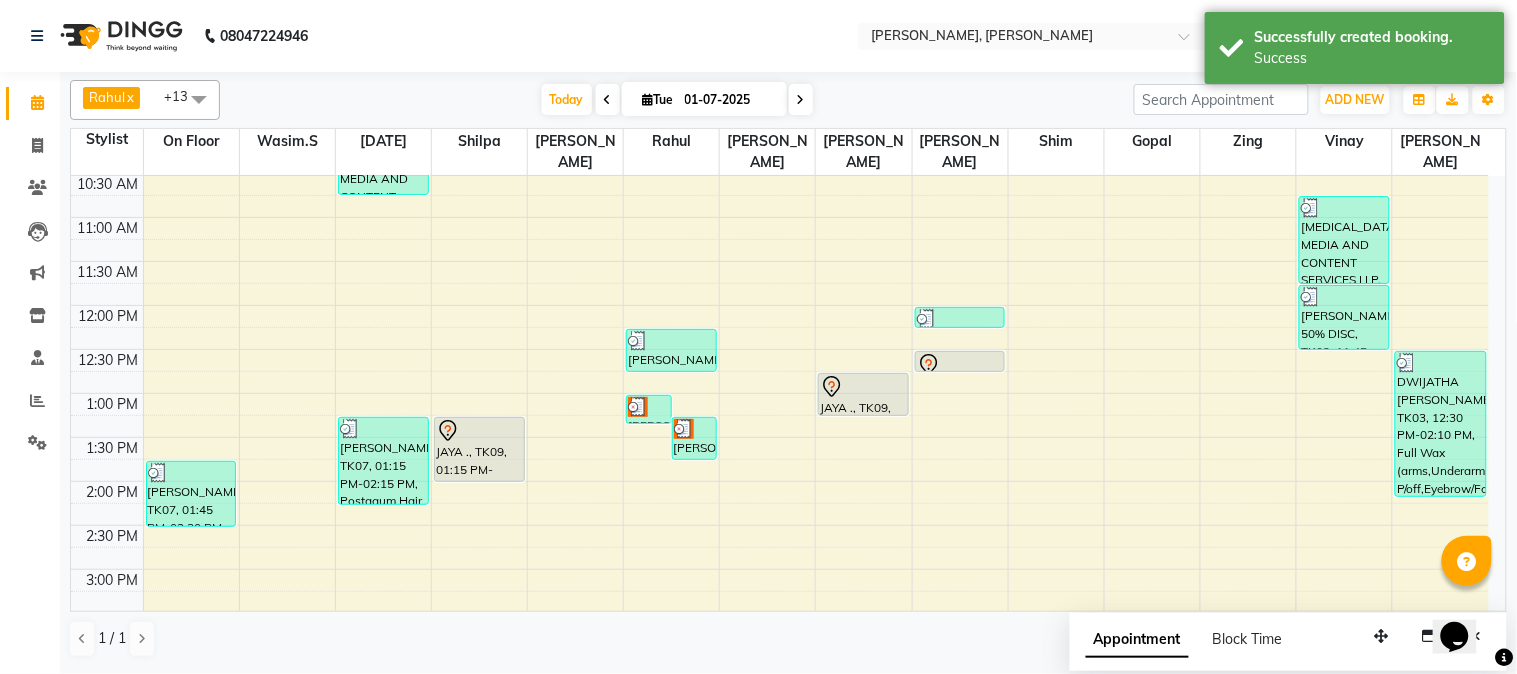 scroll, scrollTop: 0, scrollLeft: 0, axis: both 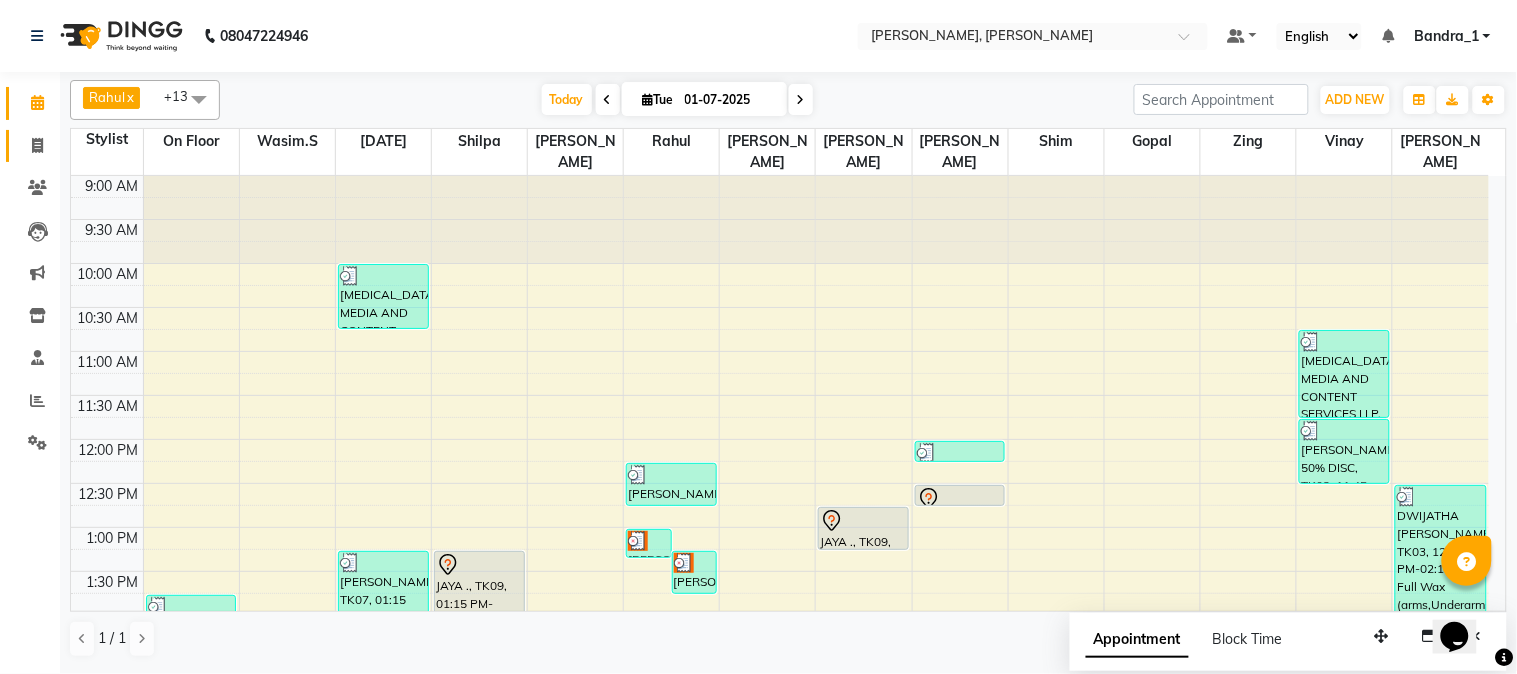 click 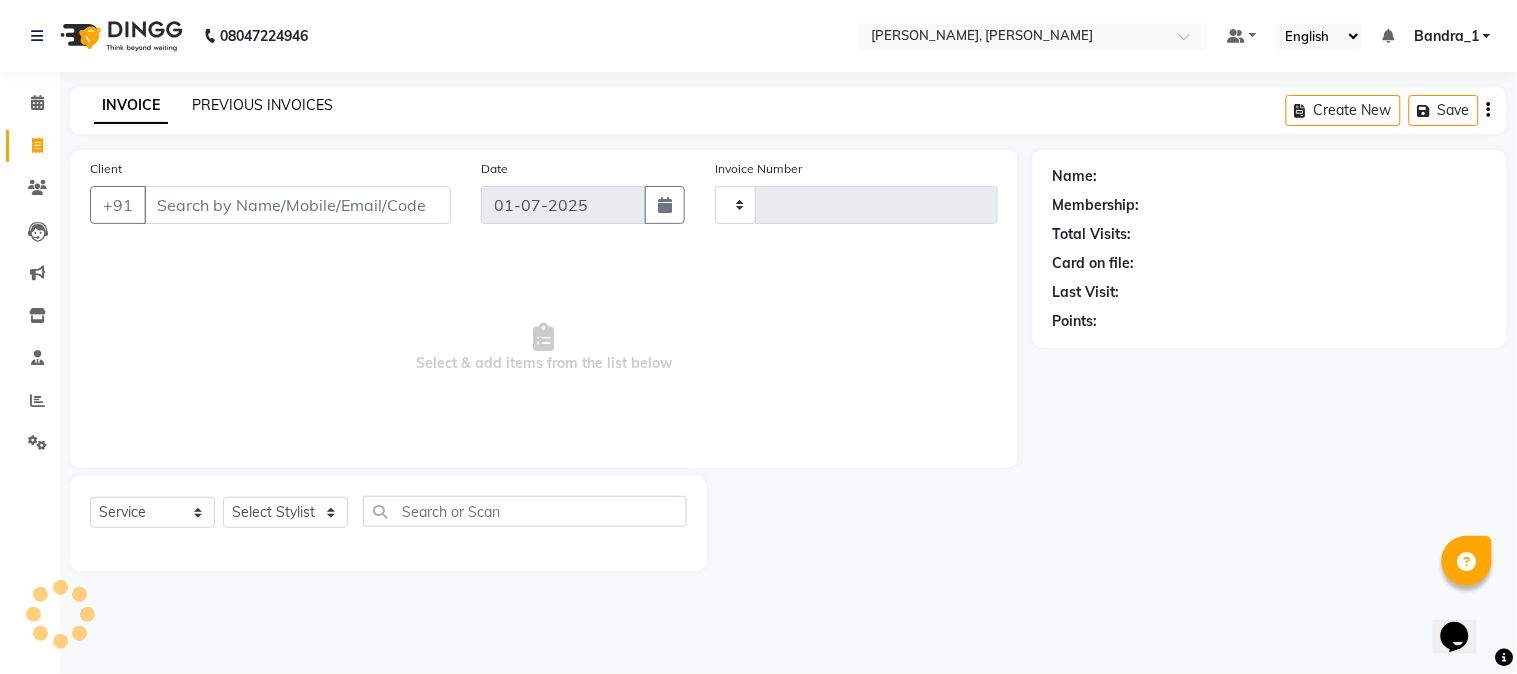 click on "PREVIOUS INVOICES" 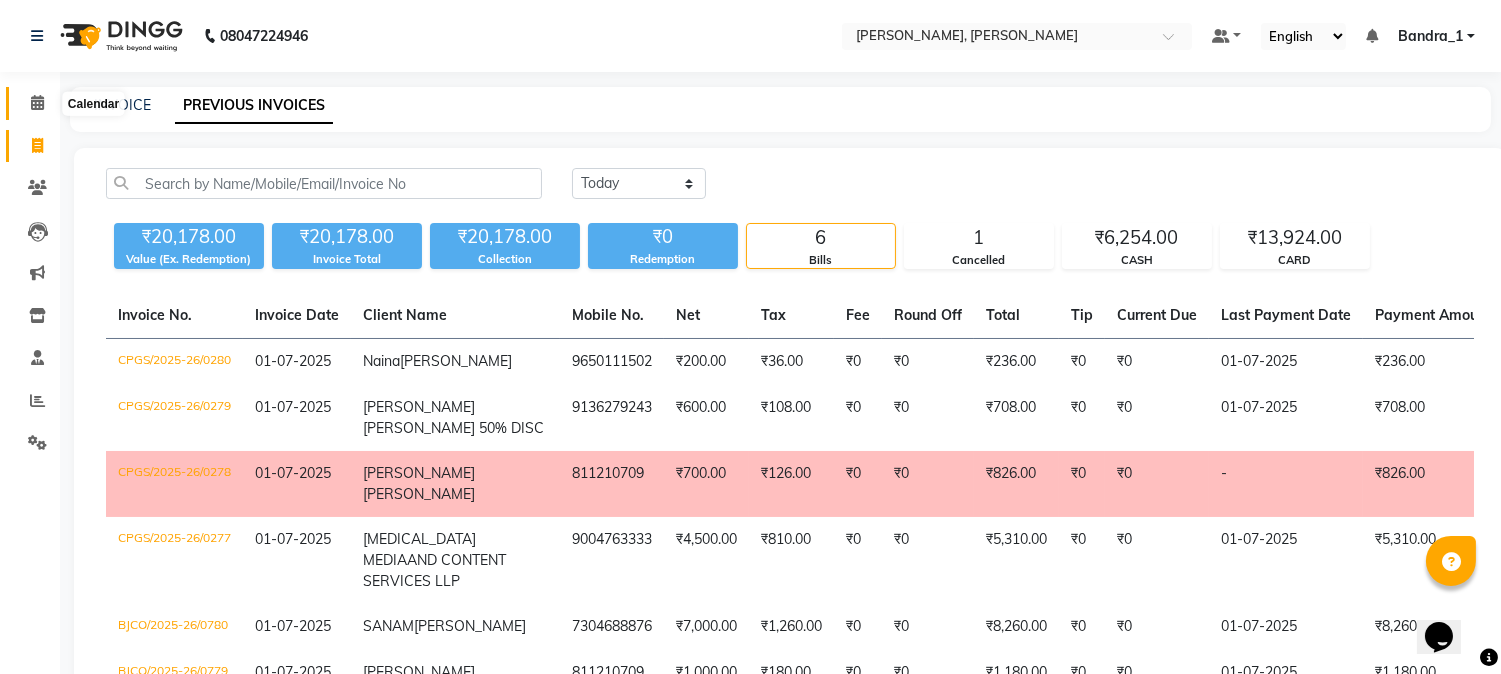 click 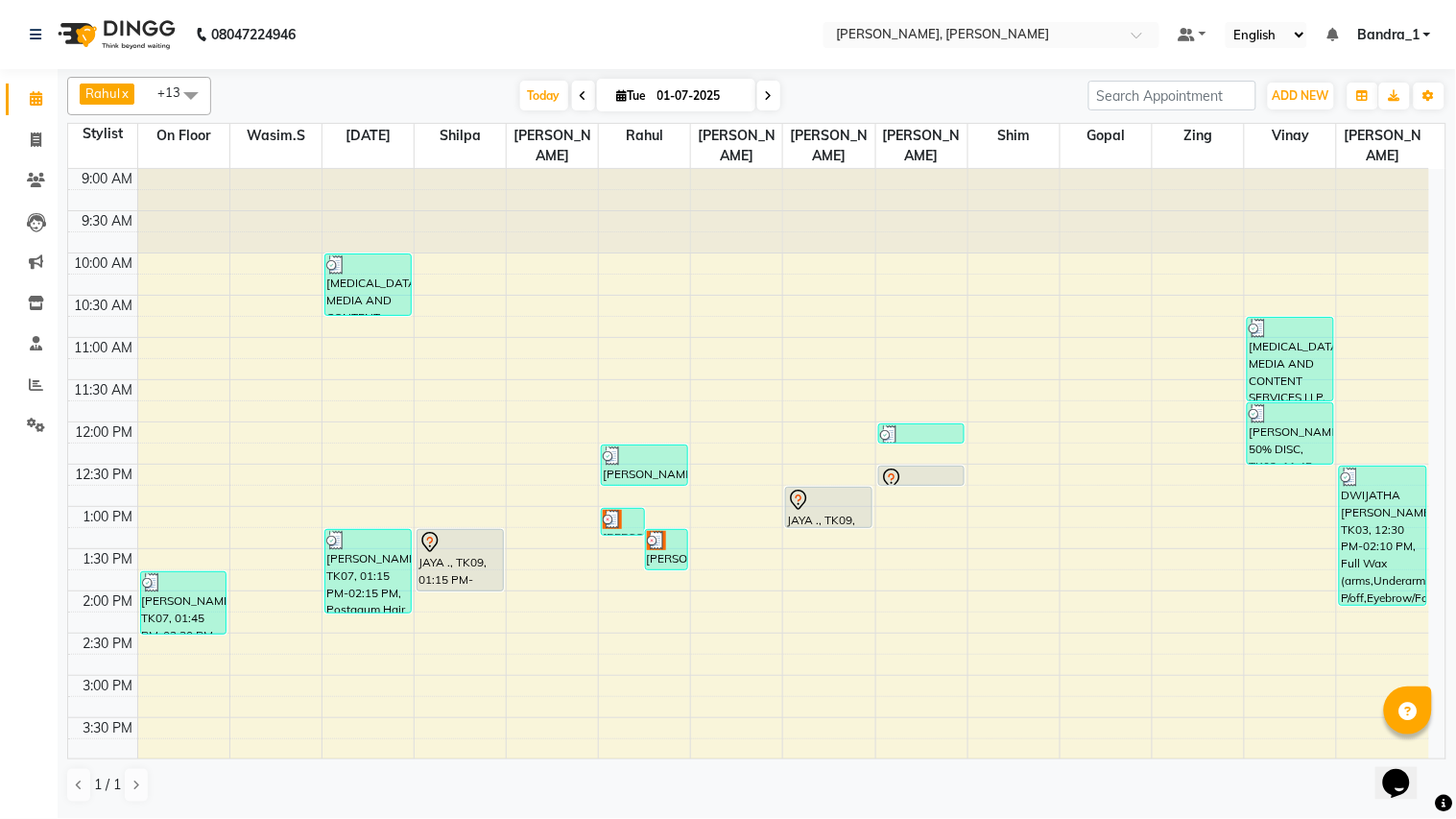 click on "9:00 AM 9:30 AM 10:00 AM 10:30 AM 11:00 AM 11:30 AM 12:00 PM 12:30 PM 1:00 PM 1:30 PM 2:00 PM 2:30 PM 3:00 PM 3:30 PM 4:00 PM 4:30 PM 5:00 PM 5:30 PM 6:00 PM 6:30 PM 7:00 PM 7:30 PM 8:00 PM 8:30 PM 9:00 PM 9:30 PM 10:00 PM 10:30 PM     [PERSON_NAME][GEOGRAPHIC_DATA], TK07, 01:45 PM-02:30 PM, Party Make up      [MEDICAL_DATA] MEDIA AND CONTENT SERVICES LLP, TK04, 10:00 AM-10:45 AM, Wash & Blow Dry     [PERSON_NAME], TK07, 01:15 PM-02:15 PM, Postaqum Hair Wash [DEMOGRAPHIC_DATA],Hair Tong (Onwards)             JAYA ., TK09, 01:15 PM-02:00 PM, Senior Stylist [DEMOGRAPHIC_DATA]     [PERSON_NAME], TK01, 01:00 PM-01:20 PM, EB  Color     [PERSON_NAME], TK05, 01:15 PM-01:45 PM, Postaqum Hair Wash Men + Styling     [PERSON_NAME], TK06, 12:15 PM-12:45 PM, Postaqum Hair Wash Men + Styling             JAYA ., TK09, 12:45 PM-01:15 PM, Essential Cl/up & peel off Mask     [PERSON_NAME], TK08, 12:00 PM-12:15 PM, Eyebrow/Forehead Threading             JAYA ., TK09, 12:30 PM-12:45 PM, Under Arms         [PERSON_NAME] 50% DISC, TK02, 11:45 AM-12:30 PM, Essential Pedicure" at bounding box center [749, 759] 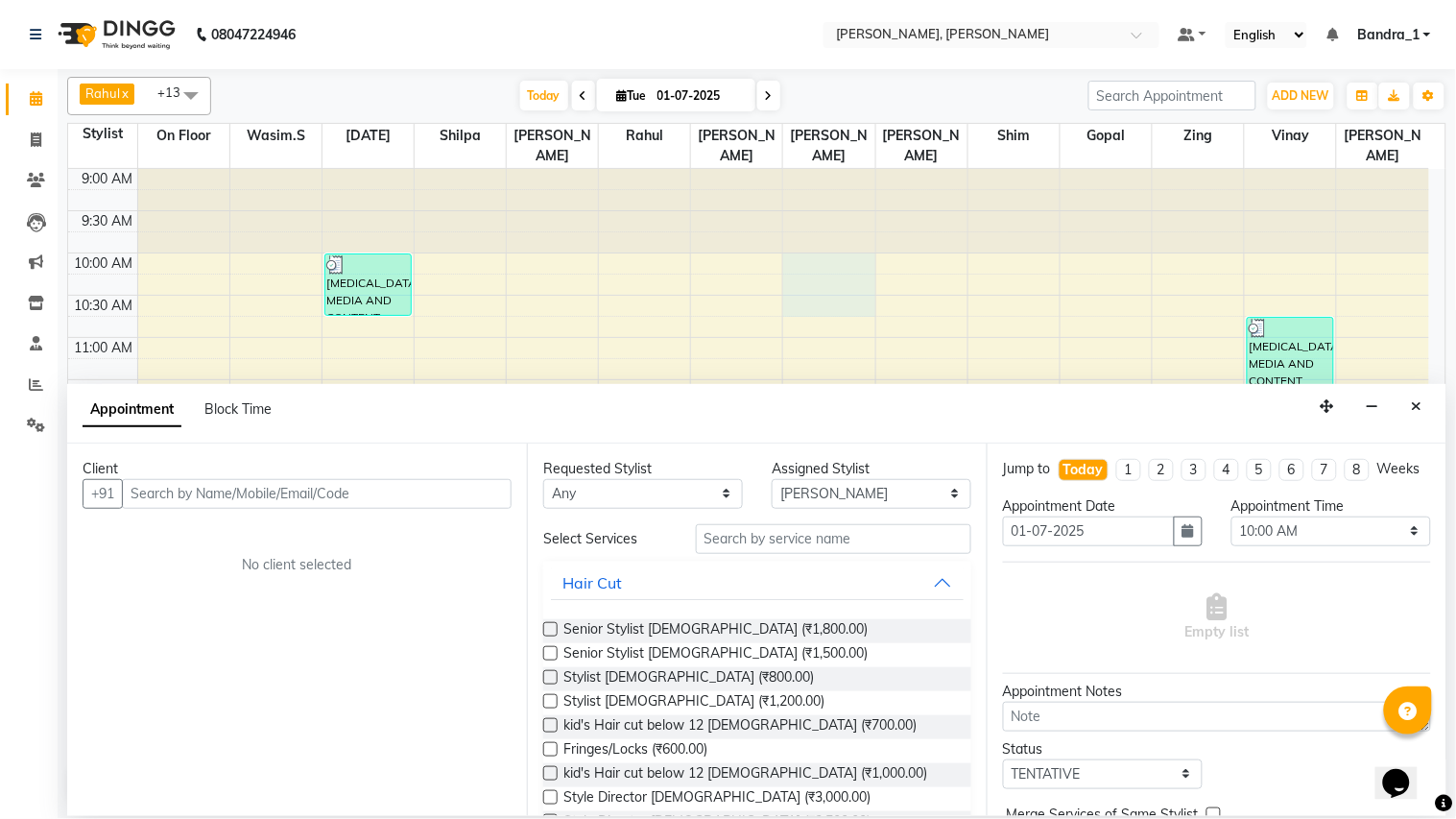 click at bounding box center (1417, 406) 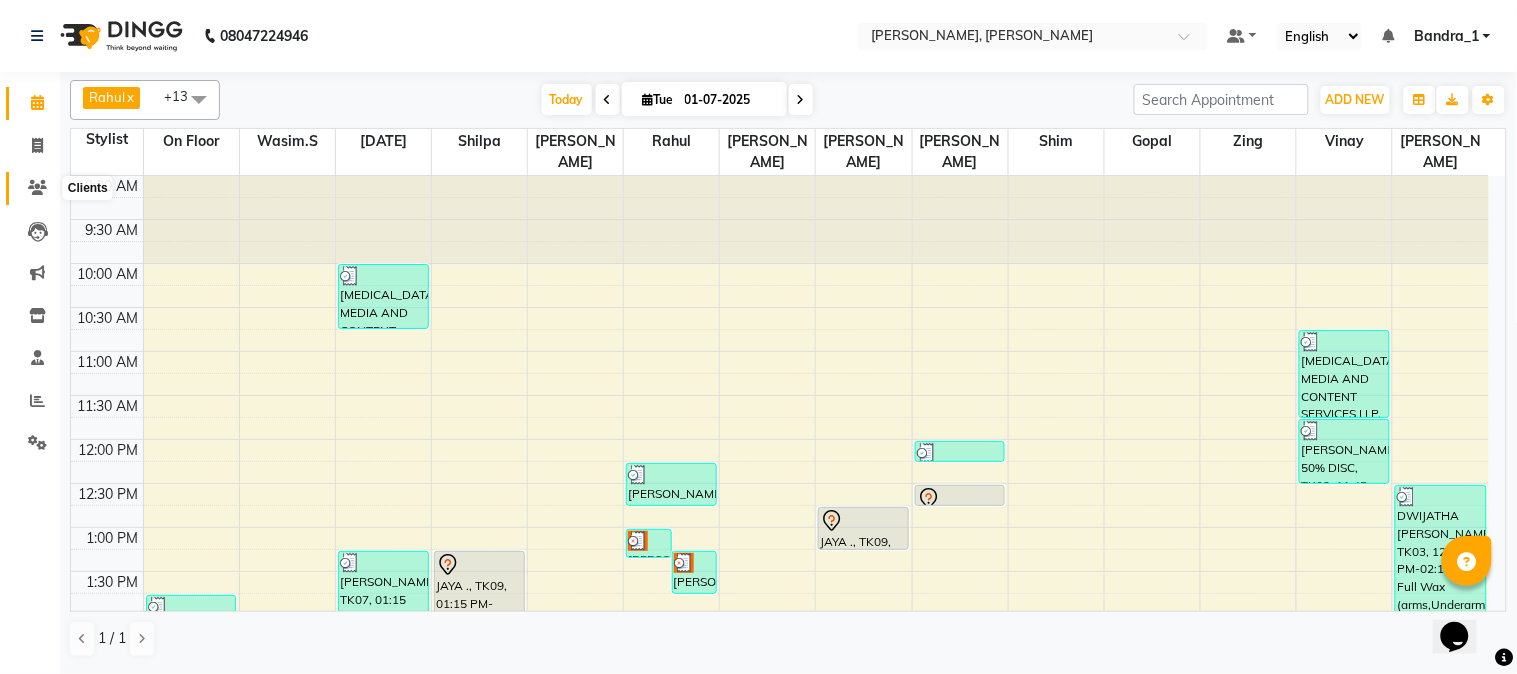 click 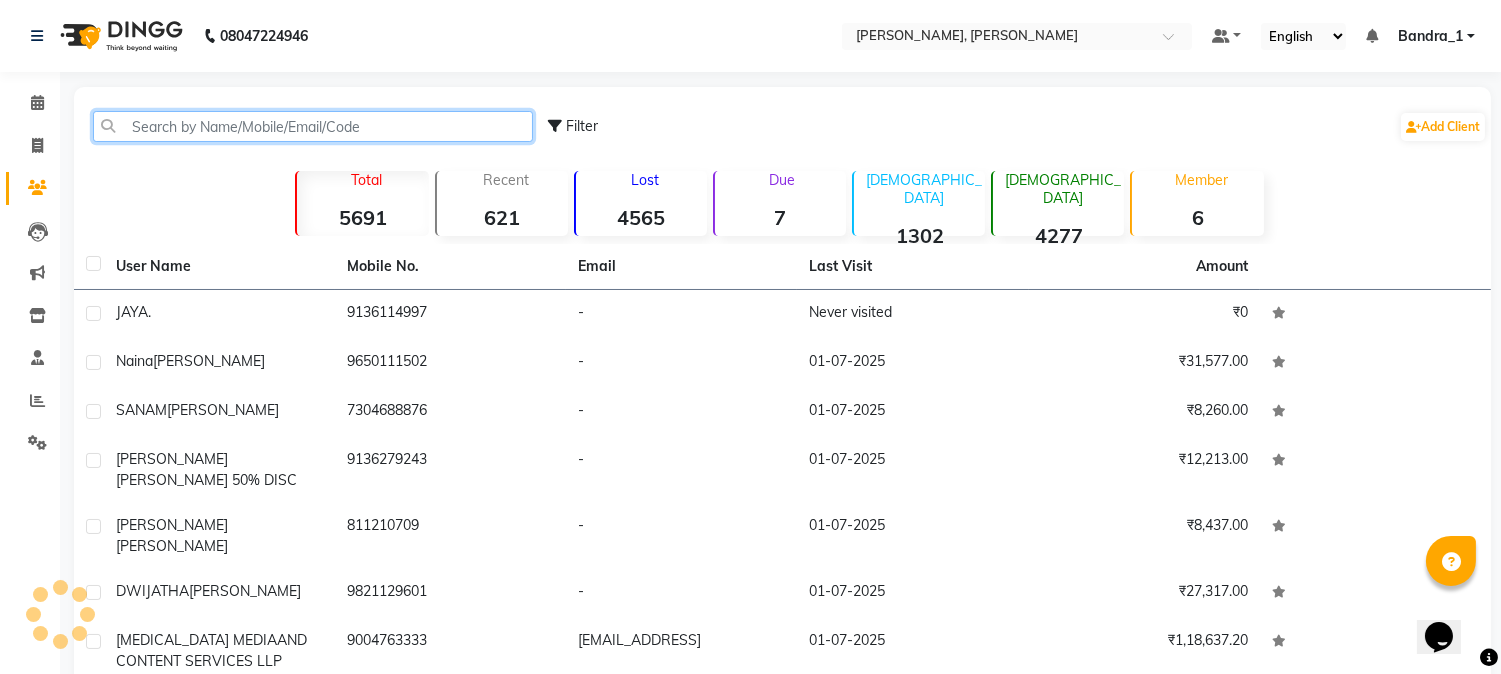 click 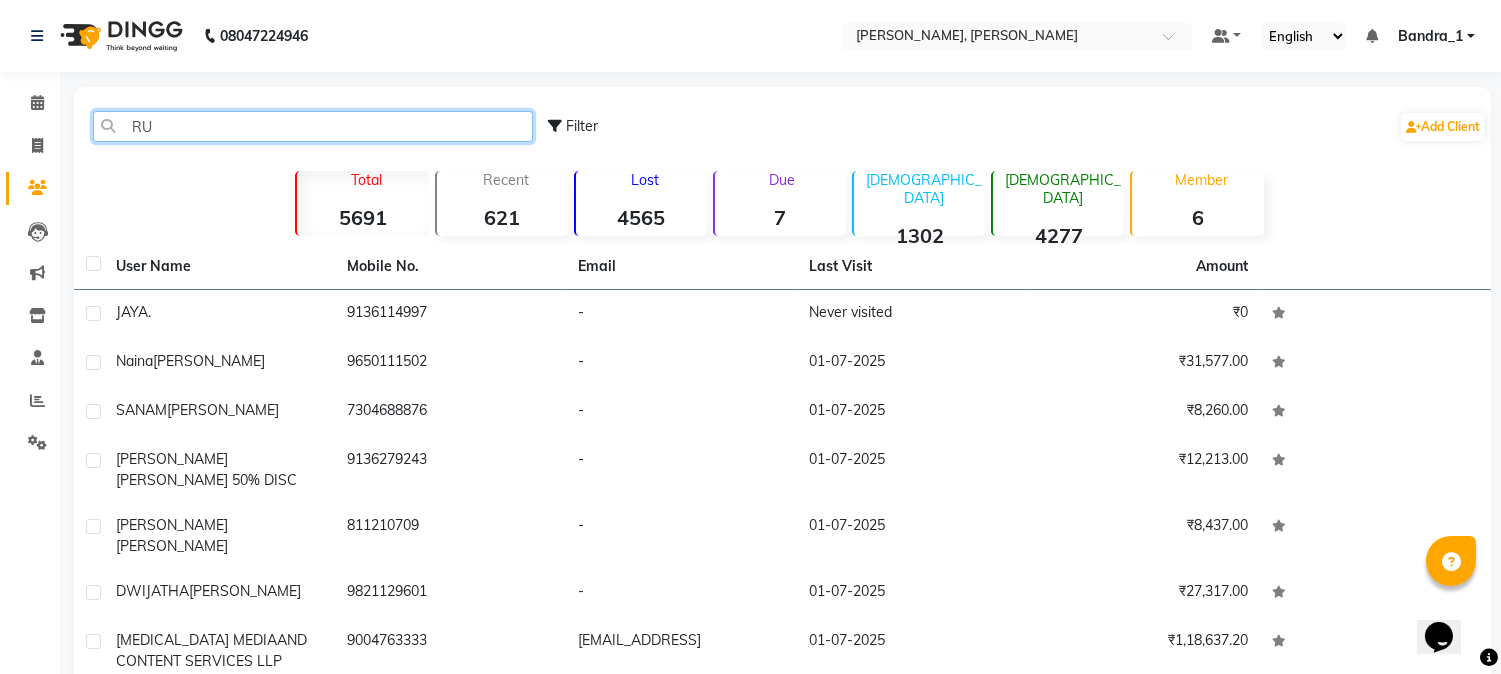 click on "08047224946 Select Location × [PERSON_NAME], Bandra West Default Panel My Panel English ENGLISH Español العربية मराठी हिंदी ગુજરાતી தமிழ் 中文 Notifications nothing to show Bandra_1 Manage Profile Change Password Sign out  Version:3.14.0  ☀ [PERSON_NAME], Bandra West  Calendar  Invoice  Clients  Leads   Marketing  Inventory  Staff  Reports  Settings Completed InProgress Upcoming Dropped Tentative Check-In Confirm Bookings Generate Report Segments Page Builder RU Filter  Add Client   Total  5691  Recent  621  Lost  4565  Due  7  [DEMOGRAPHIC_DATA]  1302  [DEMOGRAPHIC_DATA]  4277  Member  6 User Name Mobile No. Email Last Visit [GEOGRAPHIC_DATA]  .   9136114997   -   Never visited   ₹0  [PERSON_NAME]   9650111502   -   [DATE]   ₹31,577.00  [PERSON_NAME]   7304688876   -   [DATE]   ₹8,260.00  [PERSON_NAME] 50% DISC   9136279243   -   [DATE]   ₹12,213.00  [PERSON_NAME]   811210709   -   [DATE]   ₹8,437.00  [PERSON_NAME]  -   -" at bounding box center [750, 337] 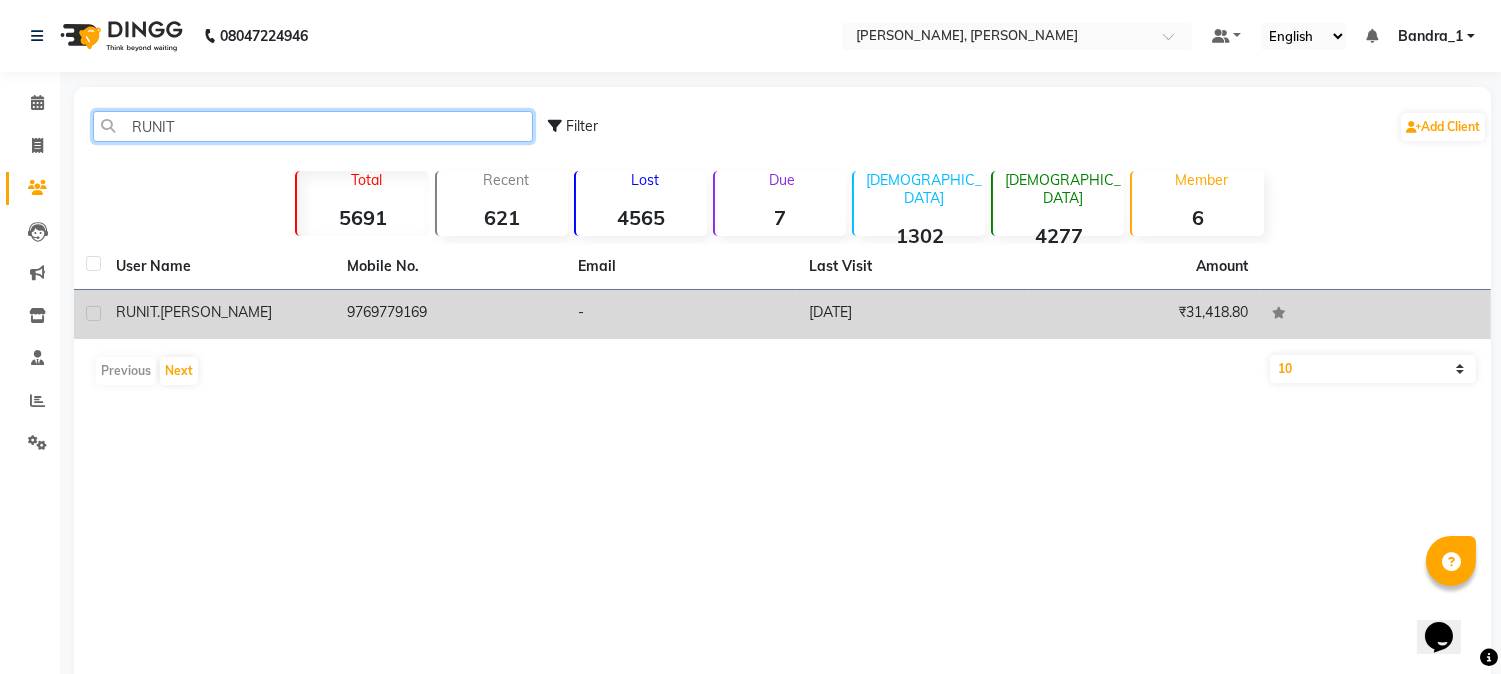 type on "RUNIT" 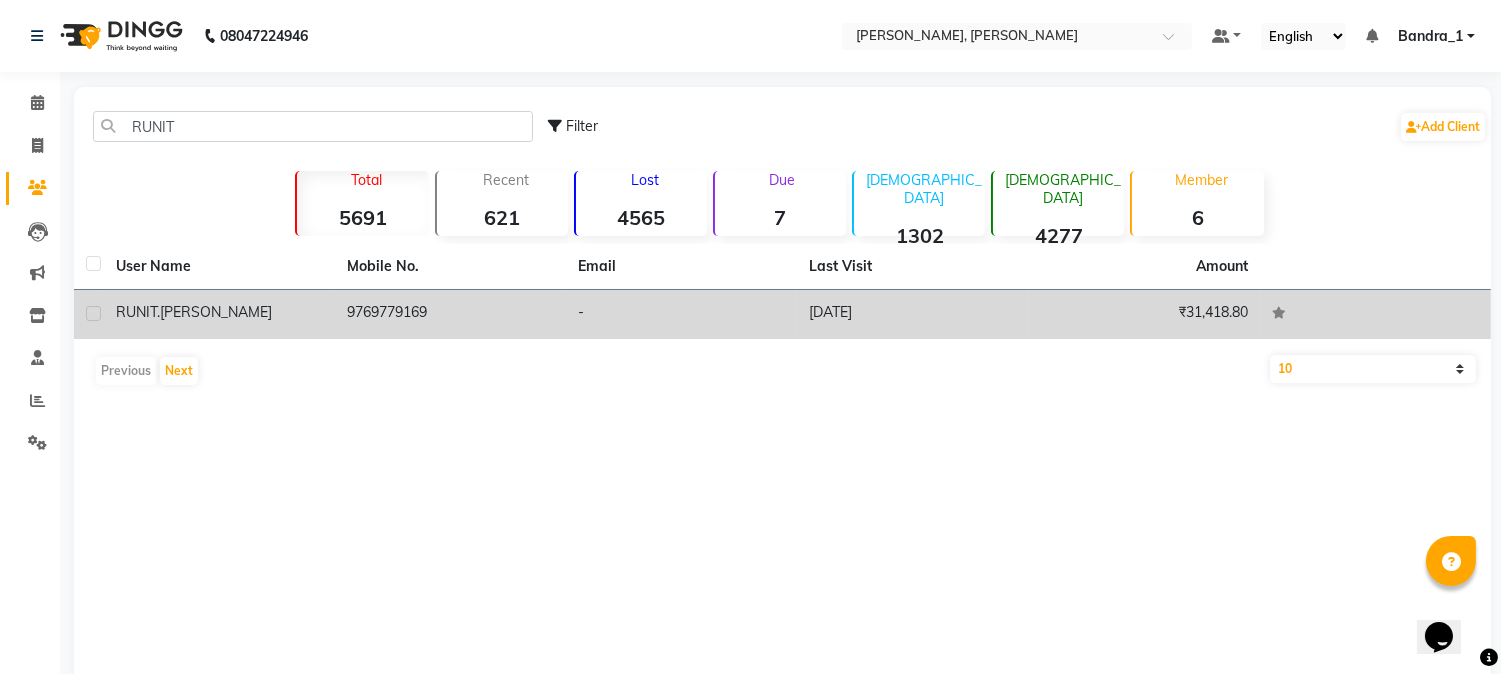 click on "9769779169" 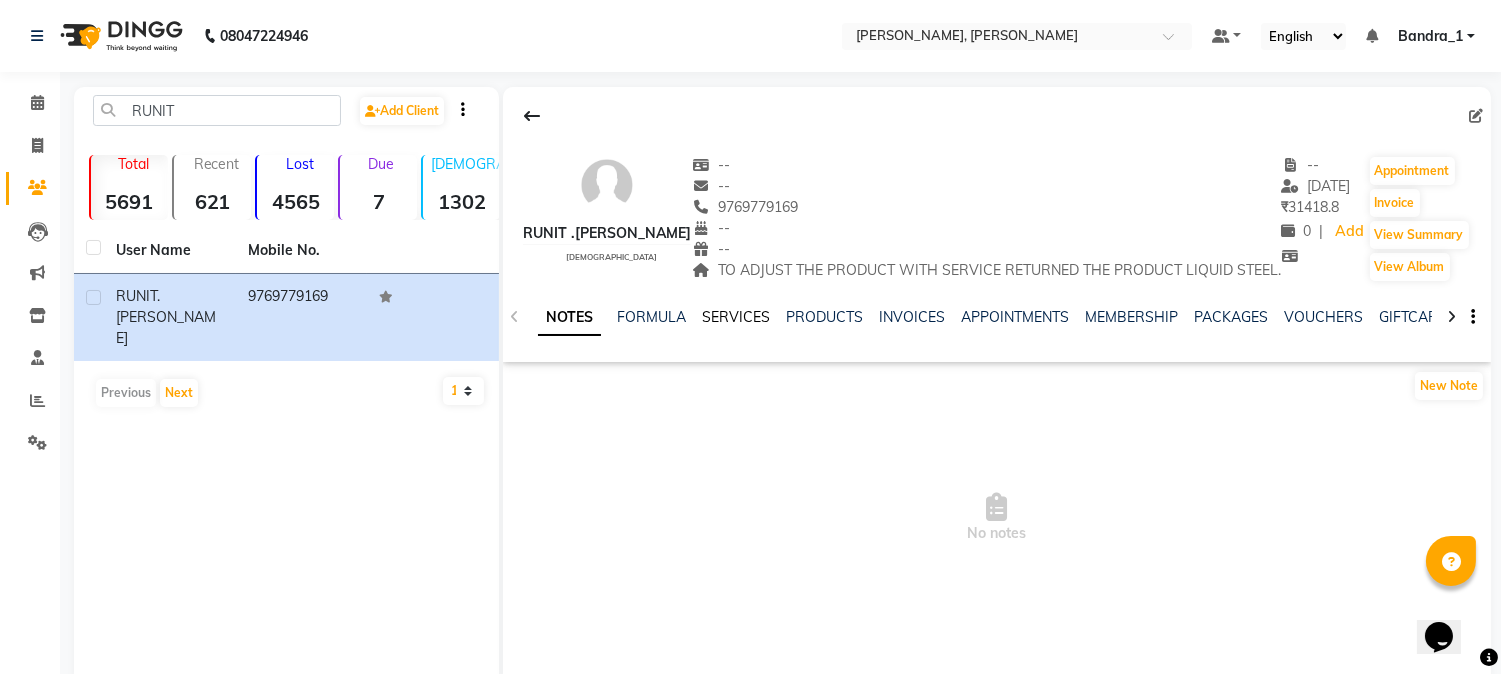 click on "SERVICES" 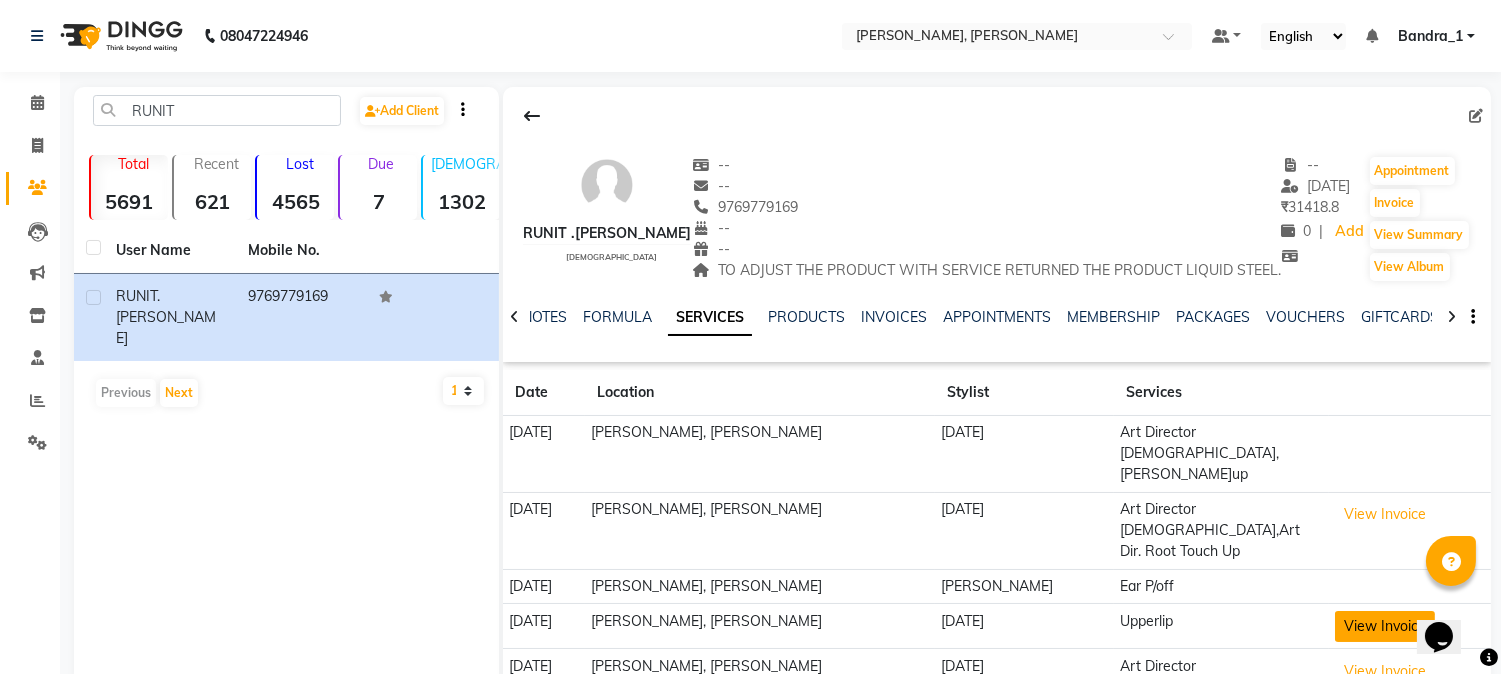 click on "View Invoice" 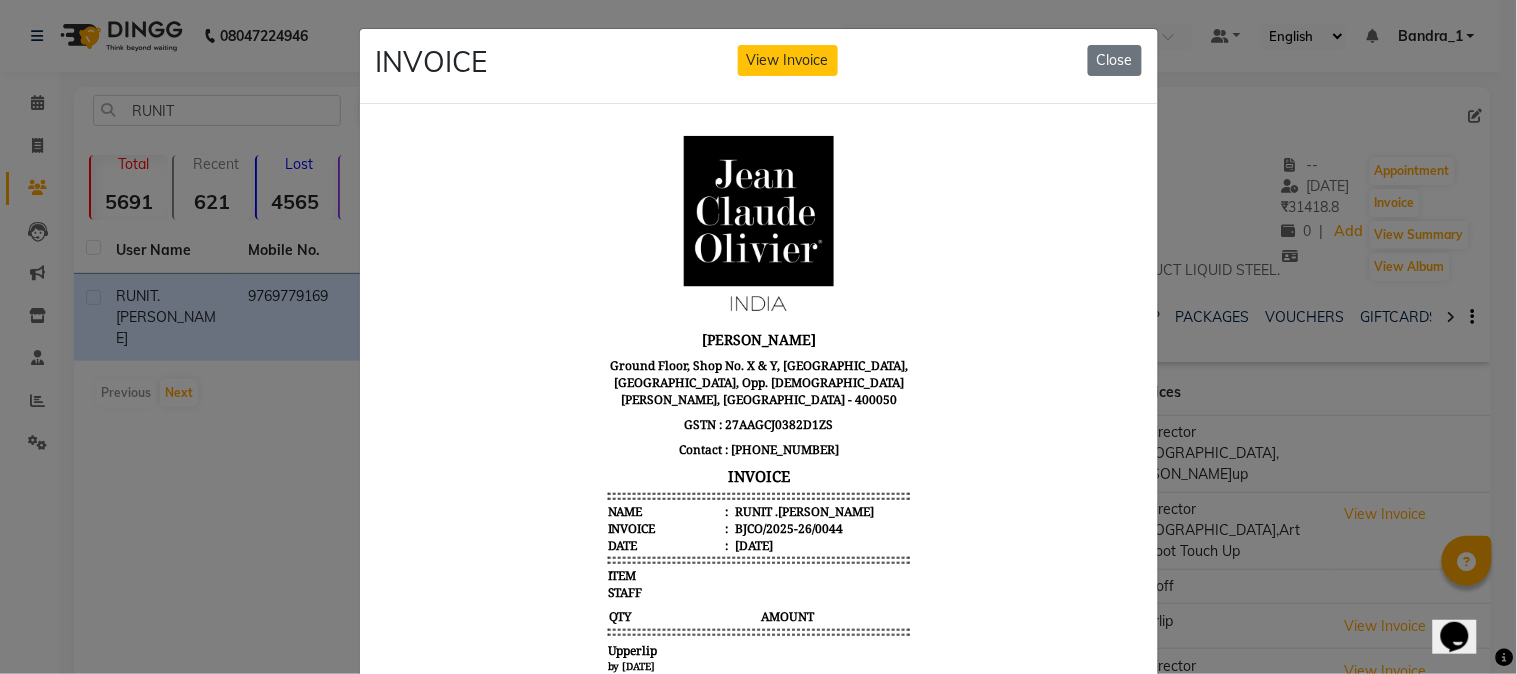 scroll, scrollTop: 15, scrollLeft: 0, axis: vertical 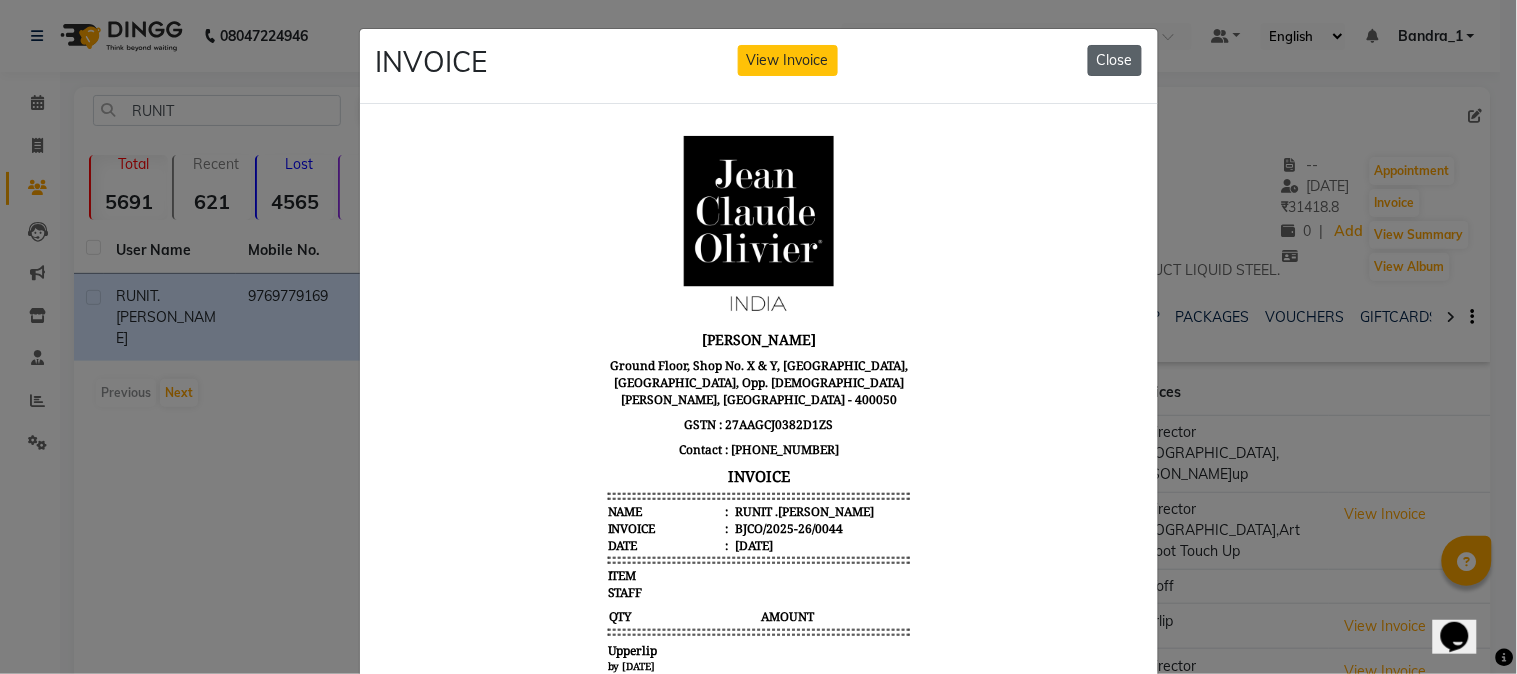 click on "Close" 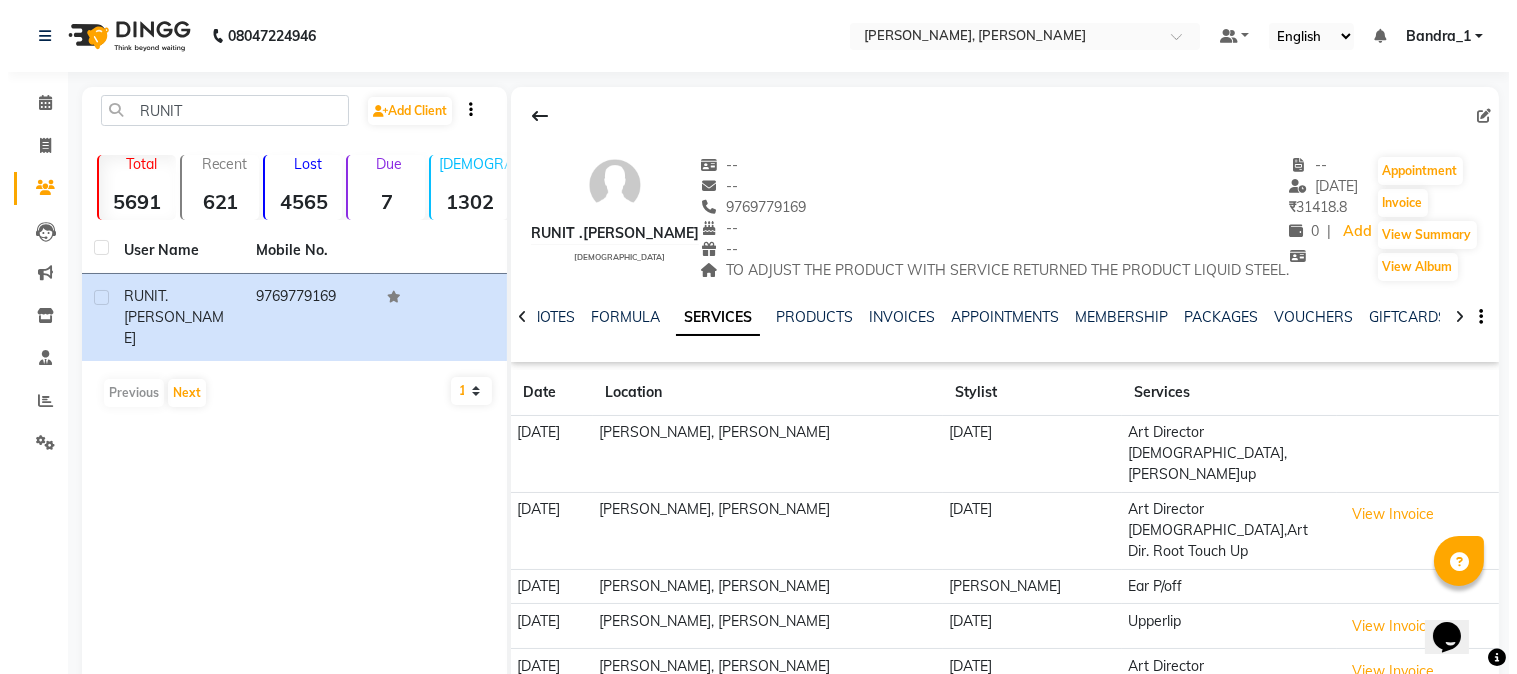 scroll, scrollTop: 43, scrollLeft: 0, axis: vertical 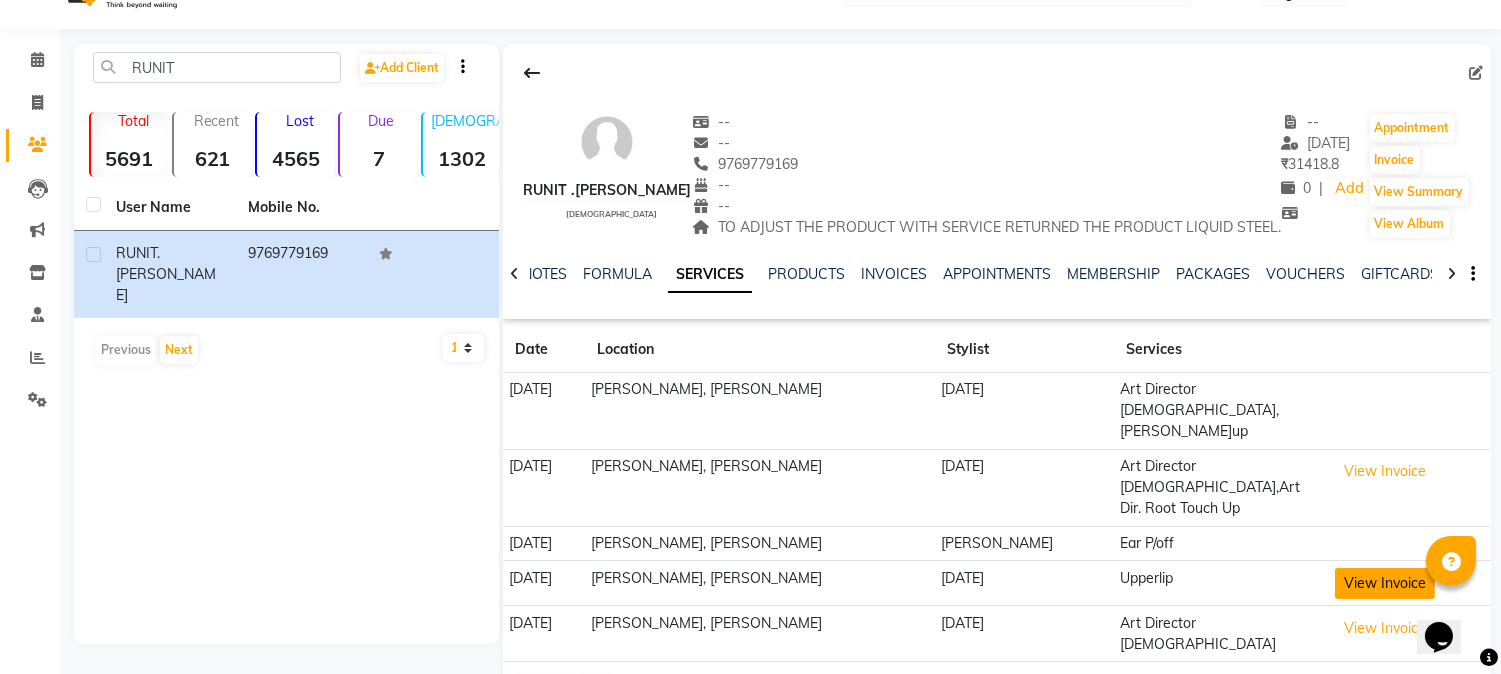 click on "View Invoice" 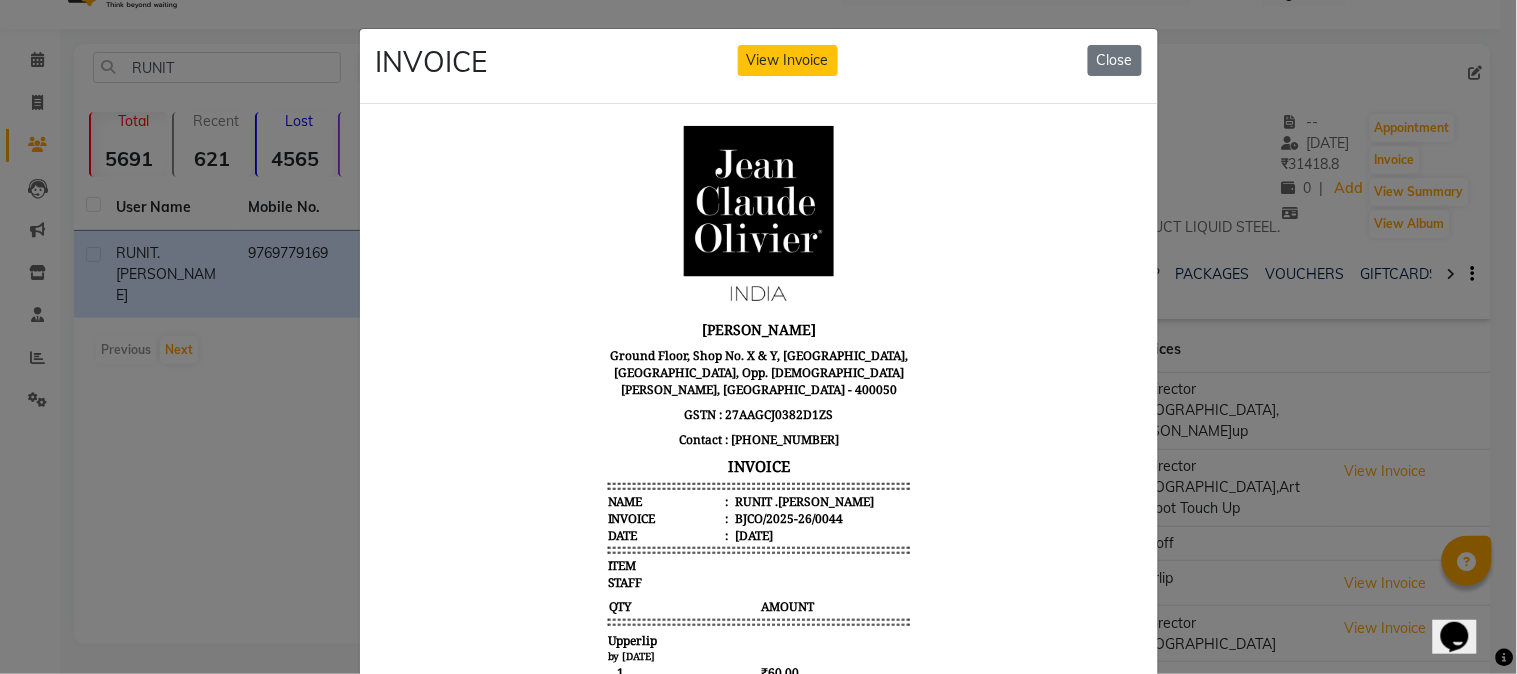 scroll, scrollTop: 15, scrollLeft: 0, axis: vertical 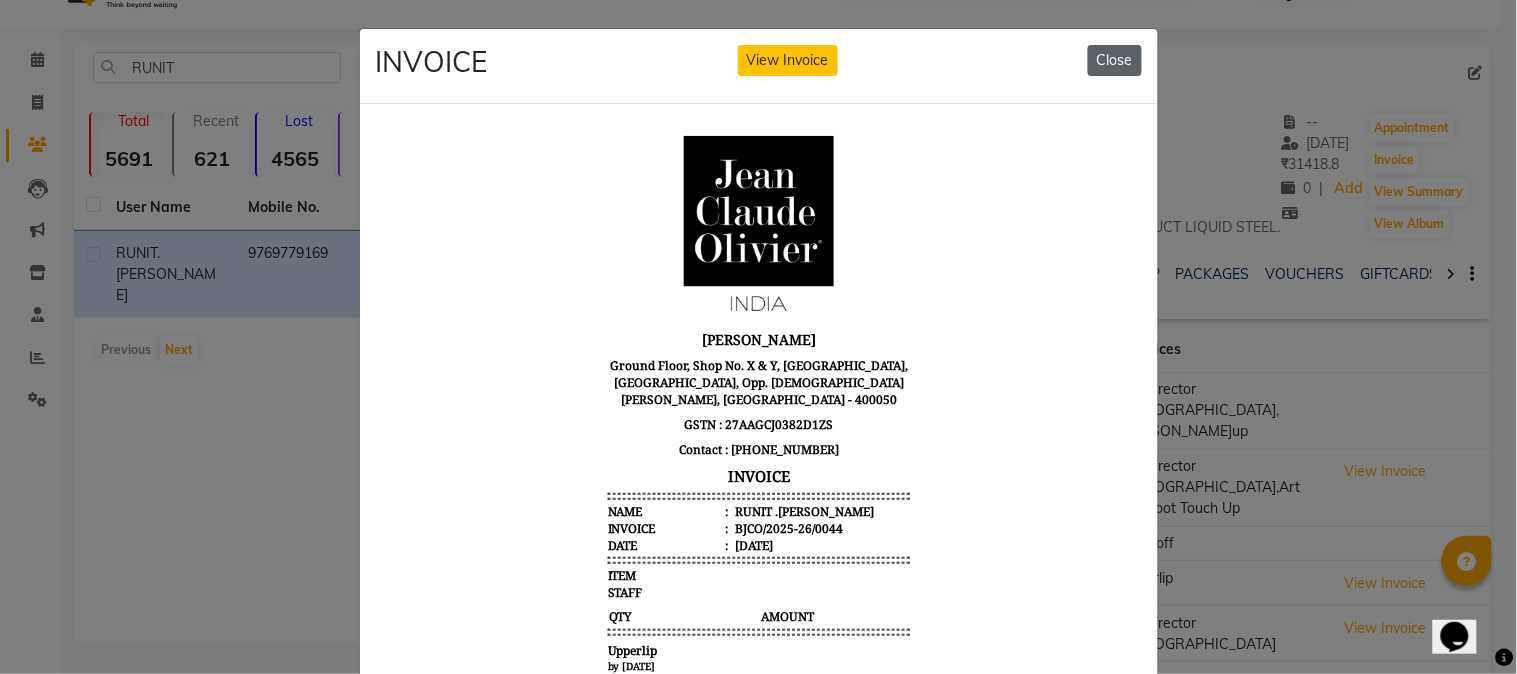 click on "Close" 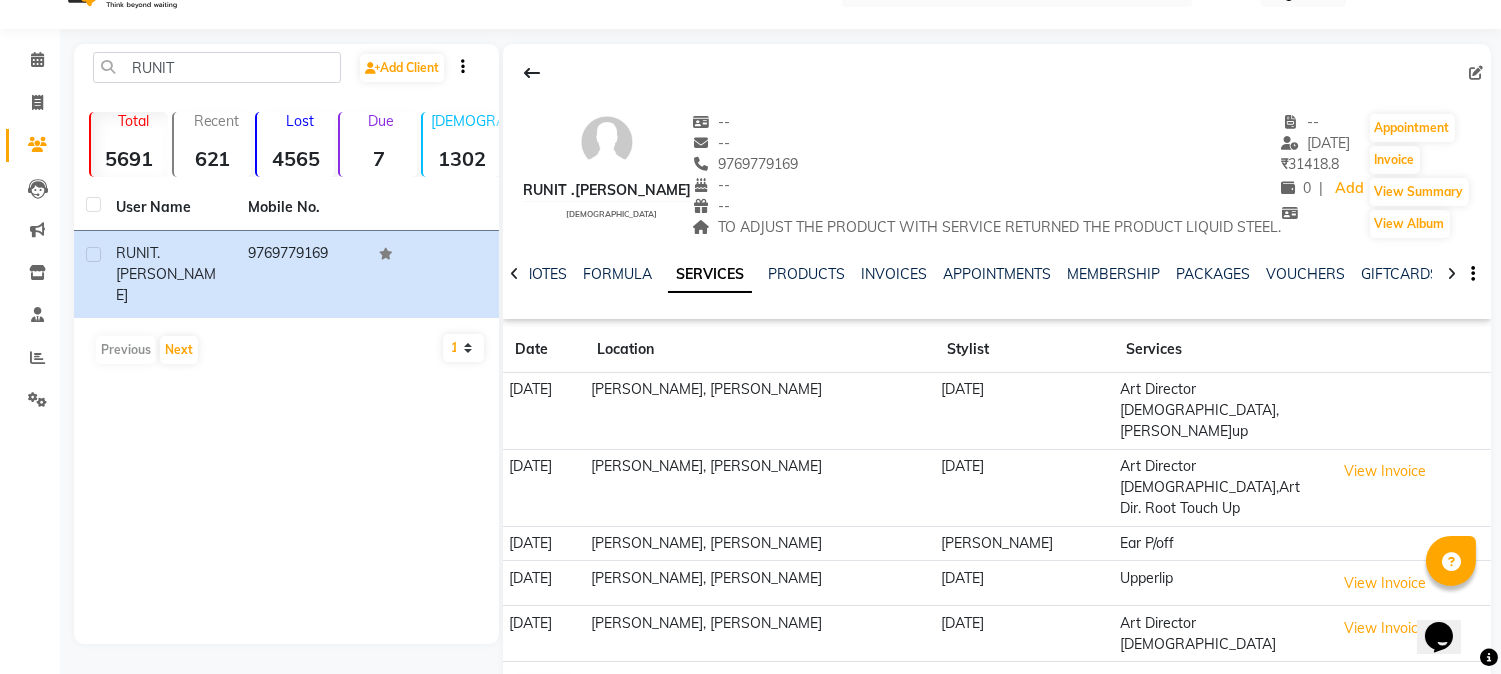 click on "Next" 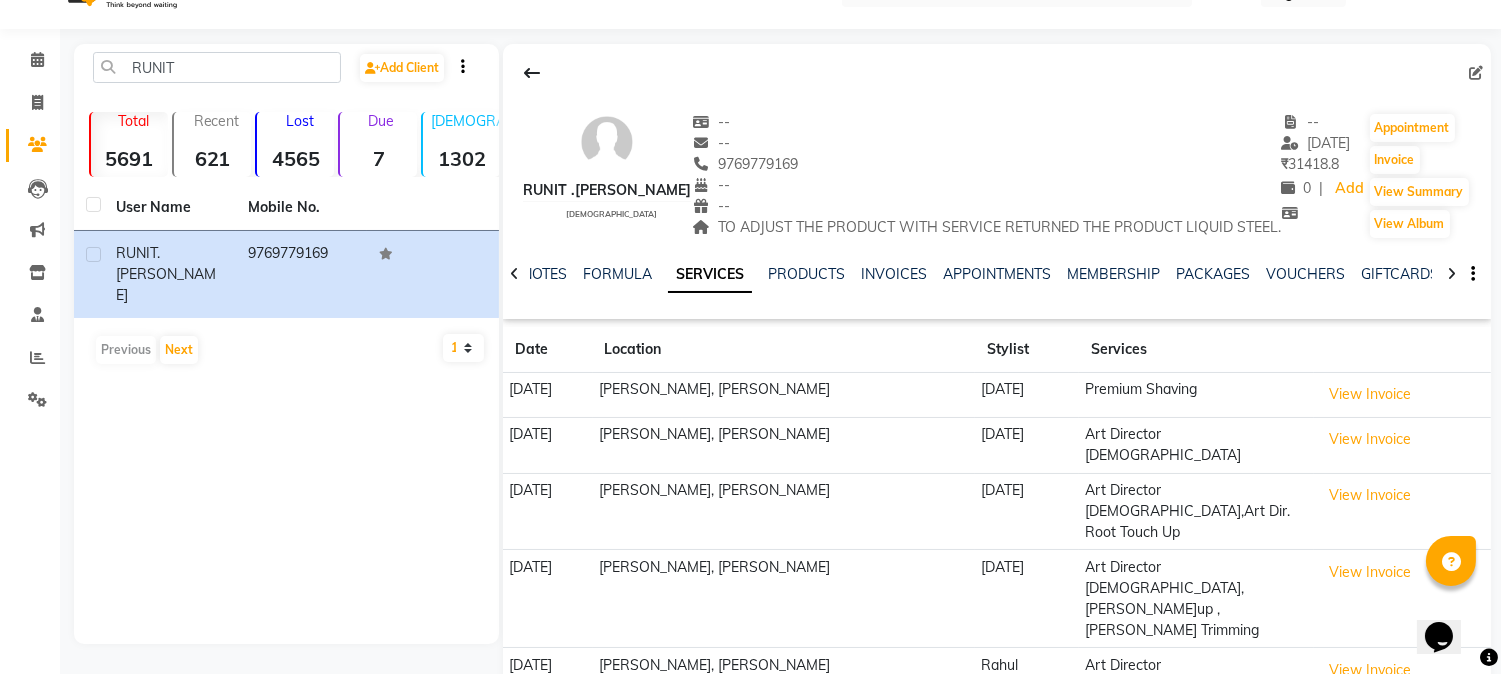 scroll, scrollTop: 74, scrollLeft: 0, axis: vertical 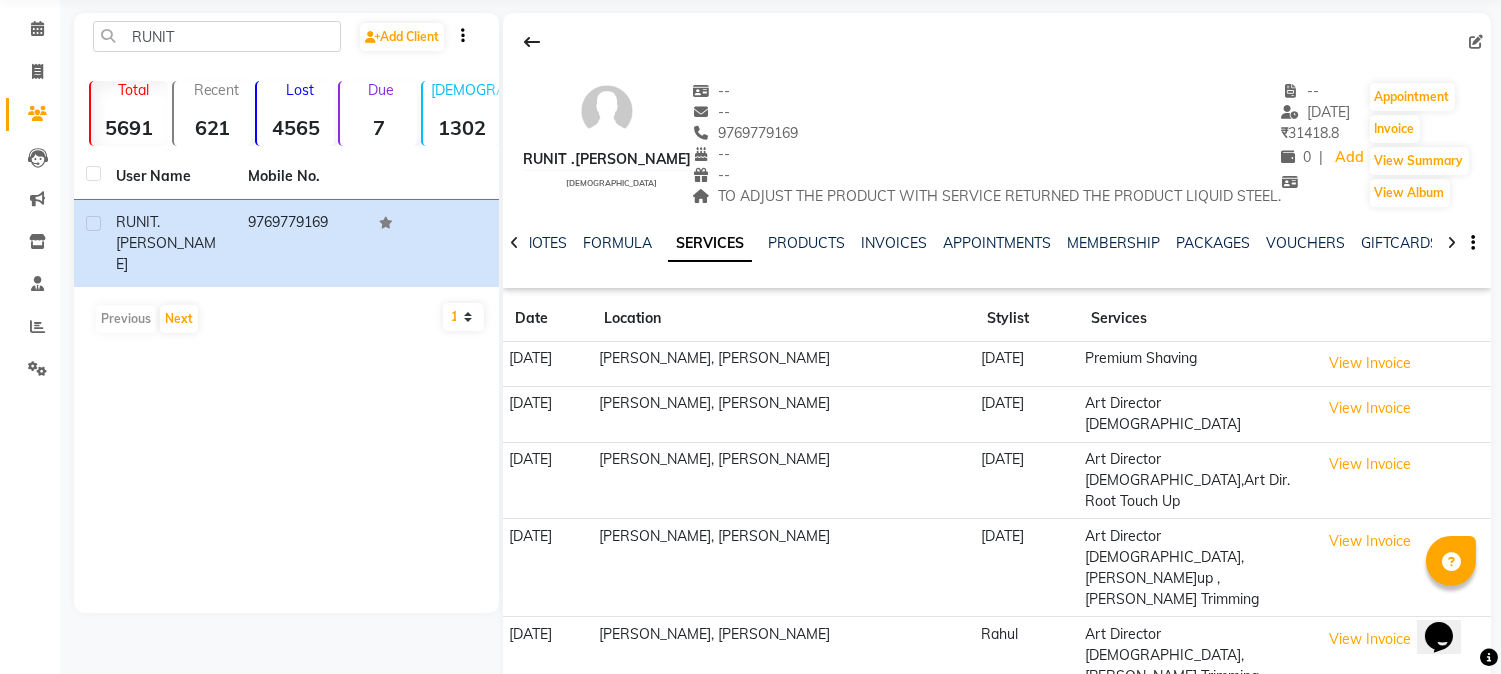 click on "Next" 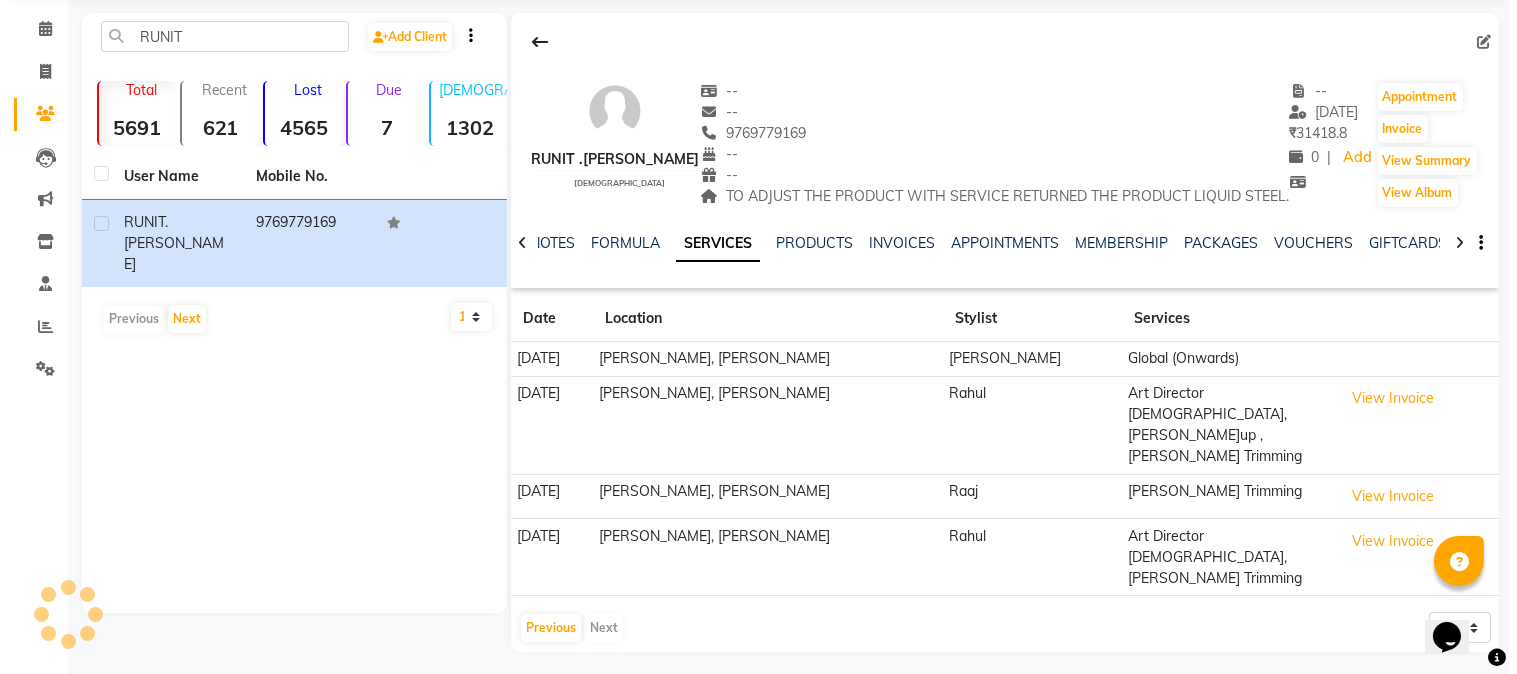 scroll, scrollTop: 42, scrollLeft: 0, axis: vertical 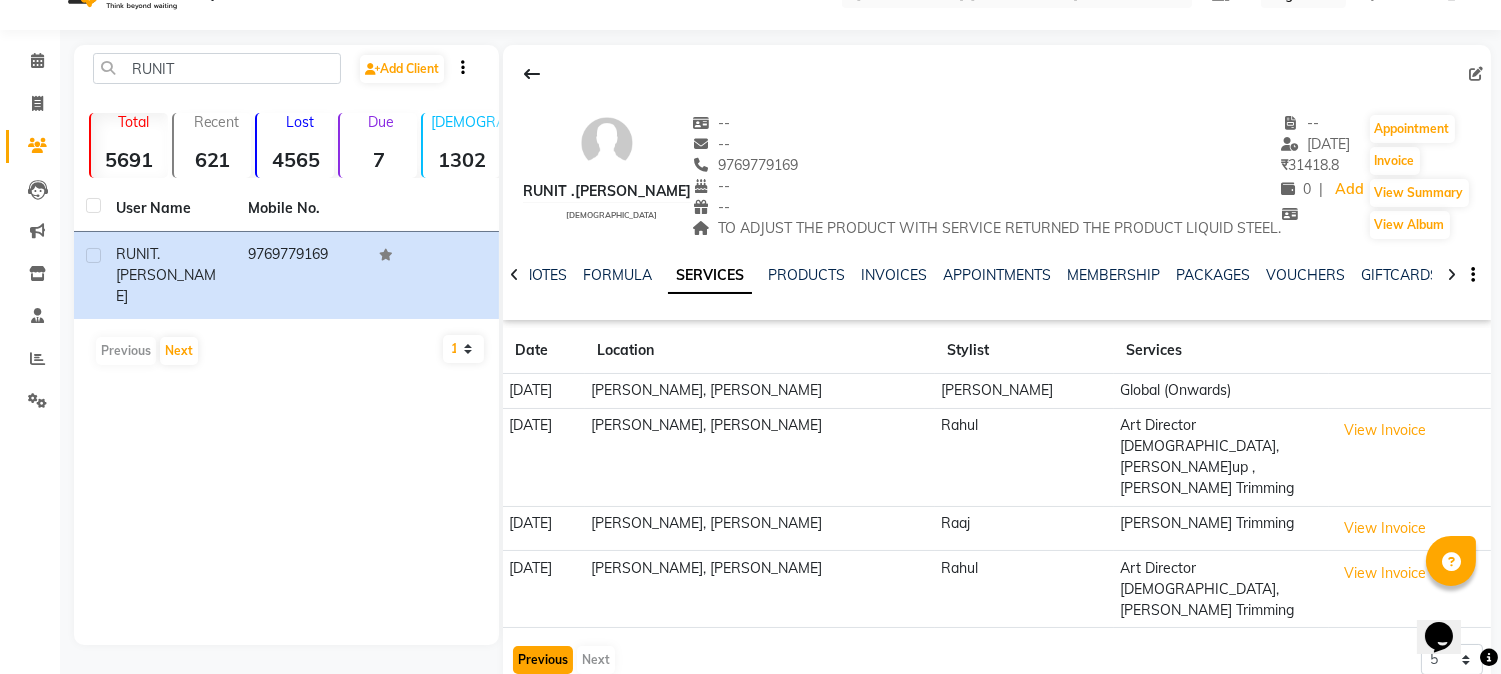 click on "Previous" 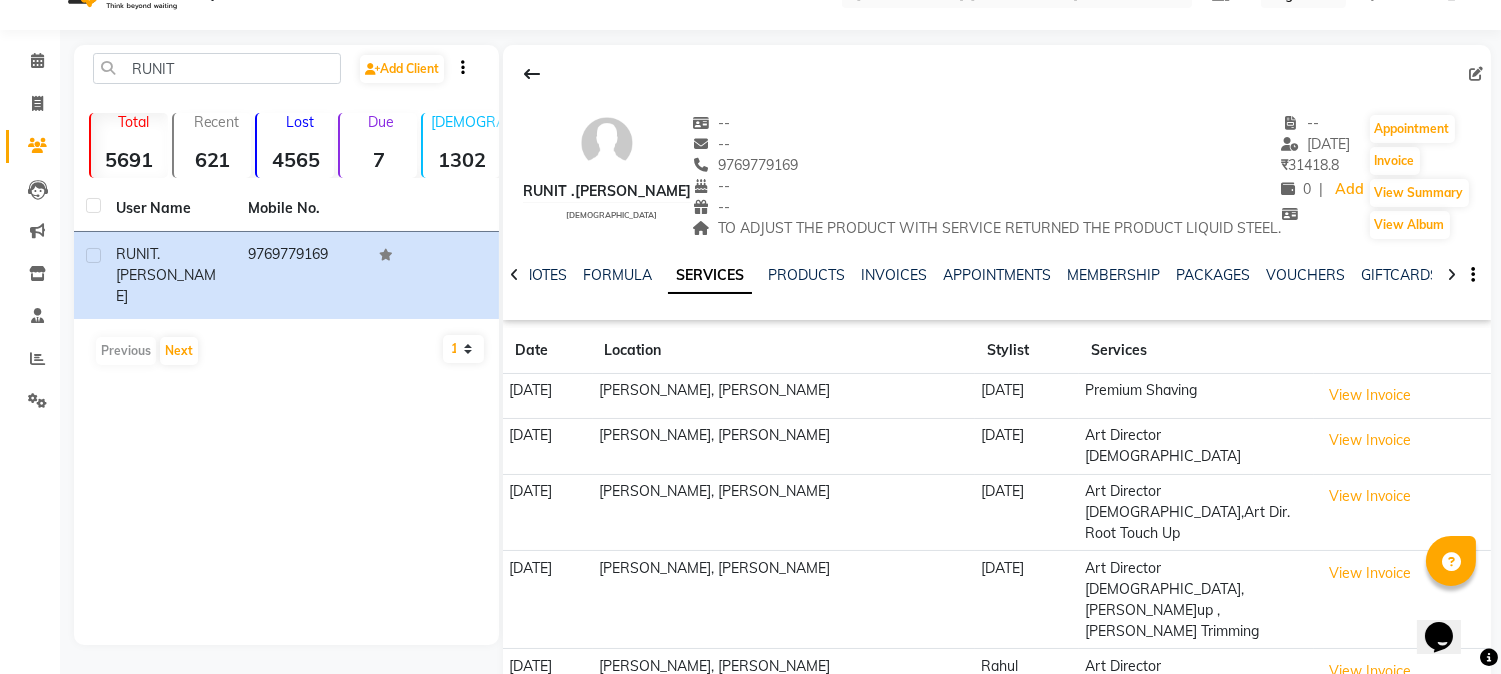click on "Previous" 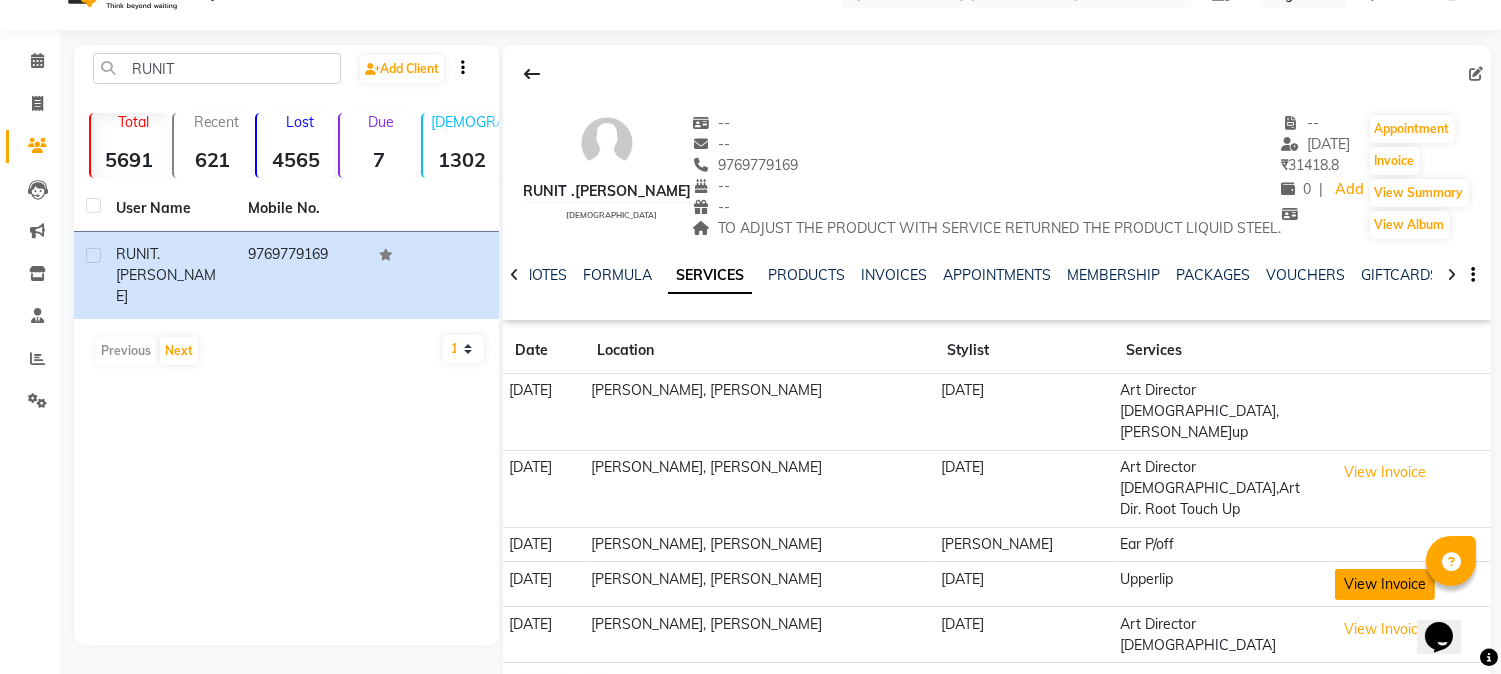 click on "View Invoice" 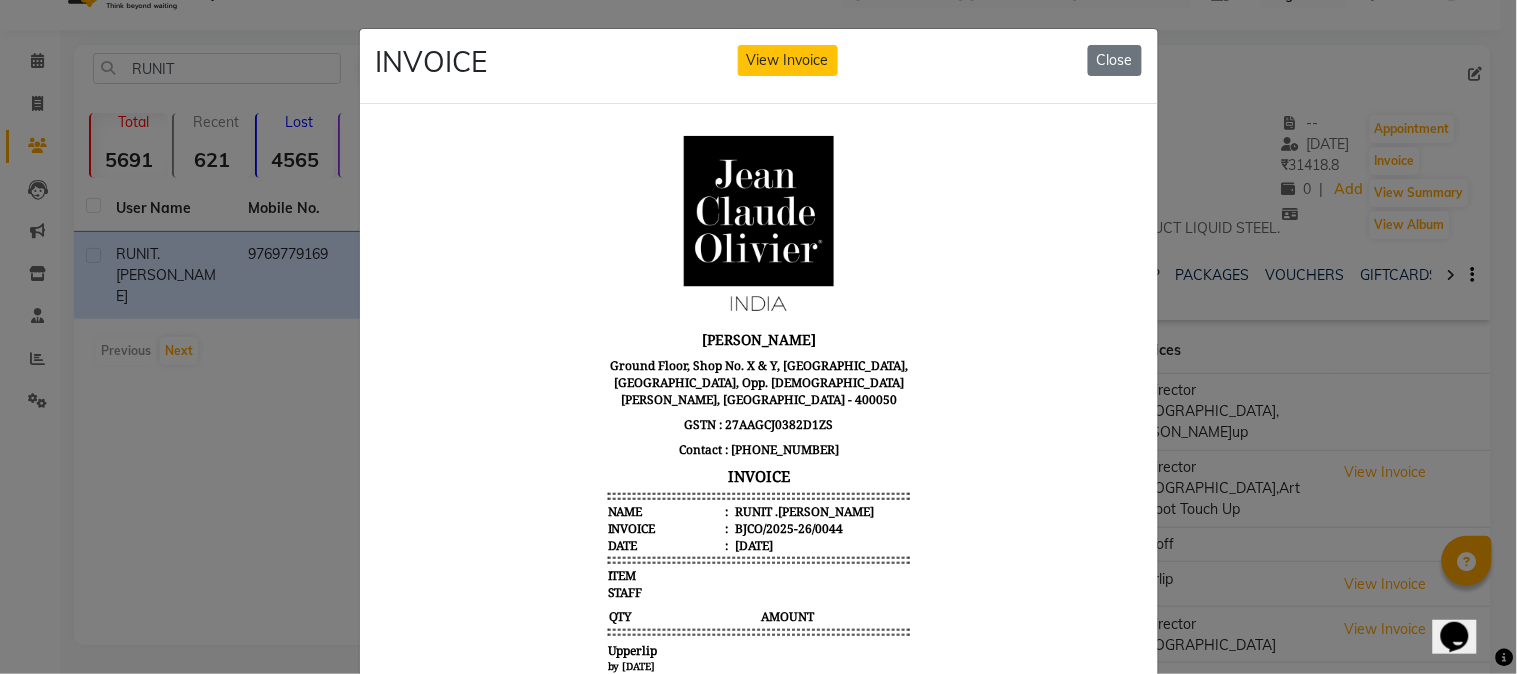scroll, scrollTop: 15, scrollLeft: 0, axis: vertical 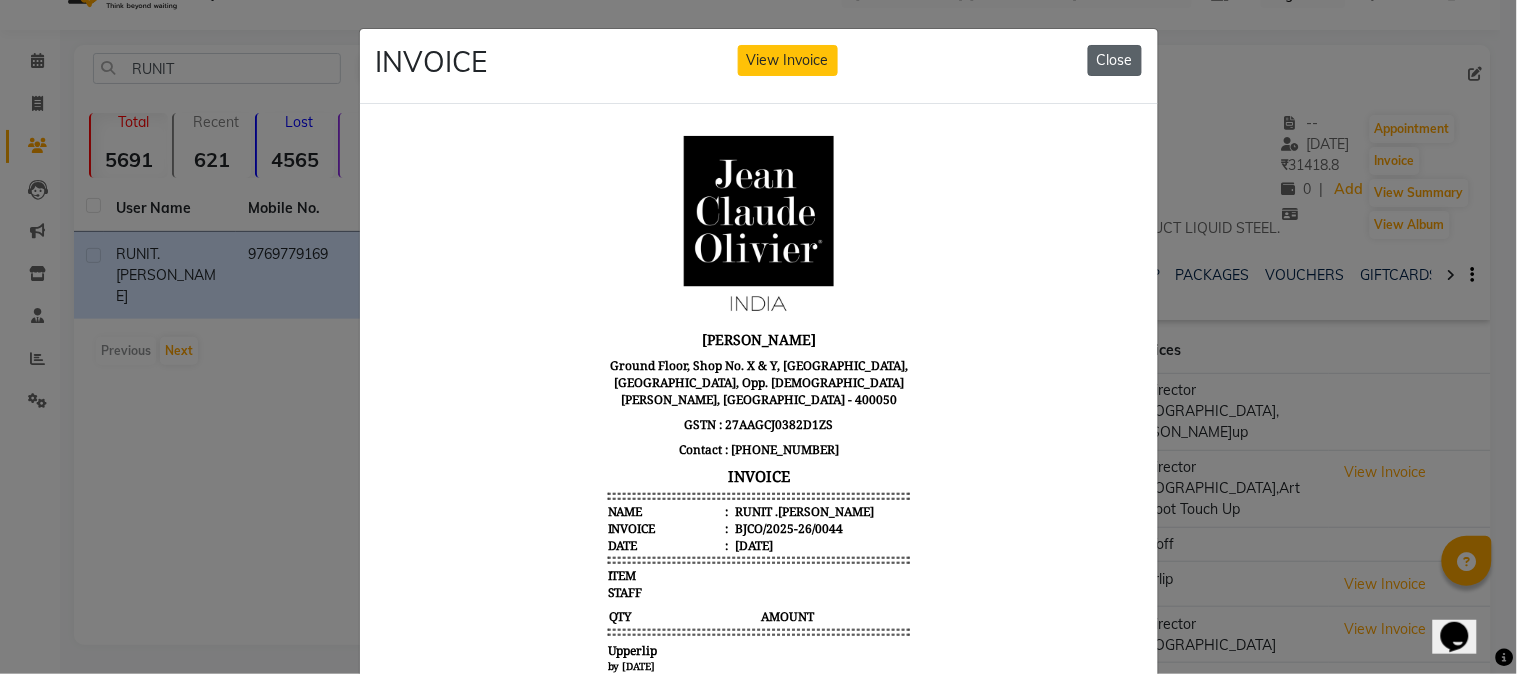 click on "Close" 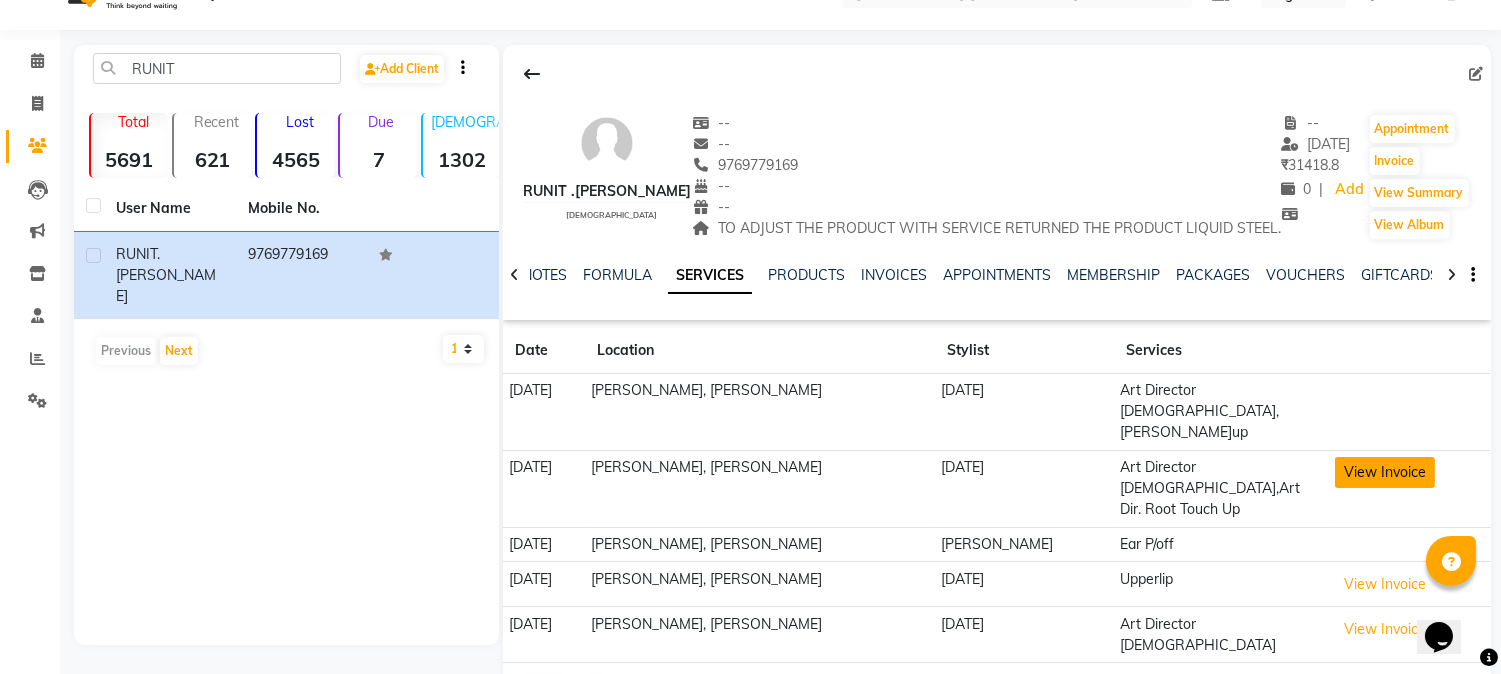 click on "View Invoice" 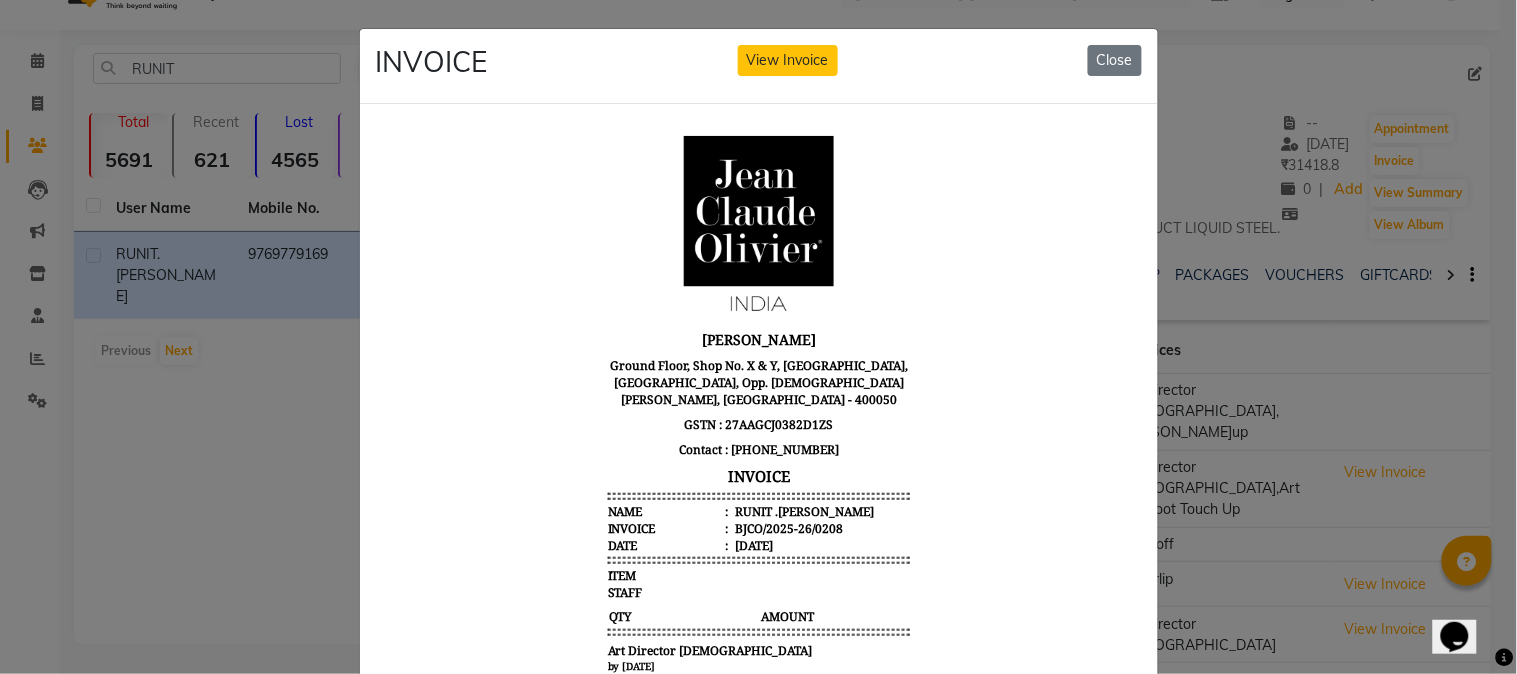 scroll, scrollTop: 15, scrollLeft: 0, axis: vertical 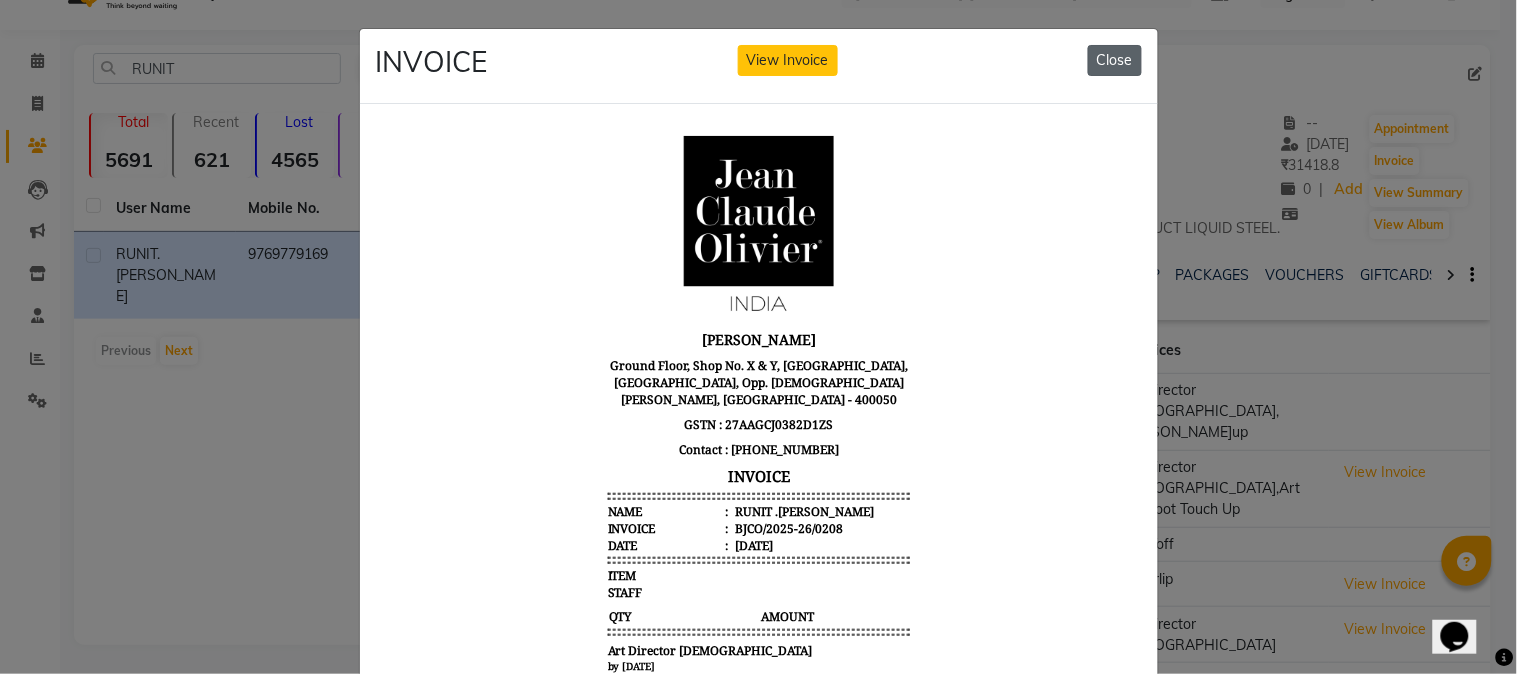 click on "Close" 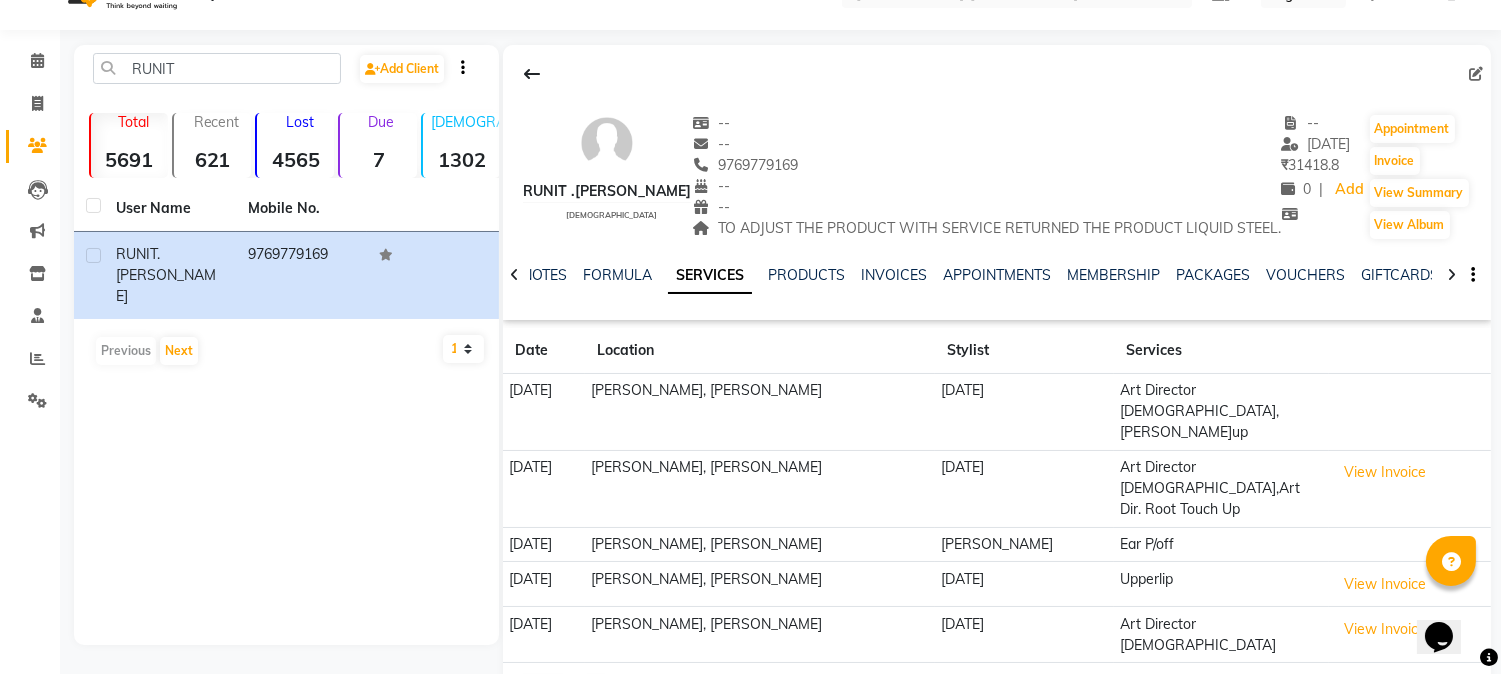 drag, startPoint x: 560, startPoint y: 485, endPoint x: 555, endPoint y: 495, distance: 11.18034 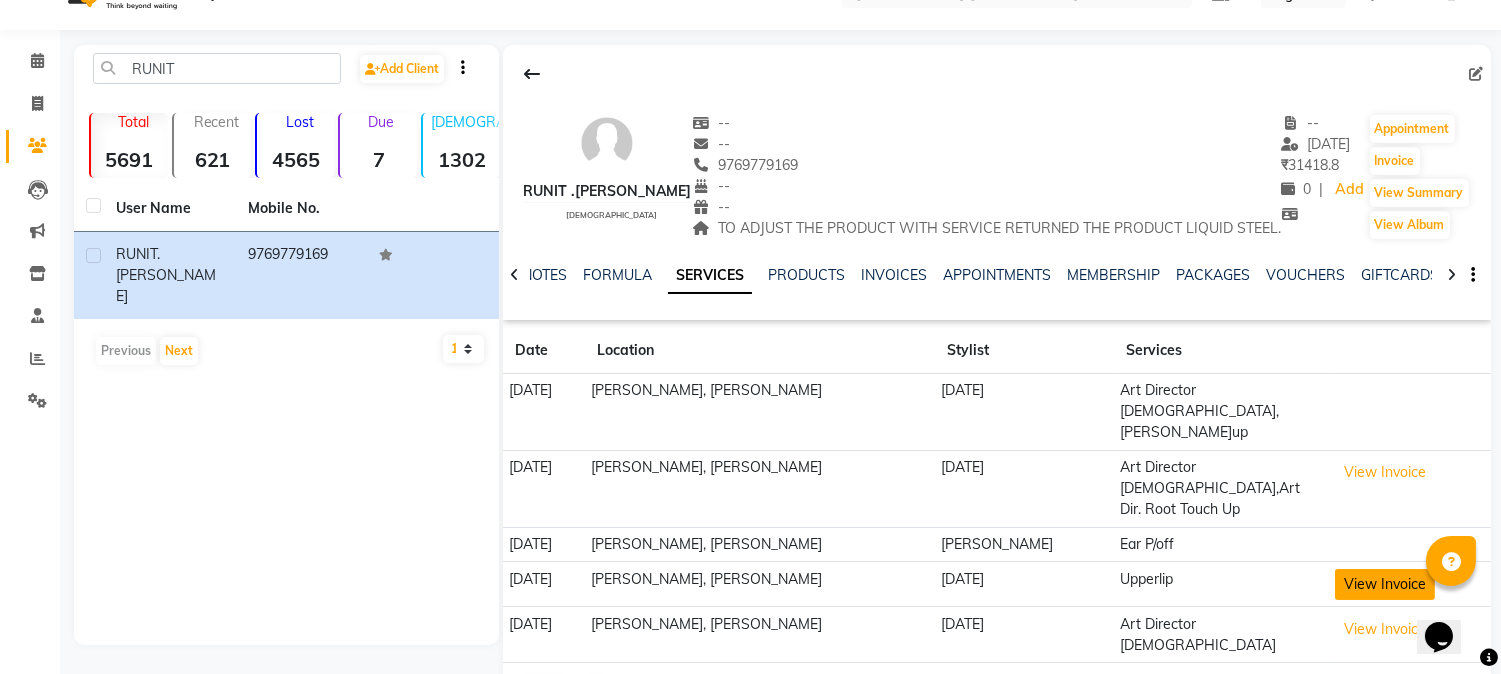 click on "View Invoice" 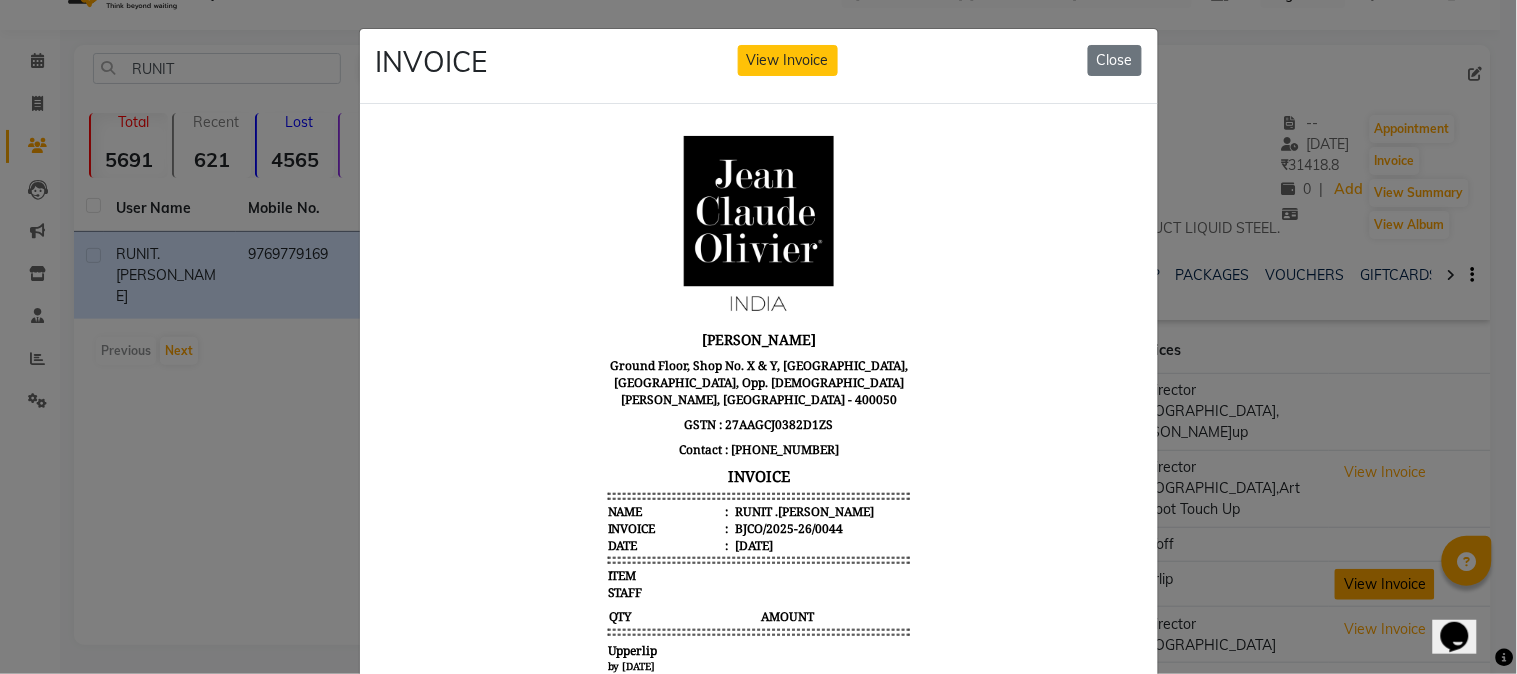 scroll, scrollTop: 0, scrollLeft: 0, axis: both 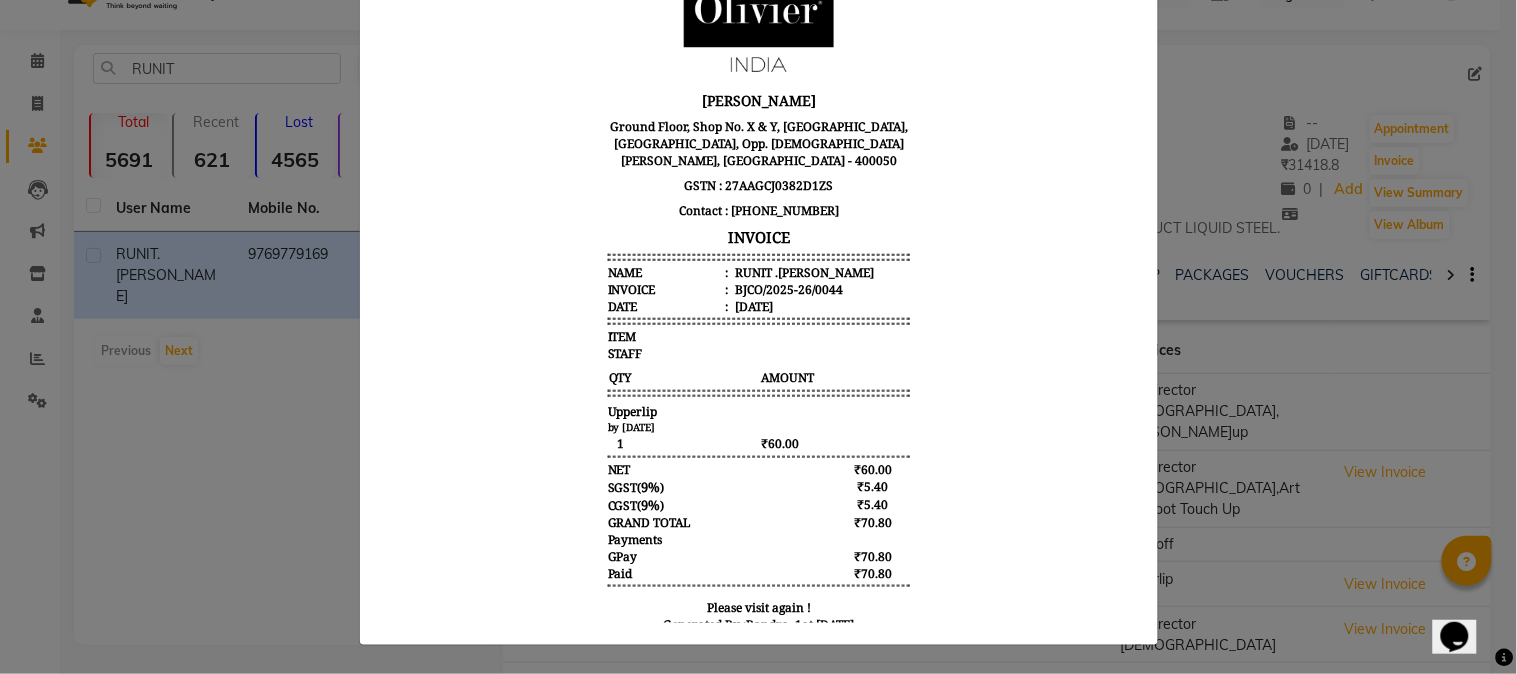click on "[PERSON_NAME]
Ground Floor, Shop No. X & Y, [GEOGRAPHIC_DATA], [GEOGRAPHIC_DATA], Opp. [DEMOGRAPHIC_DATA][PERSON_NAME], [GEOGRAPHIC_DATA] - 400050
GSTN :
27AAGCJ0382D1ZS
Contact : [PHONE_NUMBER]
INVOICE
Name  :
RUNIT .[PERSON_NAME]
Invoice  :
BJCO/2025-26/0044
Date  :
[DATE]
ITEM
STAFF
QTY AMOUNT
1" at bounding box center (758, 271) 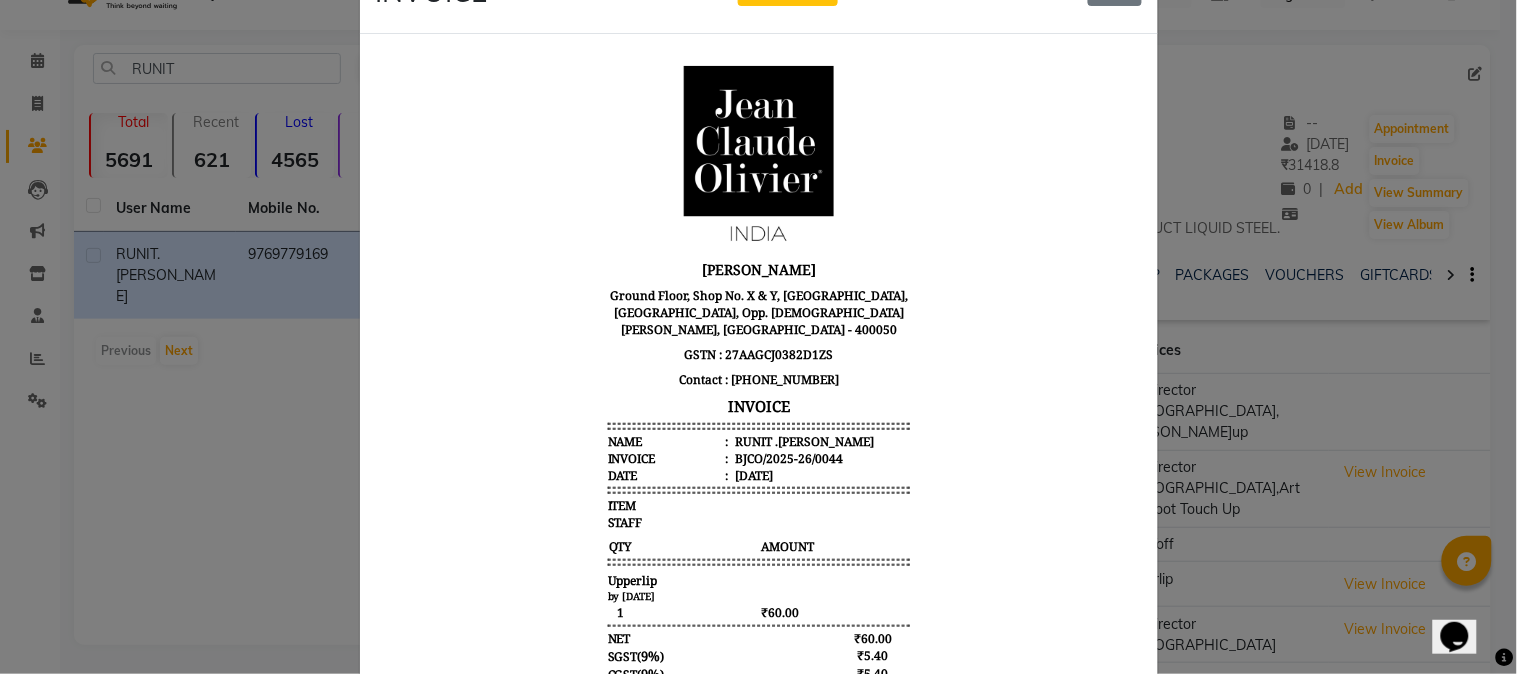 scroll, scrollTop: 0, scrollLeft: 0, axis: both 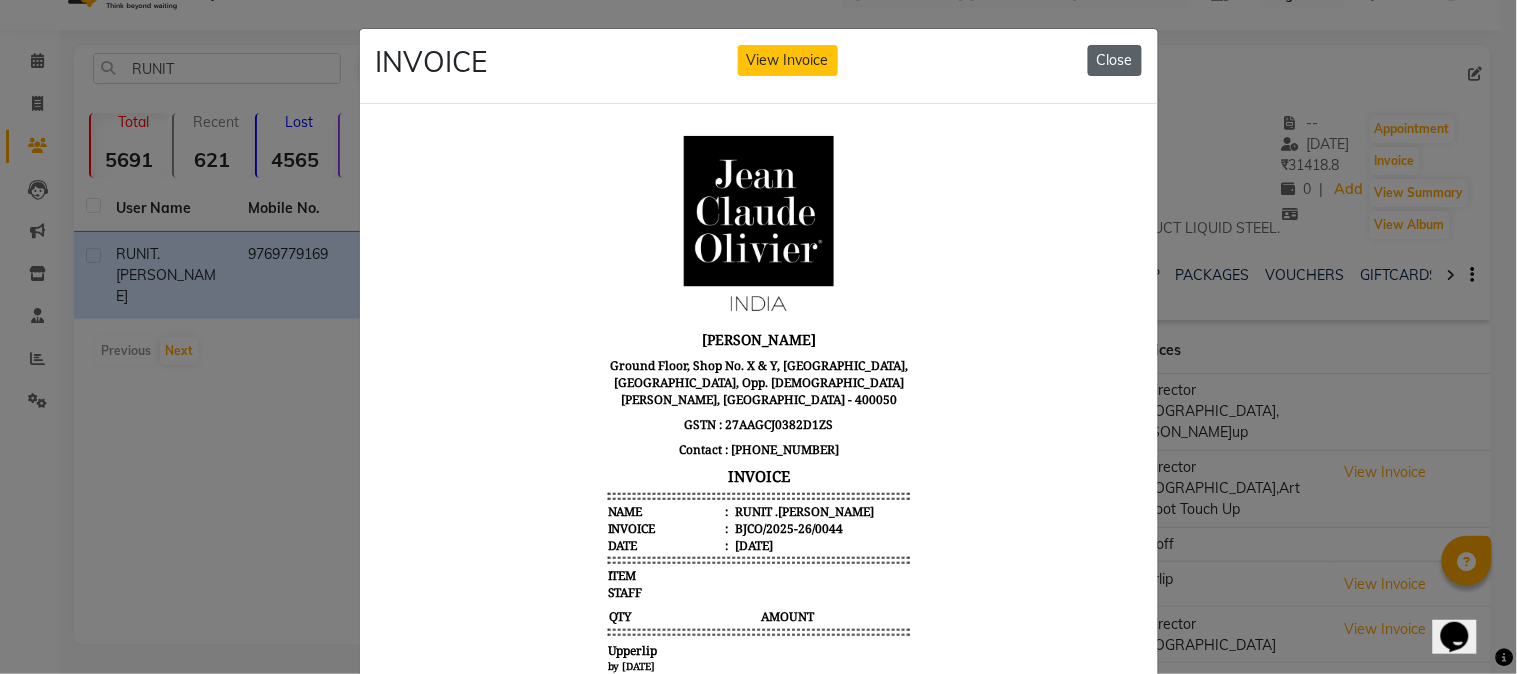 click on "Close" 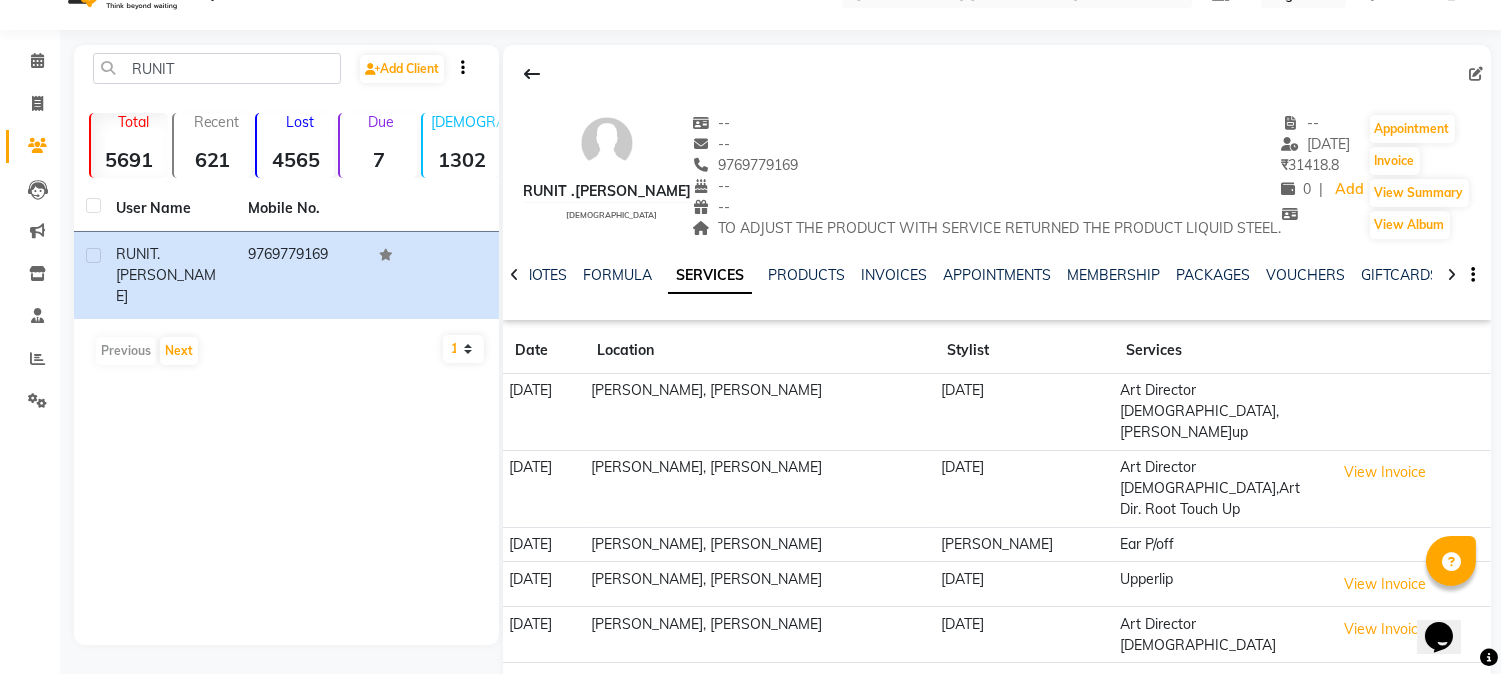 click on "[PERSON_NAME]" 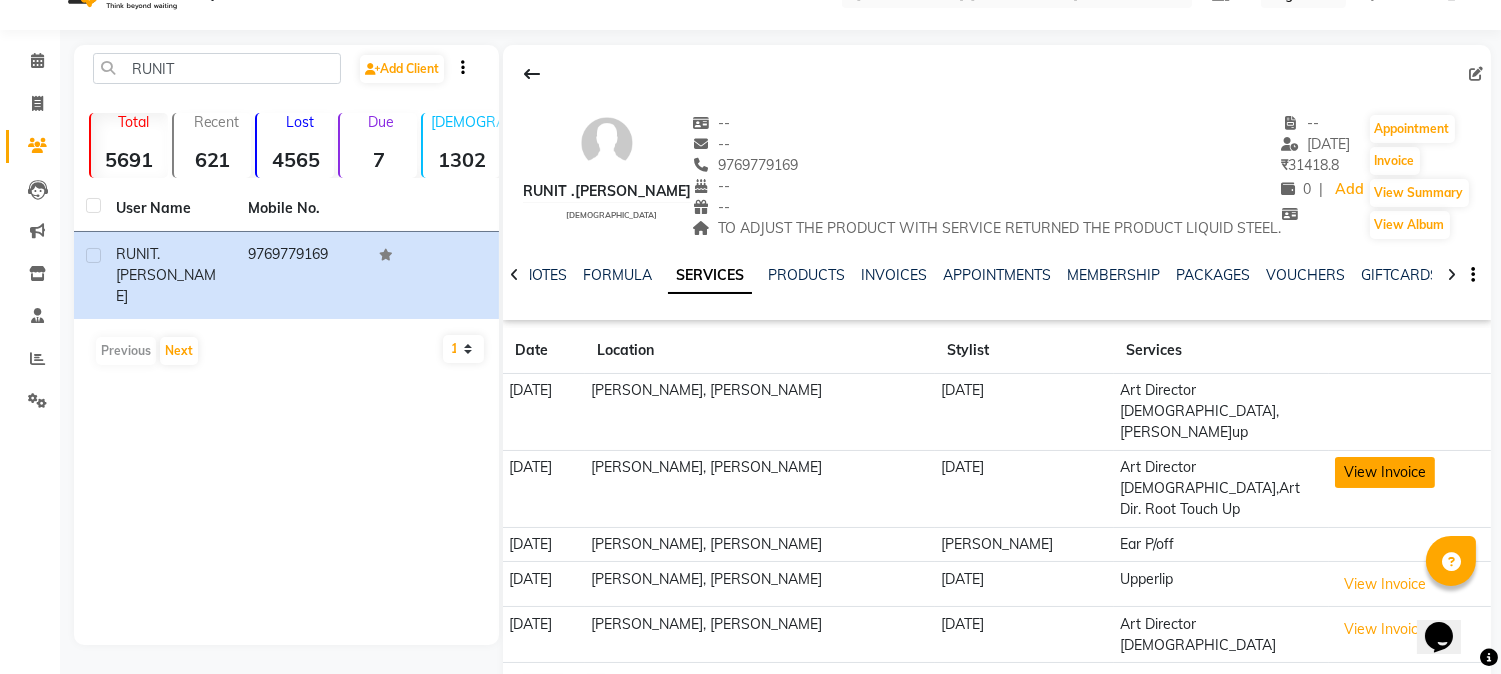 click on "View Invoice" 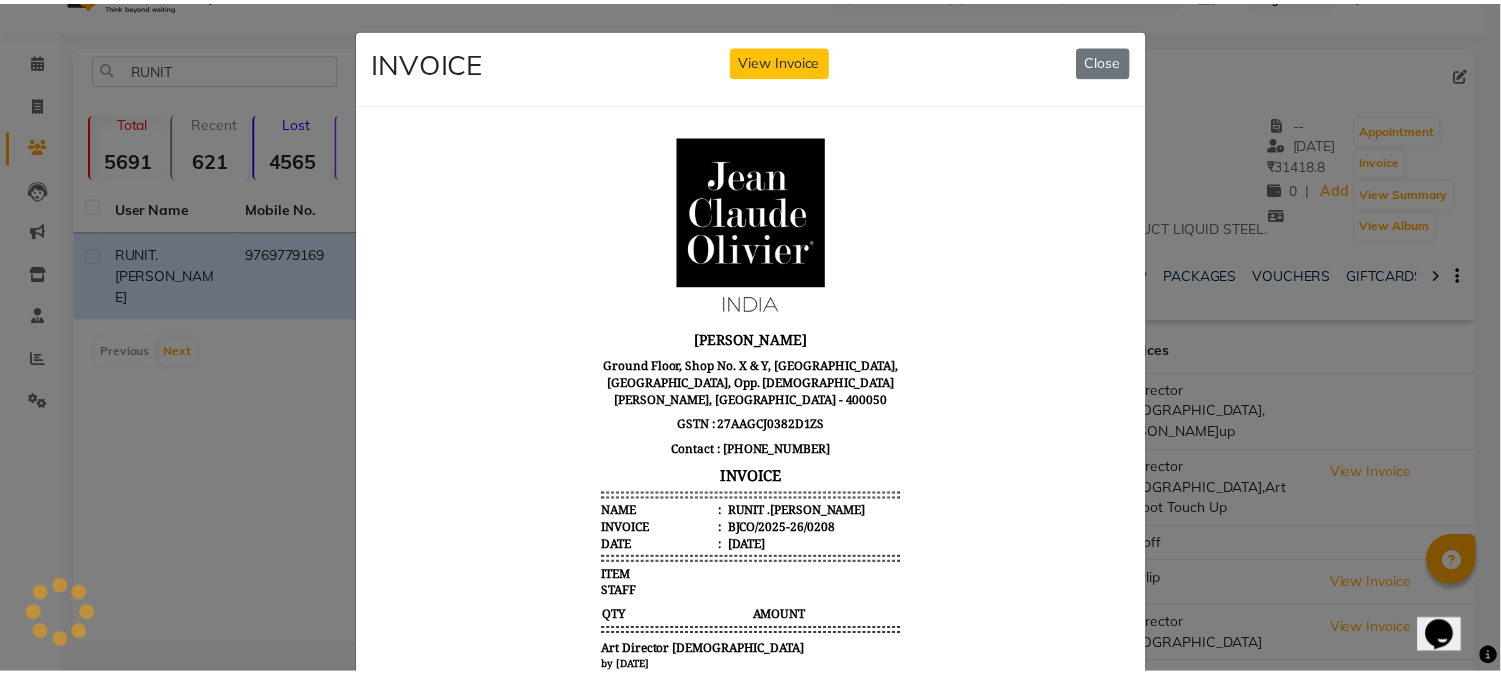 scroll, scrollTop: 0, scrollLeft: 0, axis: both 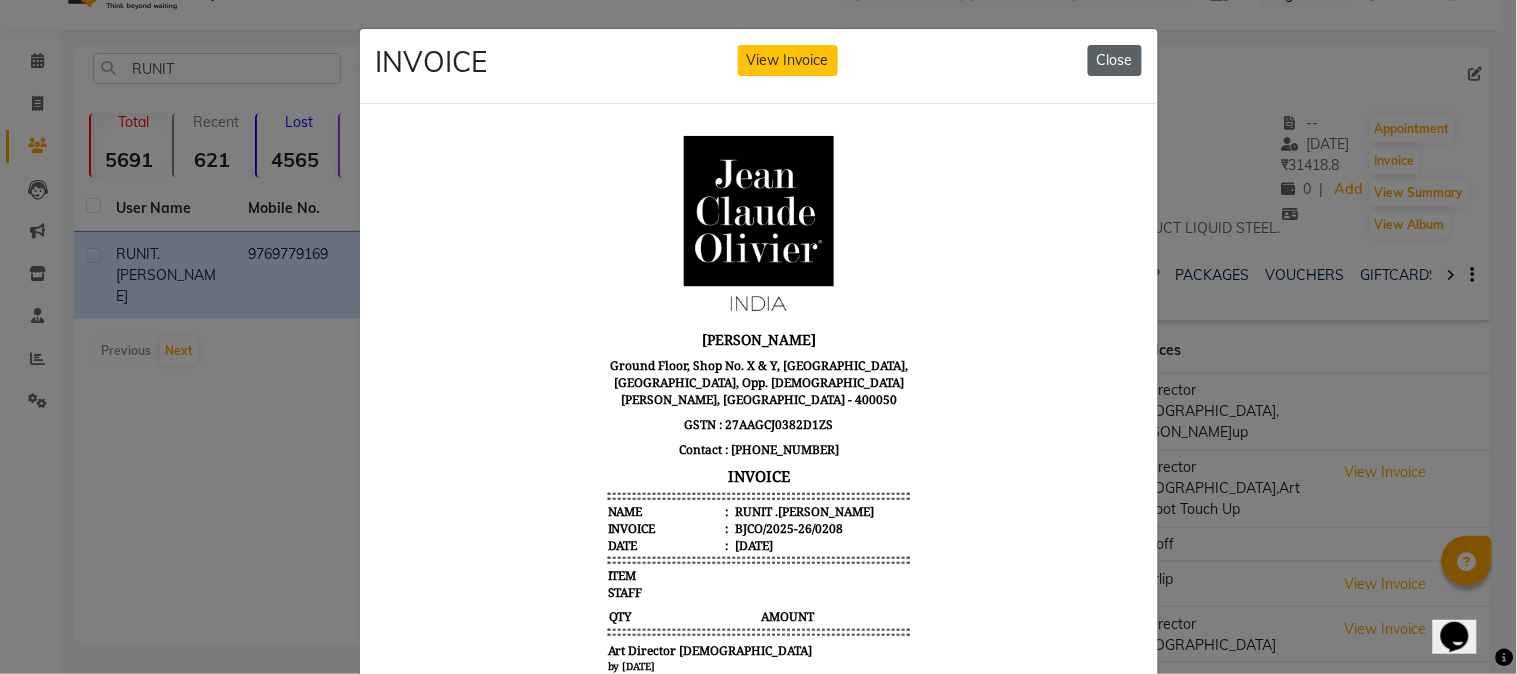 click on "Close" 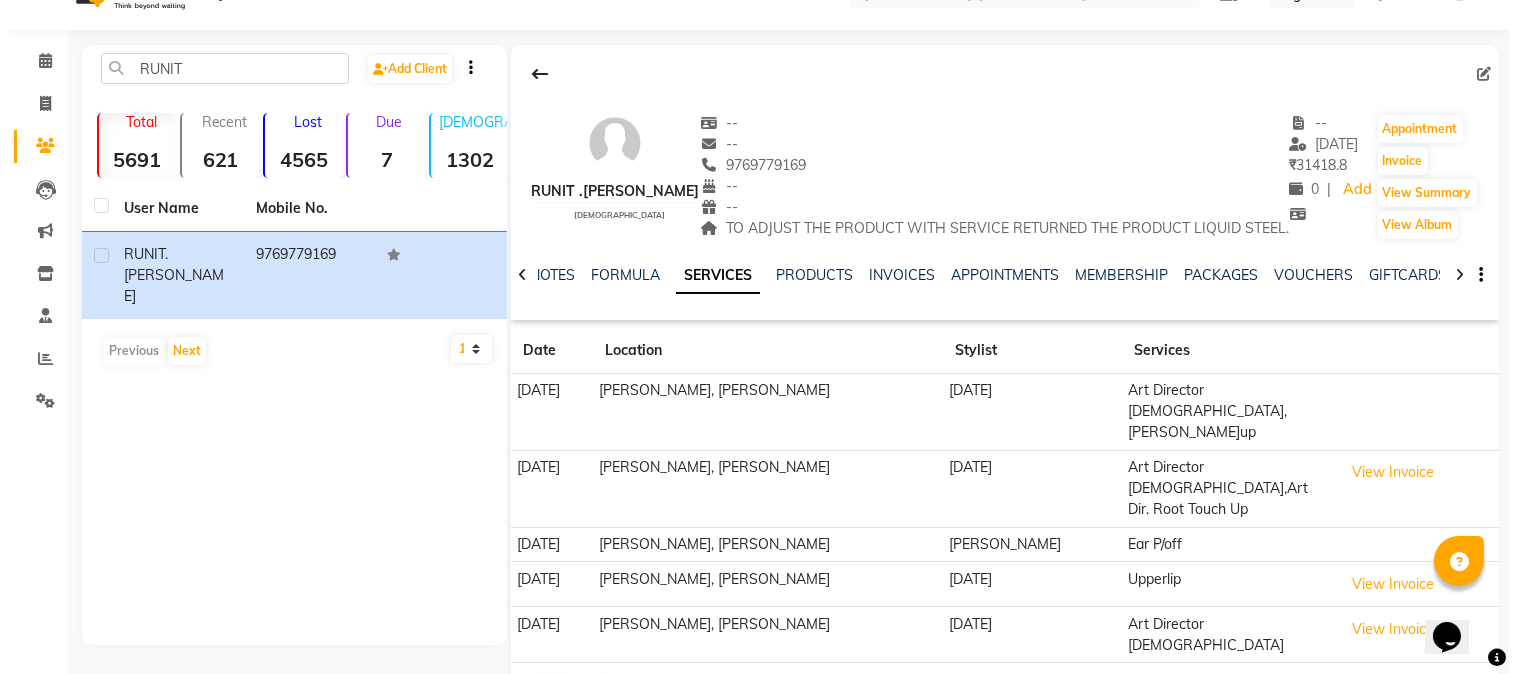scroll, scrollTop: 0, scrollLeft: 0, axis: both 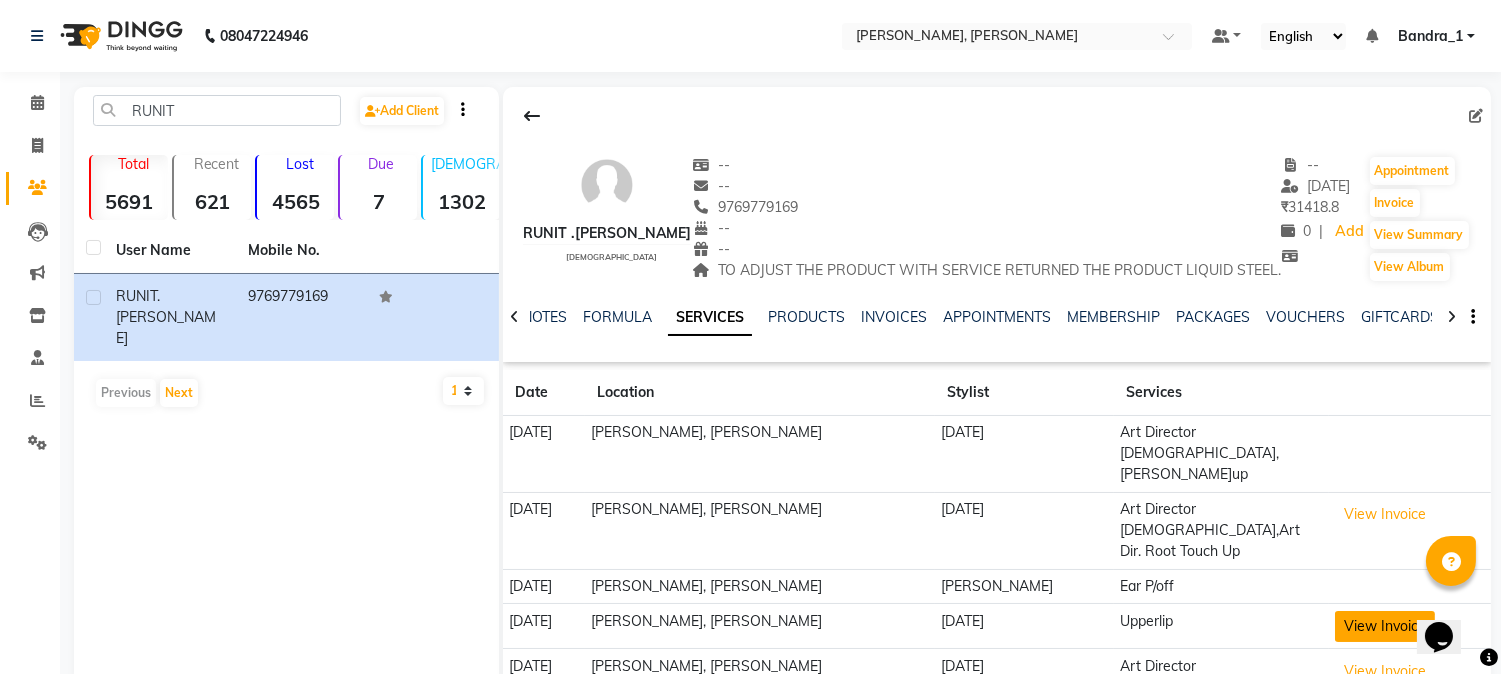 click on "View Invoice" 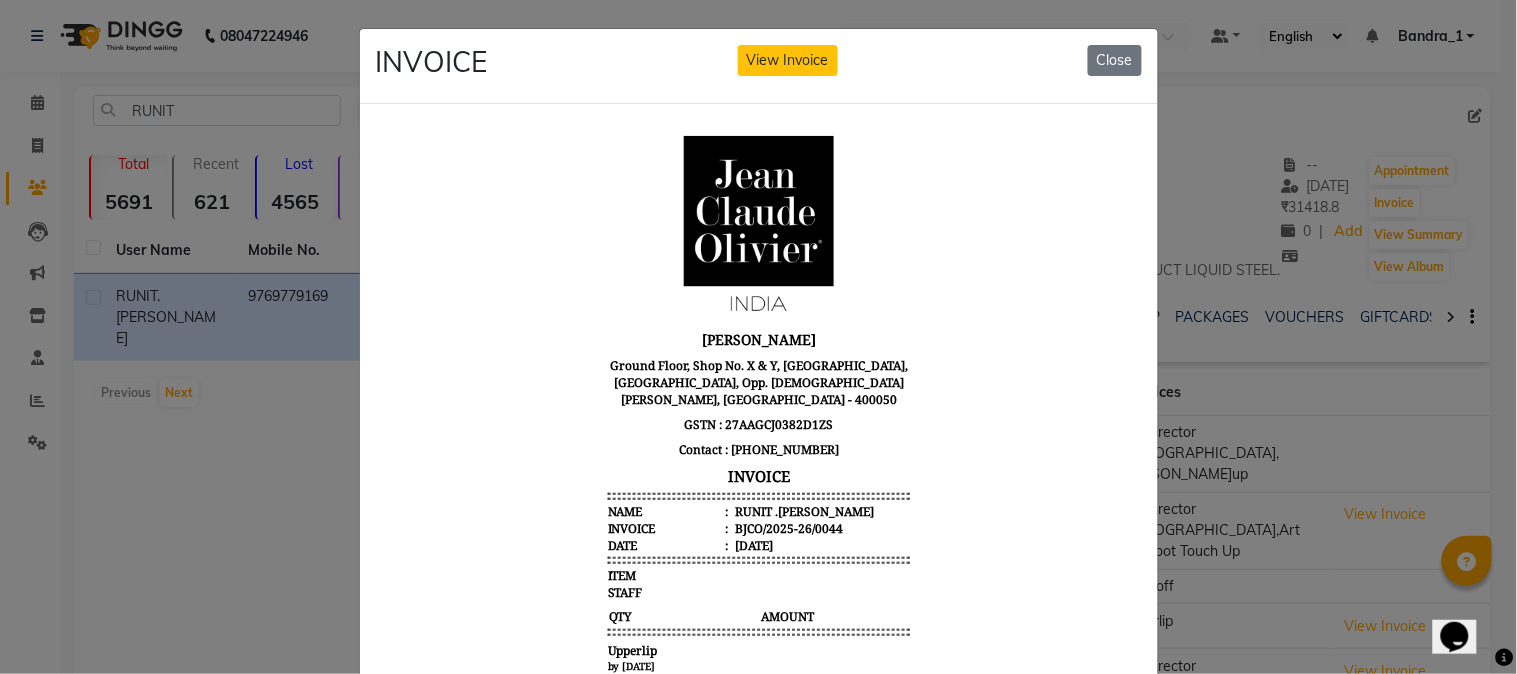 scroll, scrollTop: 15, scrollLeft: 0, axis: vertical 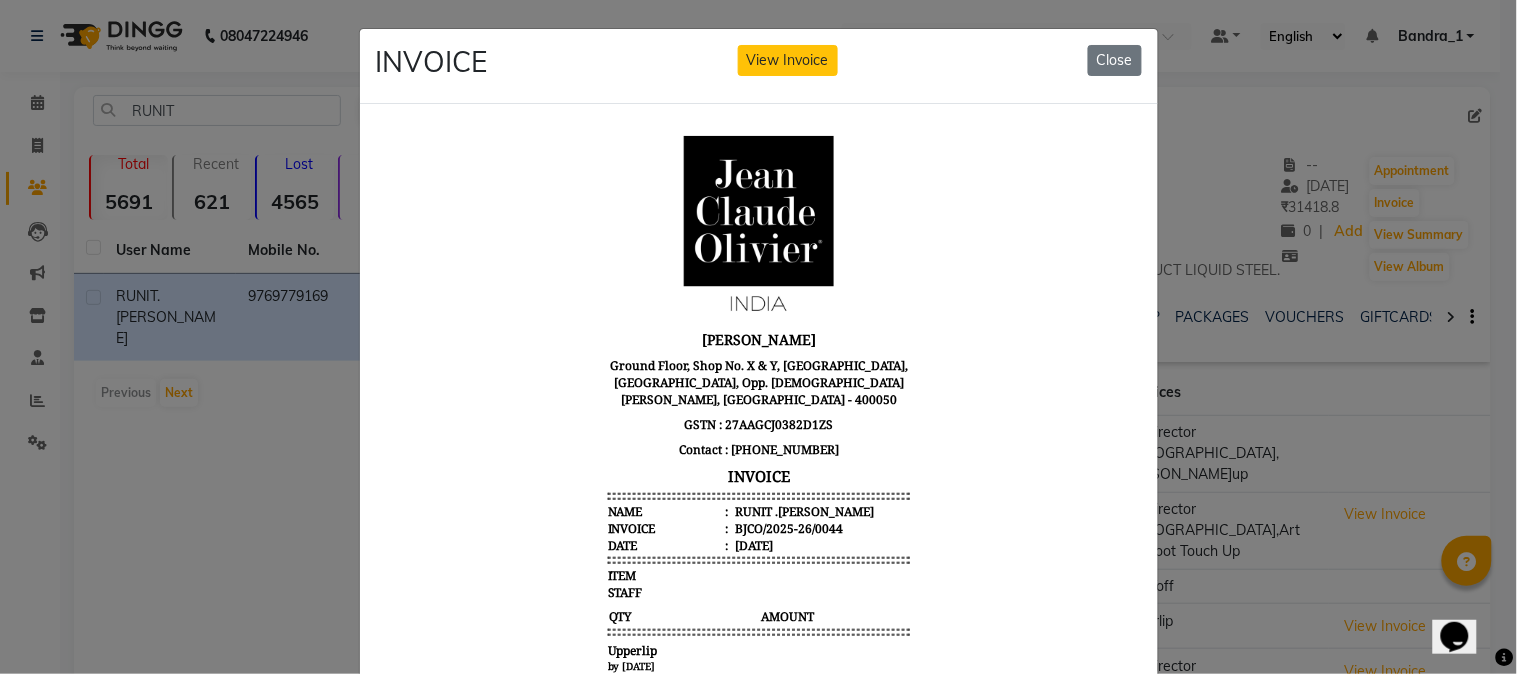 drag, startPoint x: 1108, startPoint y: 66, endPoint x: 955, endPoint y: 77, distance: 153.39491 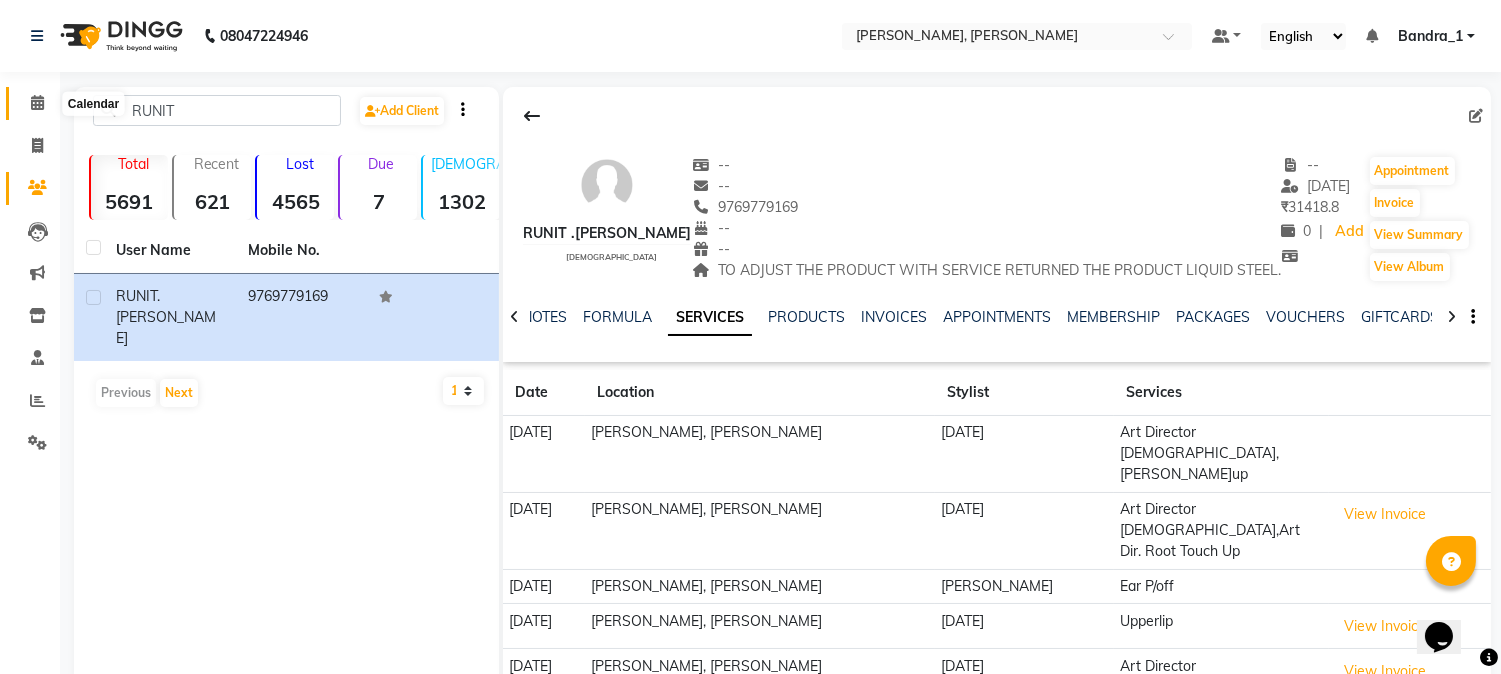 click 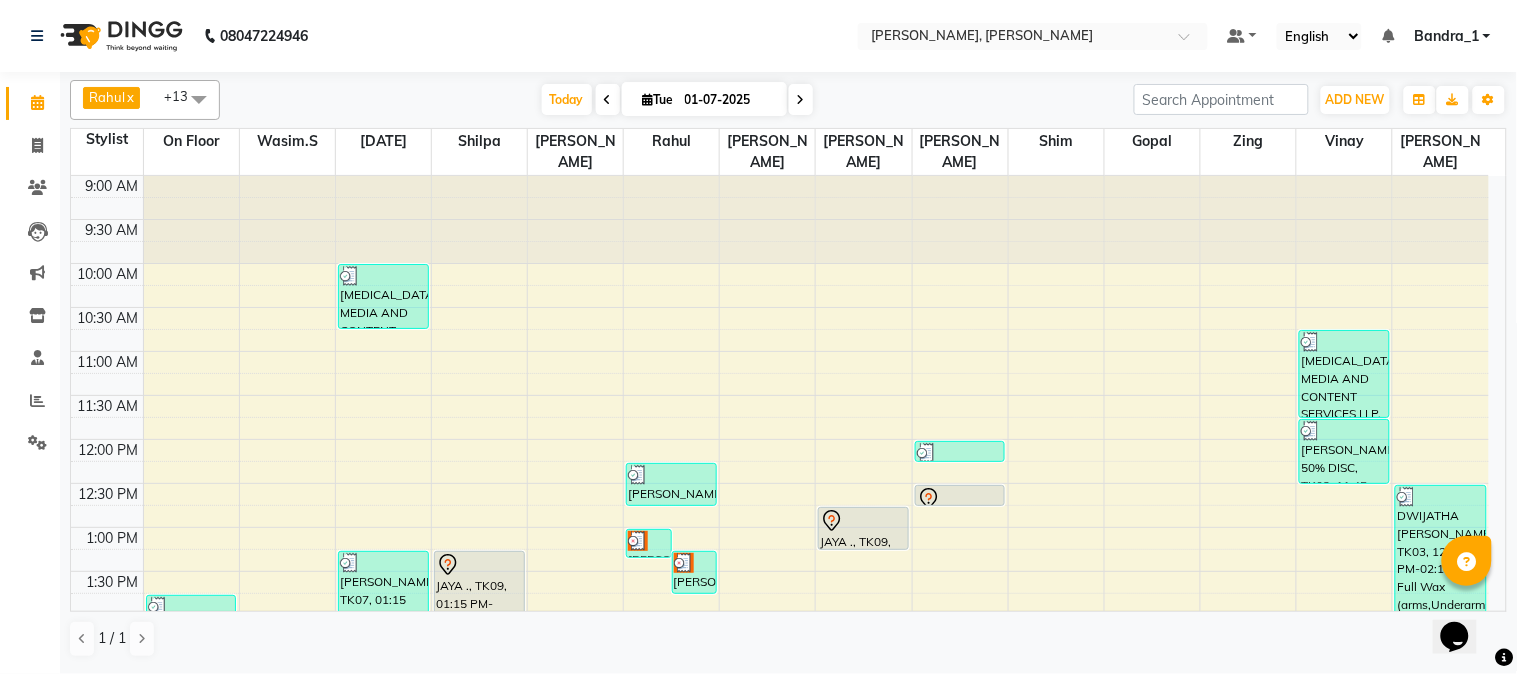 scroll, scrollTop: 444, scrollLeft: 0, axis: vertical 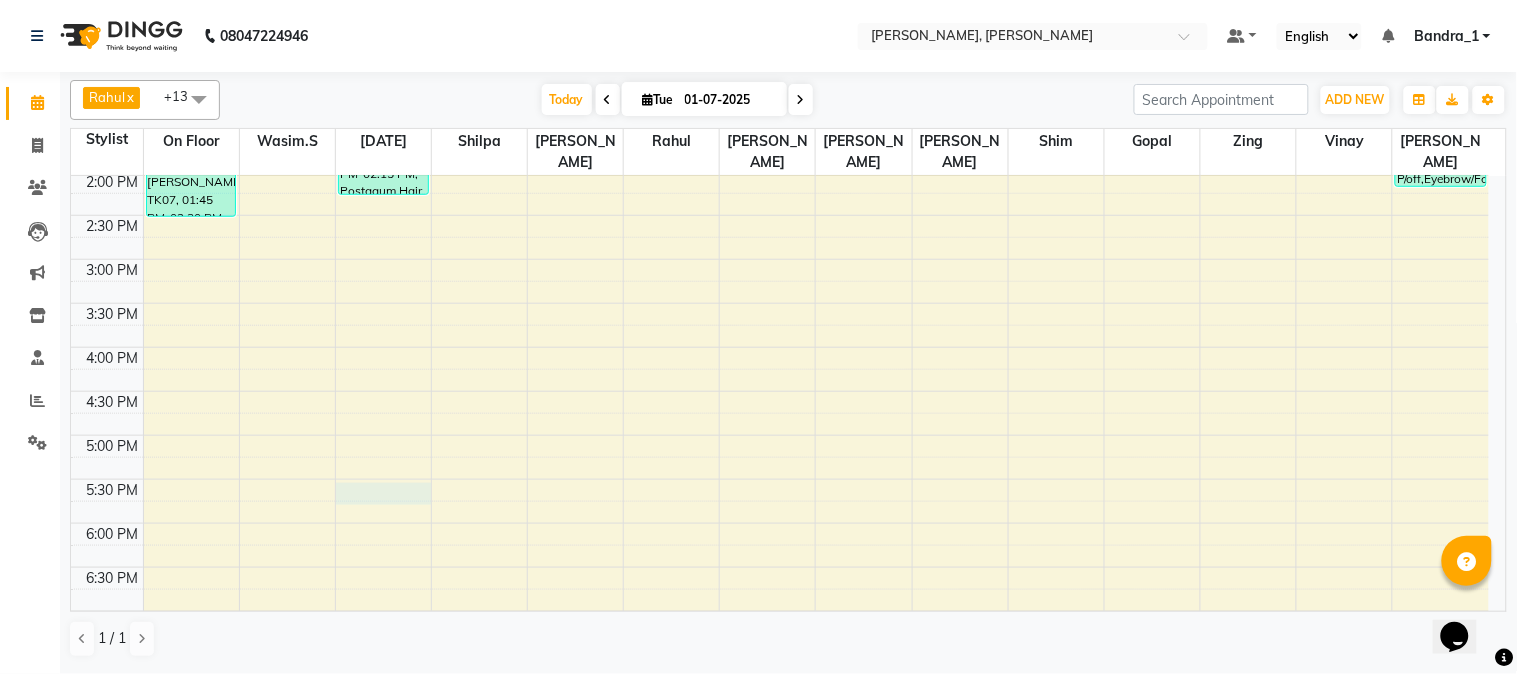 click on "9:00 AM 9:30 AM 10:00 AM 10:30 AM 11:00 AM 11:30 AM 12:00 PM 12:30 PM 1:00 PM 1:30 PM 2:00 PM 2:30 PM 3:00 PM 3:30 PM 4:00 PM 4:30 PM 5:00 PM 5:30 PM 6:00 PM 6:30 PM 7:00 PM 7:30 PM 8:00 PM 8:30 PM 9:00 PM 9:30 PM 10:00 PM 10:30 PM     [PERSON_NAME][GEOGRAPHIC_DATA], TK07, 01:45 PM-02:30 PM, Party Make up      [MEDICAL_DATA] MEDIA AND CONTENT SERVICES LLP, TK04, 10:00 AM-10:45 AM, Wash & Blow Dry     [PERSON_NAME], TK07, 01:15 PM-02:15 PM, Postaqum Hair Wash [DEMOGRAPHIC_DATA],Hair Tong (Onwards)             JAYA ., TK09, 01:15 PM-02:00 PM, Senior Stylist [DEMOGRAPHIC_DATA]     [PERSON_NAME], TK01, 01:00 PM-01:20 PM, EB  Color     [PERSON_NAME], TK05, 01:15 PM-01:45 PM, Postaqum Hair Wash Men + Styling     [PERSON_NAME], TK06, 12:15 PM-12:45 PM, Postaqum Hair Wash Men + Styling             JAYA ., TK09, 12:45 PM-01:15 PM, Essential Cl/up & peel off Mask     [PERSON_NAME], TK08, 12:00 PM-12:15 PM, Eyebrow/Forehead Threading             JAYA ., TK09, 12:30 PM-12:45 PM, Under Arms         [PERSON_NAME] 50% DISC, TK02, 11:45 AM-12:30 PM, Essential Pedicure" at bounding box center [780, 347] 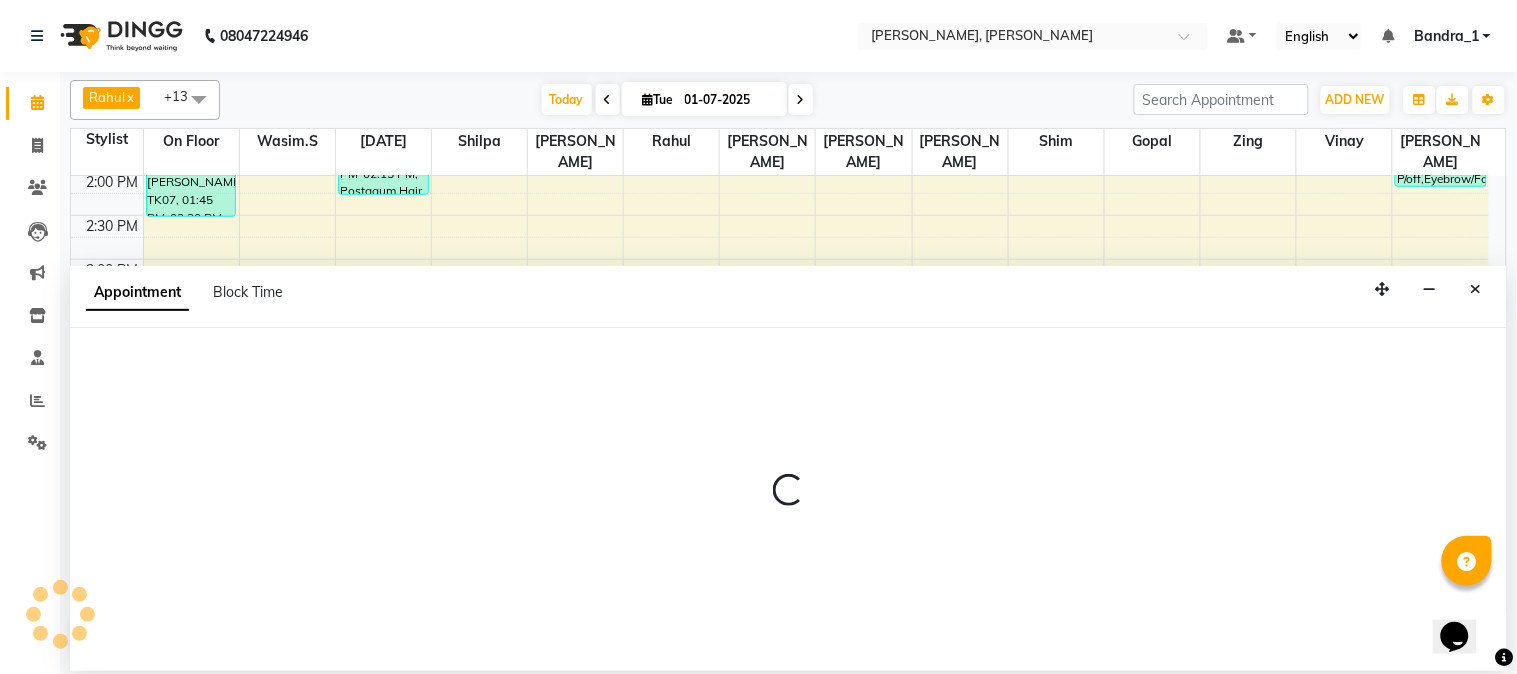 select on "58043" 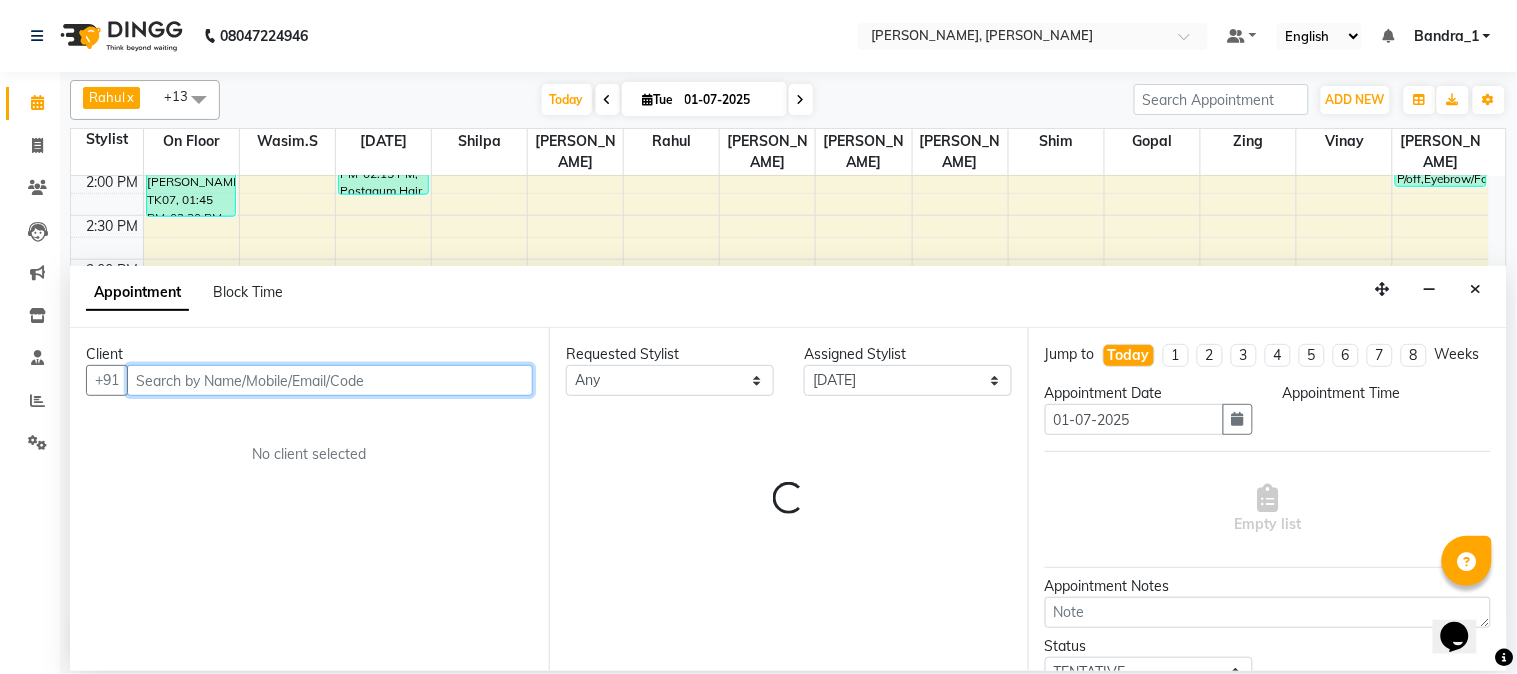 select on "1050" 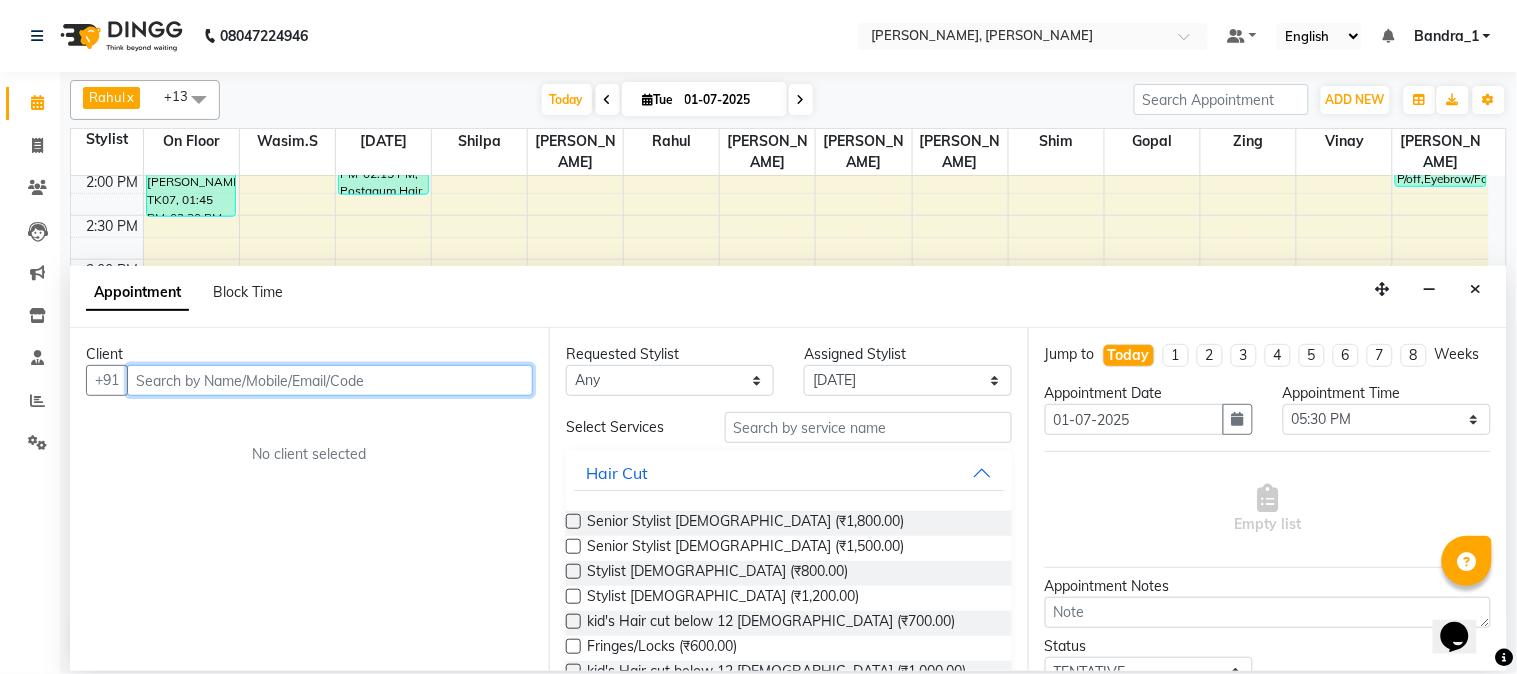 click at bounding box center [330, 380] 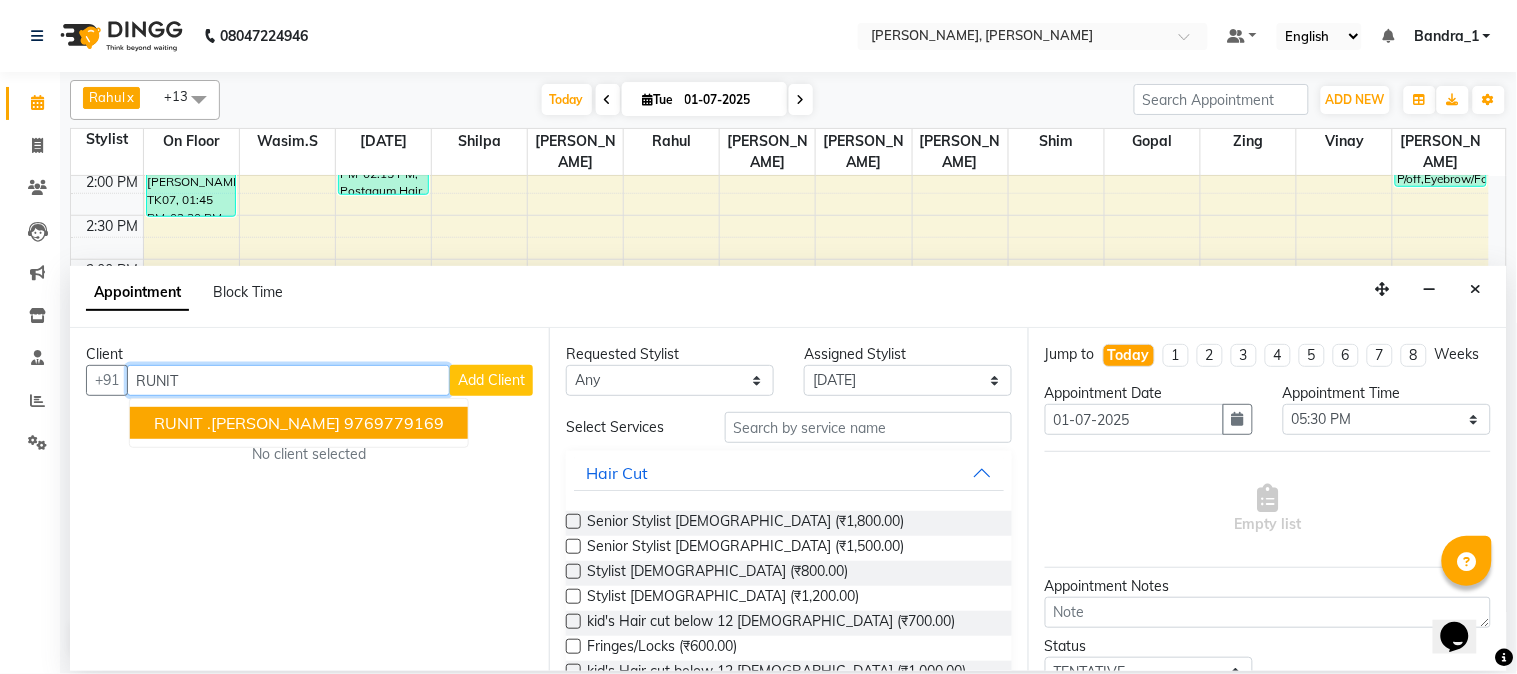 drag, startPoint x: 197, startPoint y: 421, endPoint x: 493, endPoint y: 414, distance: 296.08276 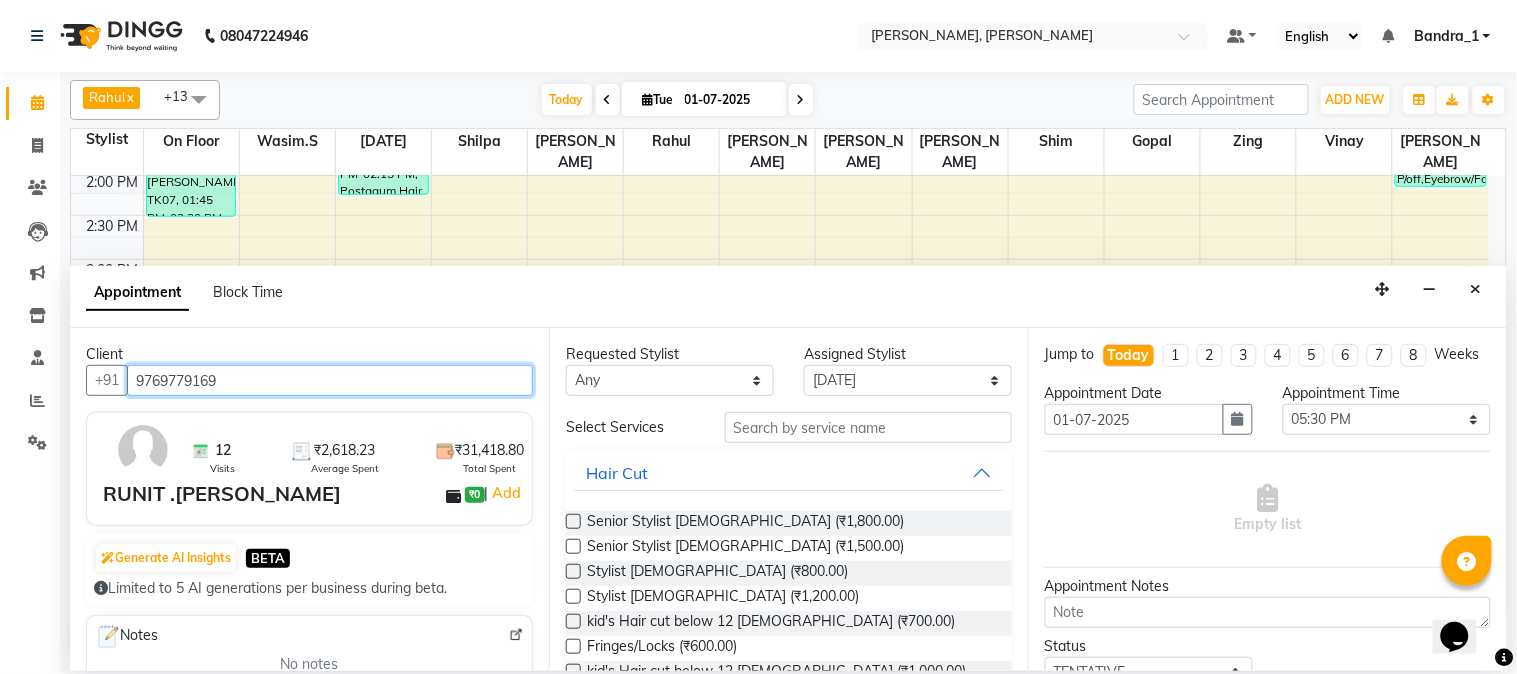 type on "9769779169" 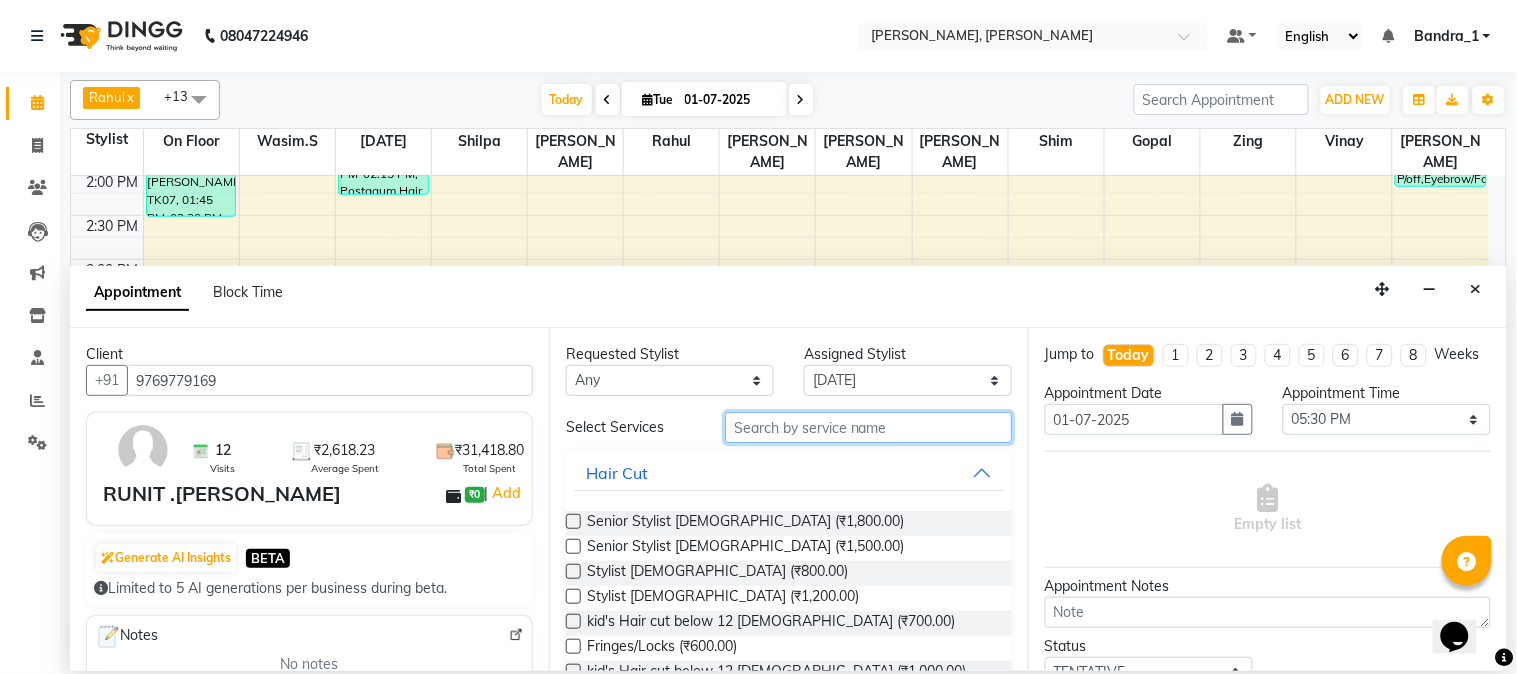 click at bounding box center (868, 427) 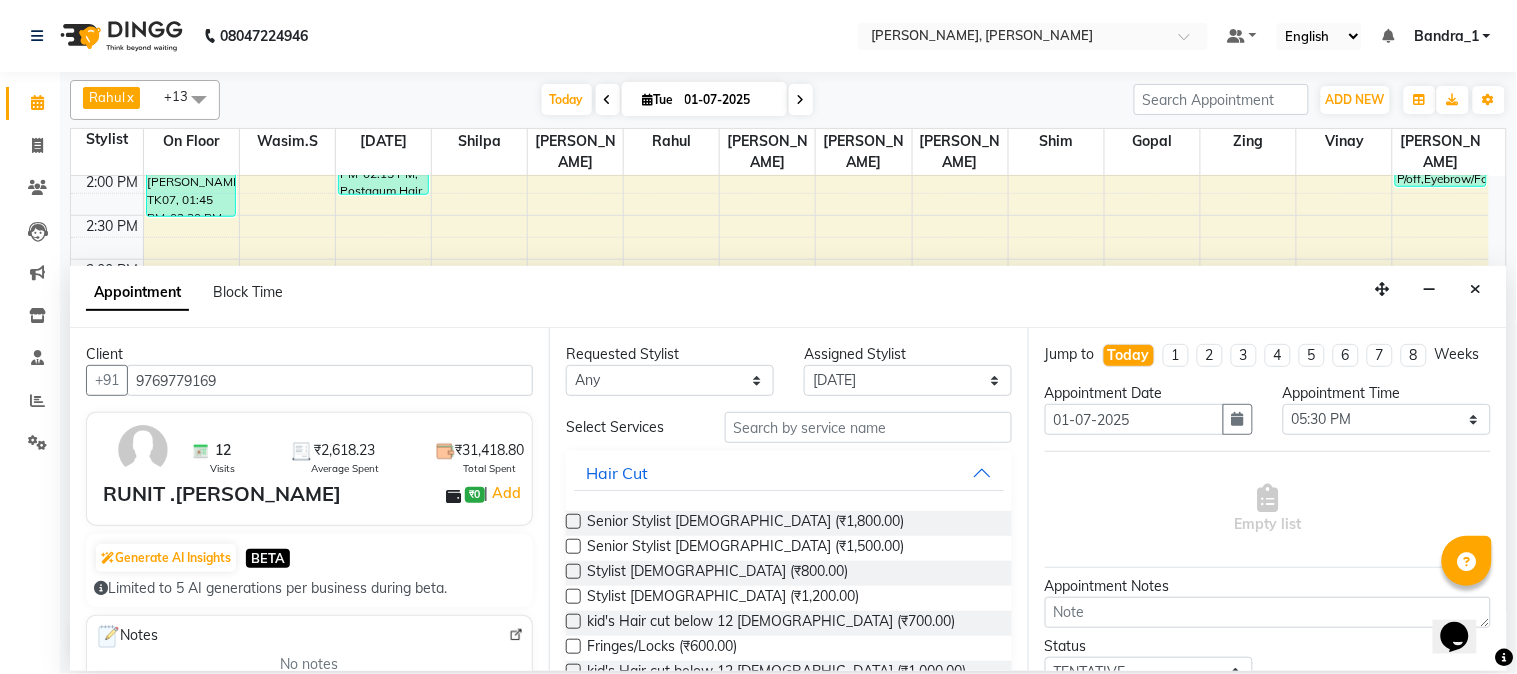 click at bounding box center [573, 546] 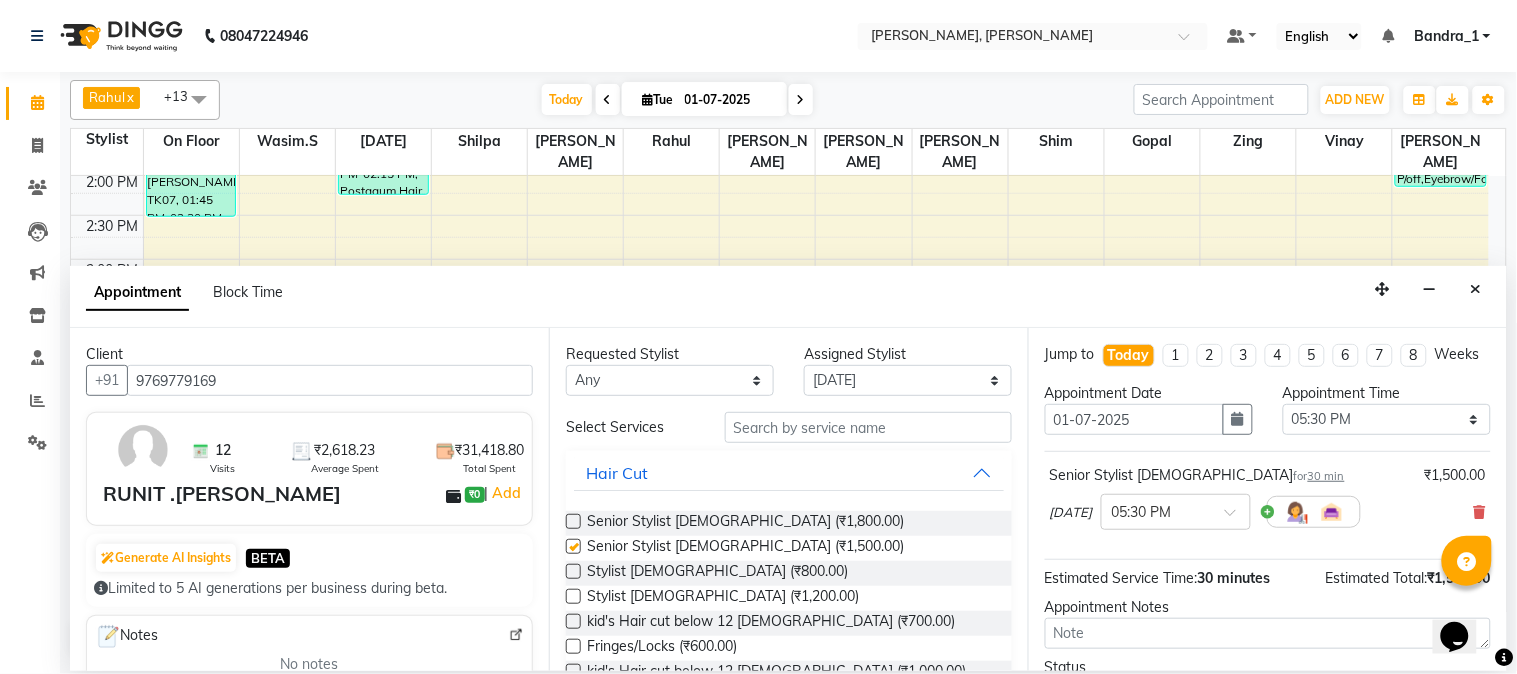 checkbox on "false" 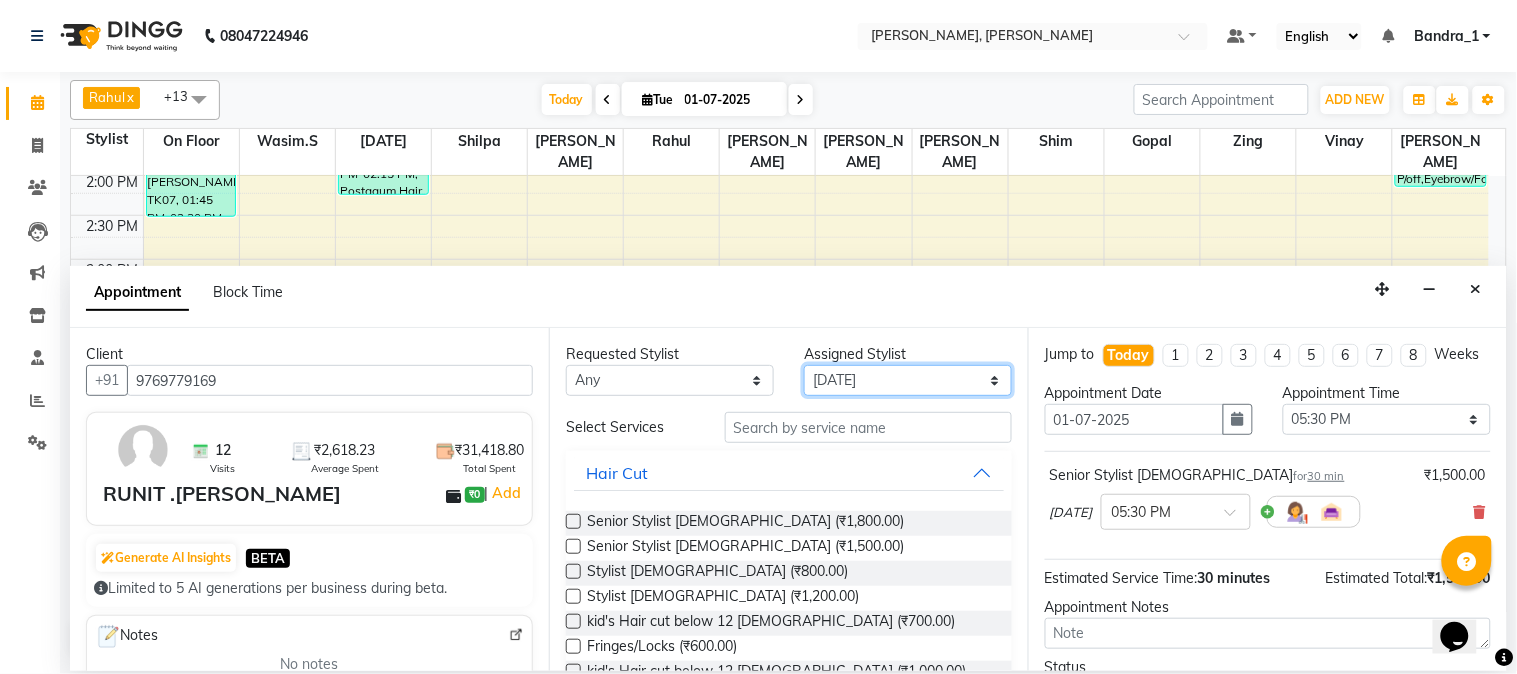 click on "Select [PERSON_NAME] [PERSON_NAME] [PERSON_NAME] [PERSON_NAME] [PERSON_NAME] On  Floor  [PERSON_NAME][DATE] [PERSON_NAME] [PERSON_NAME] Shilpa [PERSON_NAME] [PERSON_NAME]                         [PERSON_NAME] [PERSON_NAME].S Yangamphy [PERSON_NAME]" at bounding box center [908, 380] 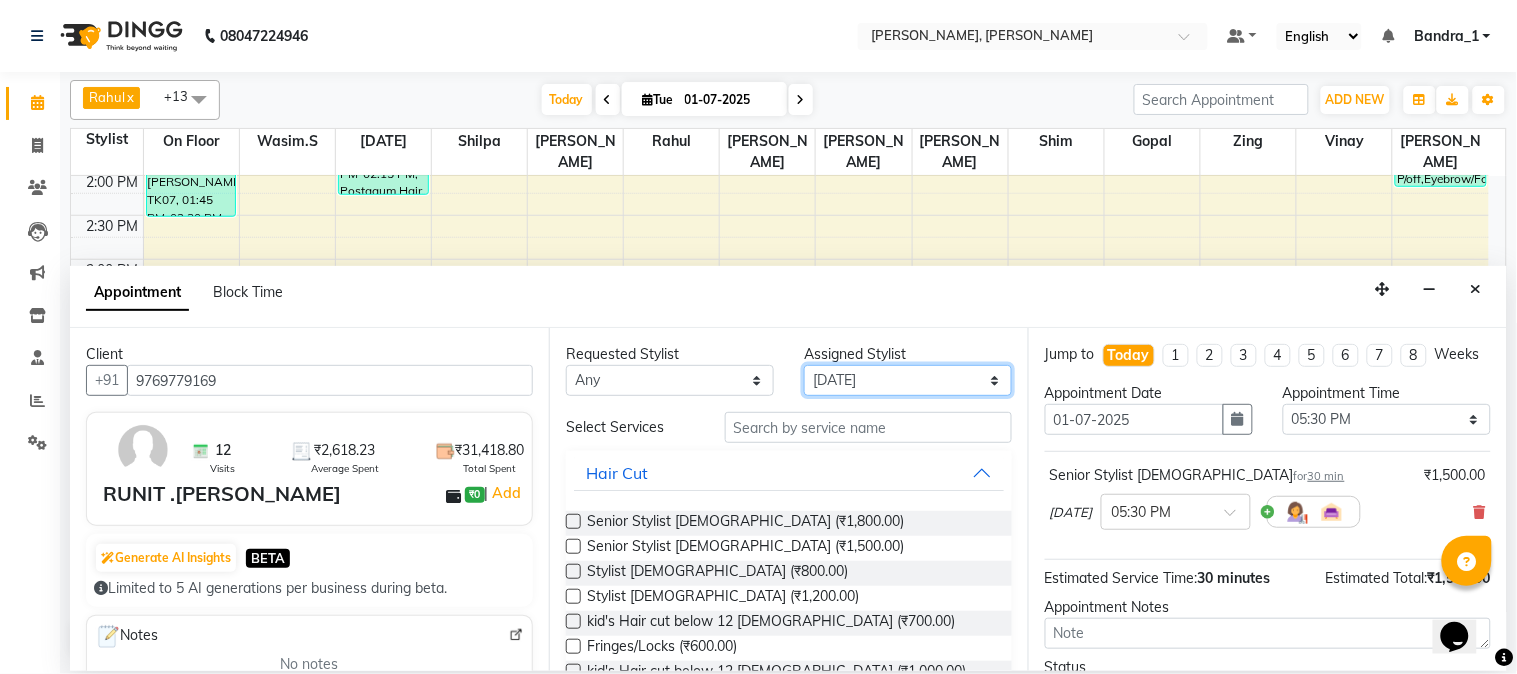 click on "Select [PERSON_NAME] [PERSON_NAME] [PERSON_NAME] [PERSON_NAME] [PERSON_NAME] On  Floor  [PERSON_NAME][DATE] [PERSON_NAME] [PERSON_NAME] Shilpa [PERSON_NAME] [PERSON_NAME]                         [PERSON_NAME] [PERSON_NAME].S Yangamphy [PERSON_NAME]" at bounding box center [908, 380] 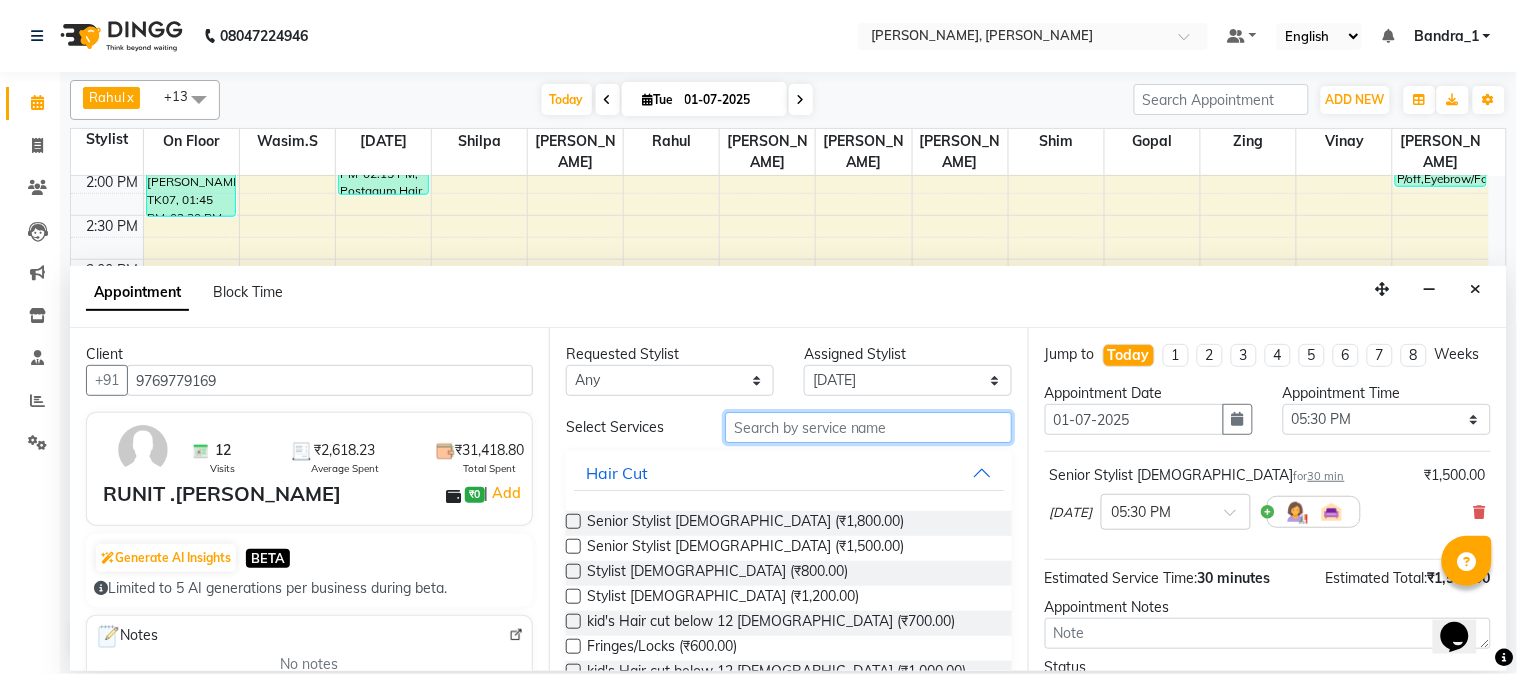 click at bounding box center [868, 427] 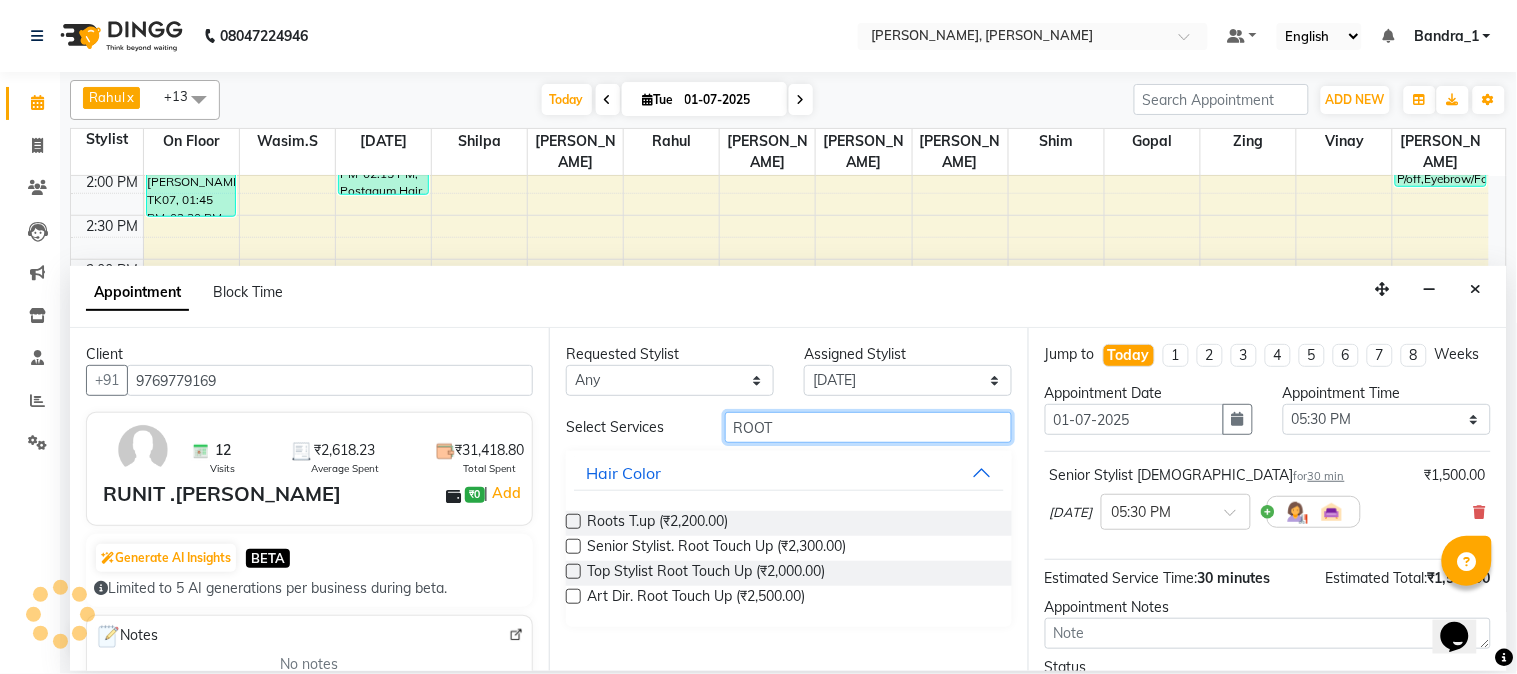 type on "ROOT" 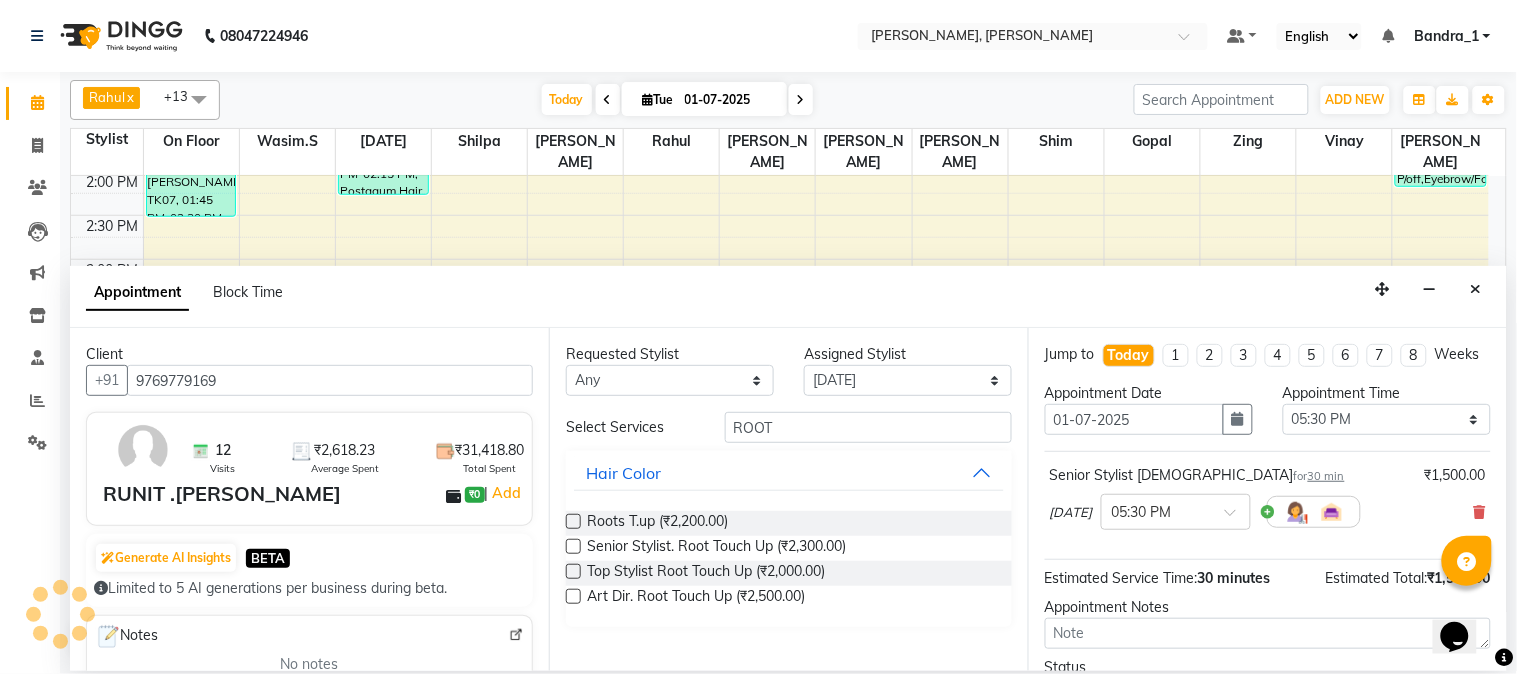click at bounding box center [573, 521] 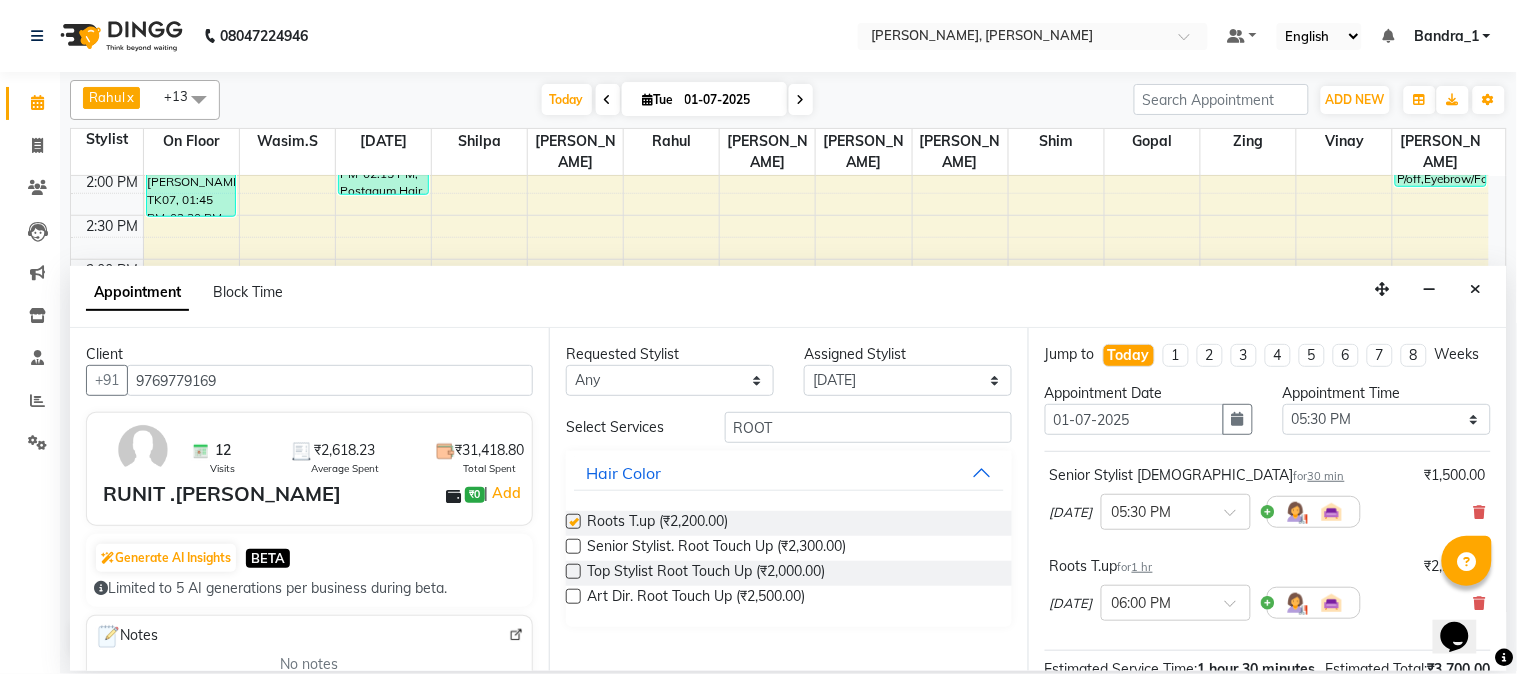 checkbox on "false" 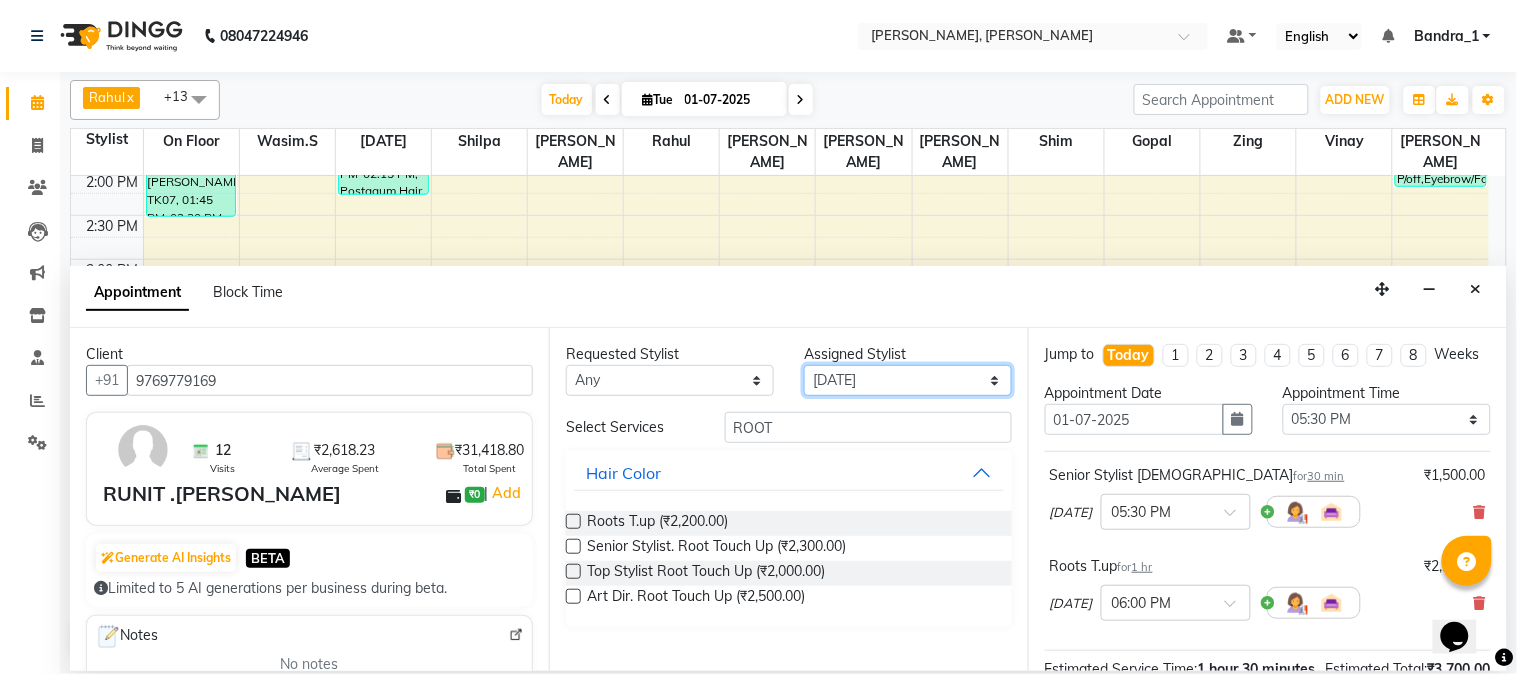 click on "Select [PERSON_NAME] [PERSON_NAME] [PERSON_NAME] [PERSON_NAME] [PERSON_NAME] On  Floor  [PERSON_NAME][DATE] [PERSON_NAME] [PERSON_NAME] Shilpa [PERSON_NAME] [PERSON_NAME]                         [PERSON_NAME] [PERSON_NAME].S Yangamphy [PERSON_NAME]" at bounding box center [908, 380] 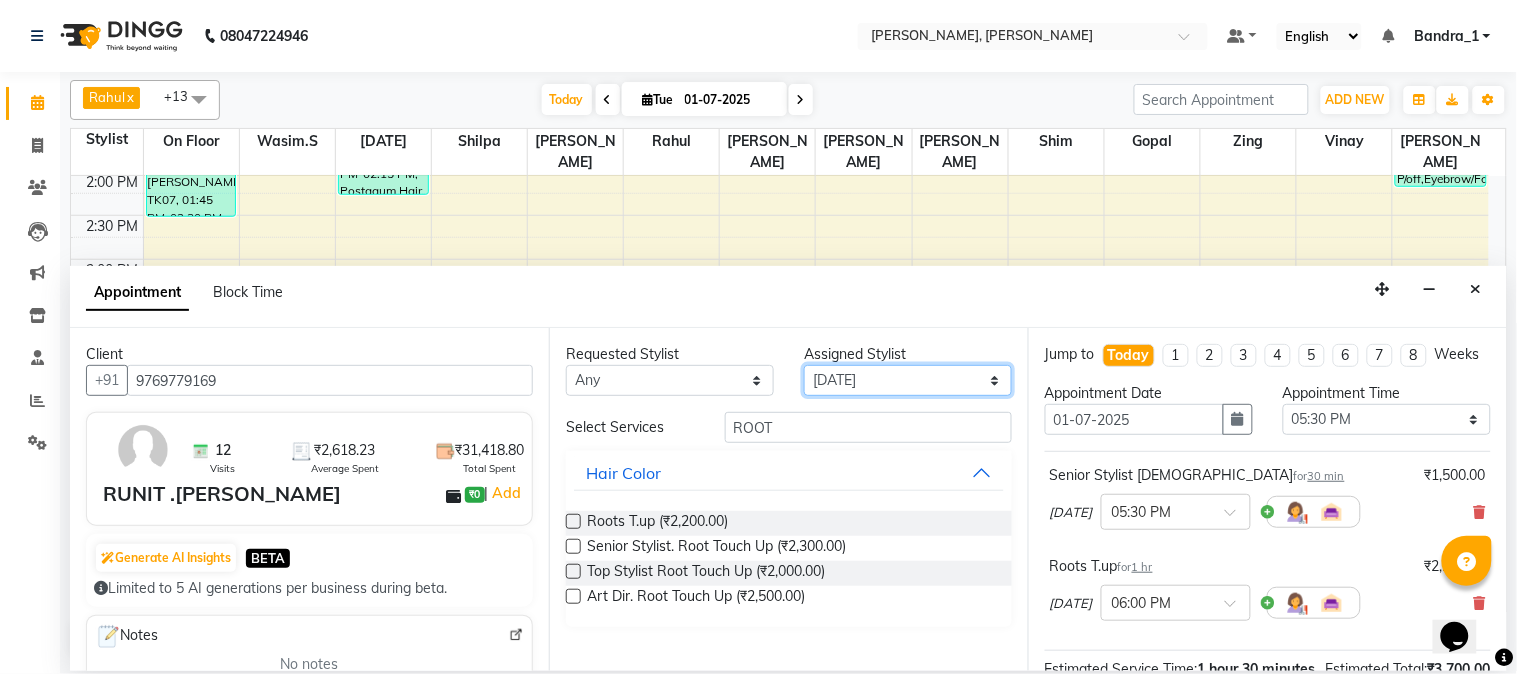 select on "64098" 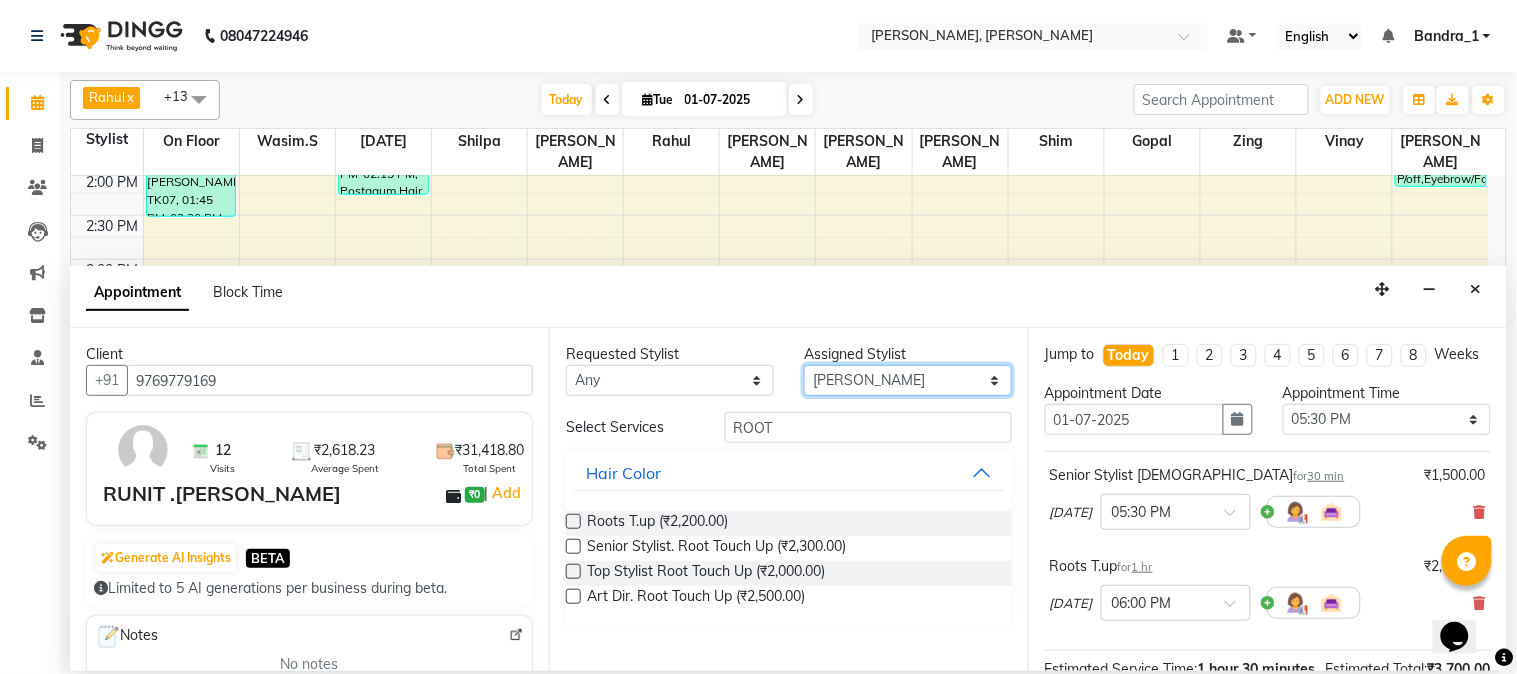 click on "Select [PERSON_NAME] [PERSON_NAME] [PERSON_NAME] [PERSON_NAME] [PERSON_NAME] On  Floor  [PERSON_NAME][DATE] [PERSON_NAME] [PERSON_NAME] Shilpa [PERSON_NAME] [PERSON_NAME]                         [PERSON_NAME] [PERSON_NAME].S Yangamphy [PERSON_NAME]" at bounding box center (908, 380) 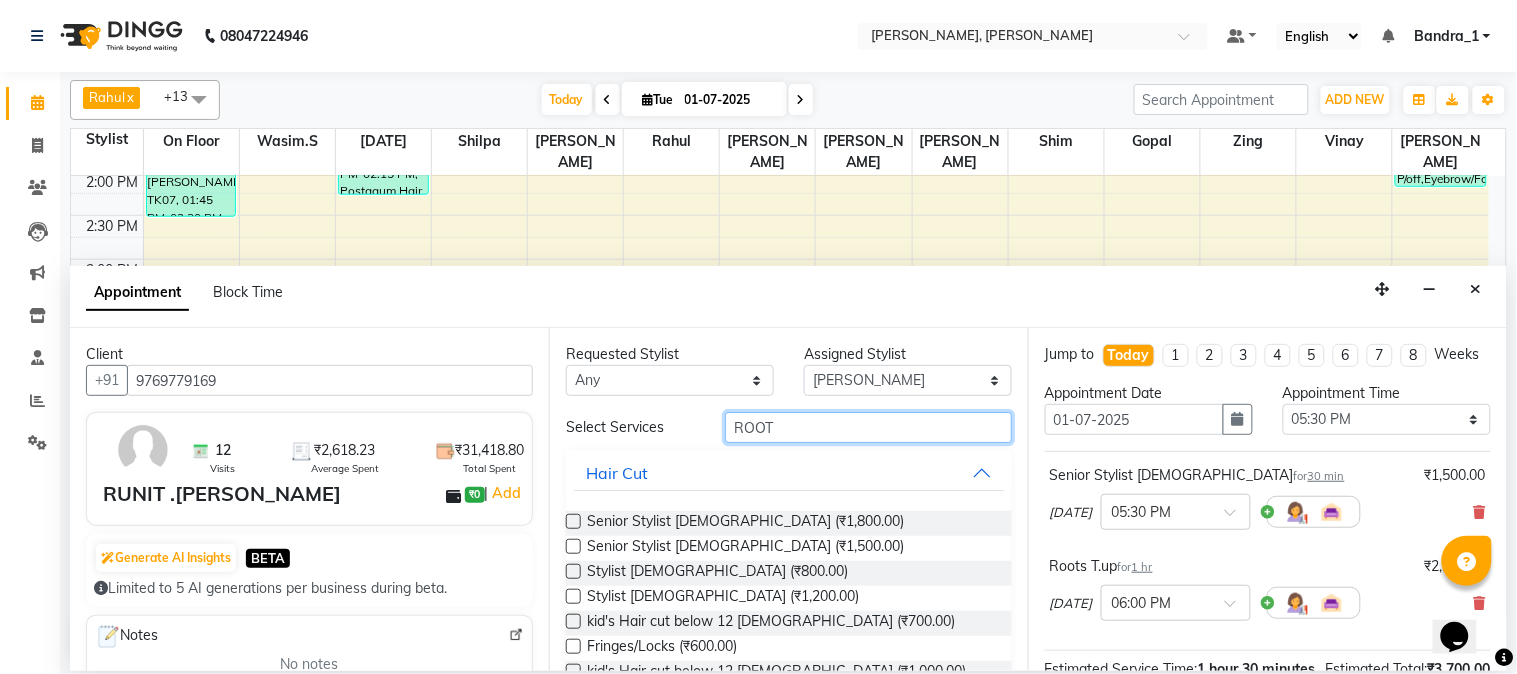 click on "ROOT" at bounding box center [868, 427] 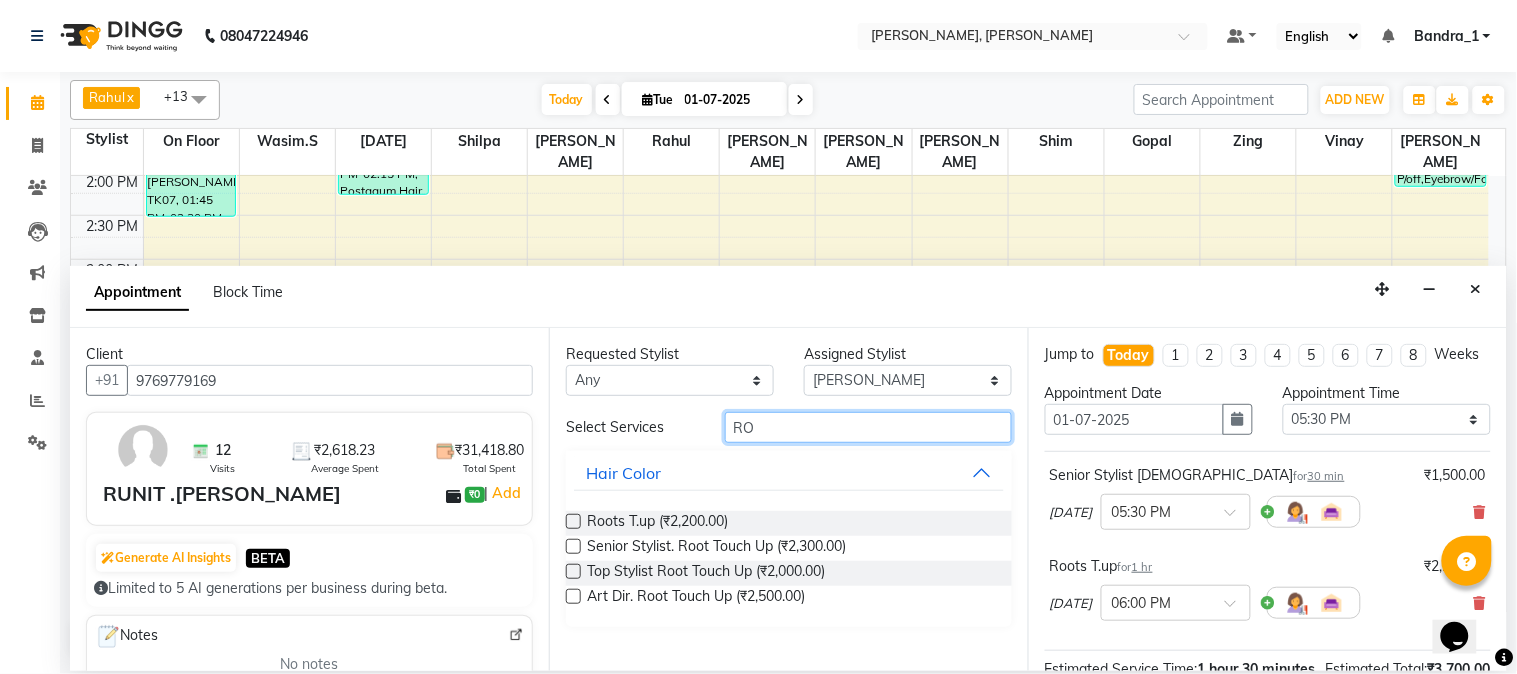 type on "R" 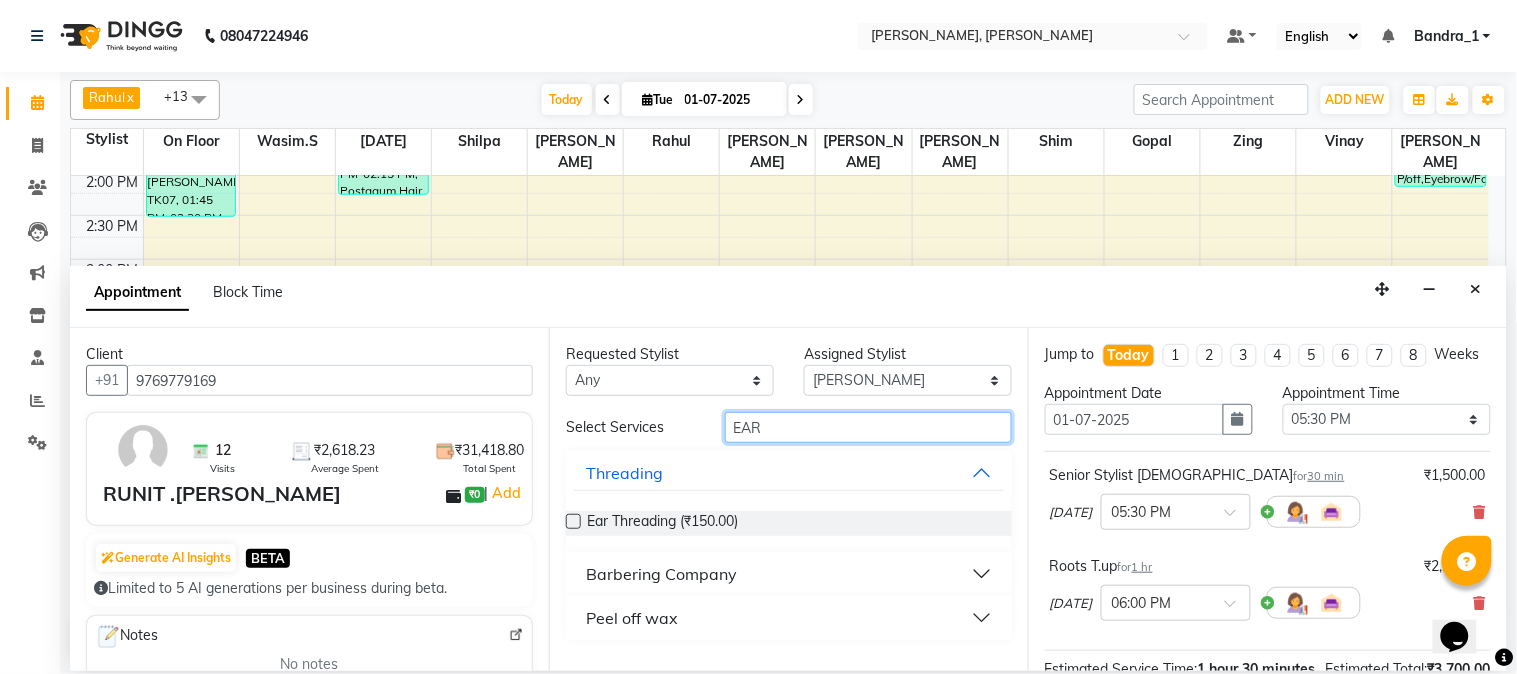type on "EAR" 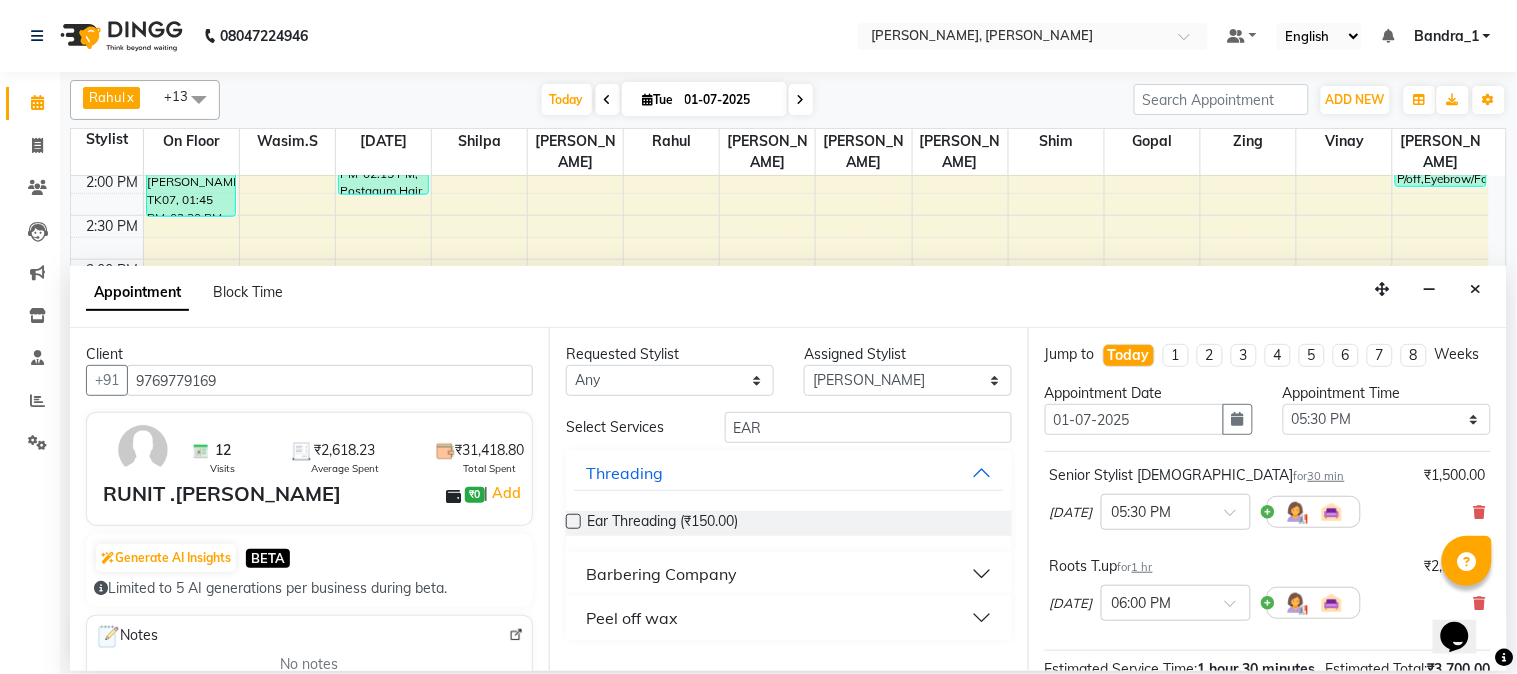 click on "Peel off wax" at bounding box center (789, 618) 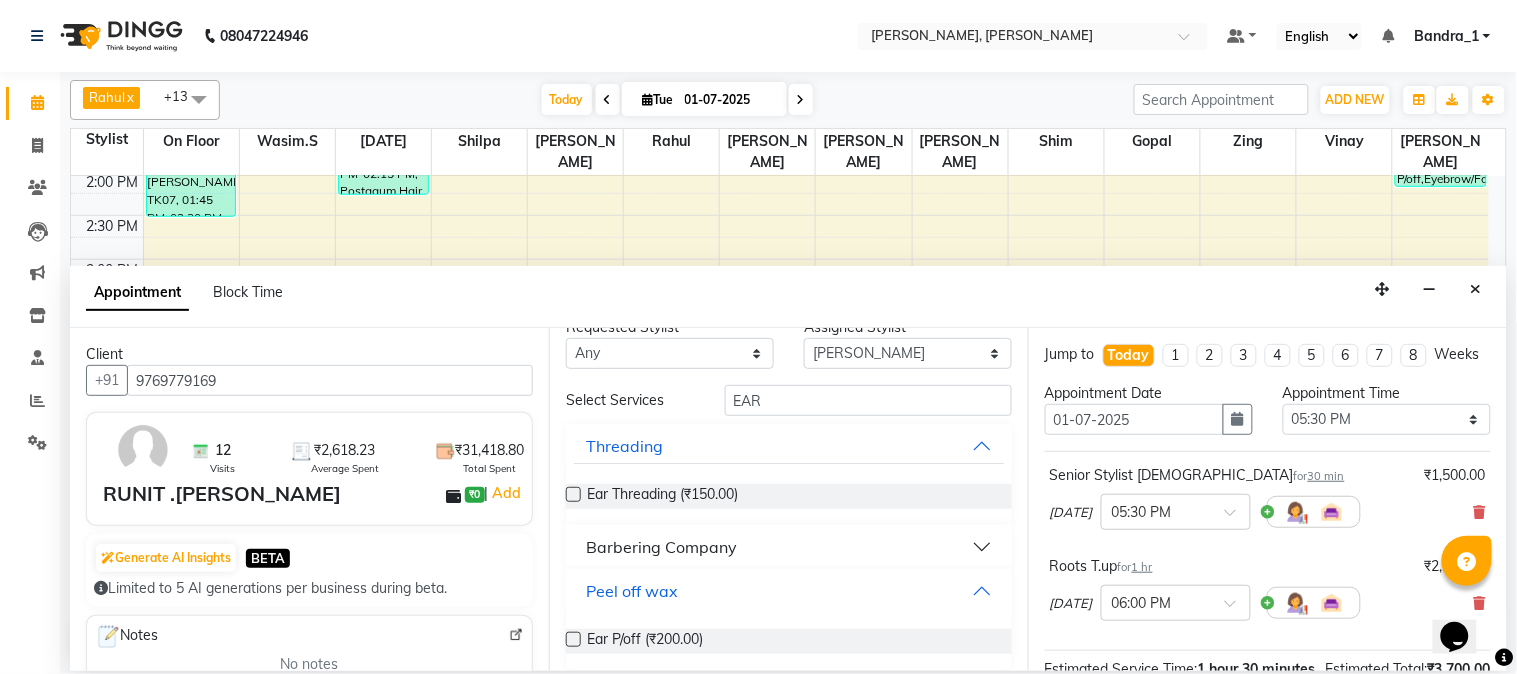 scroll, scrollTop: 42, scrollLeft: 0, axis: vertical 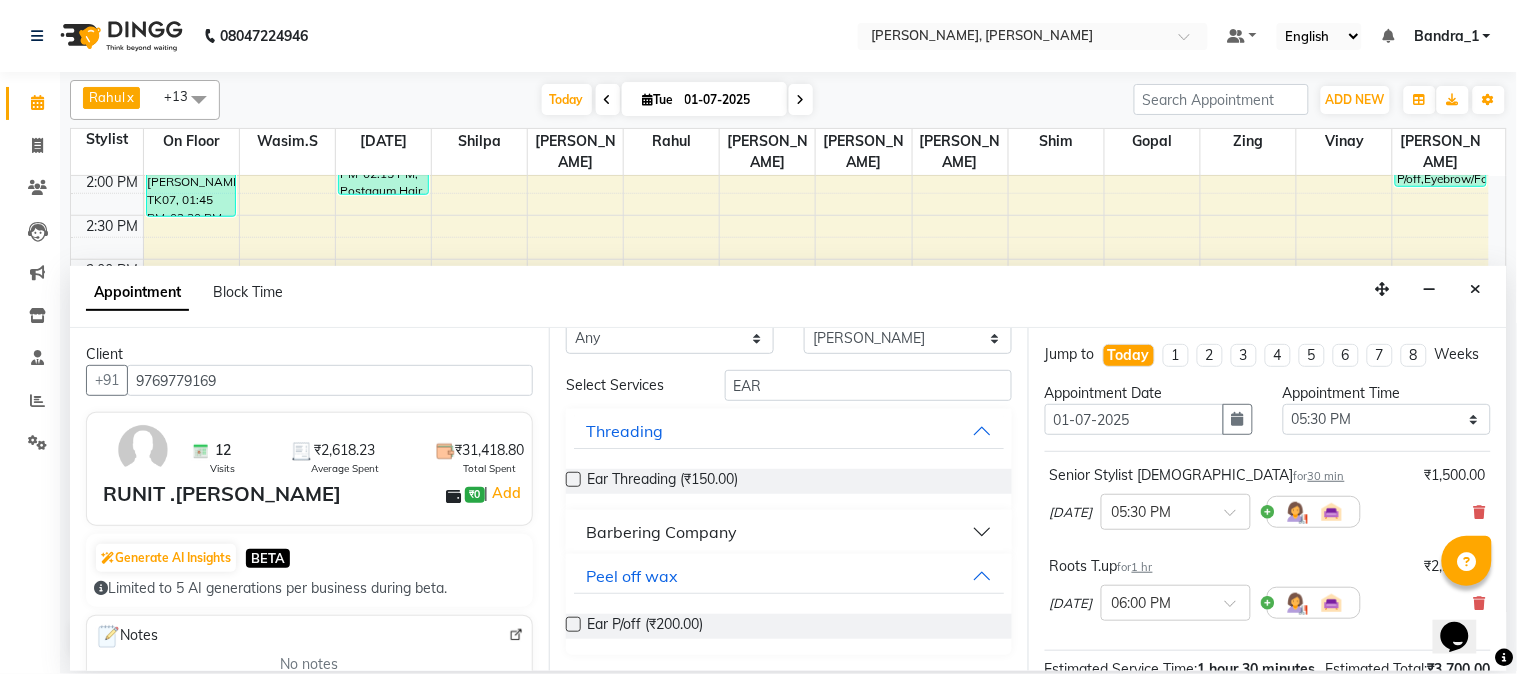 click at bounding box center (573, 624) 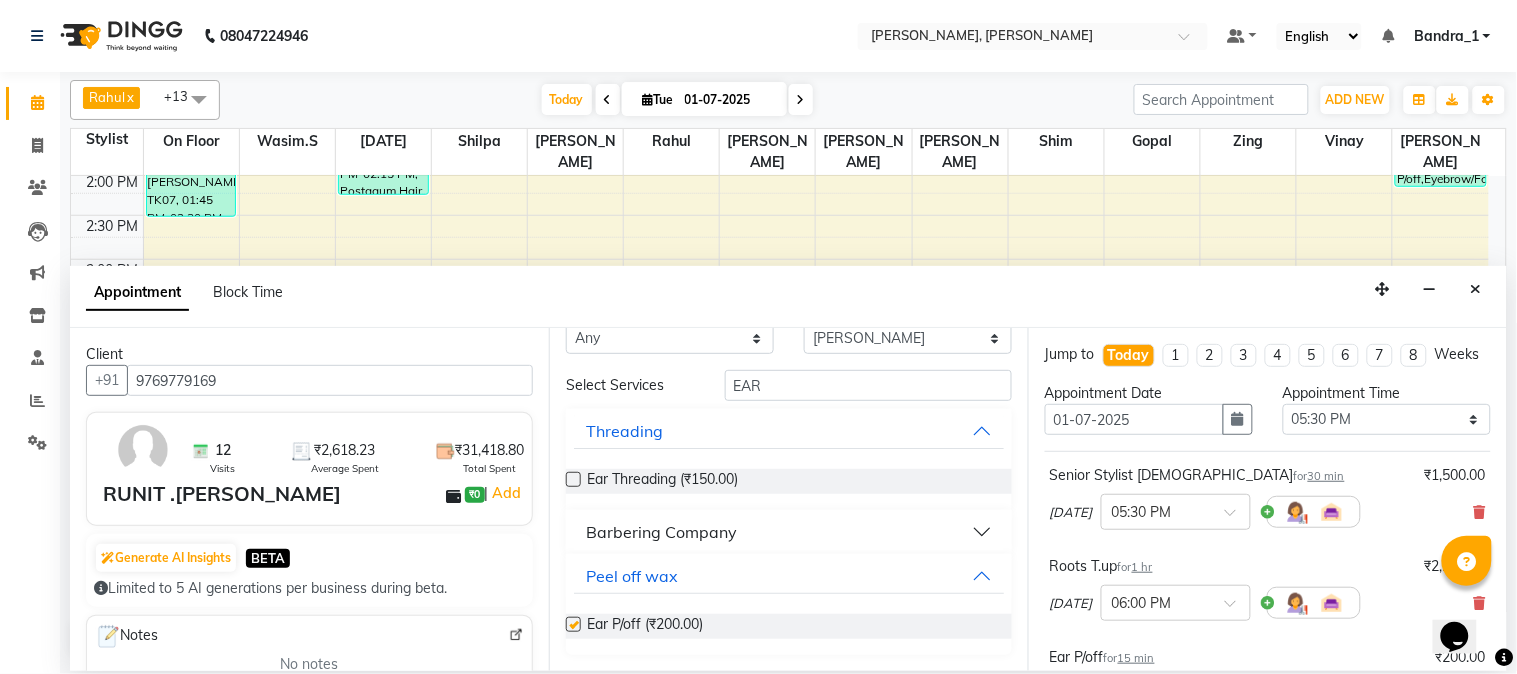 checkbox on "false" 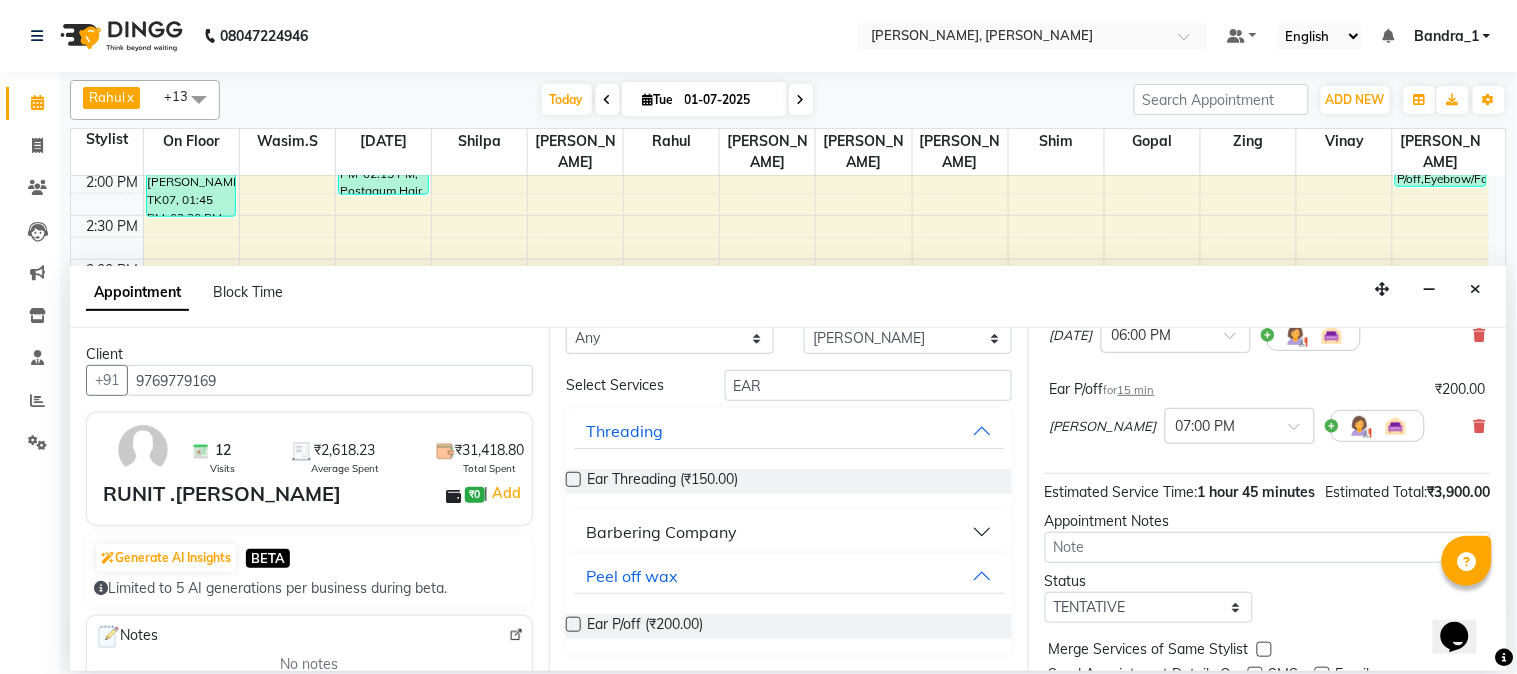 scroll, scrollTop: 386, scrollLeft: 0, axis: vertical 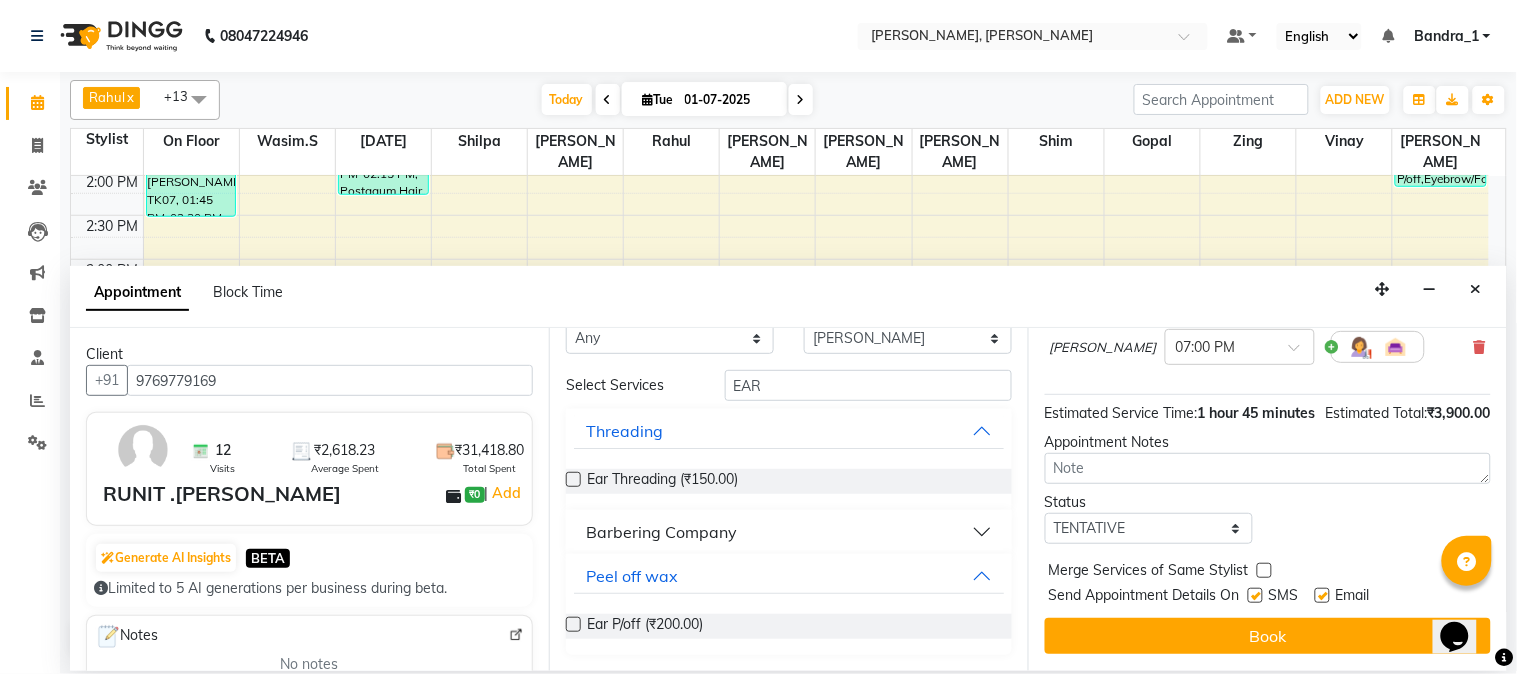 click at bounding box center (1255, 595) 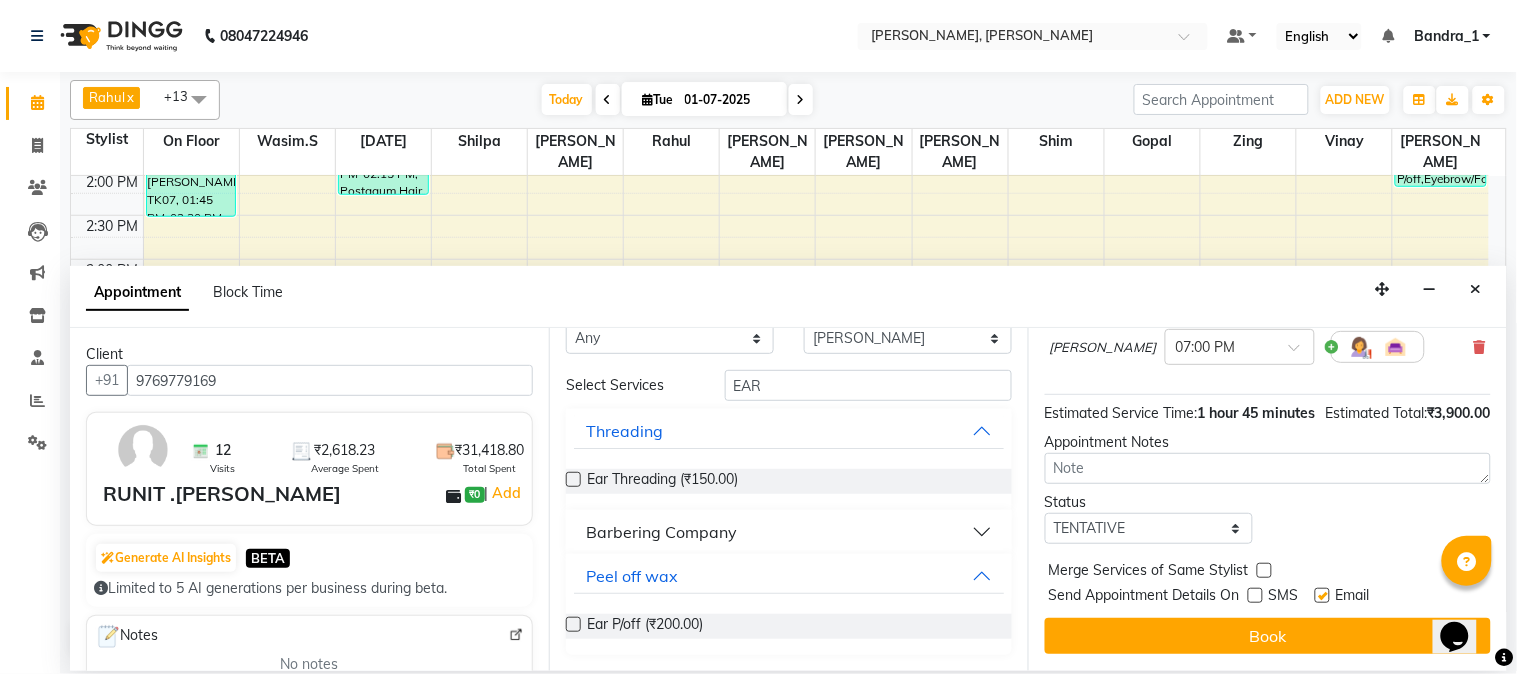 click at bounding box center [1322, 595] 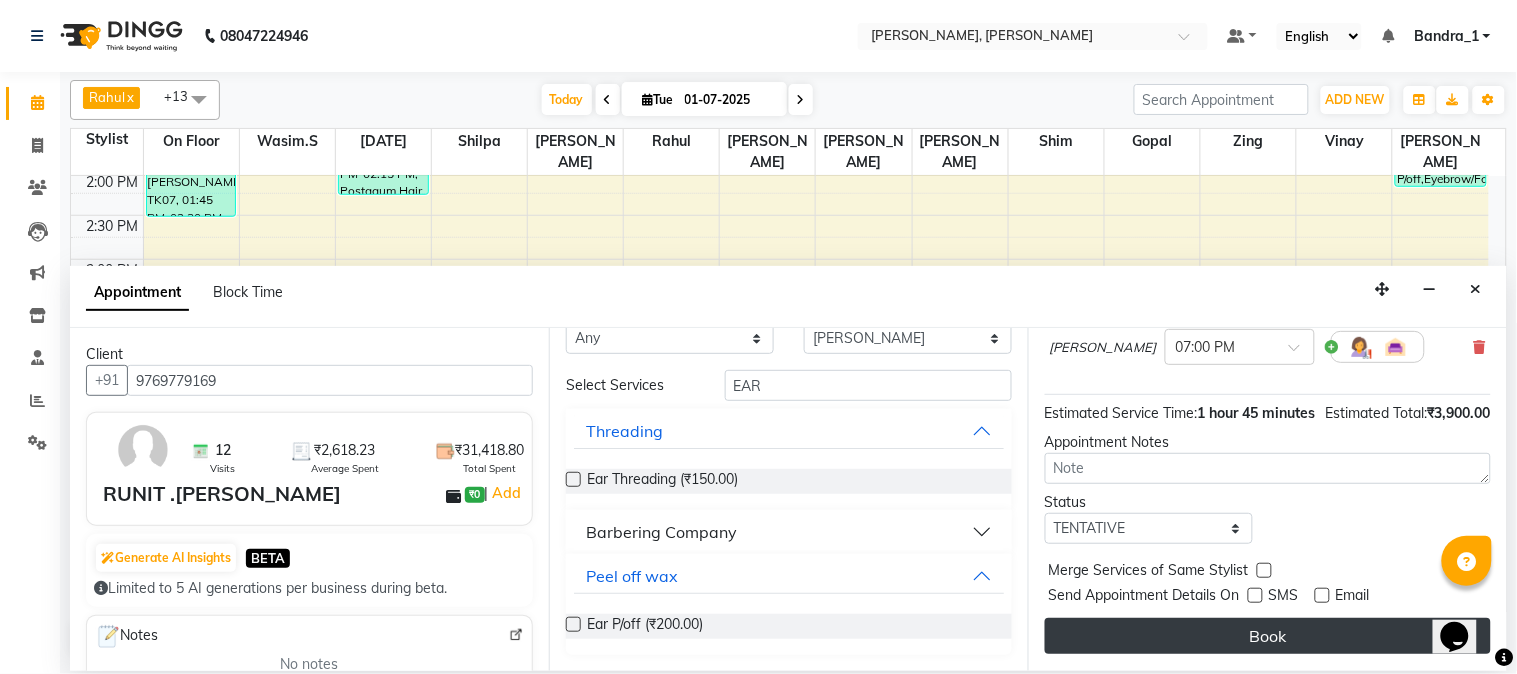 click on "Book" at bounding box center (1268, 636) 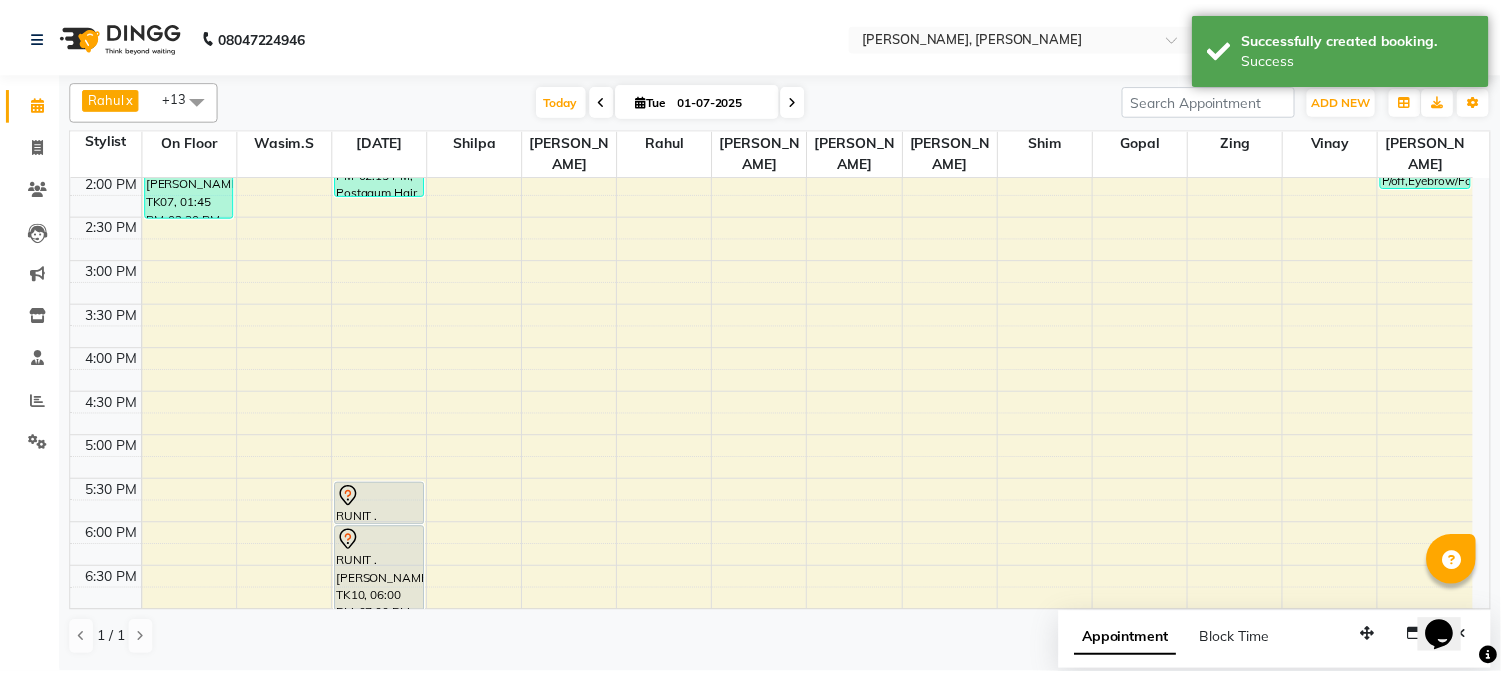scroll, scrollTop: 781, scrollLeft: 0, axis: vertical 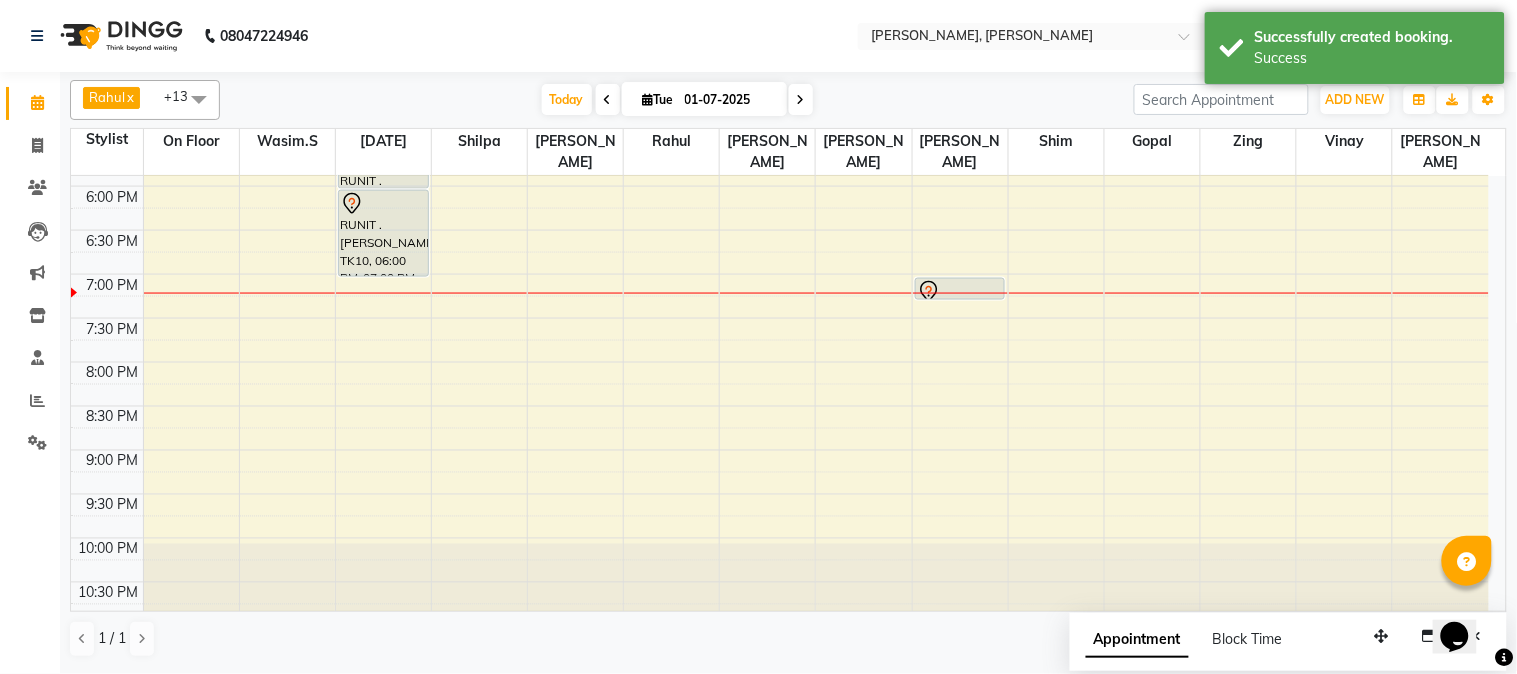 click on "RUNIT .[PERSON_NAME], TK10, 06:00 PM-07:00 PM, Roots T.up" at bounding box center [383, 233] 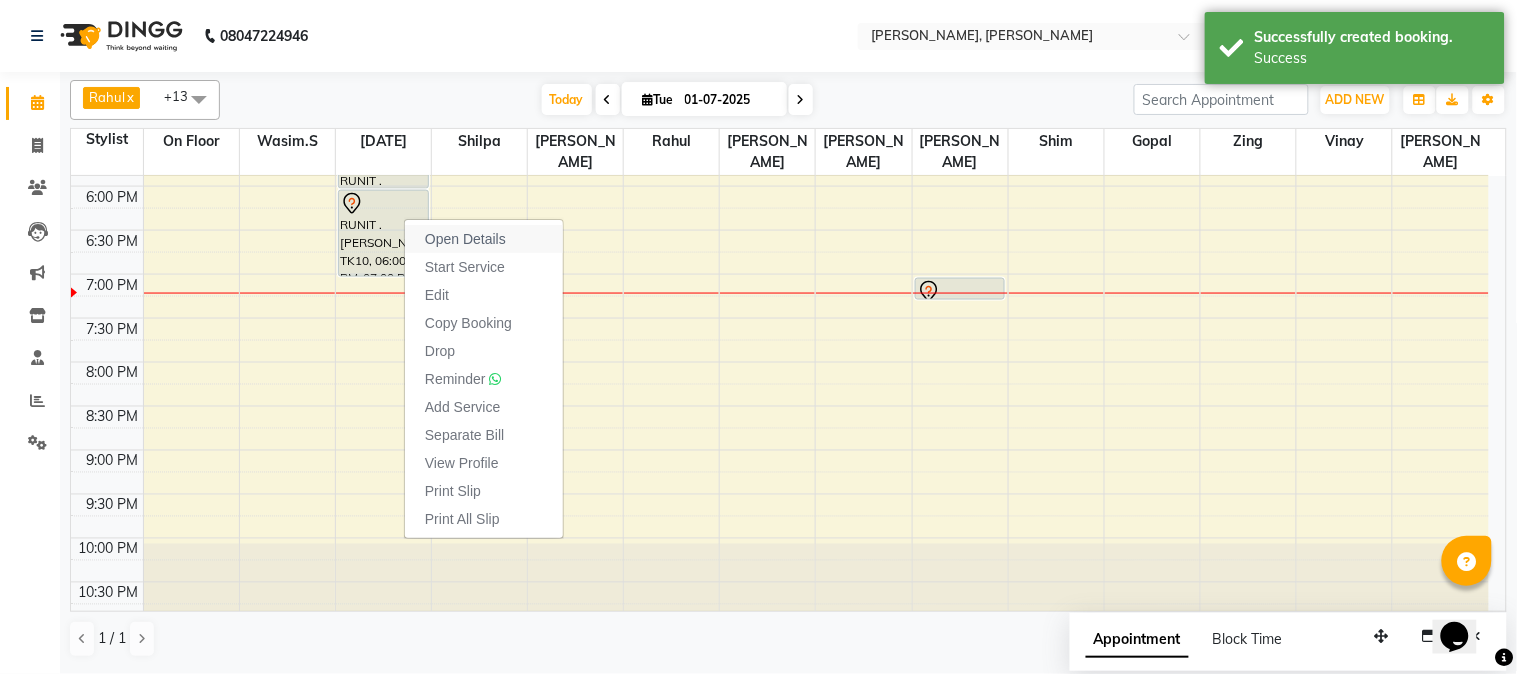 click on "Open Details" at bounding box center [465, 239] 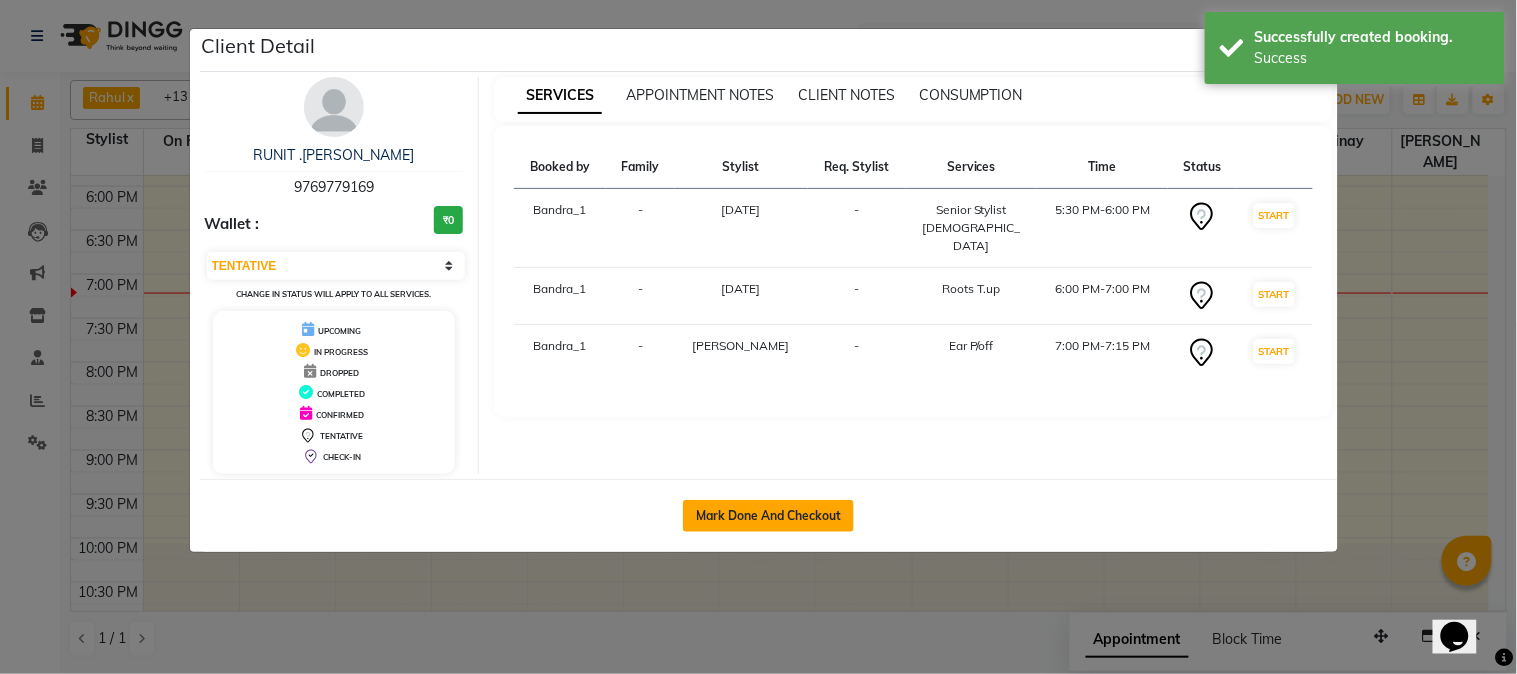 click on "Mark Done And Checkout" 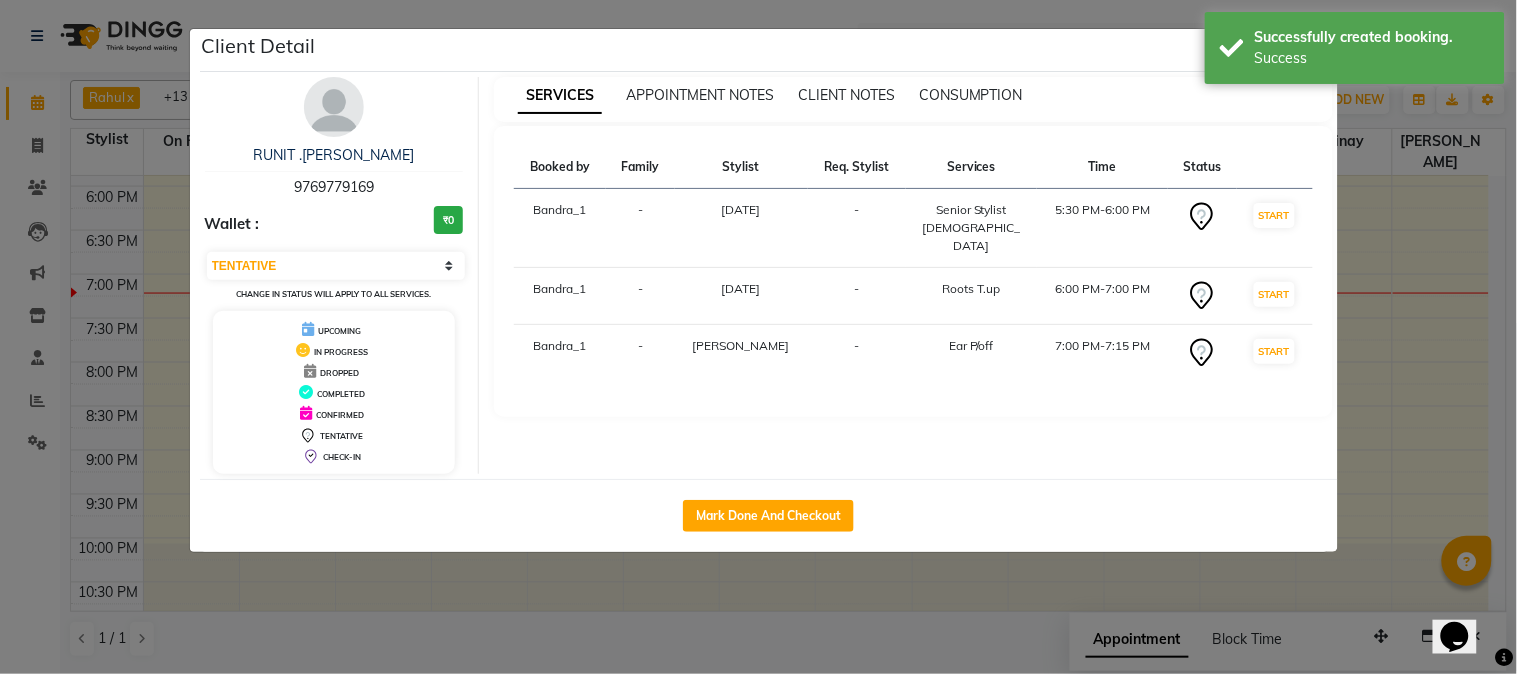 select on "service" 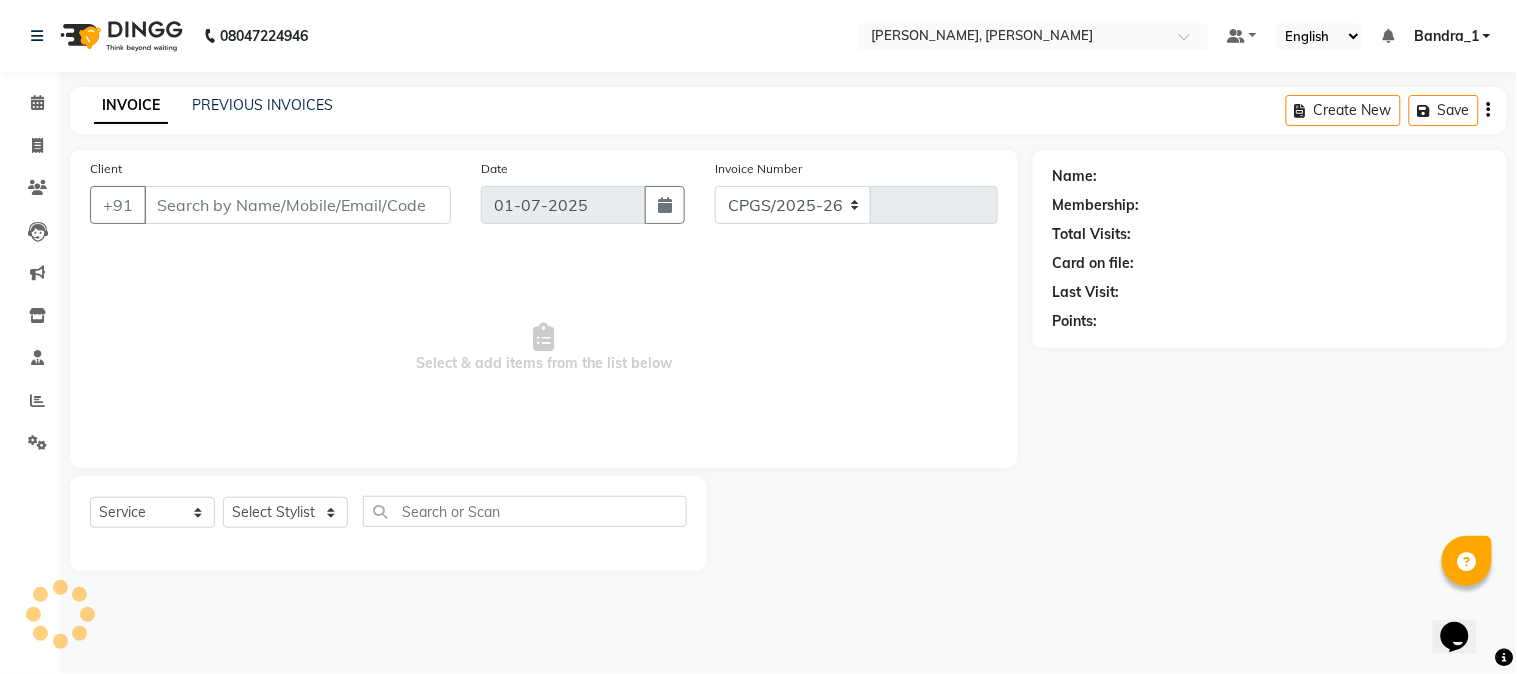 select on "7997" 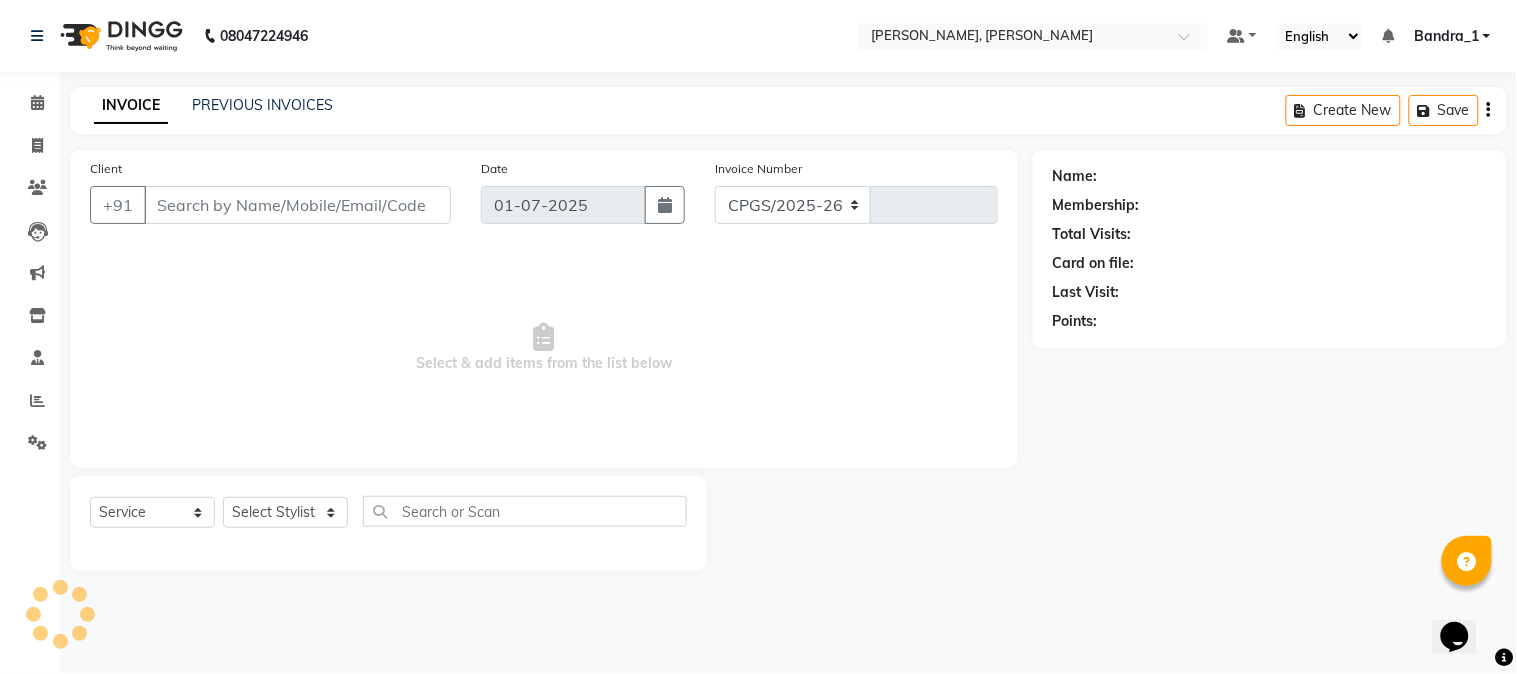 type on "0781" 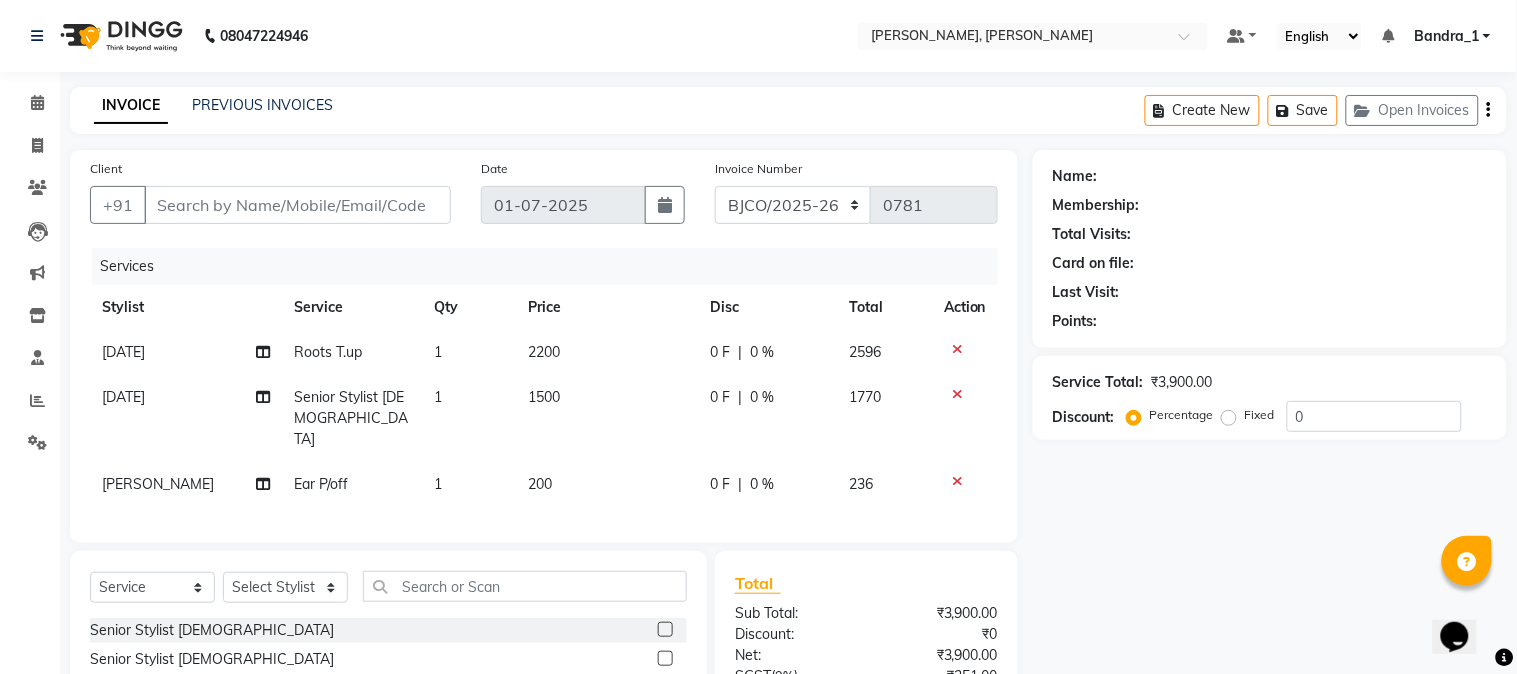 type on "9769779169" 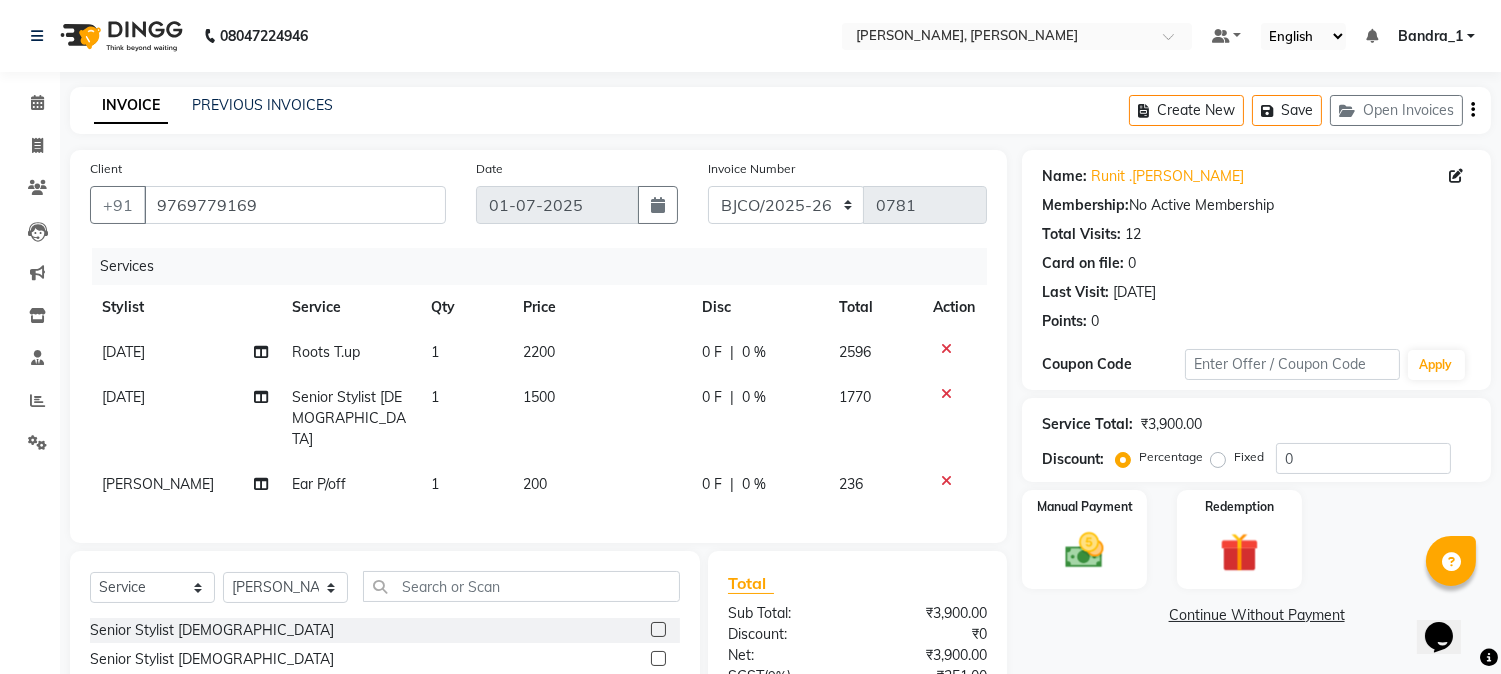 click on "2200" 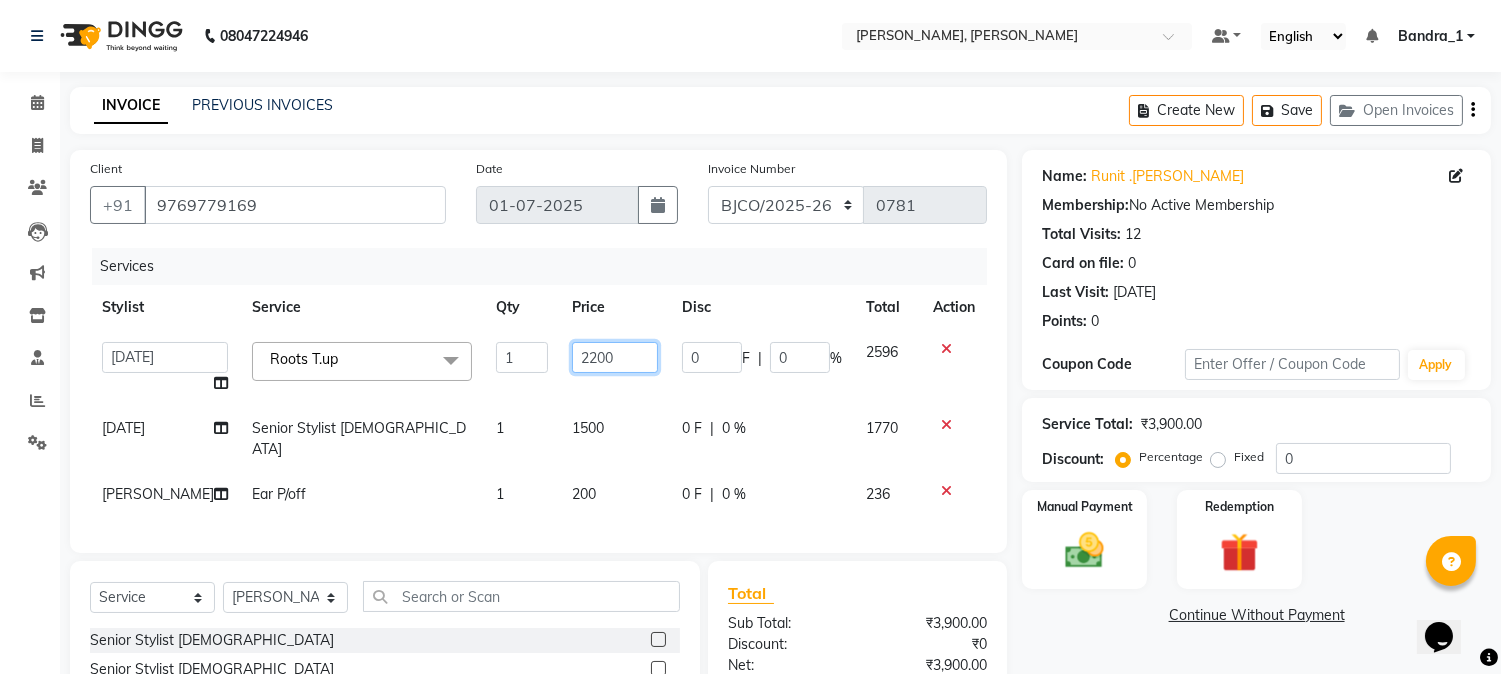 click on "2200" 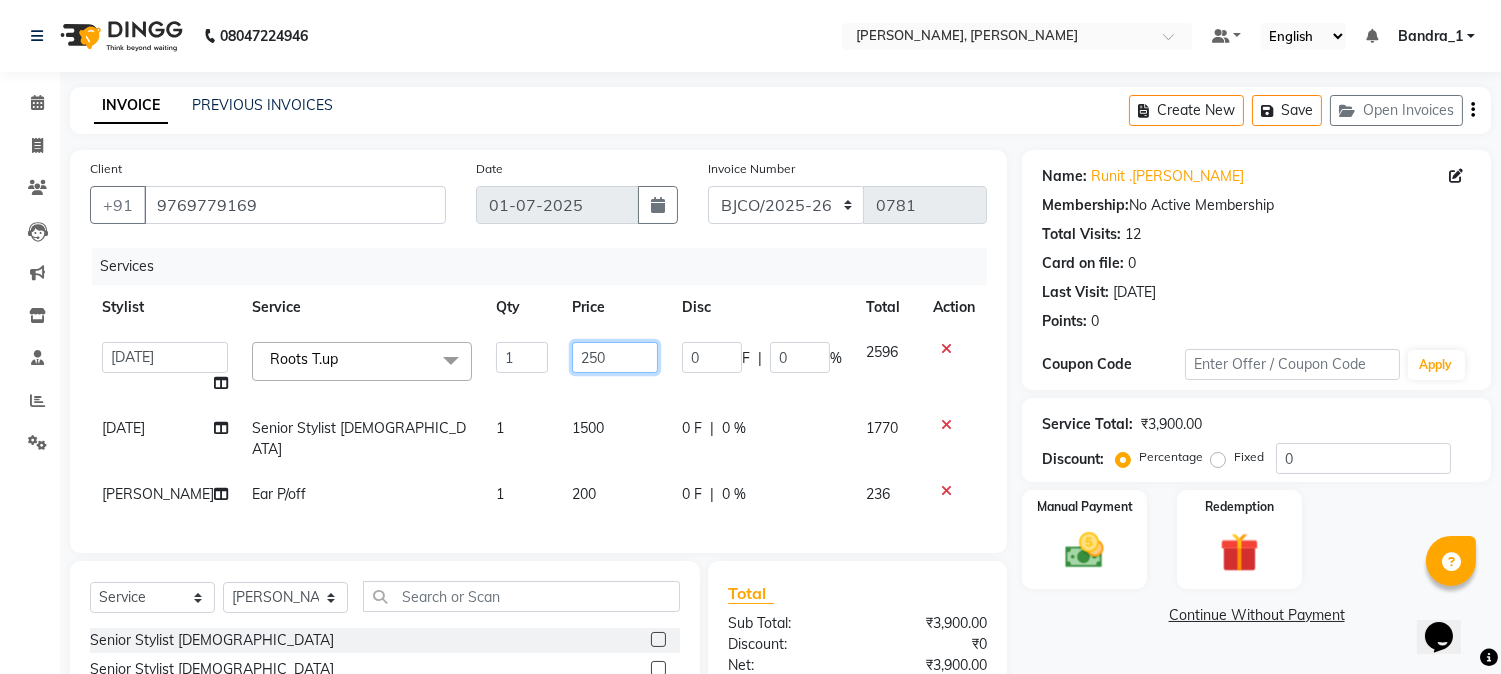 type on "2500" 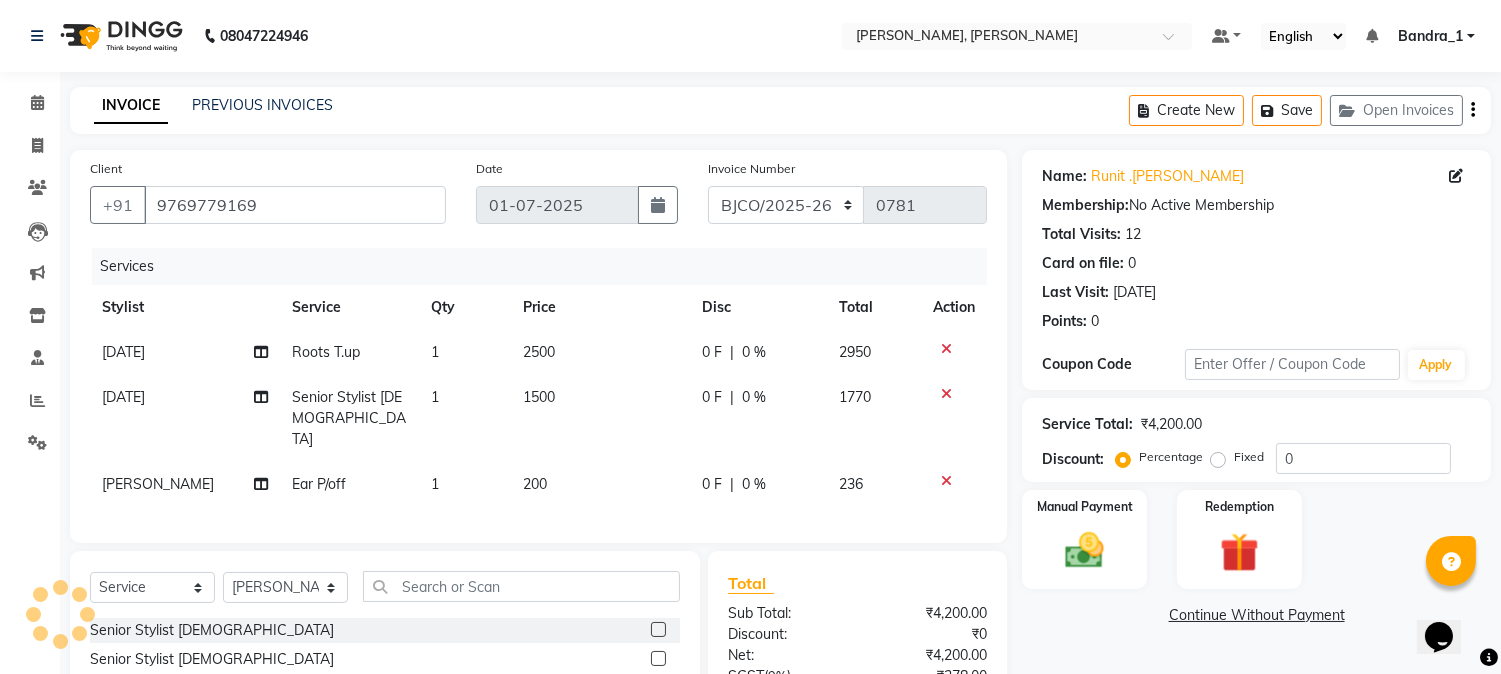 click on "1500" 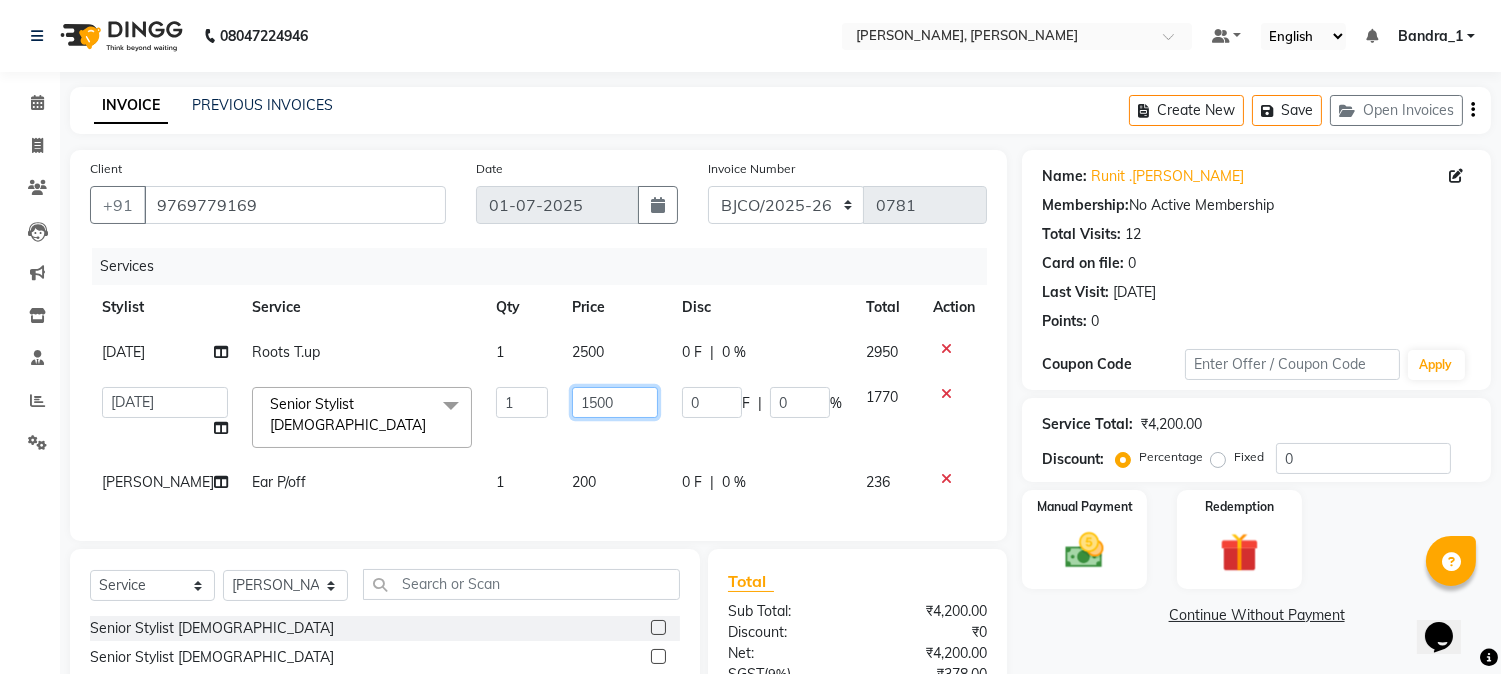 click on "1500" 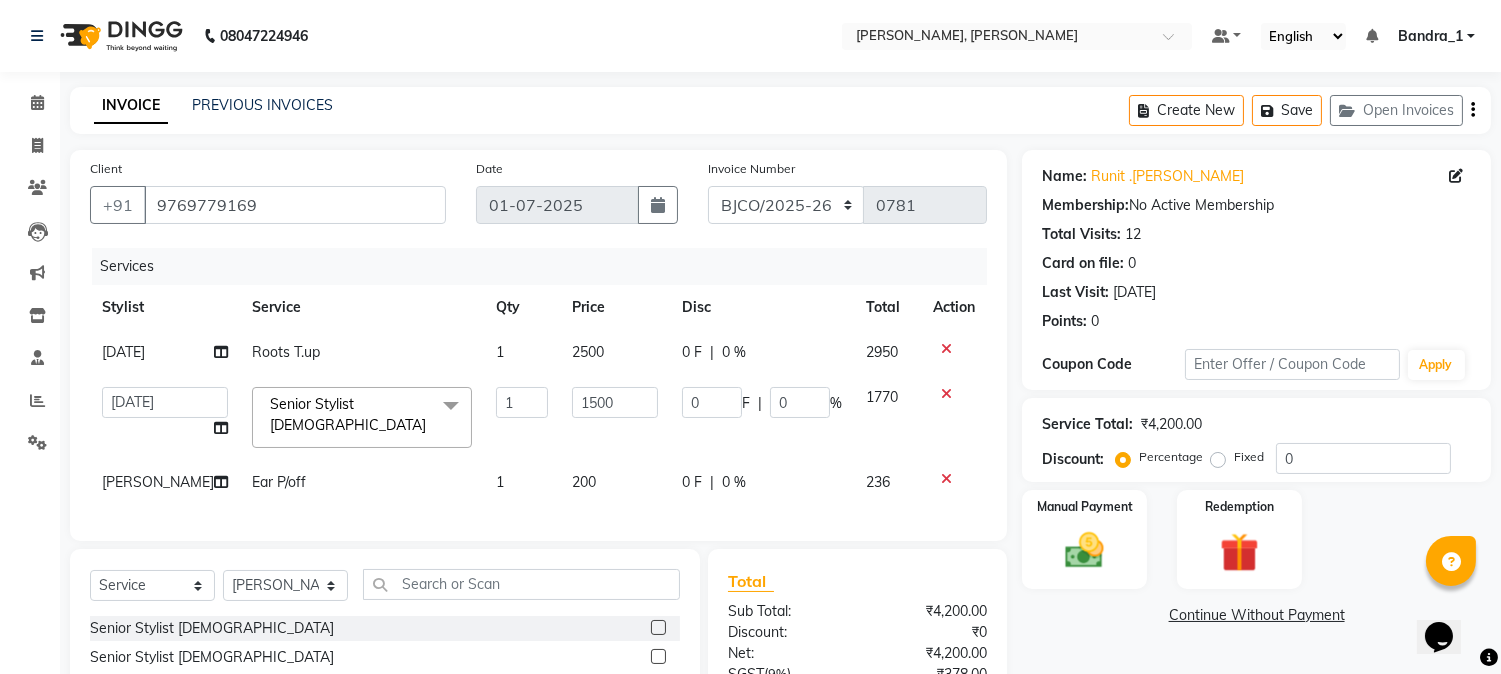 click on "200" 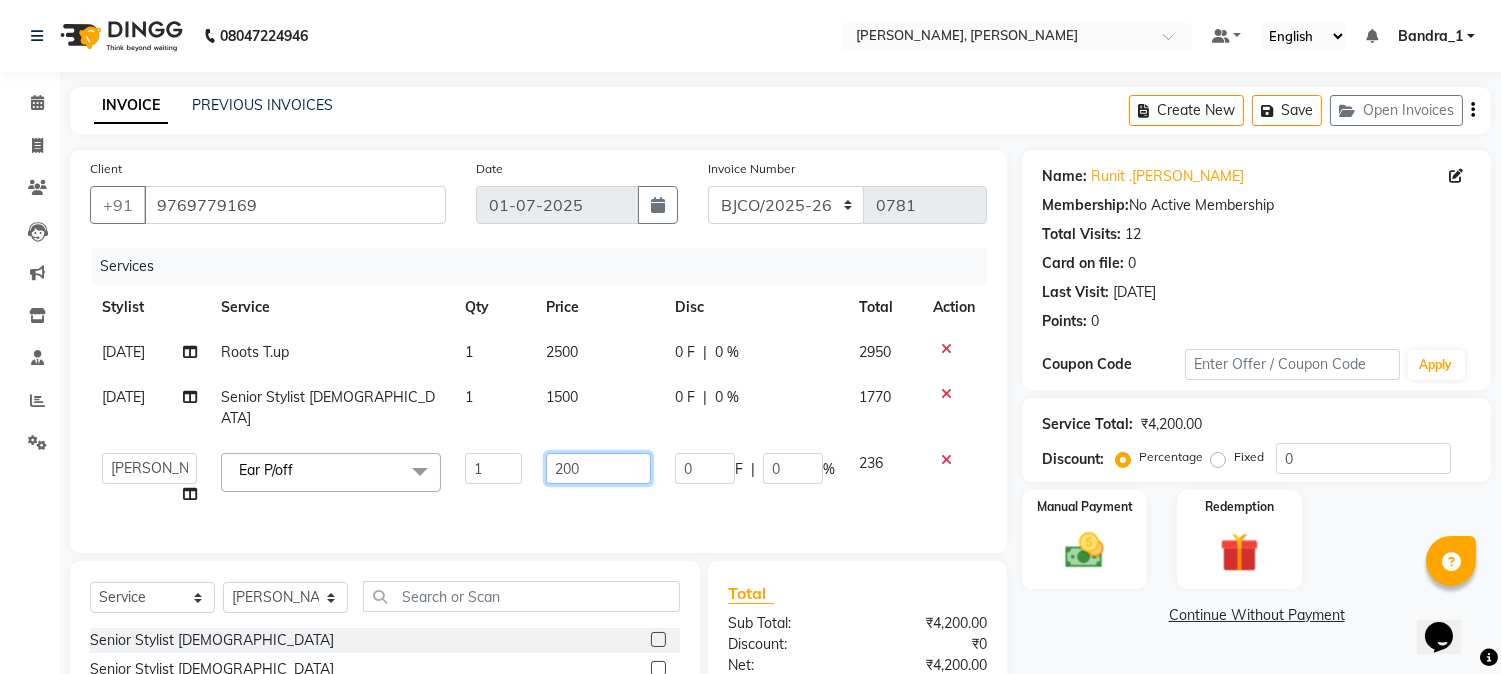 click on "200" 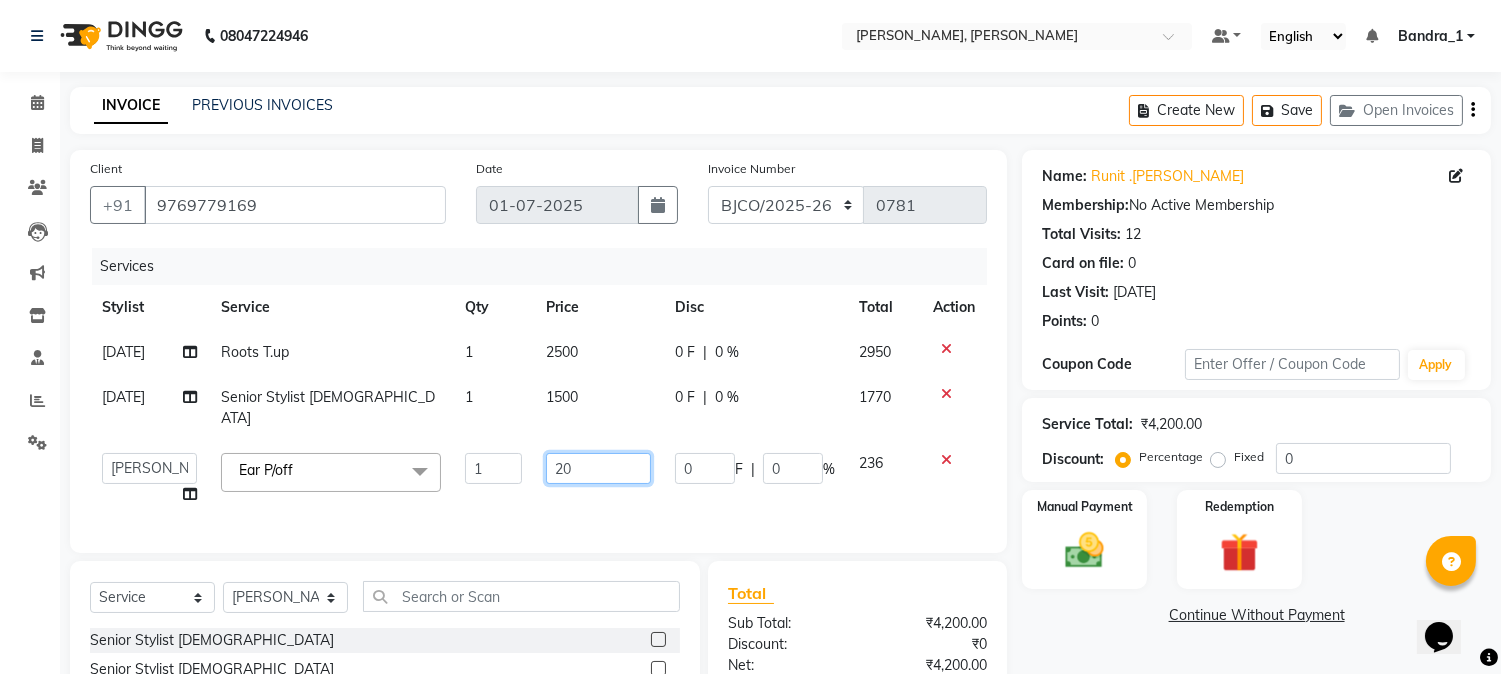 type on "2" 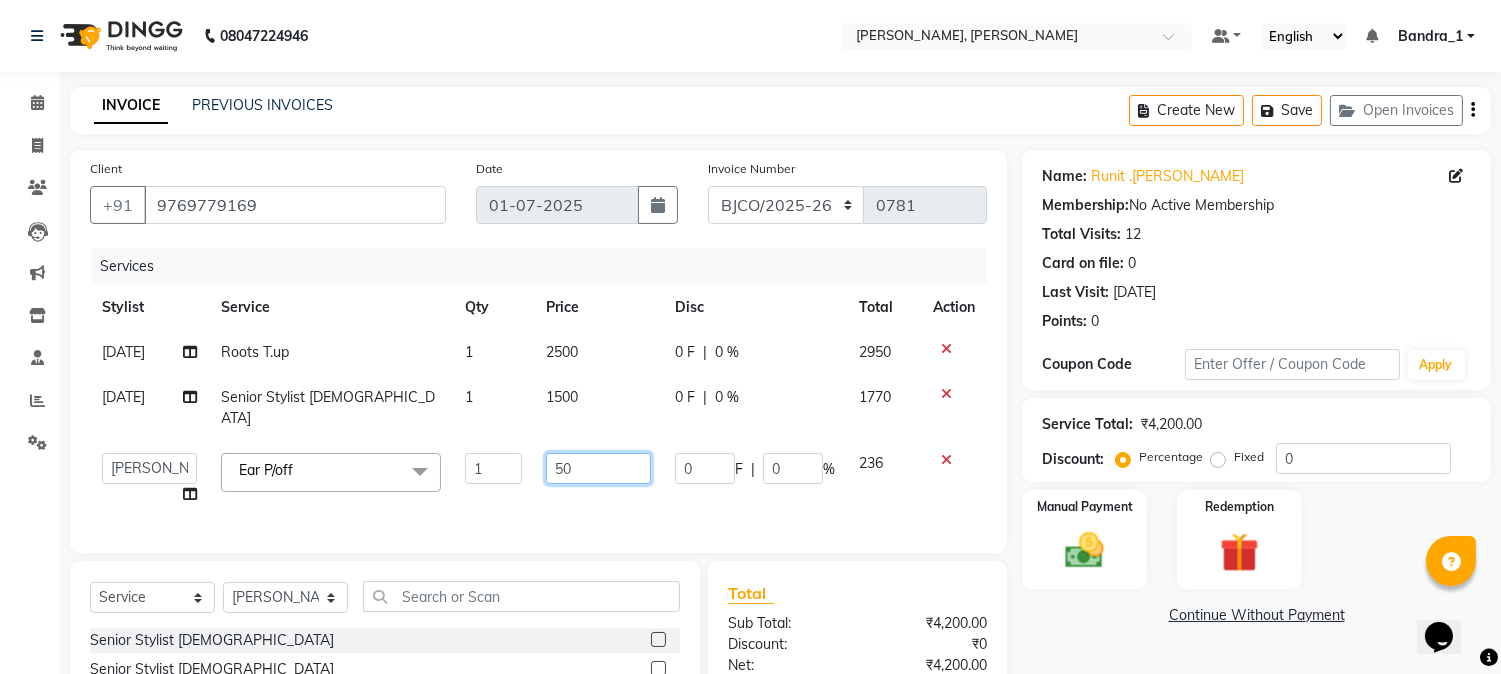 type on "500" 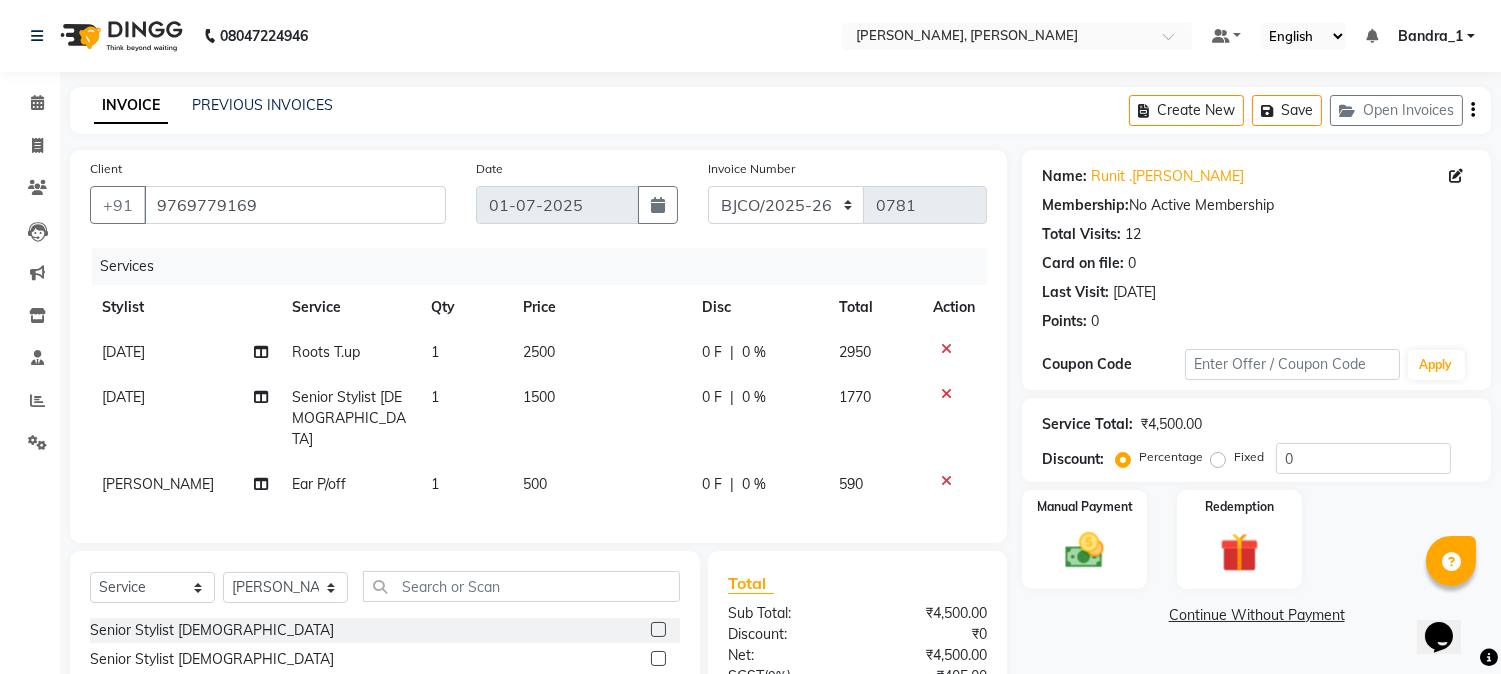 click on "[DATE] Roots T.up  1 2500 0 F | 0 % [DATE] Senior Stylist [DEMOGRAPHIC_DATA] 1 1500 0 F | 0 % 1770 [PERSON_NAME] P/off 1 500 0 F | 0 % 590" 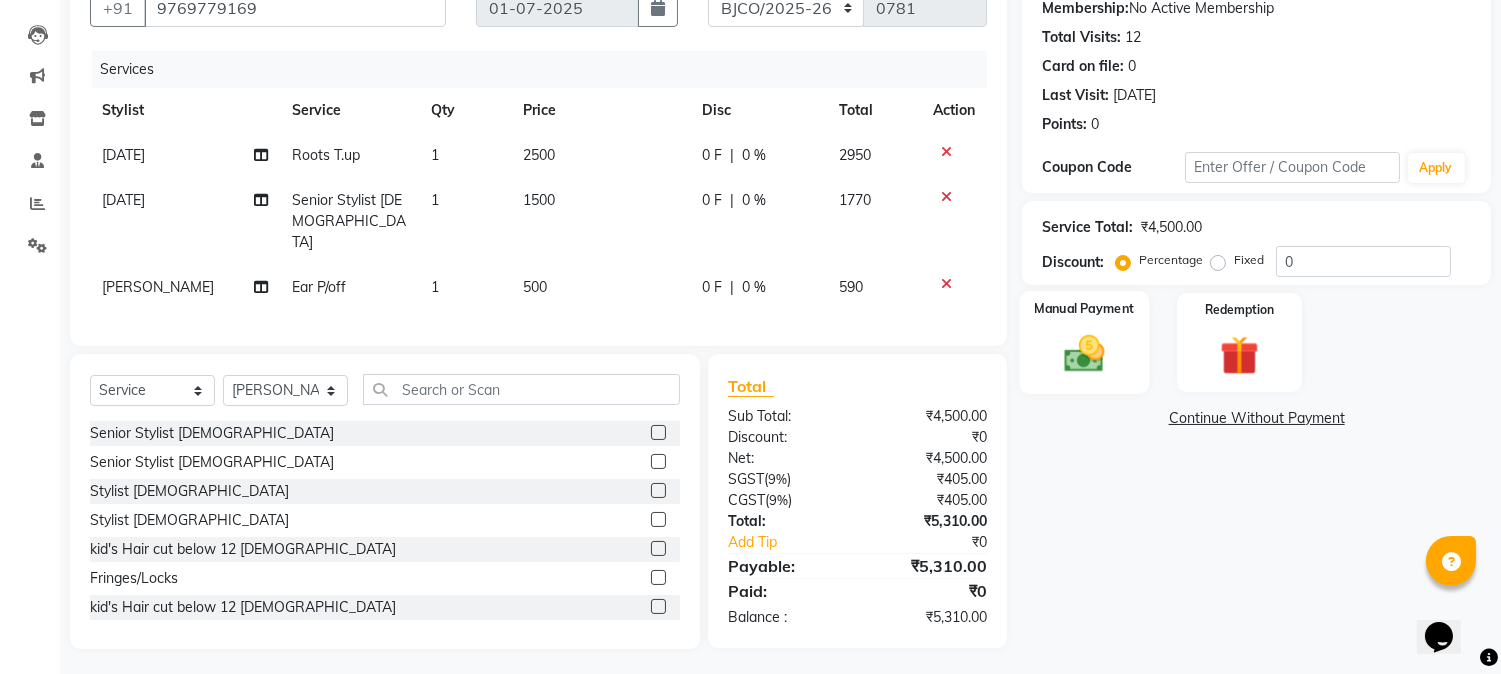 click 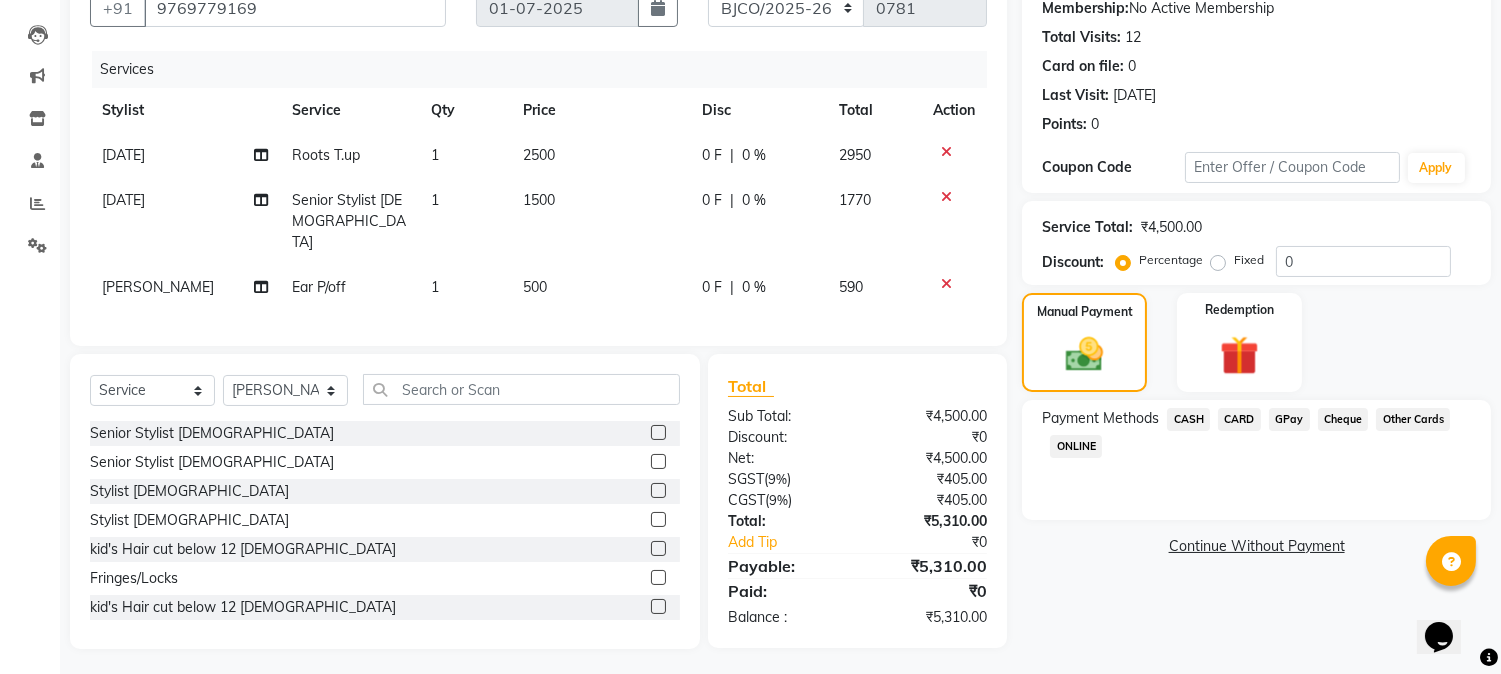 click on "1" 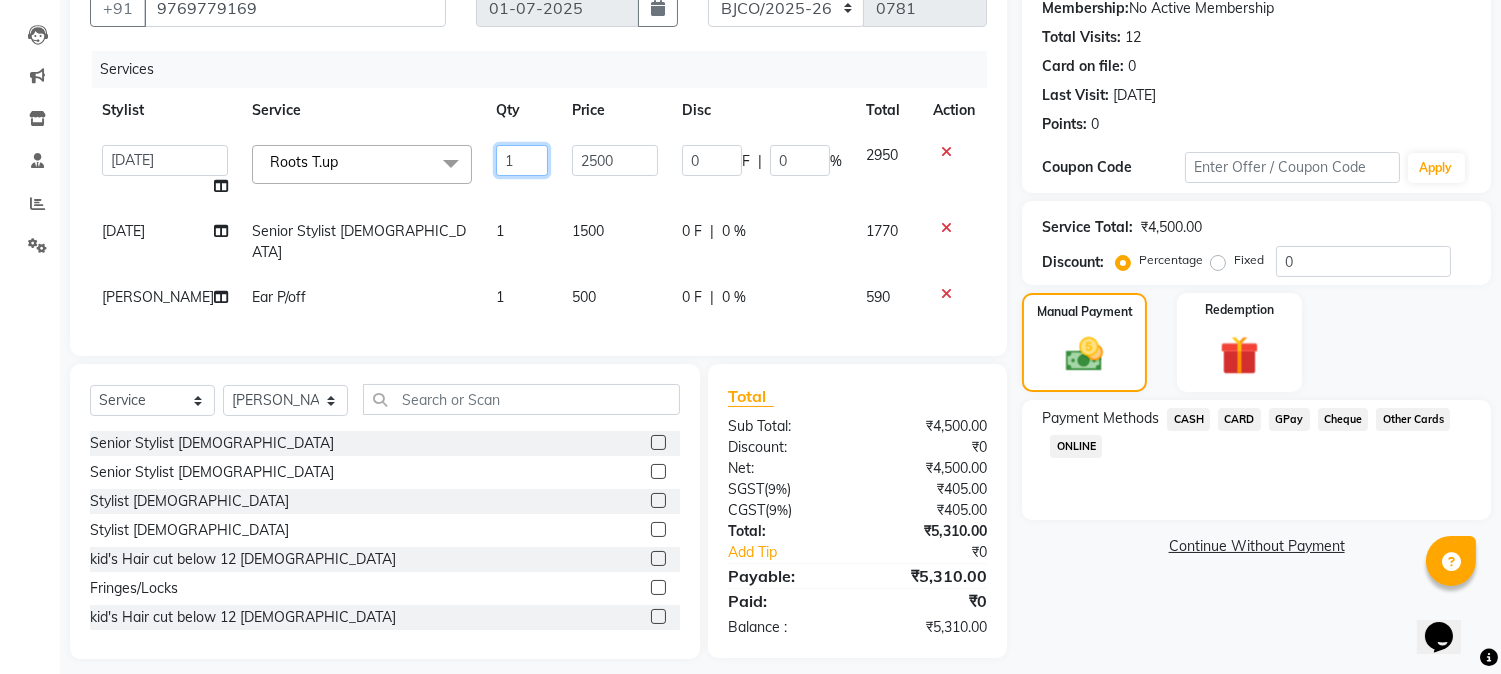 click on "1" 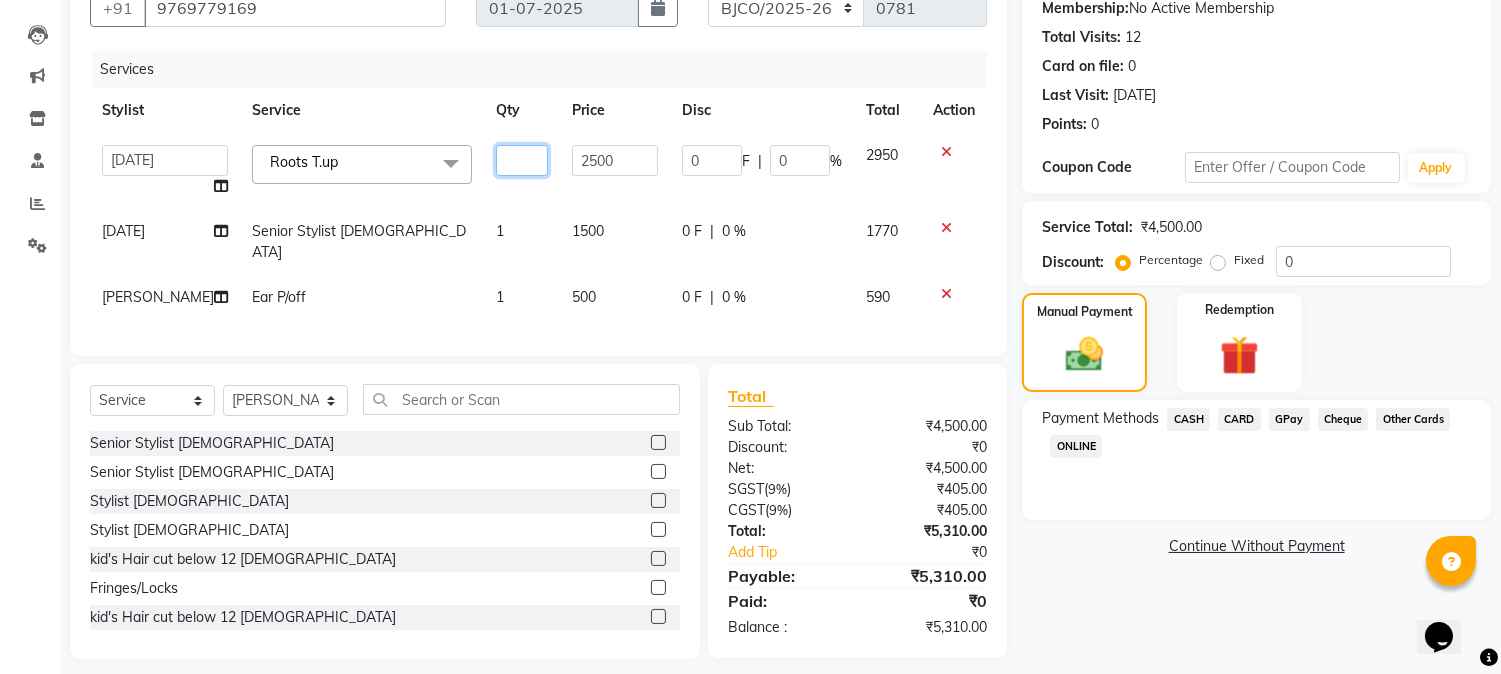 type on "2" 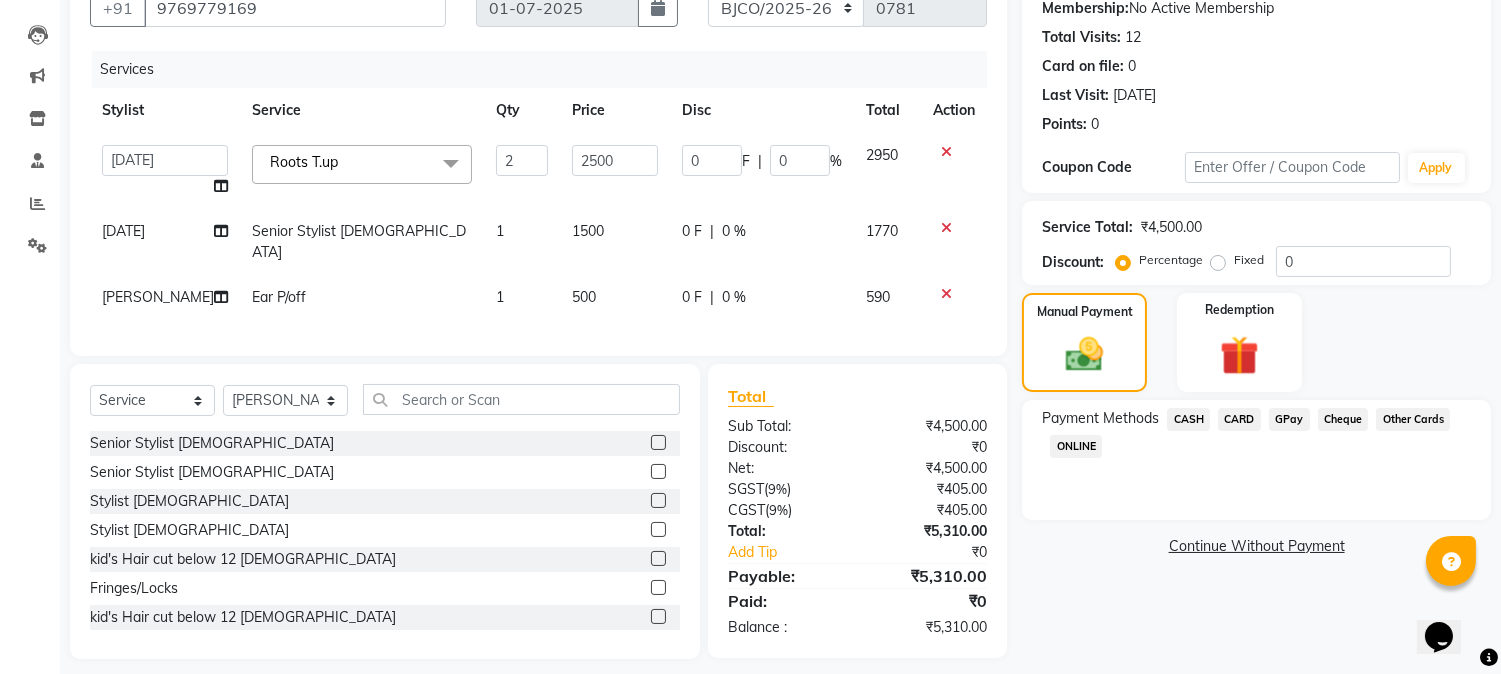 click on "1" 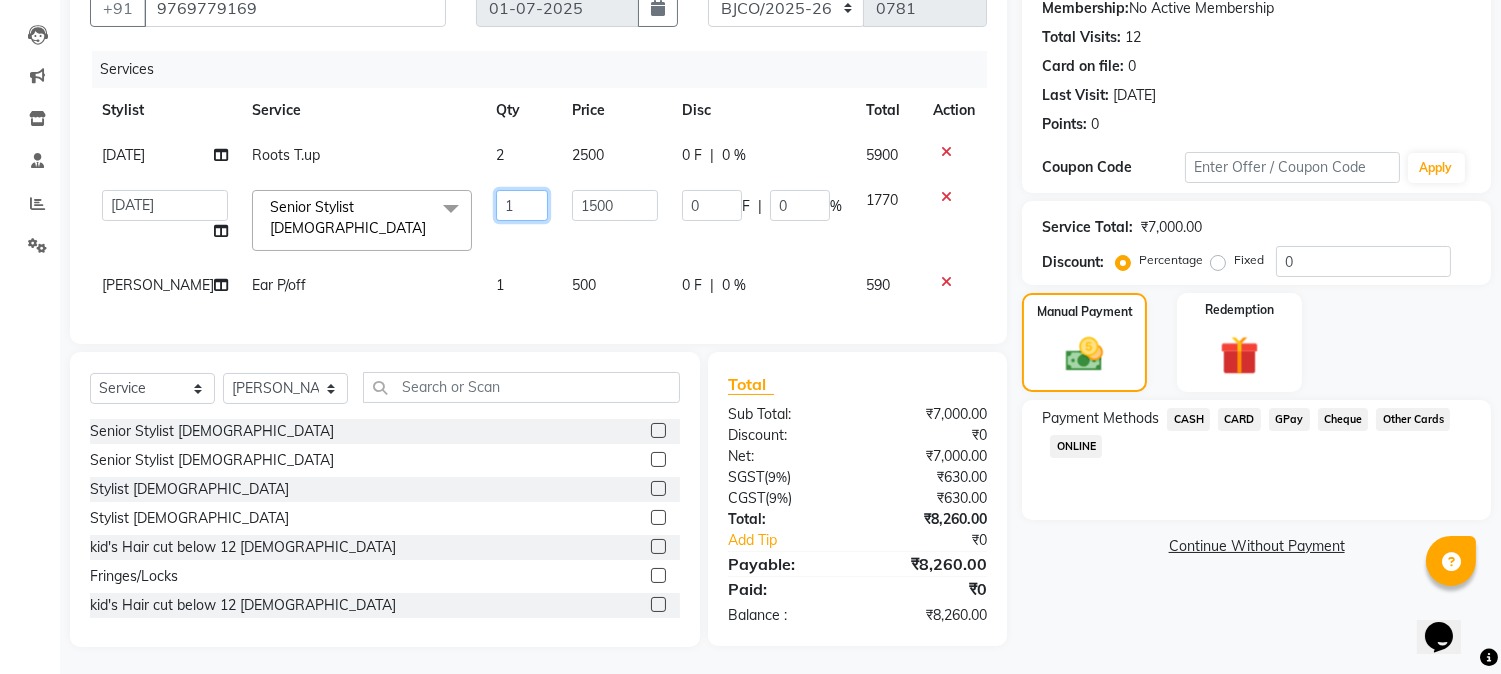 click on "1" 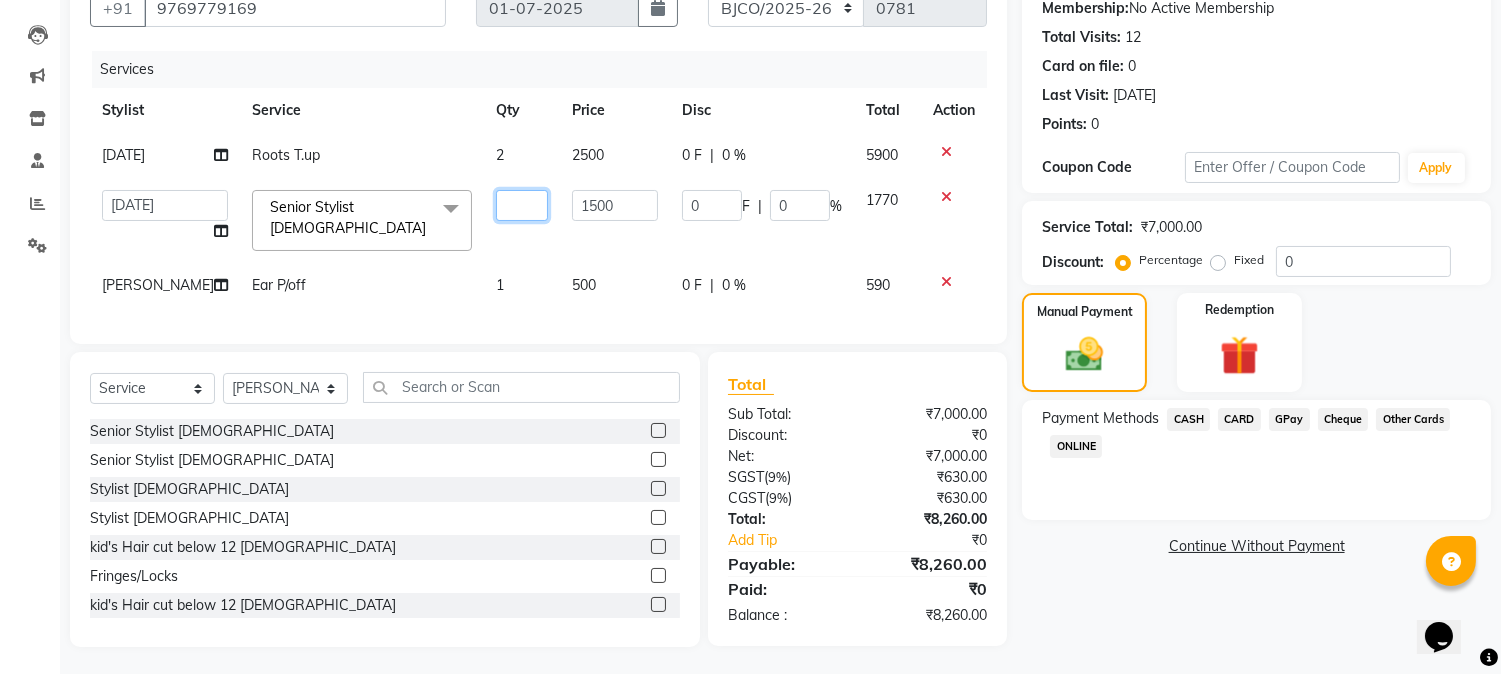 type on "2" 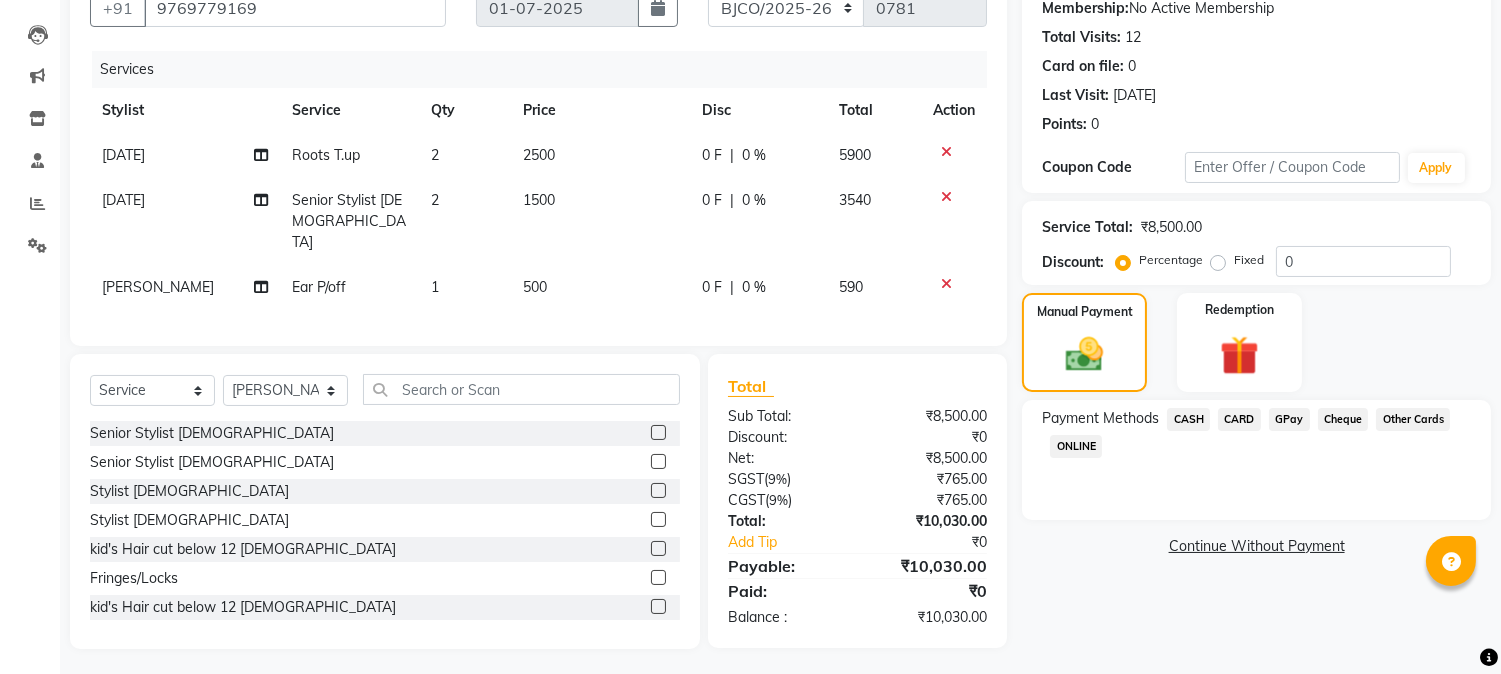 click on "GPay" 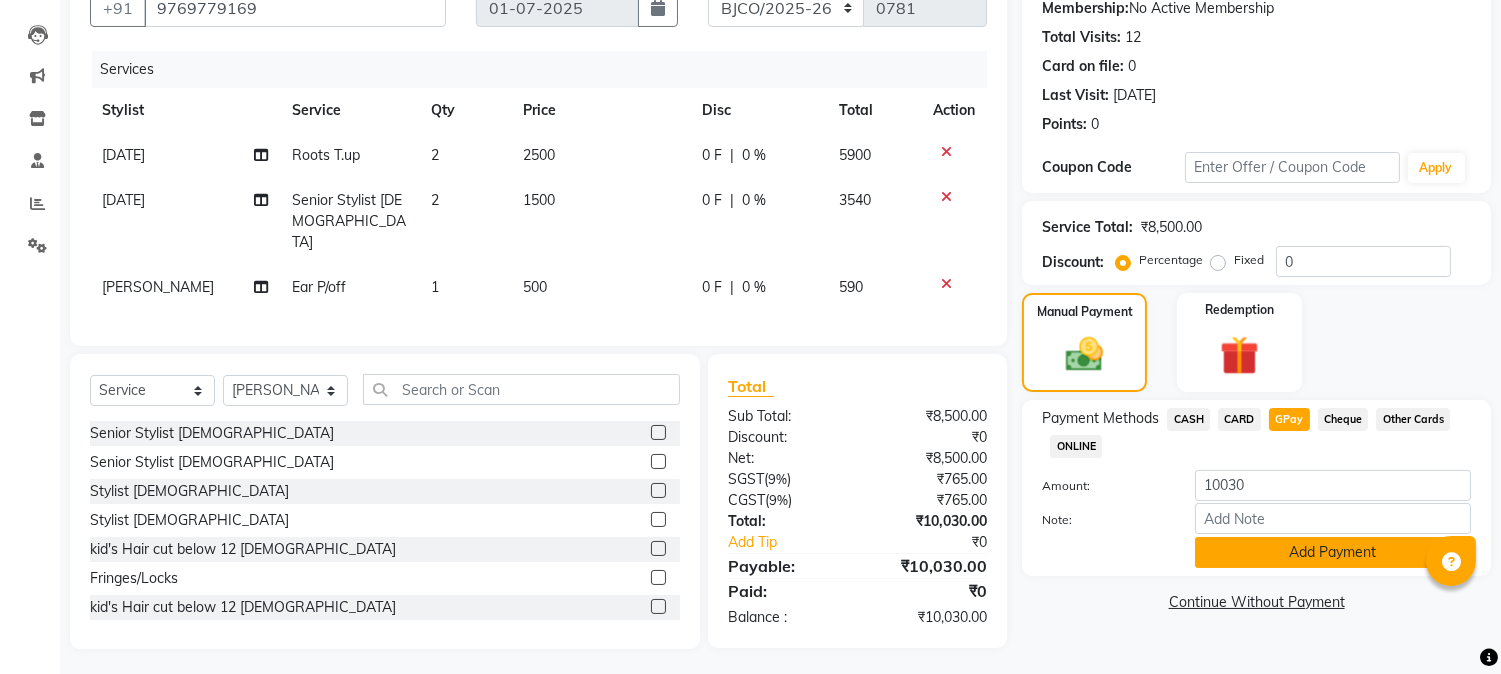 click on "Add Payment" 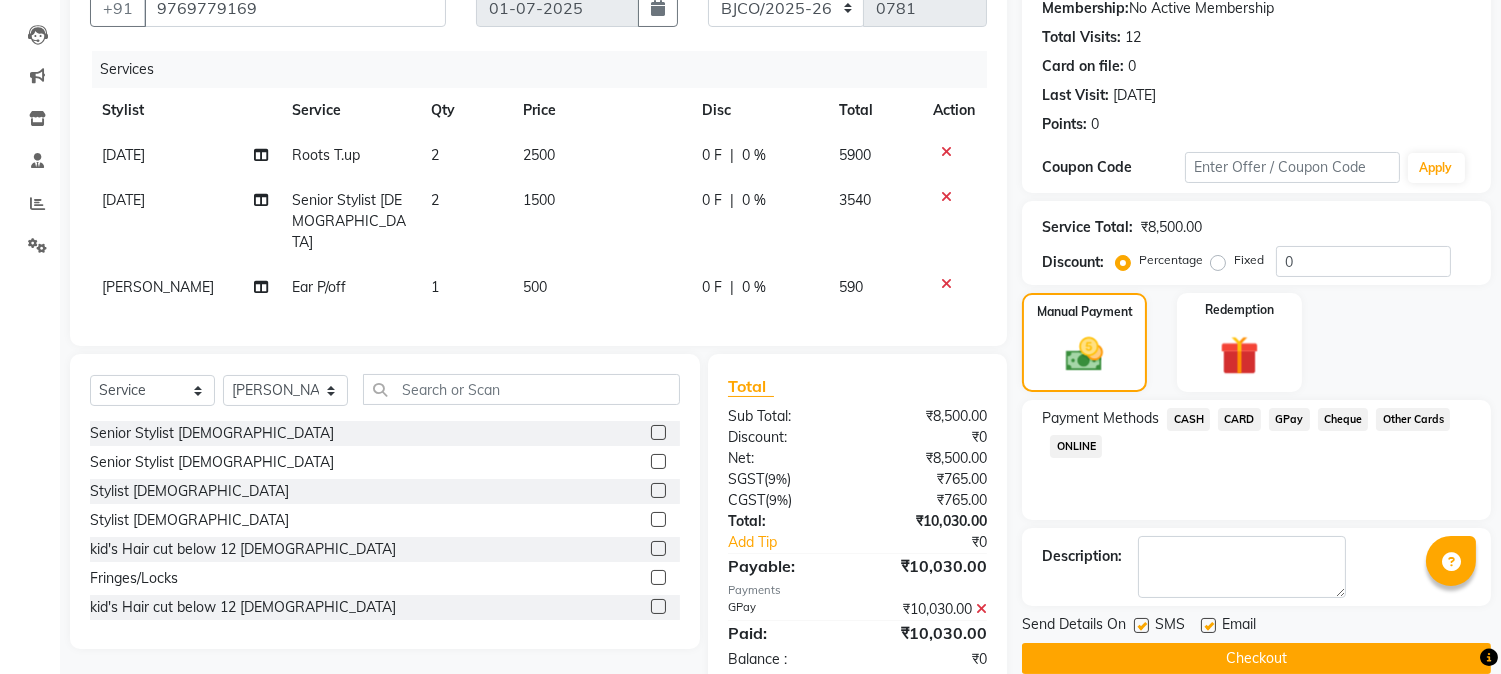 click 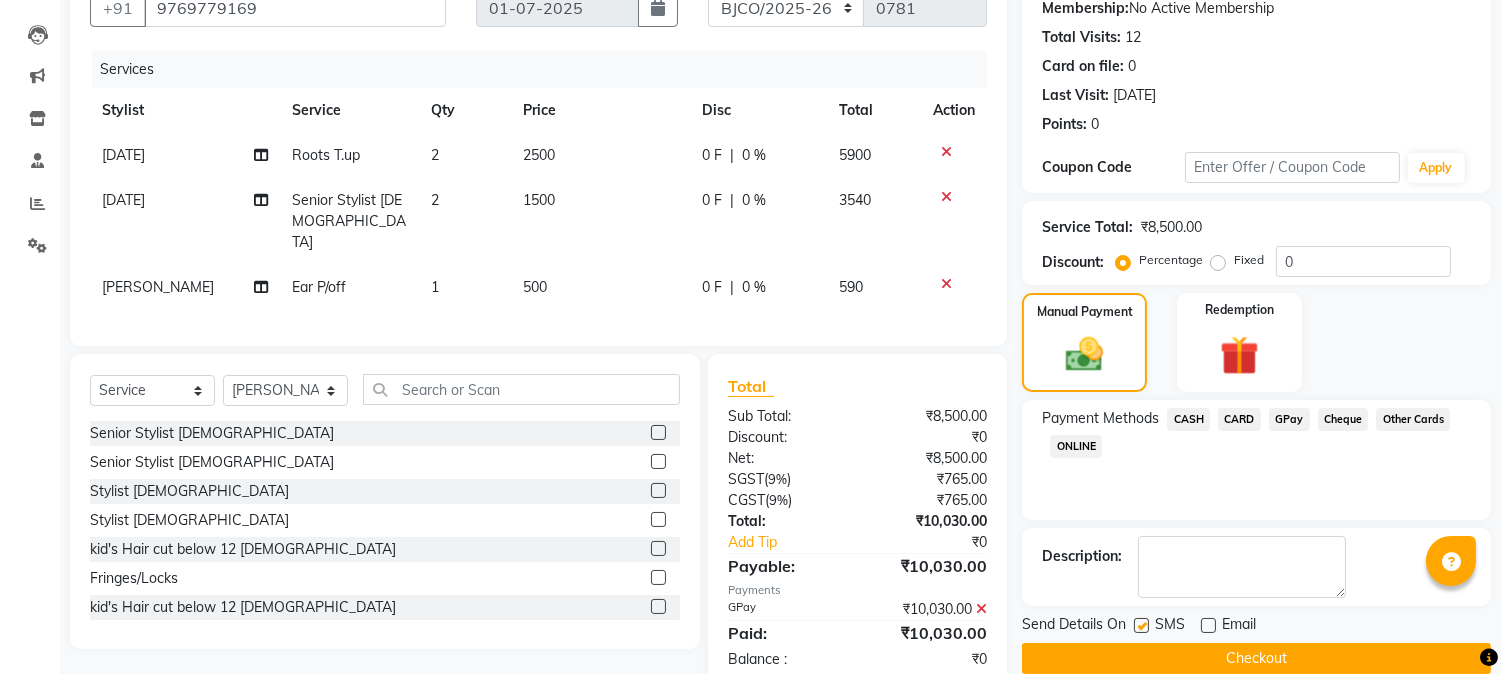 scroll, scrollTop: 237, scrollLeft: 0, axis: vertical 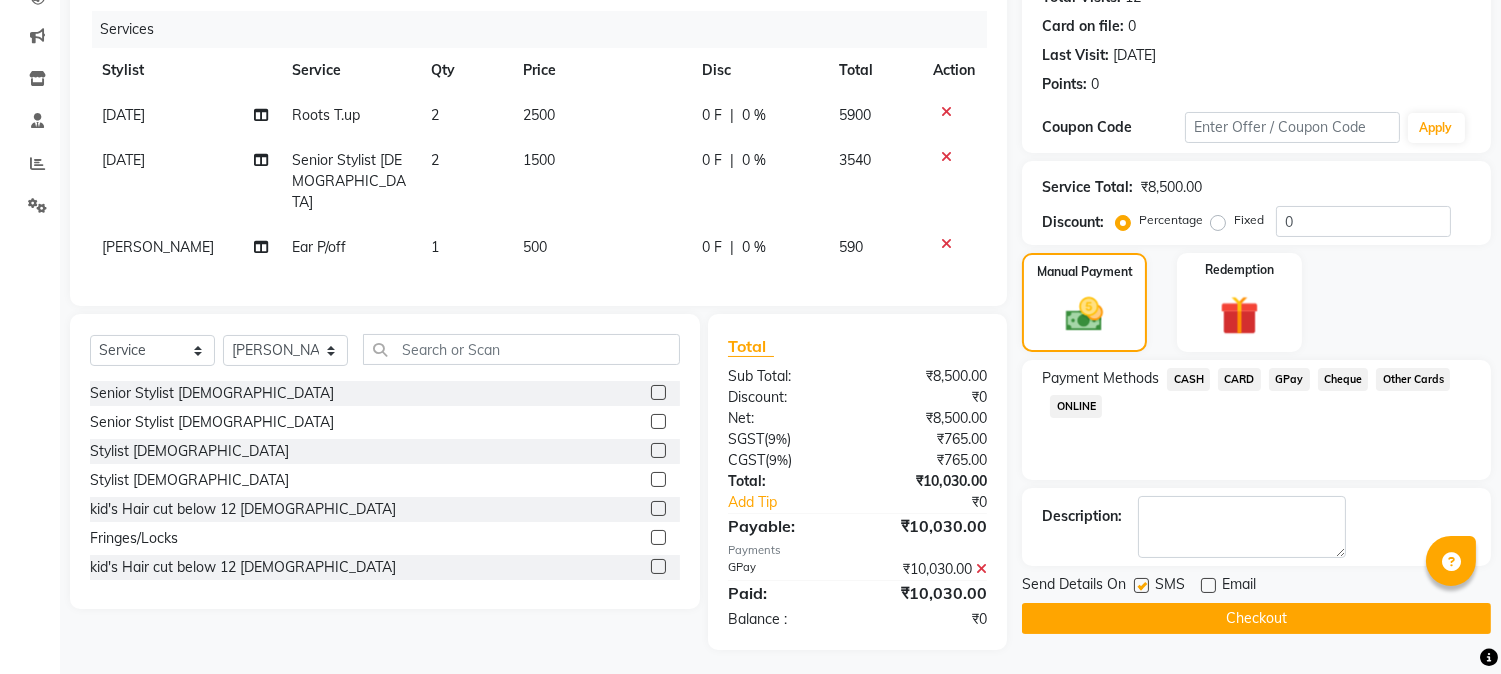 click 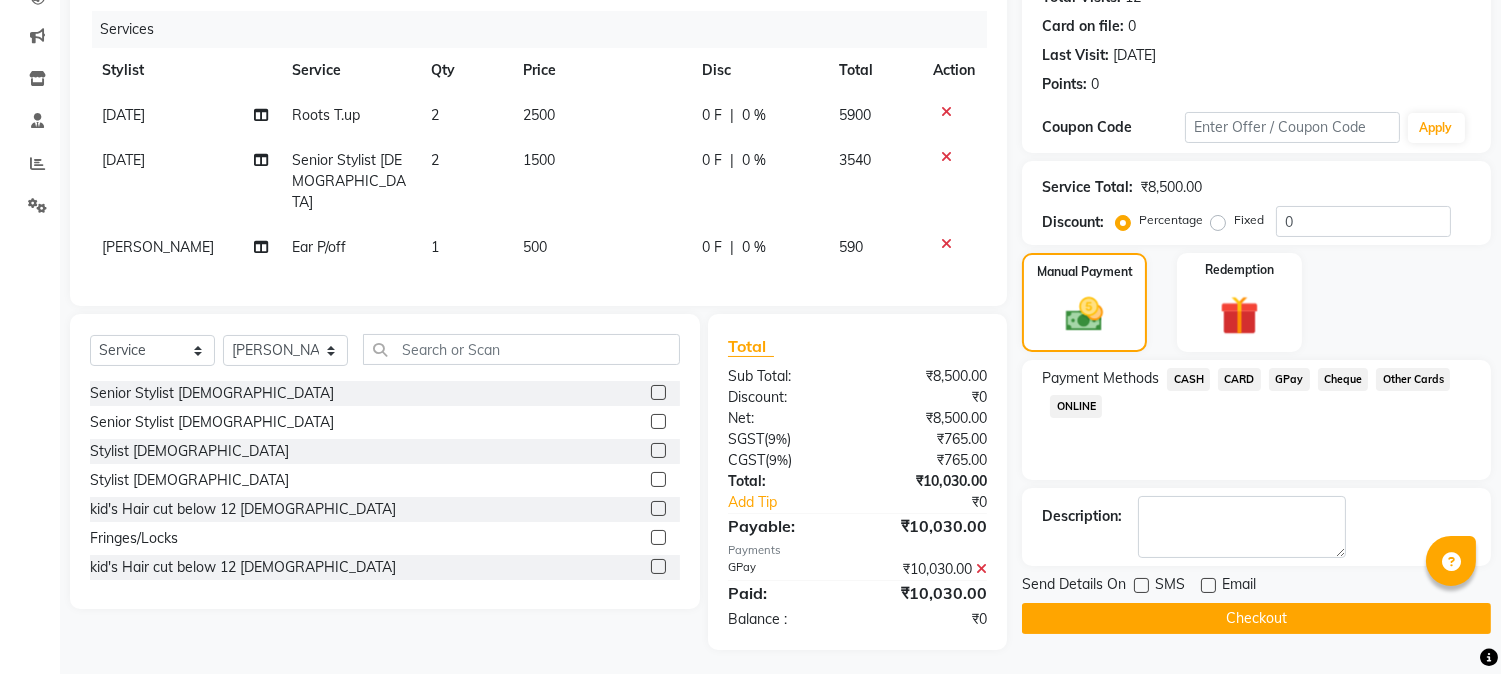click on "Checkout" 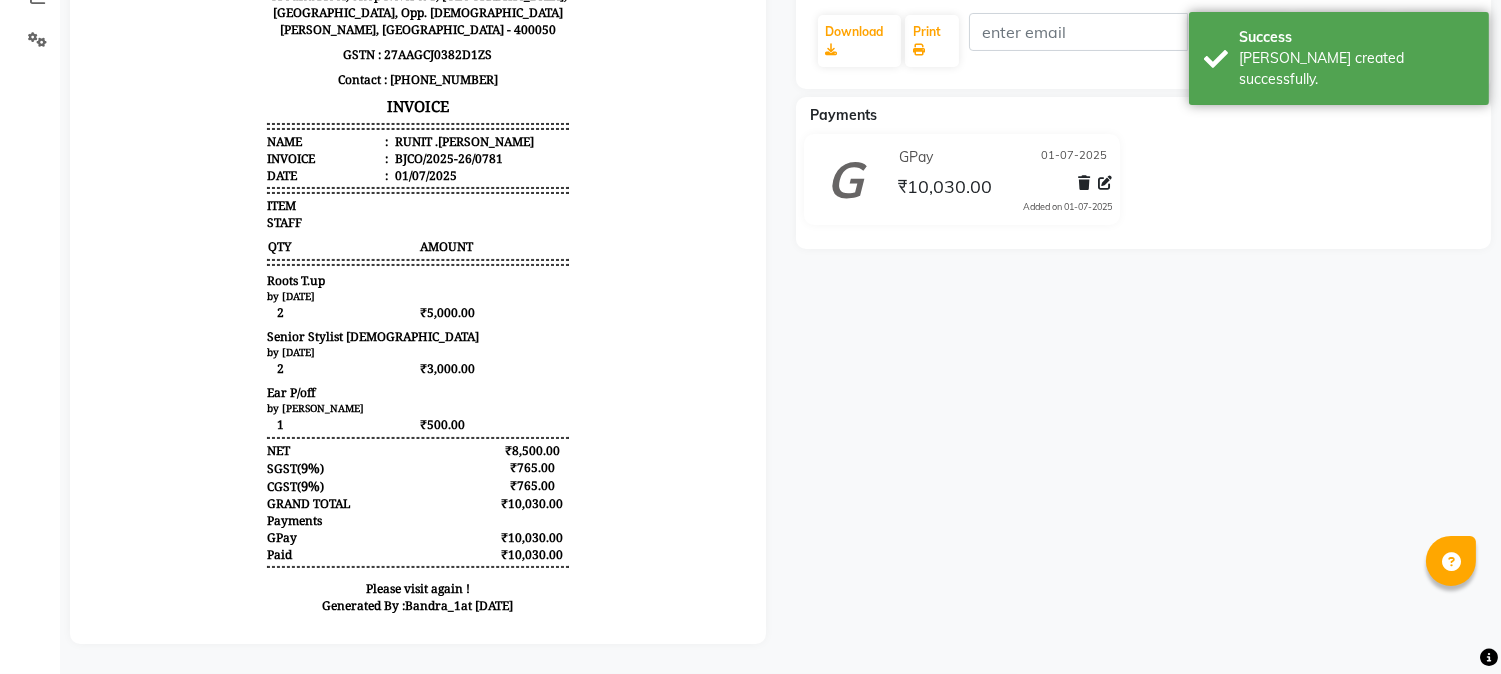 scroll, scrollTop: 0, scrollLeft: 0, axis: both 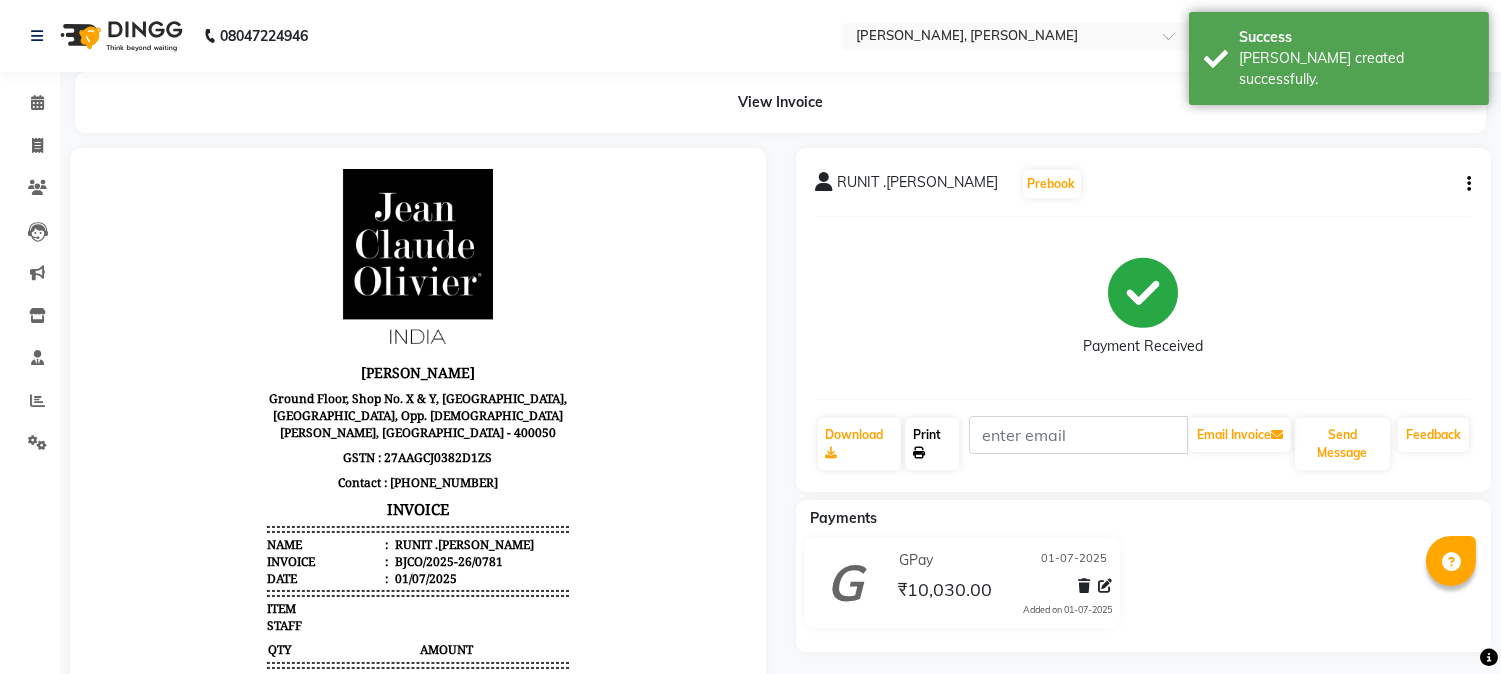 click on "Print" 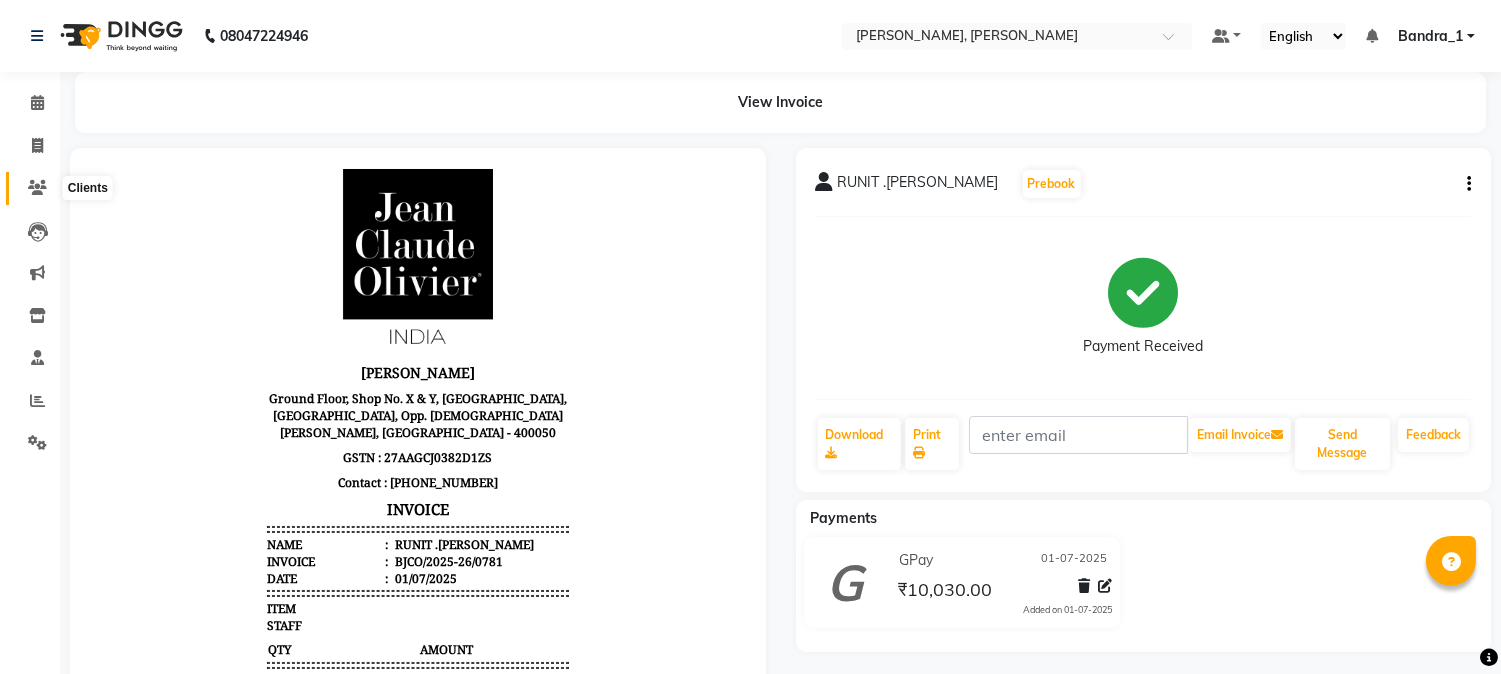 click 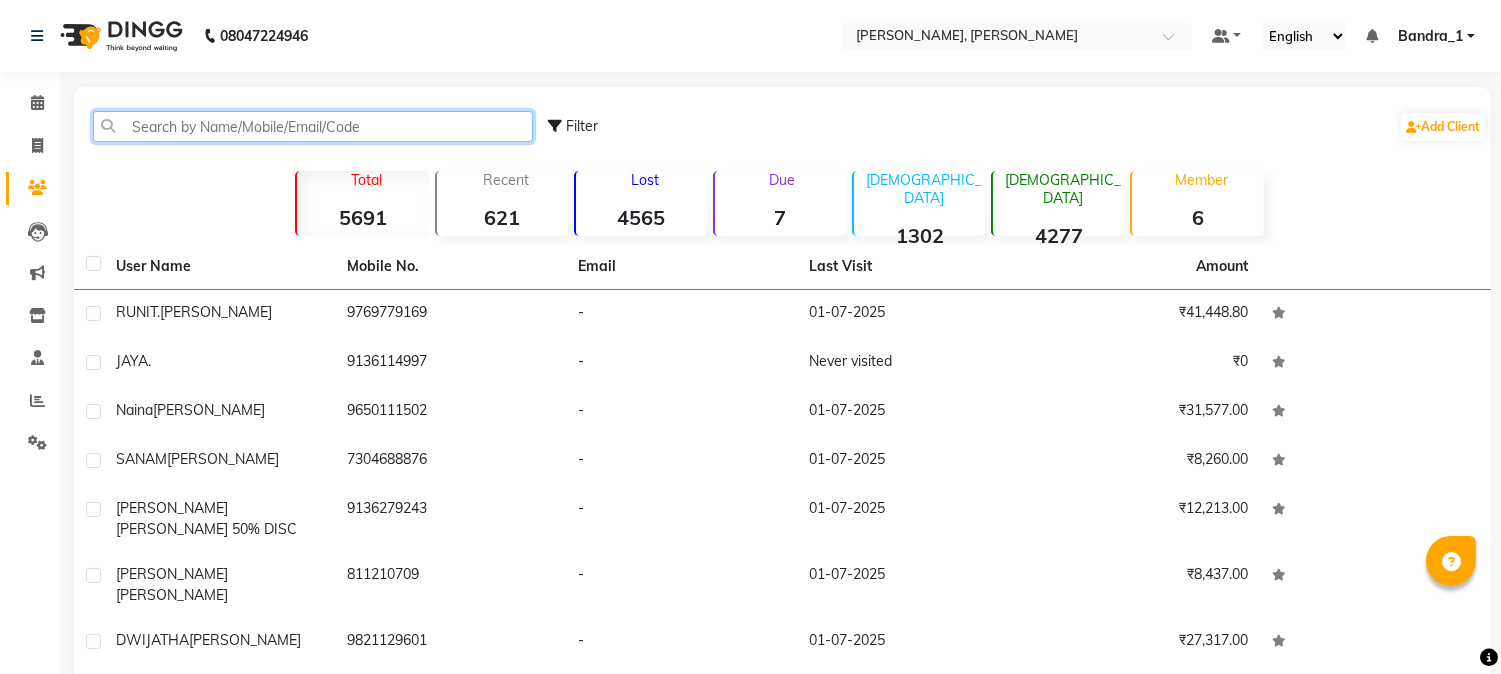 click 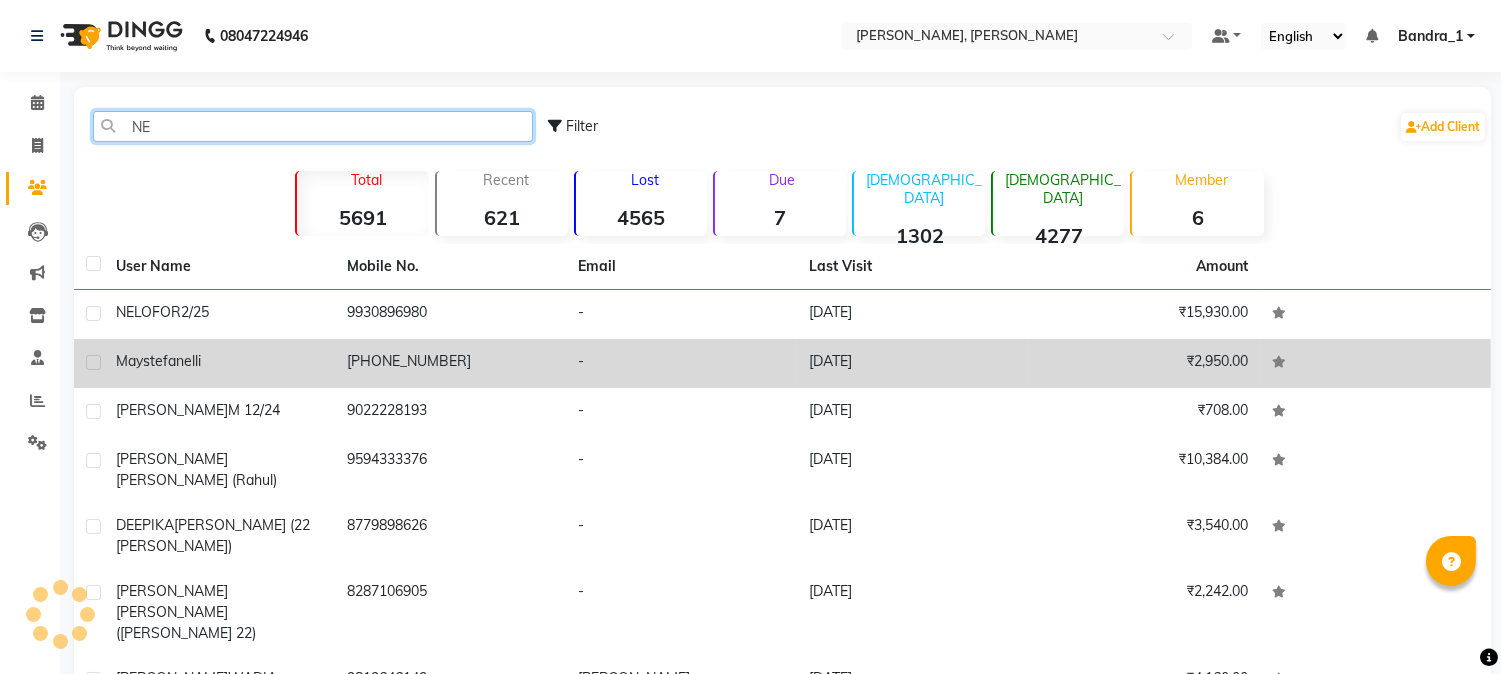 type on "N" 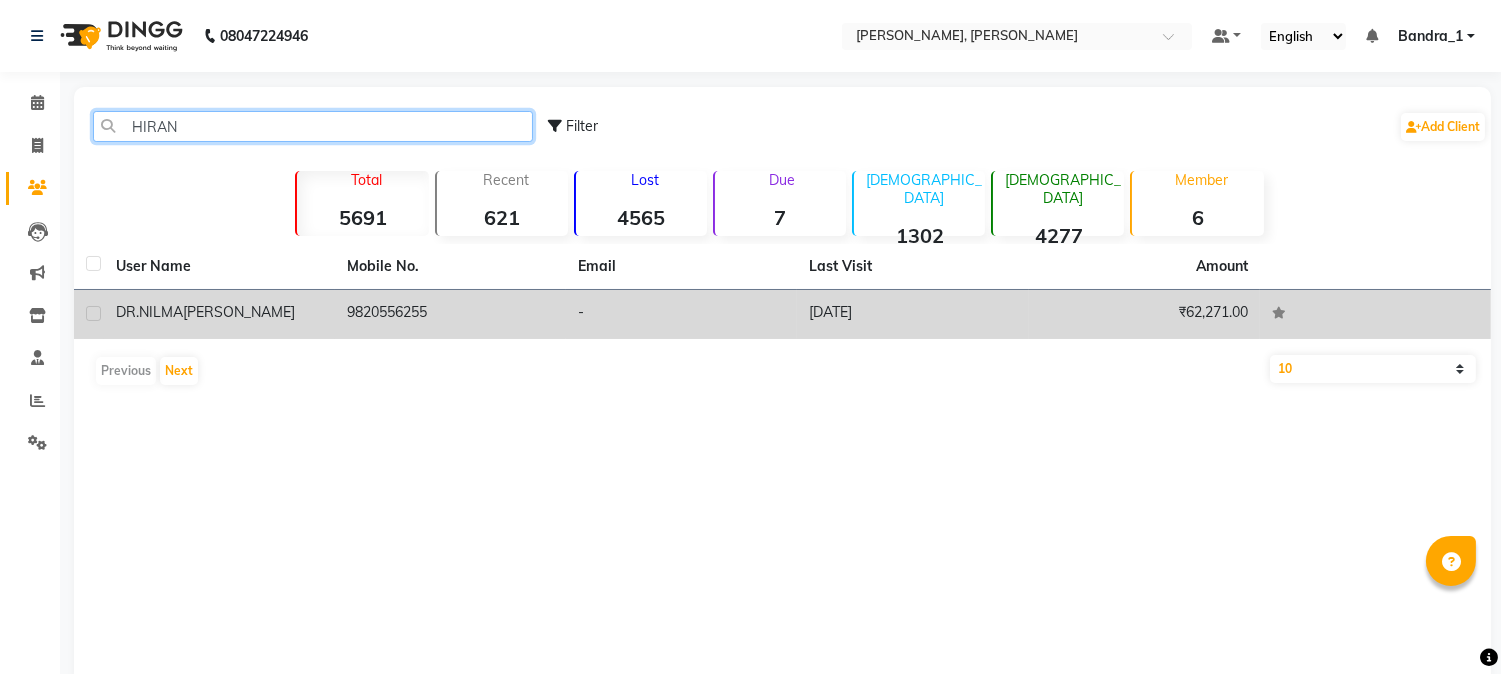 type on "HIRAN" 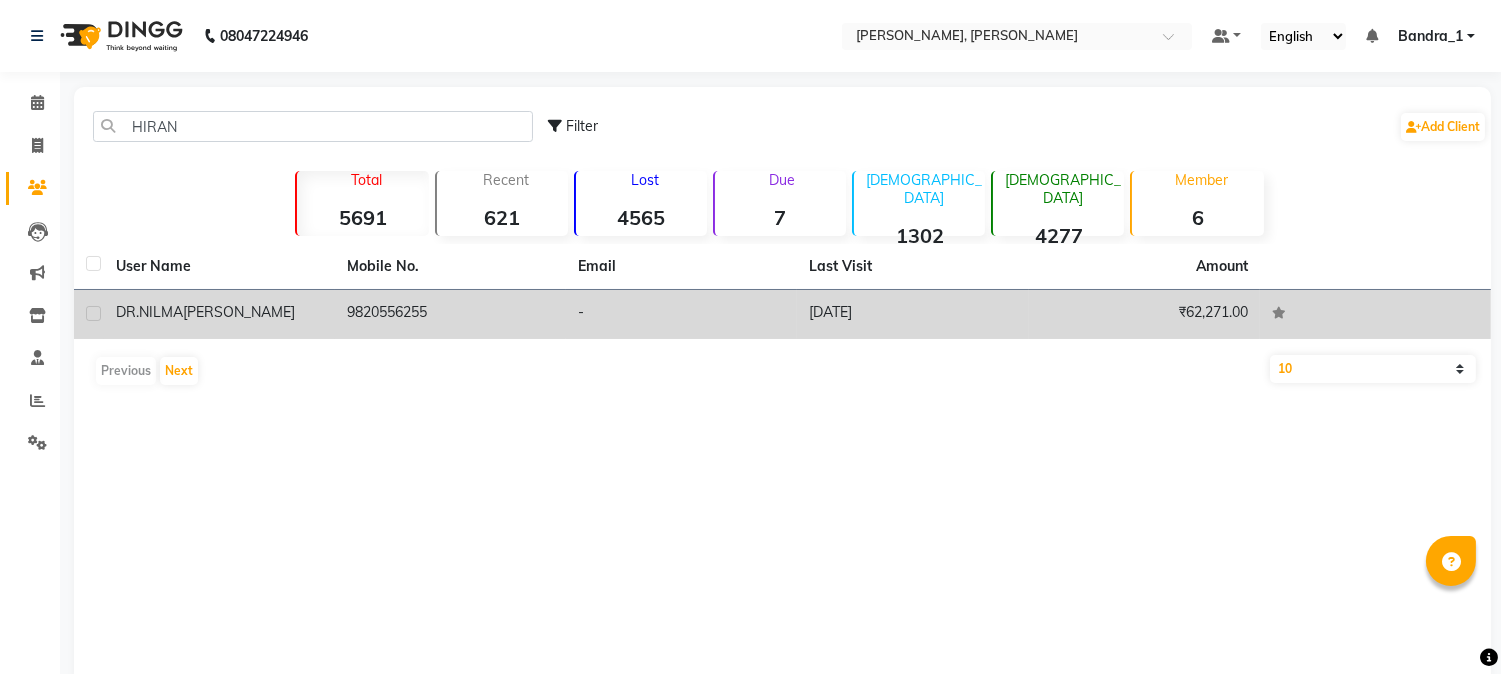 click 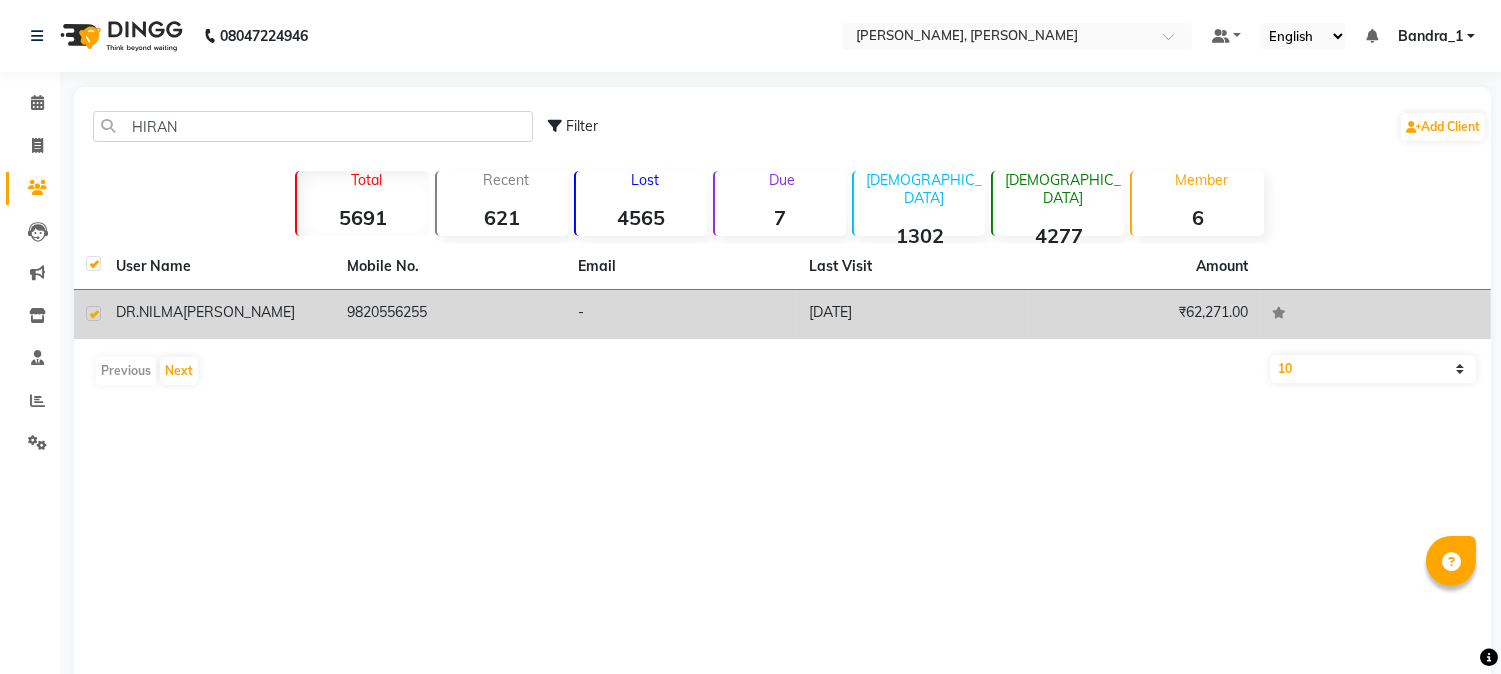 checkbox on "true" 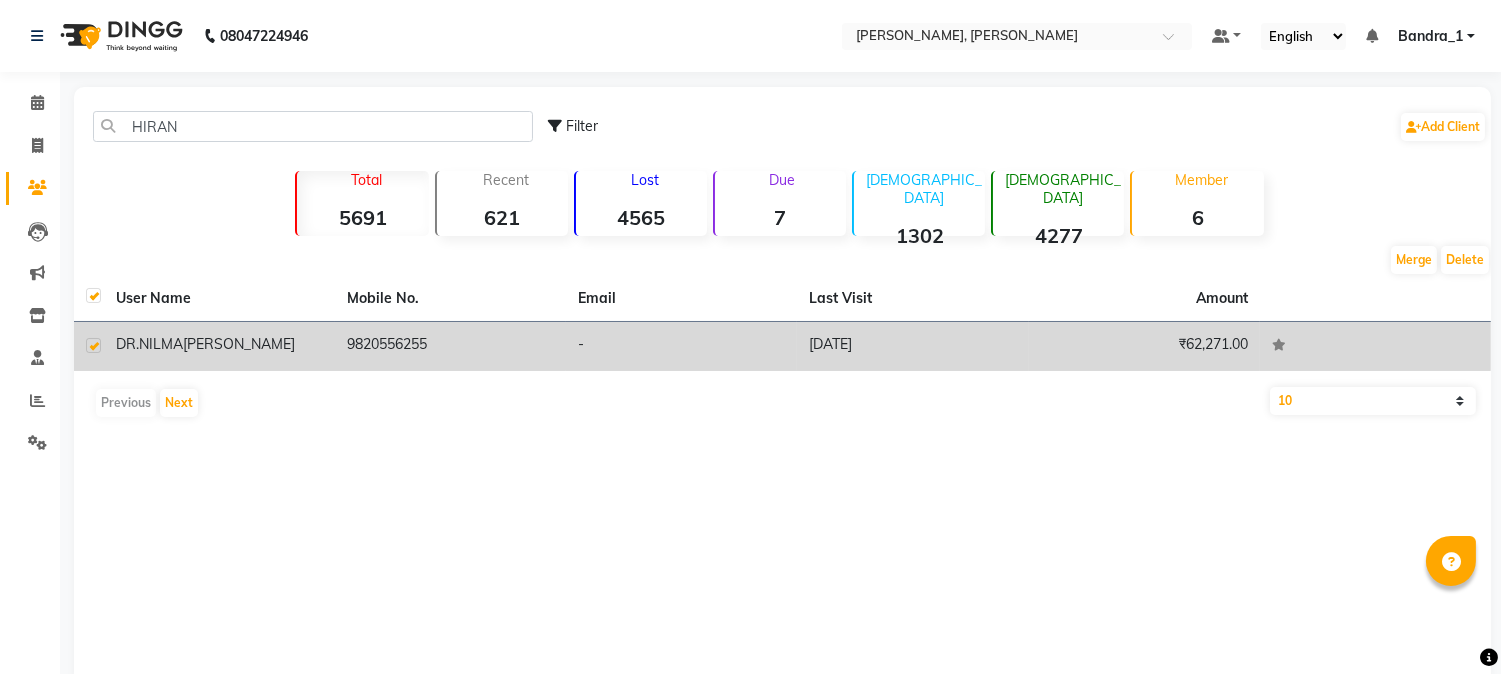 click 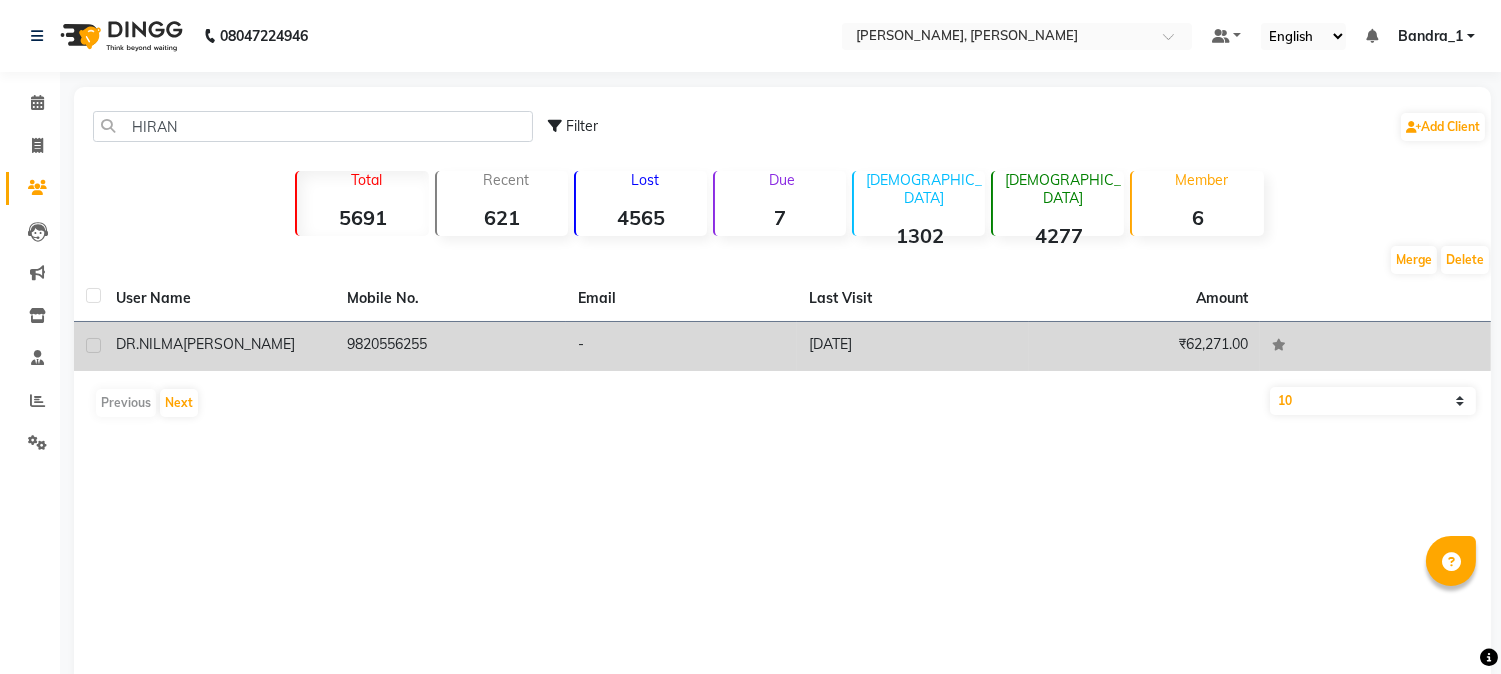 checkbox on "false" 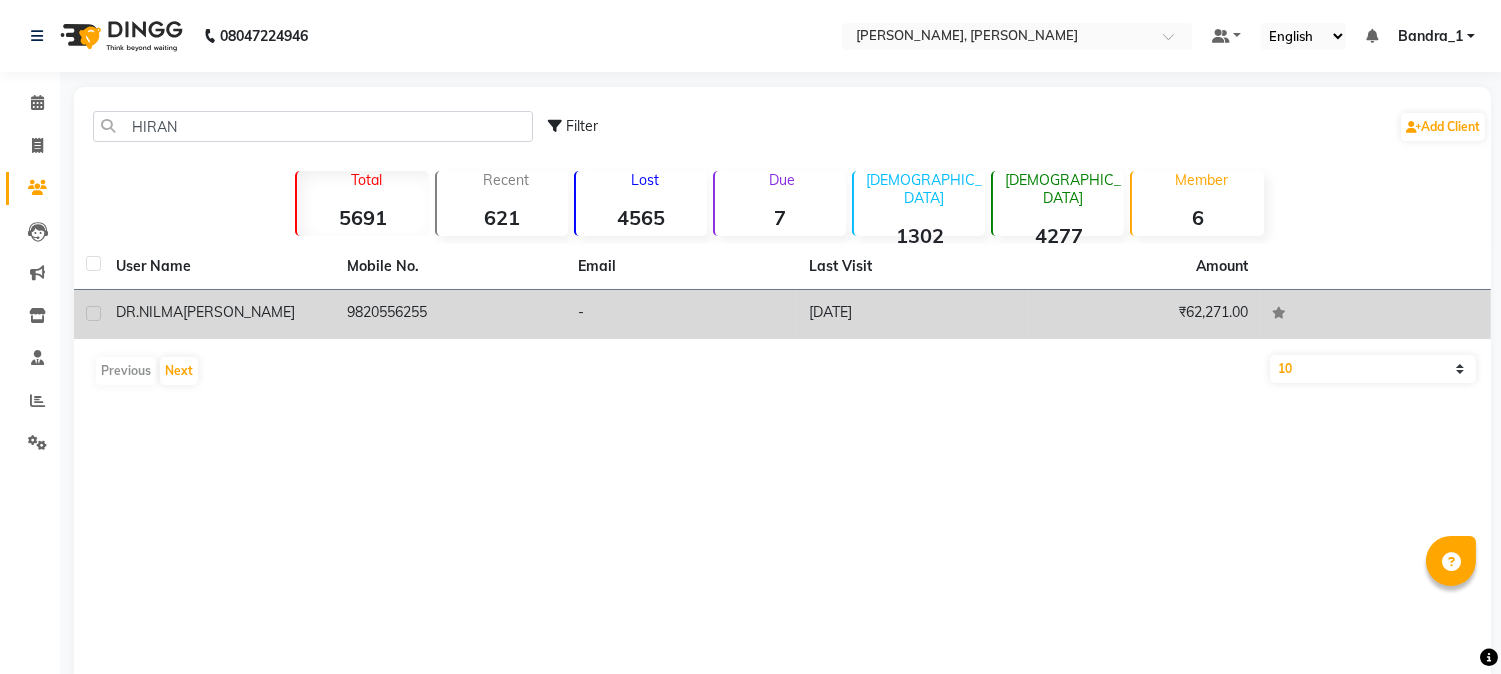 click on "User Name Mobile No. Email Last Visit Amount [PERSON_NAME]   9820556255   -   [DATE]   ₹62,271.00   Previous   Next   10   50   100" 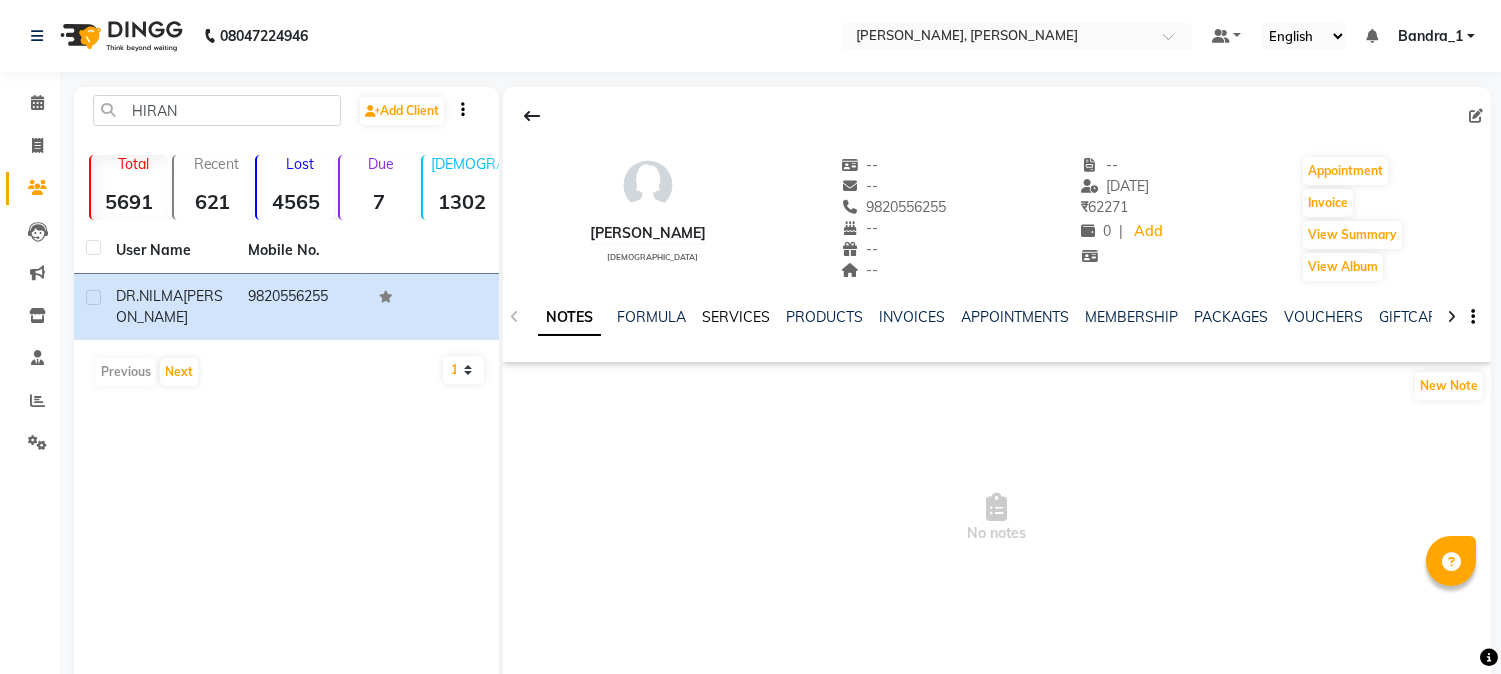 click on "SERVICES" 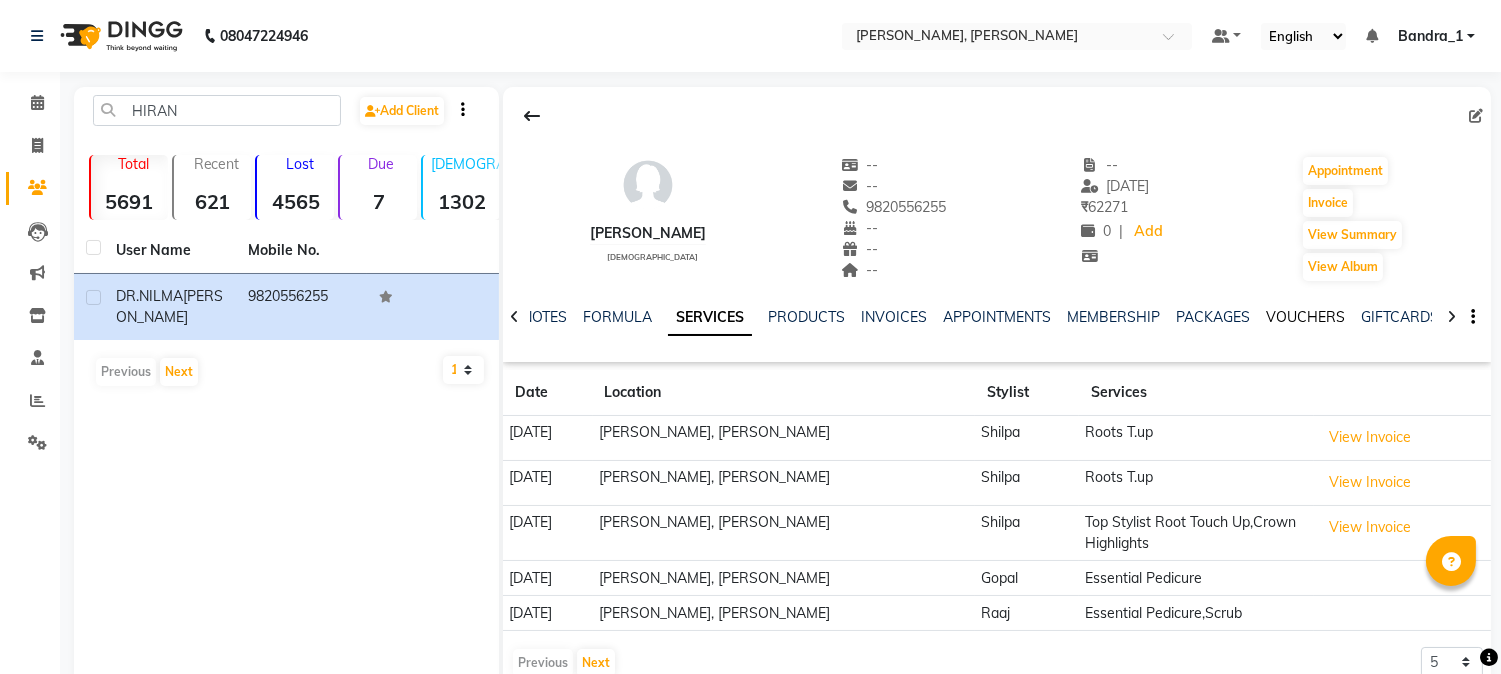 click on "VOUCHERS" 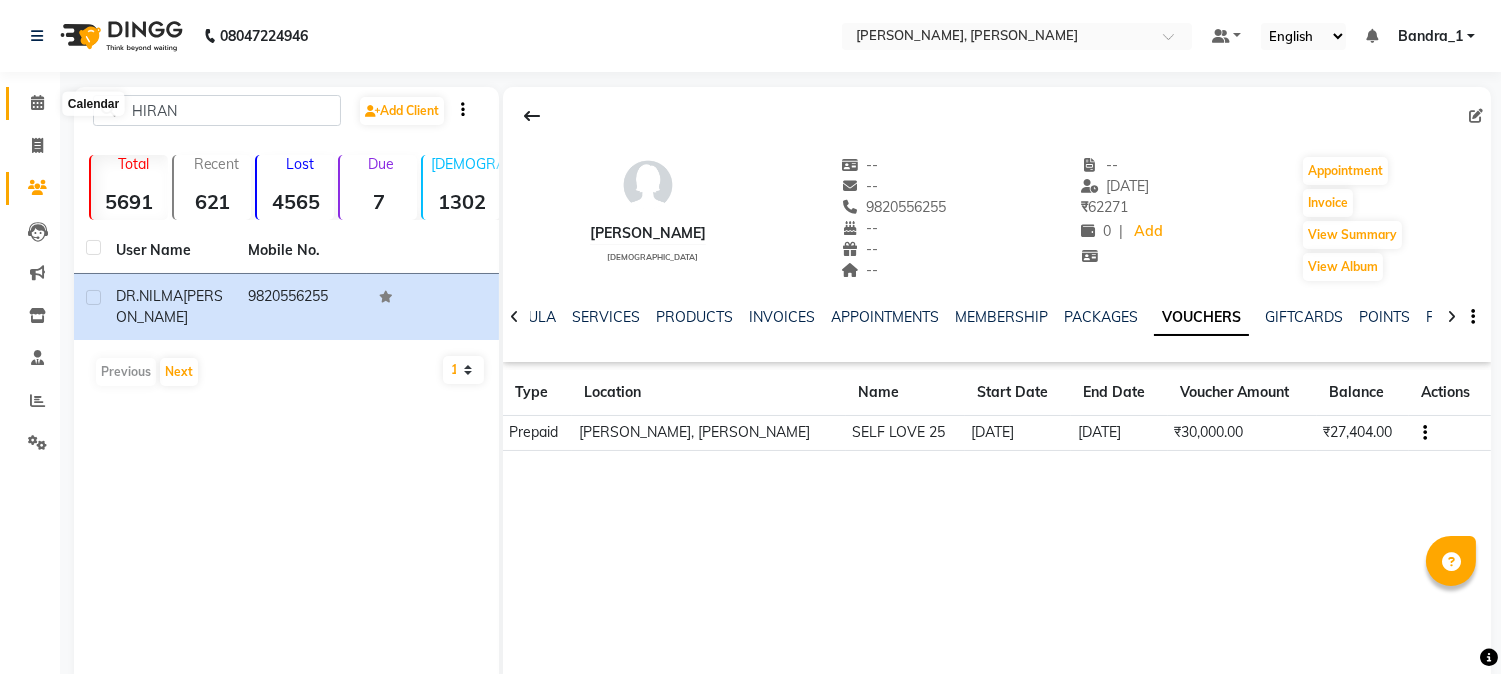 click 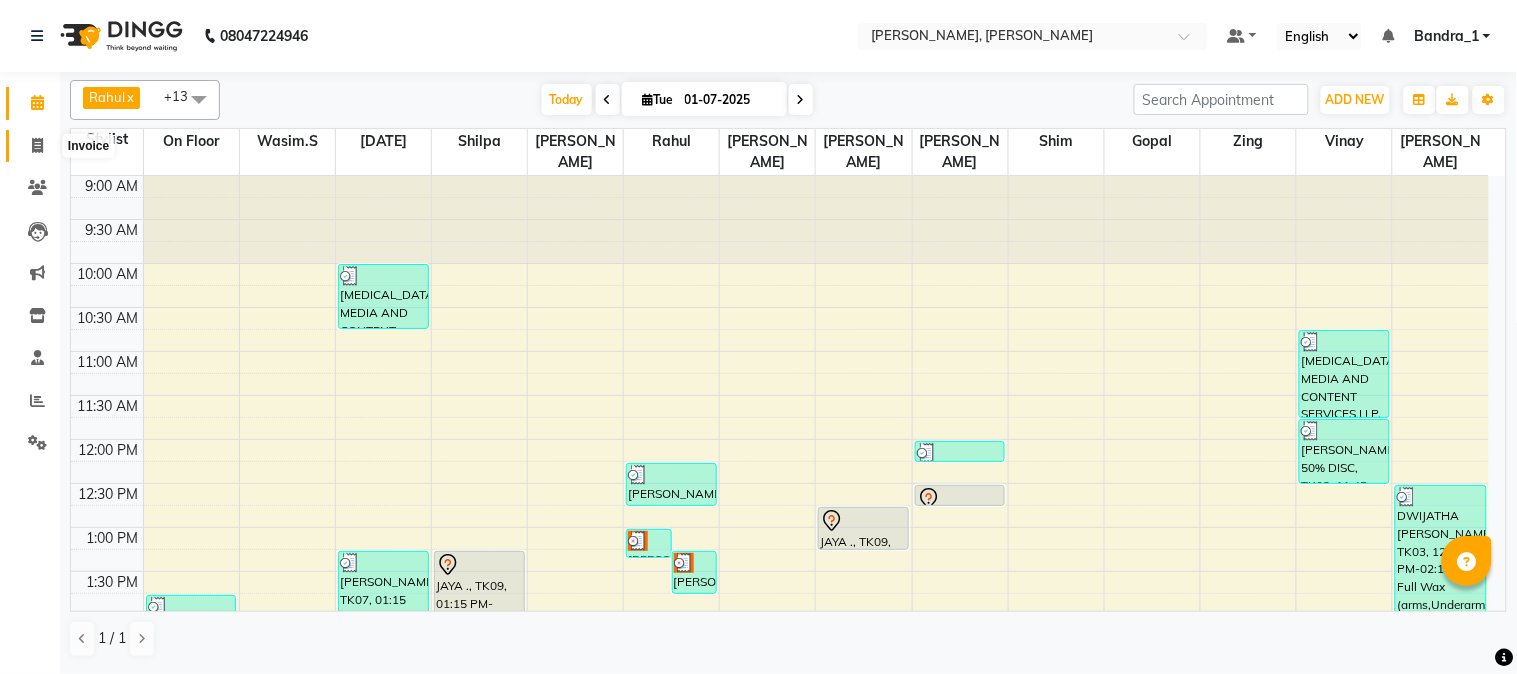 click 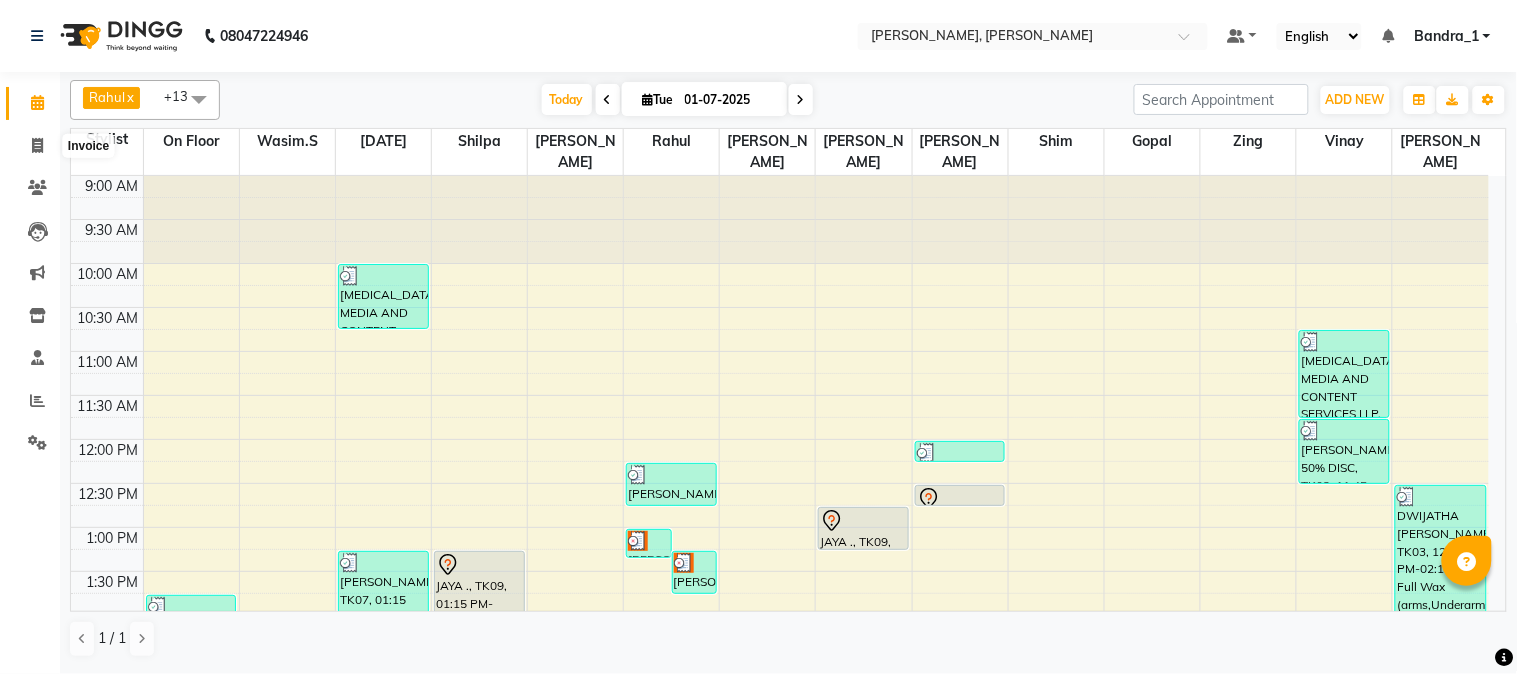 select on "service" 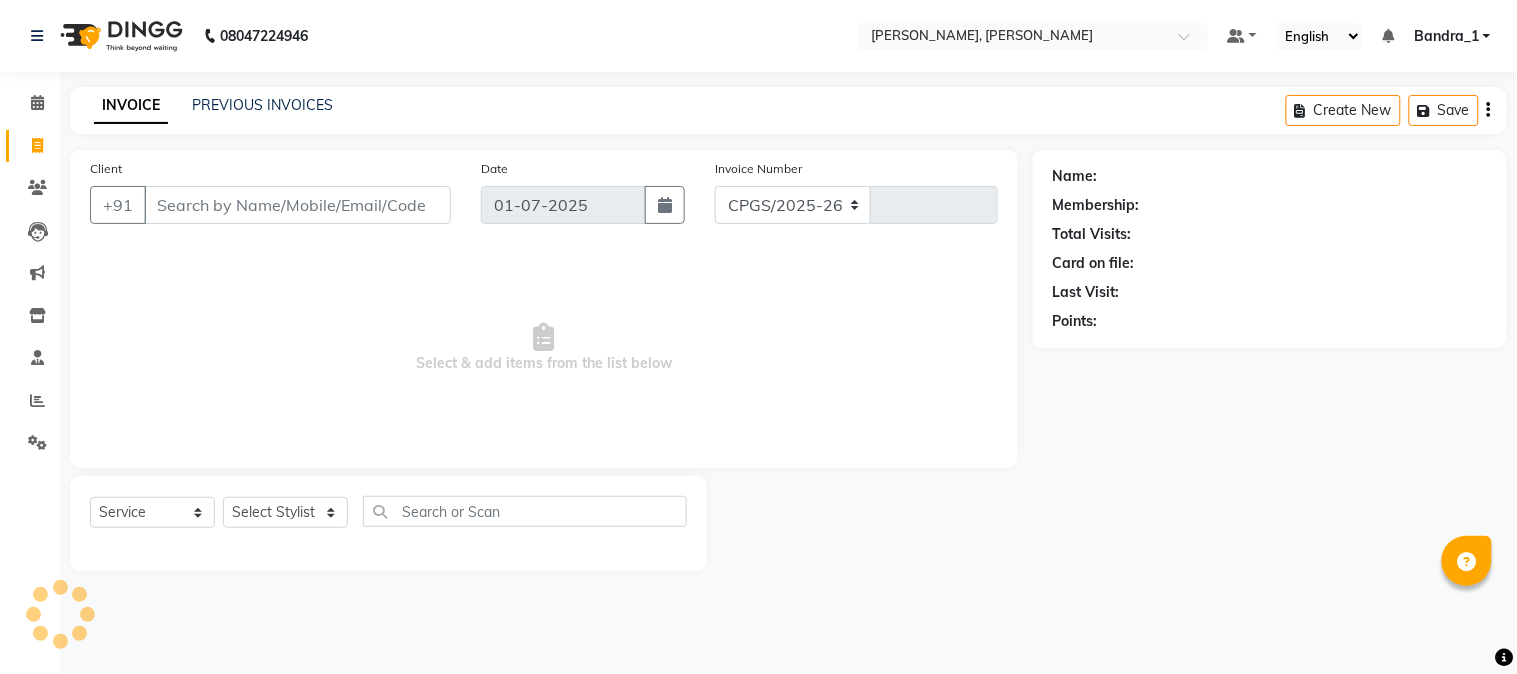 select on "7997" 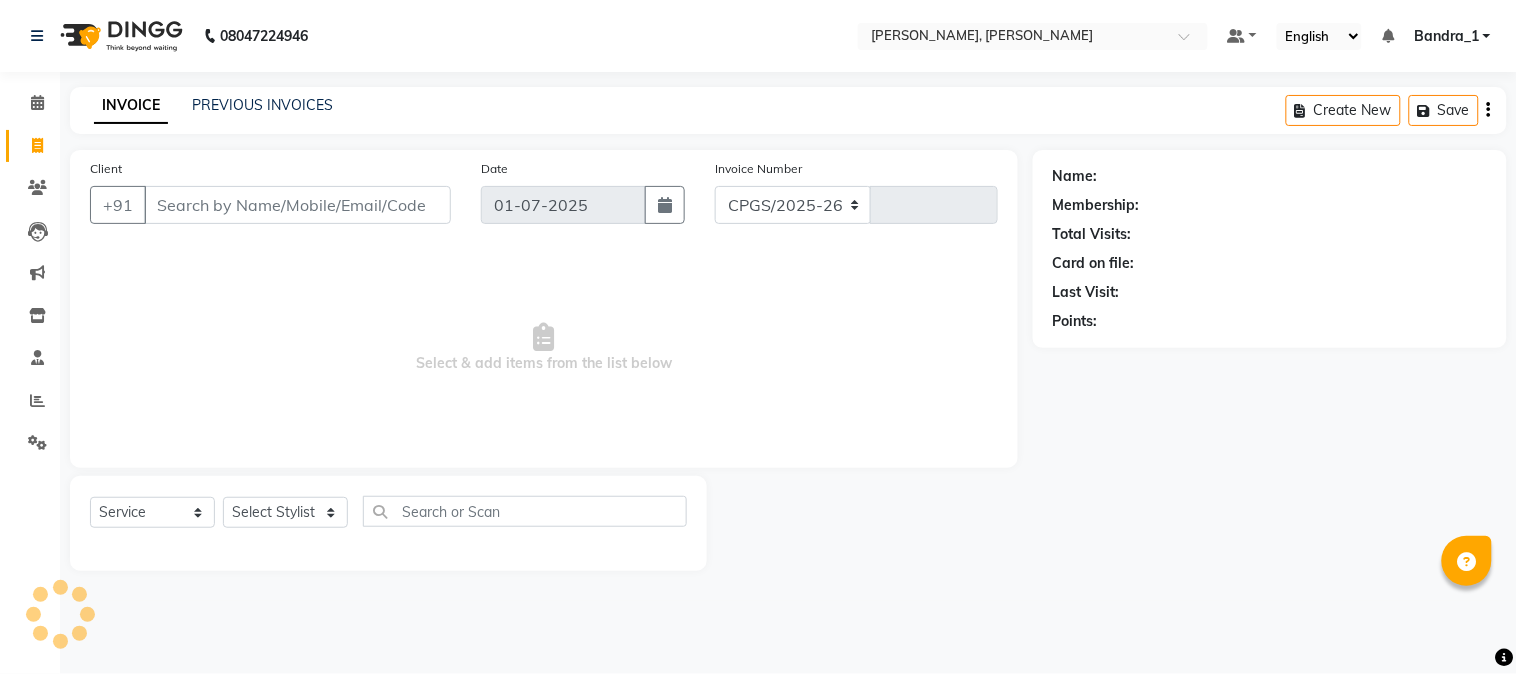 type on "0782" 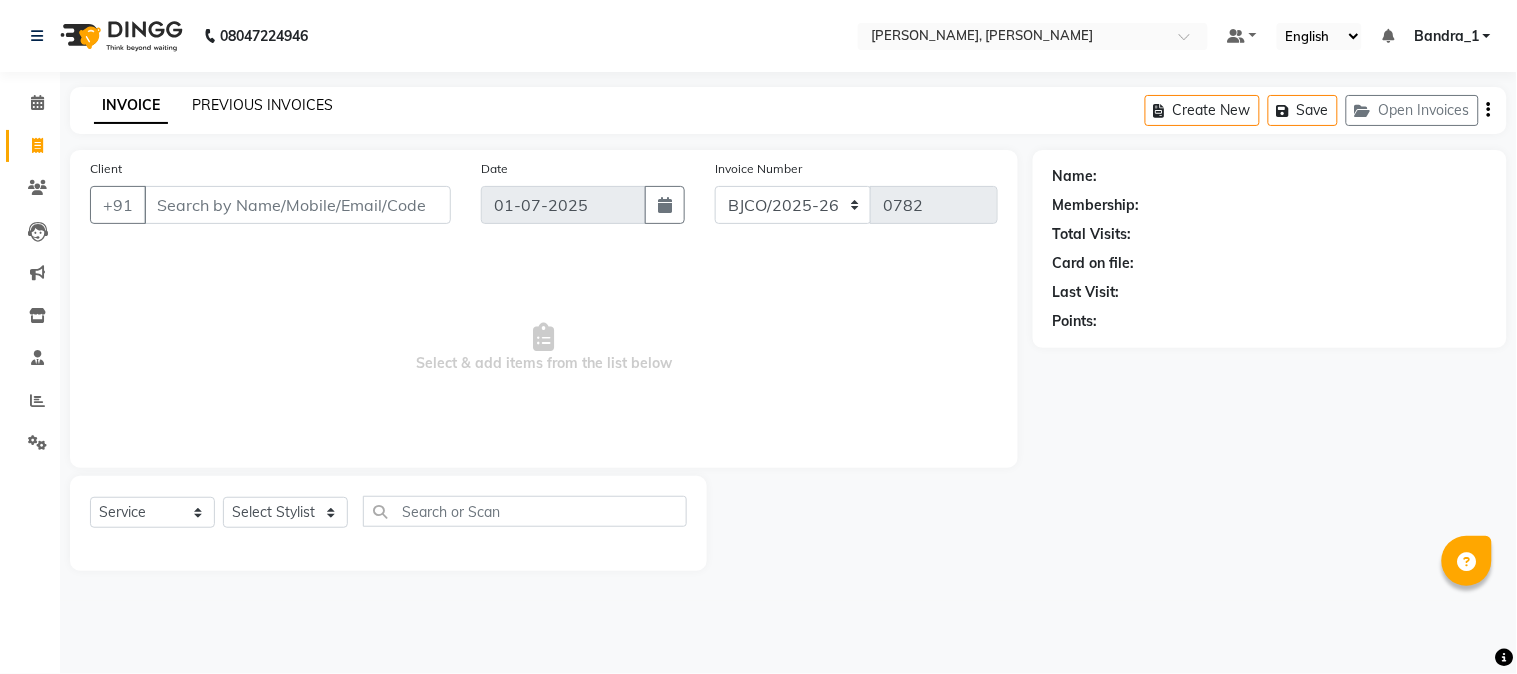 click on "PREVIOUS INVOICES" 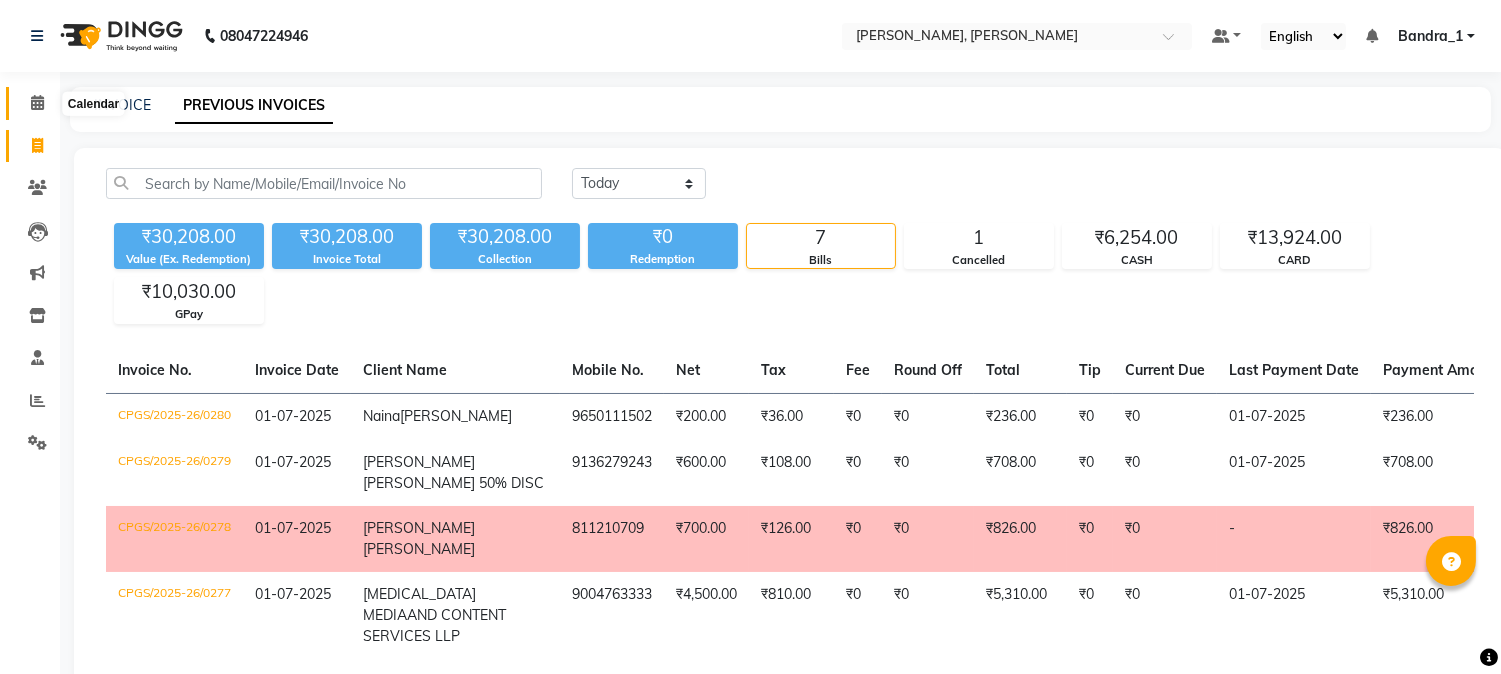 click 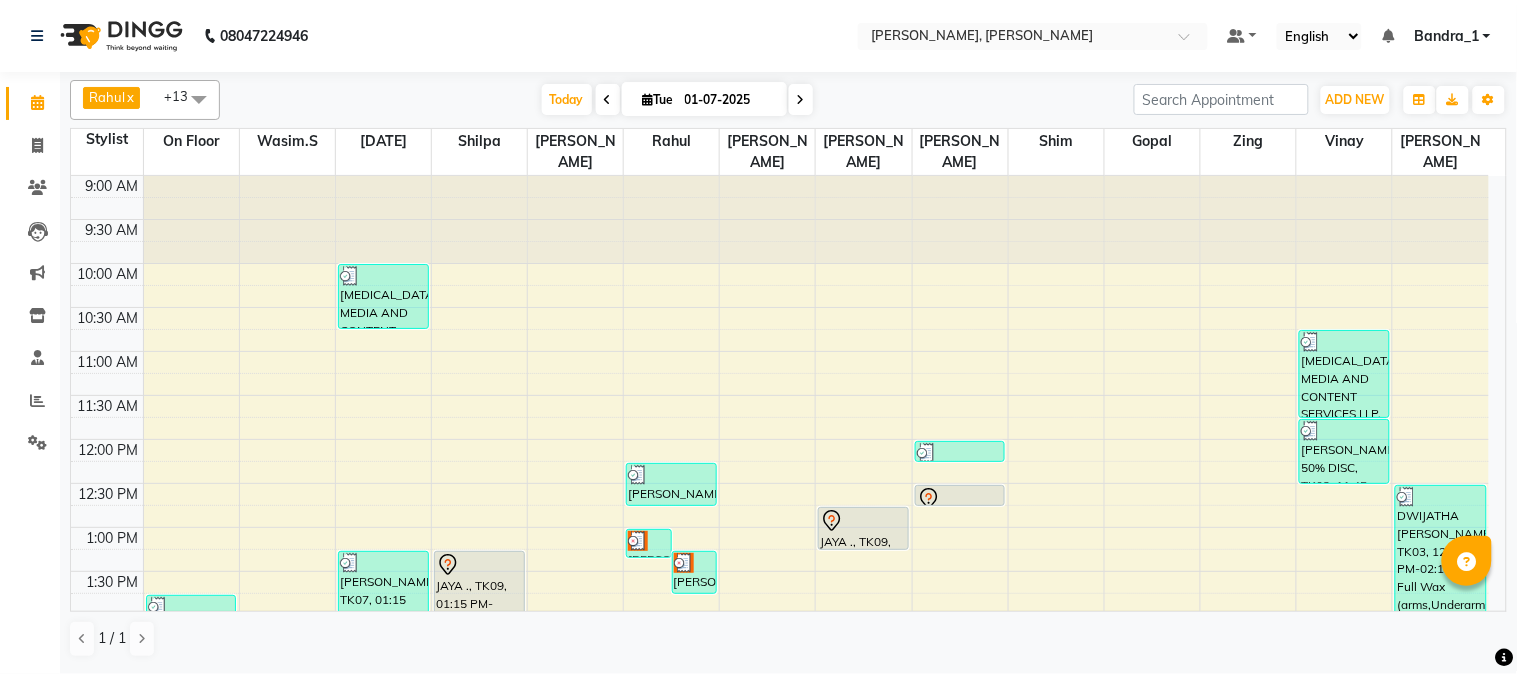 click at bounding box center [863, 521] 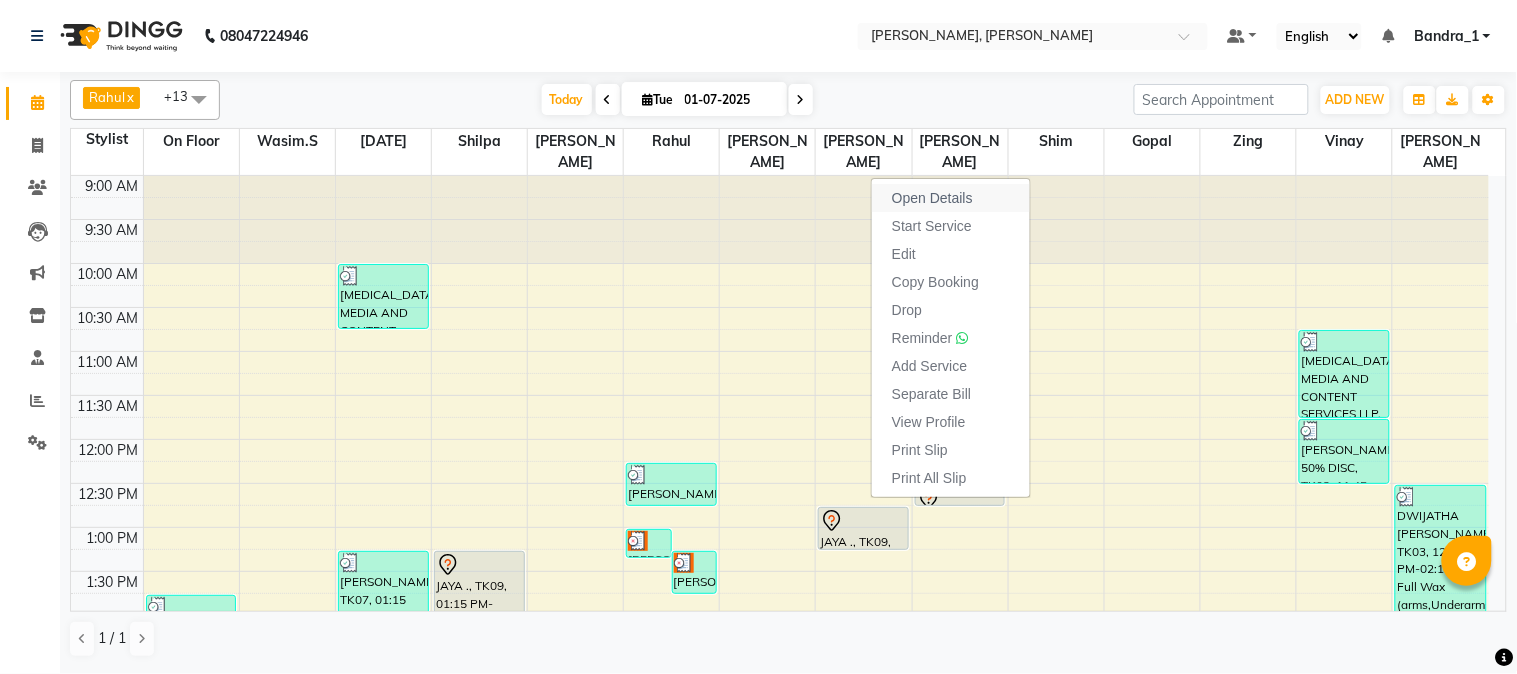 click on "Open Details" at bounding box center (932, 198) 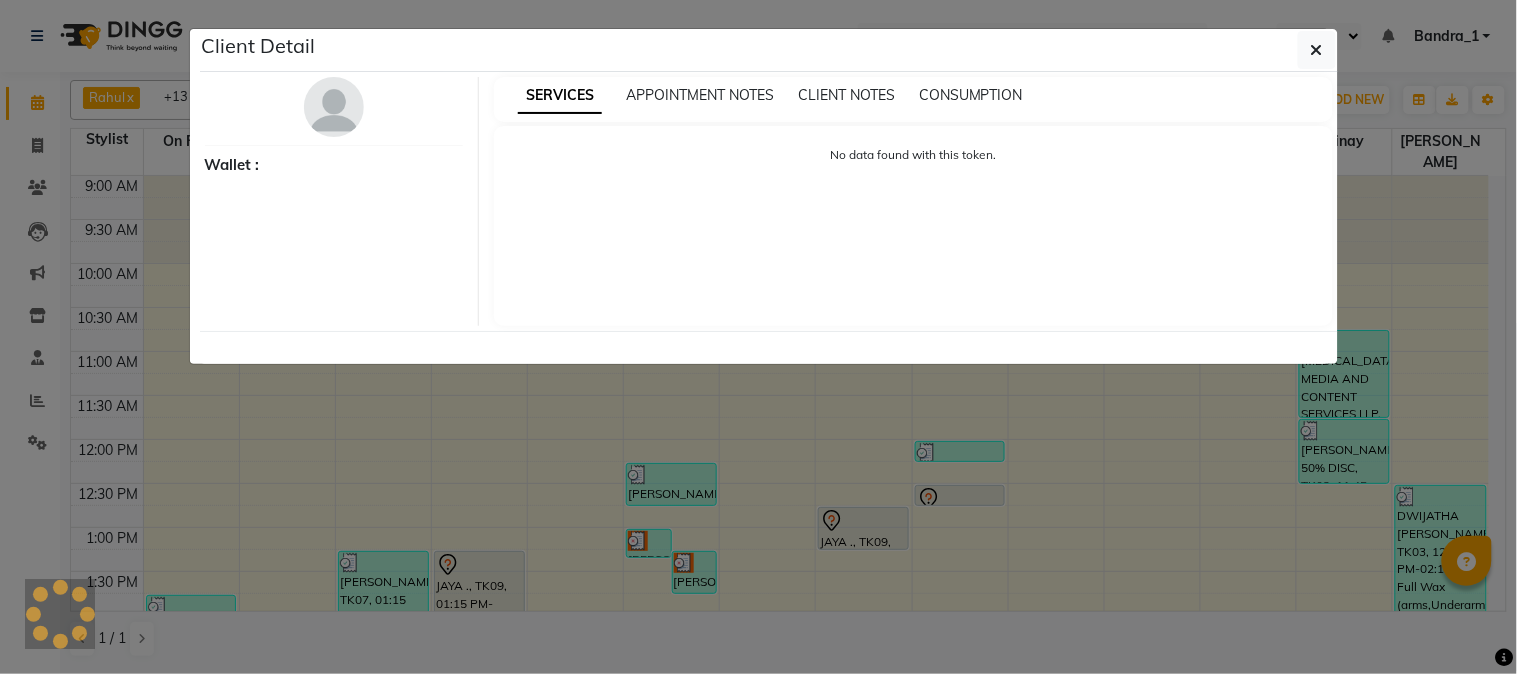 select on "7" 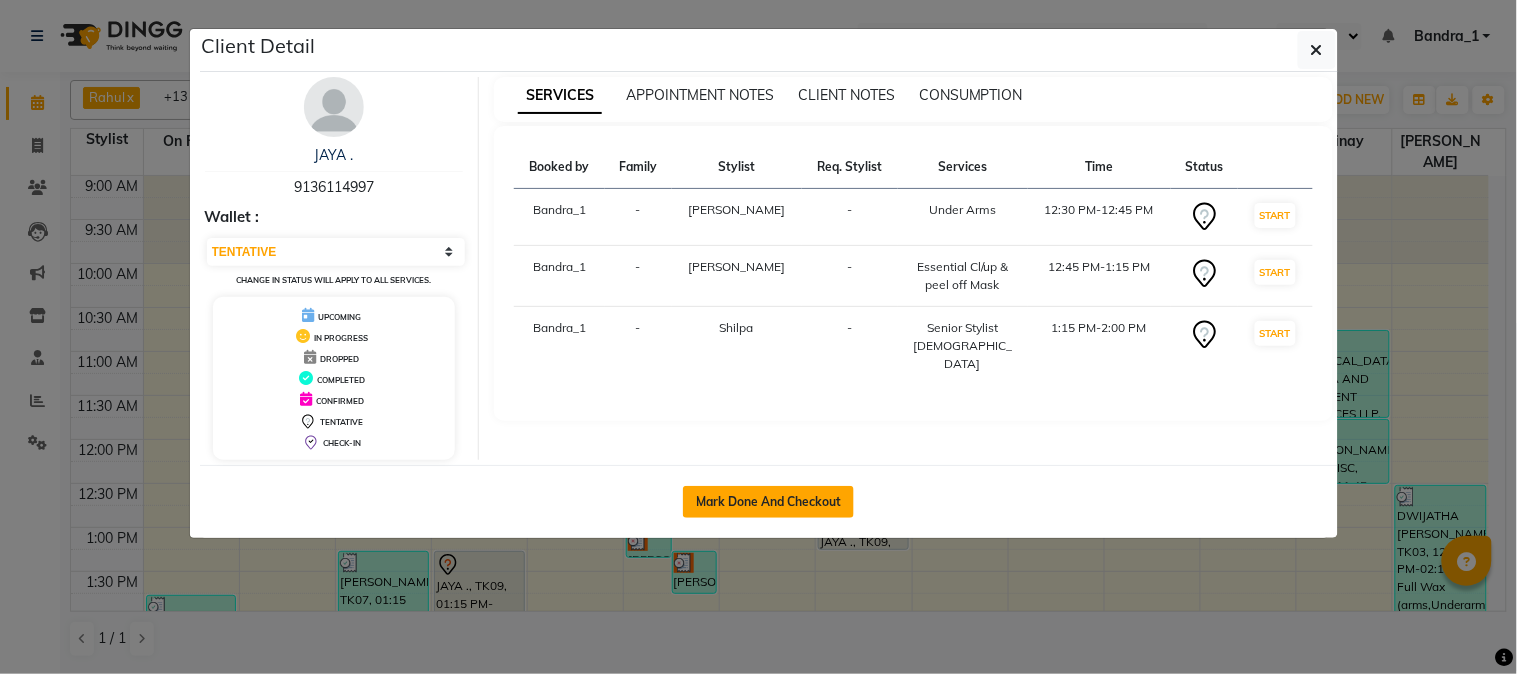 click on "Mark Done And Checkout" 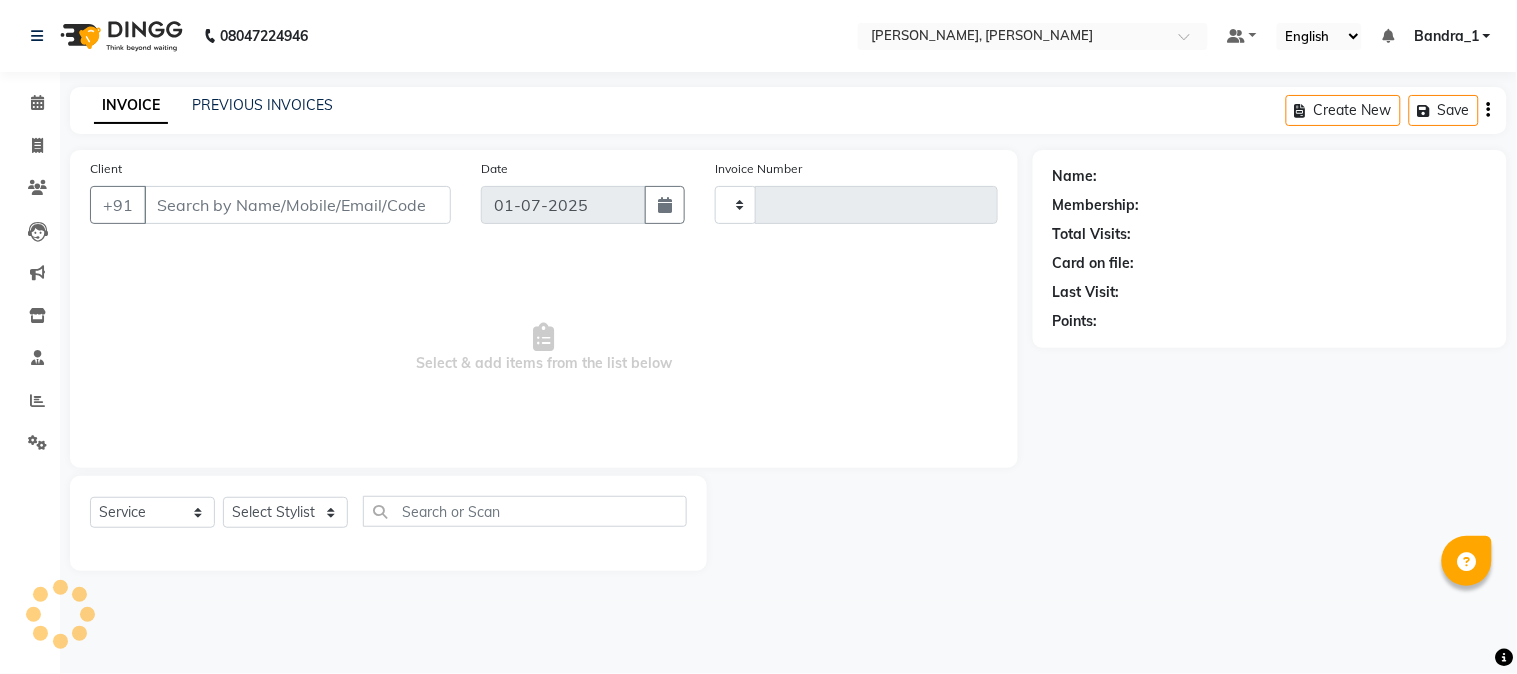 type on "0782" 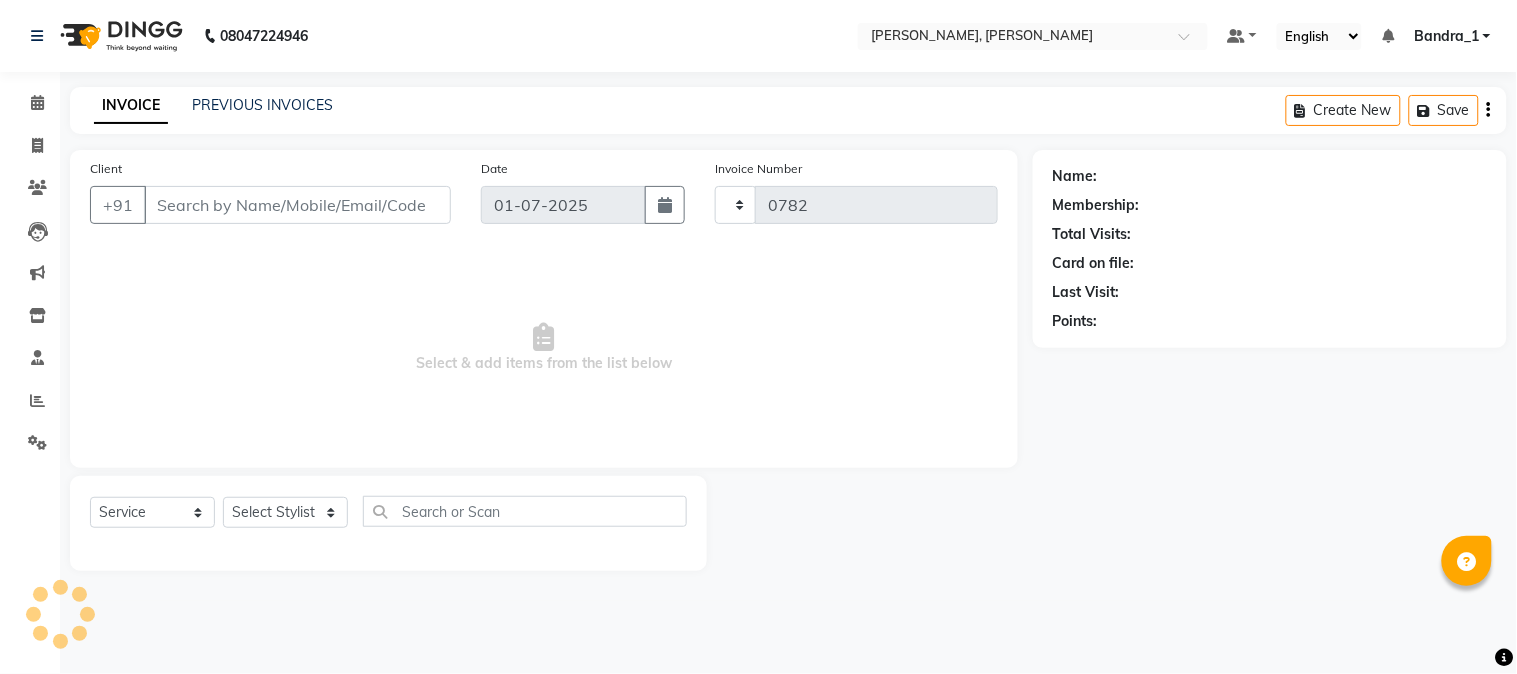 select on "7997" 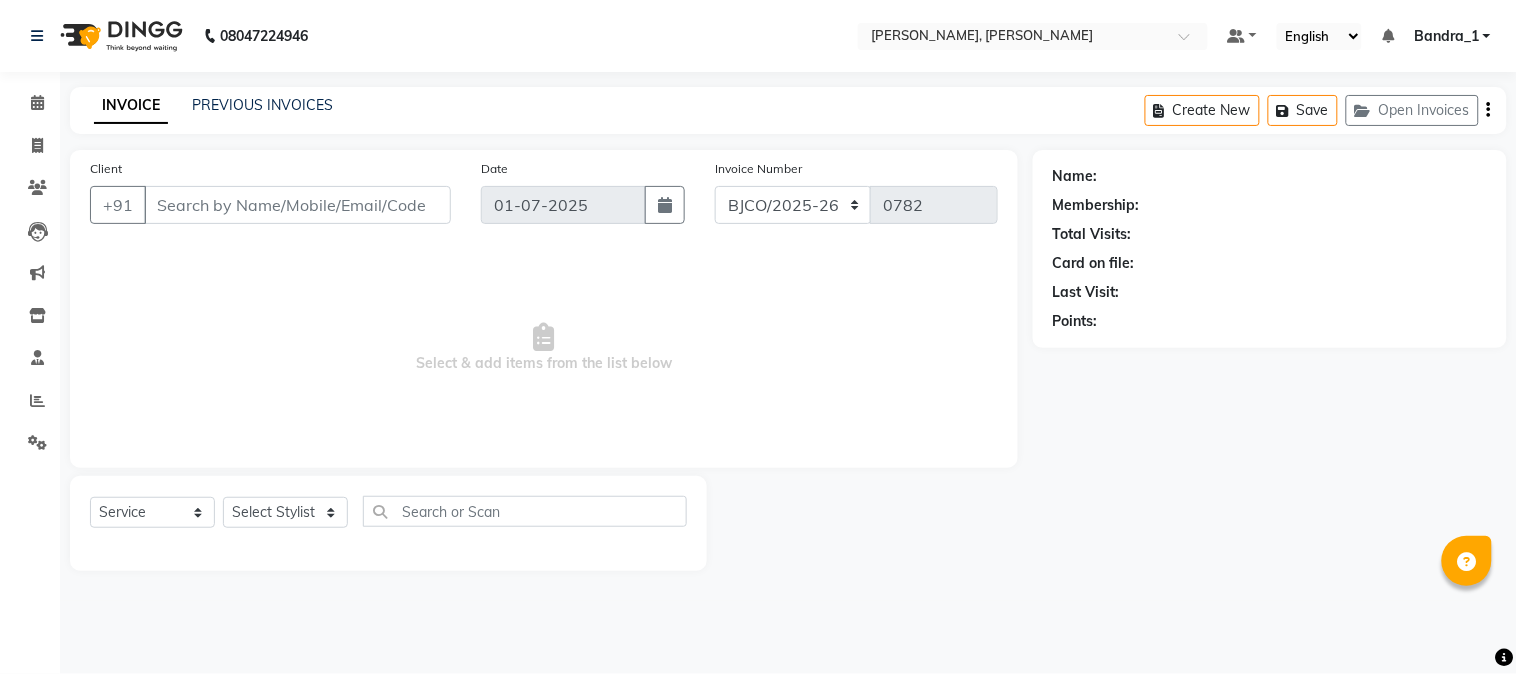 type on "9136114997" 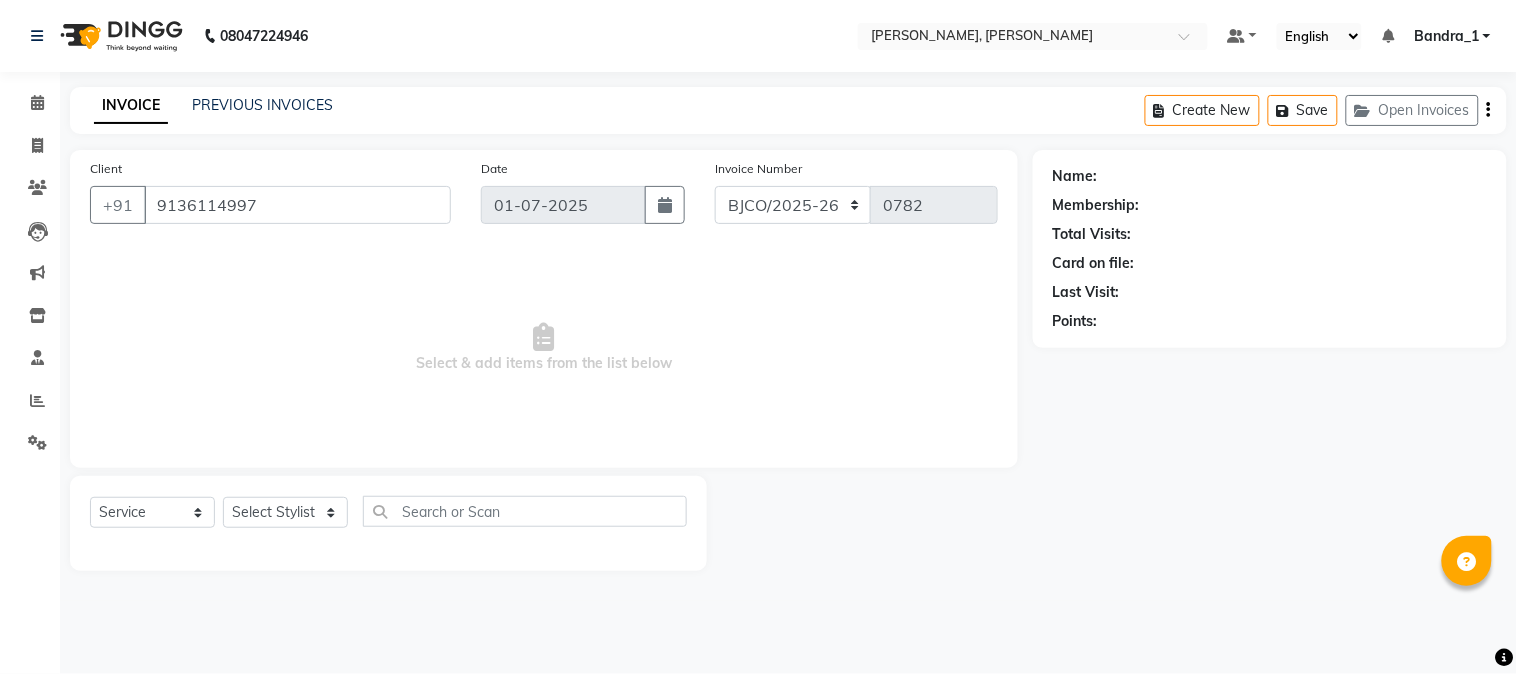 select on "64098" 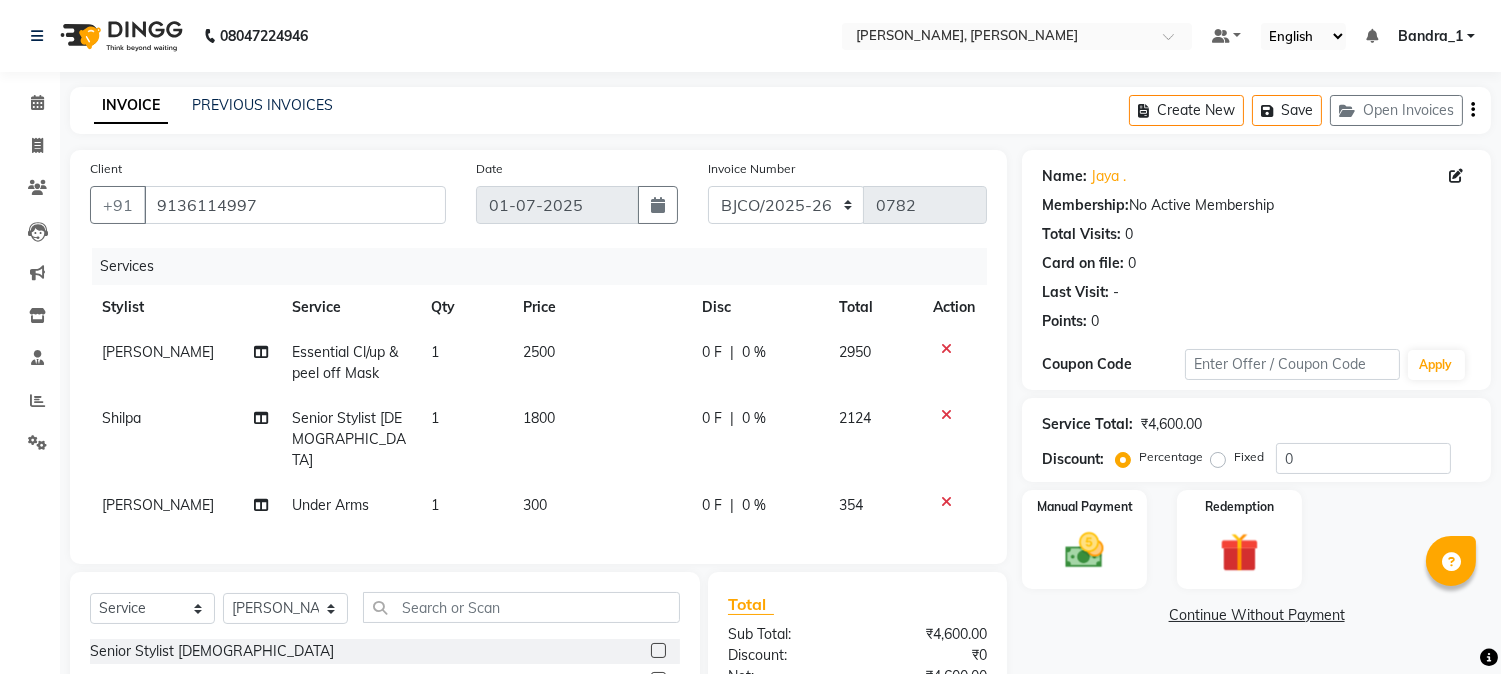 scroll, scrollTop: 217, scrollLeft: 0, axis: vertical 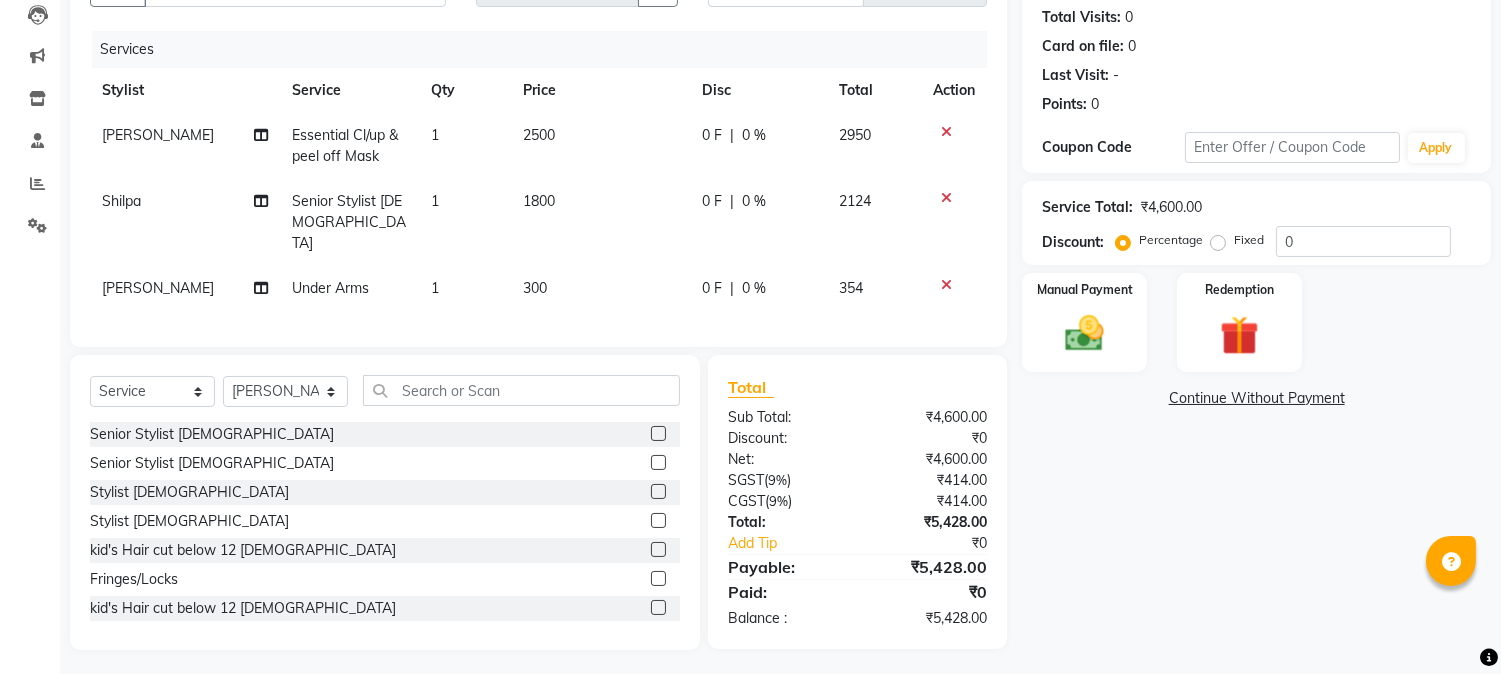 click on "300" 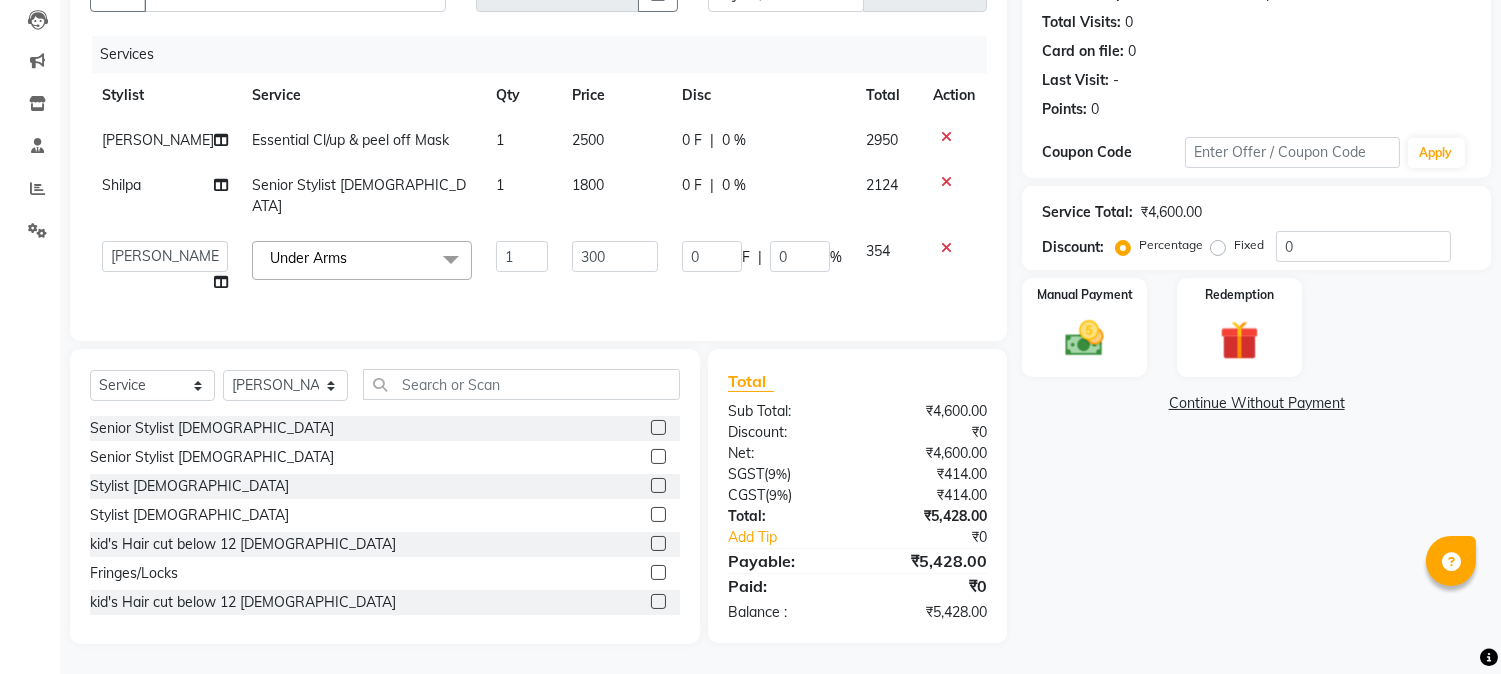 scroll, scrollTop: 207, scrollLeft: 0, axis: vertical 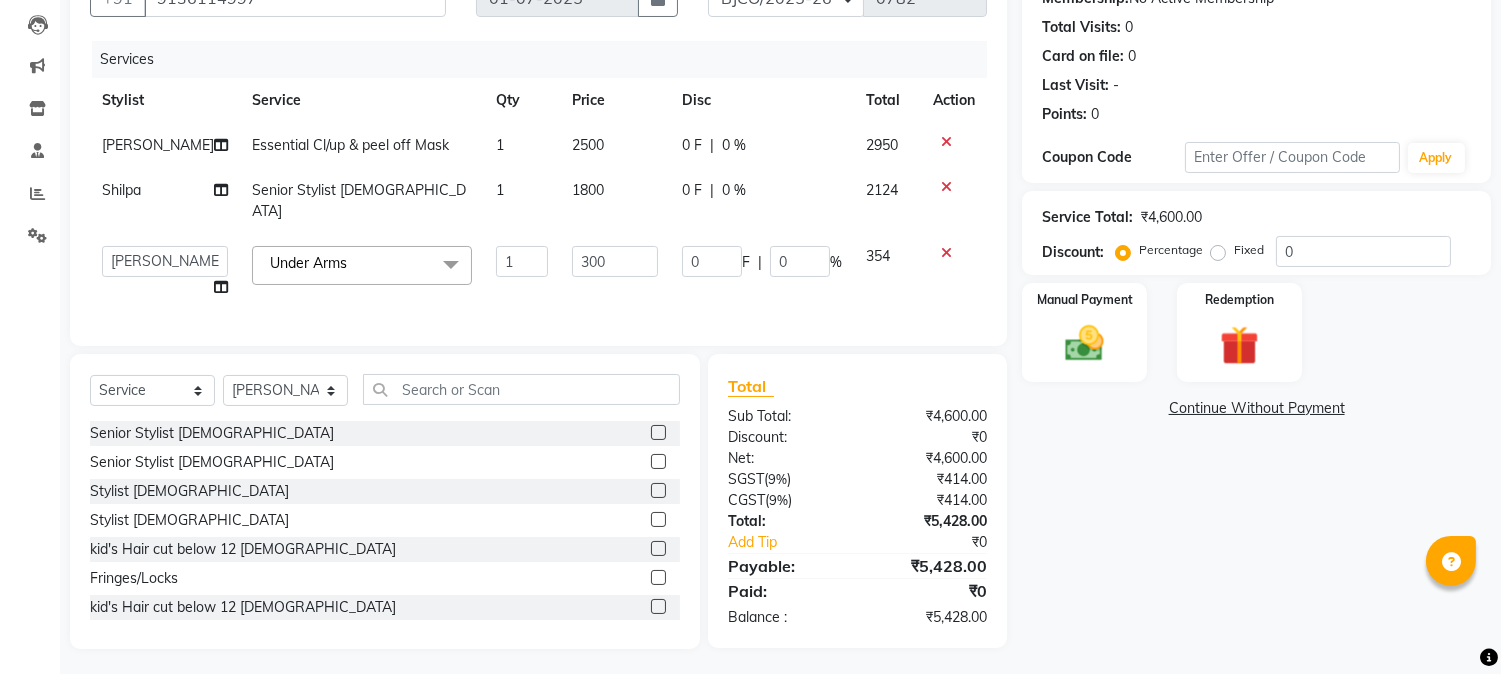 click 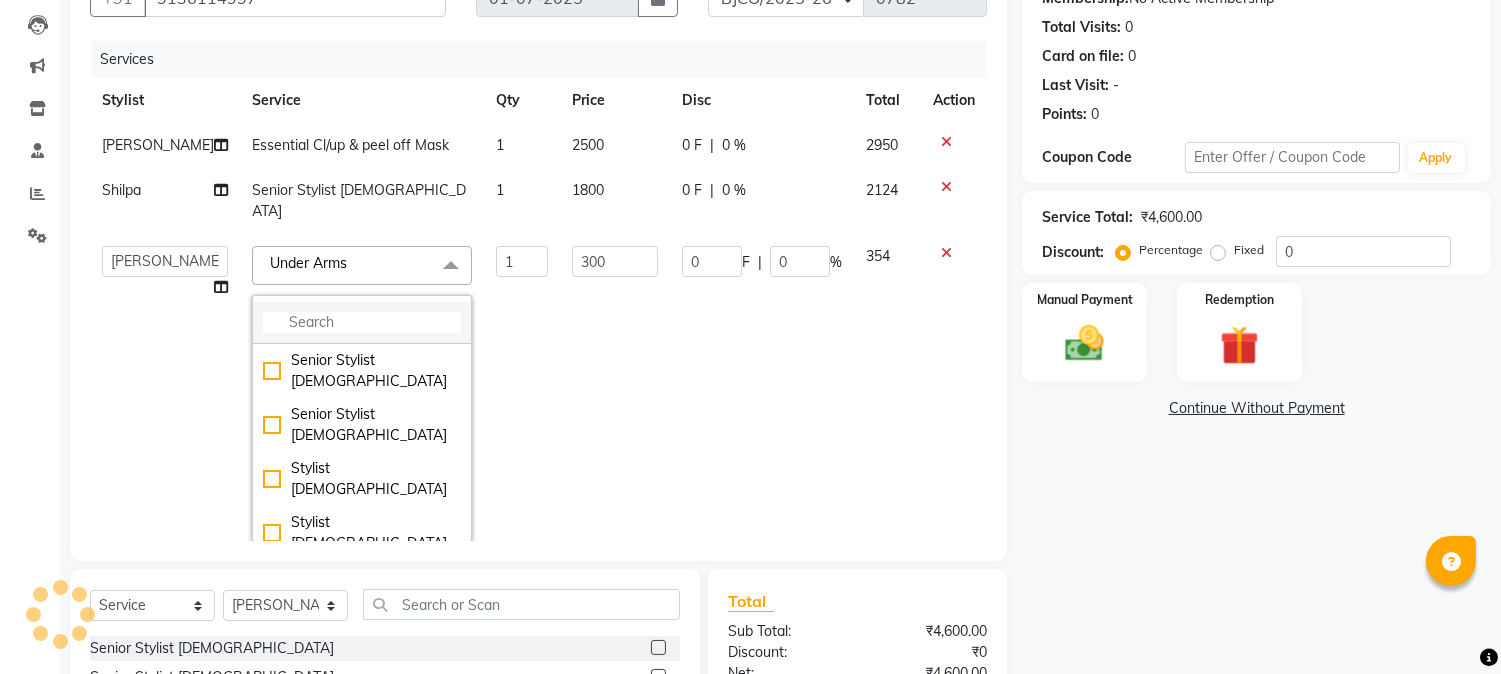 click 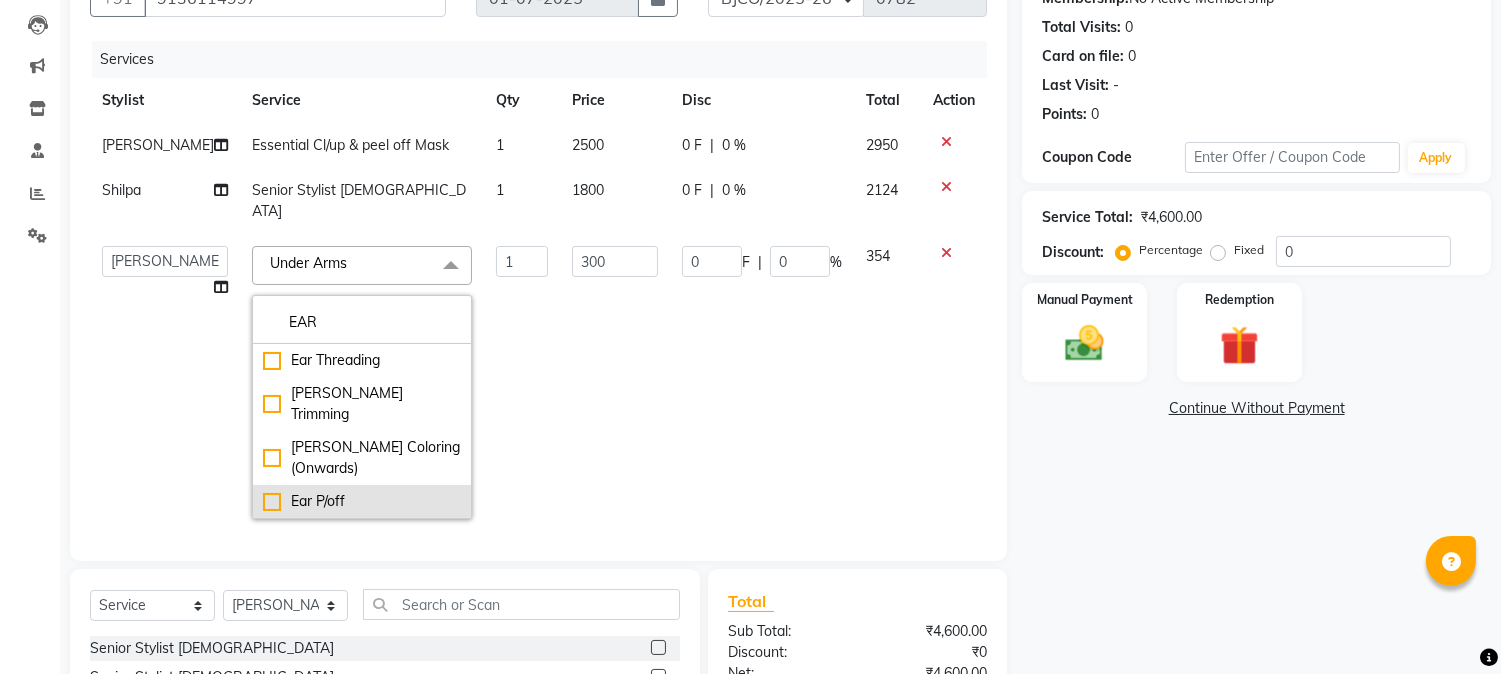type on "EAR" 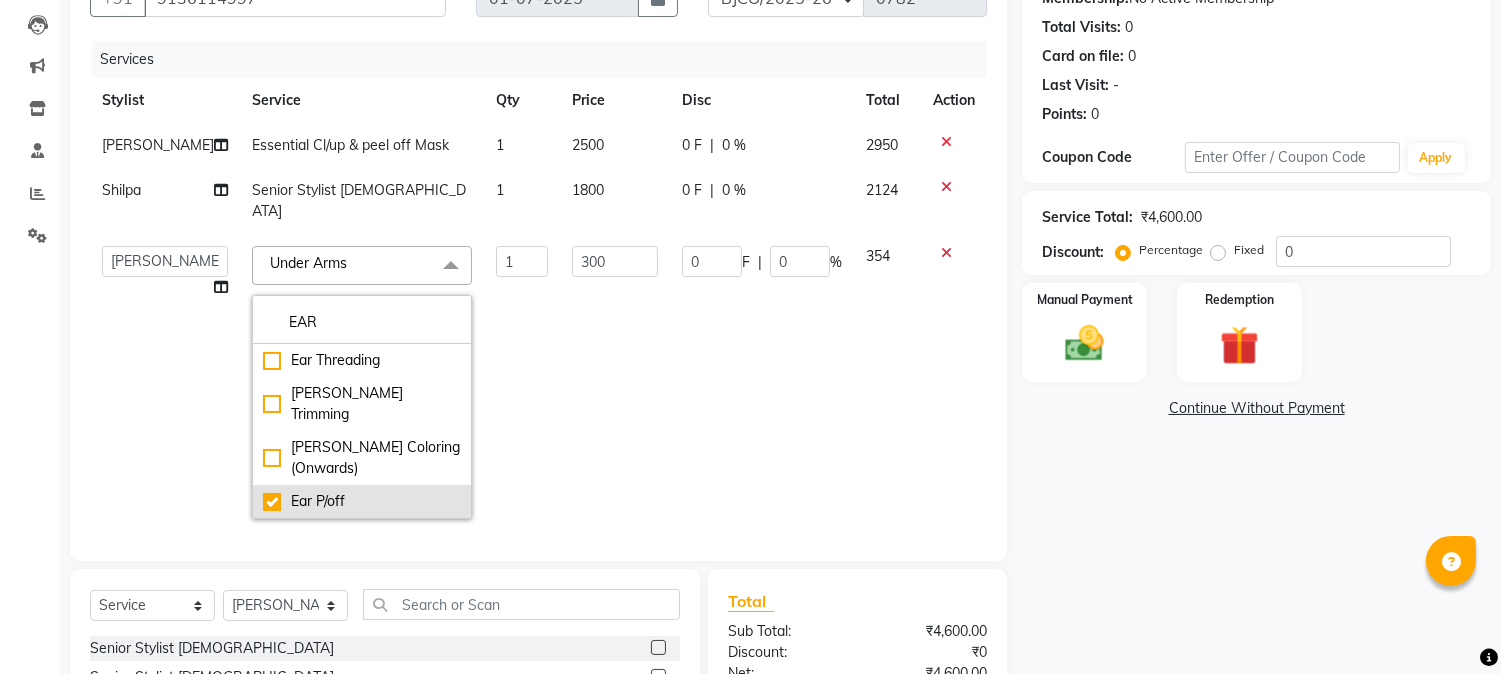 checkbox on "true" 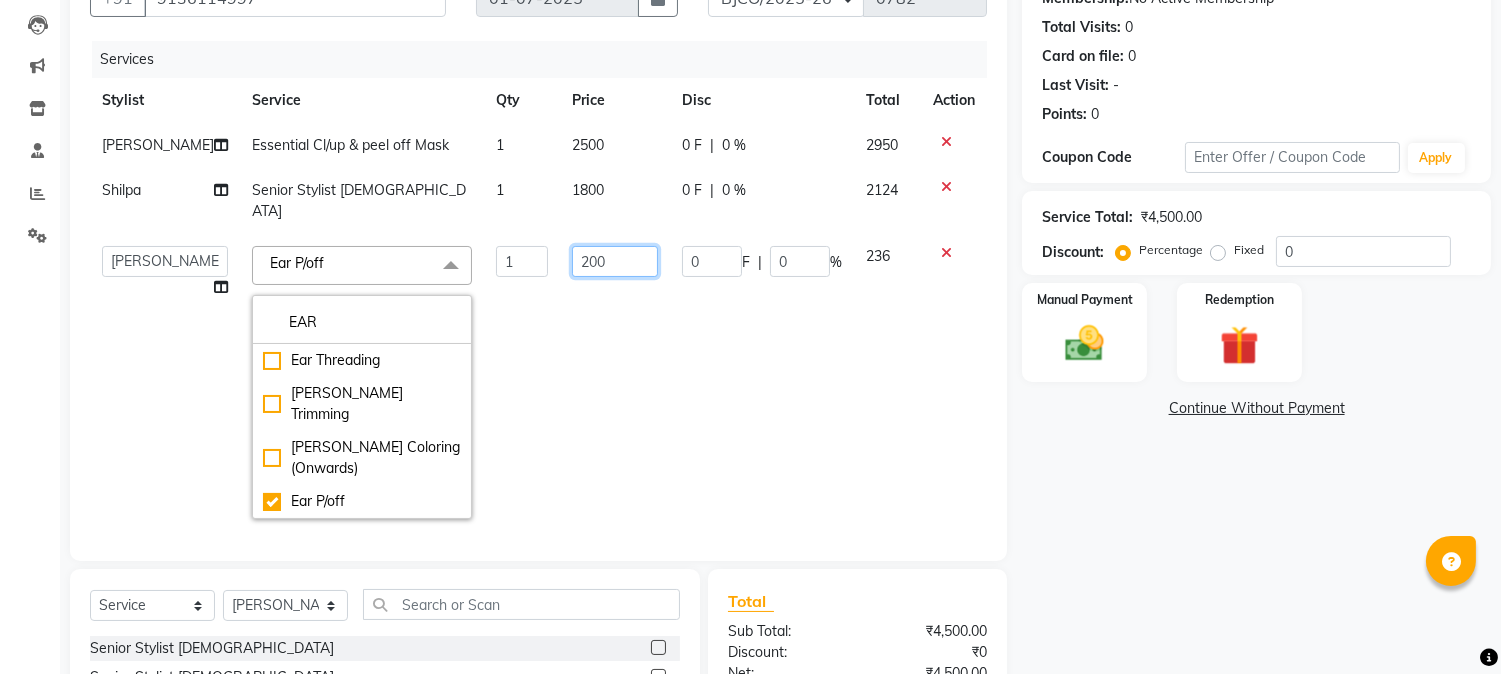 click on "200" 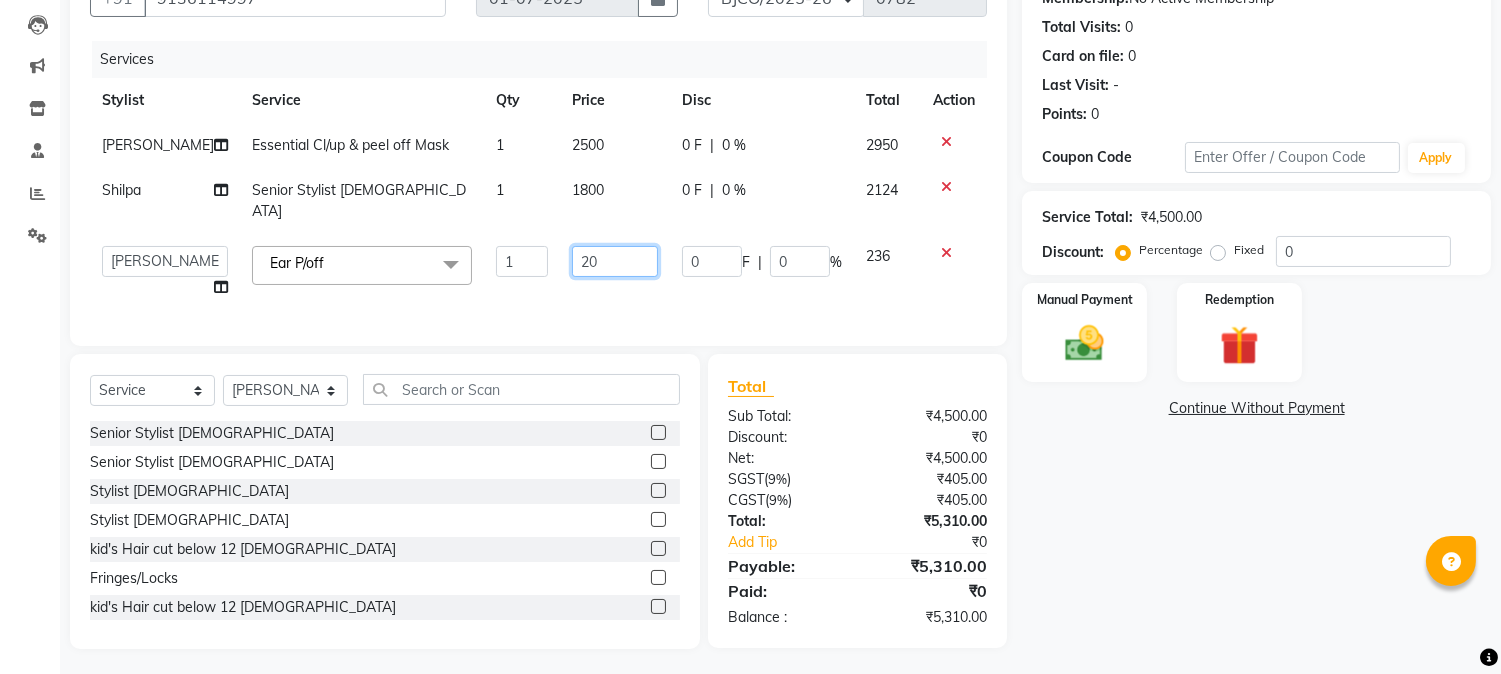 type on "2" 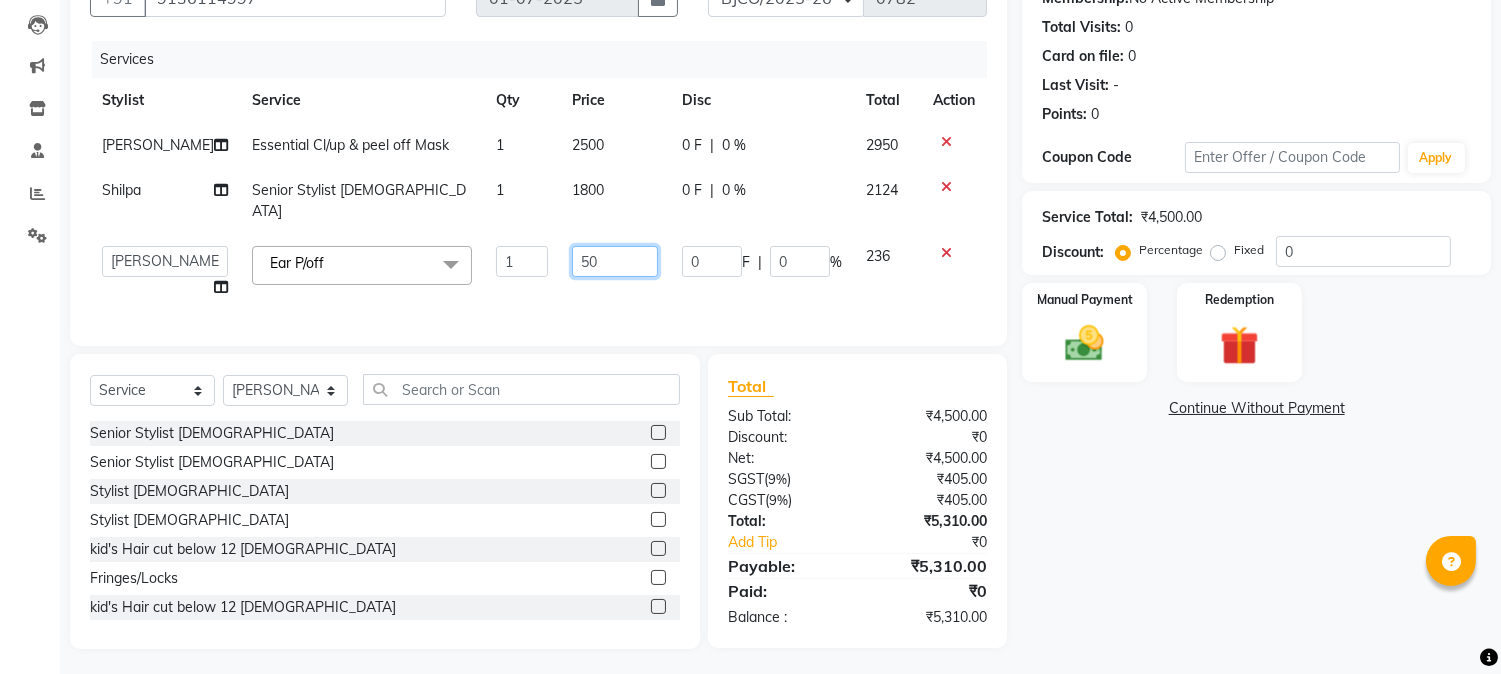 type on "500" 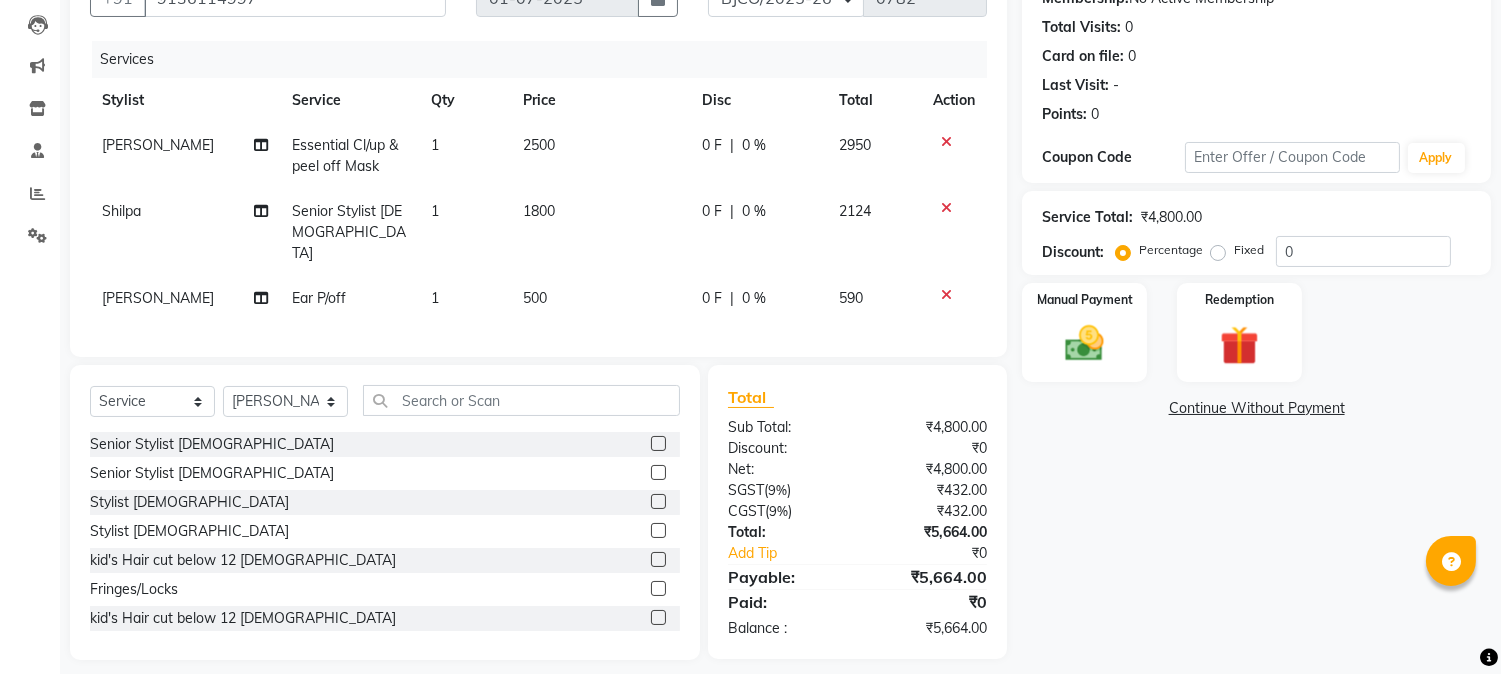 click on "1" 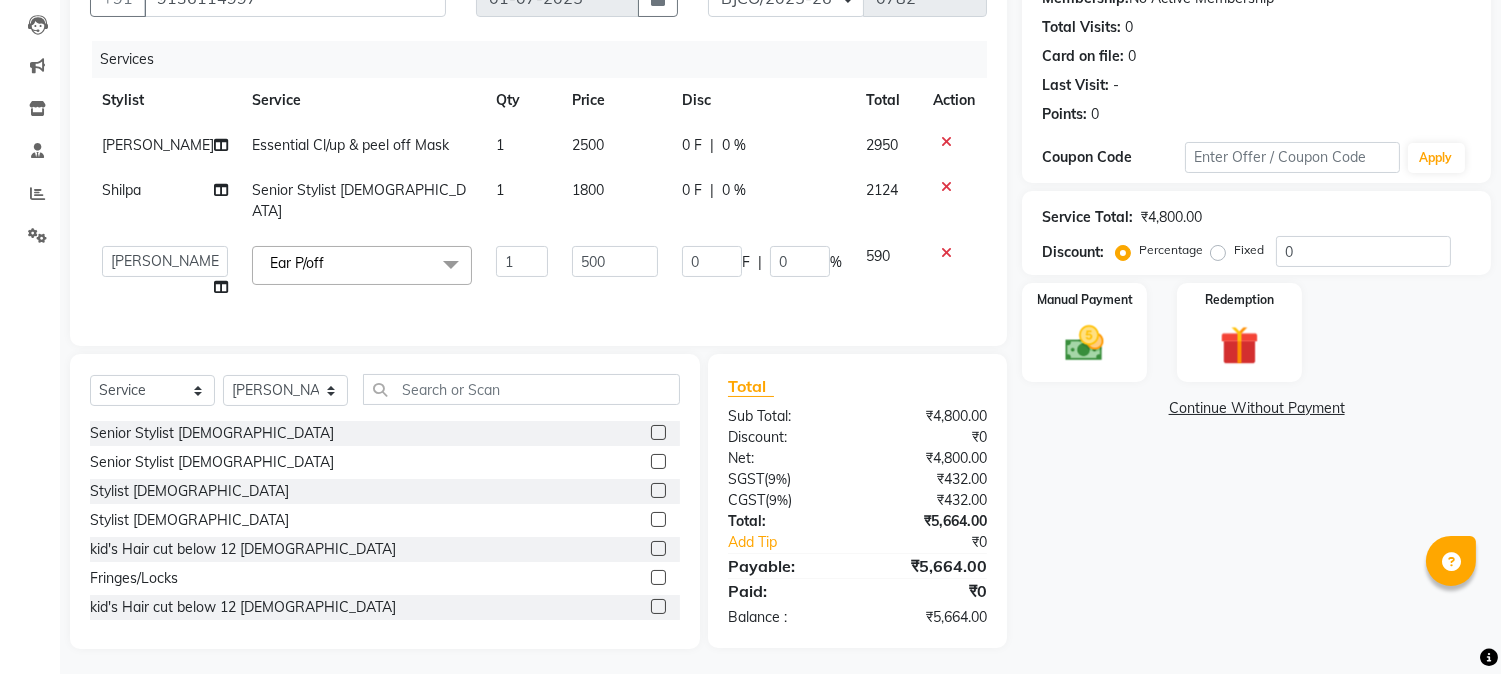 click on "2500" 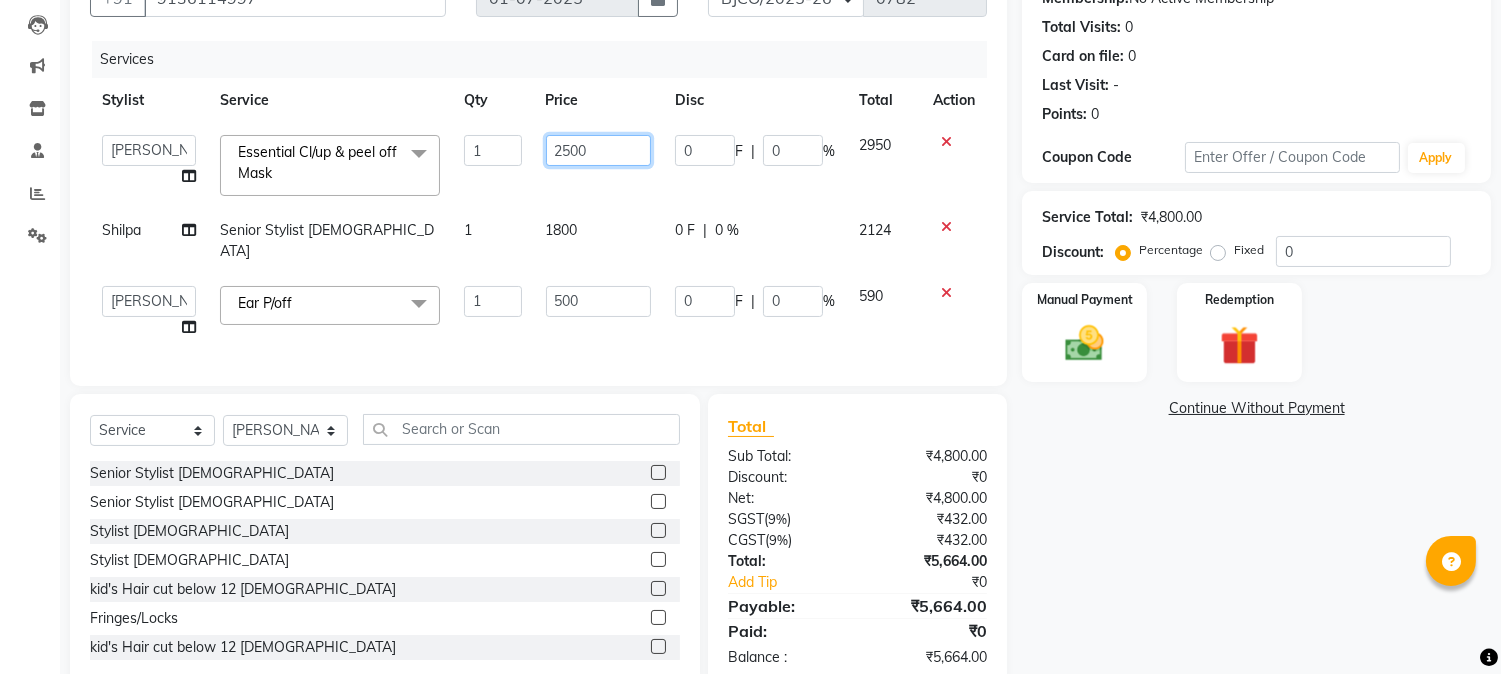 click on "2500" 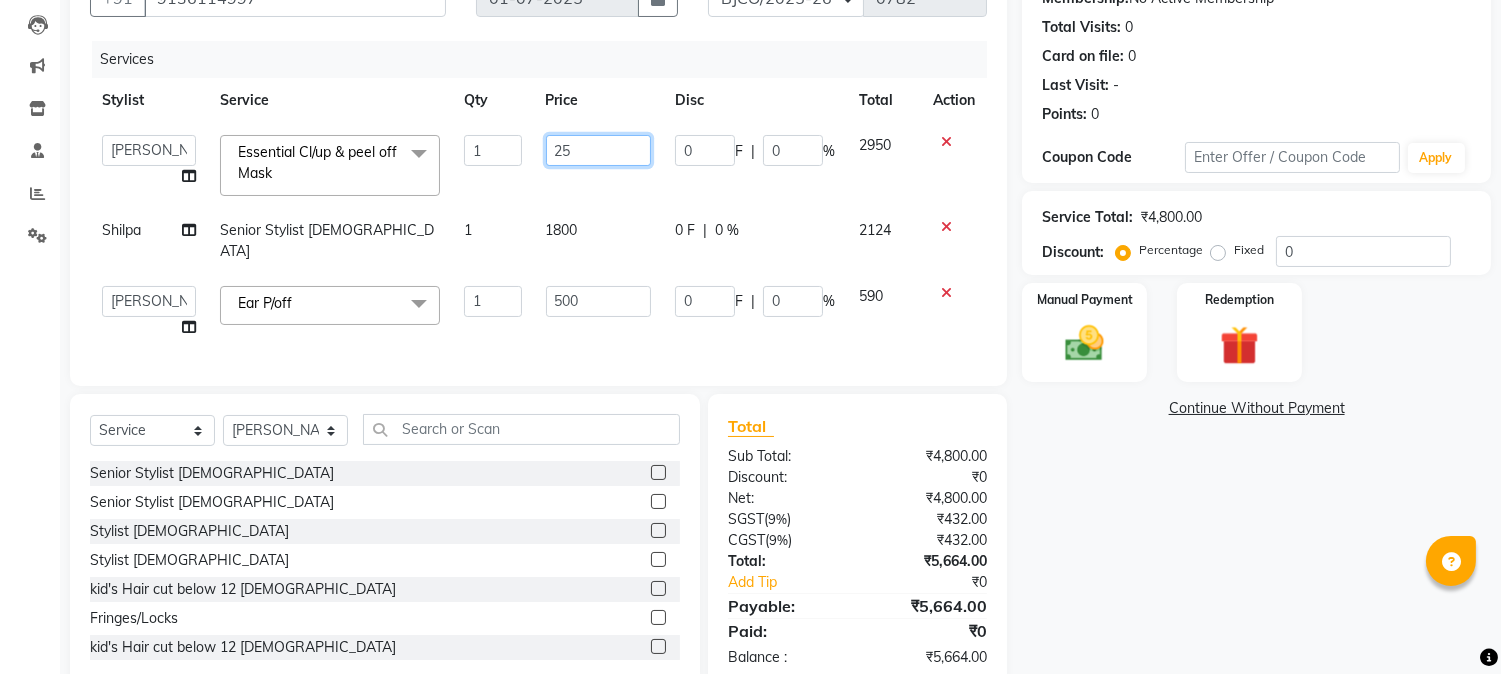 type on "2" 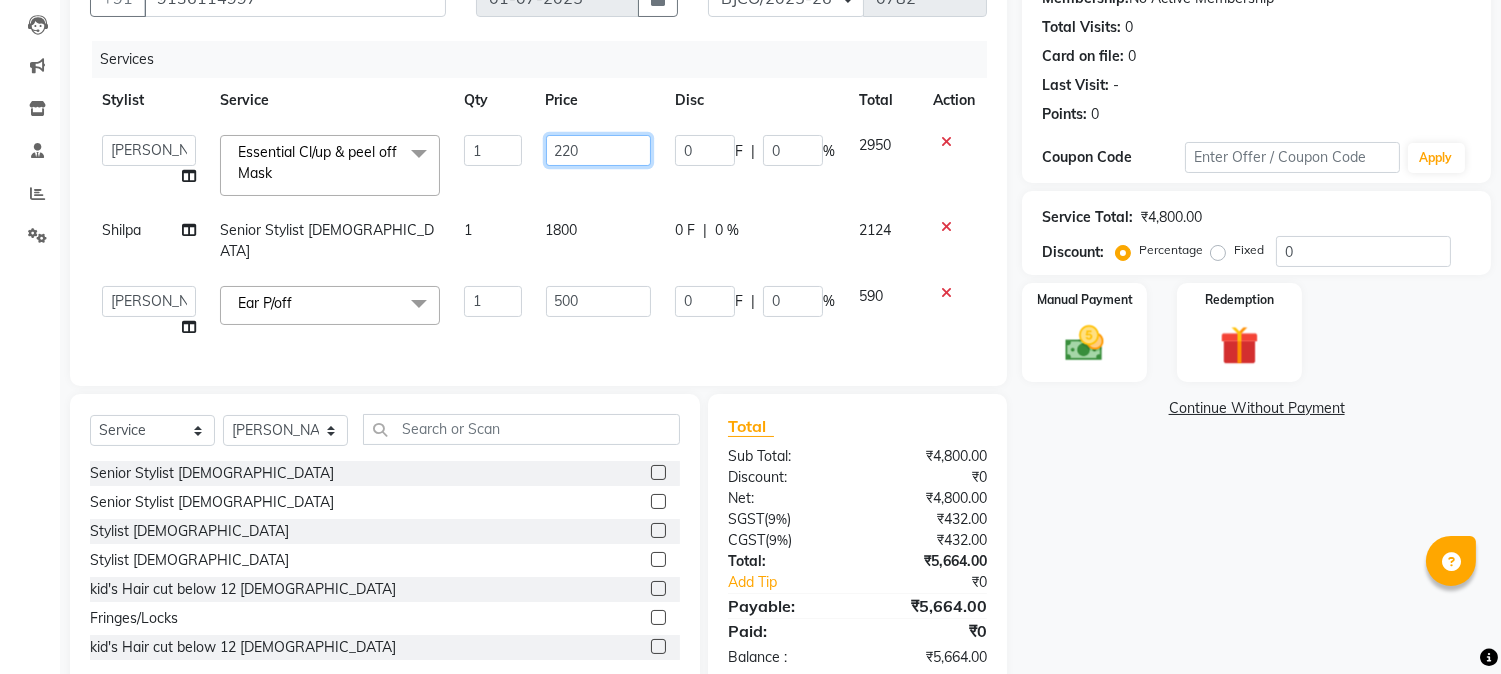 type on "2200" 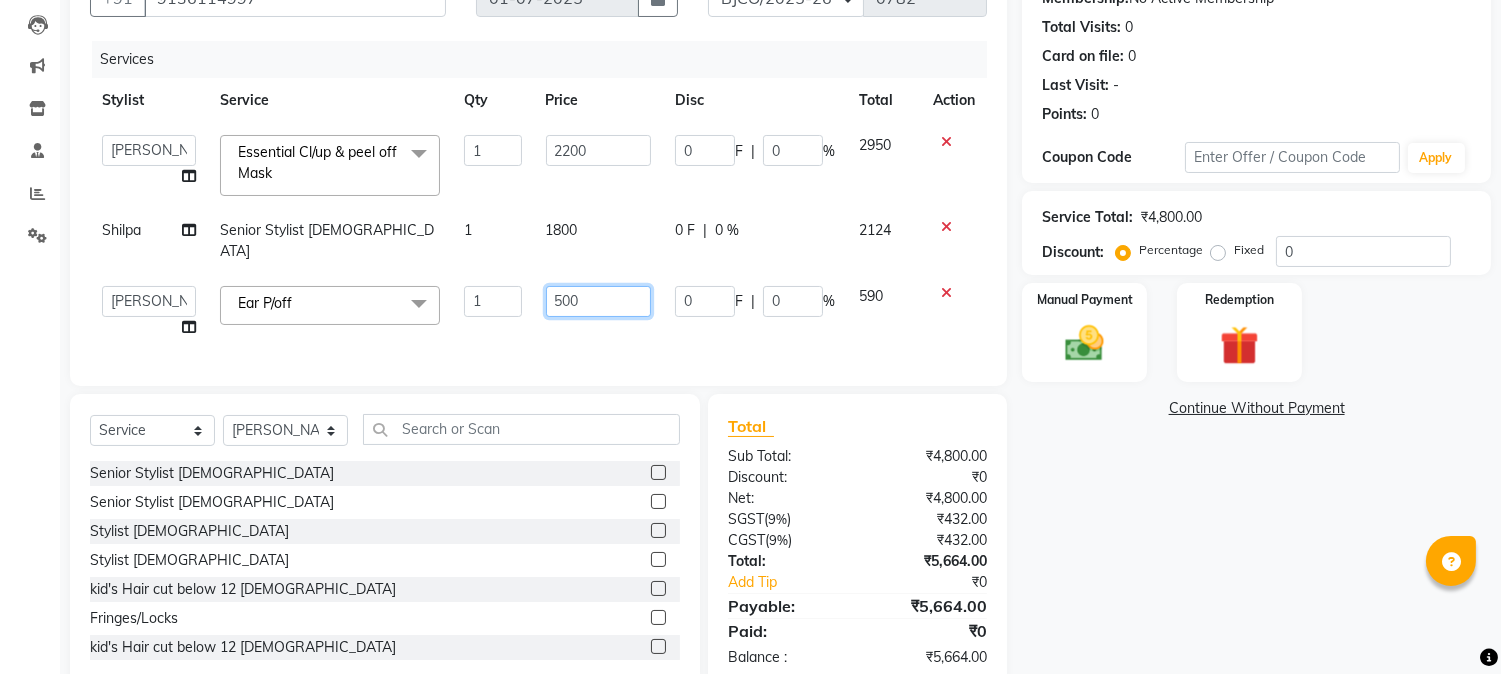 click on "500" 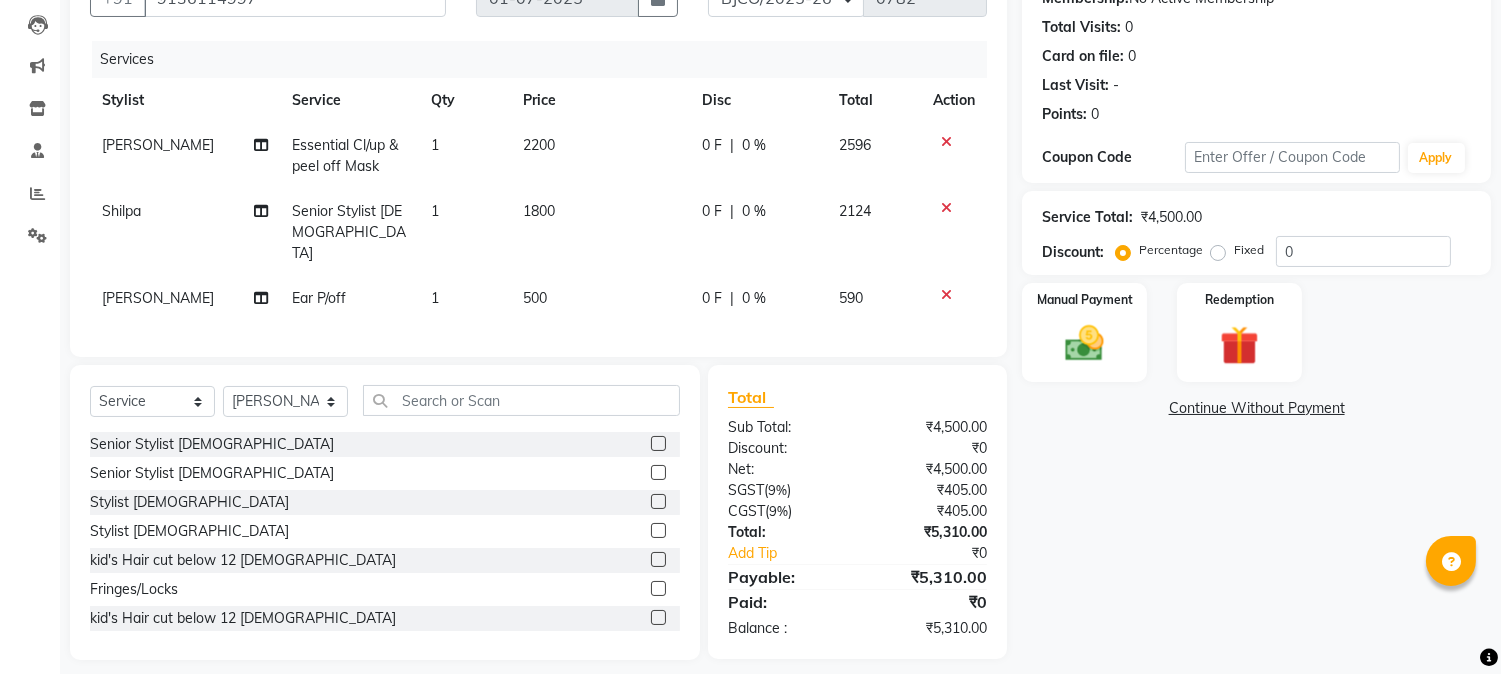 click on "Ear P/off" 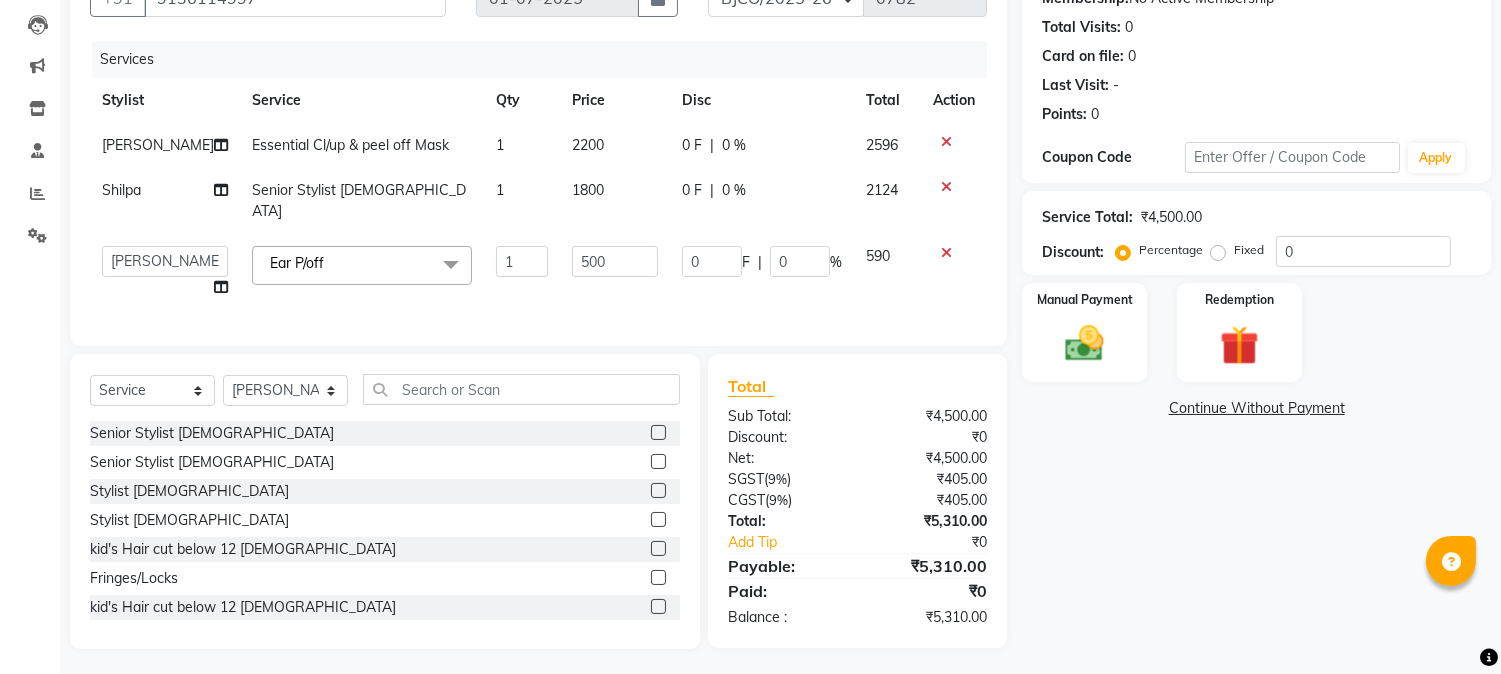 click 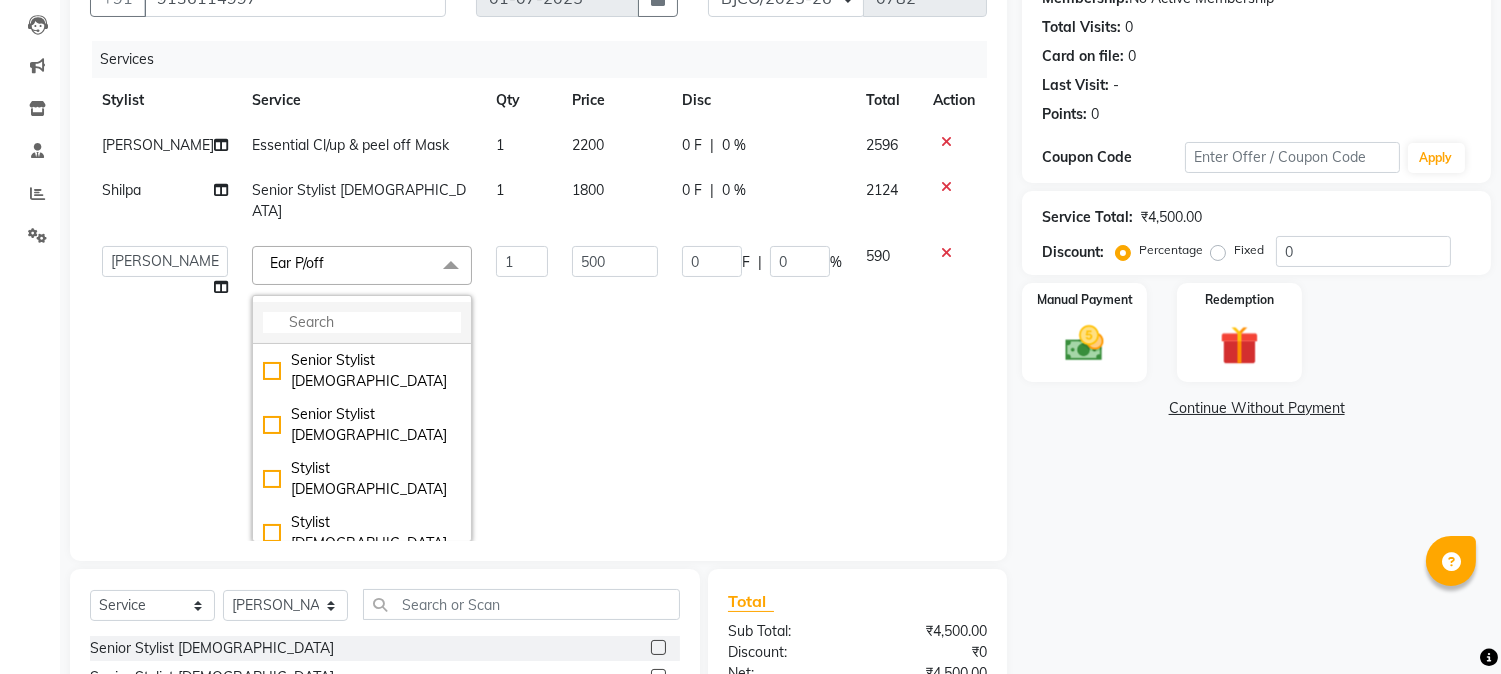 click 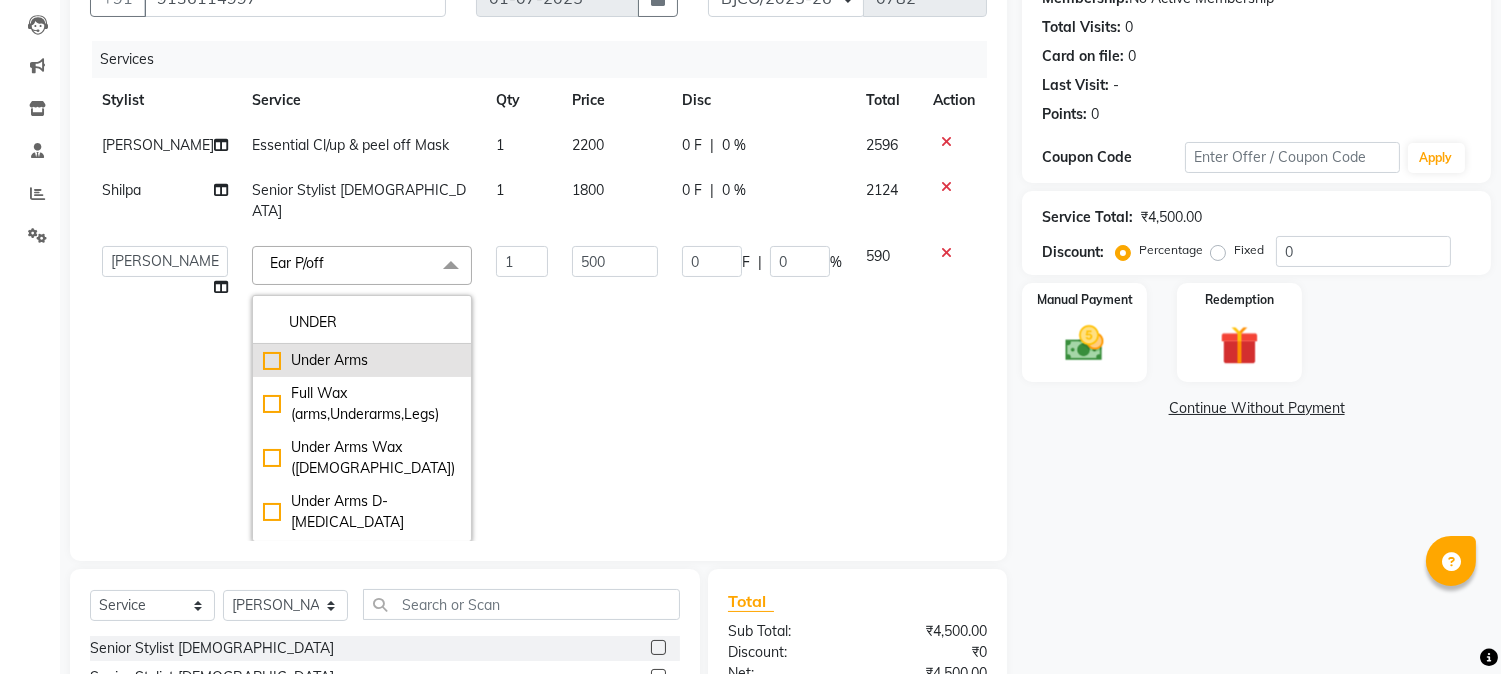 type on "UNDER" 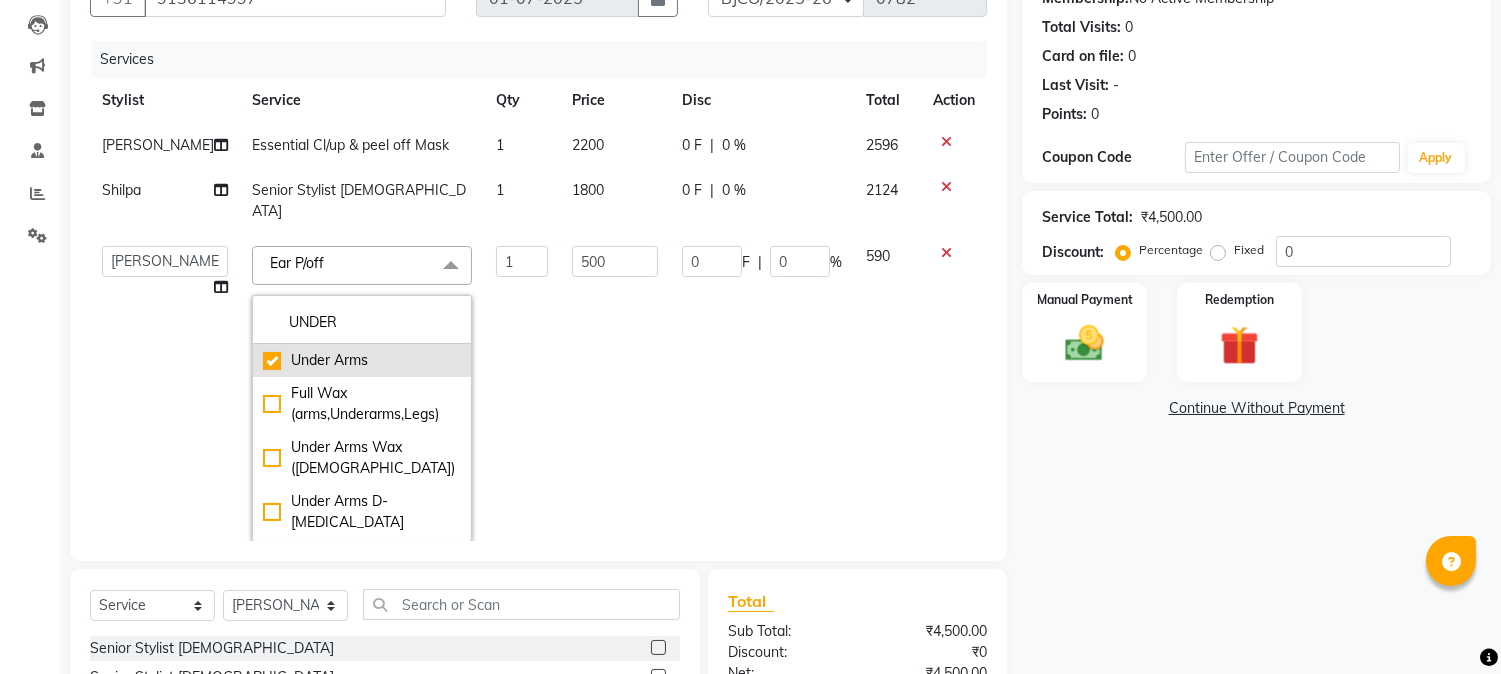 checkbox on "true" 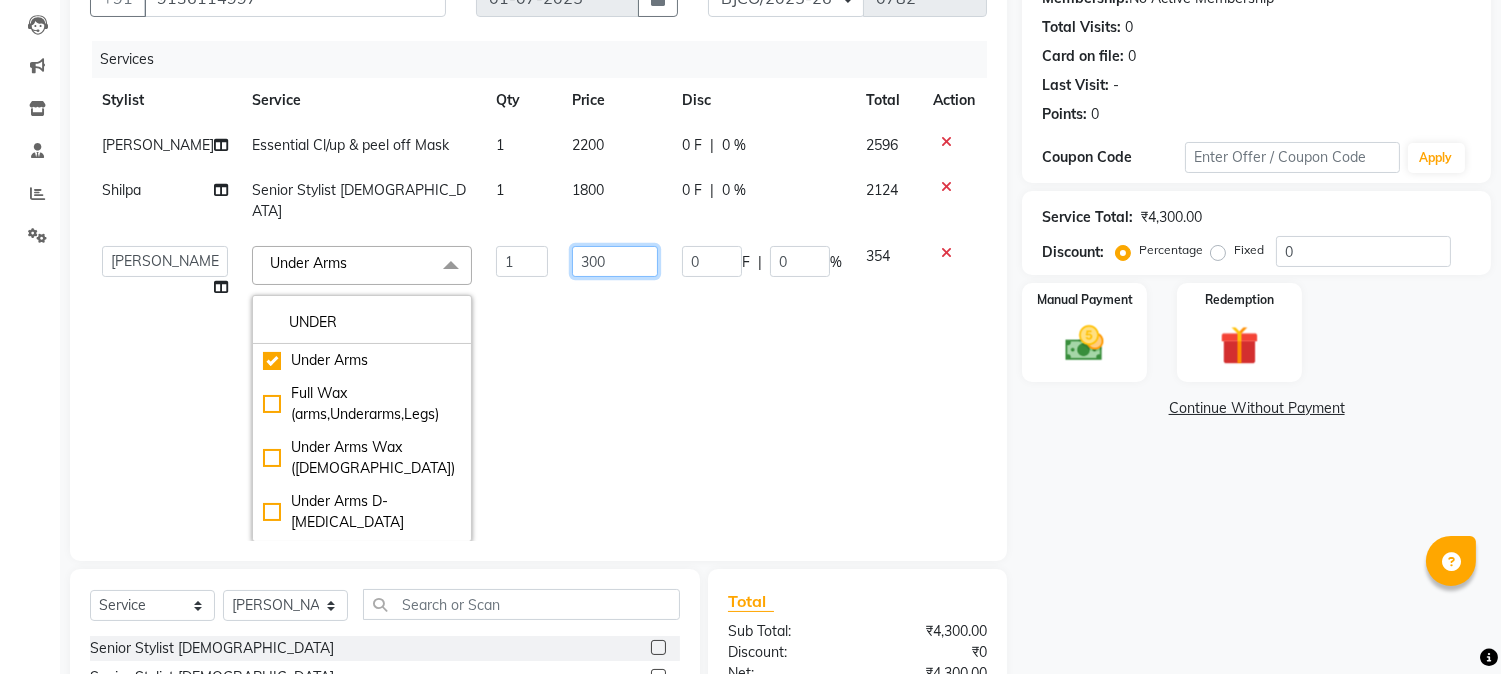 click on "300" 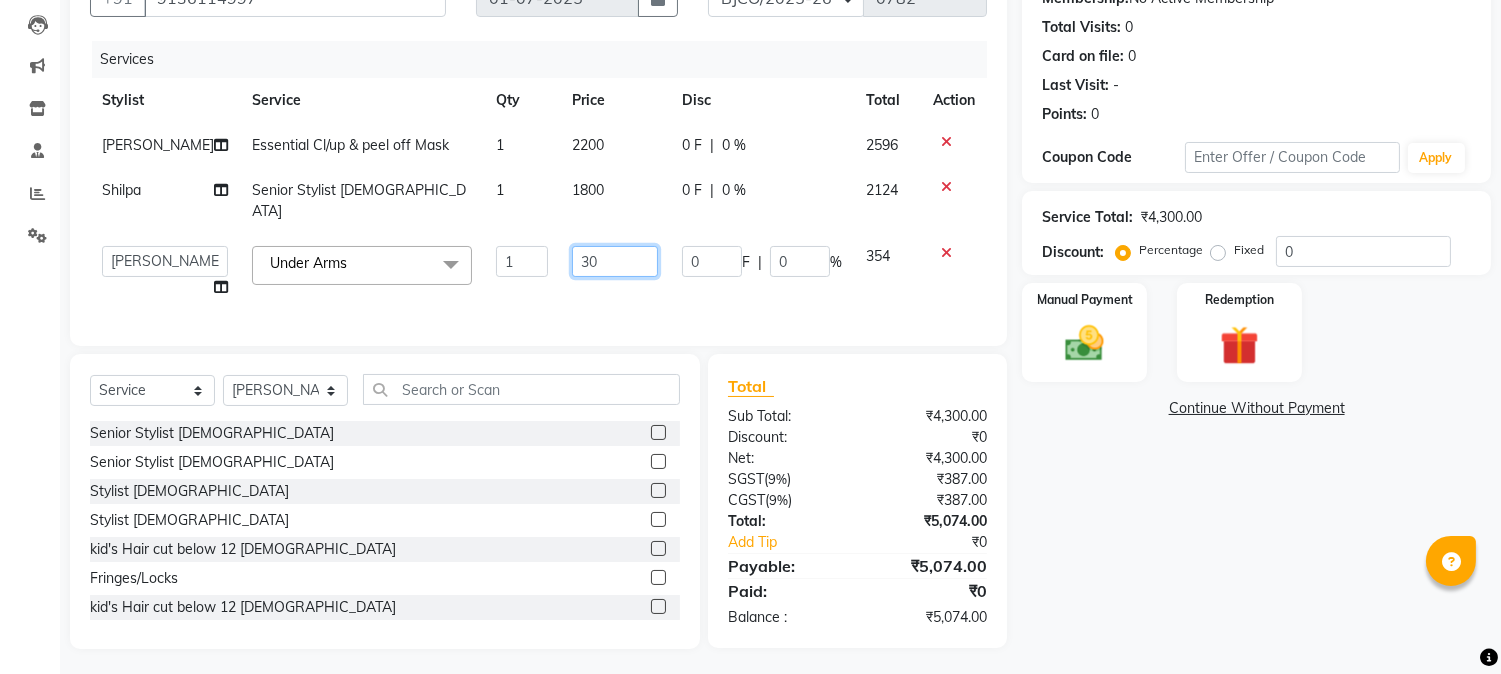 type on "3" 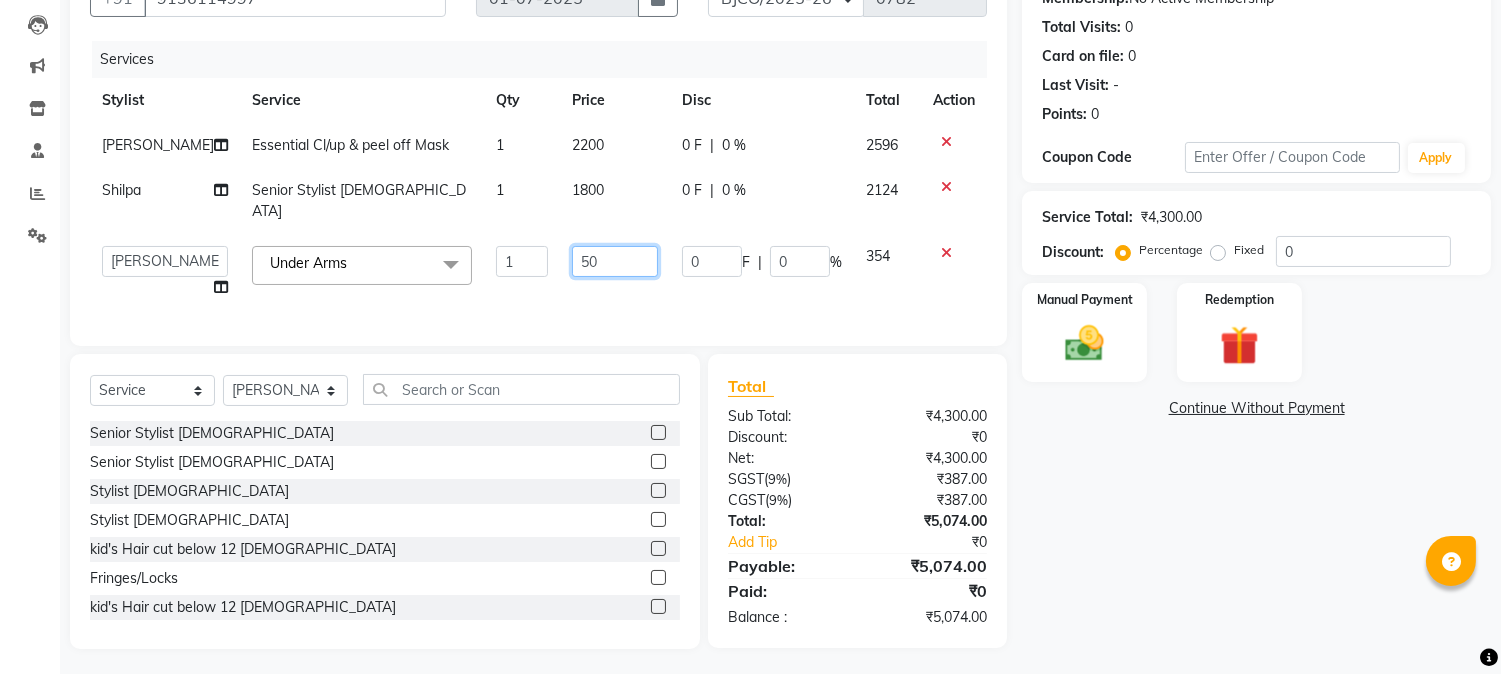 type on "500" 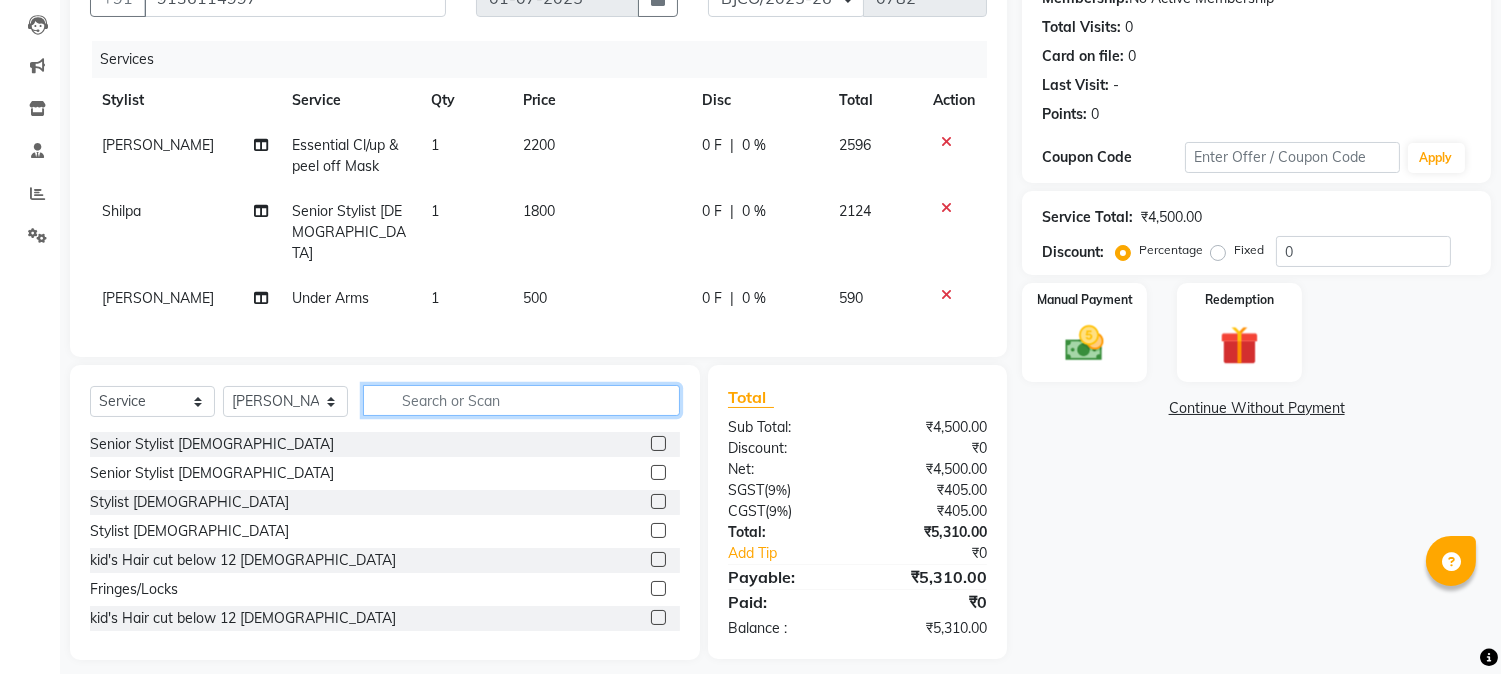 click 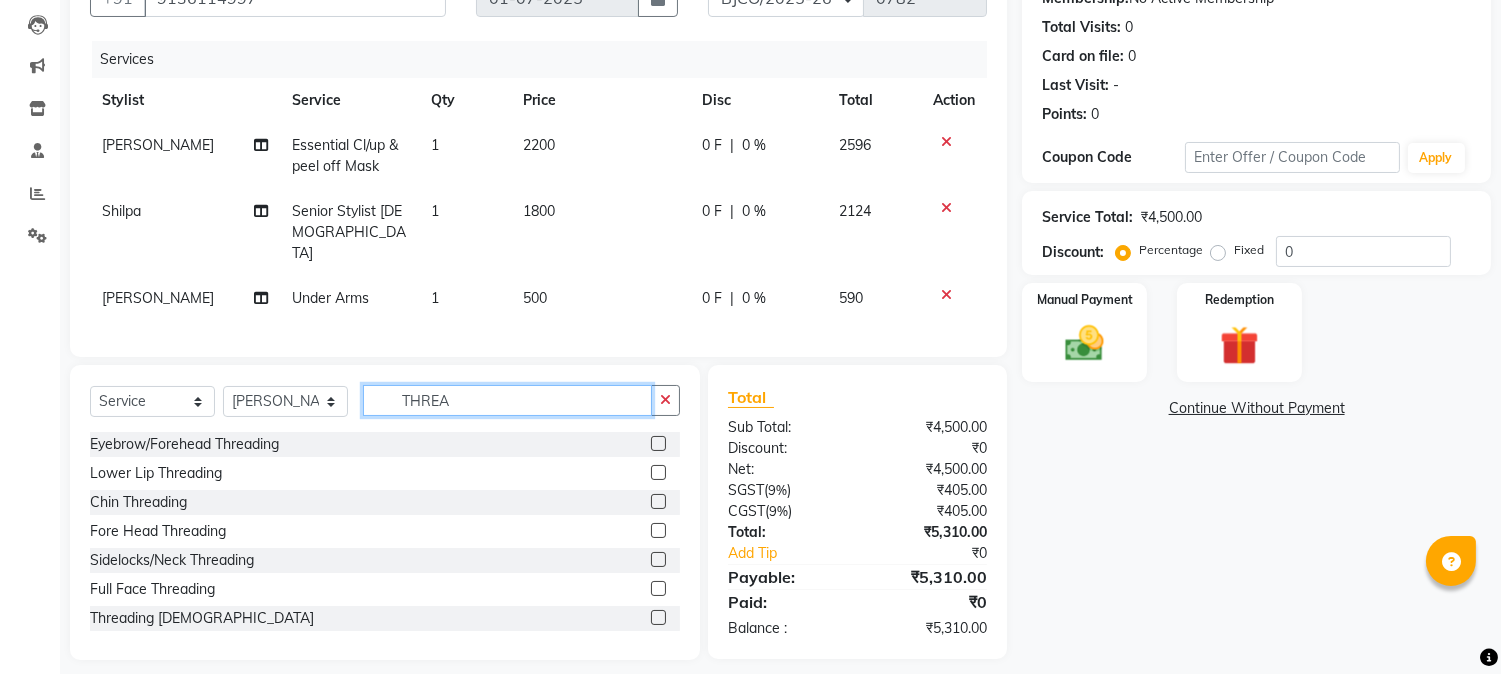 type on "THREA" 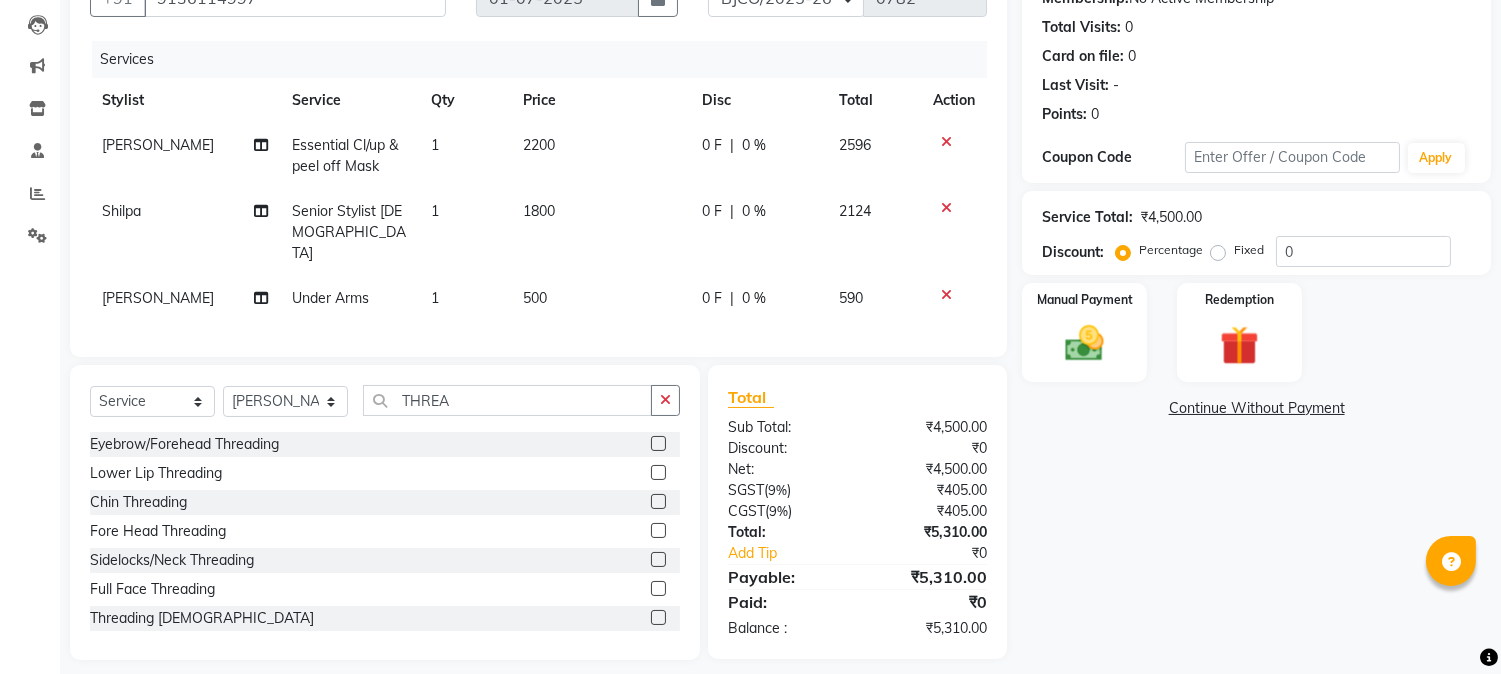 click 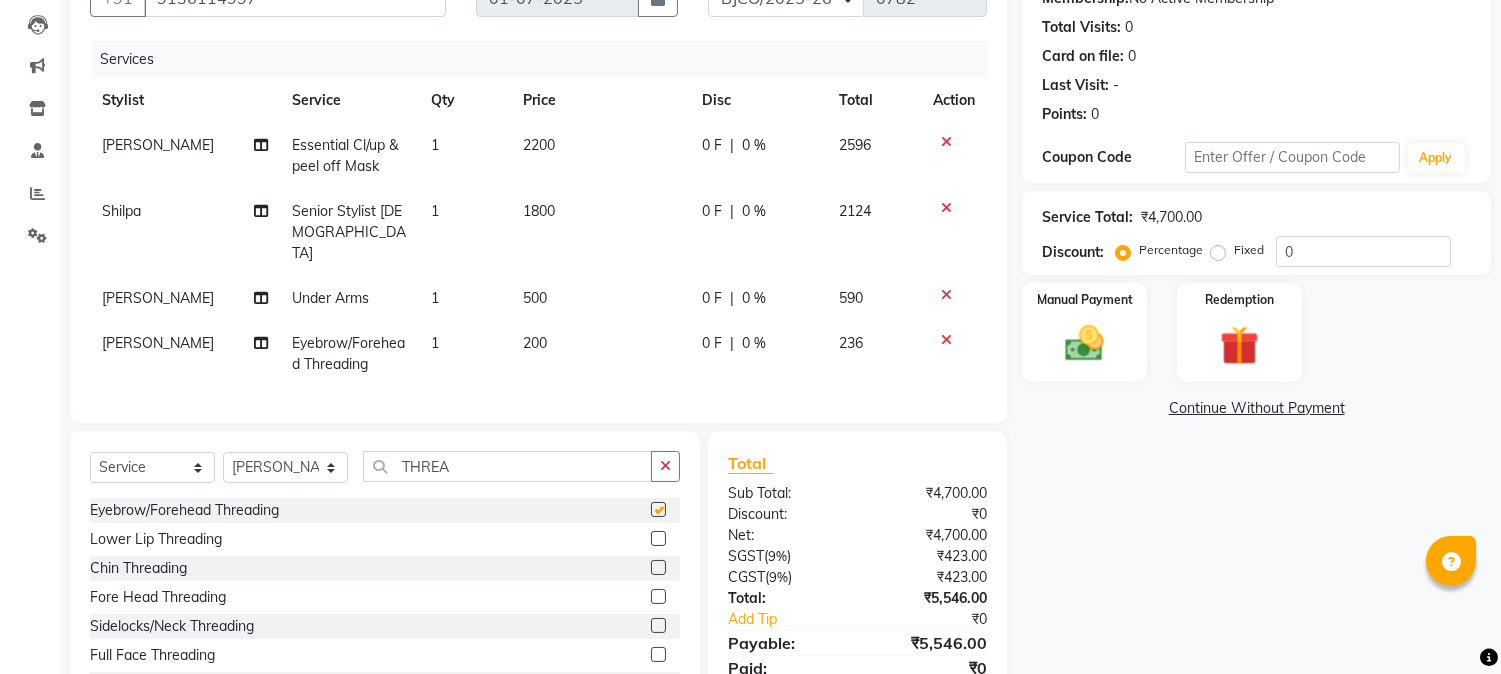 checkbox on "false" 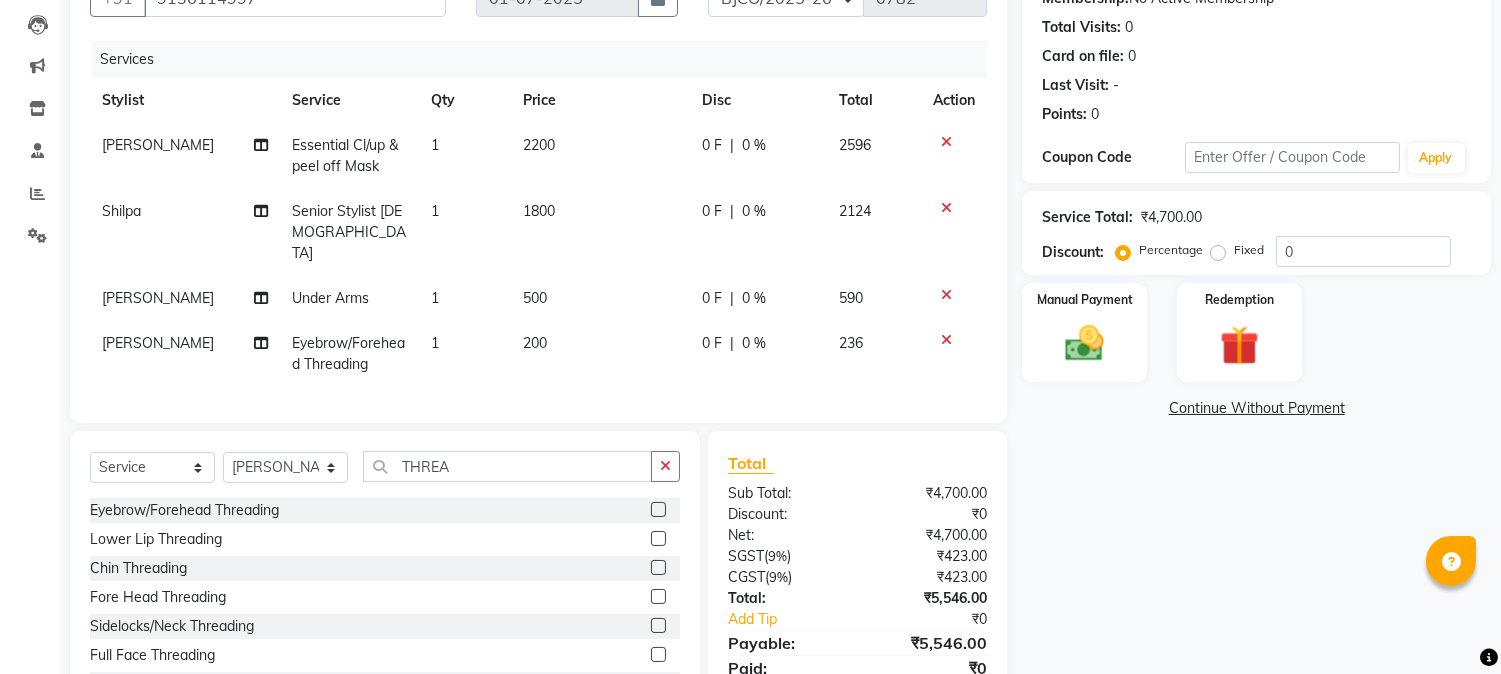 click on "200" 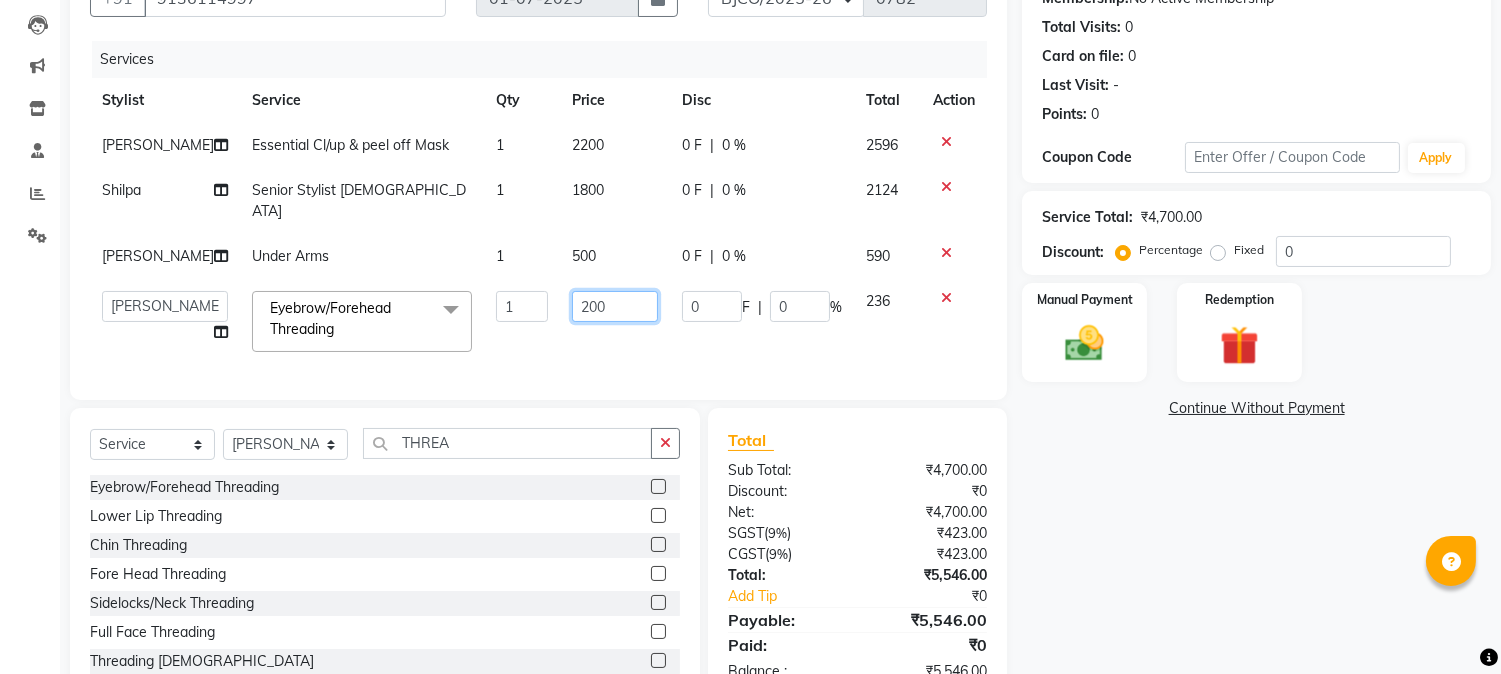 click on "200" 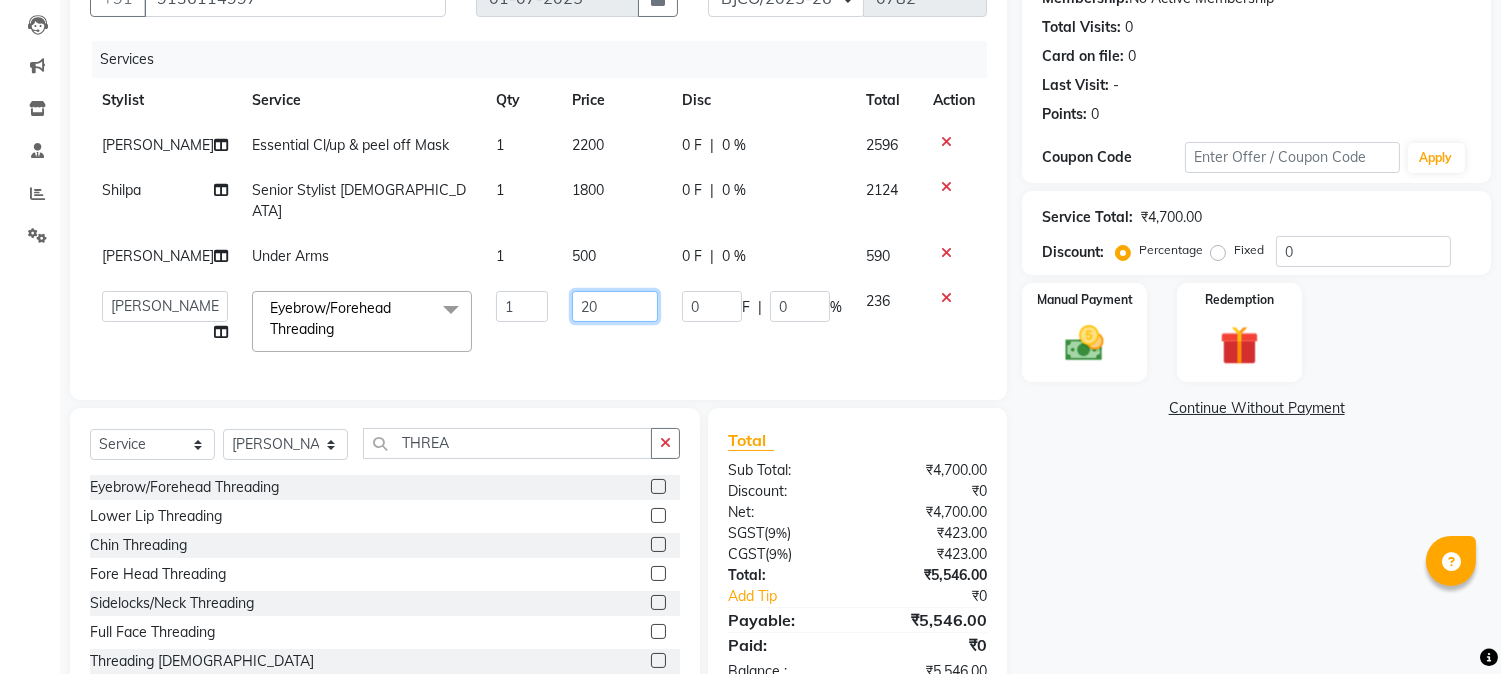 type on "2" 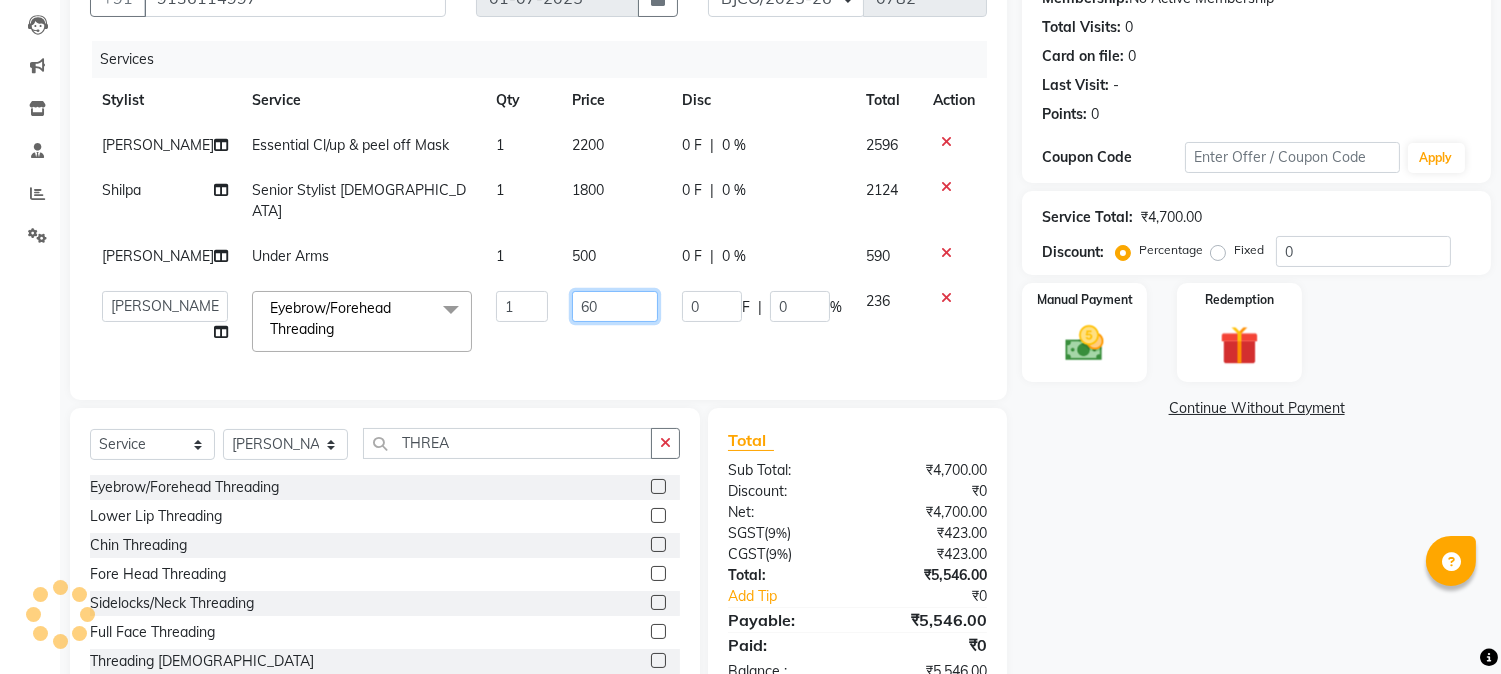 type on "600" 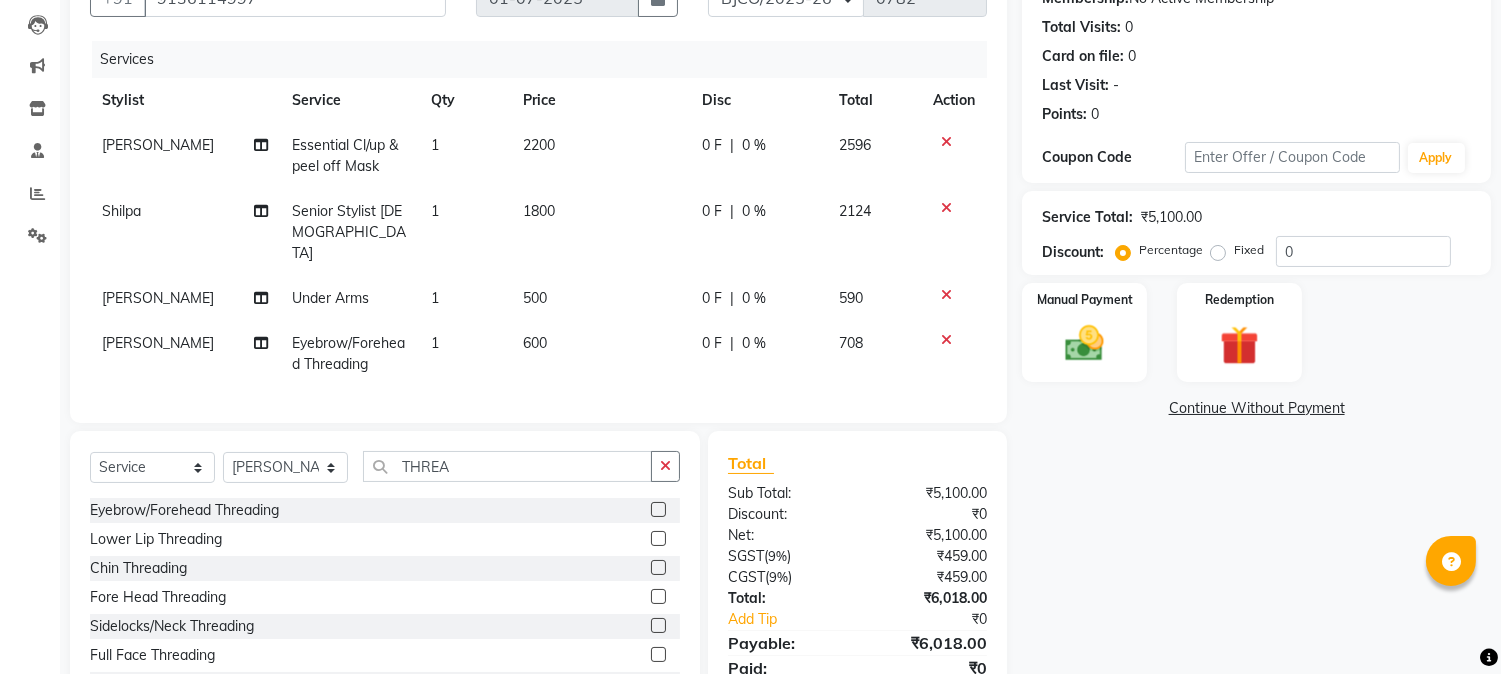 scroll, scrollTop: 284, scrollLeft: 0, axis: vertical 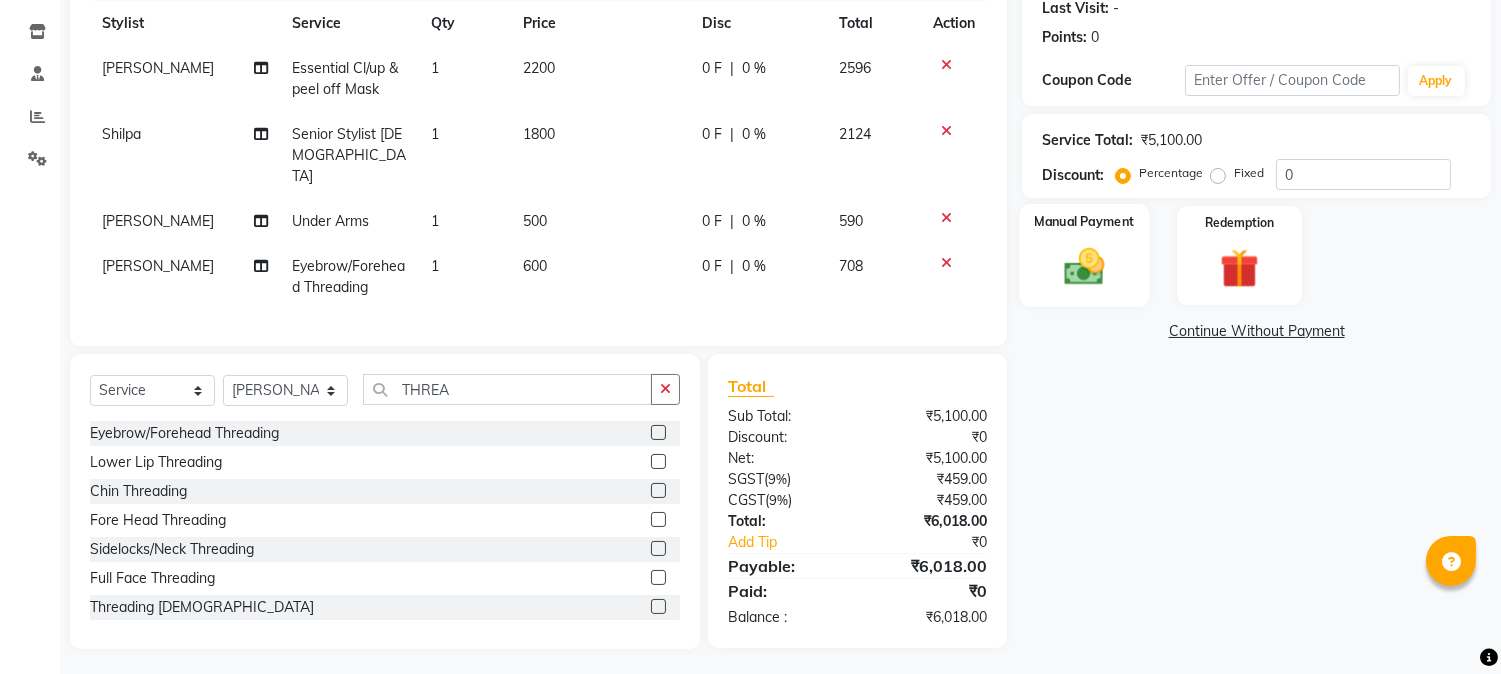 click 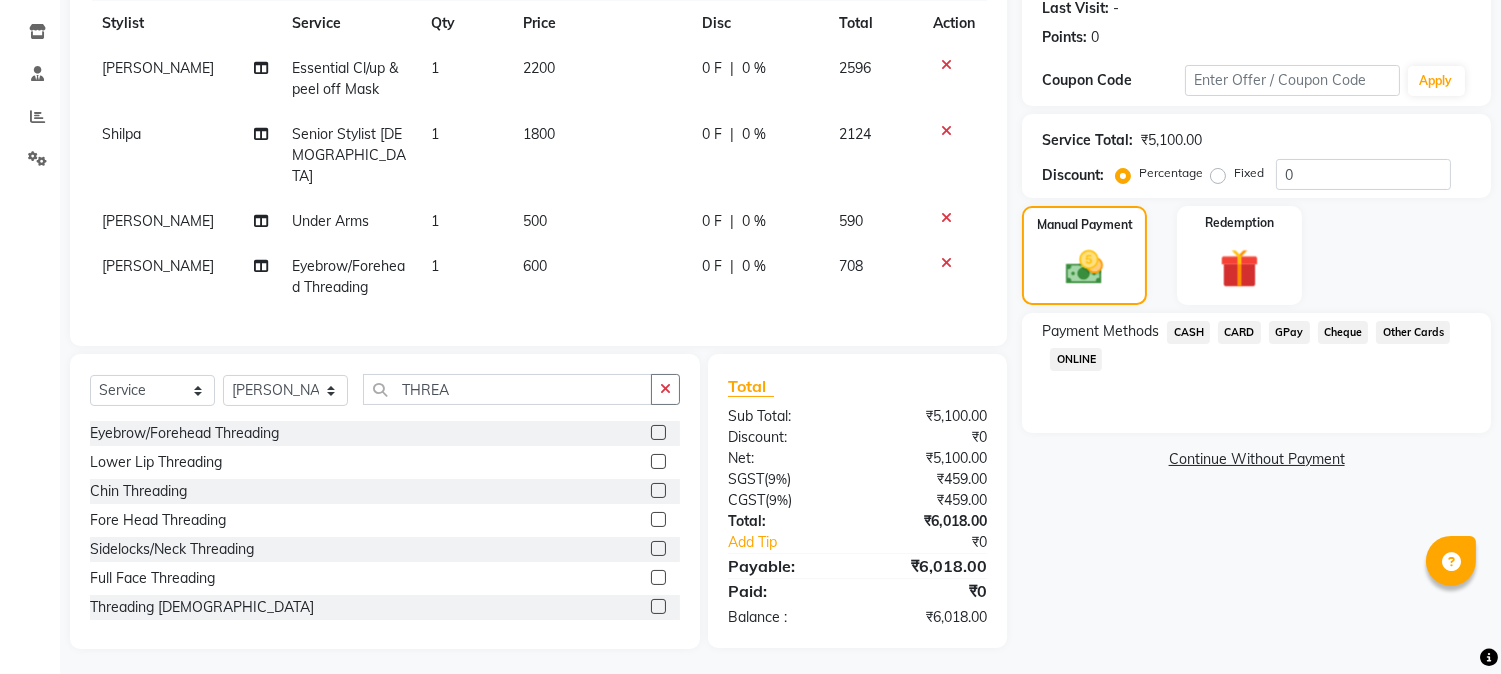 click on "GPay" 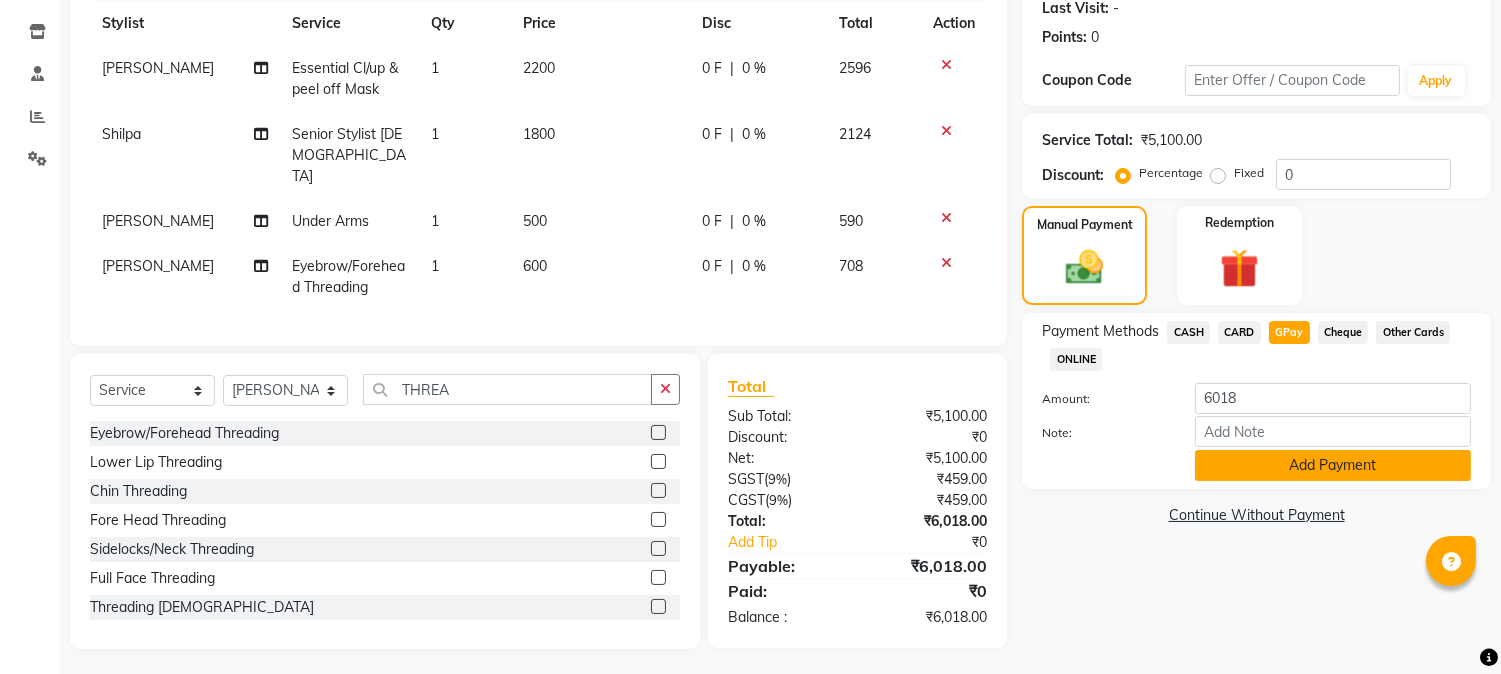 click on "Add Payment" 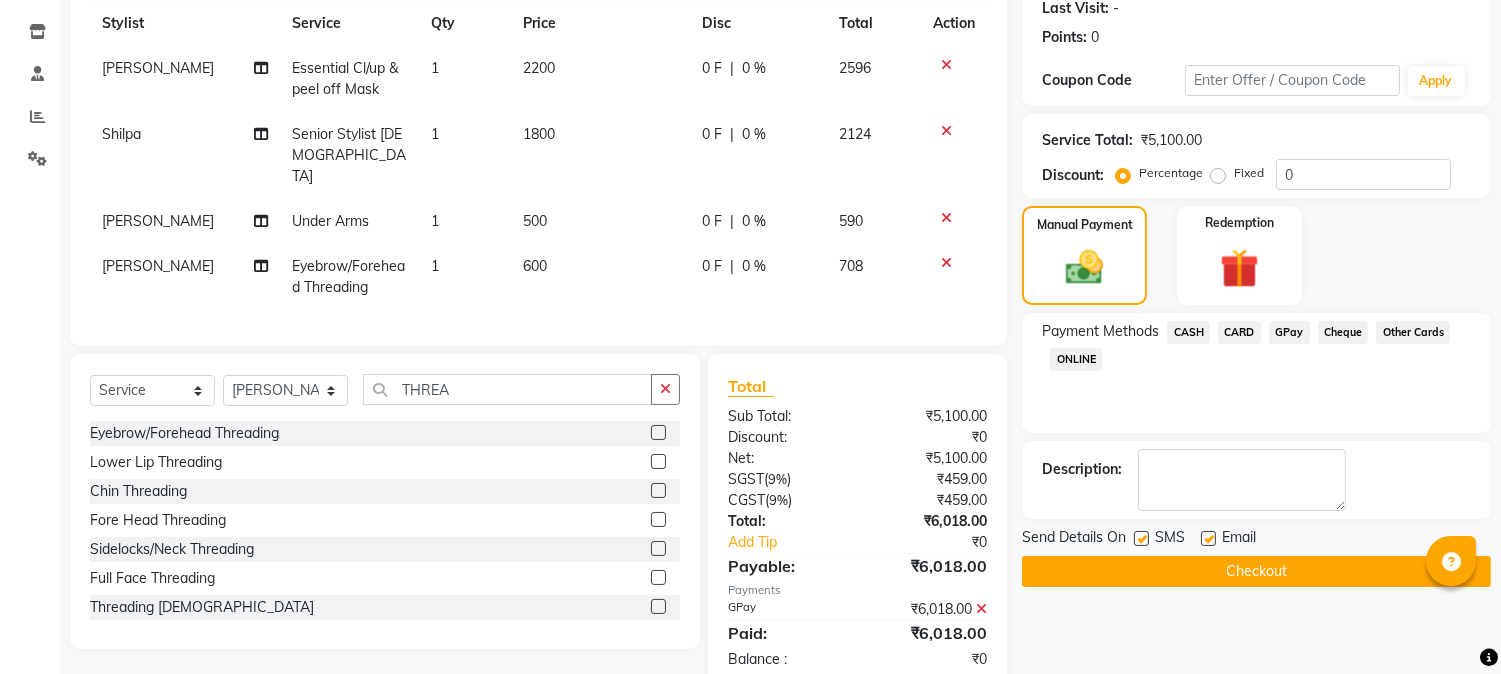click 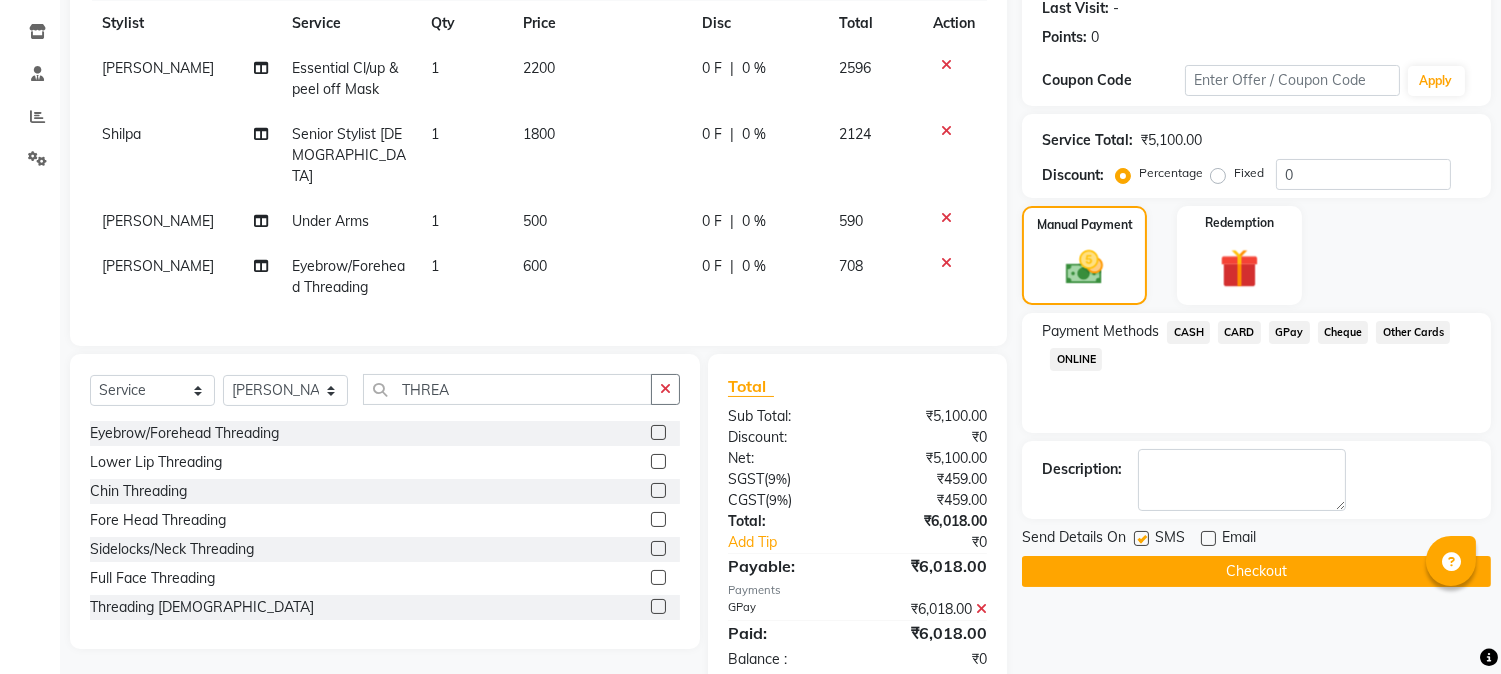 click 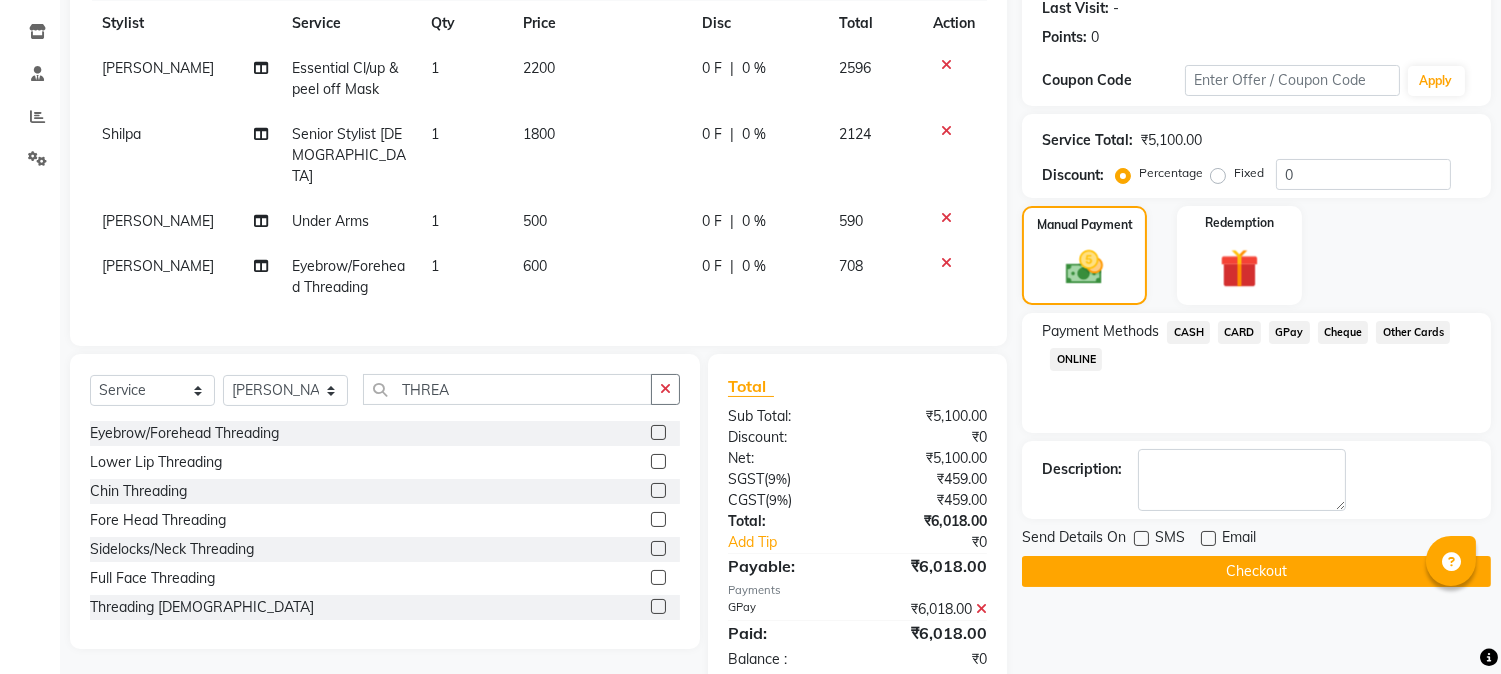 click on "Checkout" 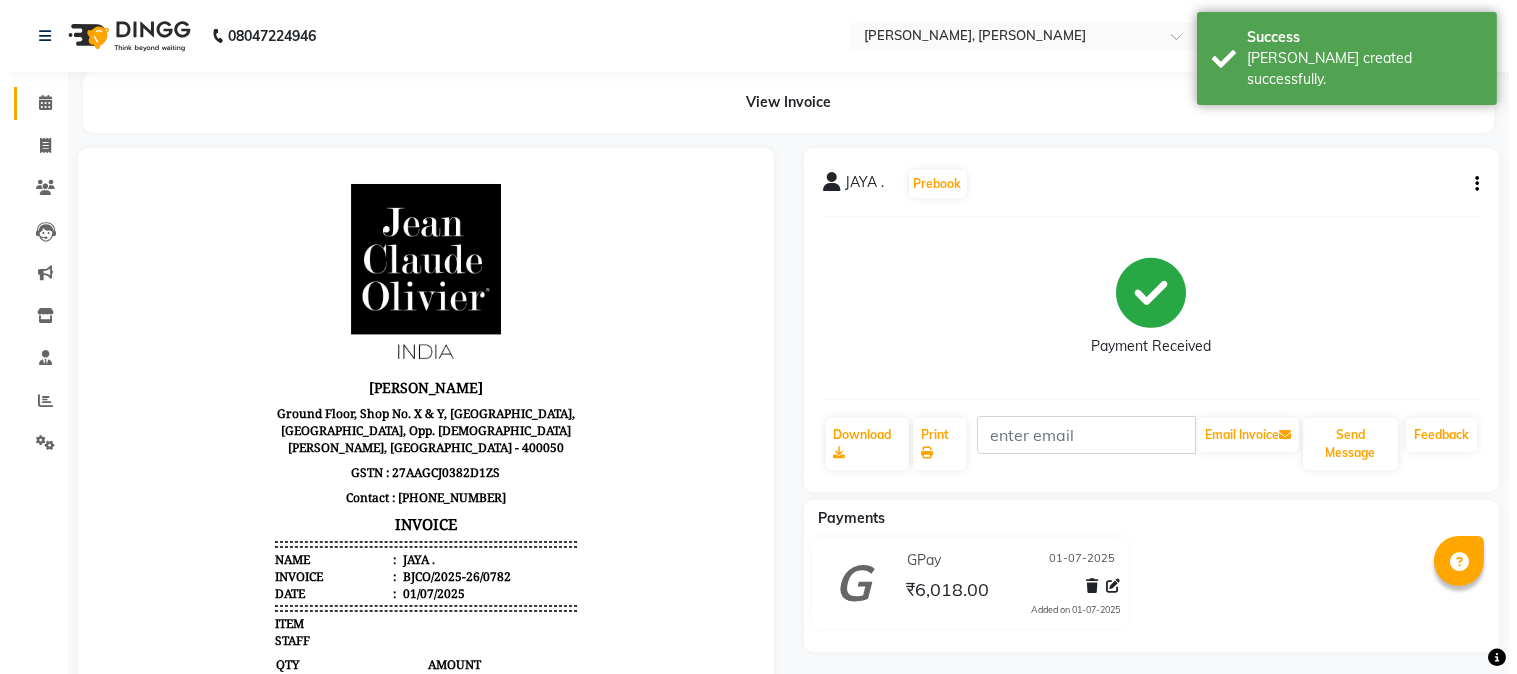 scroll, scrollTop: 0, scrollLeft: 0, axis: both 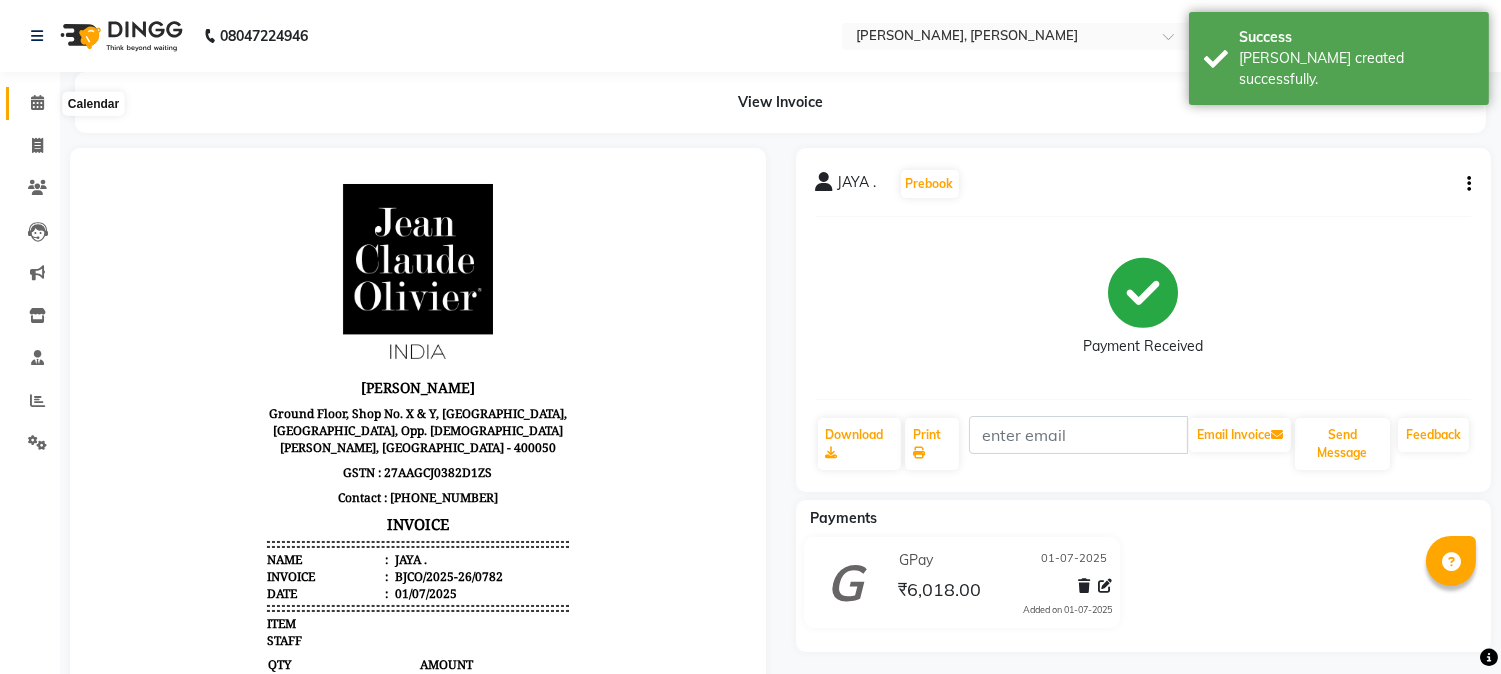 click 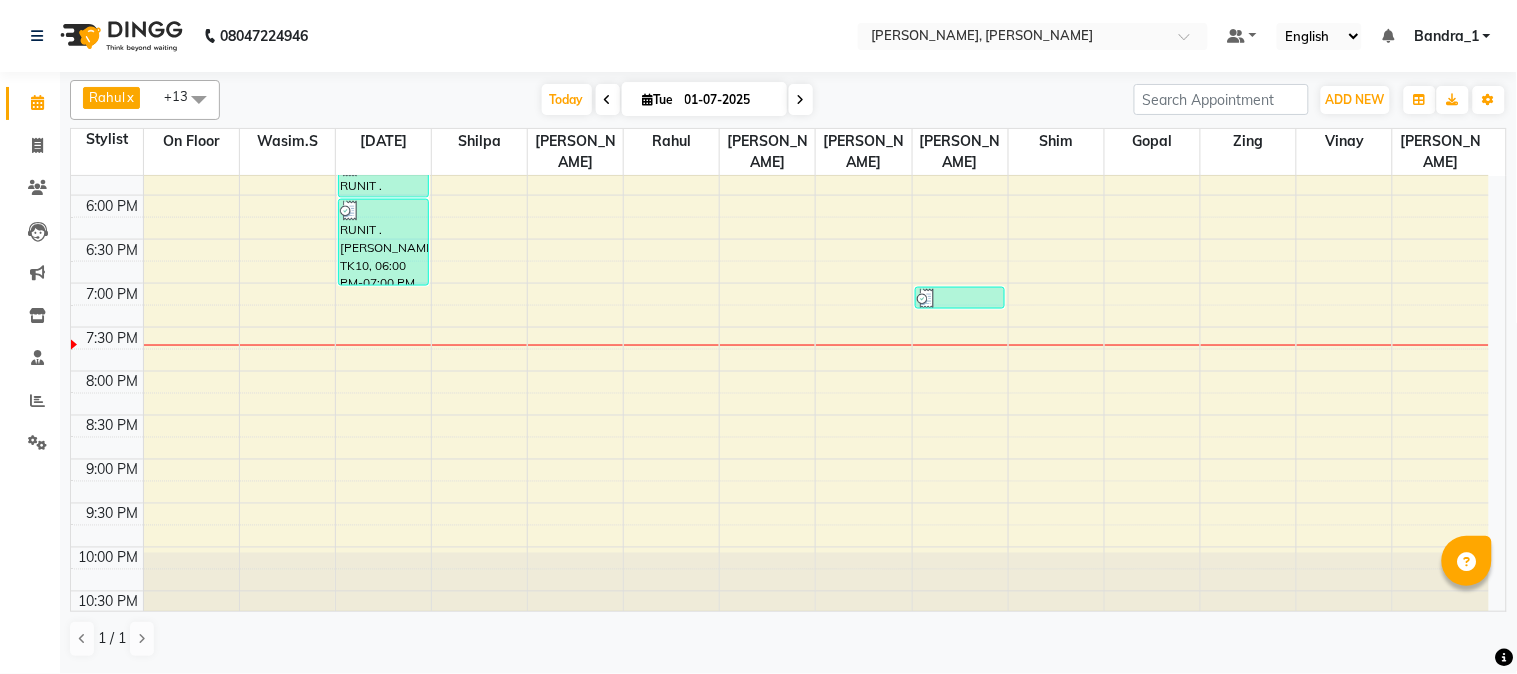 scroll, scrollTop: 781, scrollLeft: 0, axis: vertical 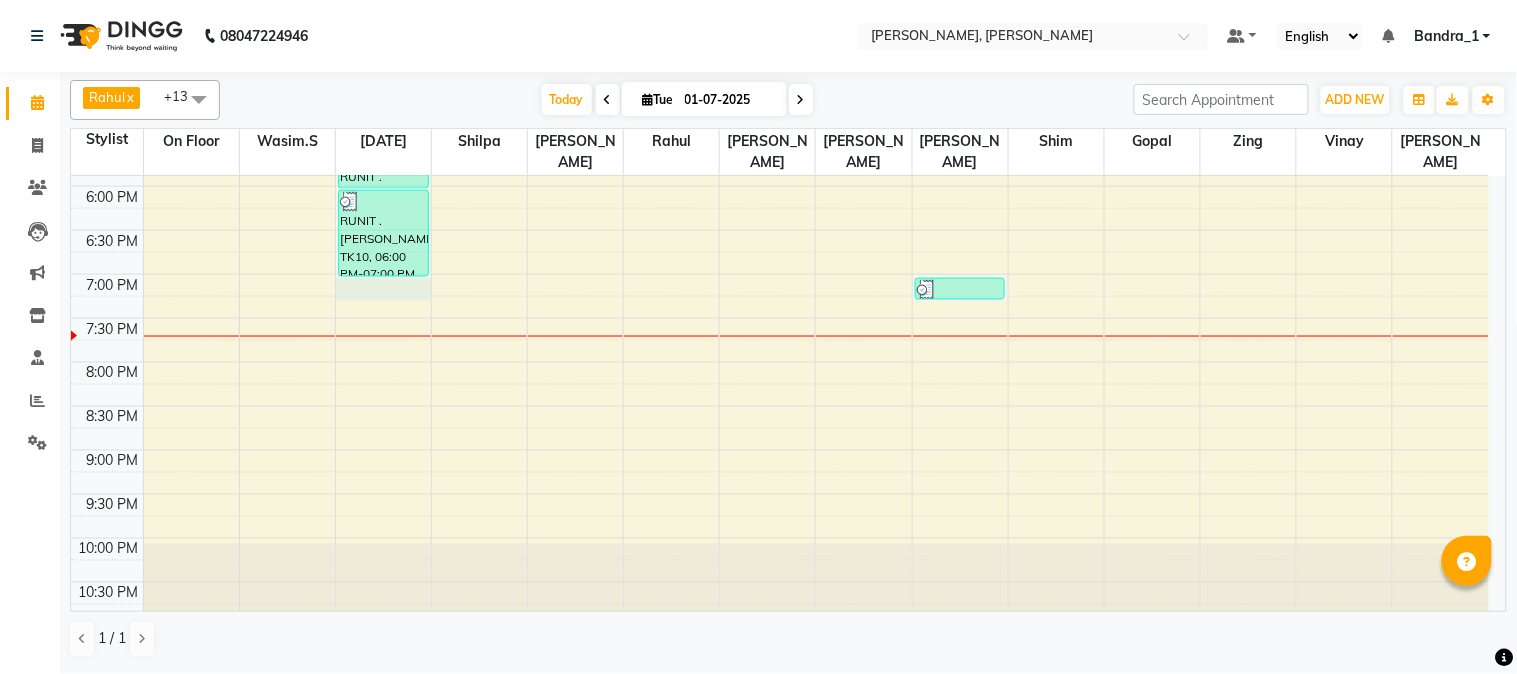 click on "9:00 AM 9:30 AM 10:00 AM 10:30 AM 11:00 AM 11:30 AM 12:00 PM 12:30 PM 1:00 PM 1:30 PM 2:00 PM 2:30 PM 3:00 PM 3:30 PM 4:00 PM 4:30 PM 5:00 PM 5:30 PM 6:00 PM 6:30 PM 7:00 PM 7:30 PM 8:00 PM 8:30 PM 9:00 PM 9:30 PM 10:00 PM 10:30 PM     [PERSON_NAME][GEOGRAPHIC_DATA], TK07, 01:45 PM-02:30 PM, Party Make up      [MEDICAL_DATA] MEDIA AND CONTENT SERVICES LLP, TK04, 10:00 AM-10:45 AM, Wash & Blow Dry     [PERSON_NAME], TK07, 01:15 PM-02:15 PM, Postaqum Hair Wash [DEMOGRAPHIC_DATA],Hair Tong (Onwards)     RUNIT .[PERSON_NAME], TK10, 05:30 PM-06:00 PM, Senior Stylist [DEMOGRAPHIC_DATA]     RUNIT .[PERSON_NAME], TK10, 06:00 PM-07:00 PM, Roots T.up      JAYA ., TK09, 01:15 PM-02:00 PM, Senior Stylist [DEMOGRAPHIC_DATA]     [PERSON_NAME], TK01, 01:00 PM-01:20 PM, EB  Color     [PERSON_NAME], TK05, 01:15 PM-01:45 PM, Postaqum Hair Wash Men + Styling     [PERSON_NAME], TK06, 12:15 PM-12:45 PM, Postaqum Hair Wash Men + Styling     JAYA ., TK09, 12:45 PM-01:15 PM, Essential Cl/up & peel off Mask     [PERSON_NAME], TK08, 12:00 PM-12:15 PM, Eyebrow/Forehead Threading" at bounding box center [780, 10] 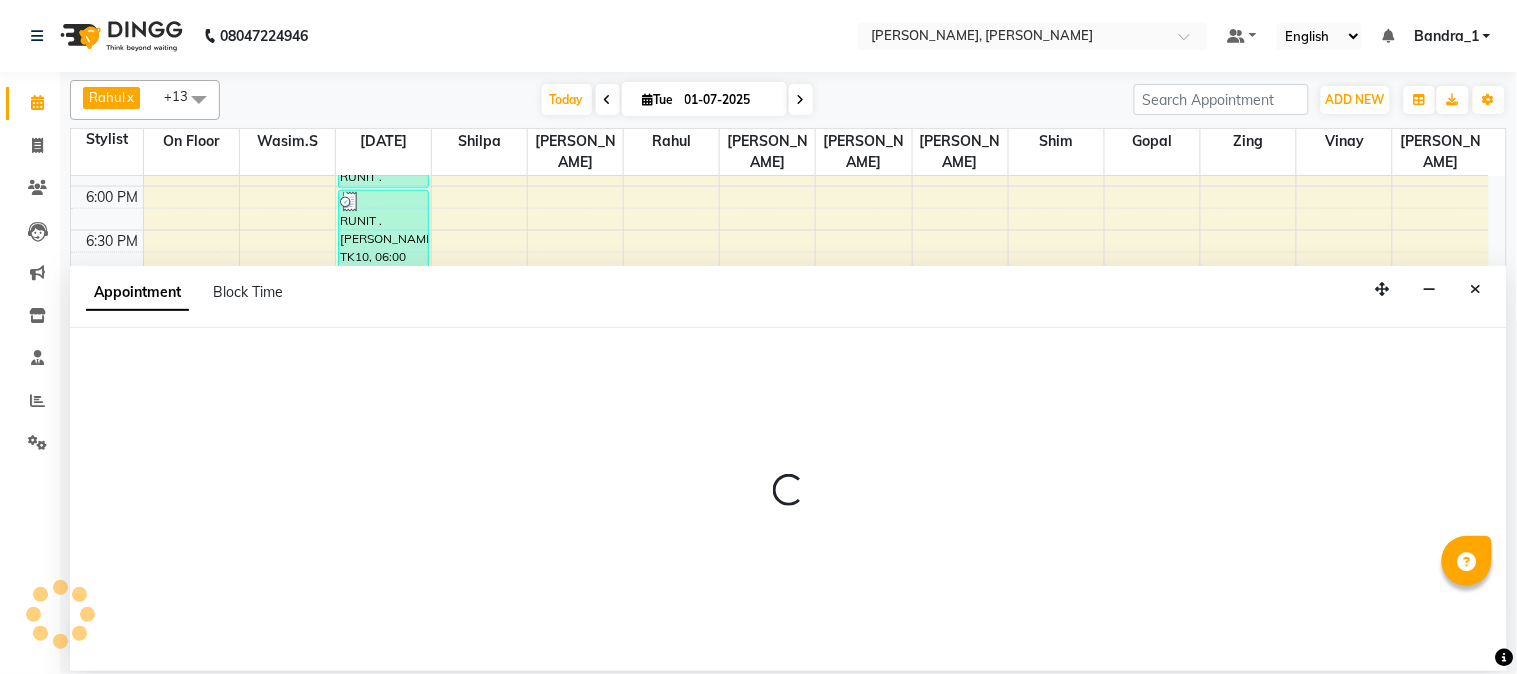 select on "58043" 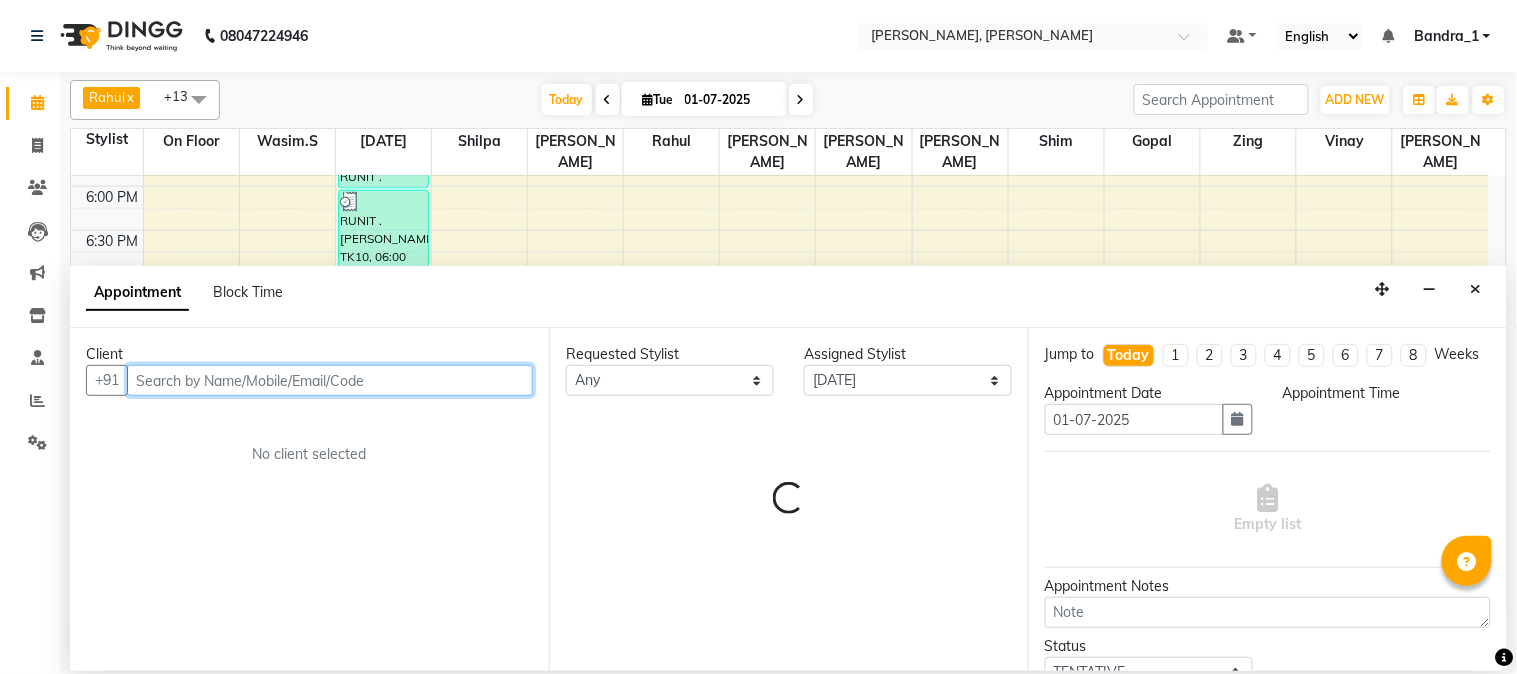 select on "1140" 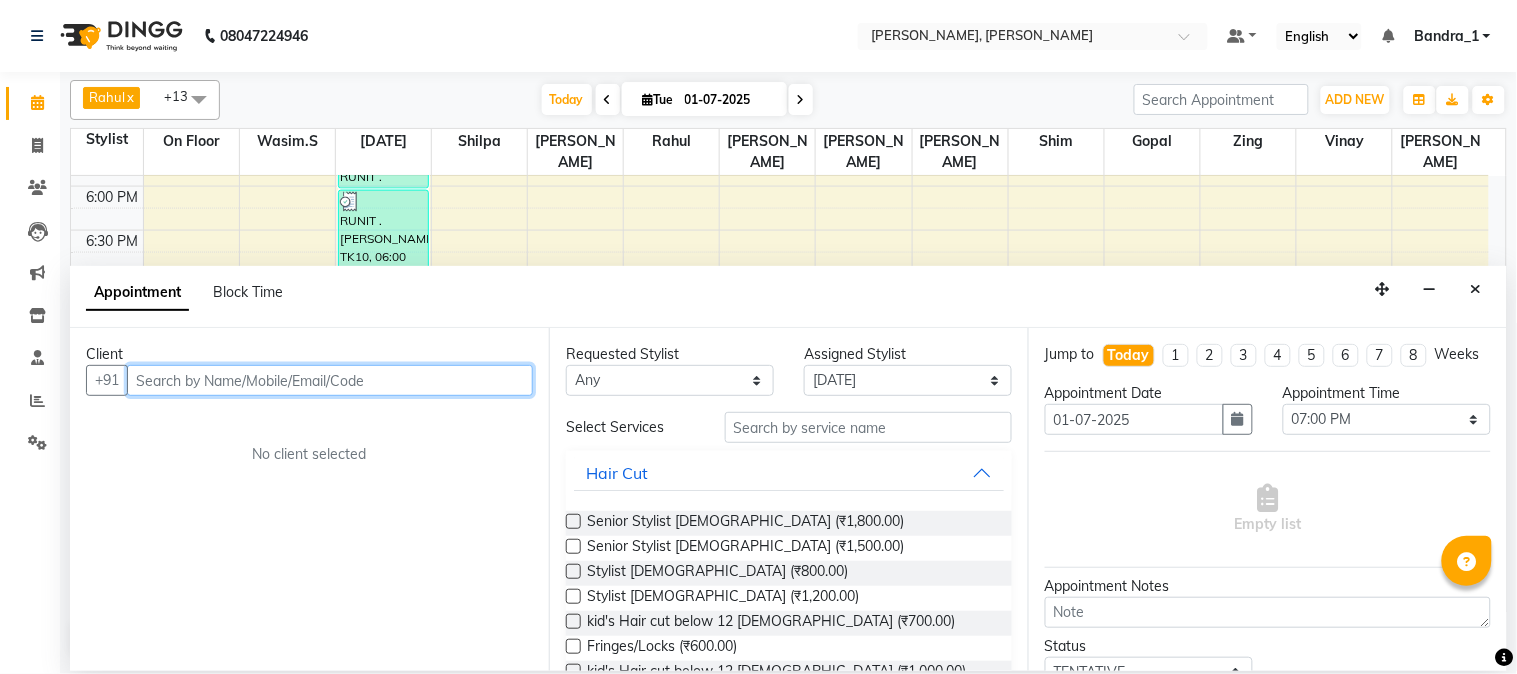 click at bounding box center [330, 380] 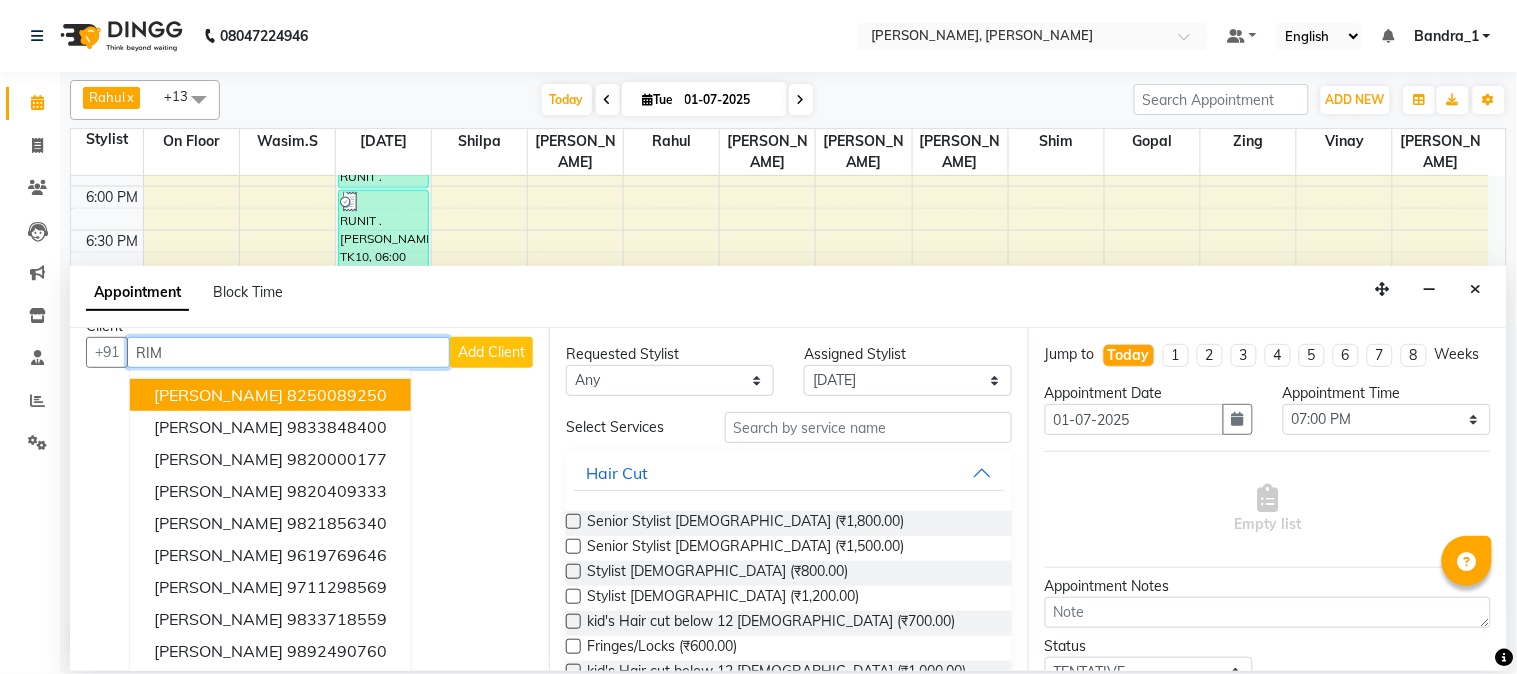 scroll, scrollTop: 0, scrollLeft: 0, axis: both 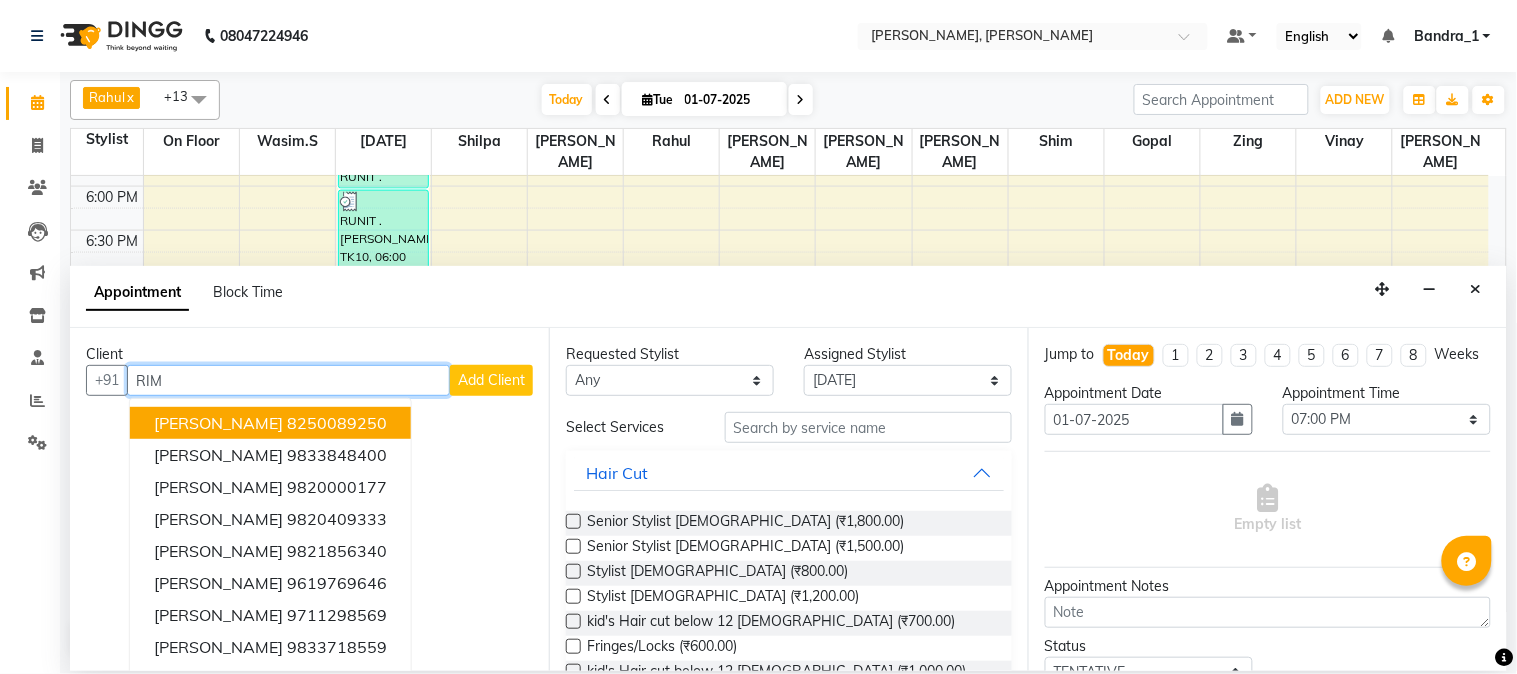 click on "RIM" at bounding box center [288, 380] 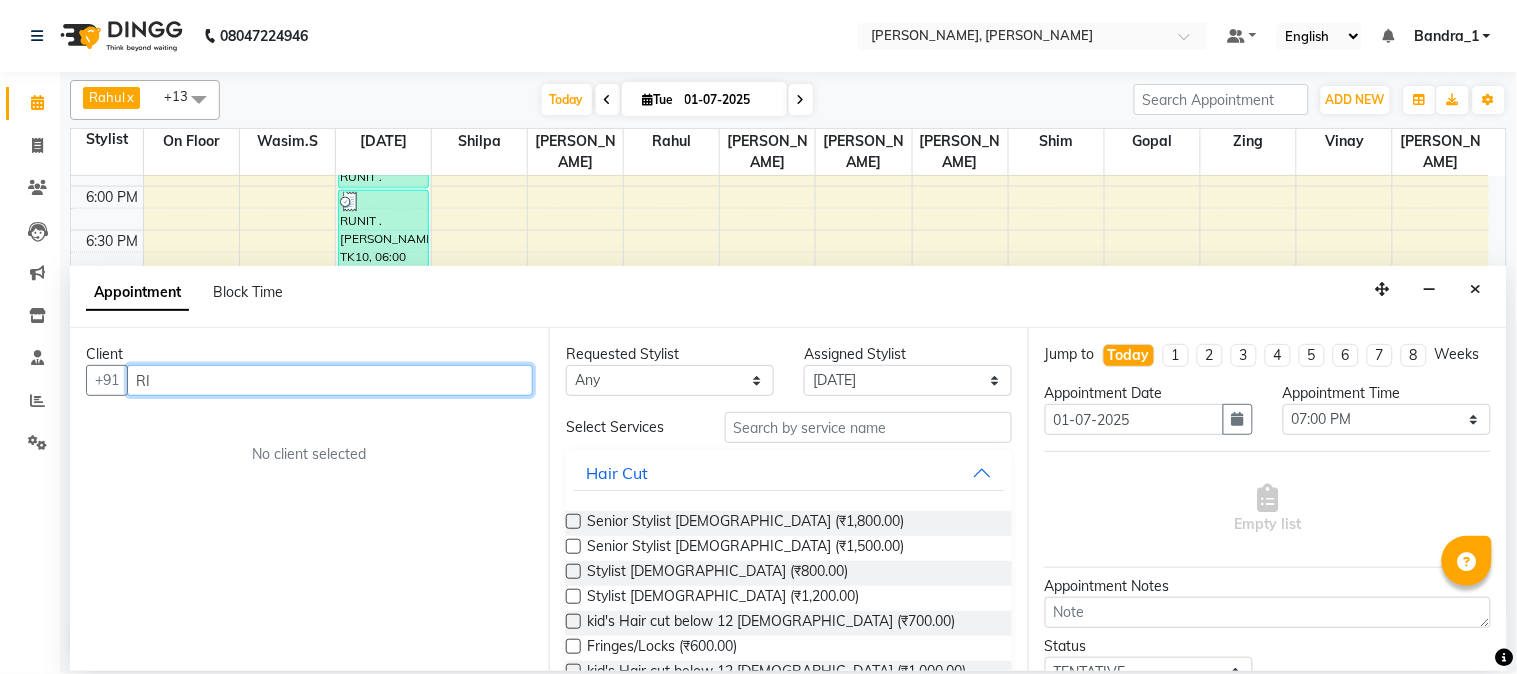 type on "R" 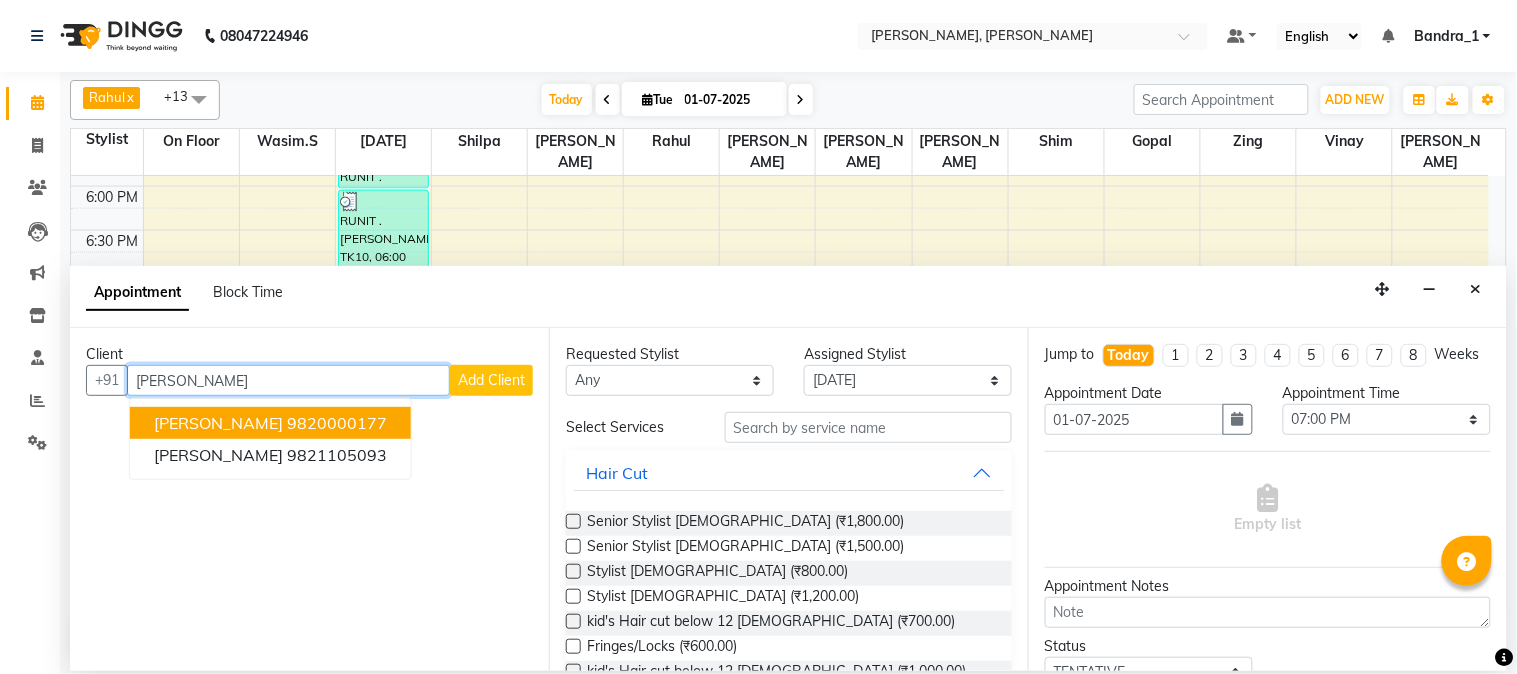 click on "[PERSON_NAME]  9820000177" at bounding box center (270, 423) 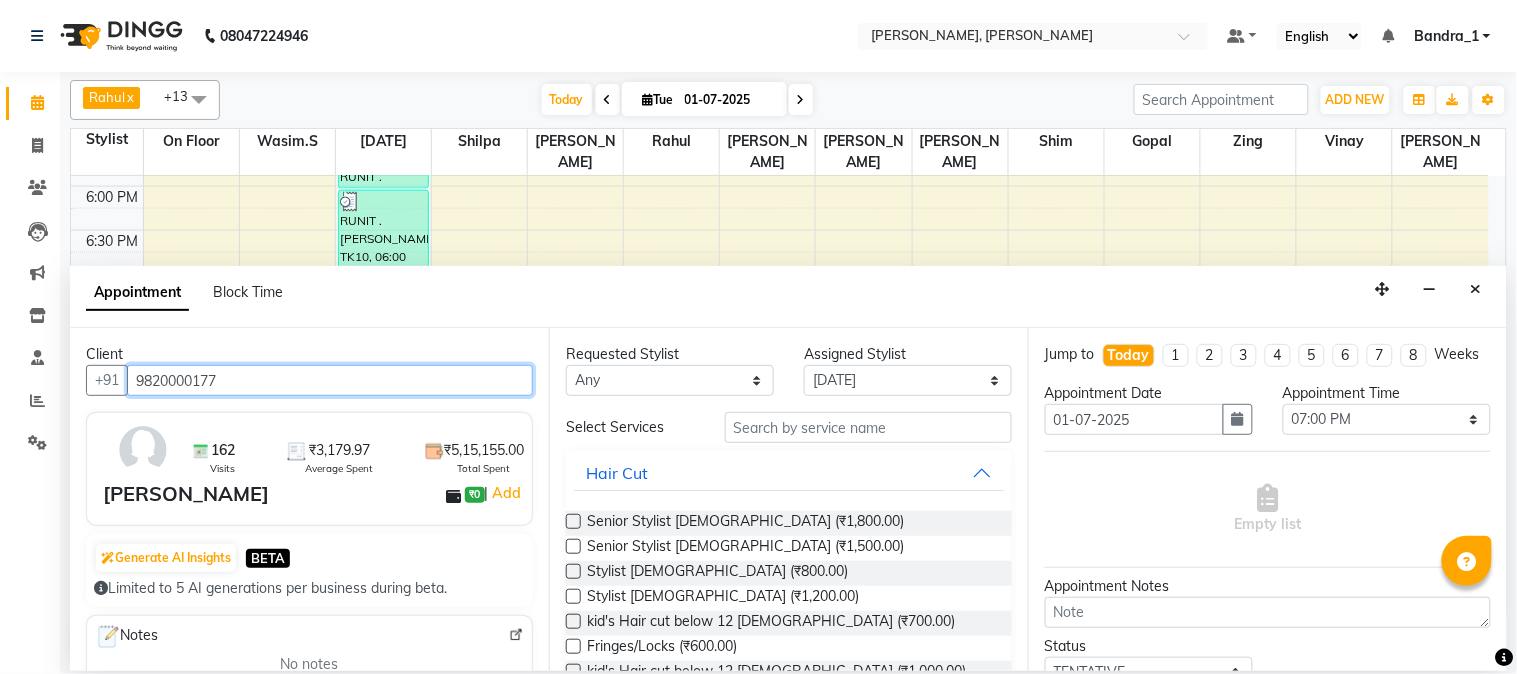 type on "9820000177" 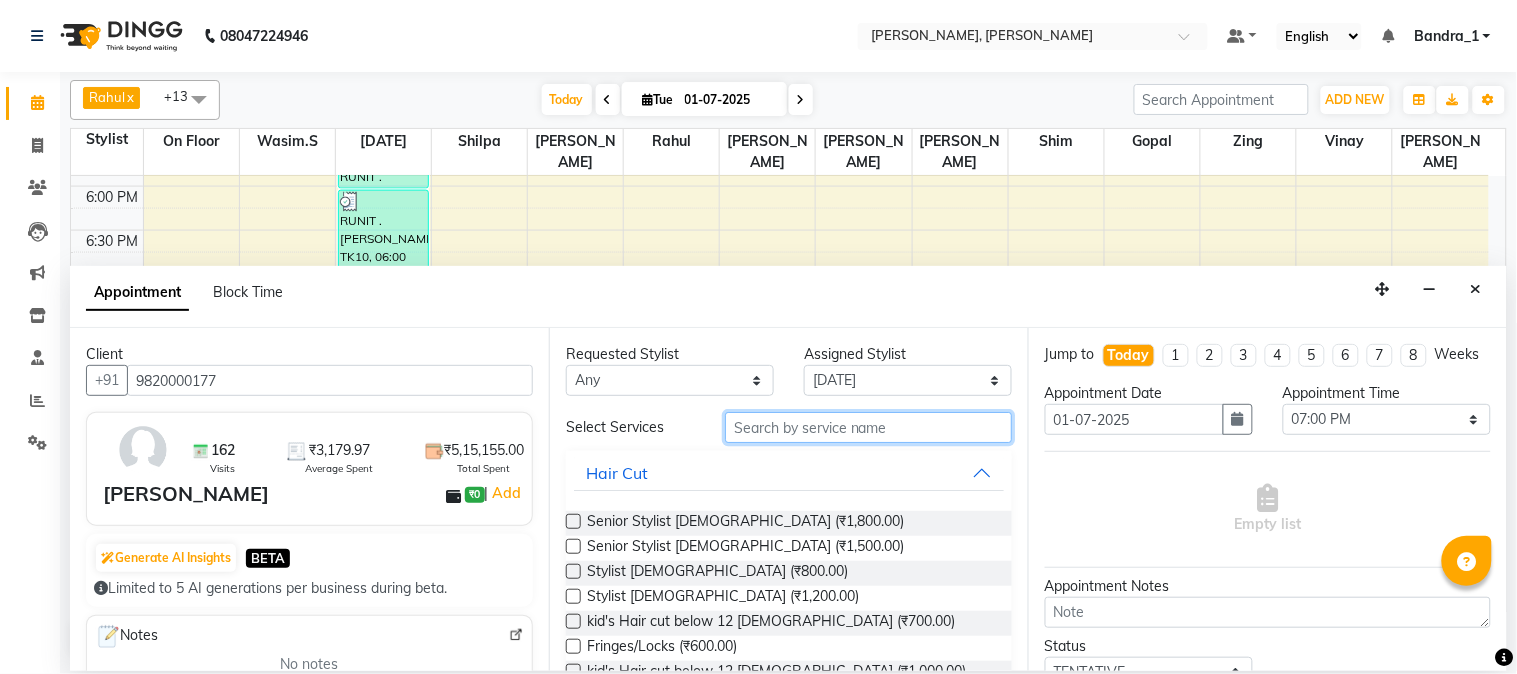 click at bounding box center [868, 427] 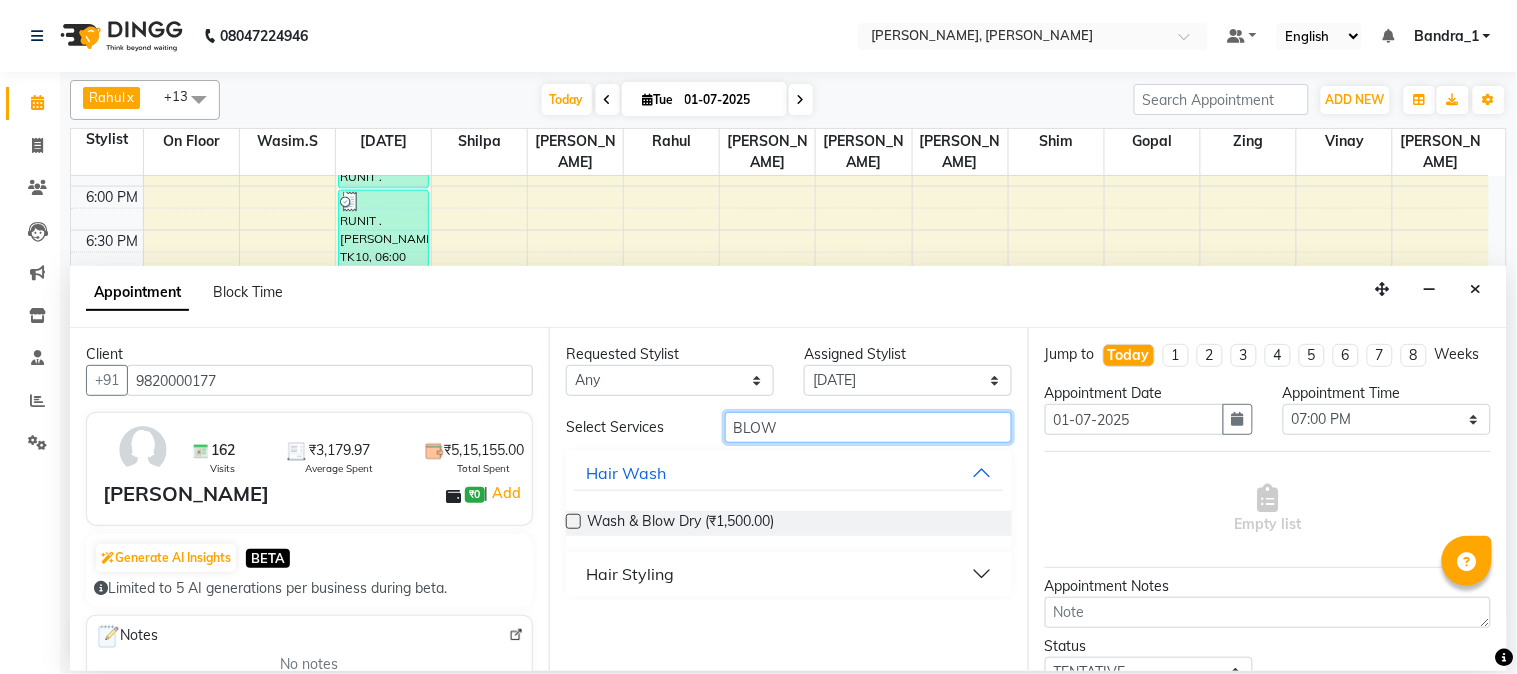 type on "BLOW" 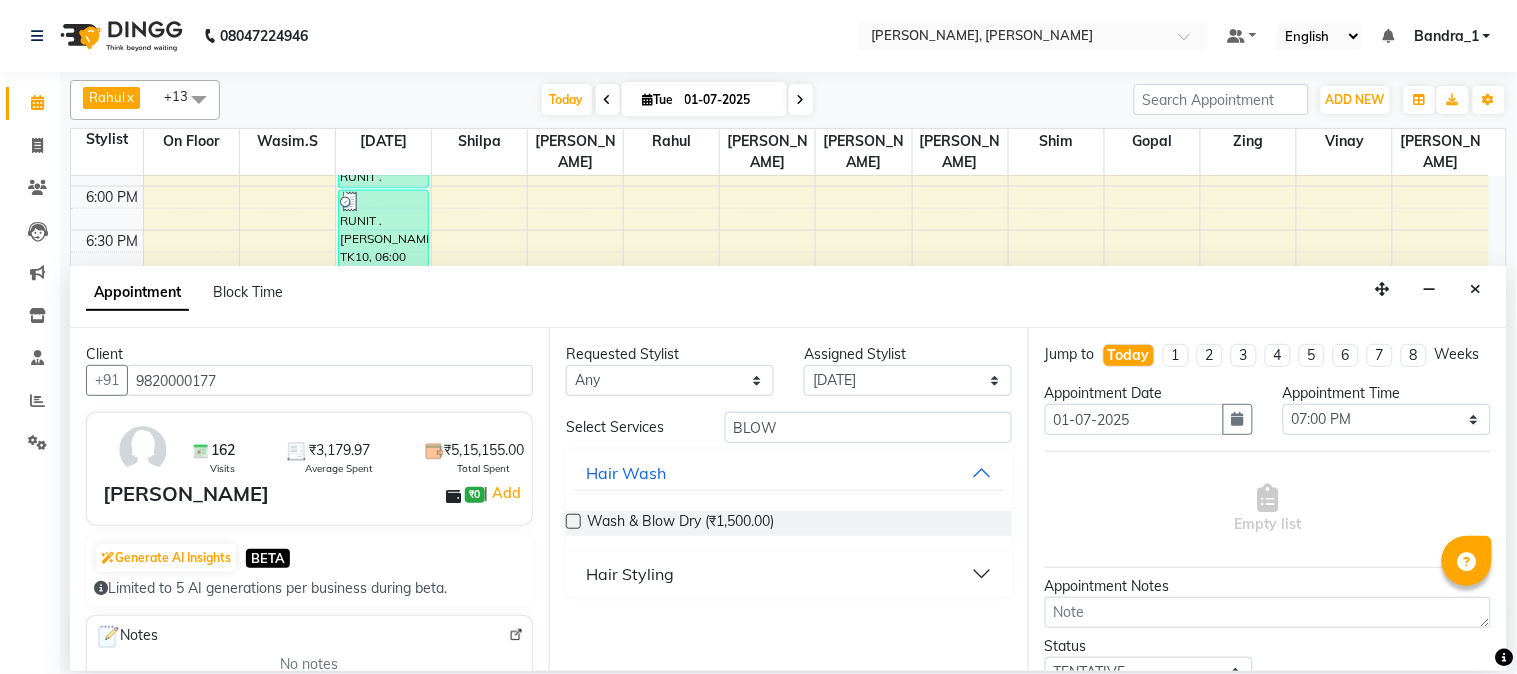 click at bounding box center (573, 521) 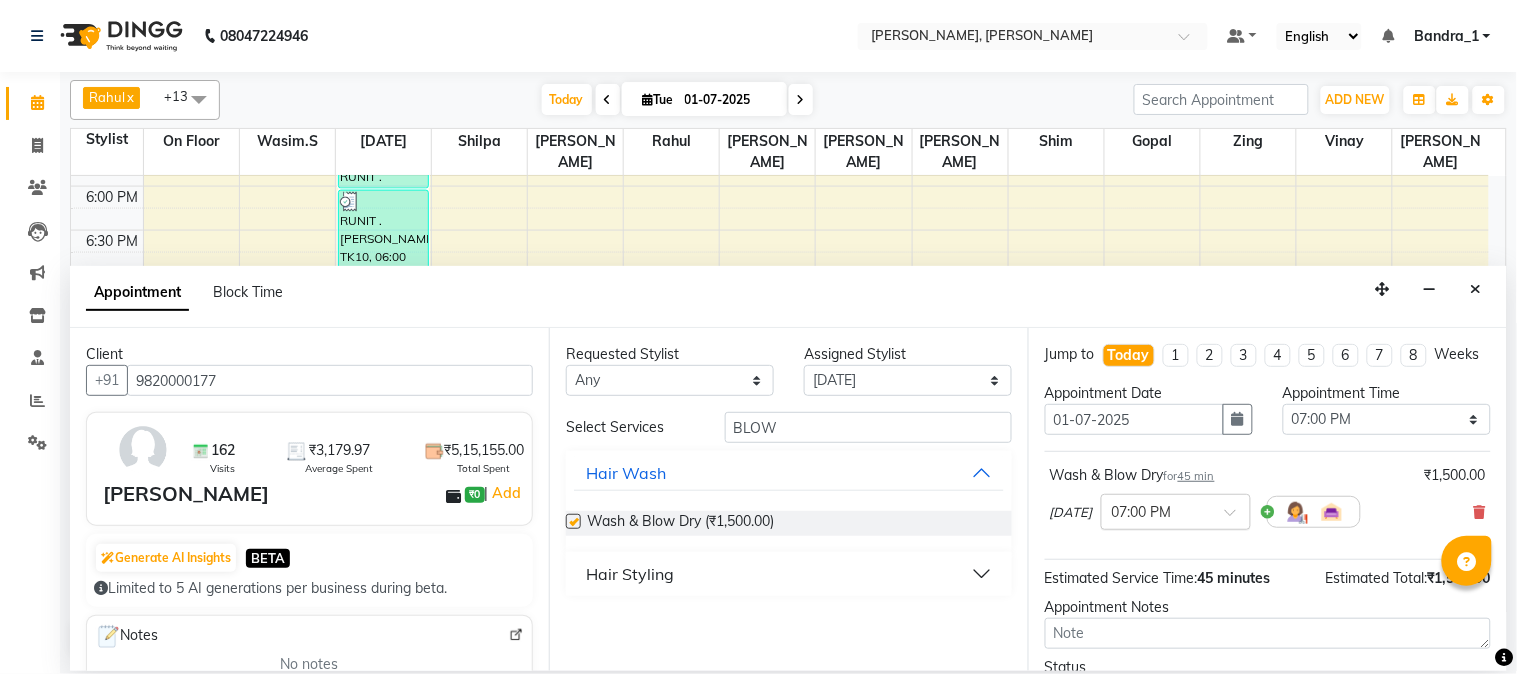 checkbox on "false" 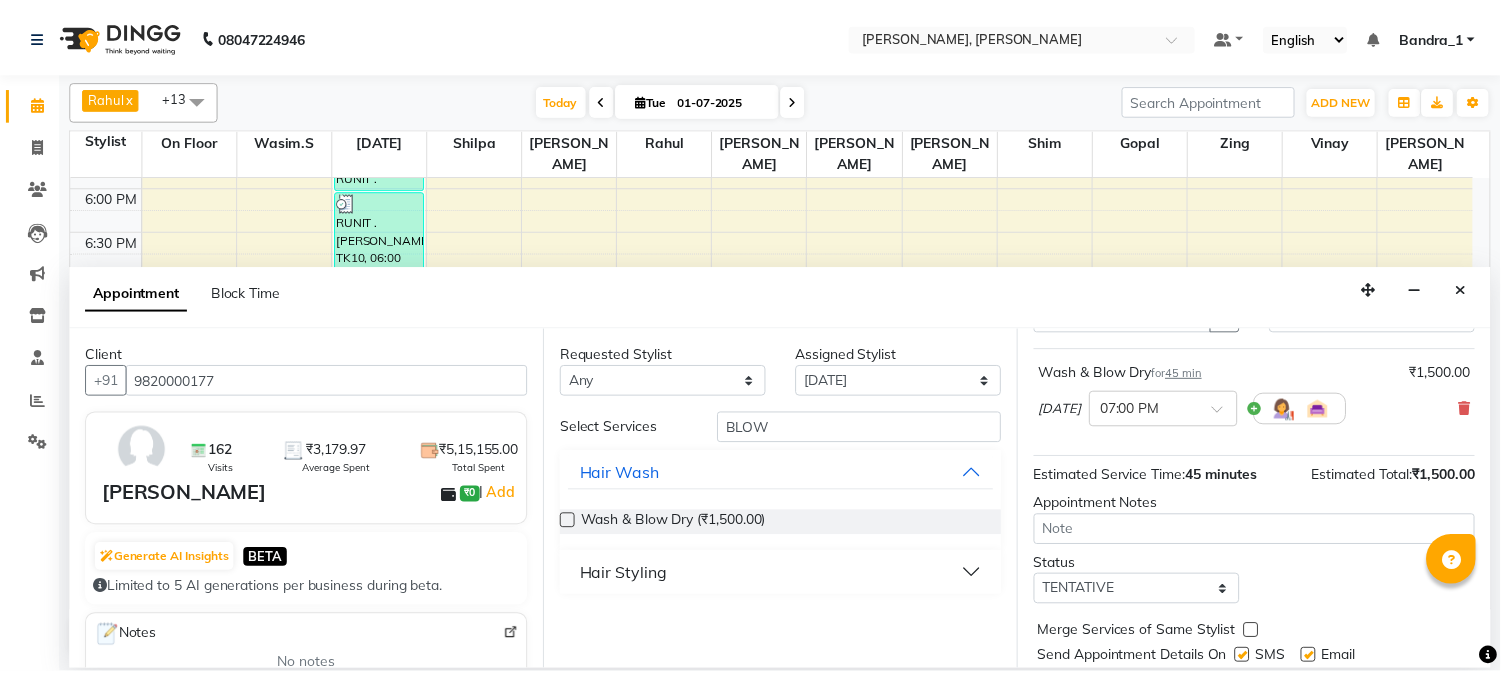 scroll, scrollTop: 183, scrollLeft: 0, axis: vertical 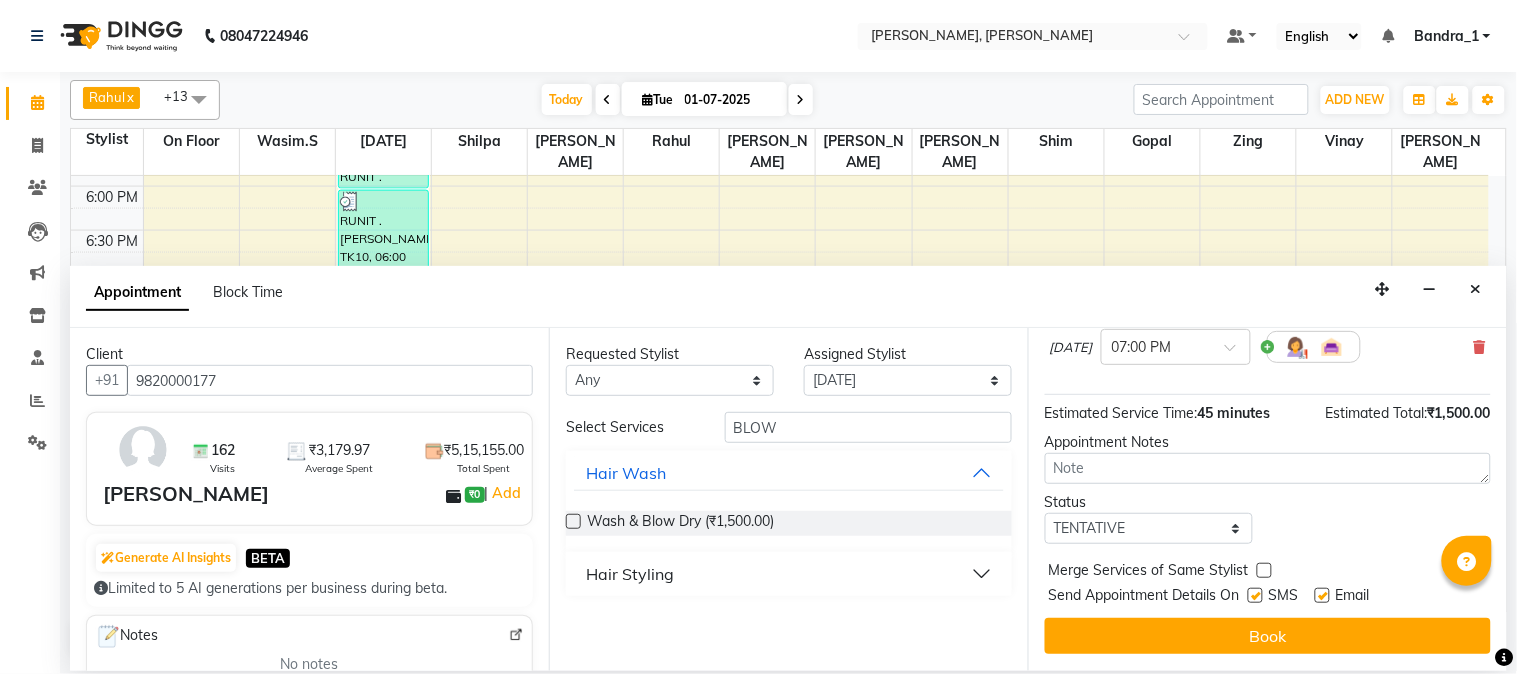 click at bounding box center [1255, 595] 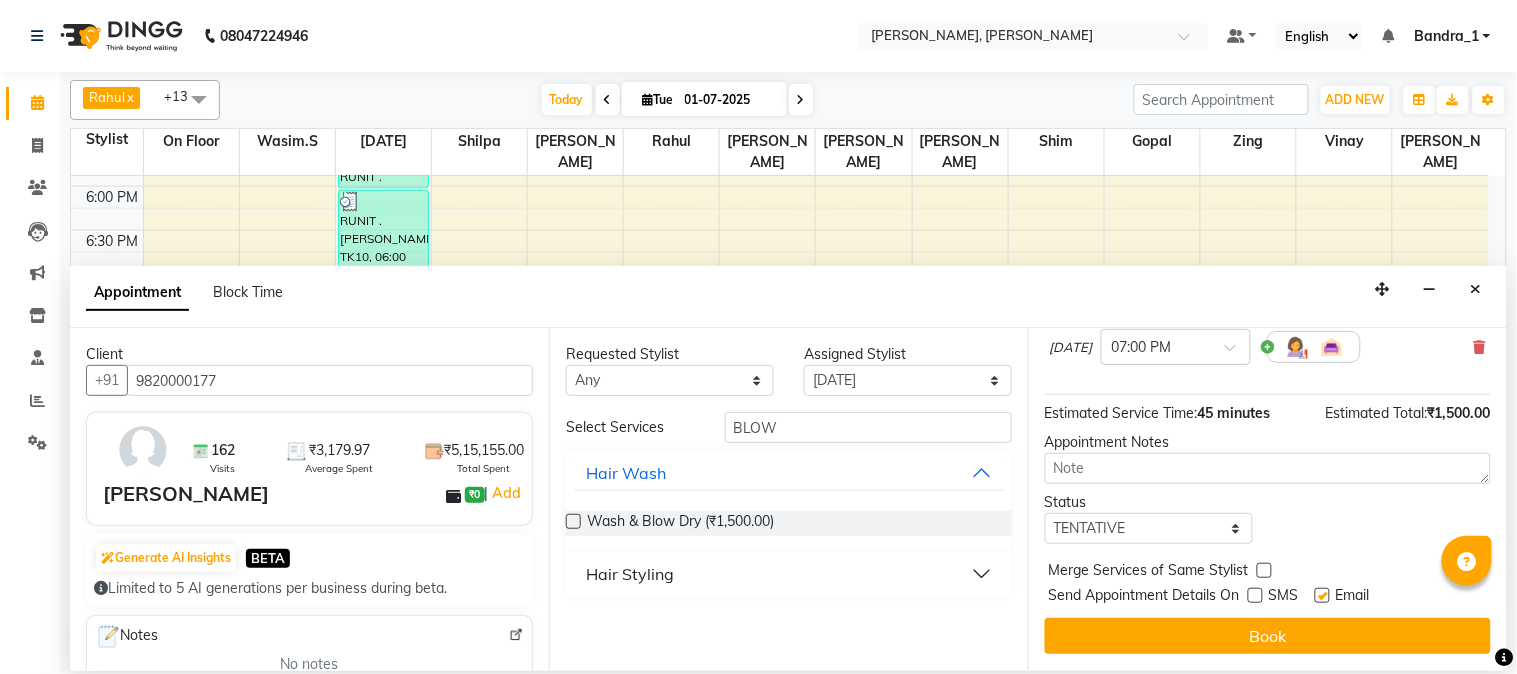 click on "Email" at bounding box center [1350, 597] 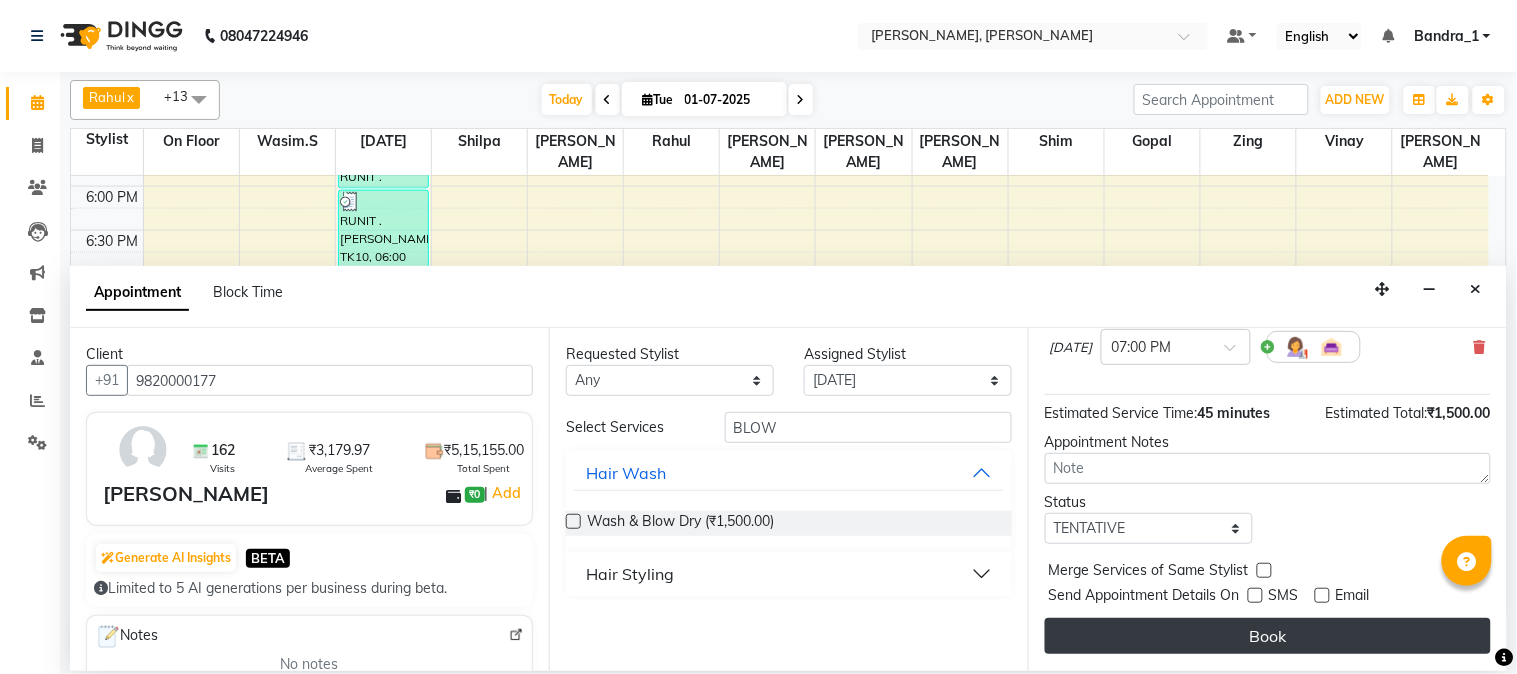 click on "Book" at bounding box center (1268, 636) 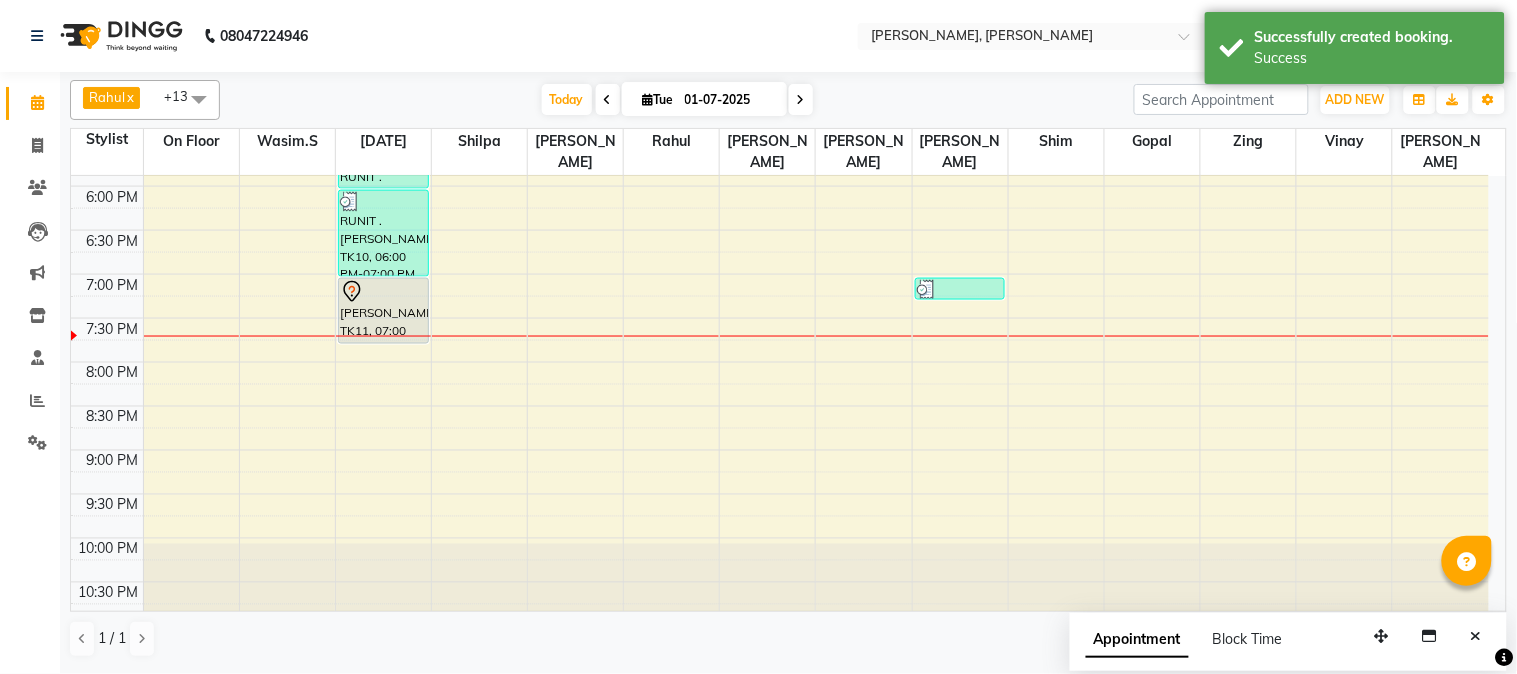 click on "[PERSON_NAME], TK11, 07:00 PM-07:45 PM, Wash & Blow Dry" at bounding box center (383, 311) 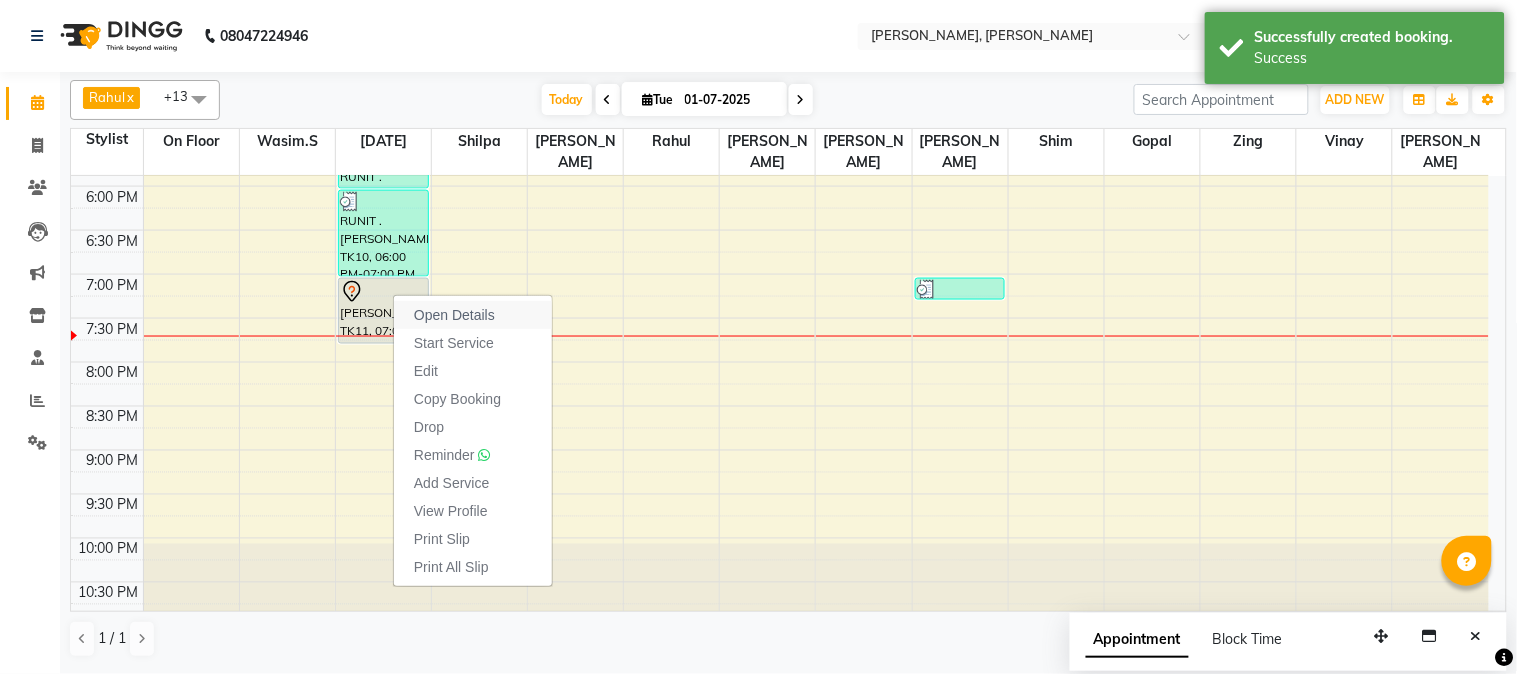 click on "Open Details" at bounding box center (454, 315) 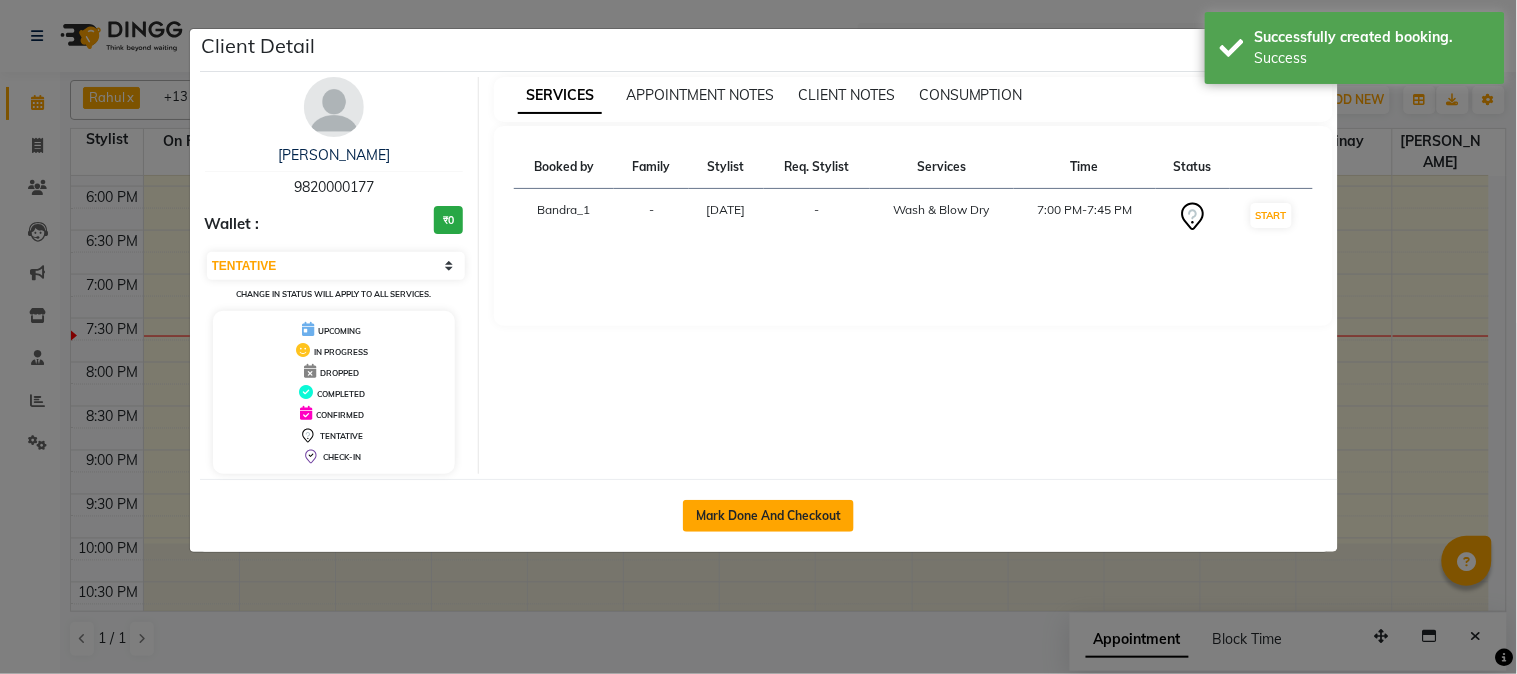 click on "Mark Done And Checkout" 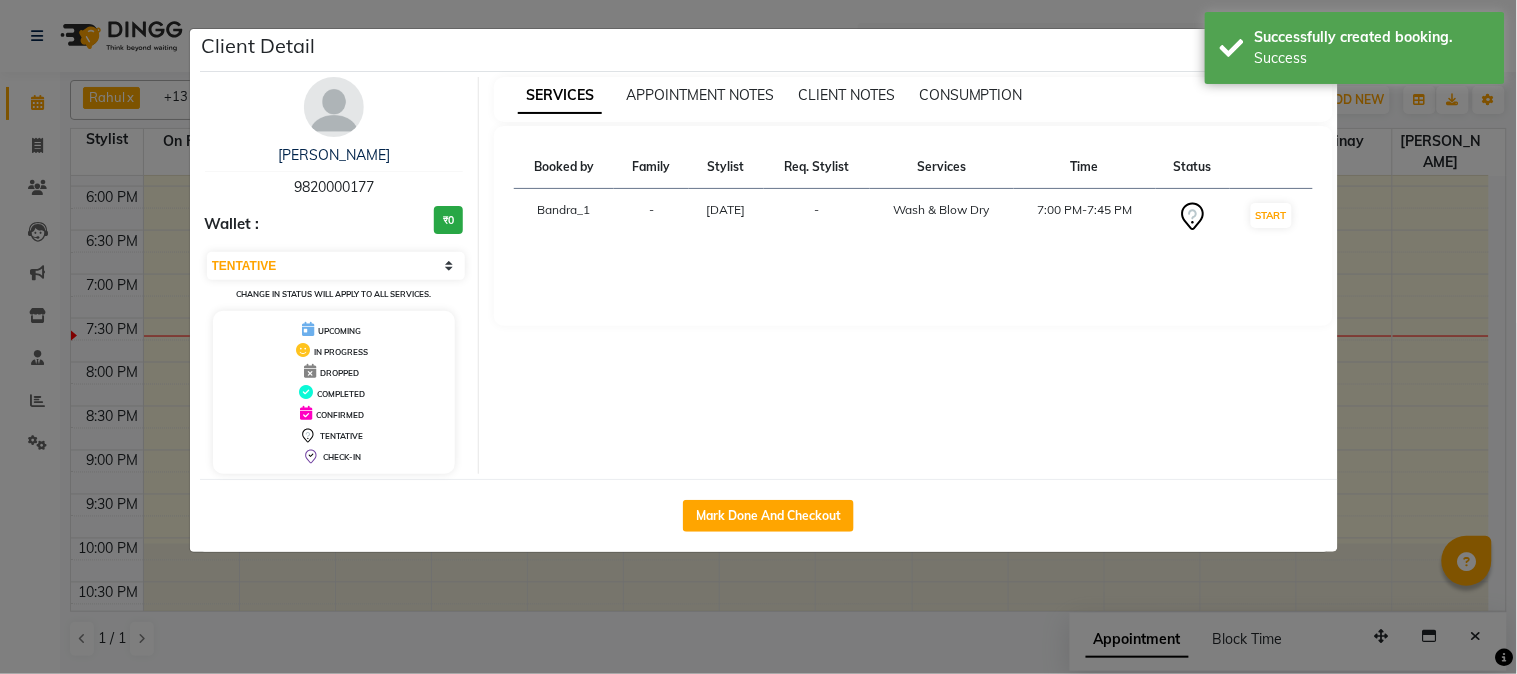 select on "service" 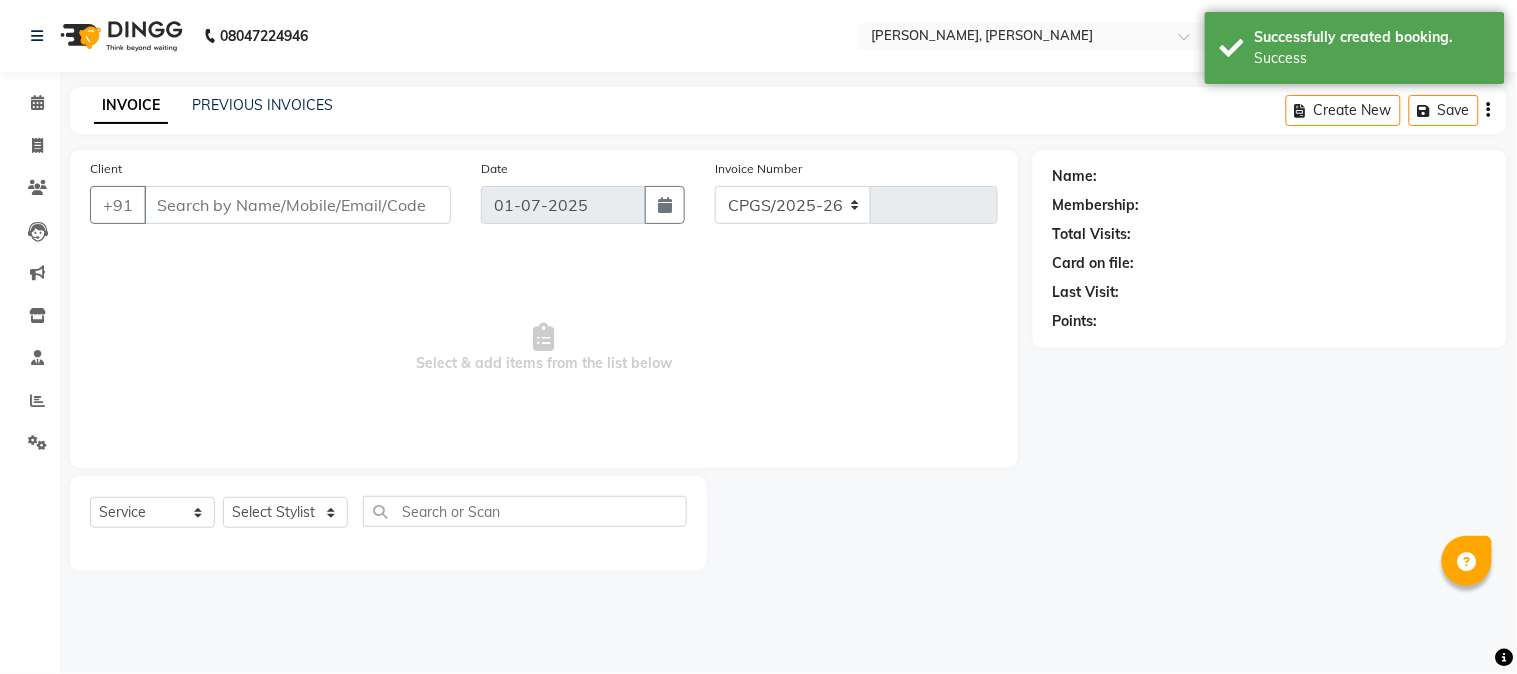 select on "7997" 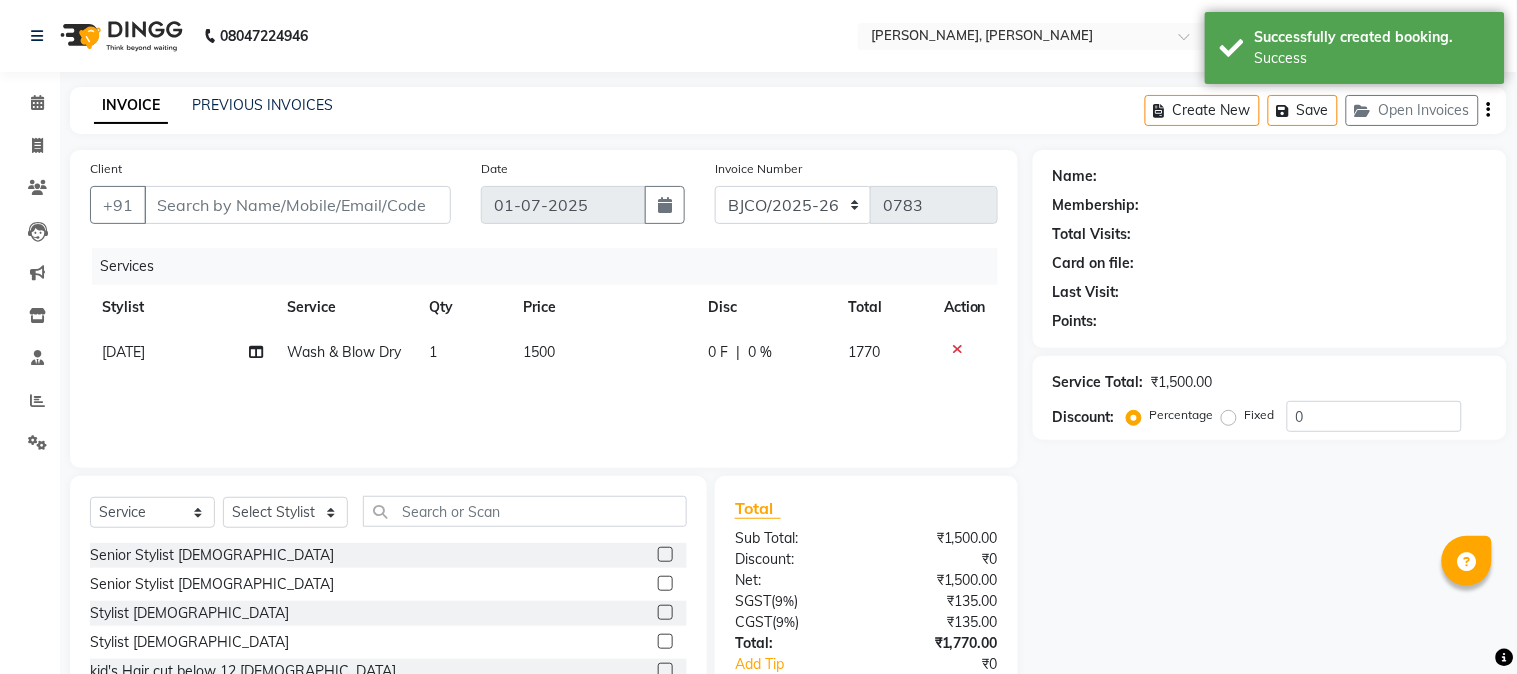 type on "9820000177" 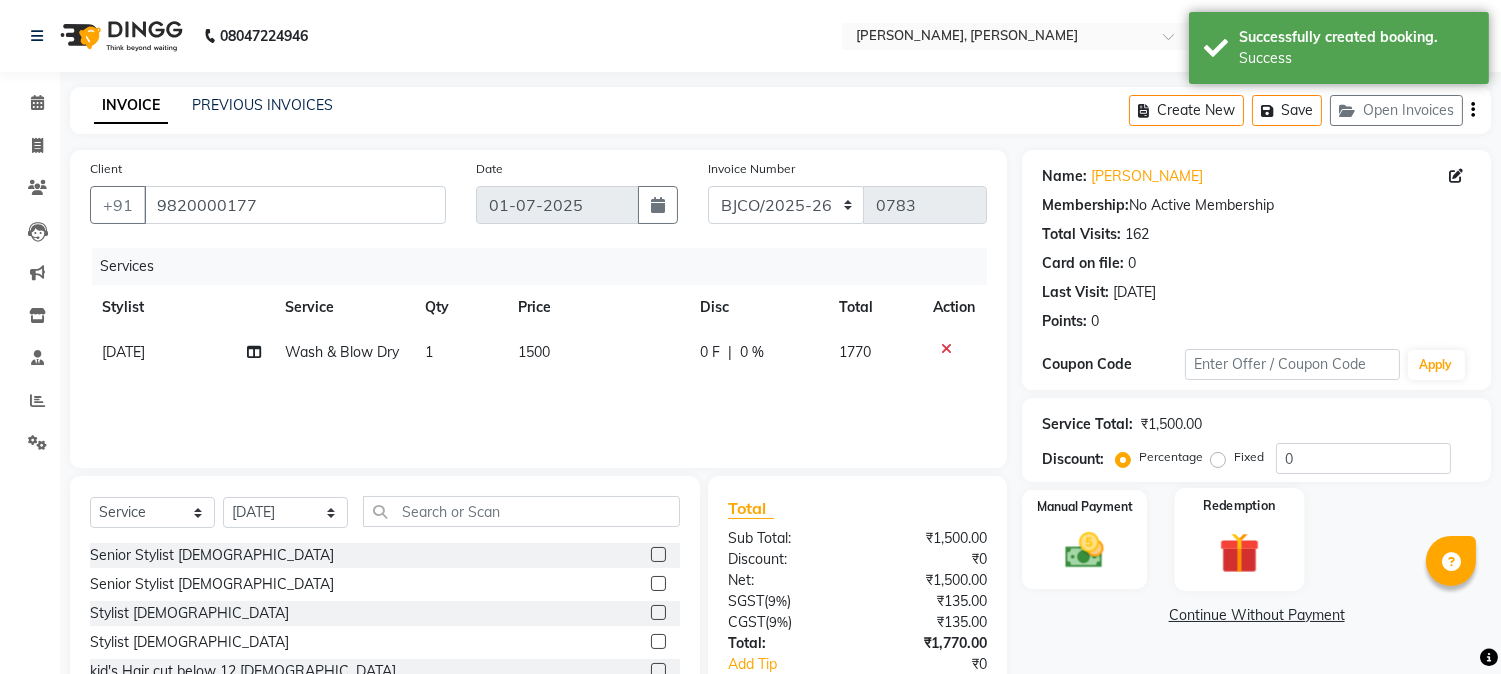 drag, startPoint x: 1086, startPoint y: 531, endPoint x: 1242, endPoint y: 523, distance: 156.20499 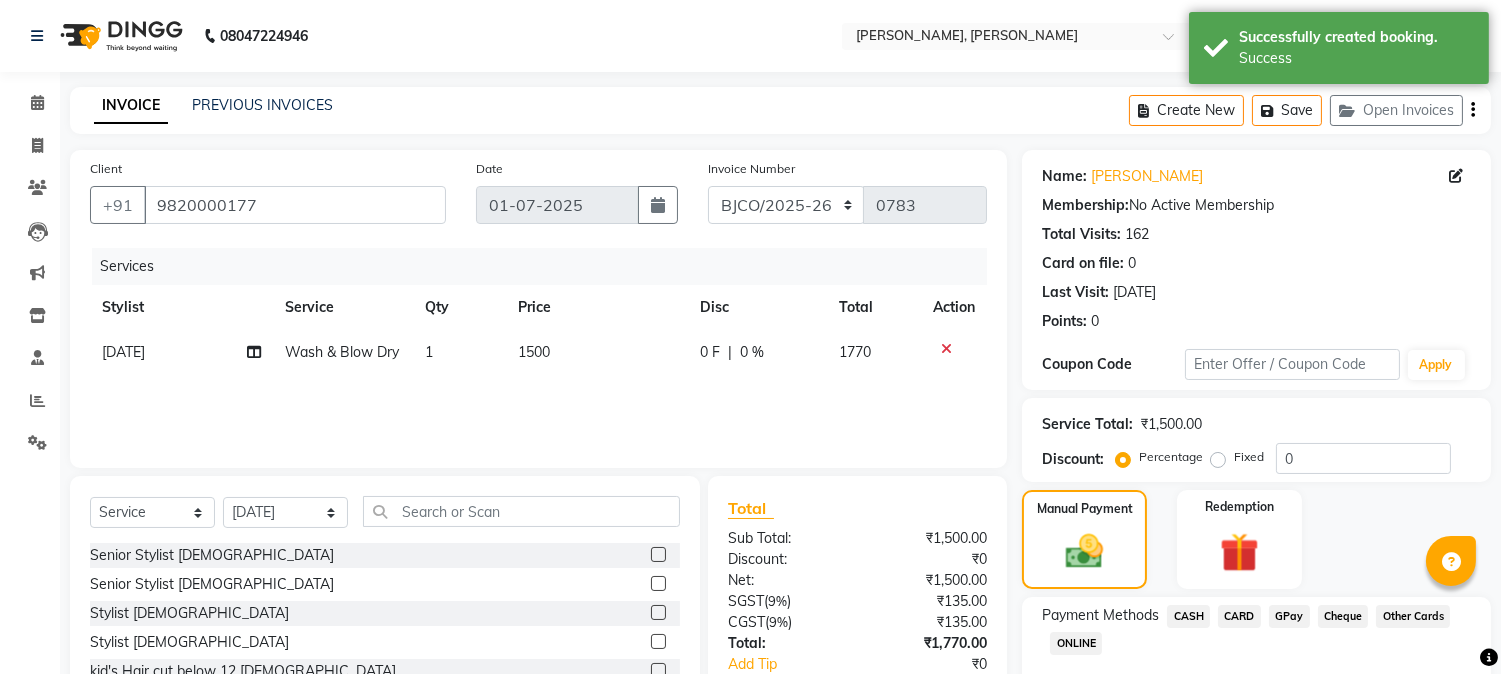 click on "CARD" 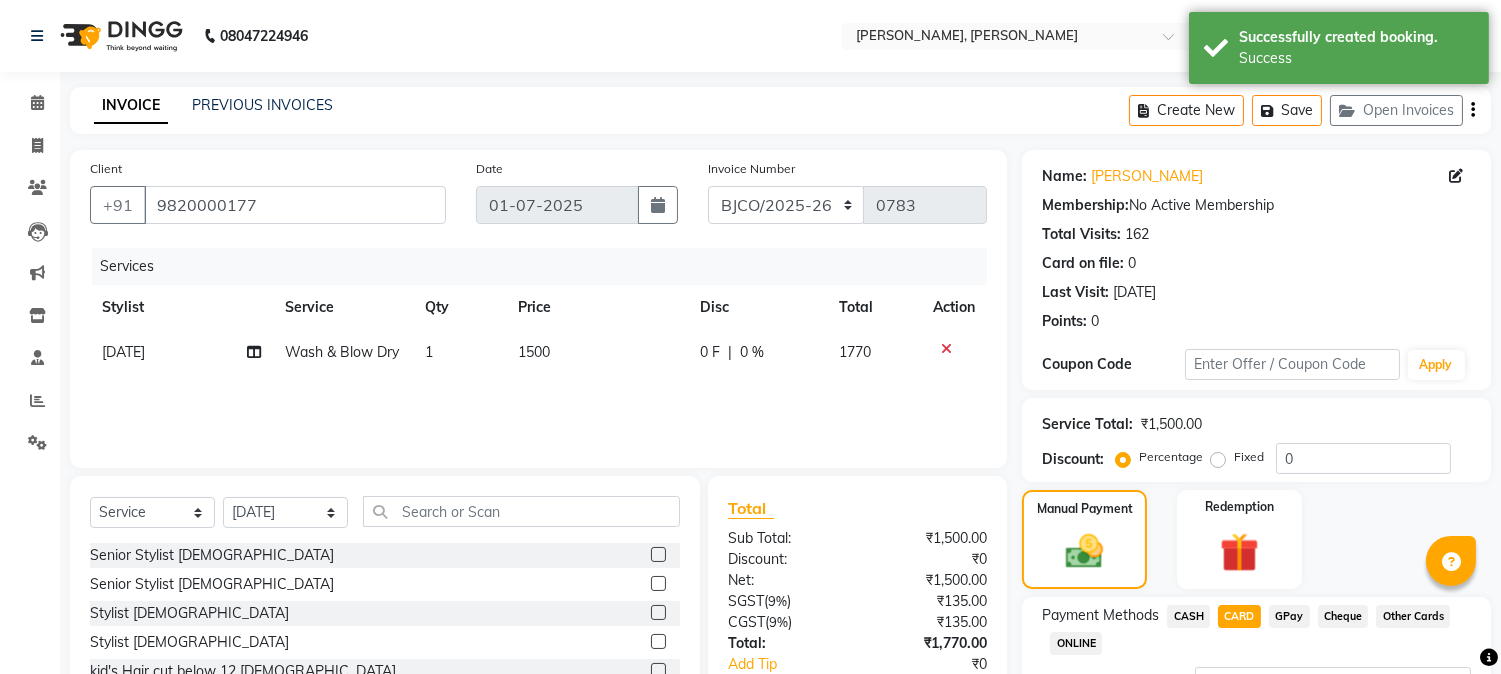 click on "Add Payment" 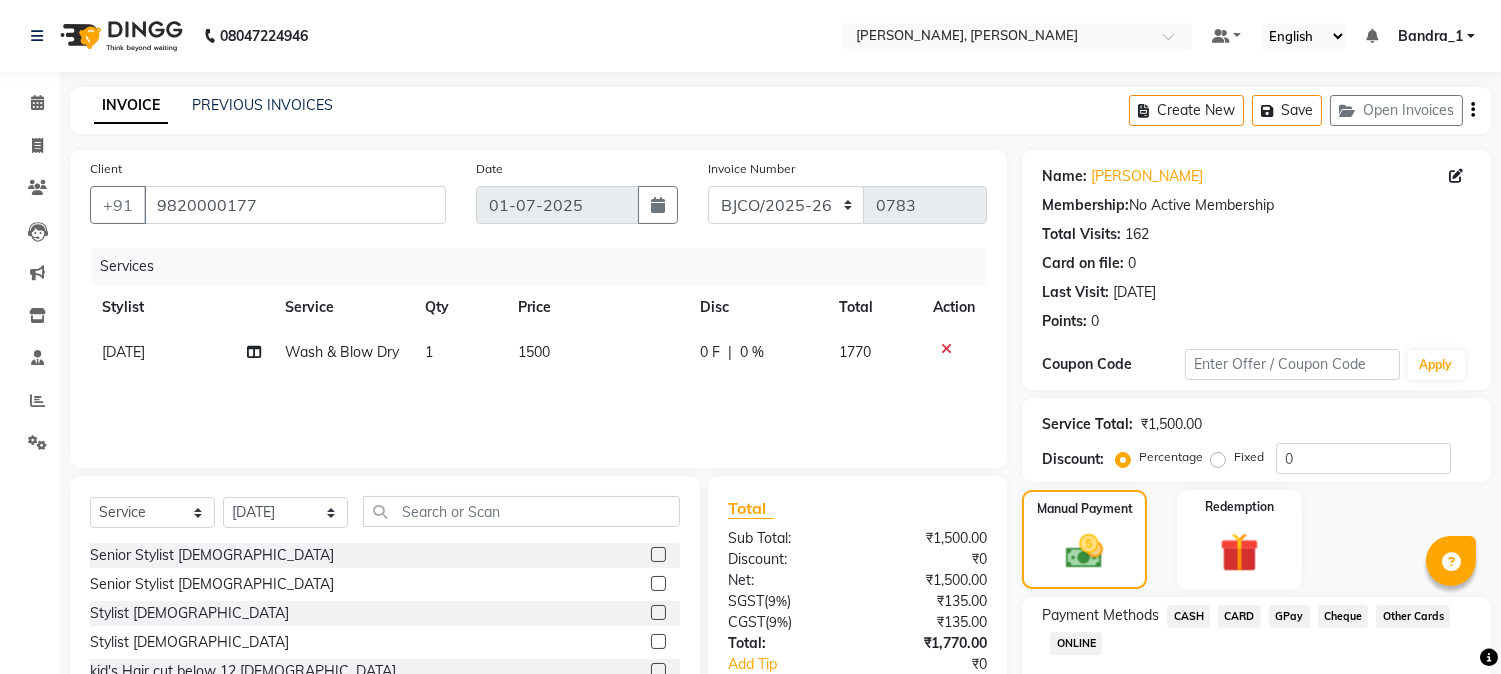 scroll, scrollTop: 173, scrollLeft: 0, axis: vertical 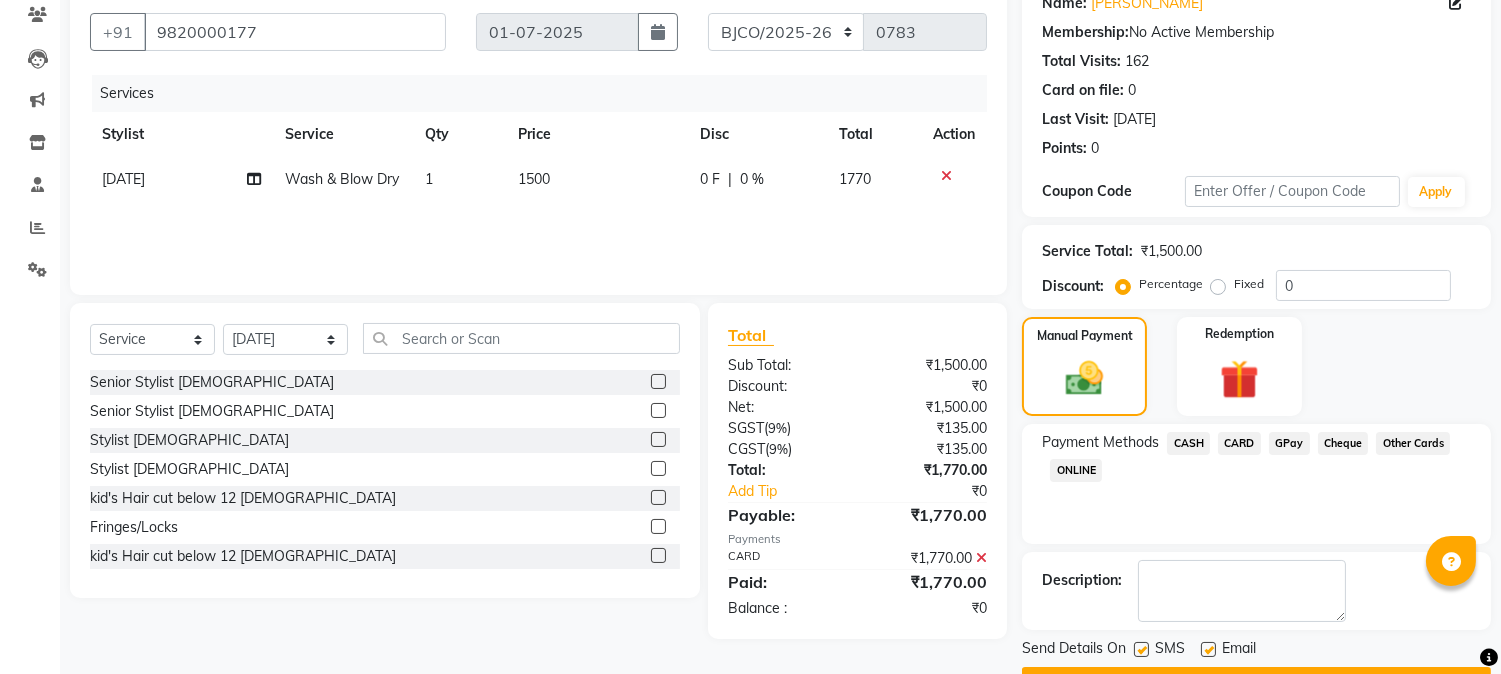 click 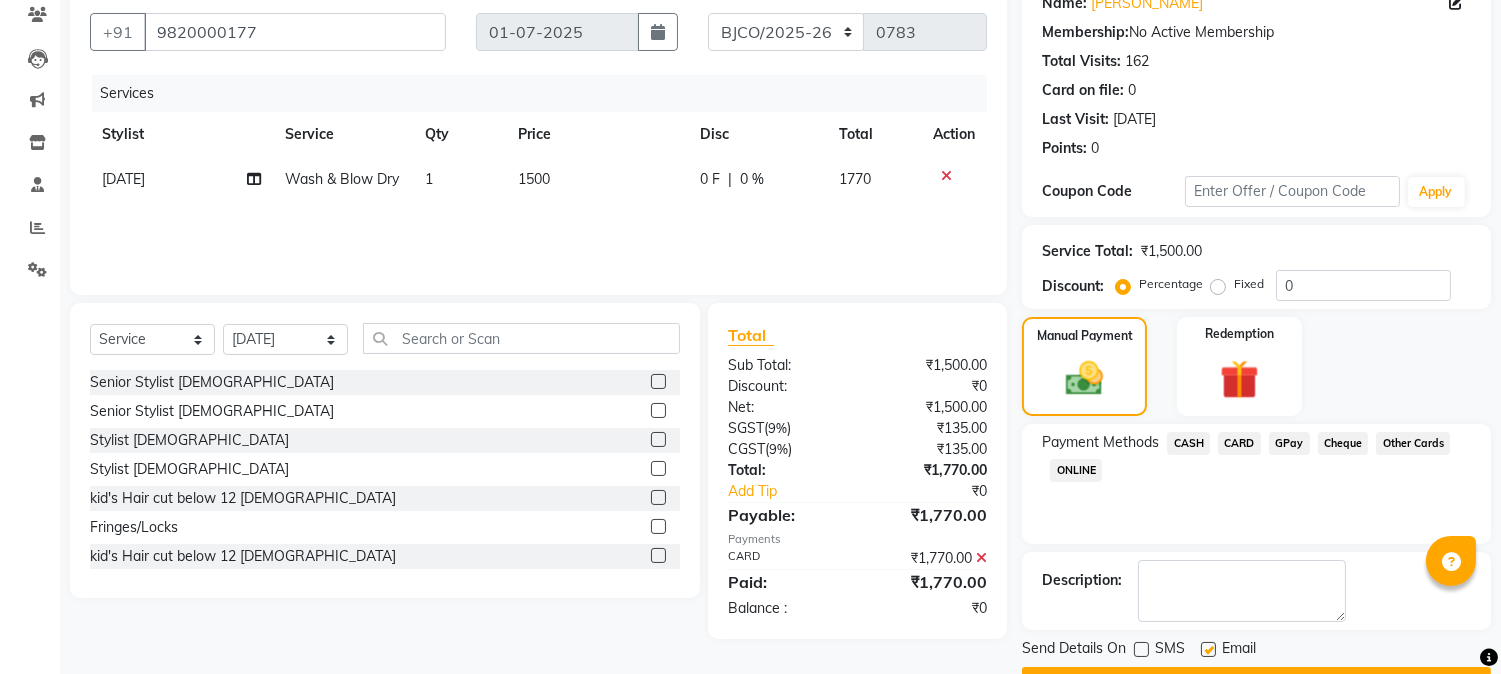 scroll, scrollTop: 225, scrollLeft: 0, axis: vertical 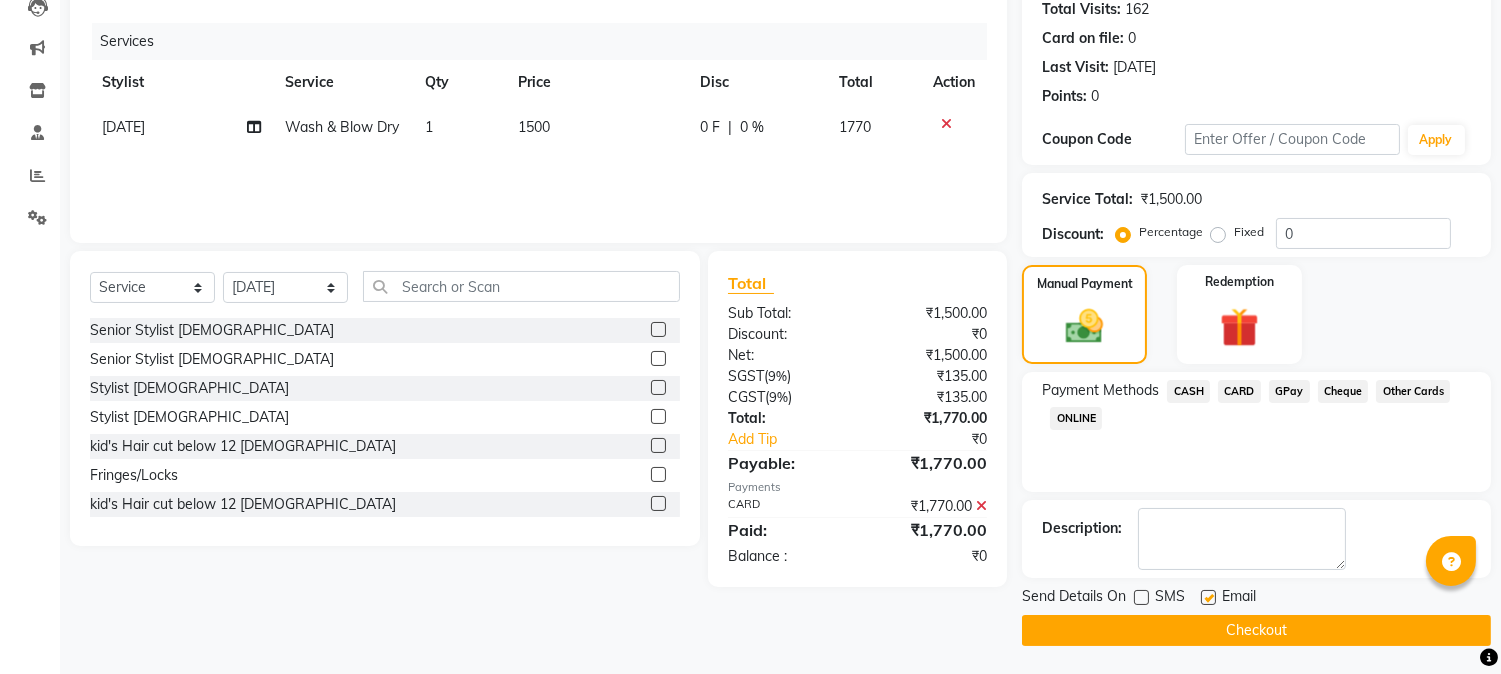 click 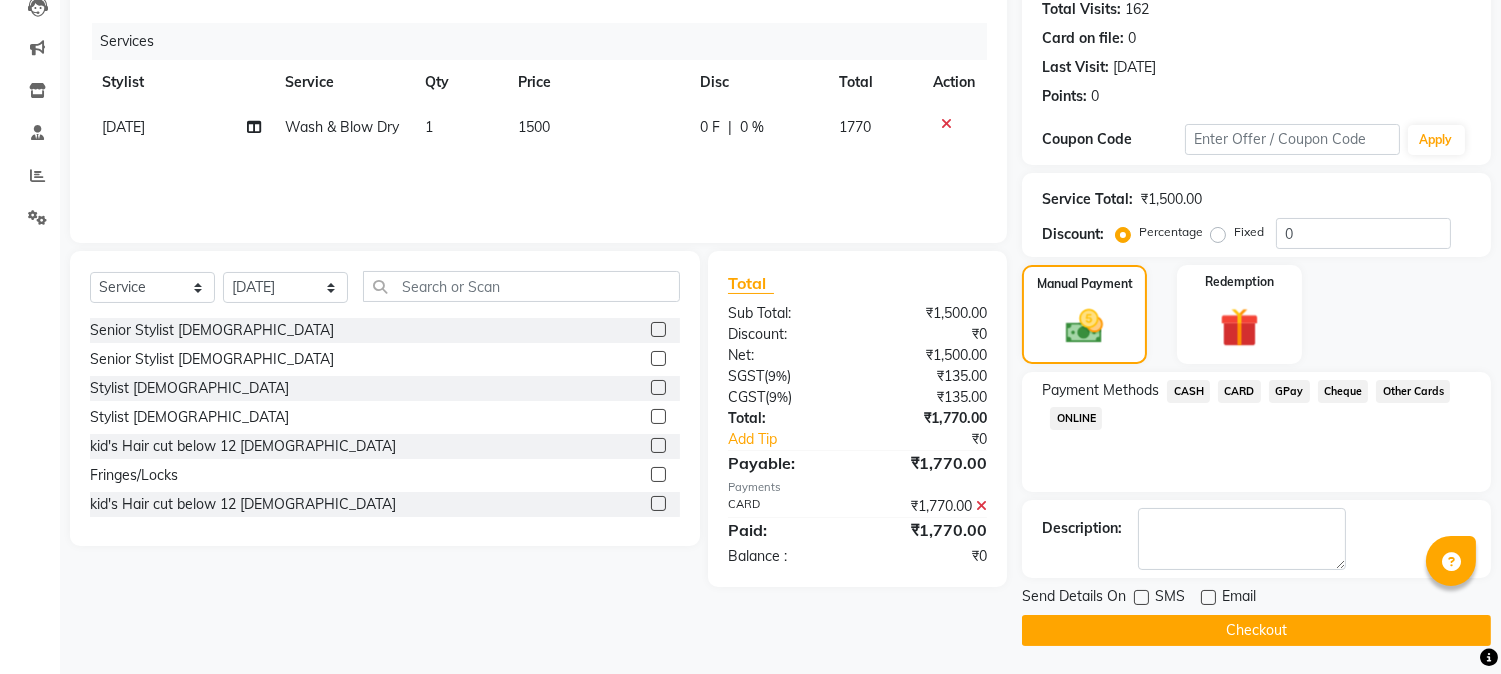 click on "Checkout" 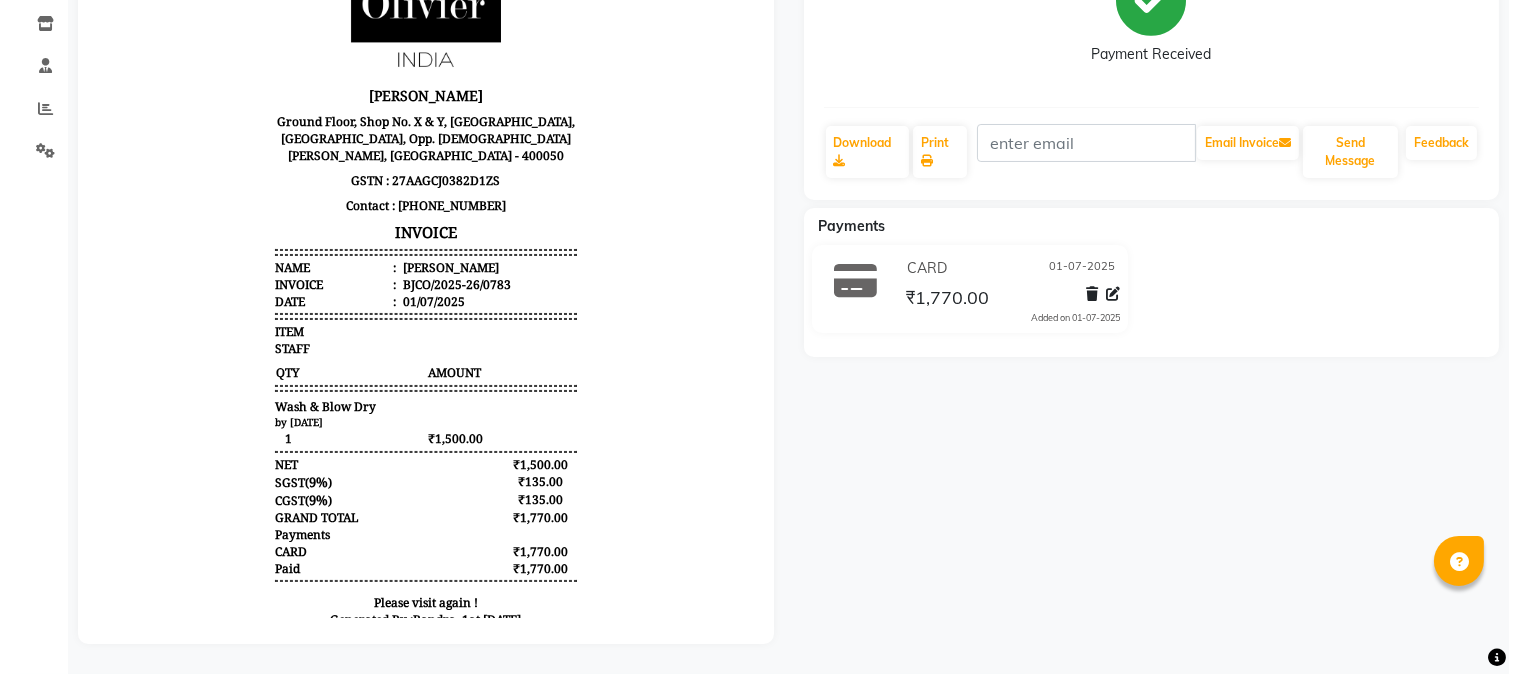 scroll, scrollTop: 0, scrollLeft: 0, axis: both 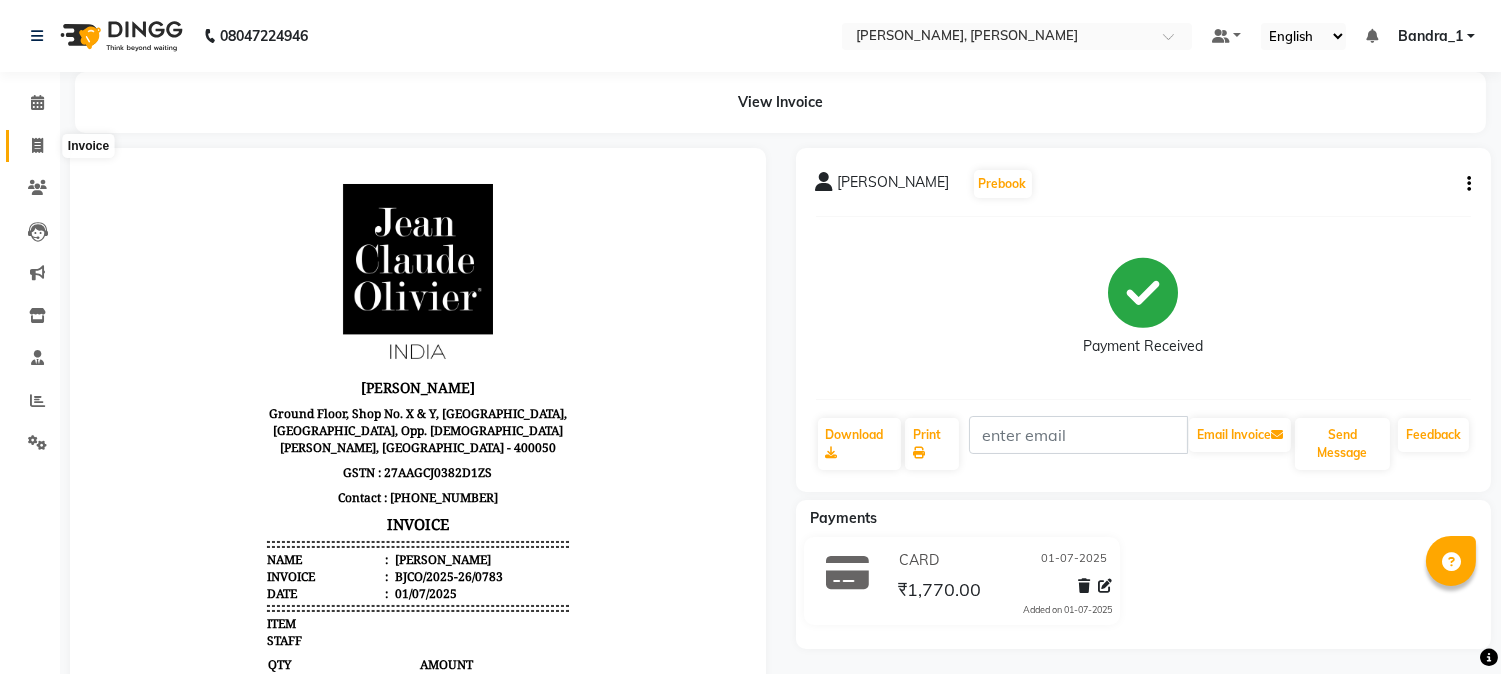 click 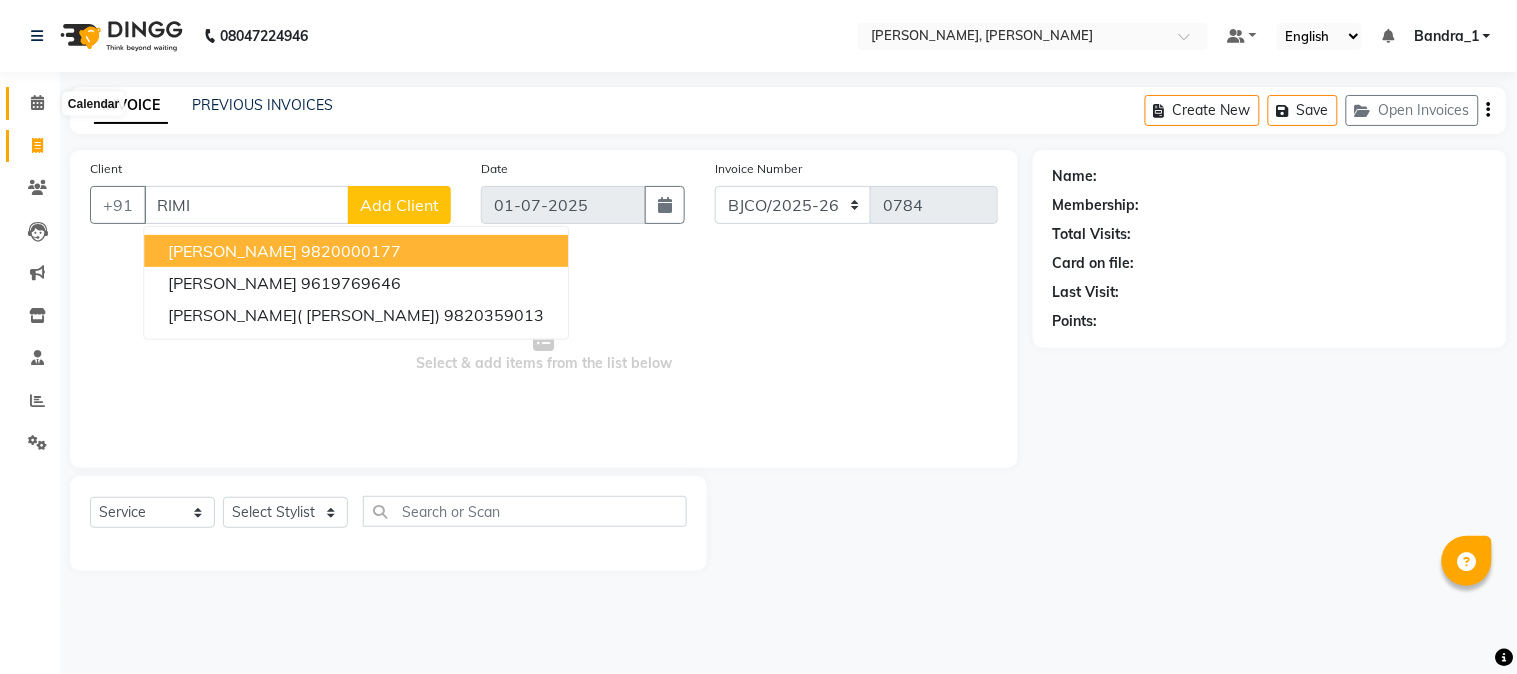 type on "RIMI" 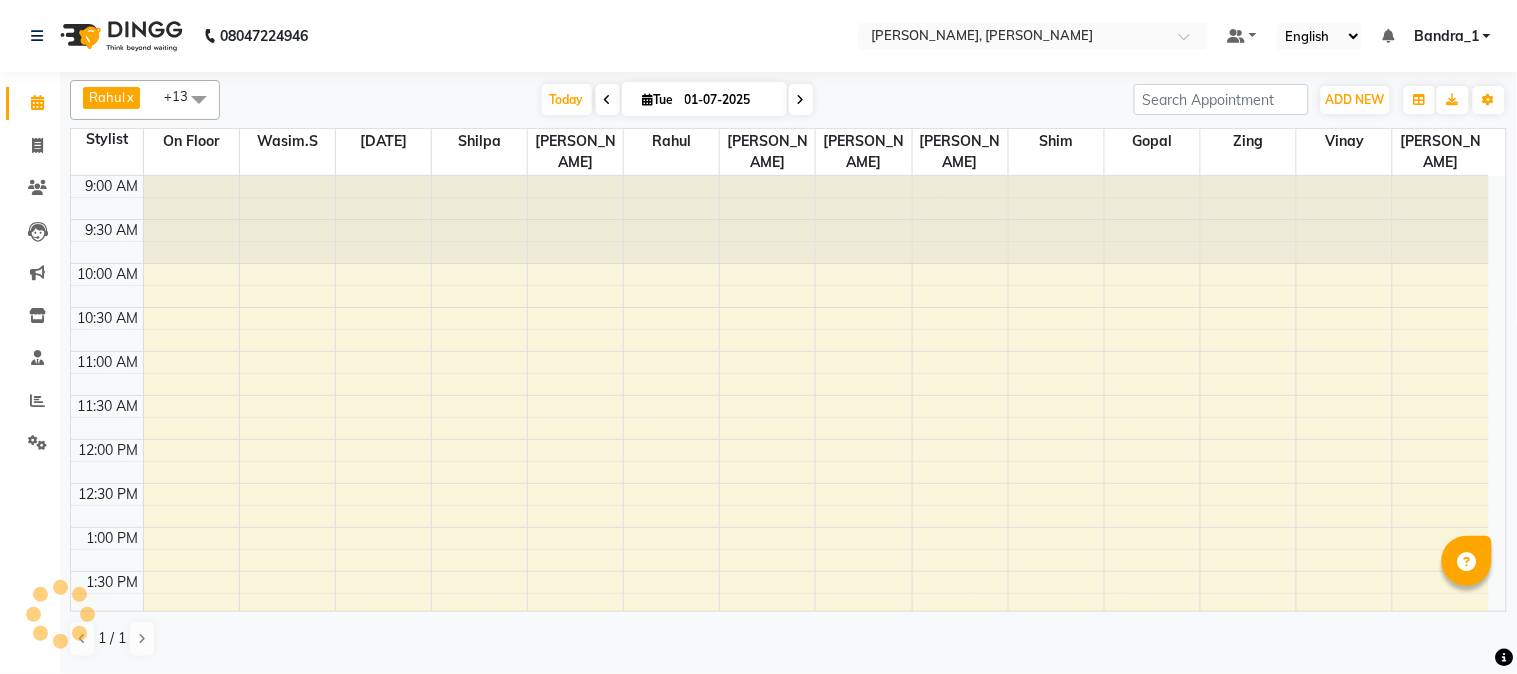 scroll, scrollTop: 0, scrollLeft: 0, axis: both 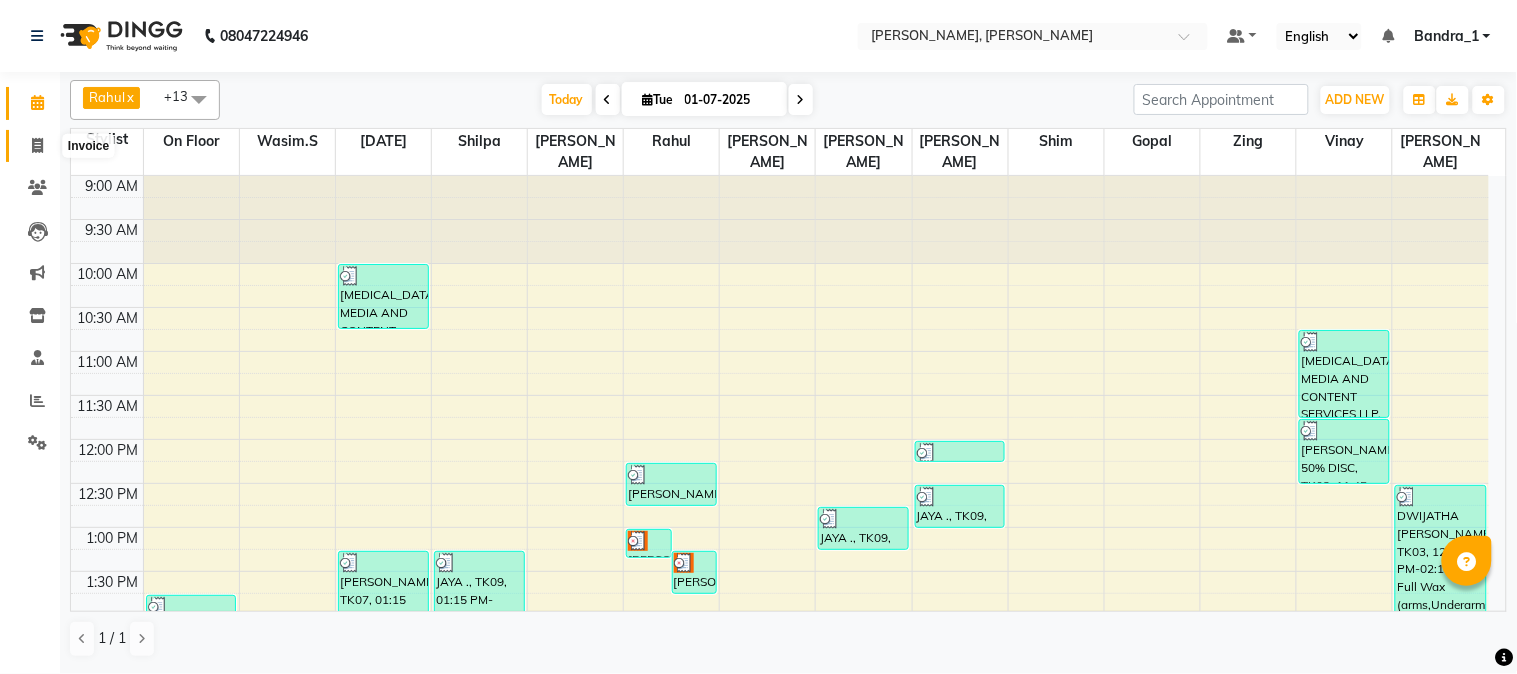 click 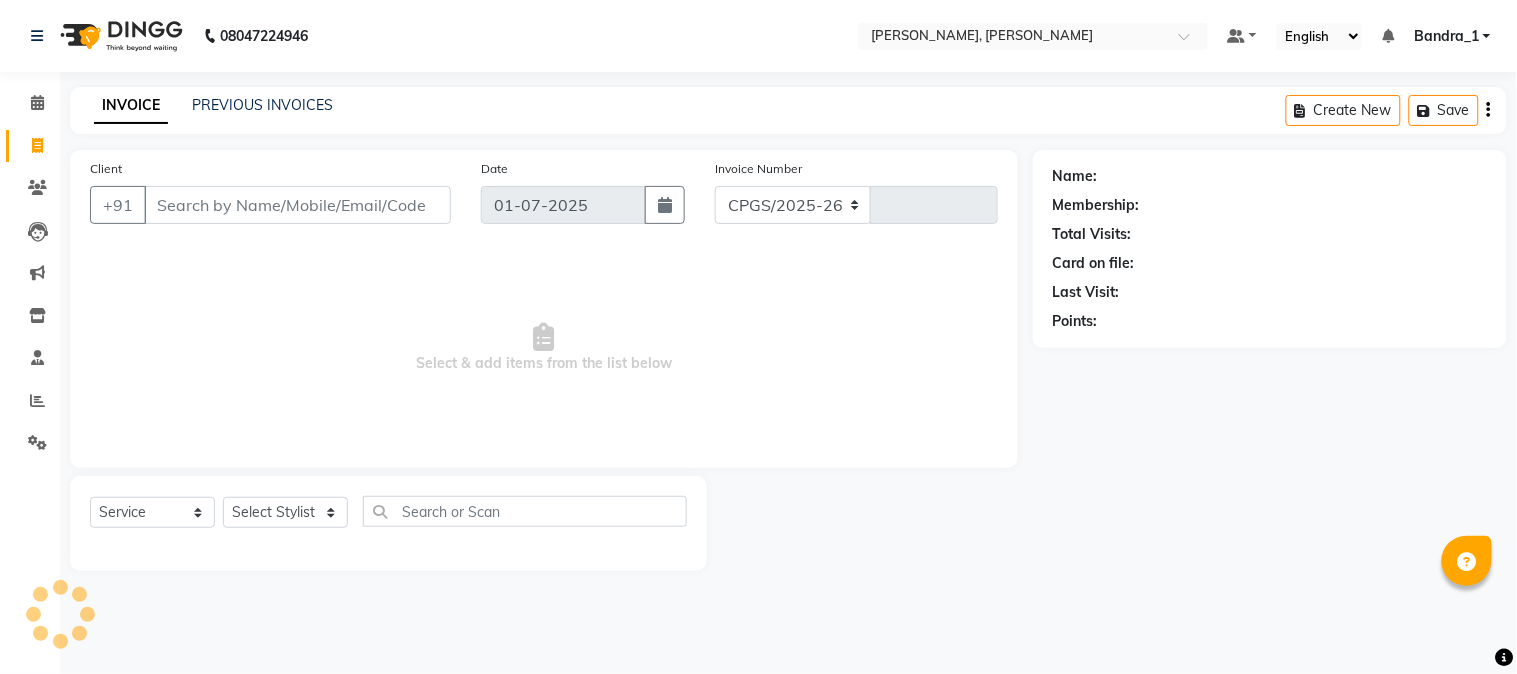 select on "7997" 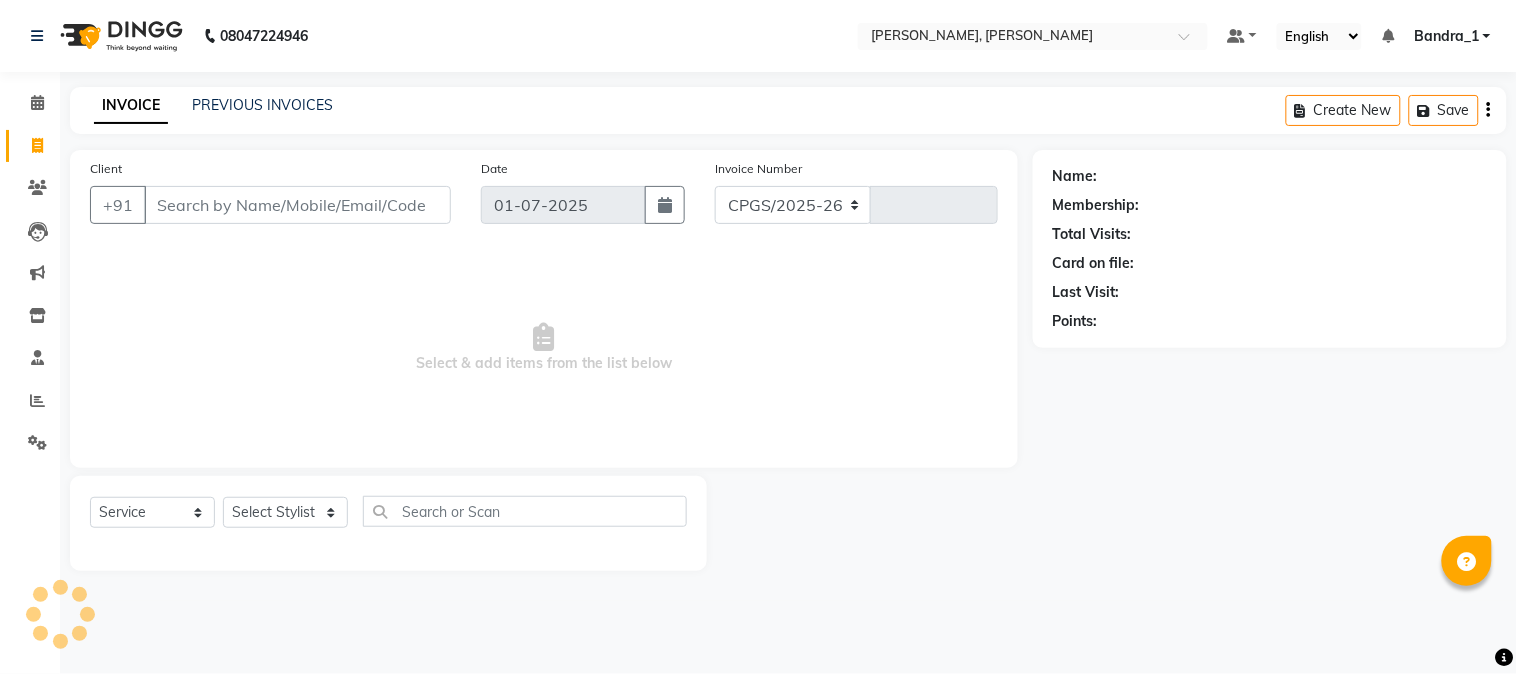 type on "0784" 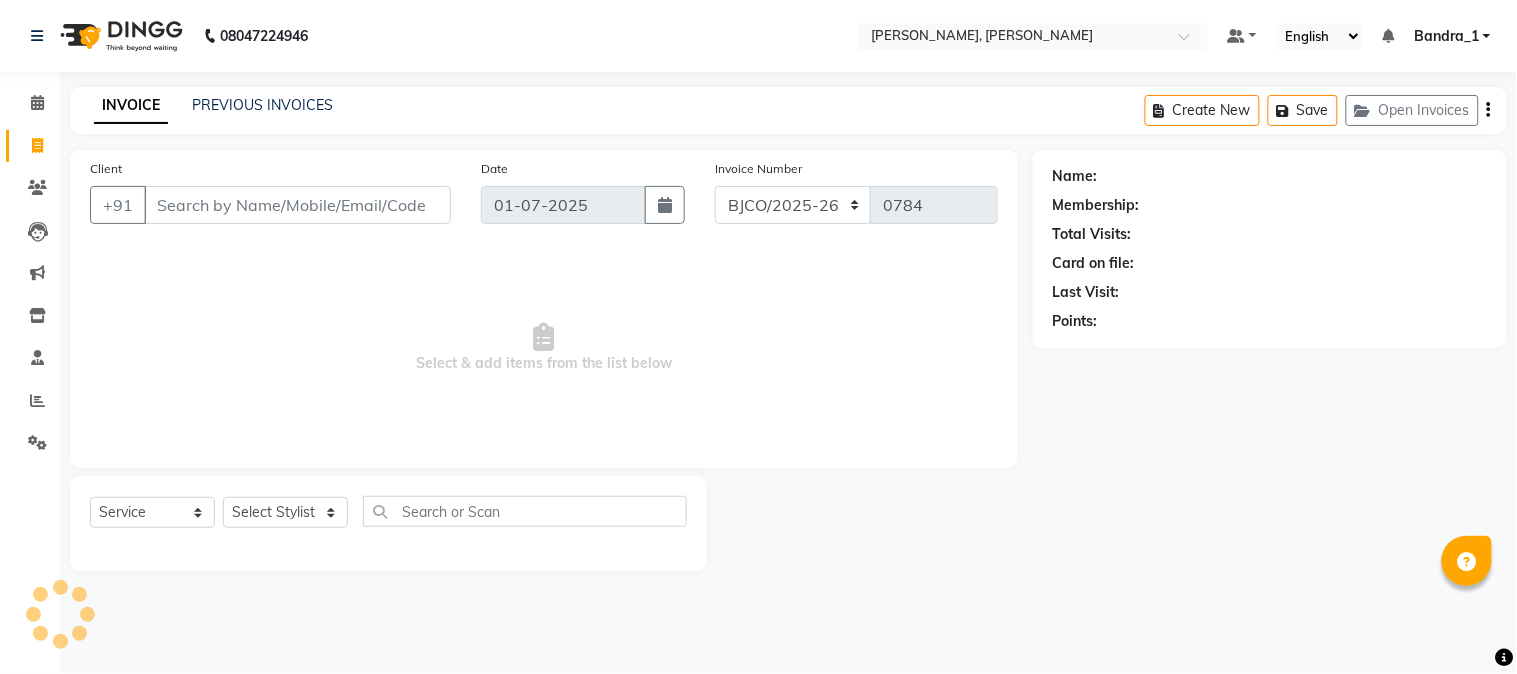 click on "PREVIOUS INVOICES" 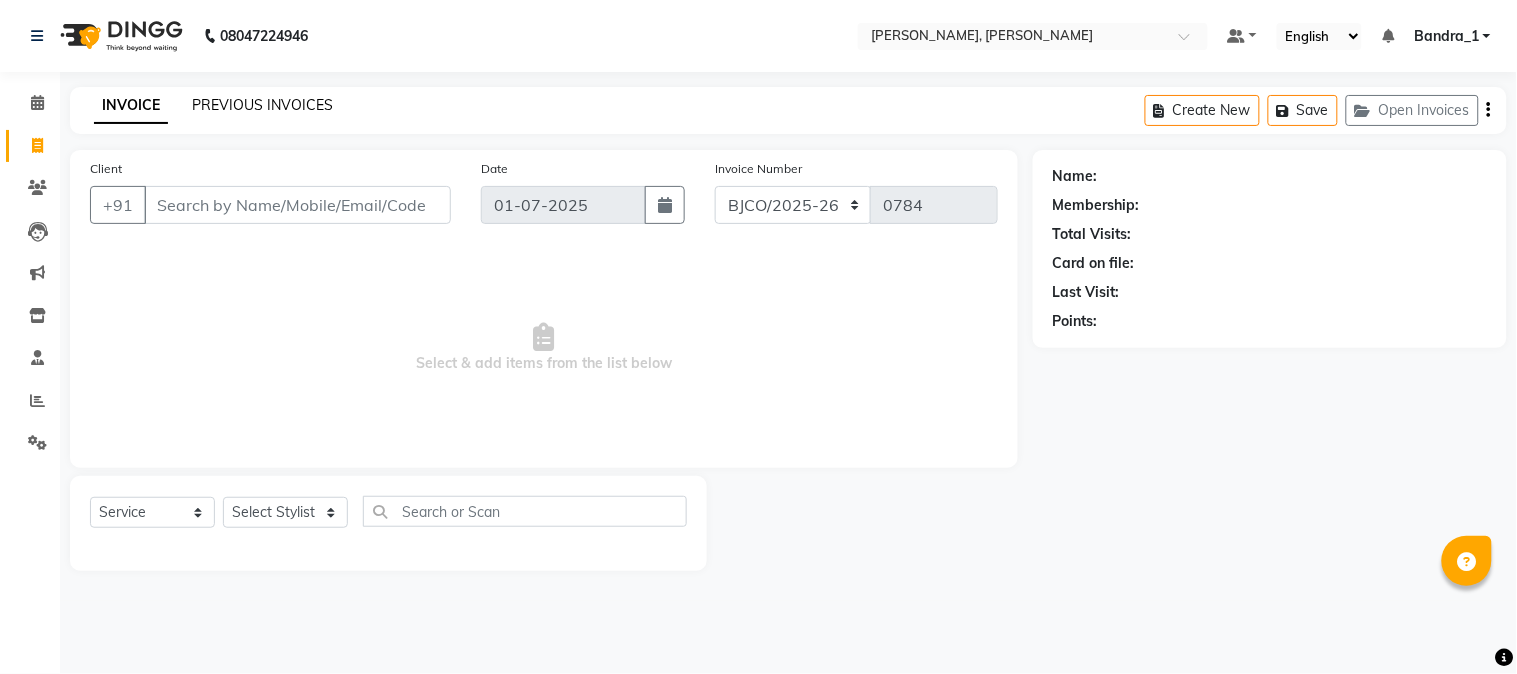 click on "PREVIOUS INVOICES" 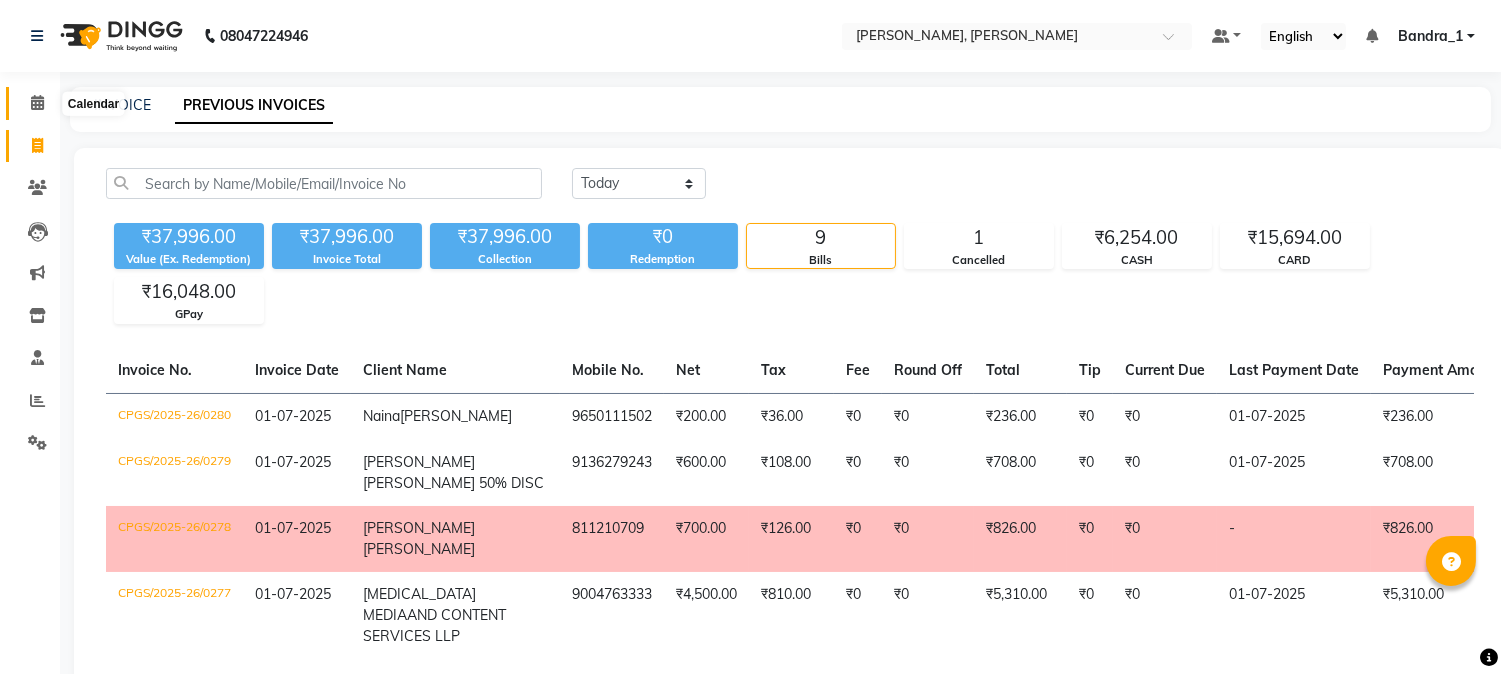 click 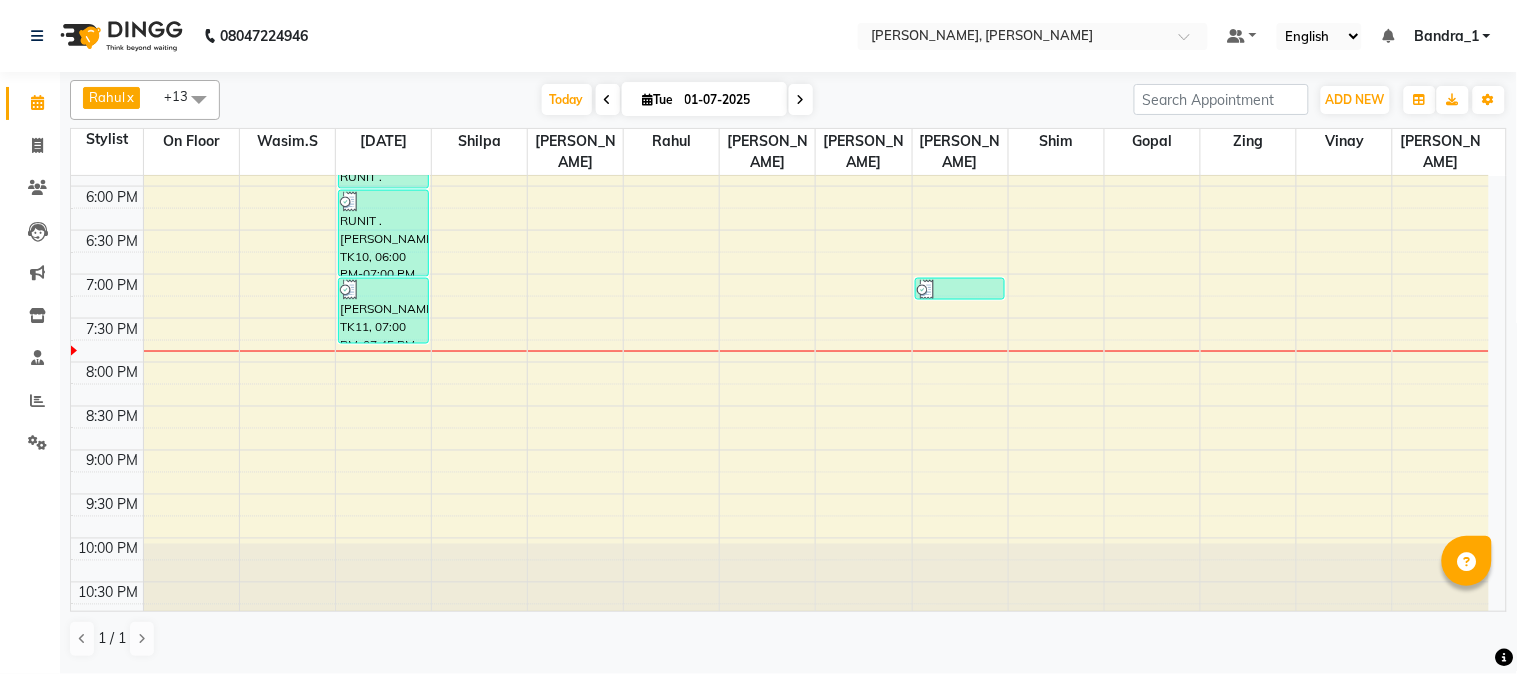 scroll, scrollTop: 0, scrollLeft: 0, axis: both 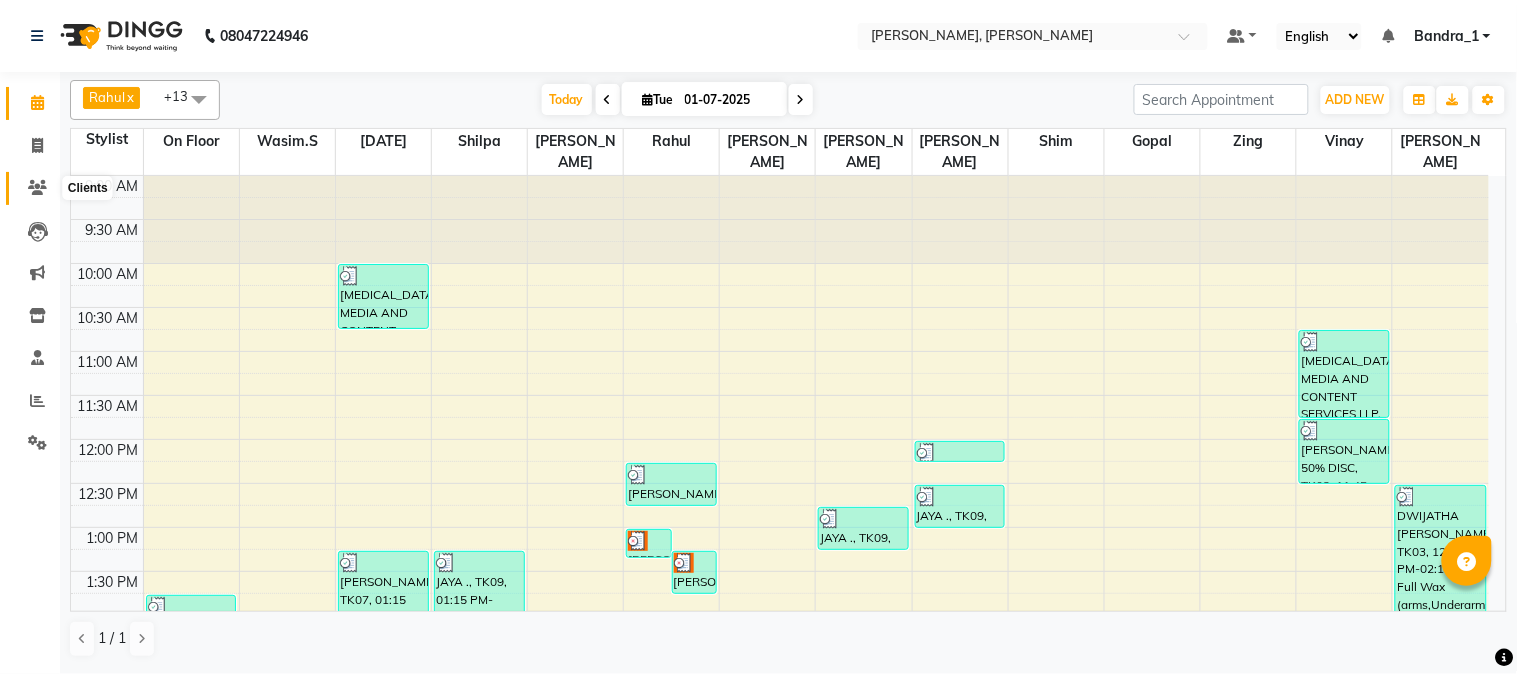 click 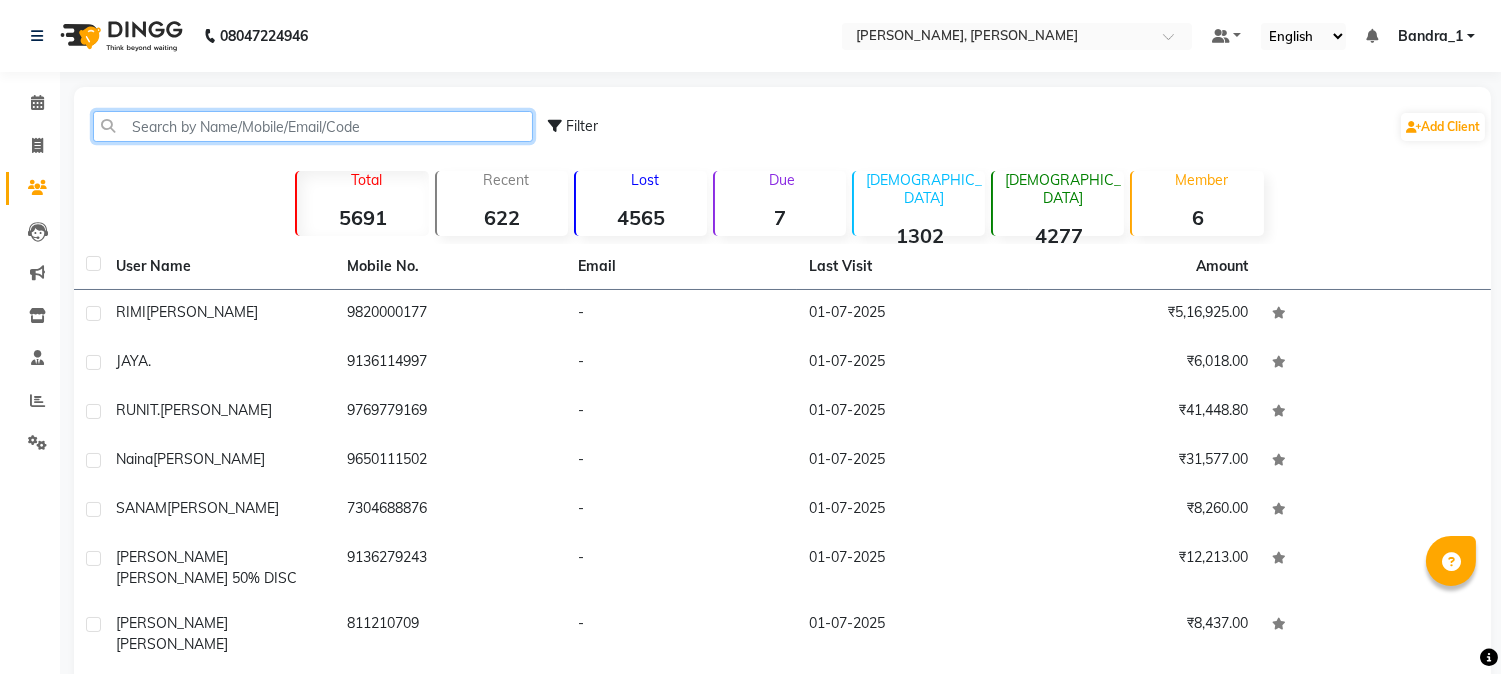 click 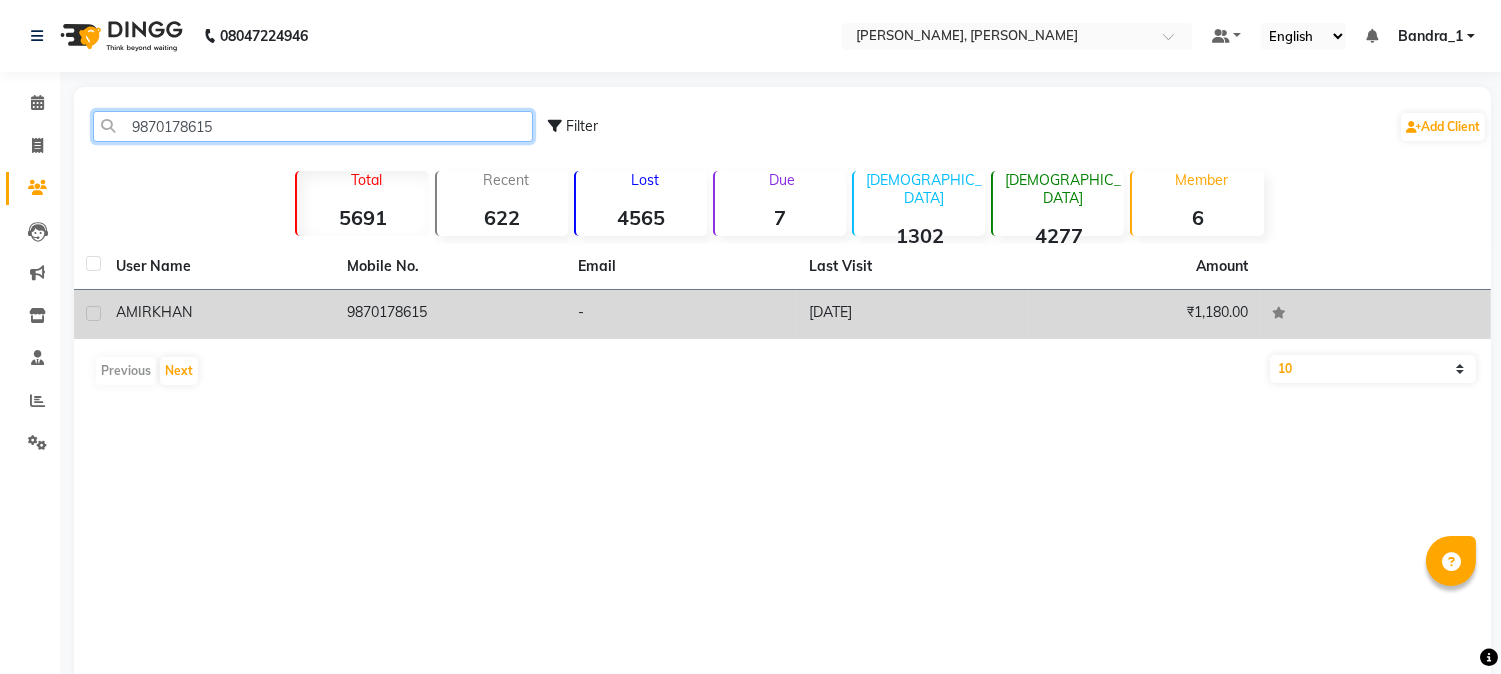 type on "9870178615" 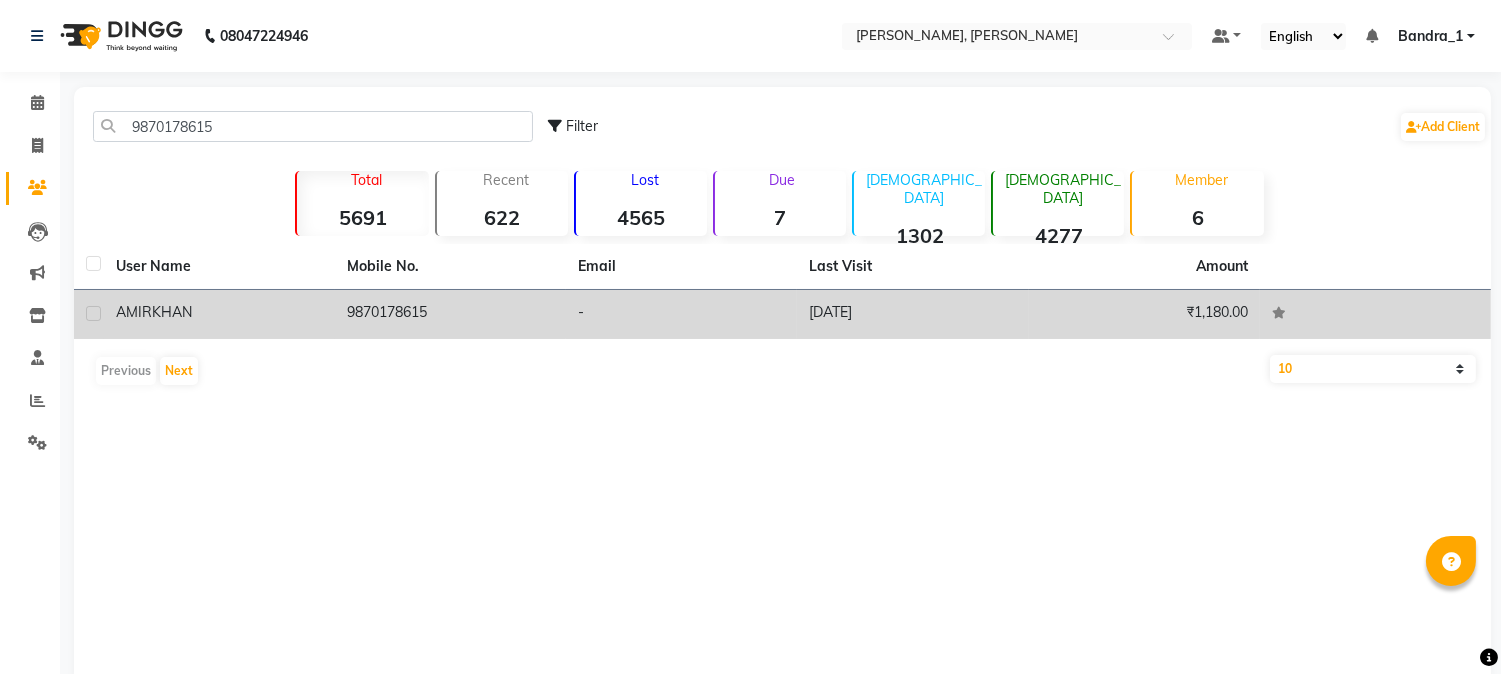 click 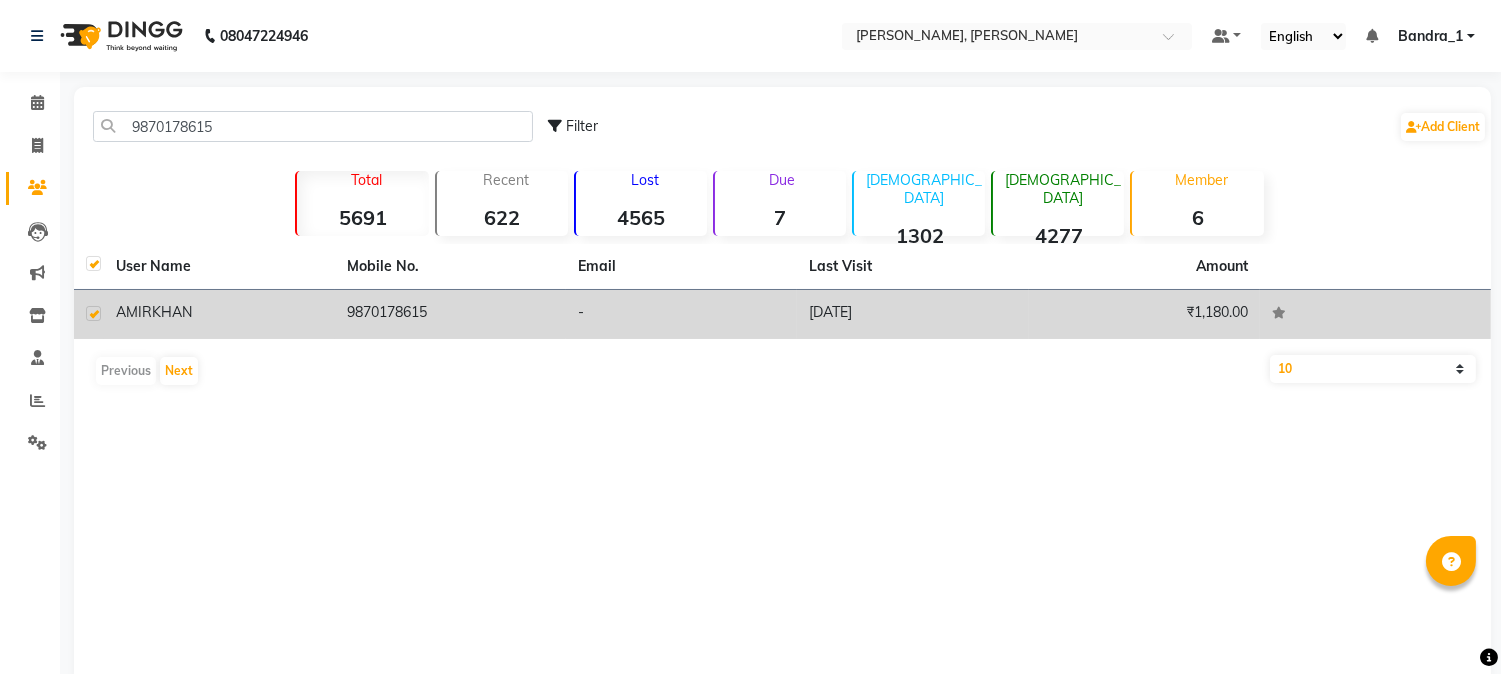 checkbox on "true" 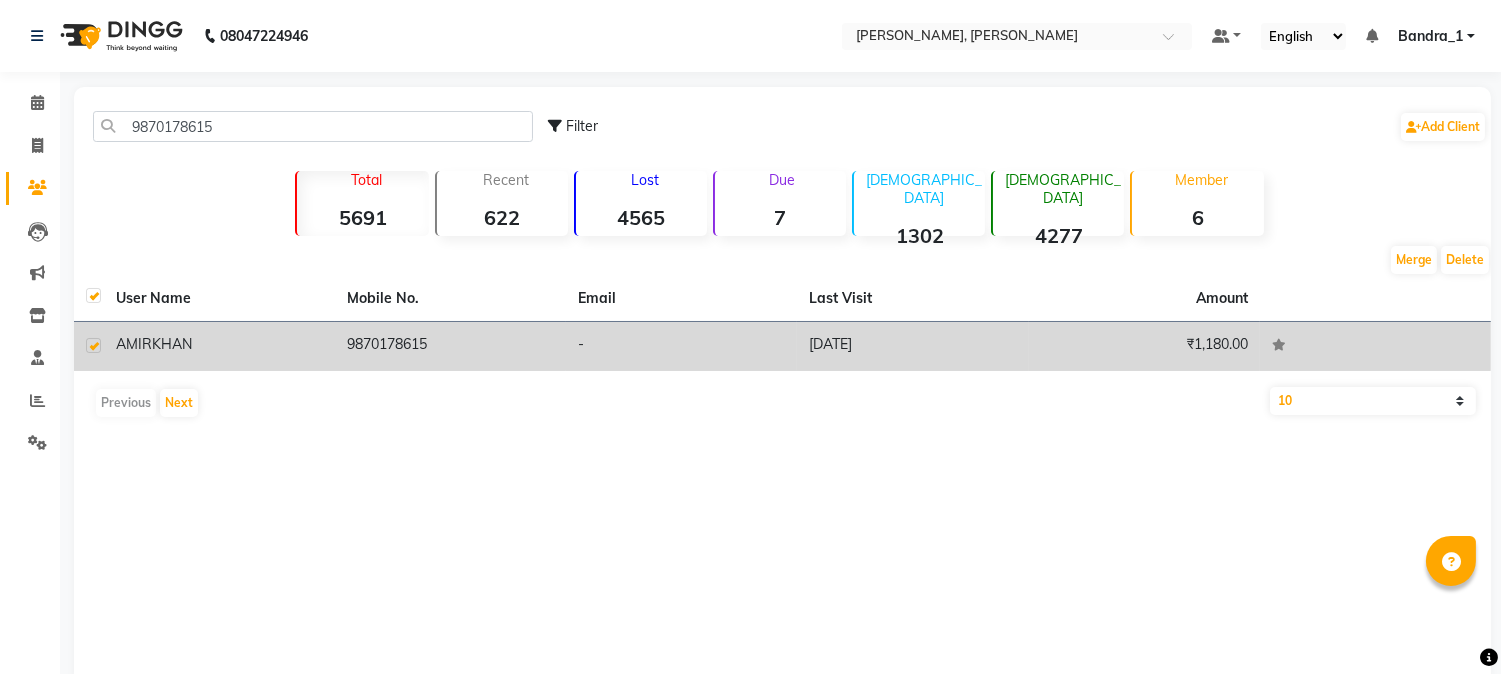 click on "9870178615" 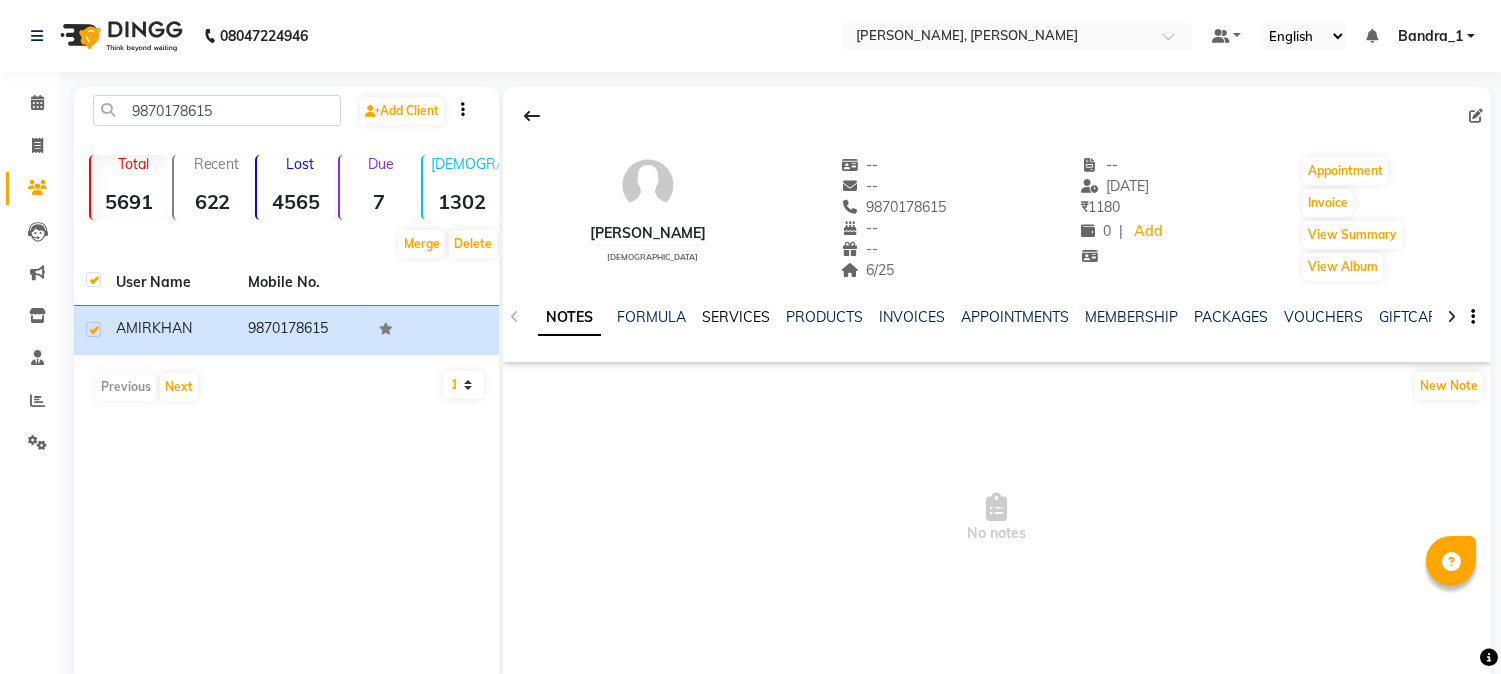 click on "SERVICES" 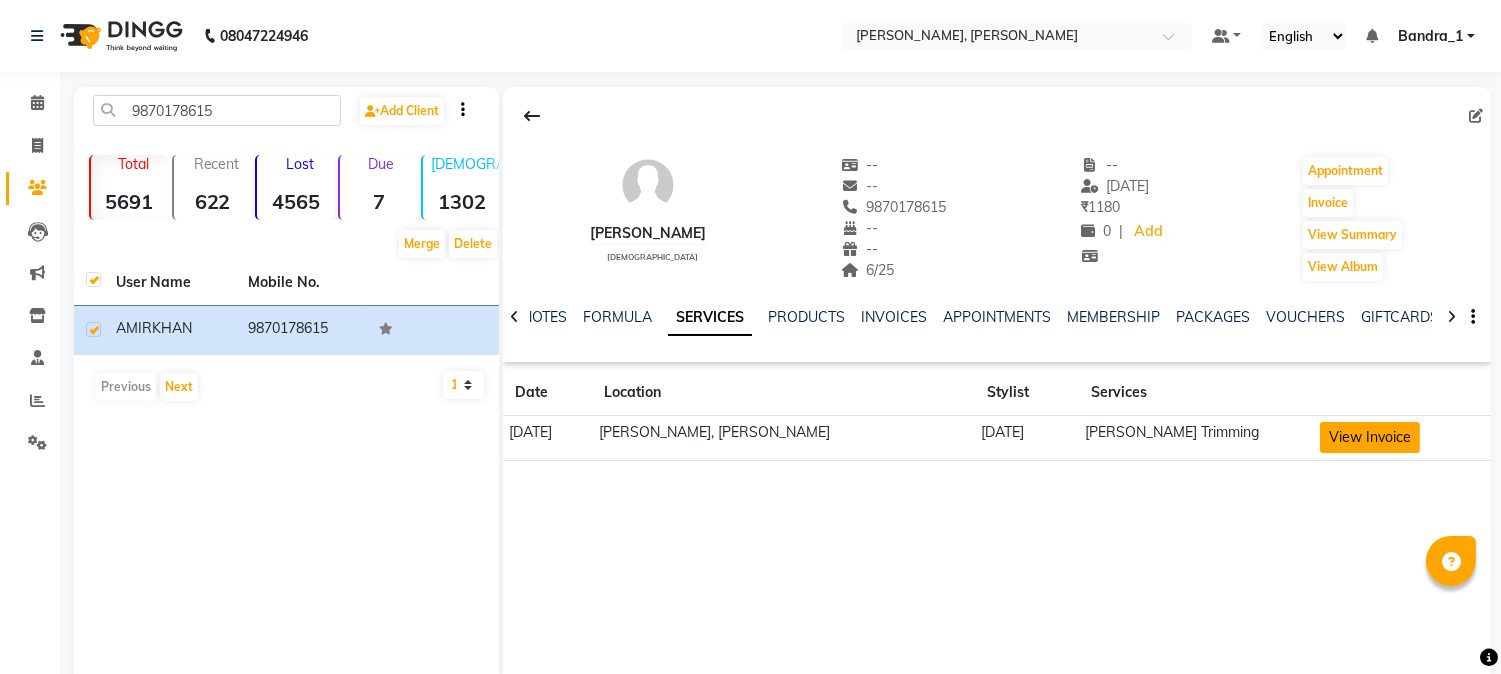 click on "View Invoice" 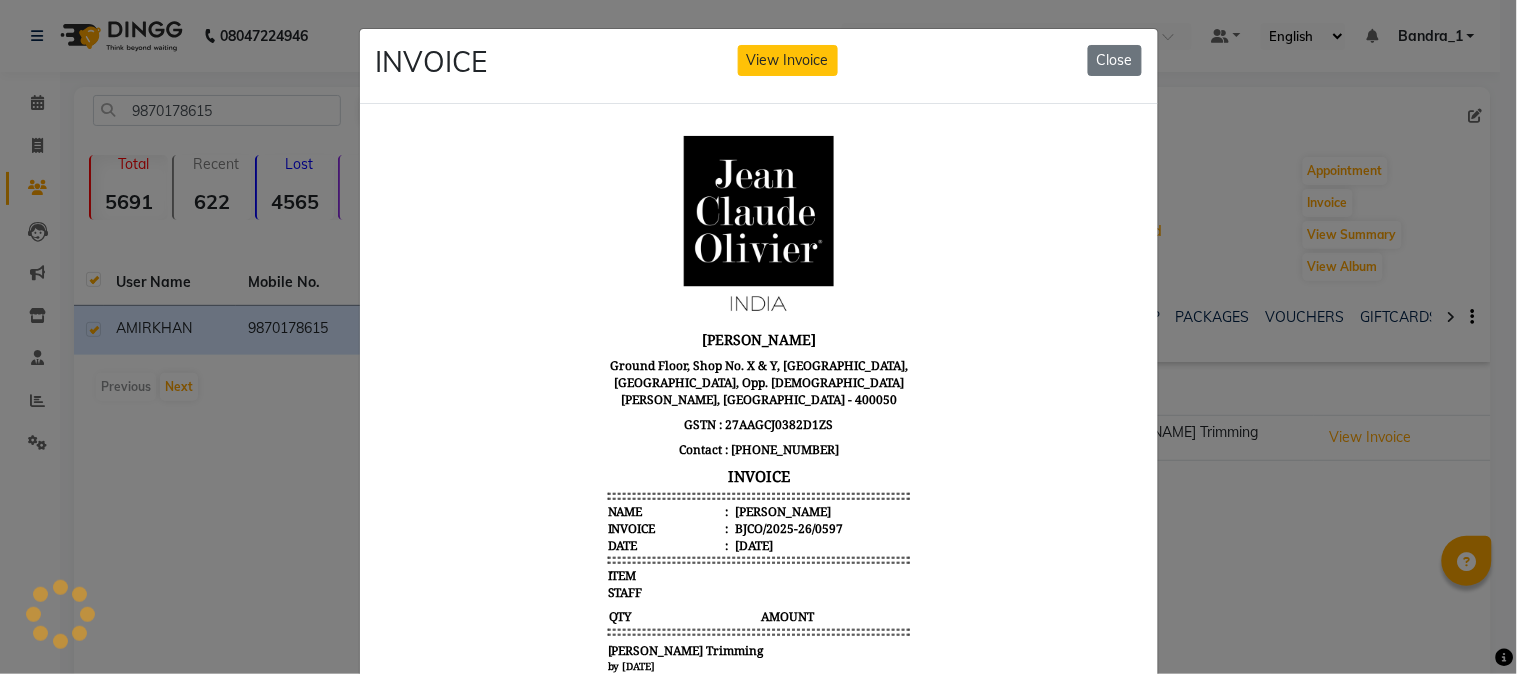 scroll, scrollTop: 0, scrollLeft: 0, axis: both 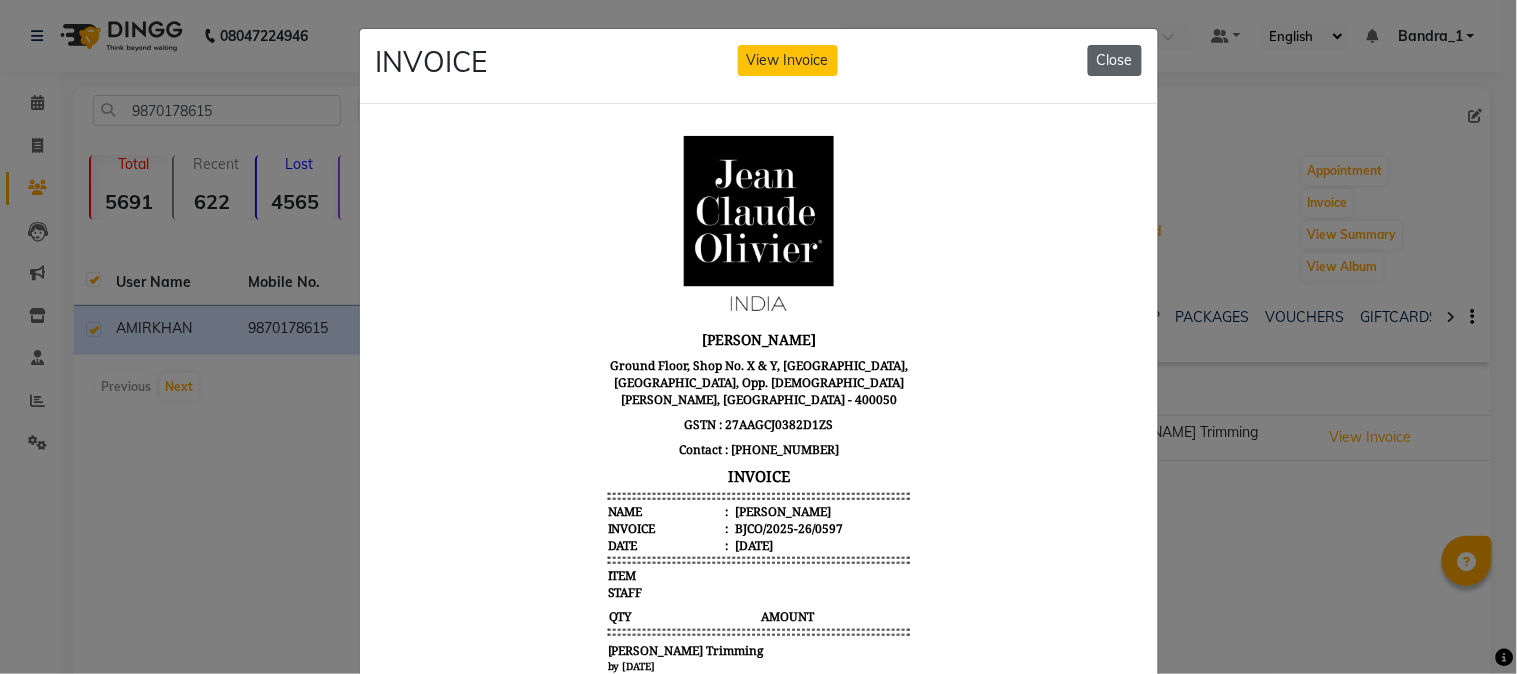 click on "Close" 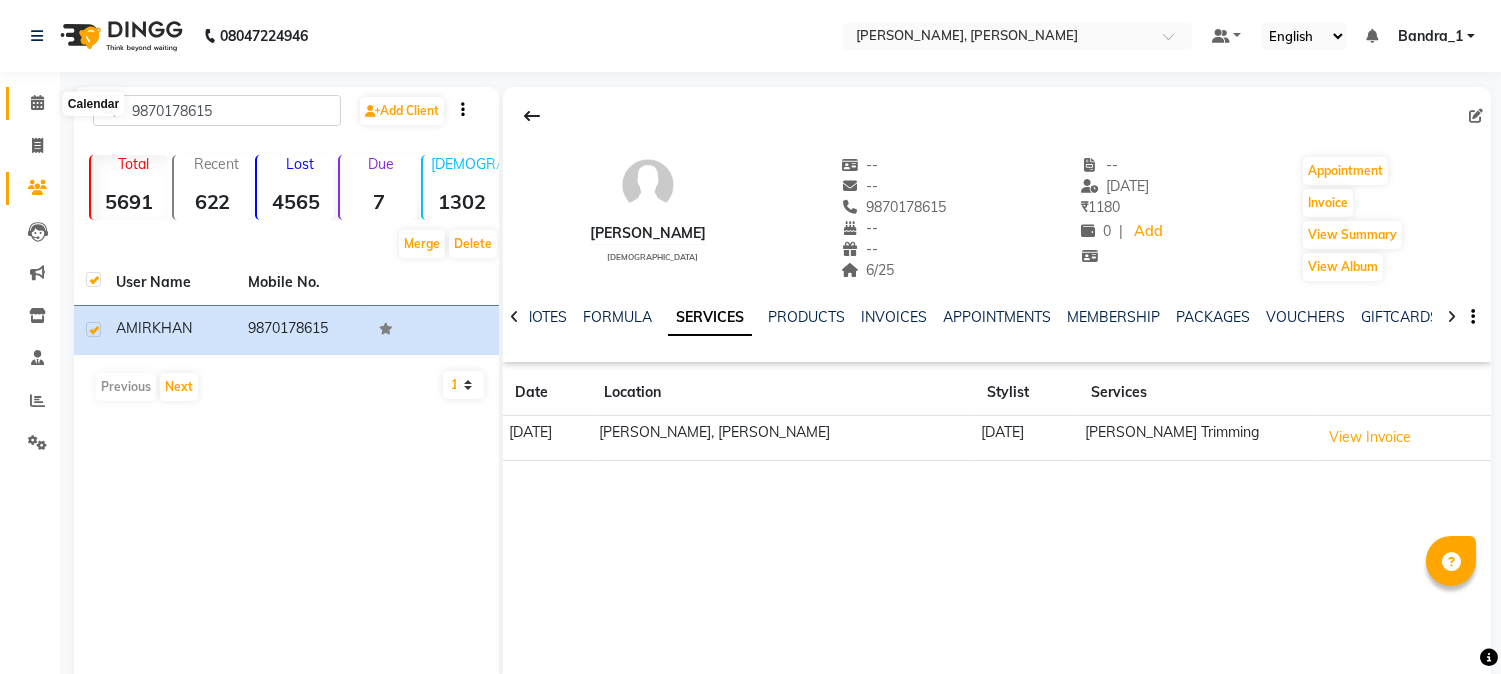 click 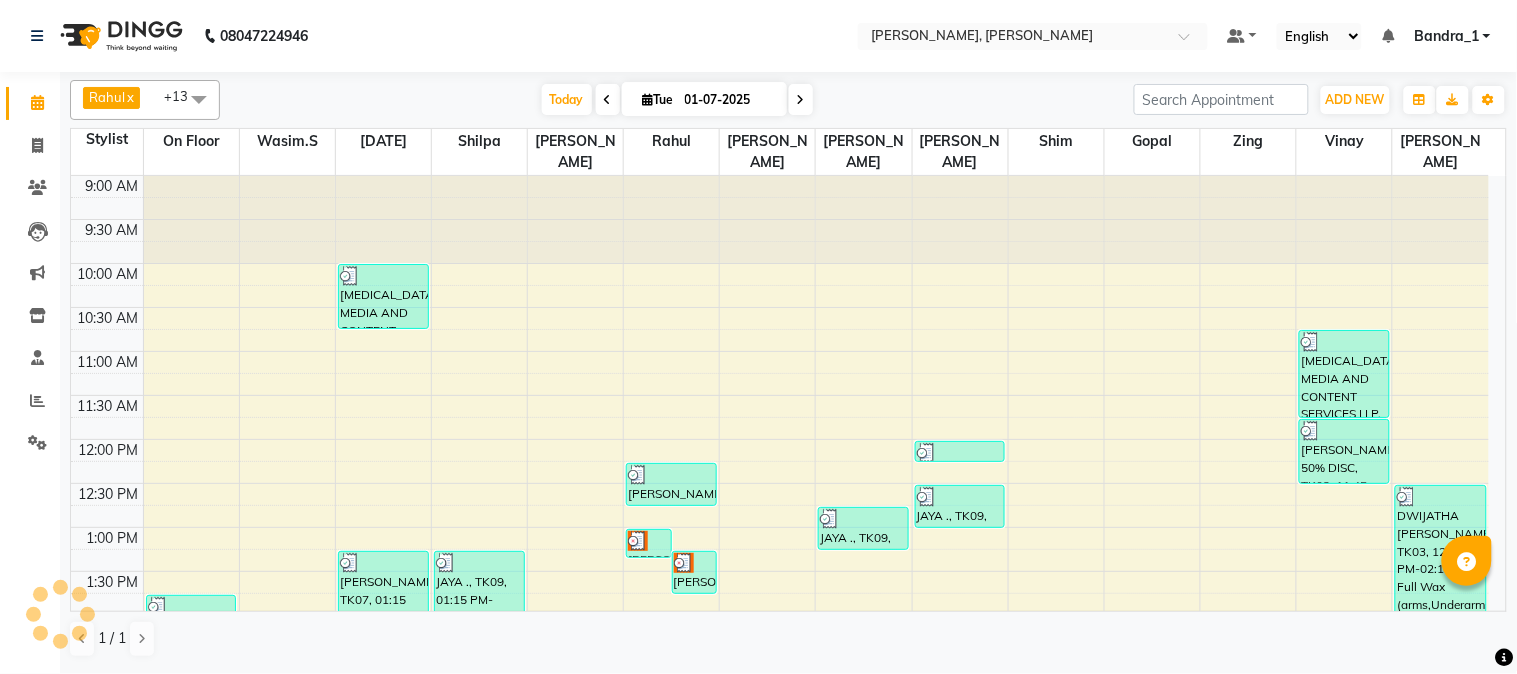 scroll, scrollTop: 0, scrollLeft: 0, axis: both 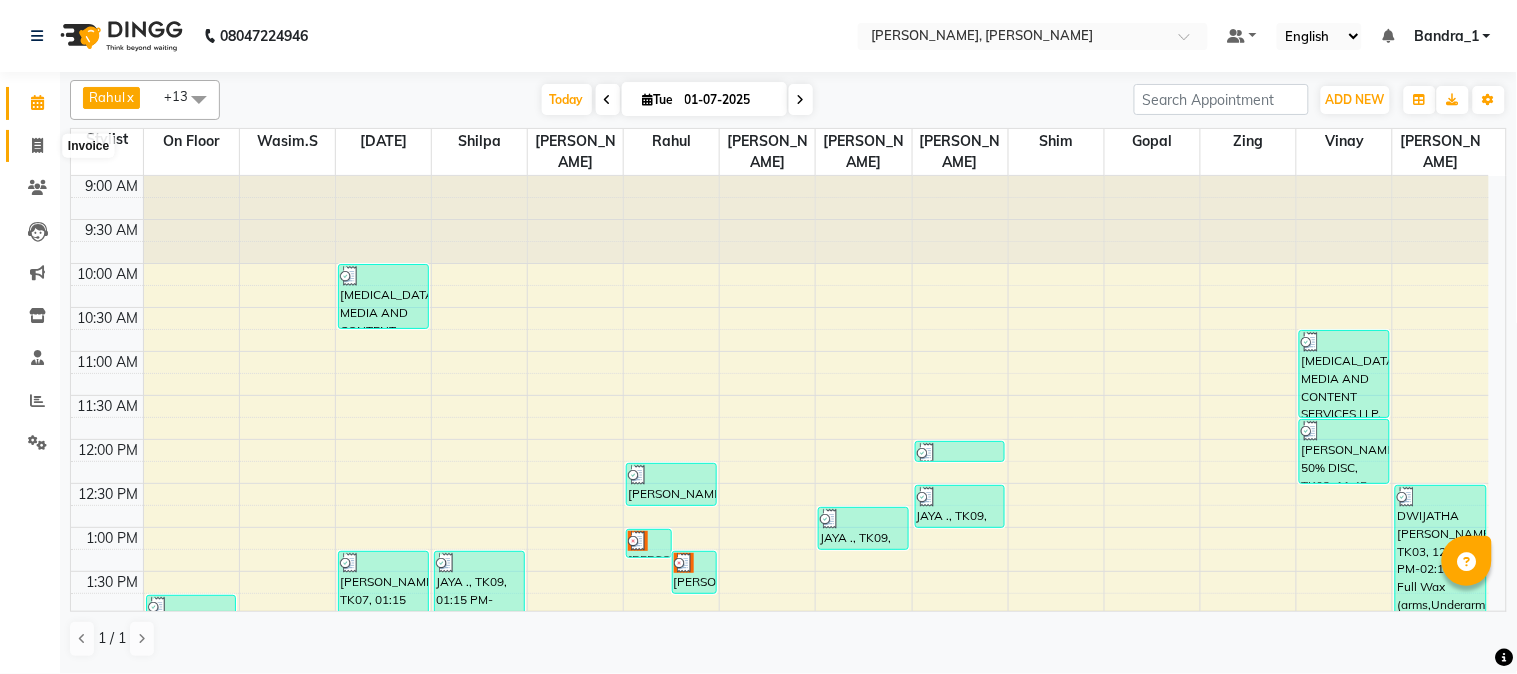 click 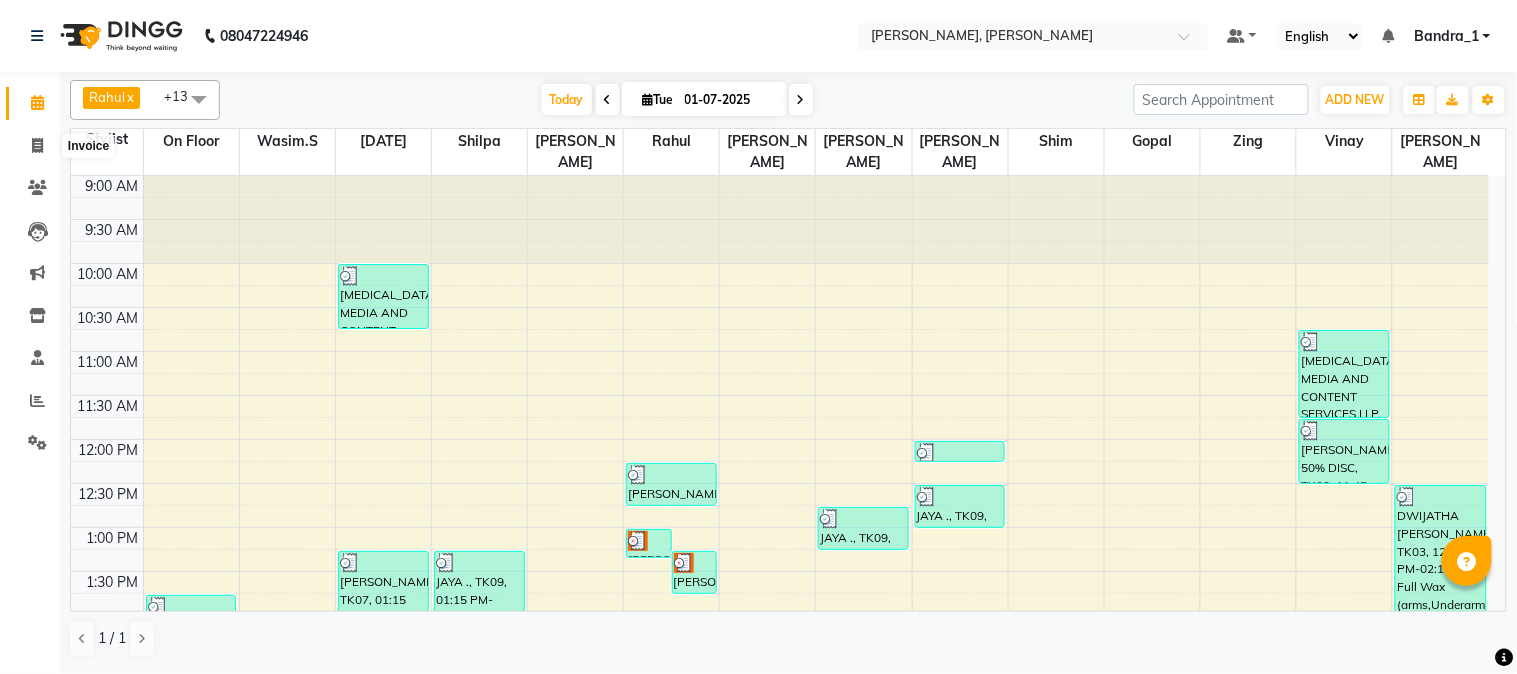 select on "service" 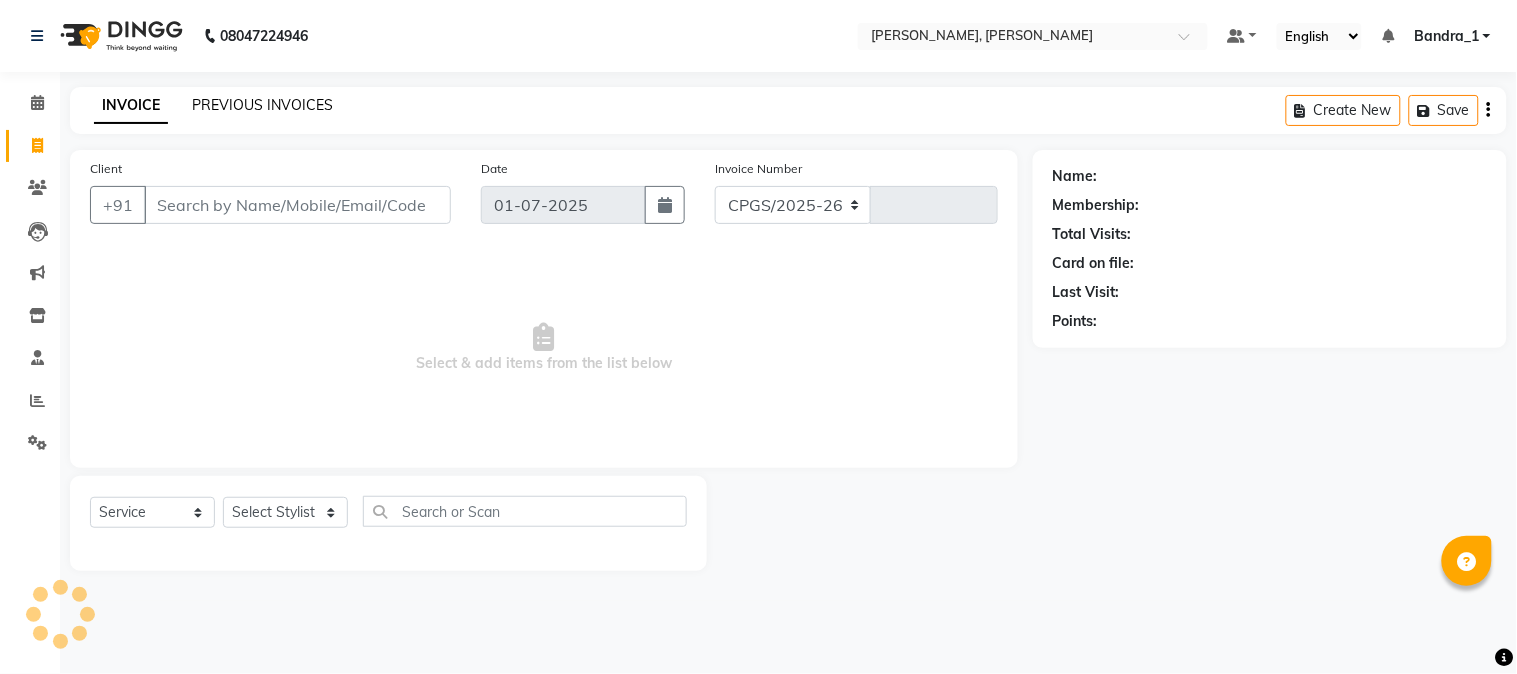 select on "7997" 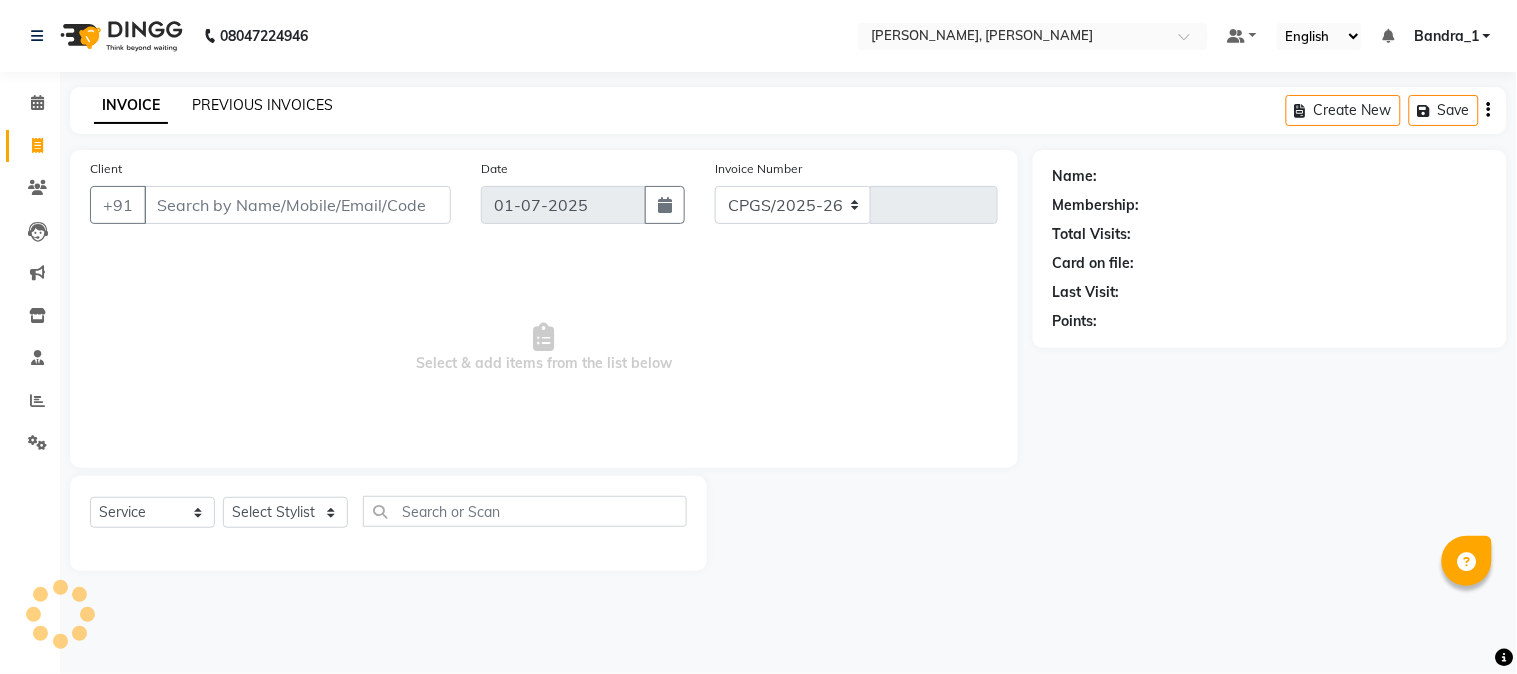 type on "0784" 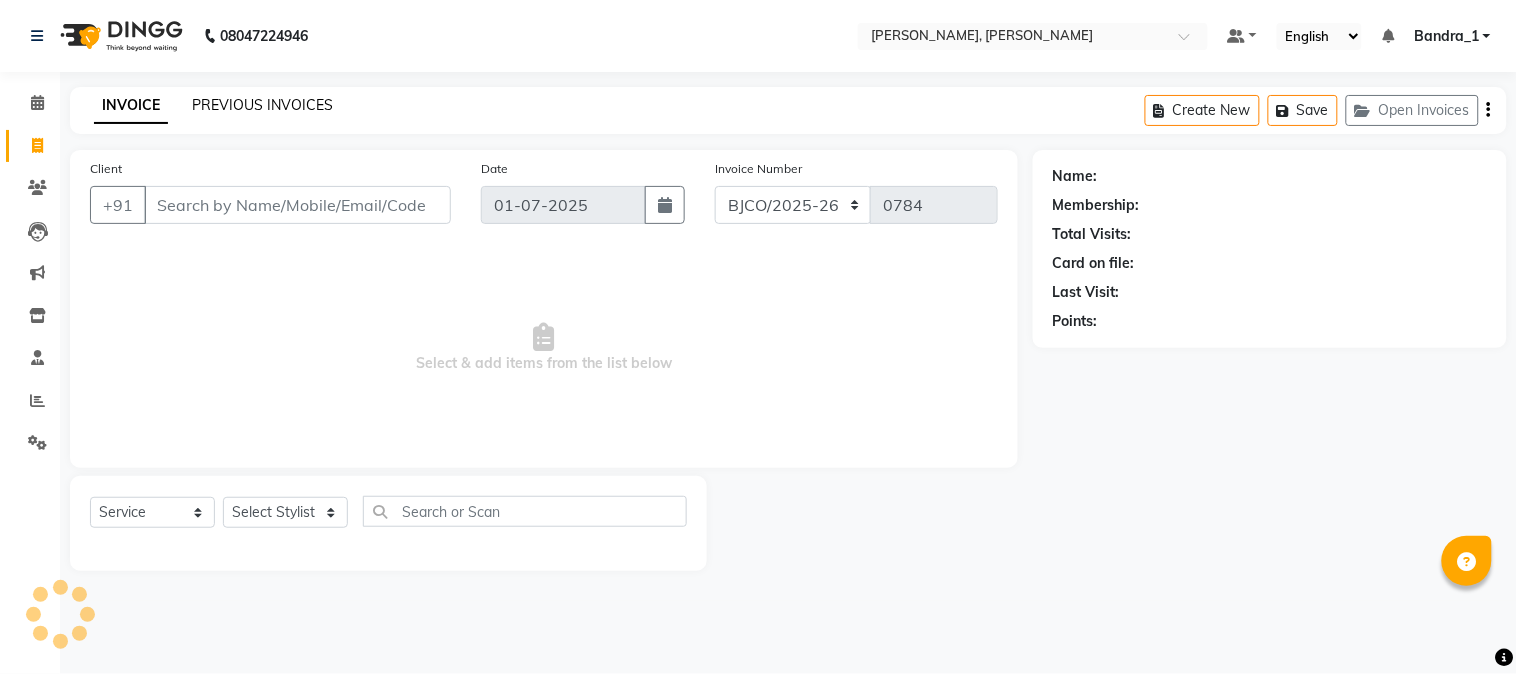 click on "PREVIOUS INVOICES" 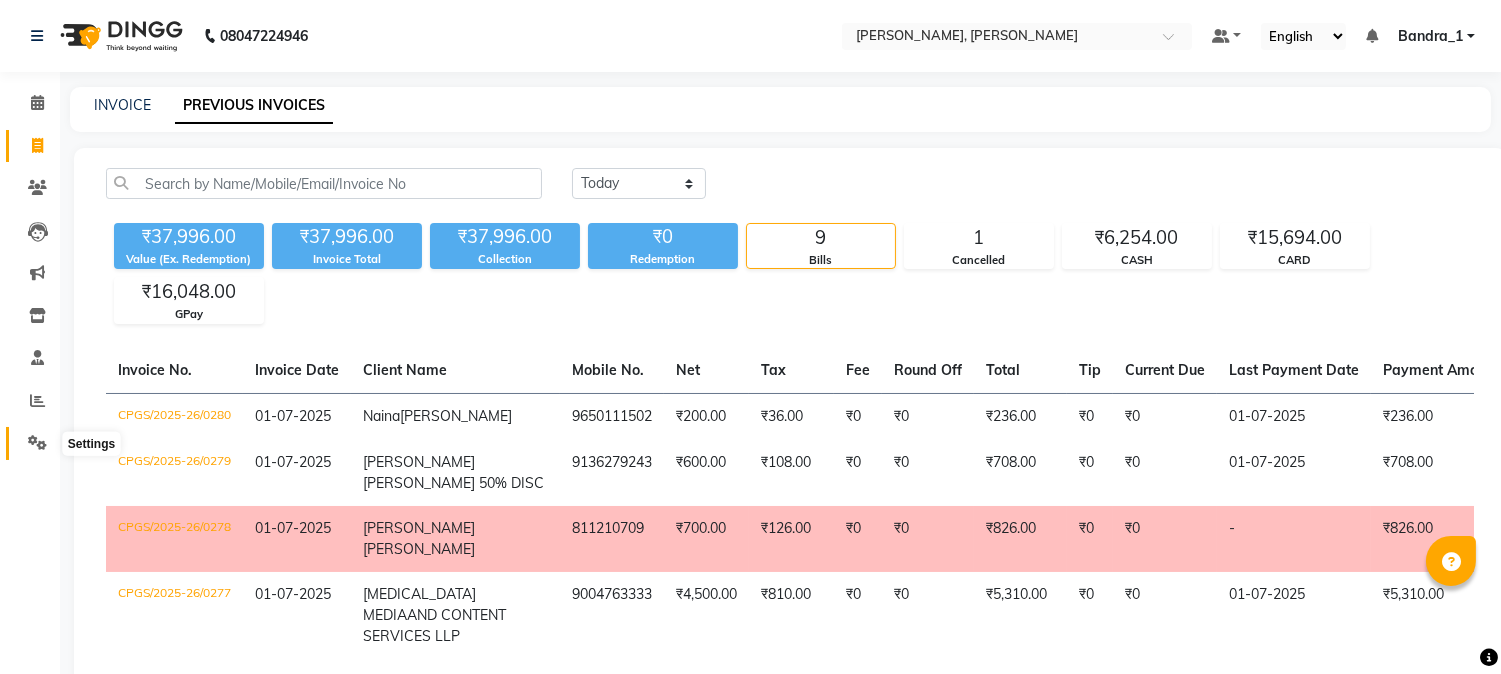 click 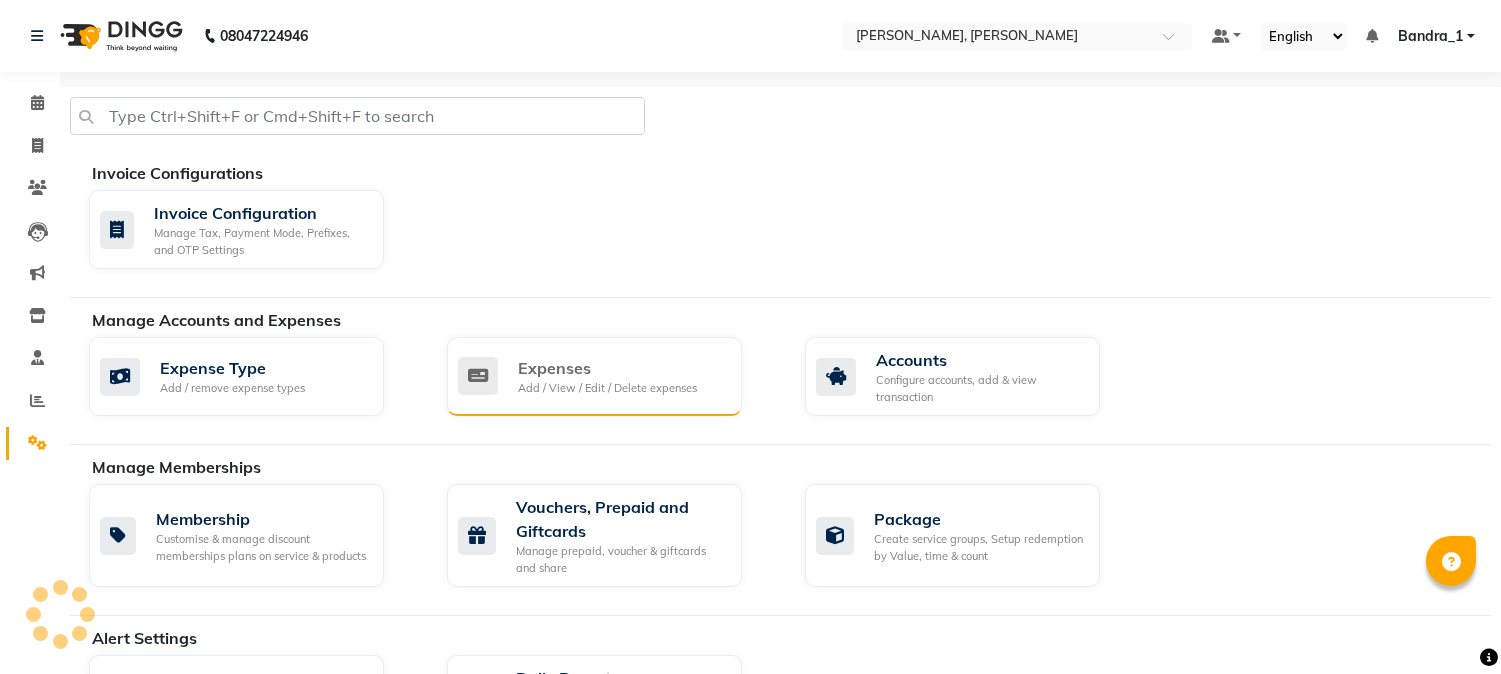 click on "Expenses" 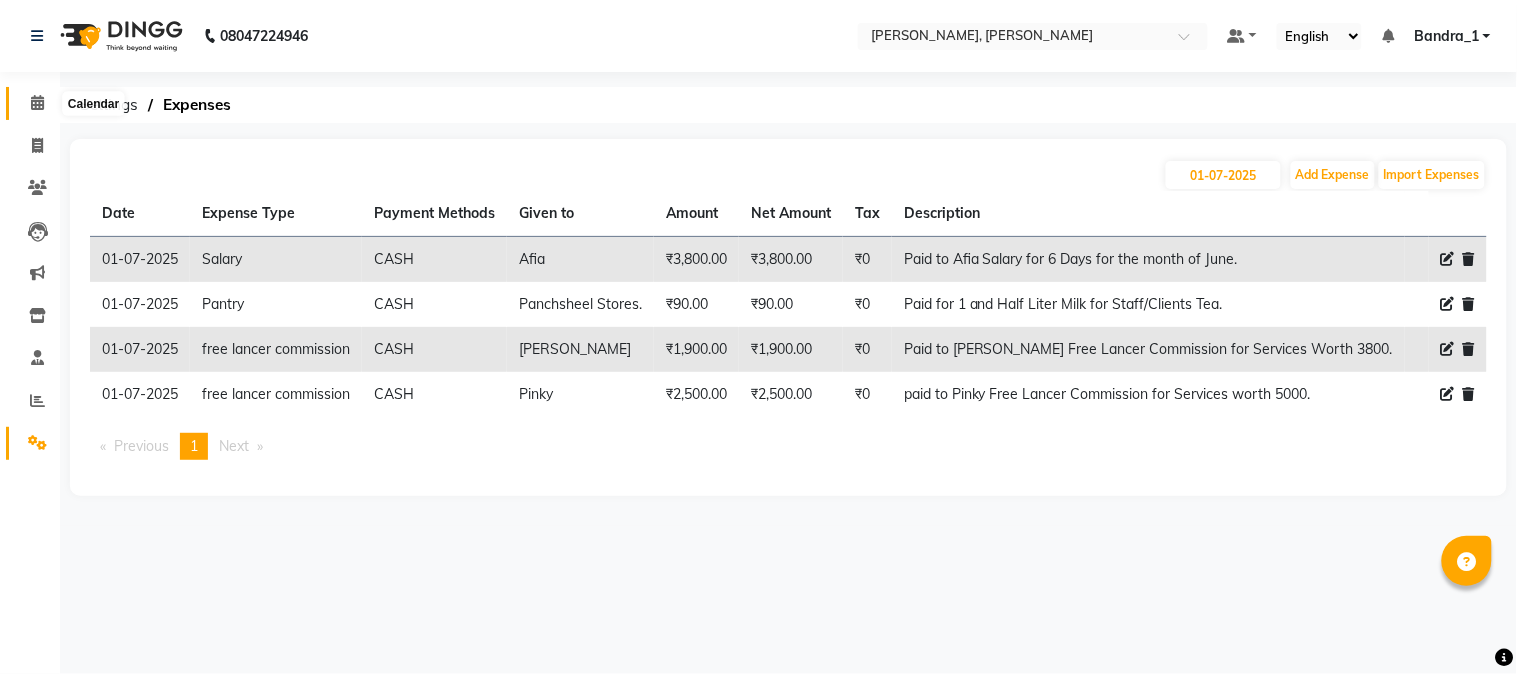 click 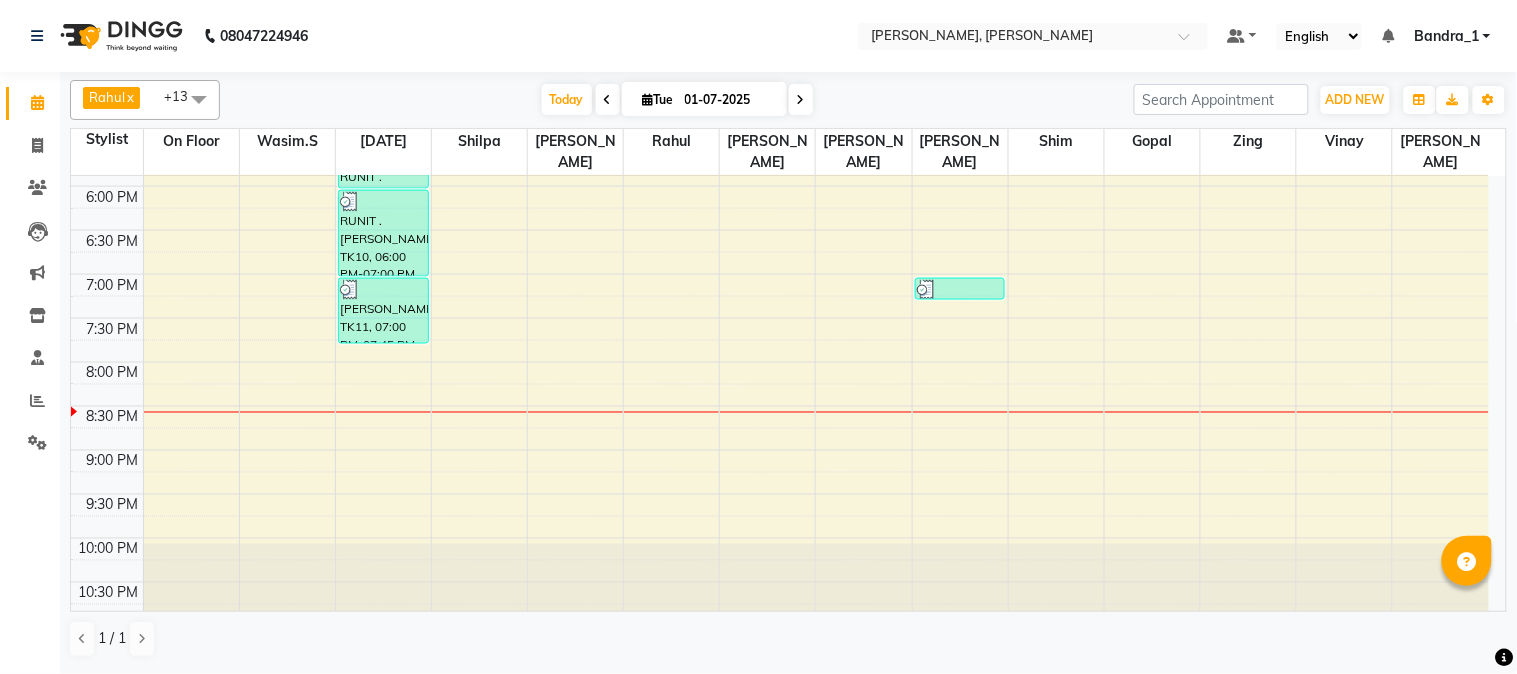 scroll, scrollTop: 0, scrollLeft: 0, axis: both 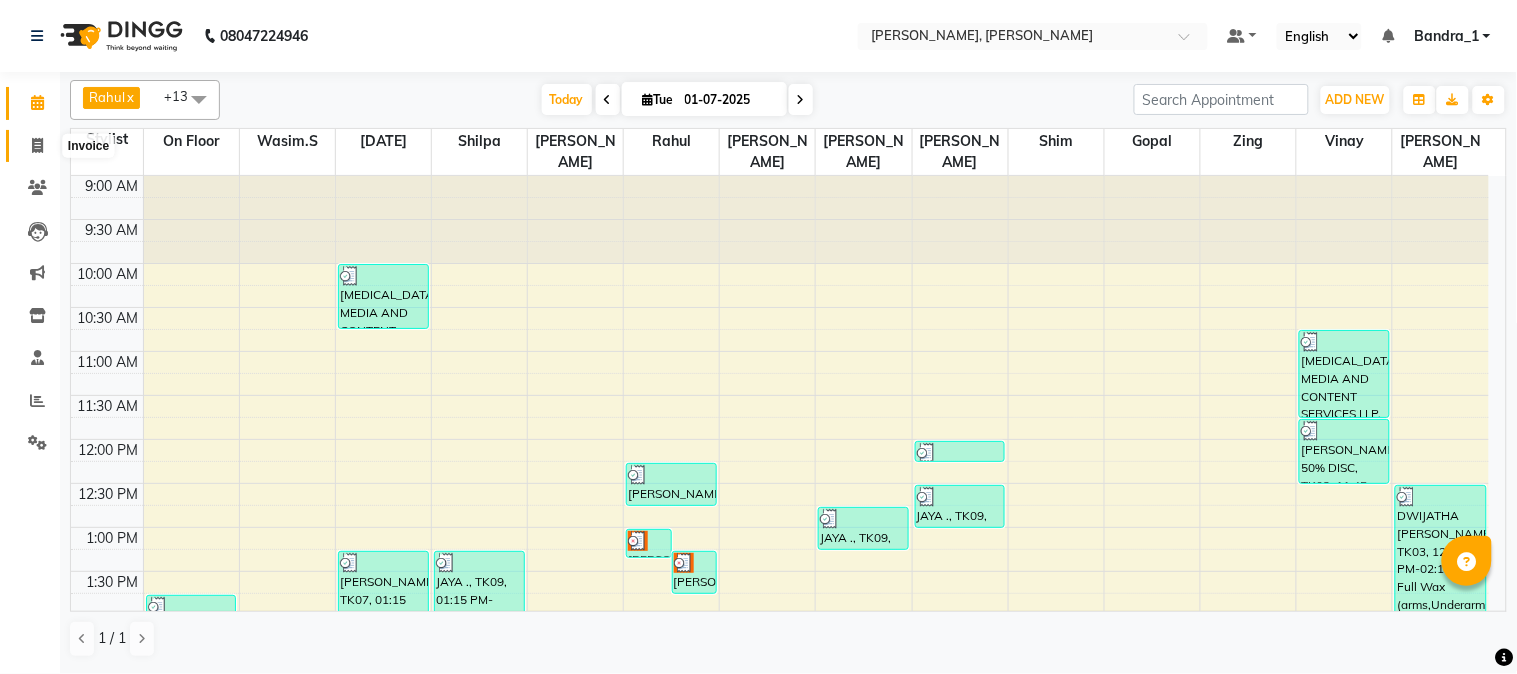 click 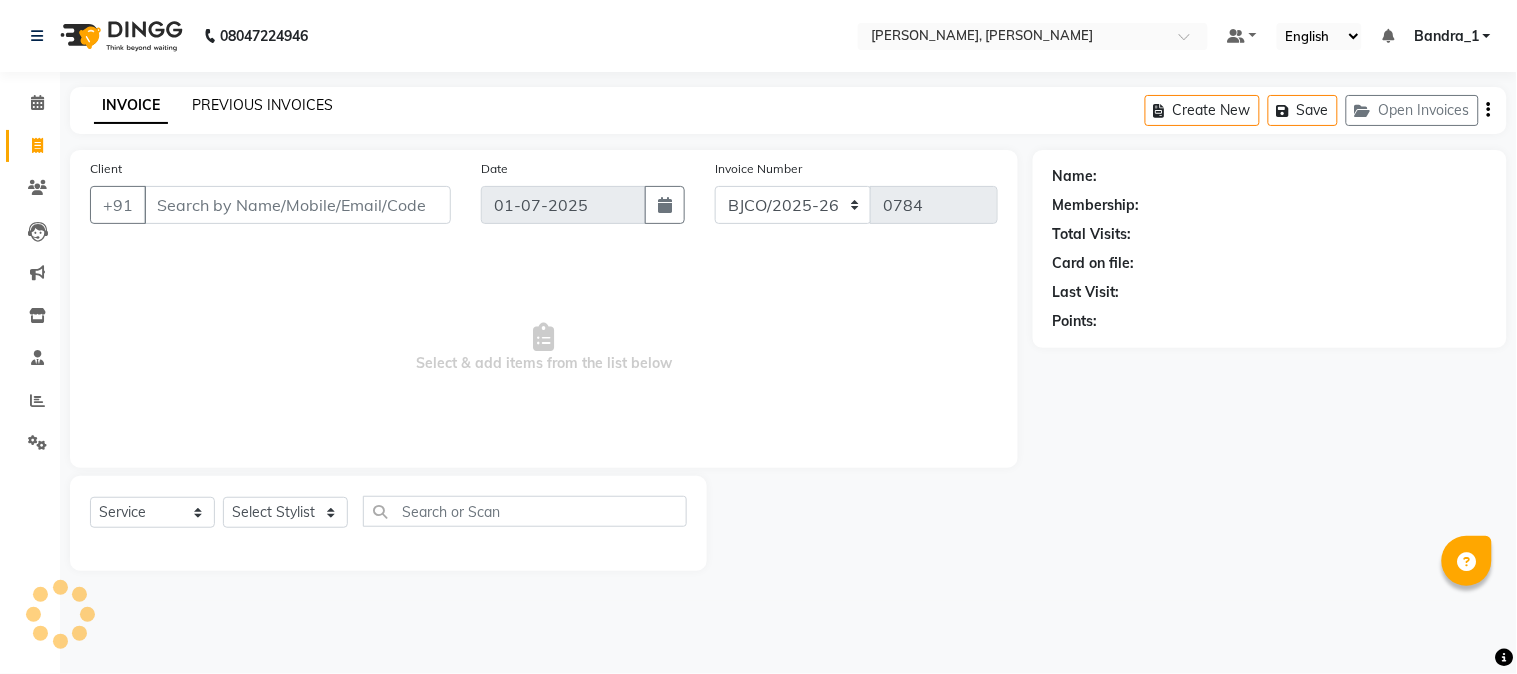 click on "PREVIOUS INVOICES" 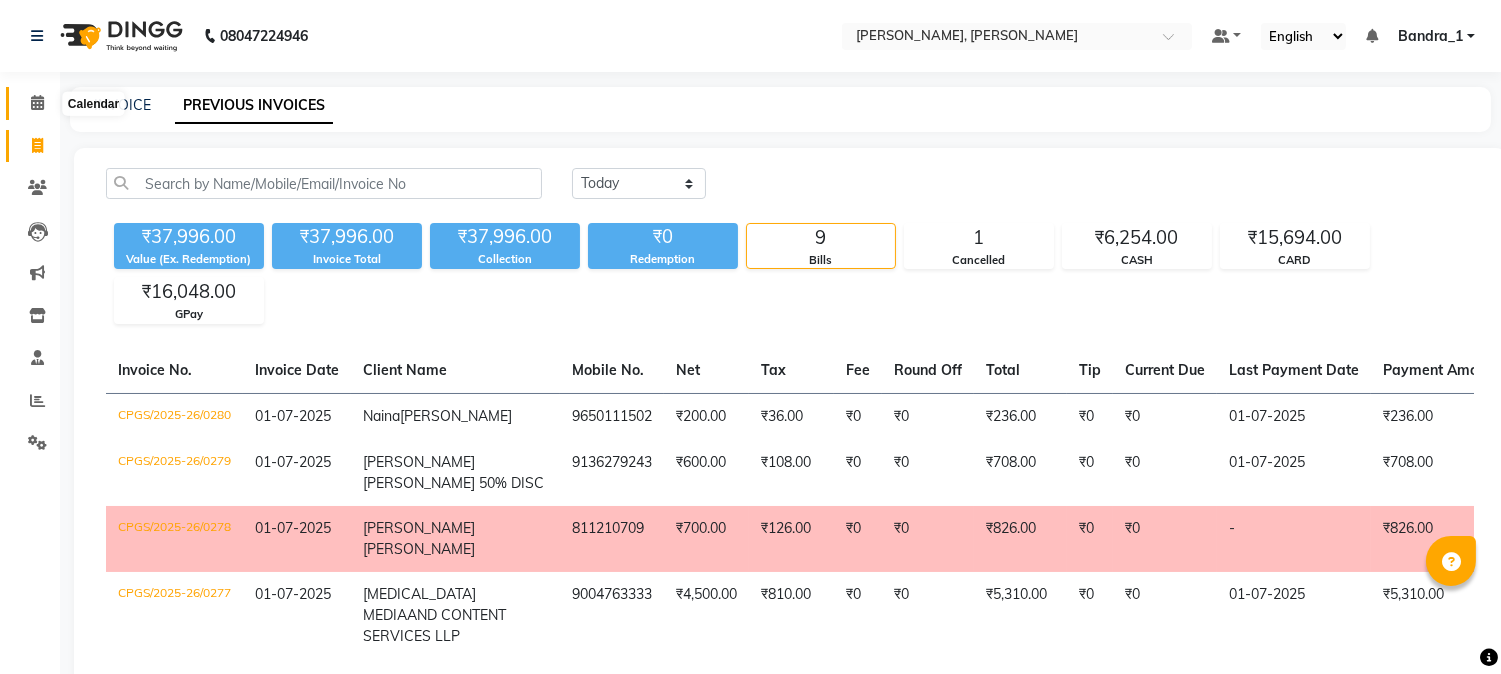 click 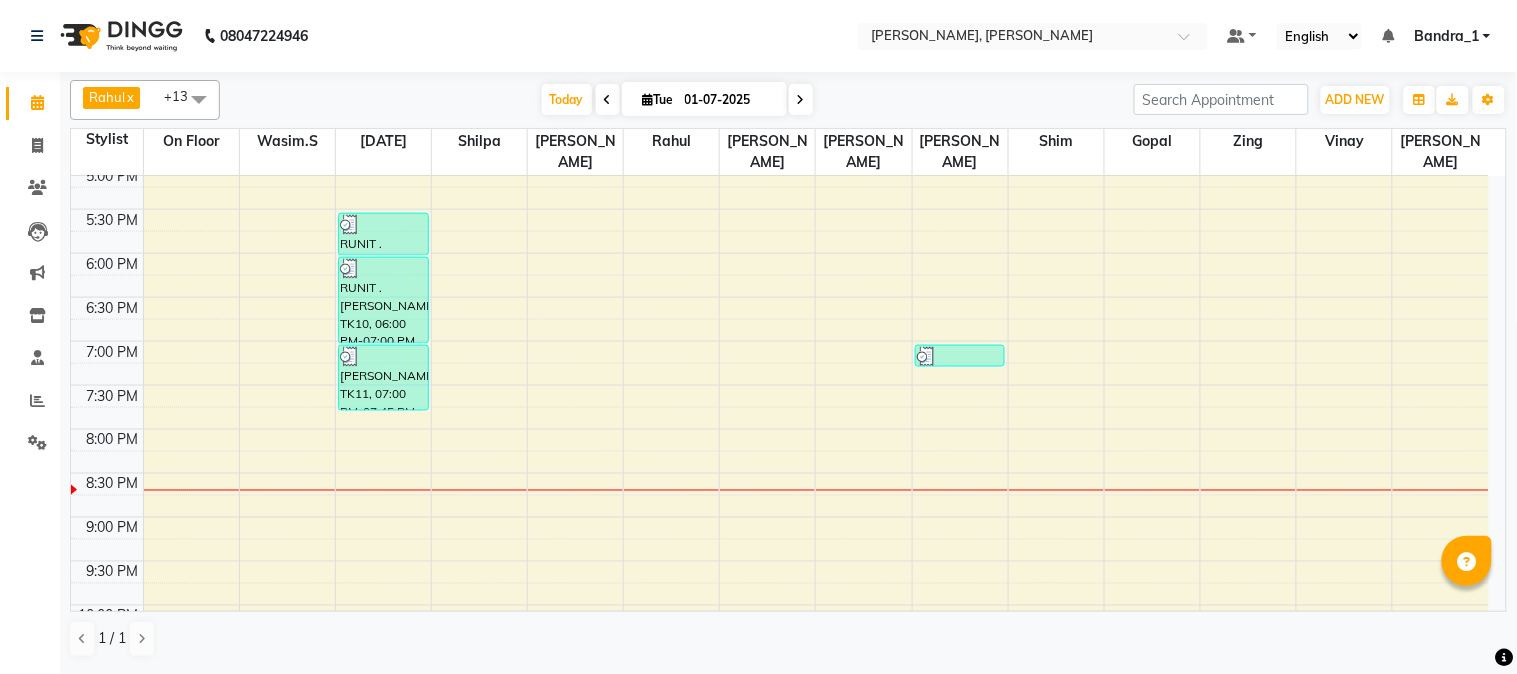 scroll, scrollTop: 781, scrollLeft: 0, axis: vertical 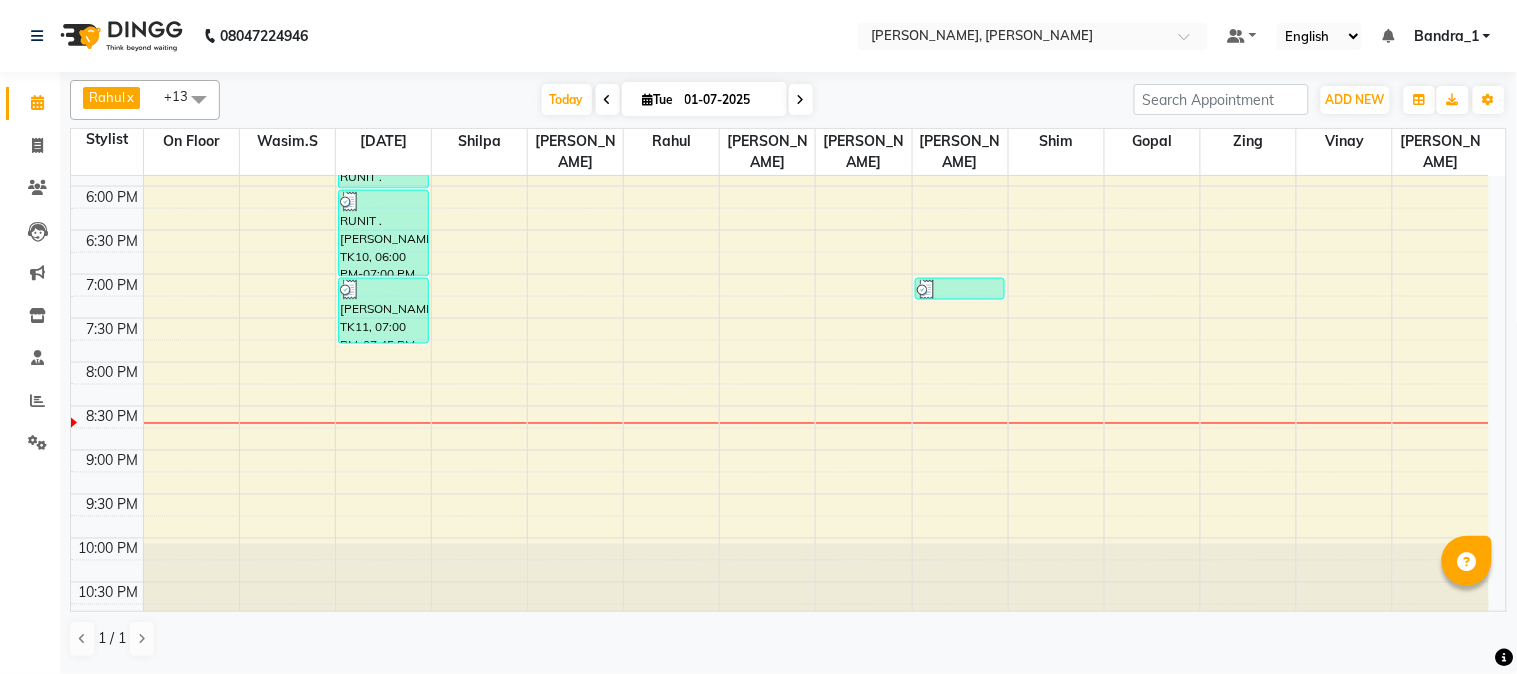 click on "9:00 AM 9:30 AM 10:00 AM 10:30 AM 11:00 AM 11:30 AM 12:00 PM 12:30 PM 1:00 PM 1:30 PM 2:00 PM 2:30 PM 3:00 PM 3:30 PM 4:00 PM 4:30 PM 5:00 PM 5:30 PM 6:00 PM 6:30 PM 7:00 PM 7:30 PM 8:00 PM 8:30 PM 9:00 PM 9:30 PM 10:00 PM 10:30 PM     [PERSON_NAME][GEOGRAPHIC_DATA], TK07, 01:45 PM-02:30 PM, Party Make up      [MEDICAL_DATA] MEDIA AND CONTENT SERVICES LLP, TK04, 10:00 AM-10:45 AM, Wash & Blow Dry     [PERSON_NAME], TK07, 01:15 PM-02:15 PM, Postaqum Hair Wash [DEMOGRAPHIC_DATA],Hair Tong (Onwards)     RUNIT .[PERSON_NAME], TK10, 05:30 PM-06:00 PM, Senior Stylist [DEMOGRAPHIC_DATA]     RUNIT .[PERSON_NAME], TK10, 06:00 PM-07:00 PM, Roots T.up      [PERSON_NAME], TK11, 07:00 PM-07:45 PM, Wash & Blow Dry     JAYA ., TK09, 01:15 PM-02:00 PM, Senior Stylist [DEMOGRAPHIC_DATA]     [PERSON_NAME], TK01, 01:00 PM-01:20 PM, EB  Color     [PERSON_NAME], TK05, 01:15 PM-01:45 PM, Postaqum Hair Wash Men + Styling     [PERSON_NAME], TK06, 12:15 PM-12:45 PM, Postaqum Hair Wash Men + Styling     JAYA ., TK09, 12:45 PM-01:15 PM, Essential Cl/up & peel off Mask" at bounding box center (780, 10) 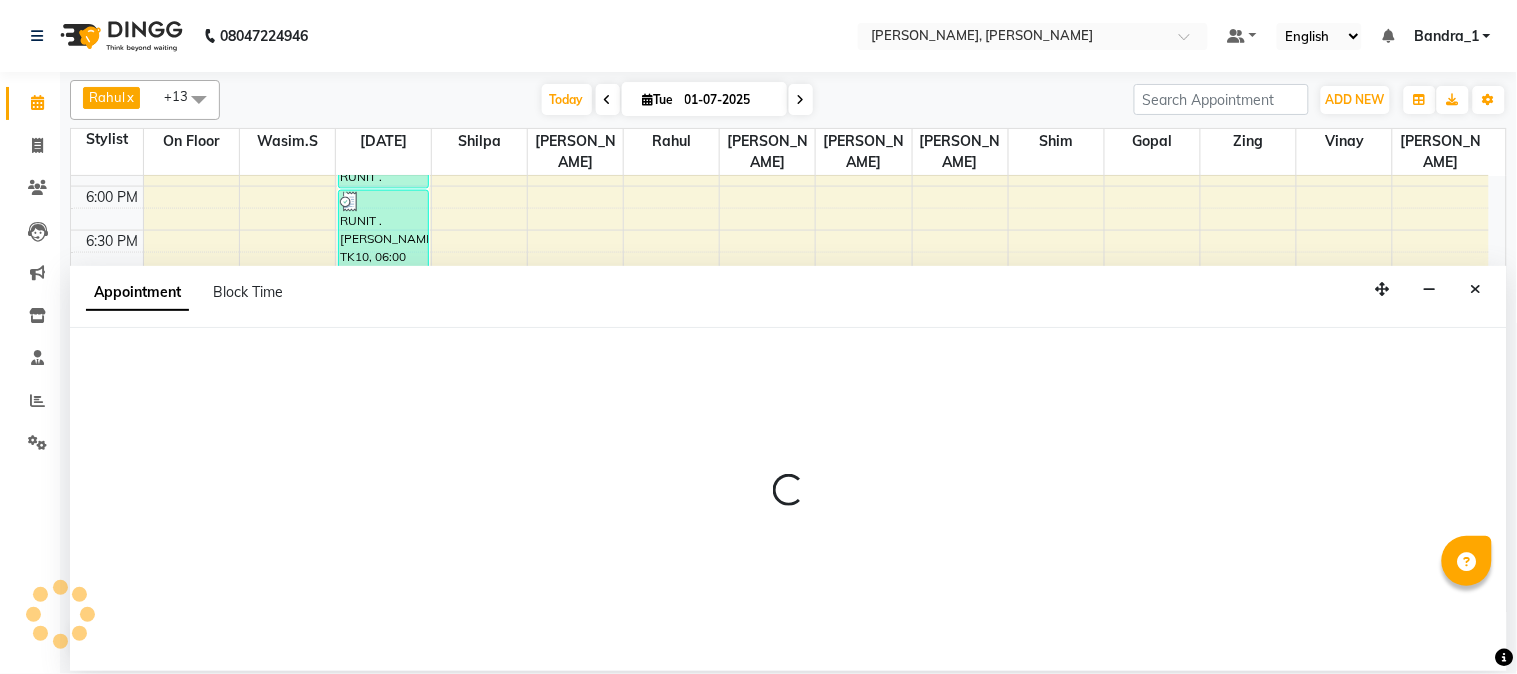 select on "58043" 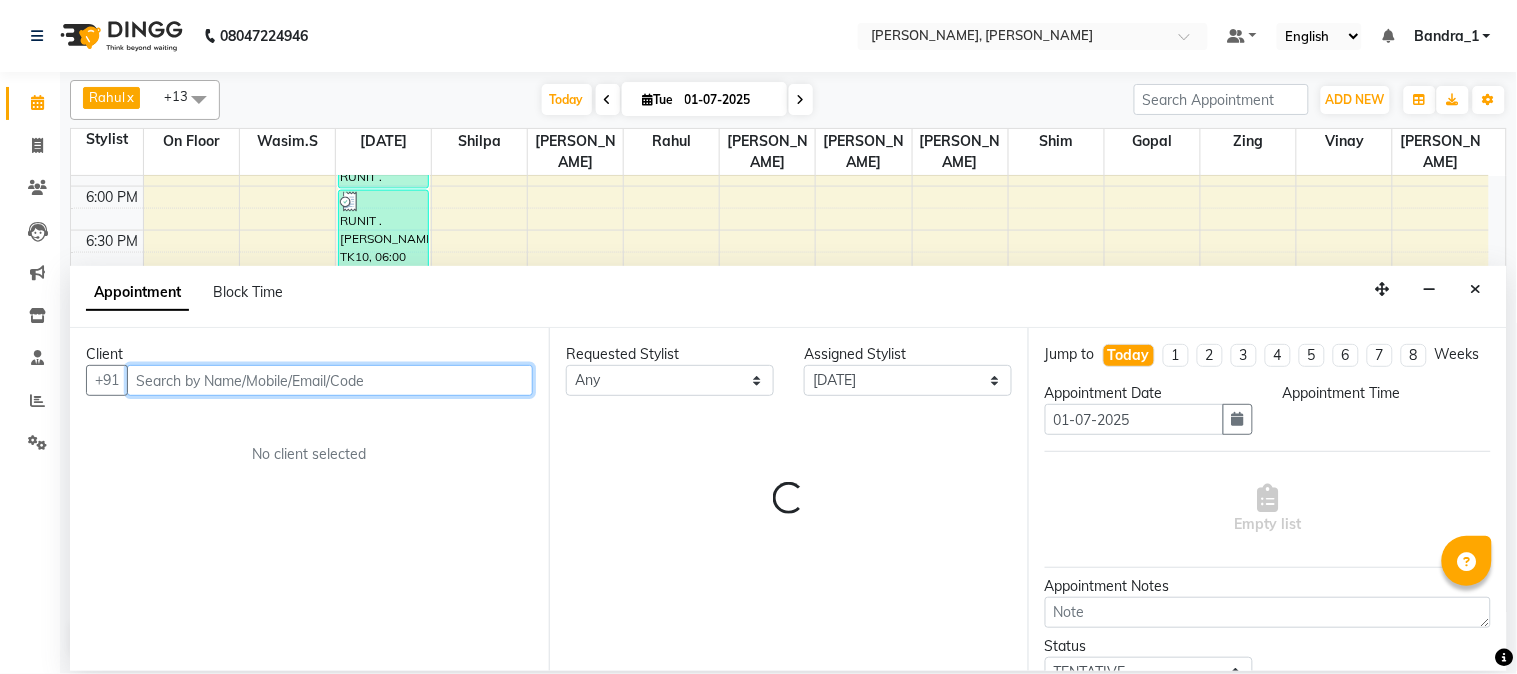 select on "1200" 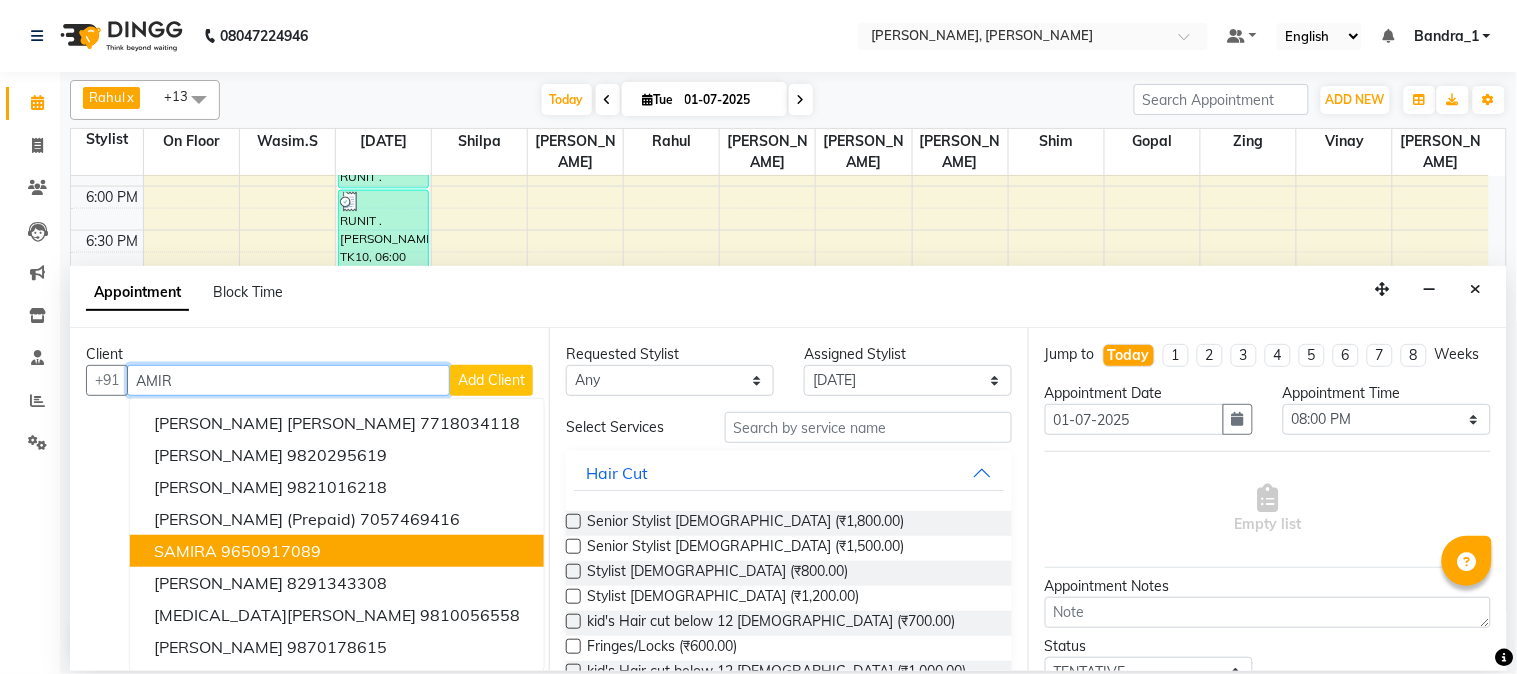 scroll, scrollTop: 1, scrollLeft: 0, axis: vertical 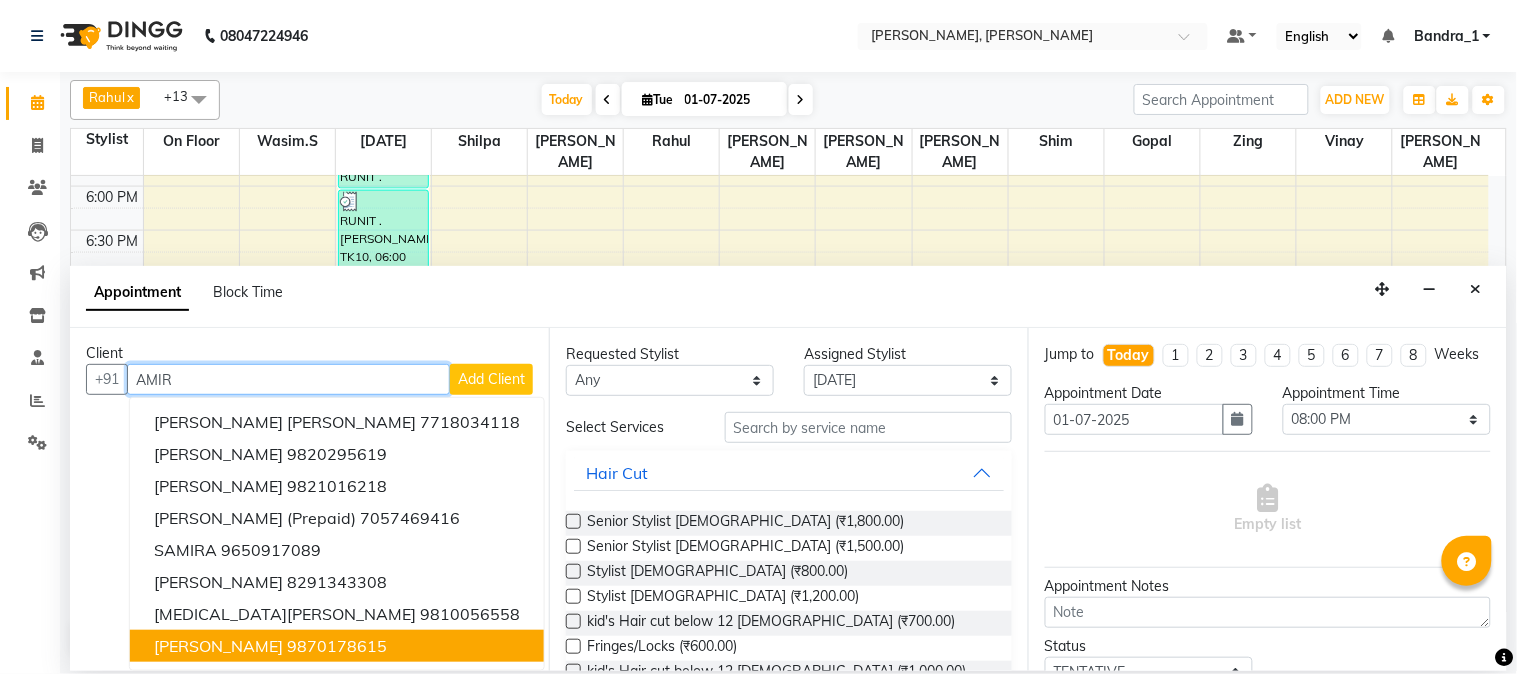 click on "9870178615" at bounding box center (337, 646) 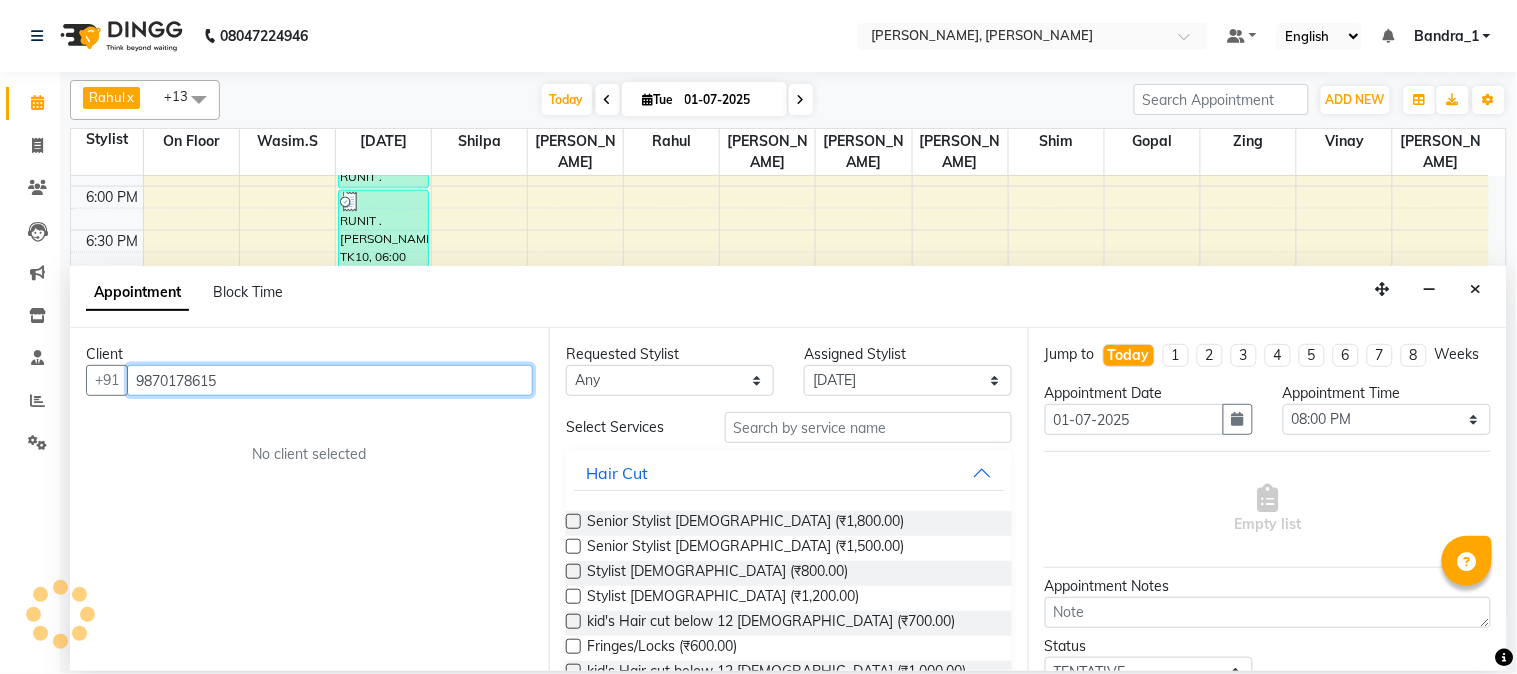 scroll, scrollTop: 0, scrollLeft: 0, axis: both 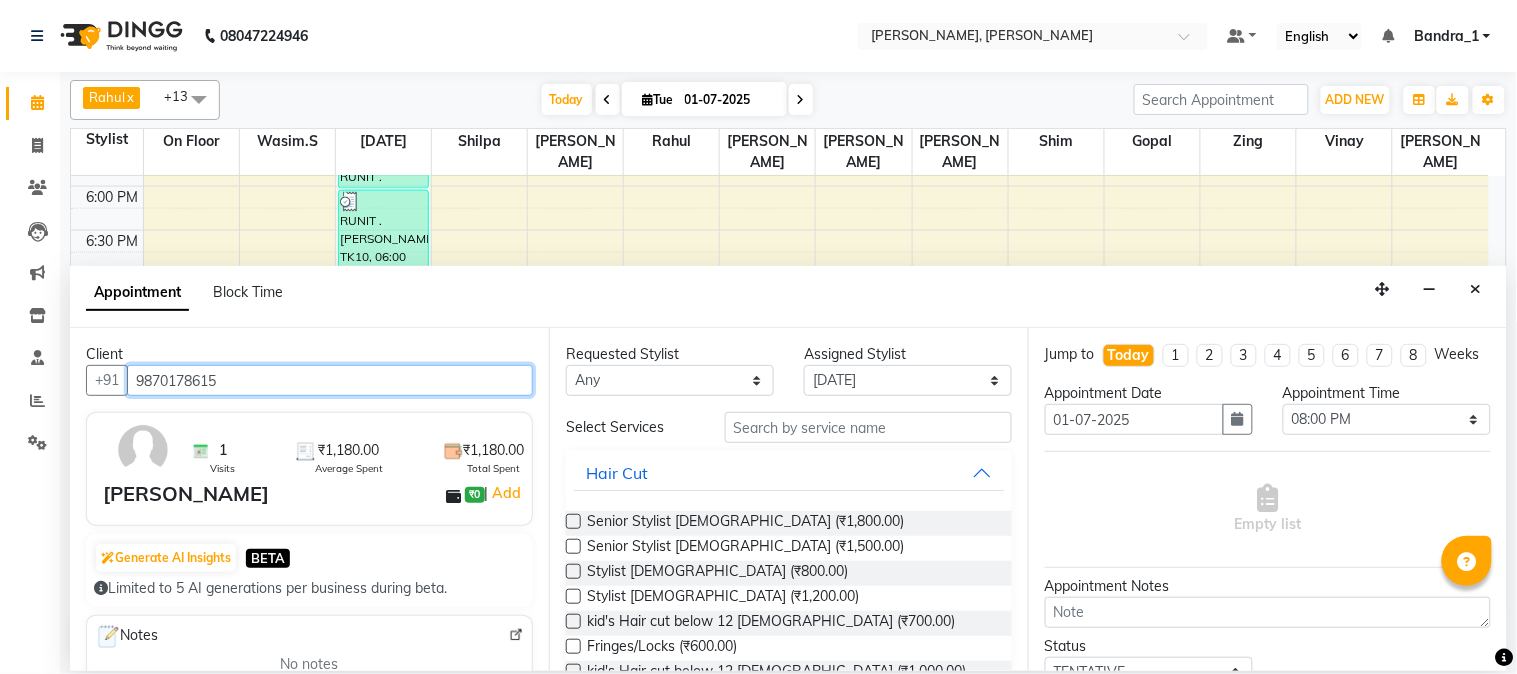 type on "9870178615" 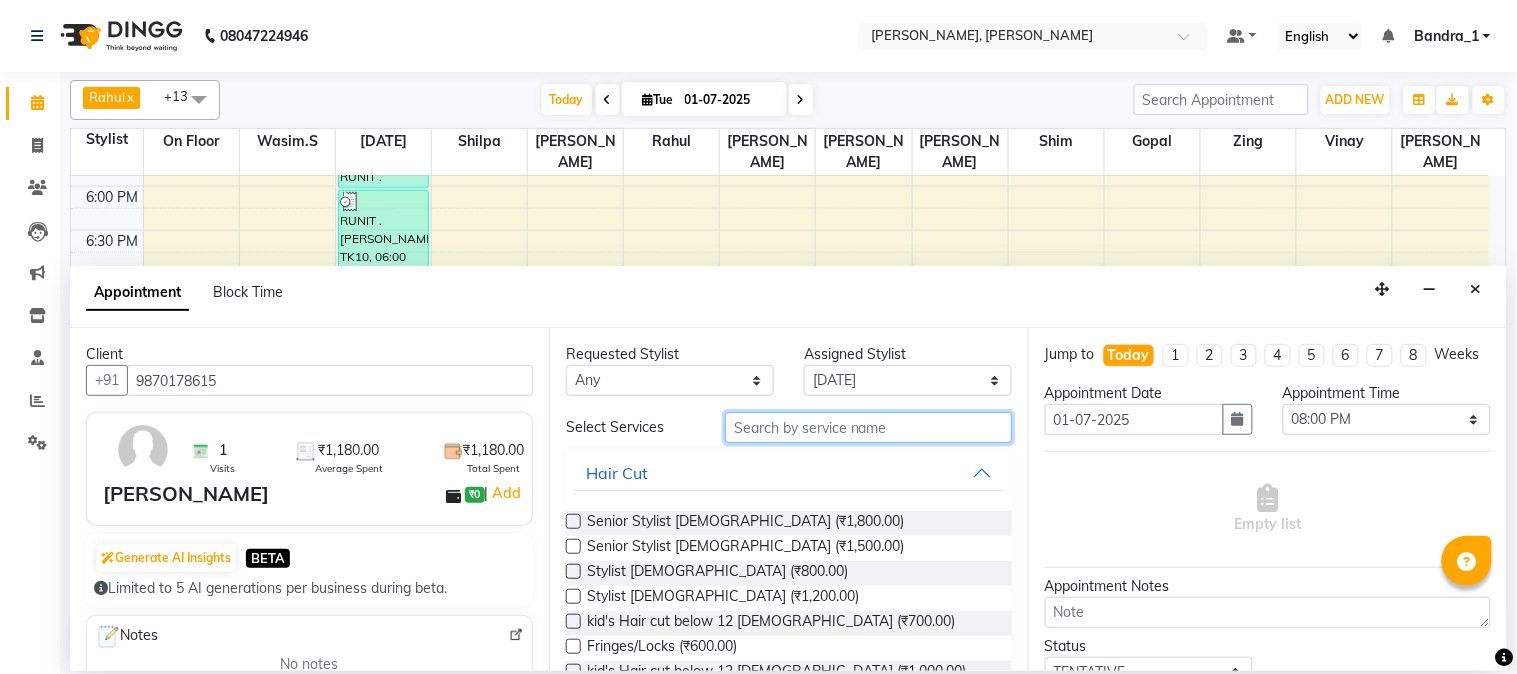 click at bounding box center [868, 427] 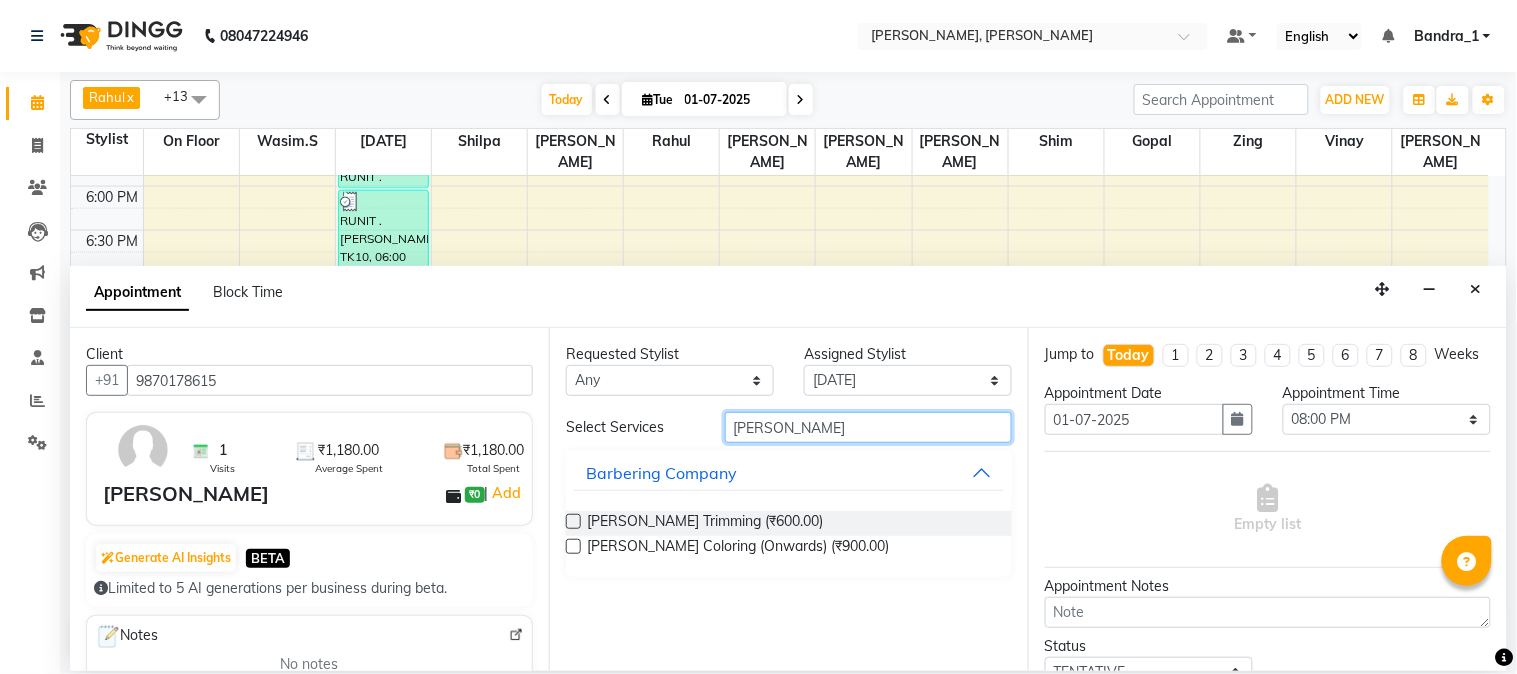 type on "[PERSON_NAME]" 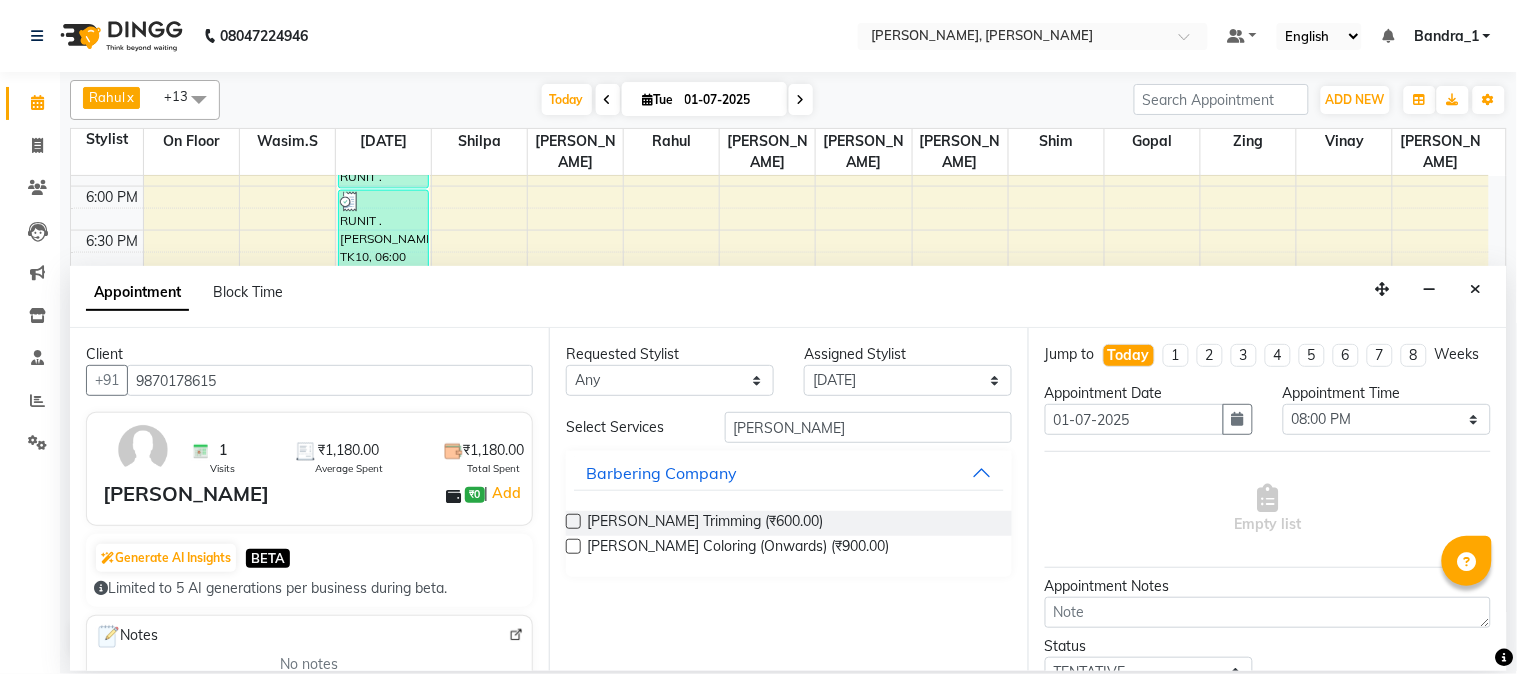 click at bounding box center (573, 521) 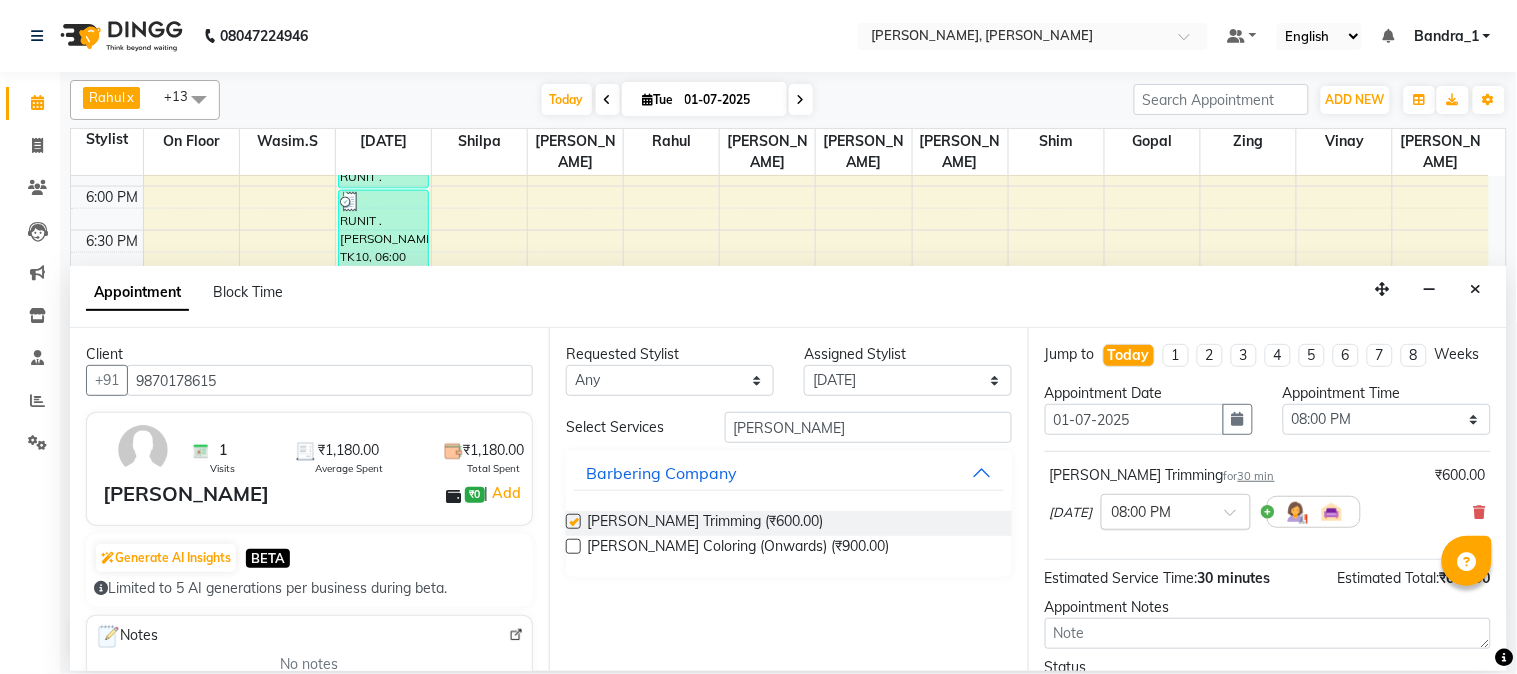 checkbox on "false" 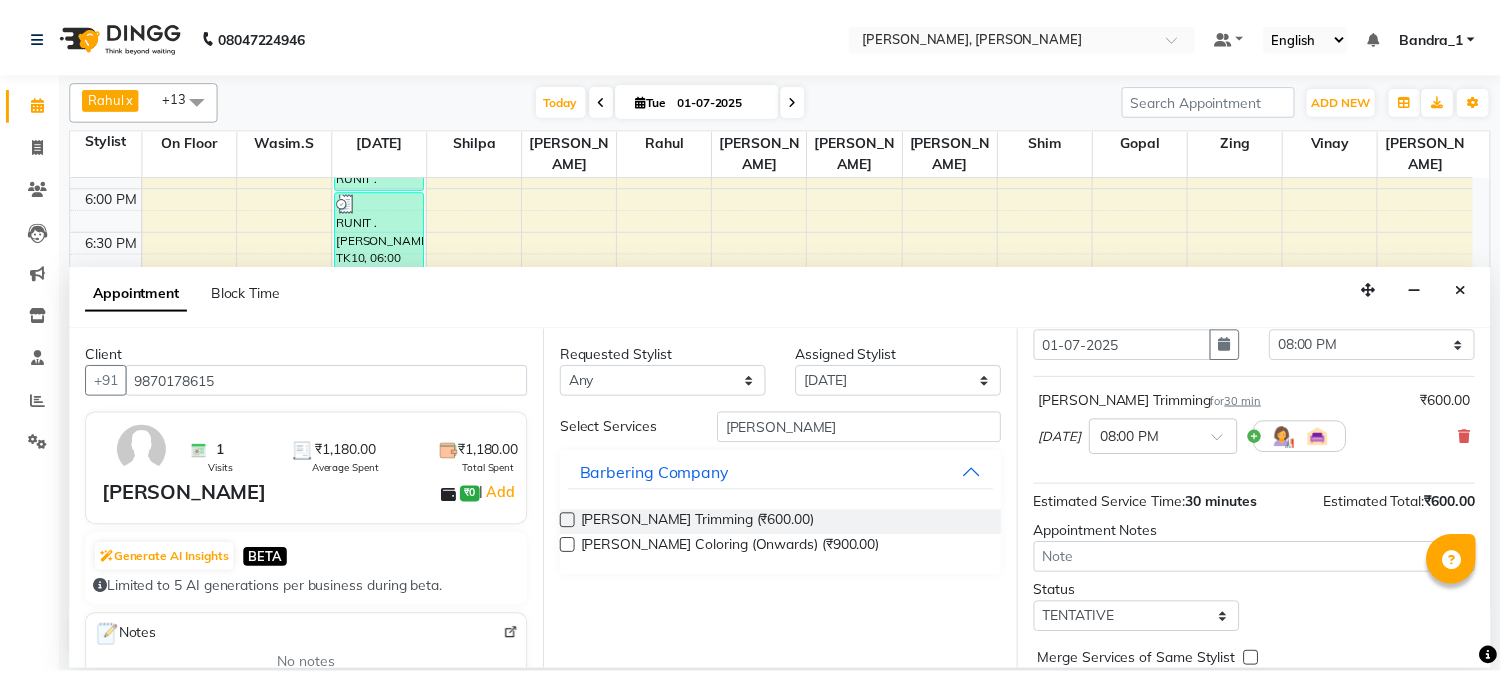 scroll, scrollTop: 183, scrollLeft: 0, axis: vertical 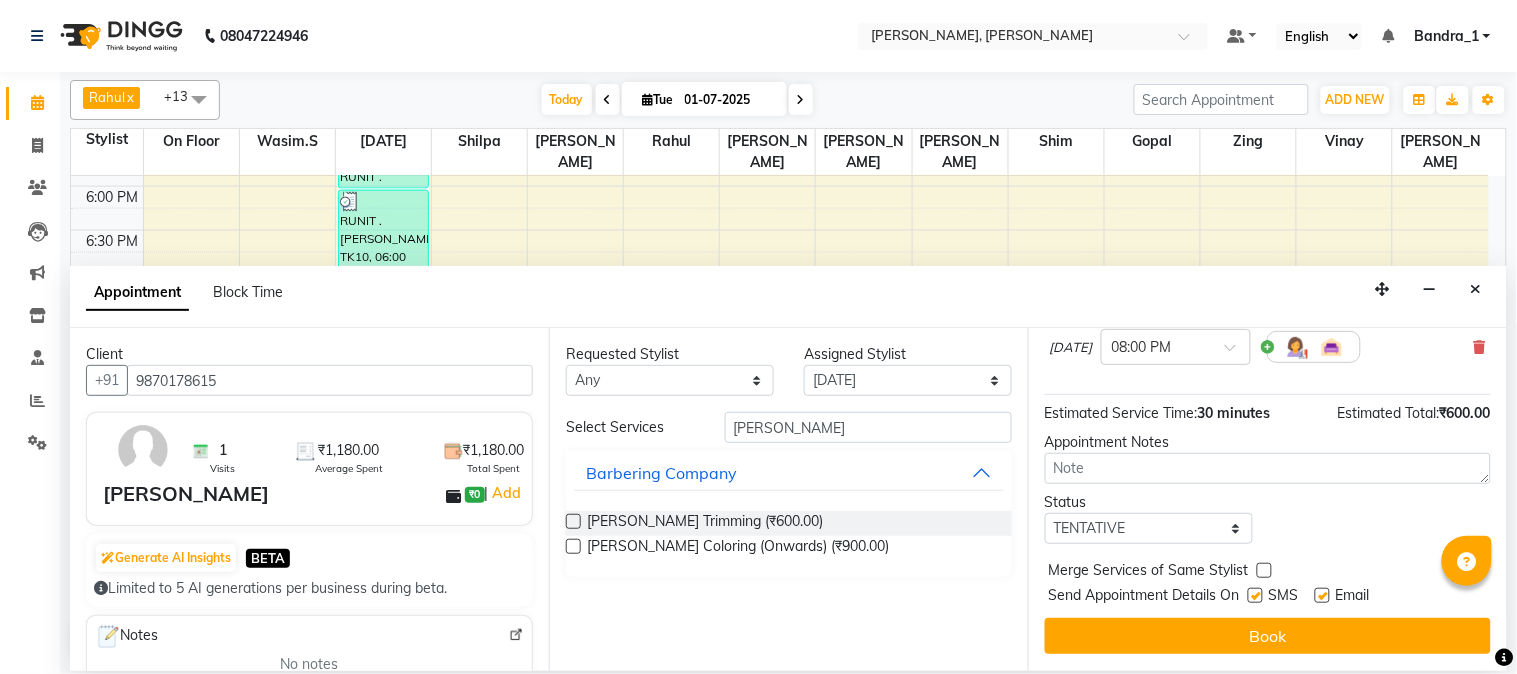 click at bounding box center (1255, 595) 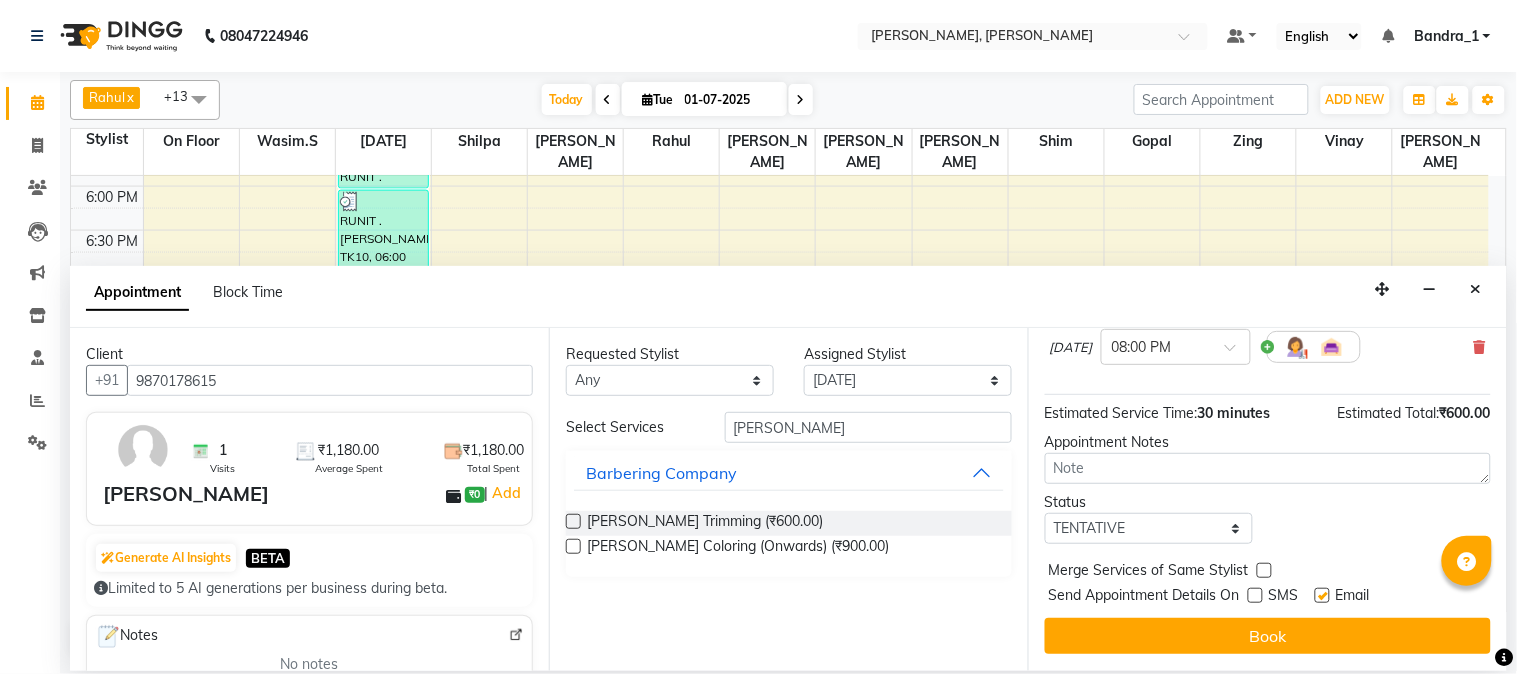 click at bounding box center [1322, 595] 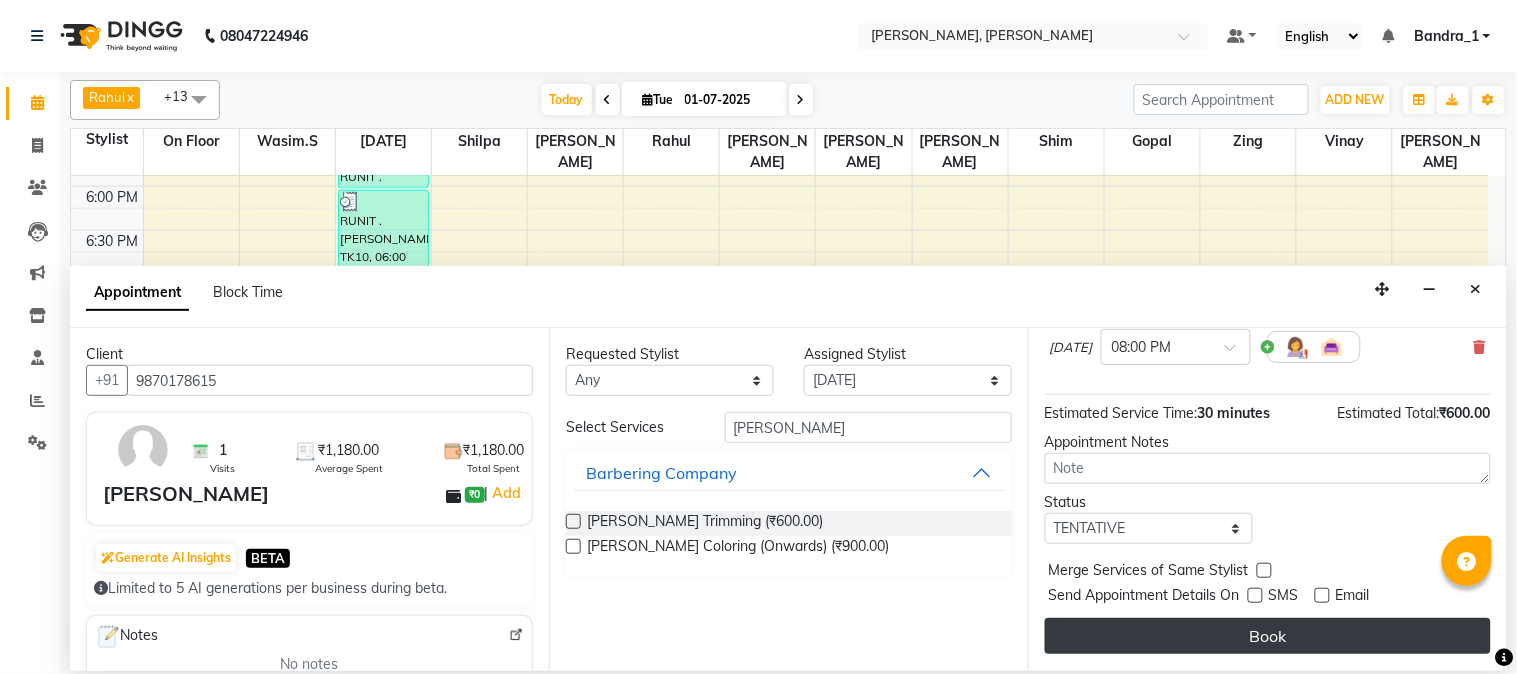 click on "Book" at bounding box center (1268, 636) 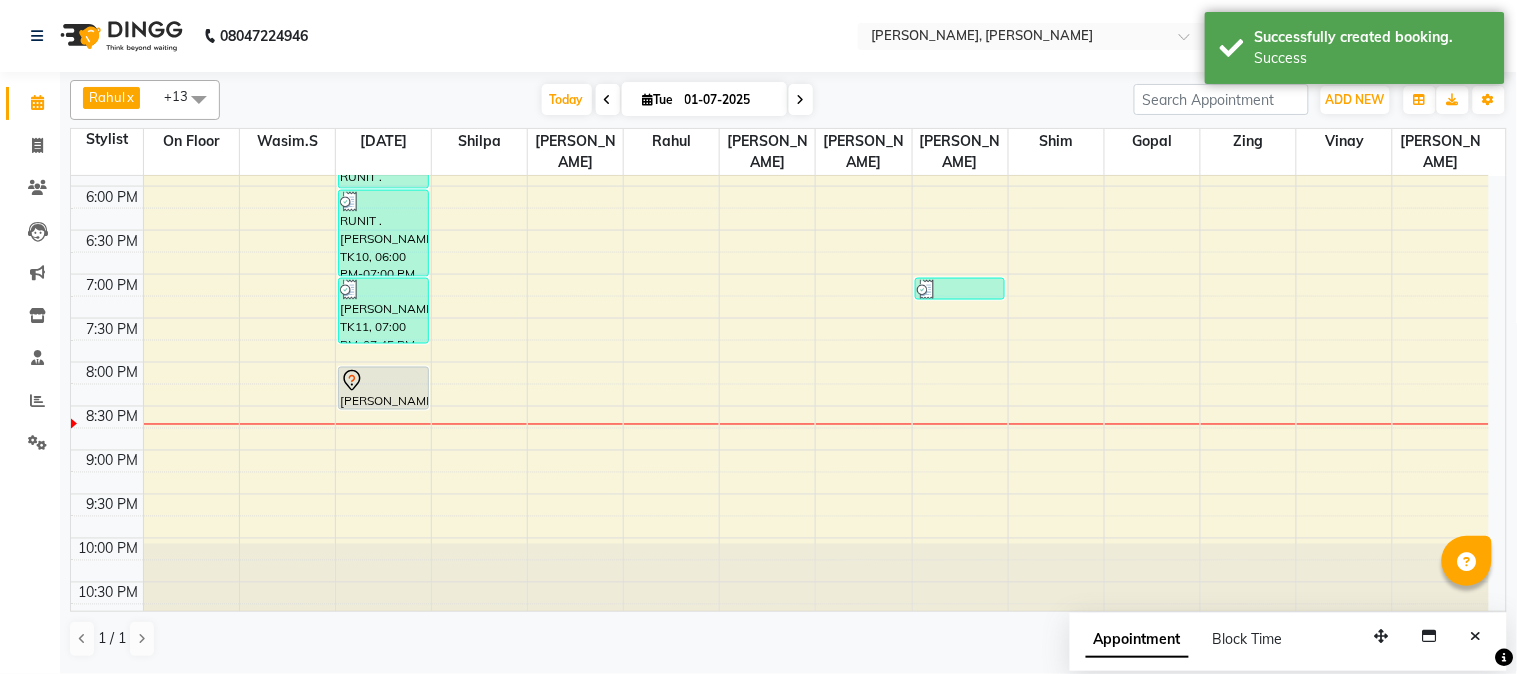 click at bounding box center [383, 381] 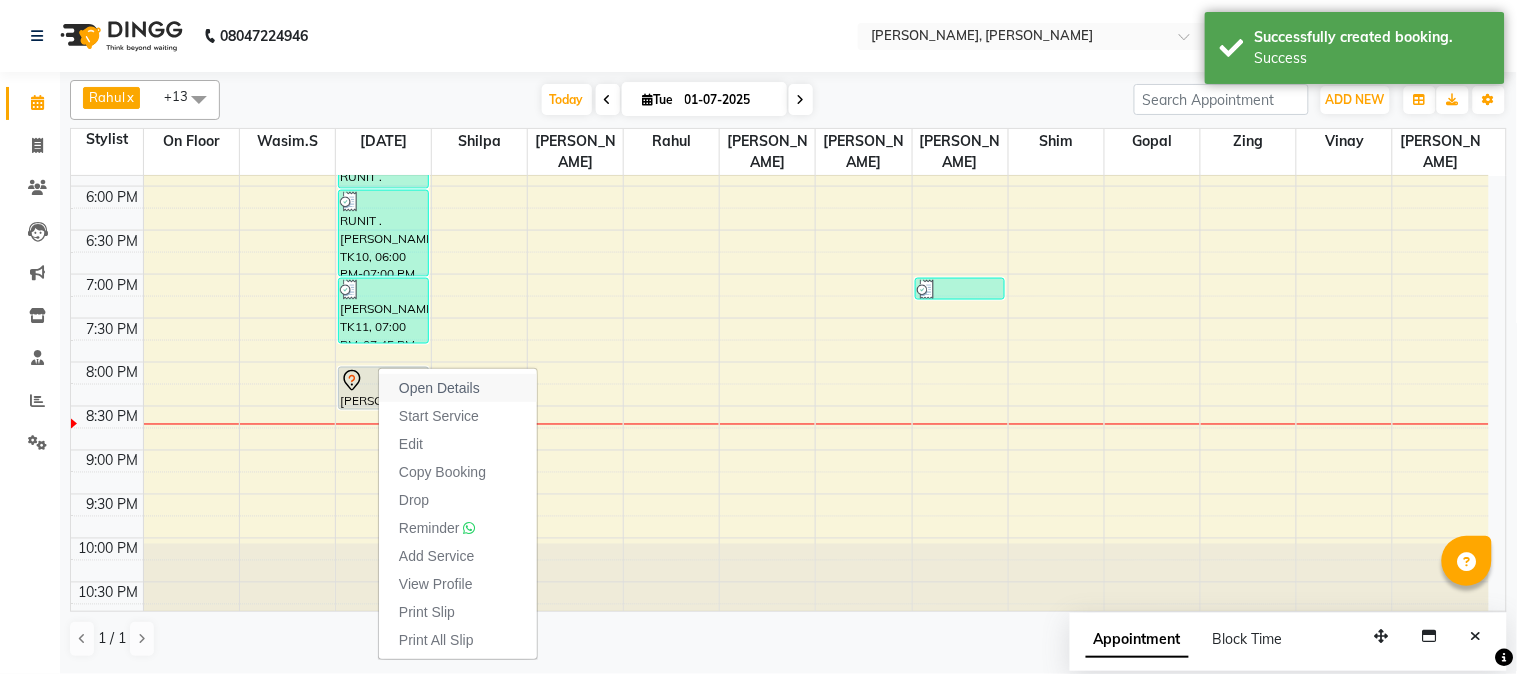 click on "Open Details" at bounding box center [458, 388] 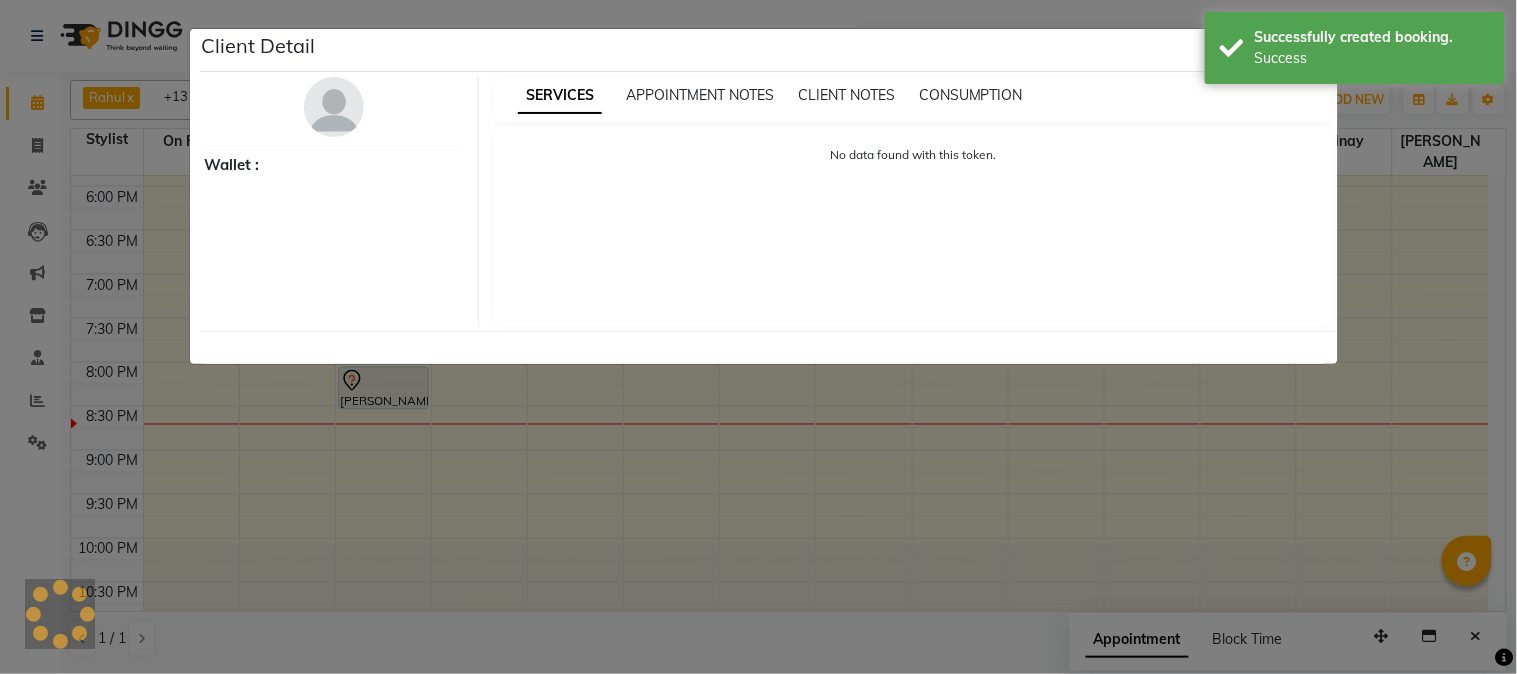 select on "7" 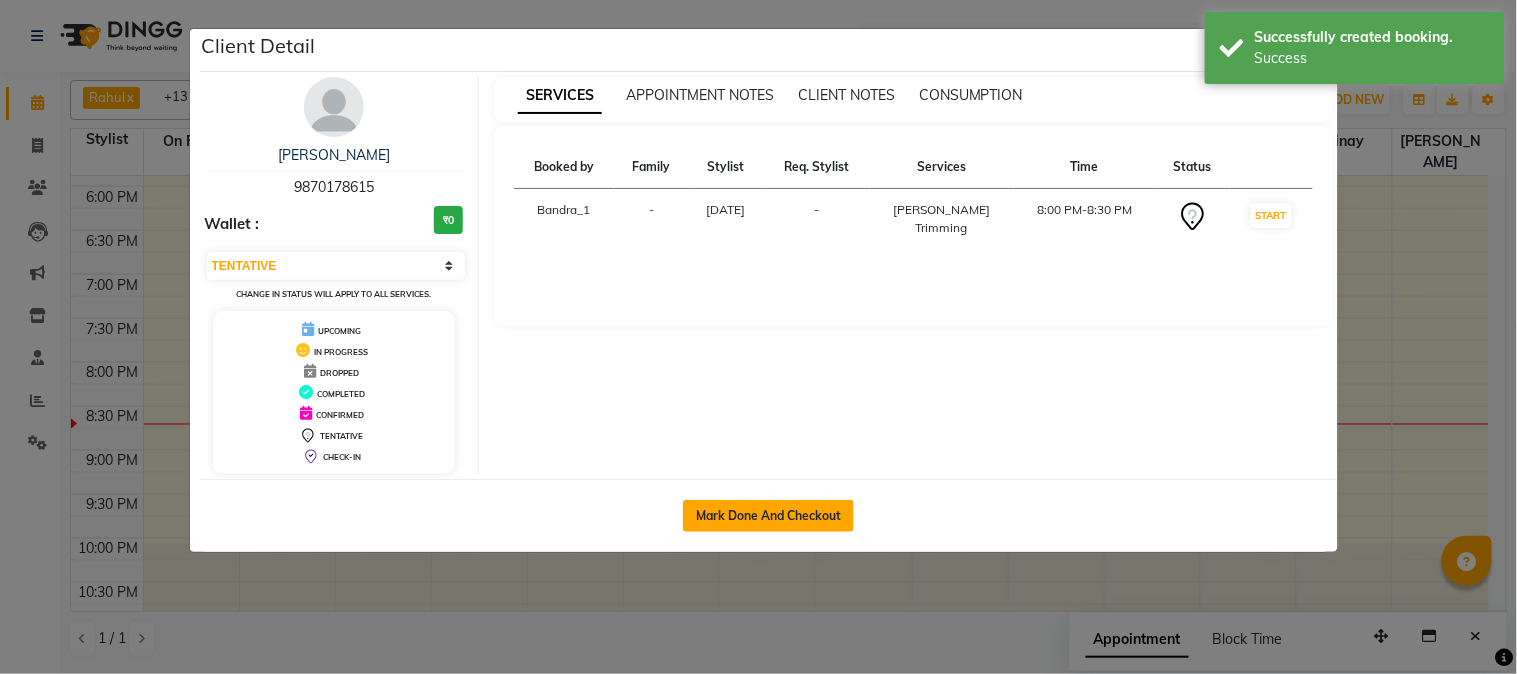 click on "Mark Done And Checkout" 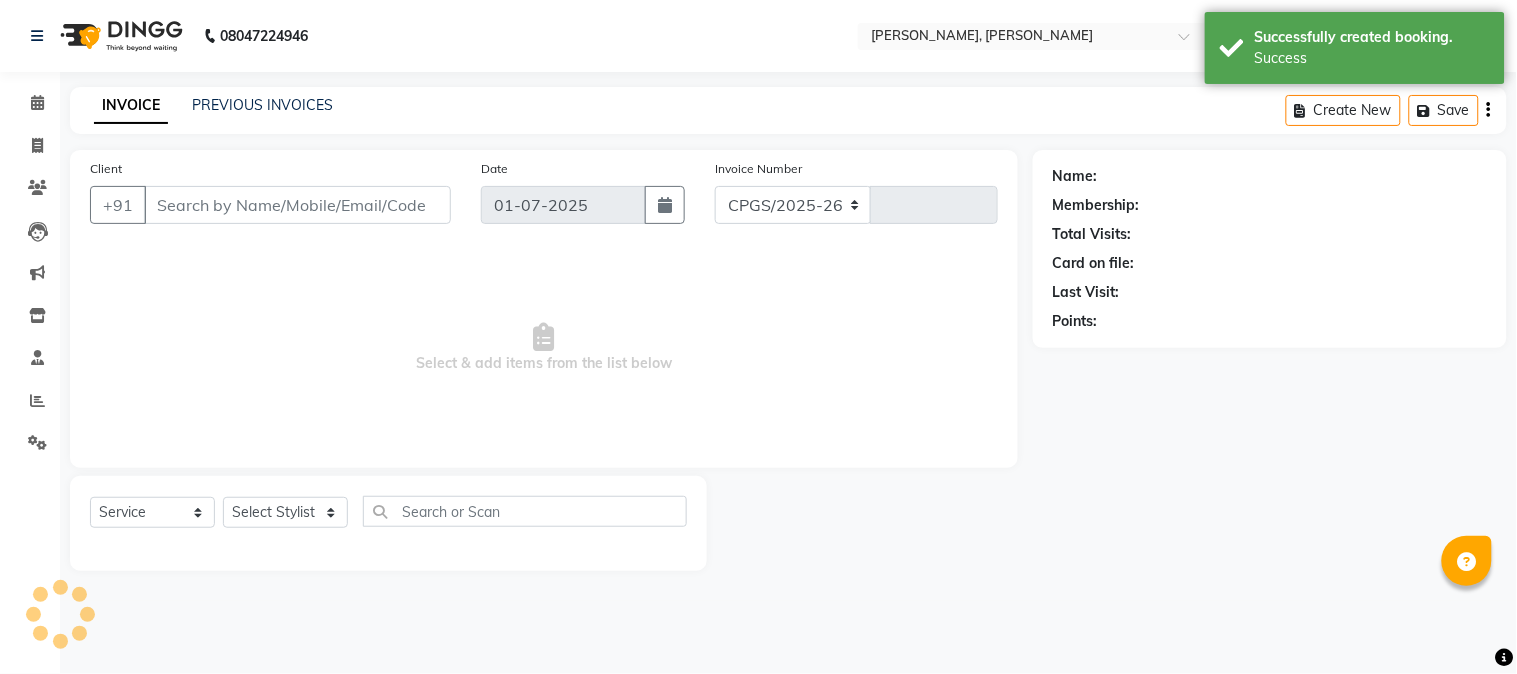 select on "7997" 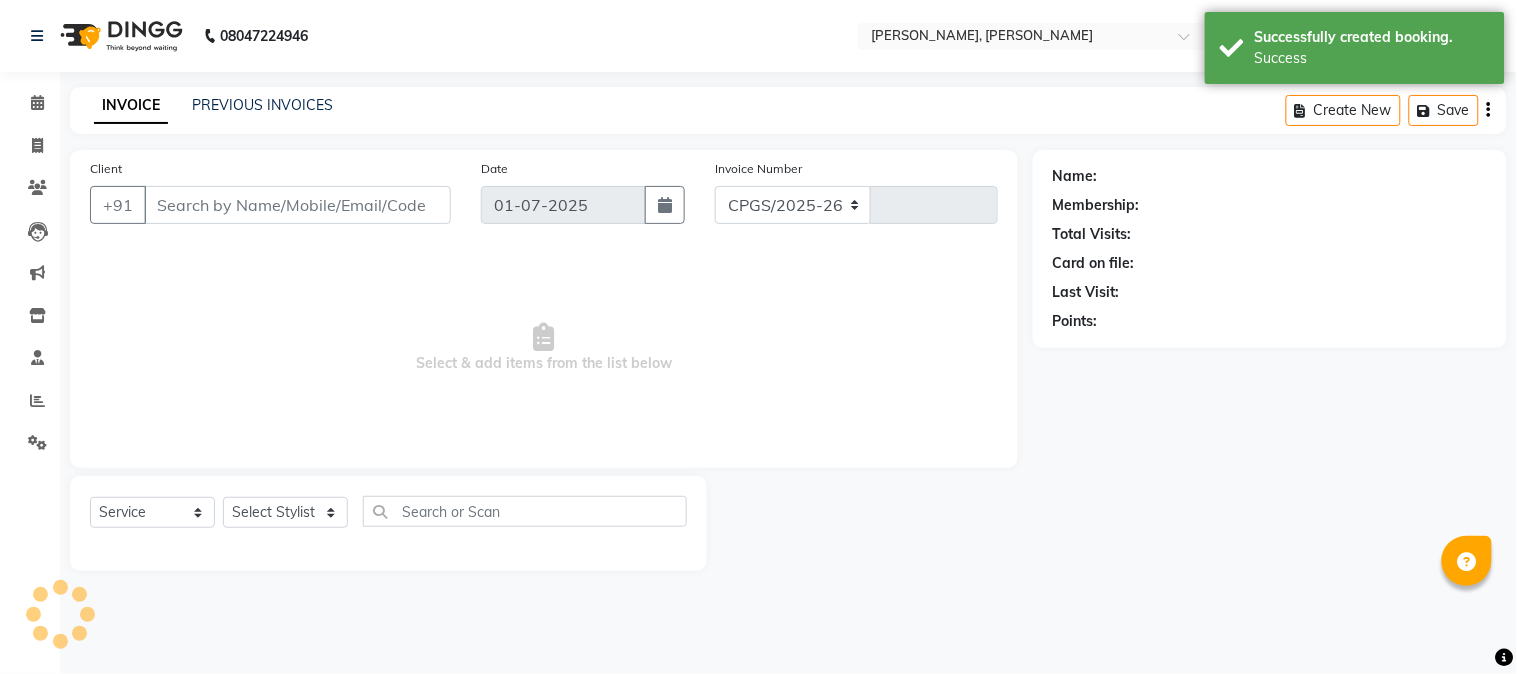 type on "0784" 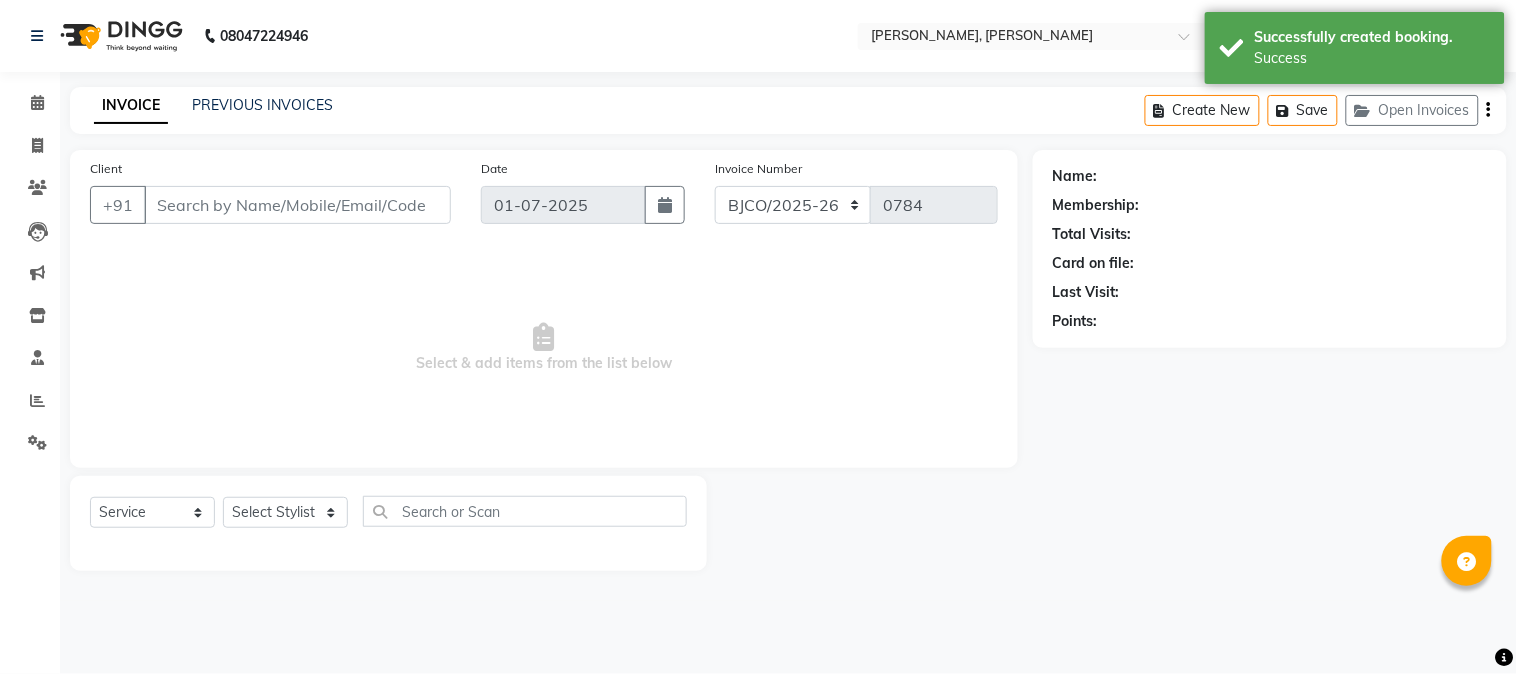 type on "9870178615" 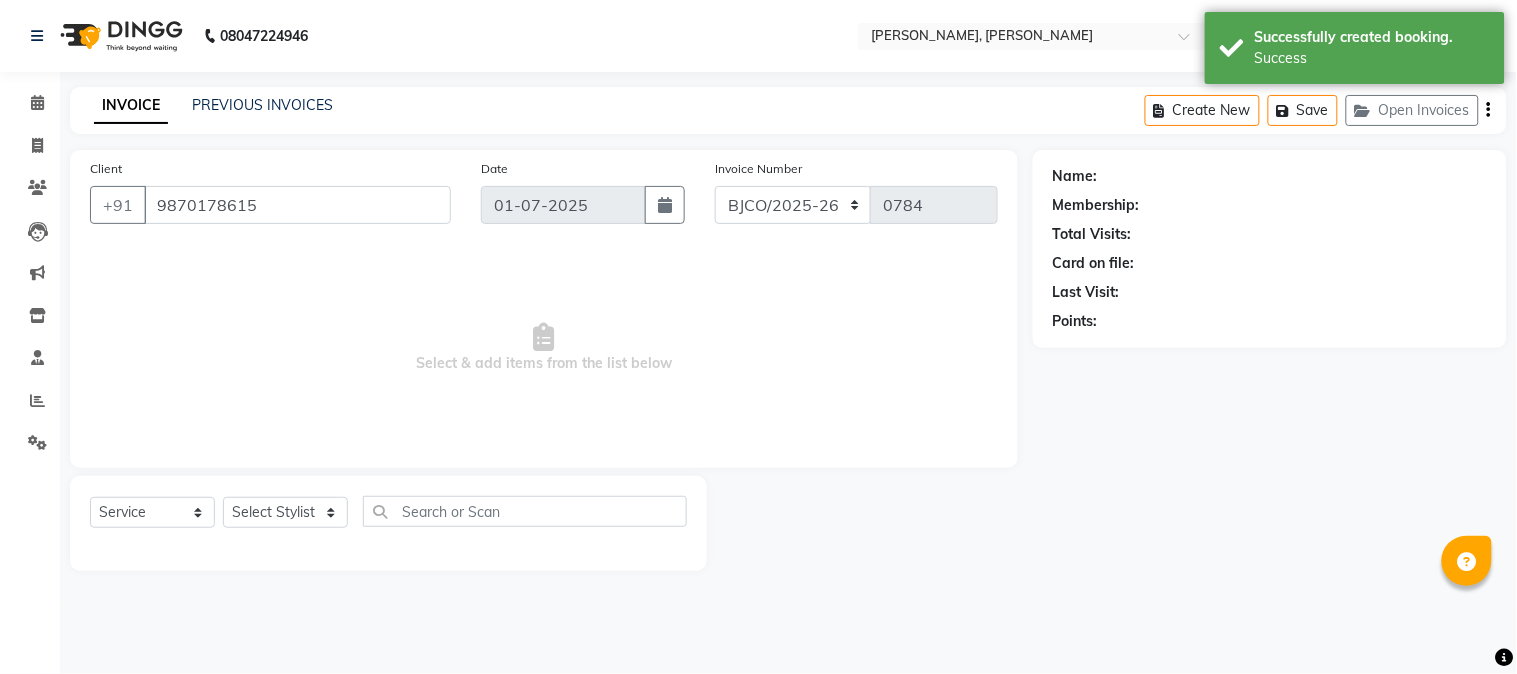 select on "58043" 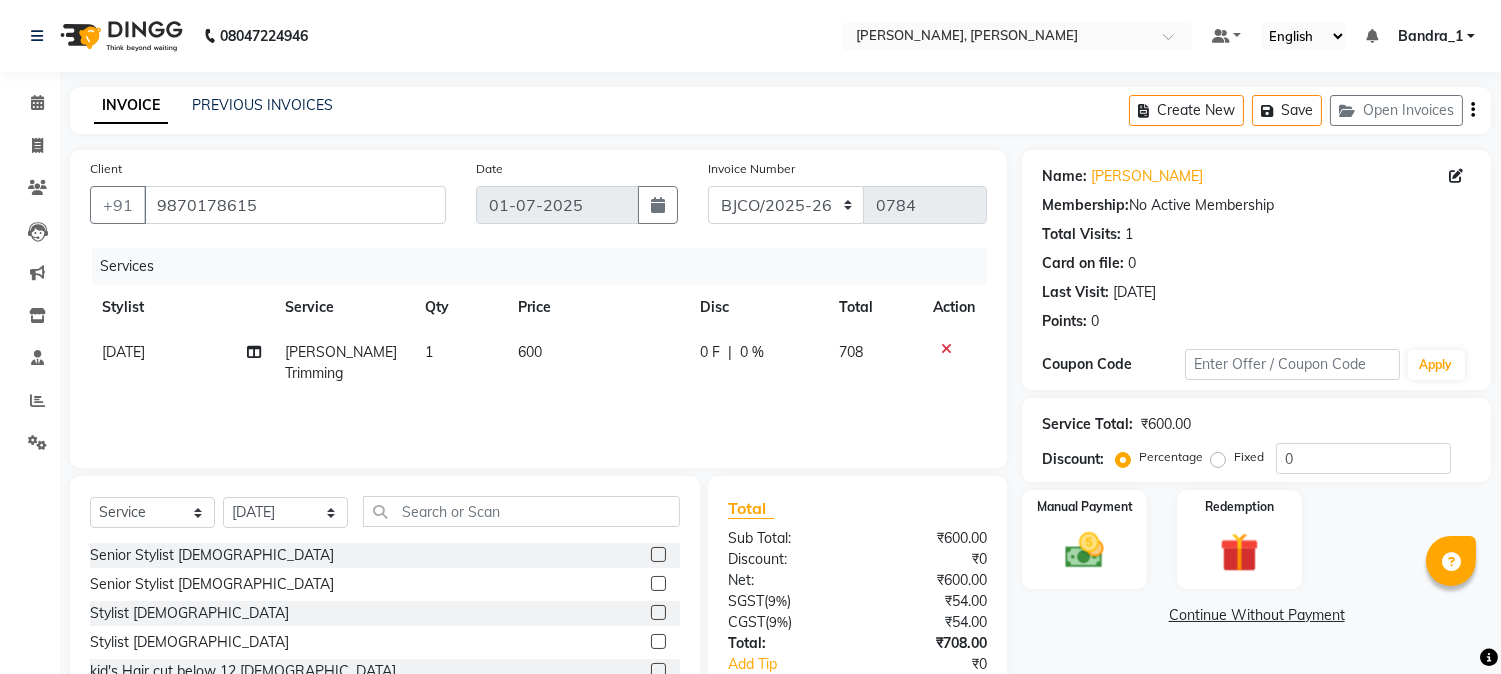 click on "600" 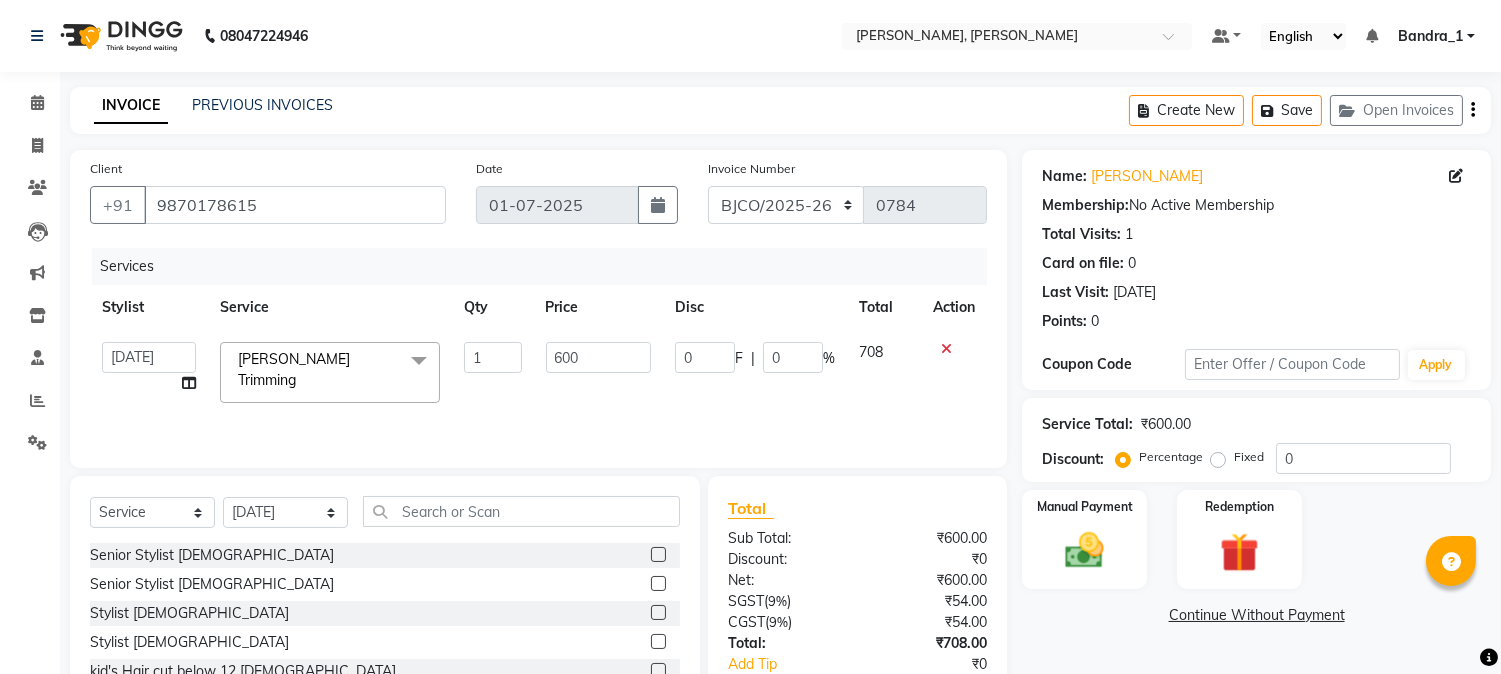 click on "600" 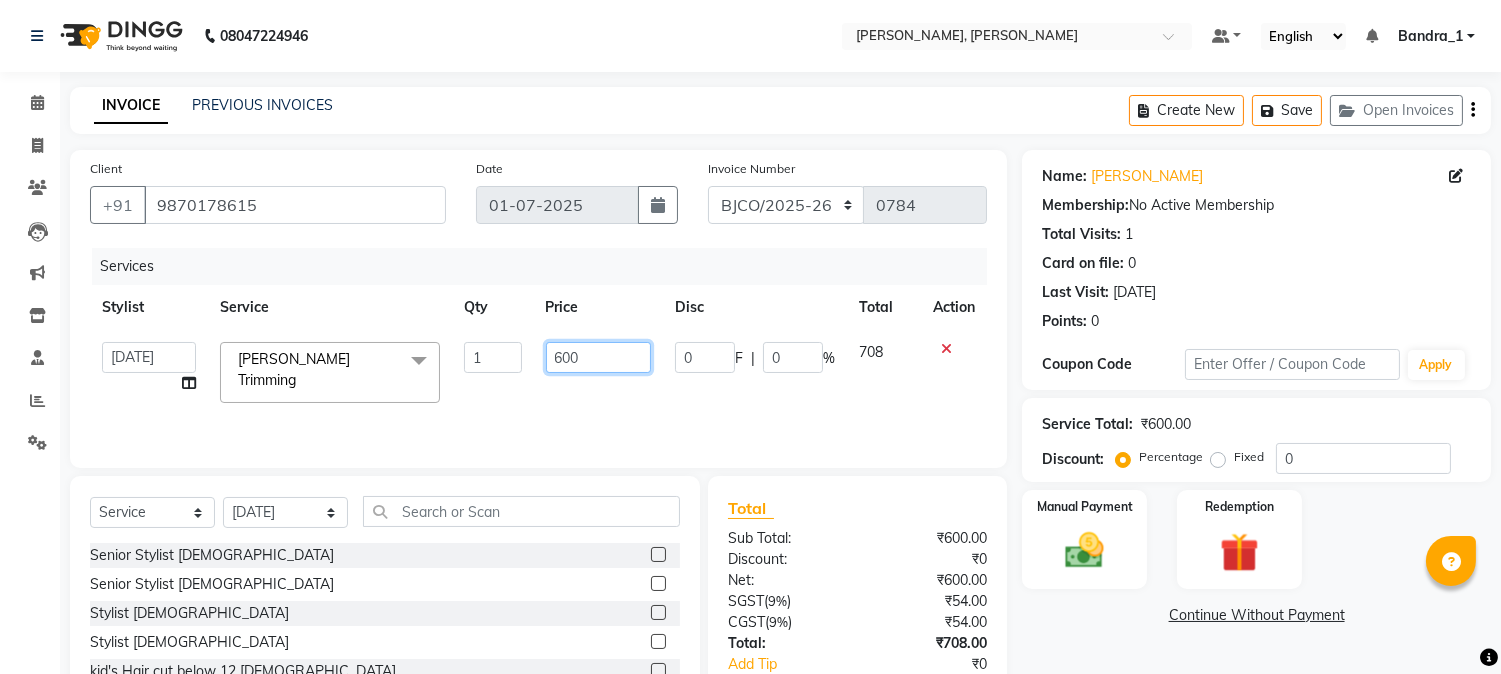 click on "600" 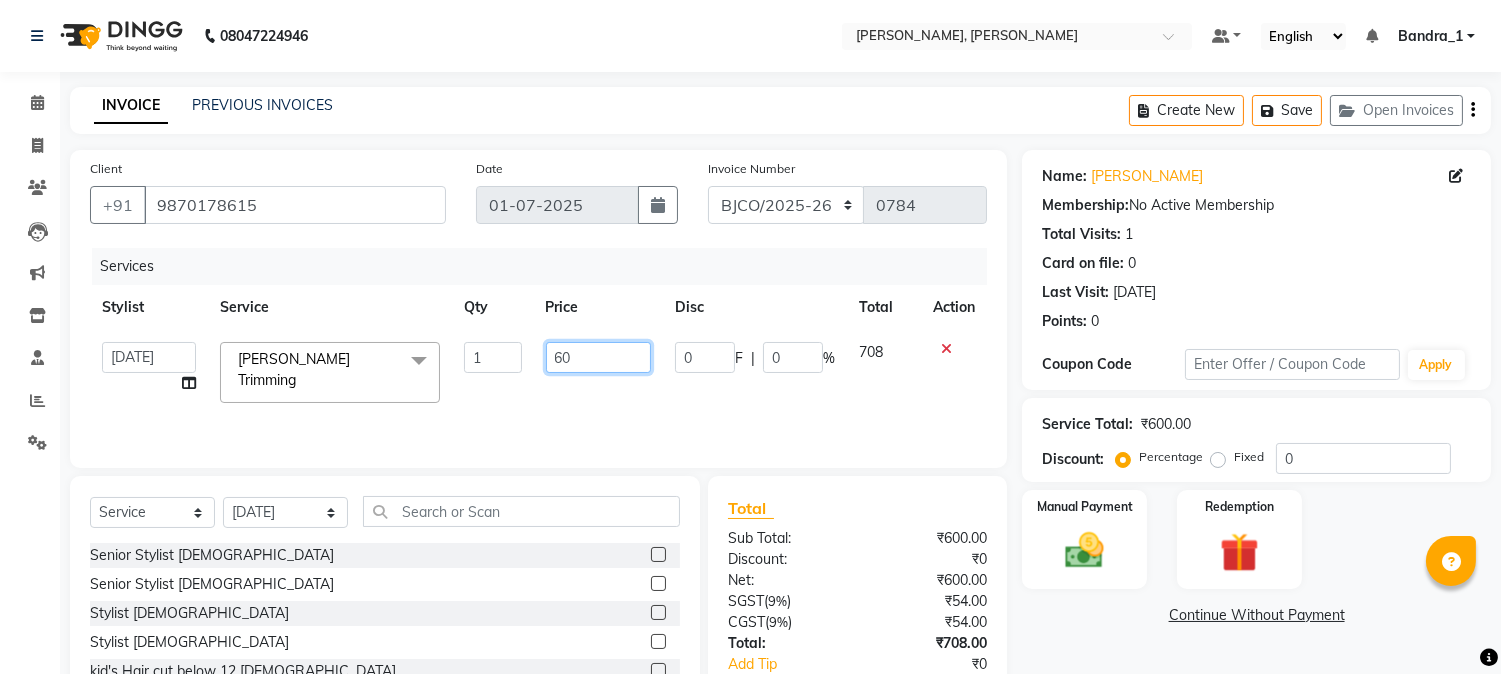 type on "6" 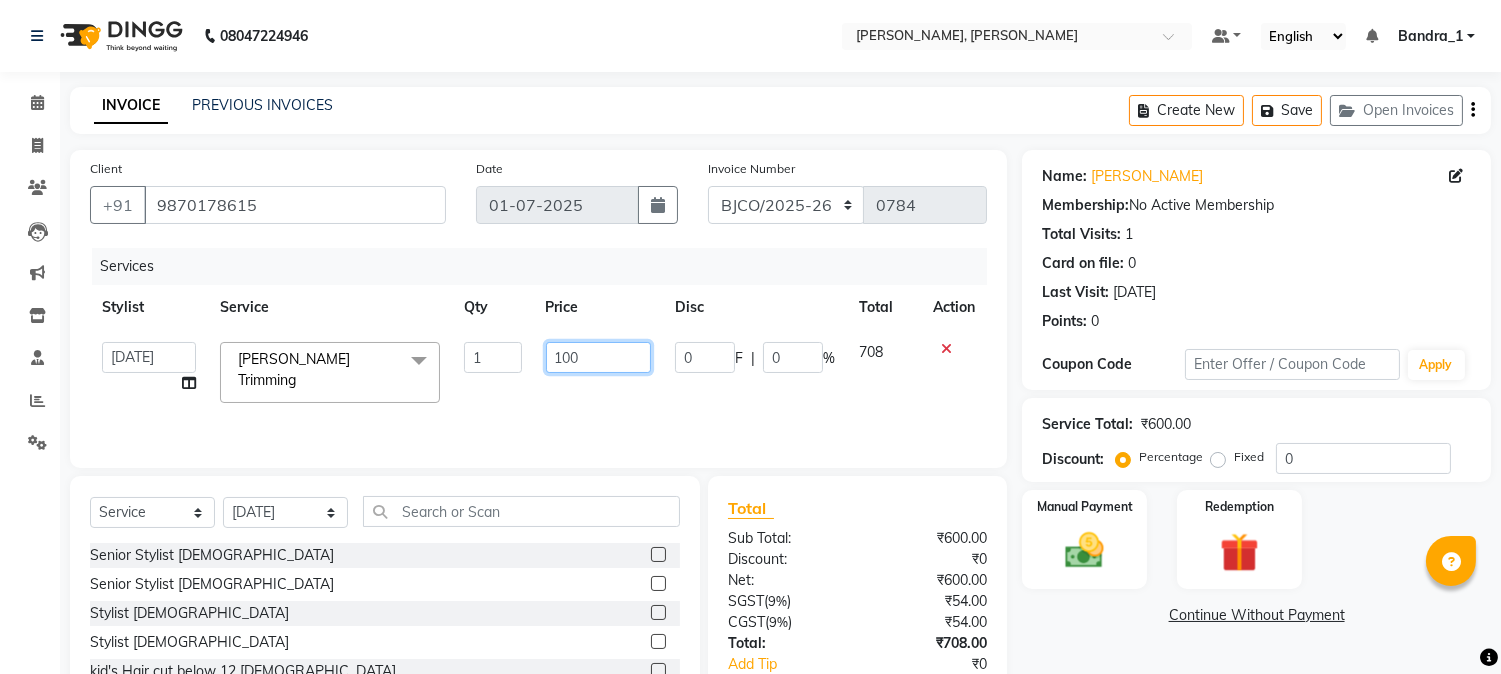 type on "1000" 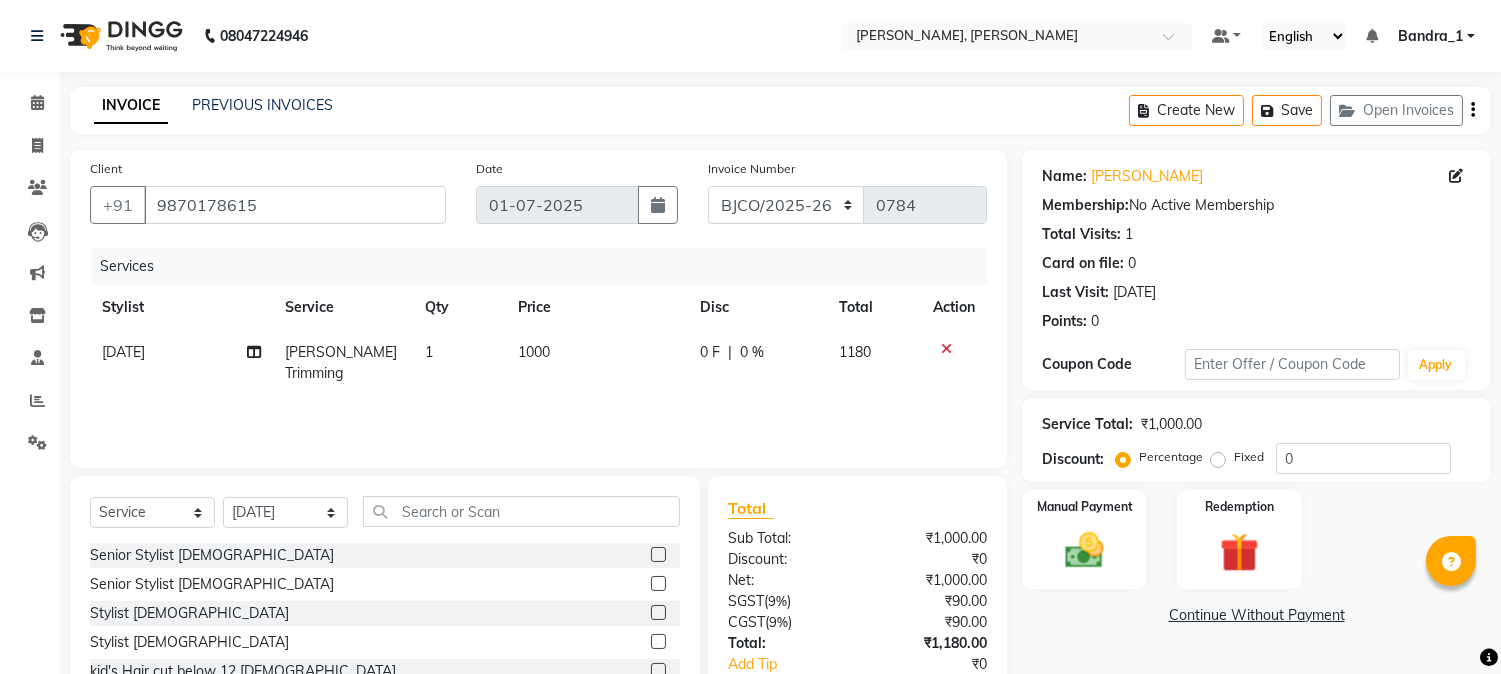 scroll, scrollTop: 126, scrollLeft: 0, axis: vertical 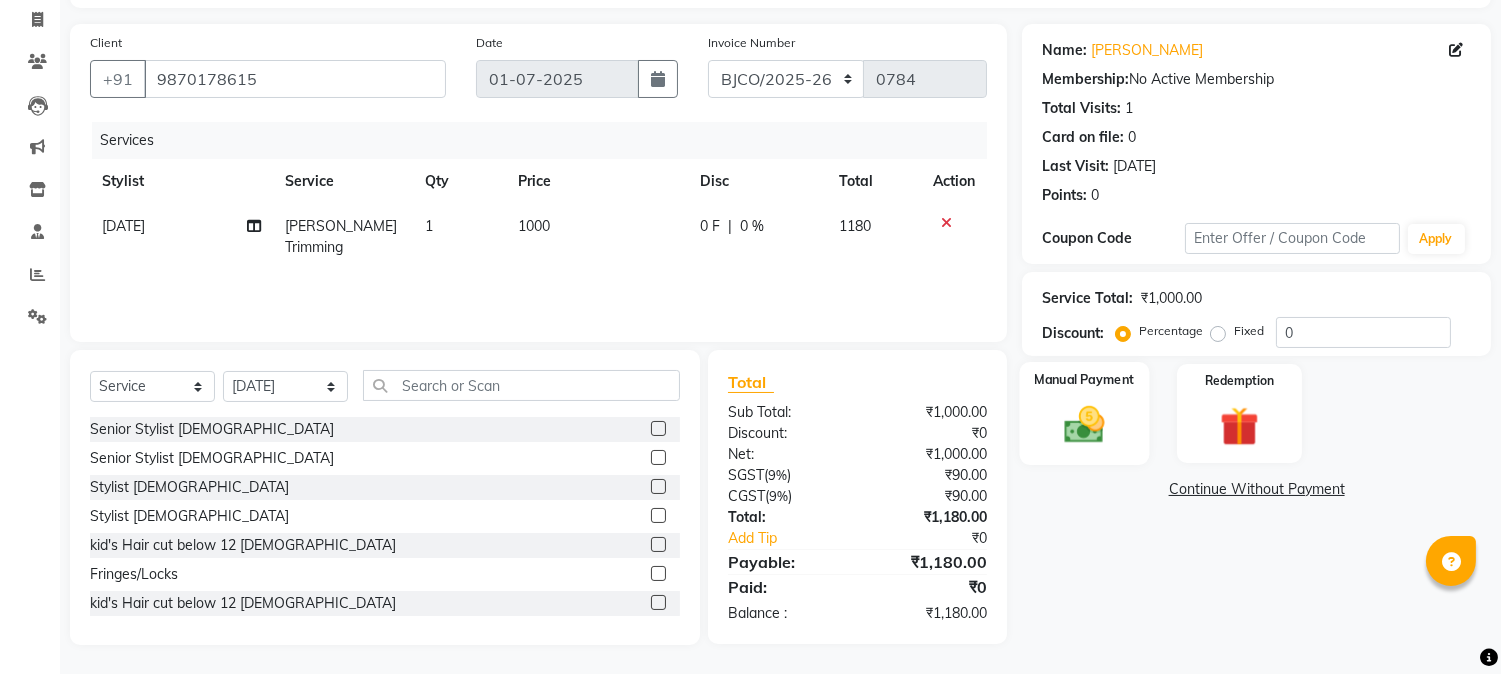 click on "Manual Payment" 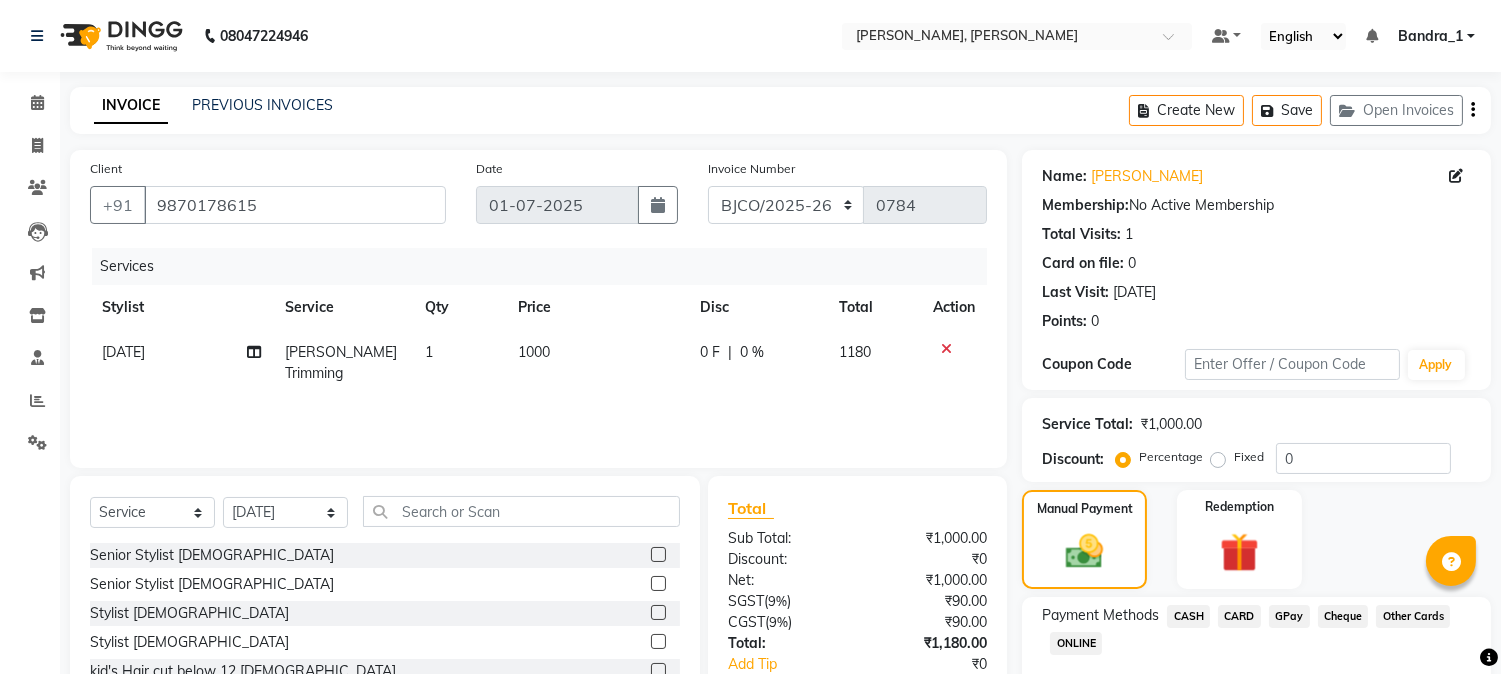 scroll, scrollTop: 126, scrollLeft: 0, axis: vertical 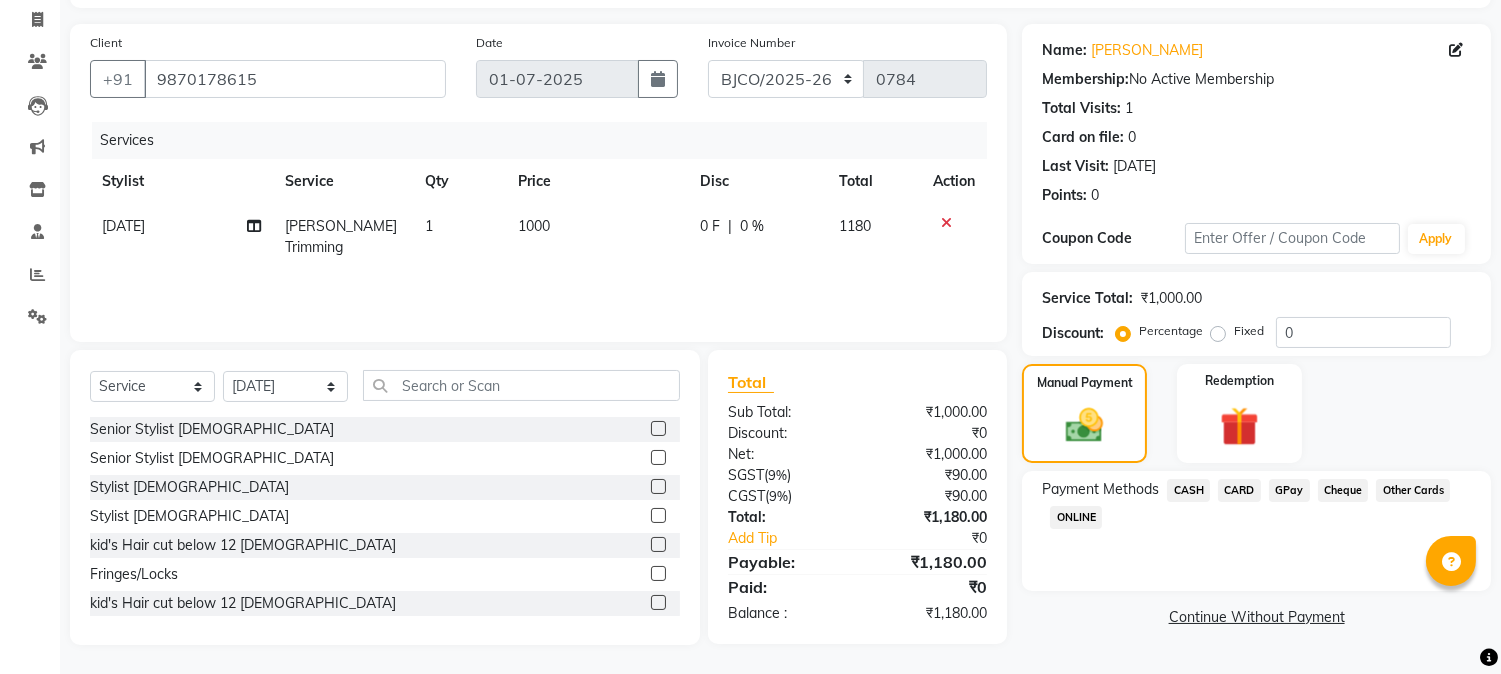 click on "CARD" 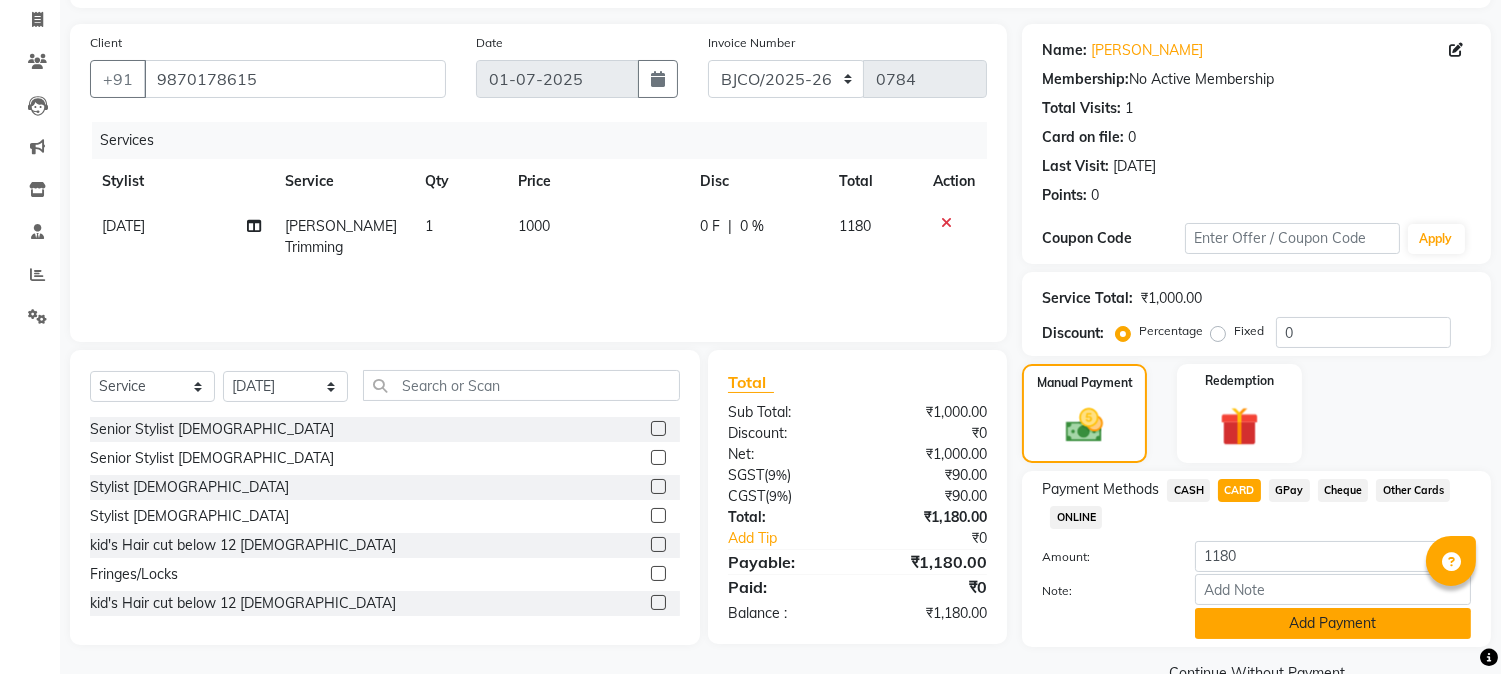 click on "Add Payment" 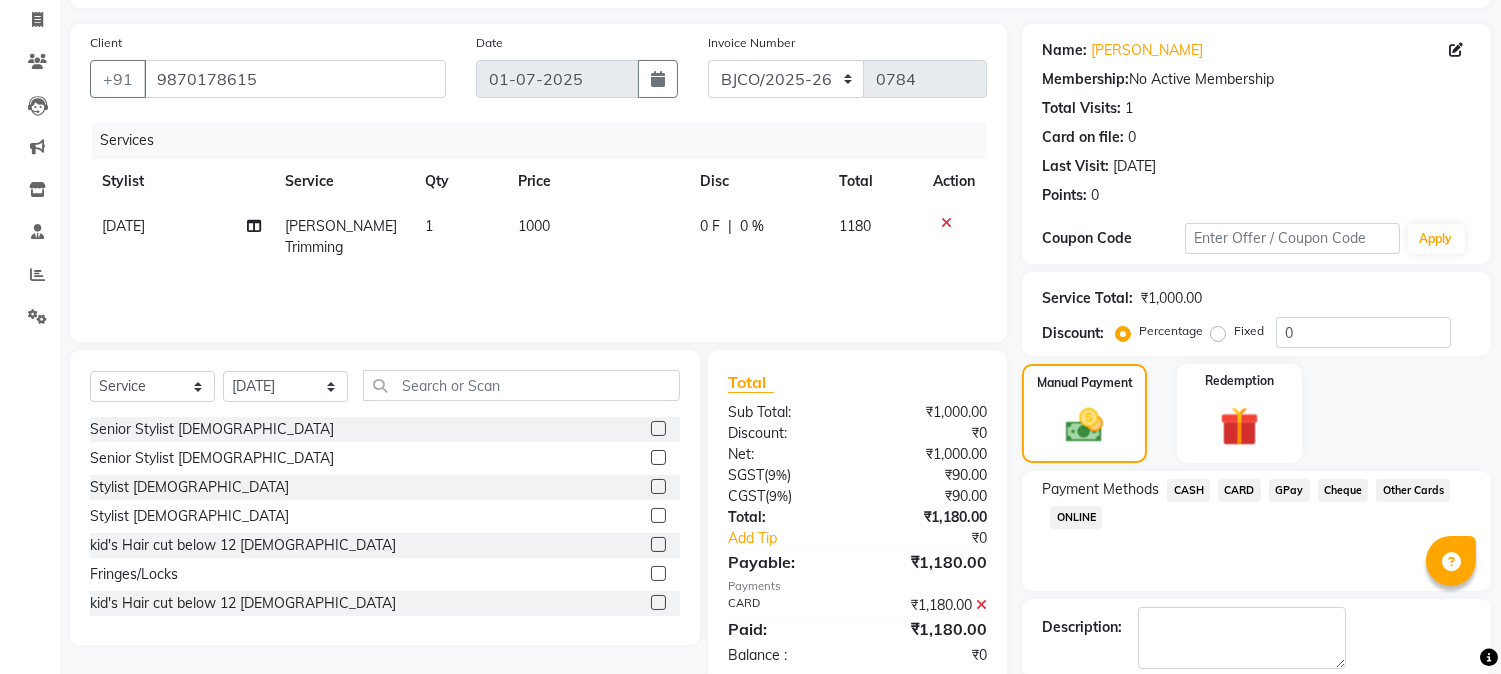 scroll, scrollTop: 225, scrollLeft: 0, axis: vertical 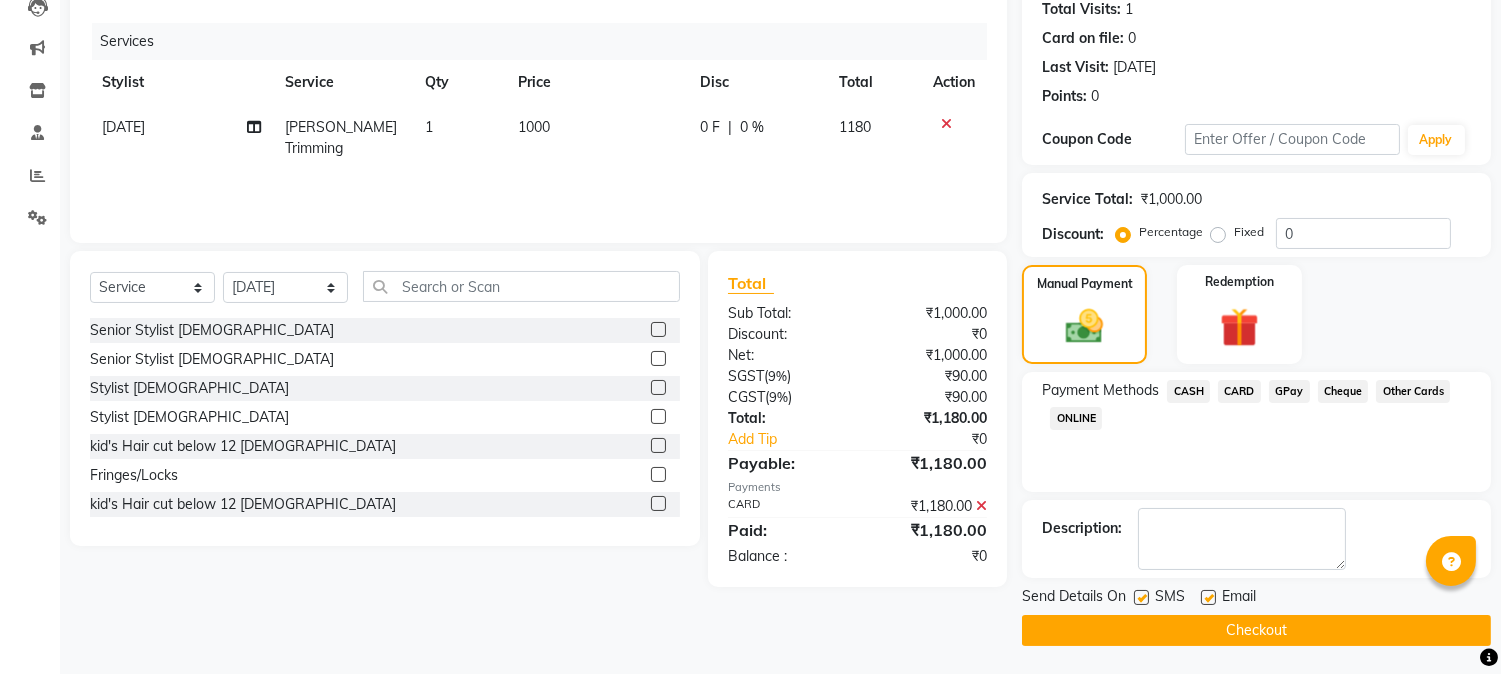 click 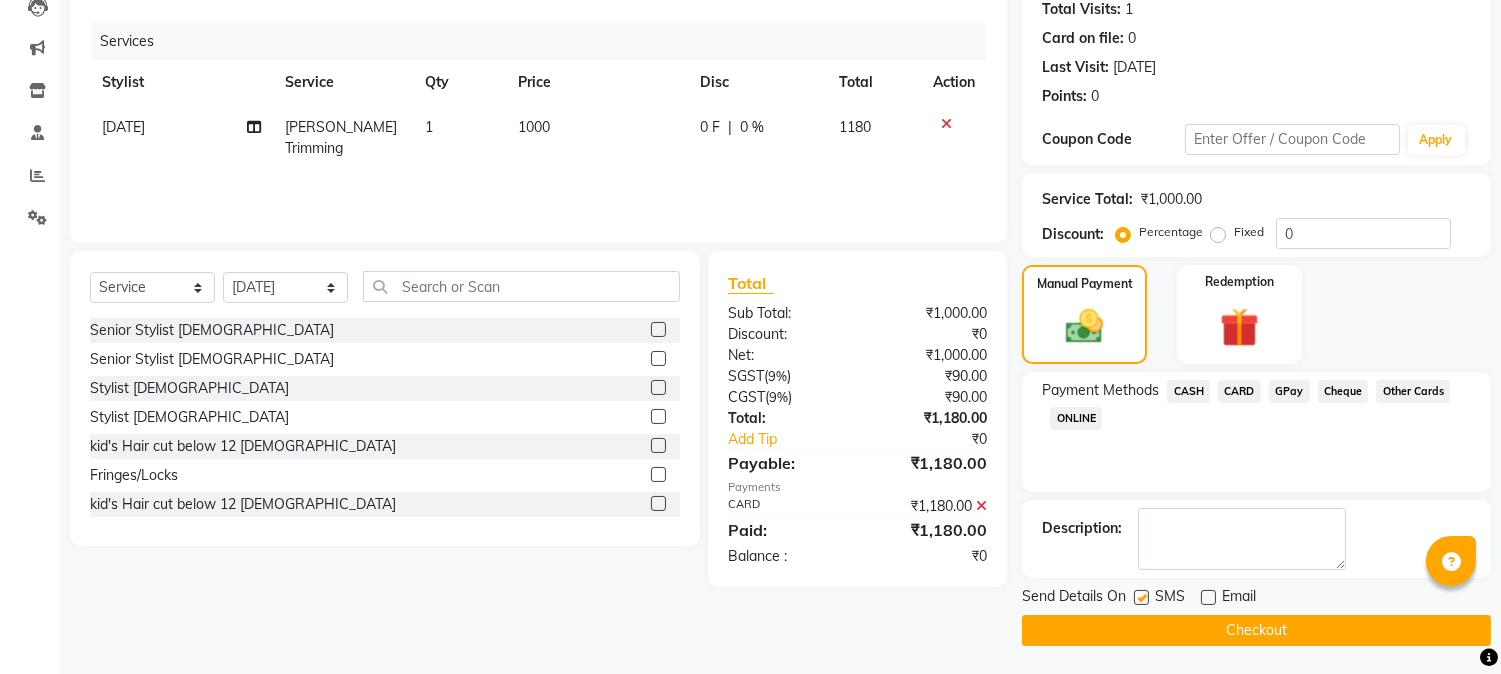 click 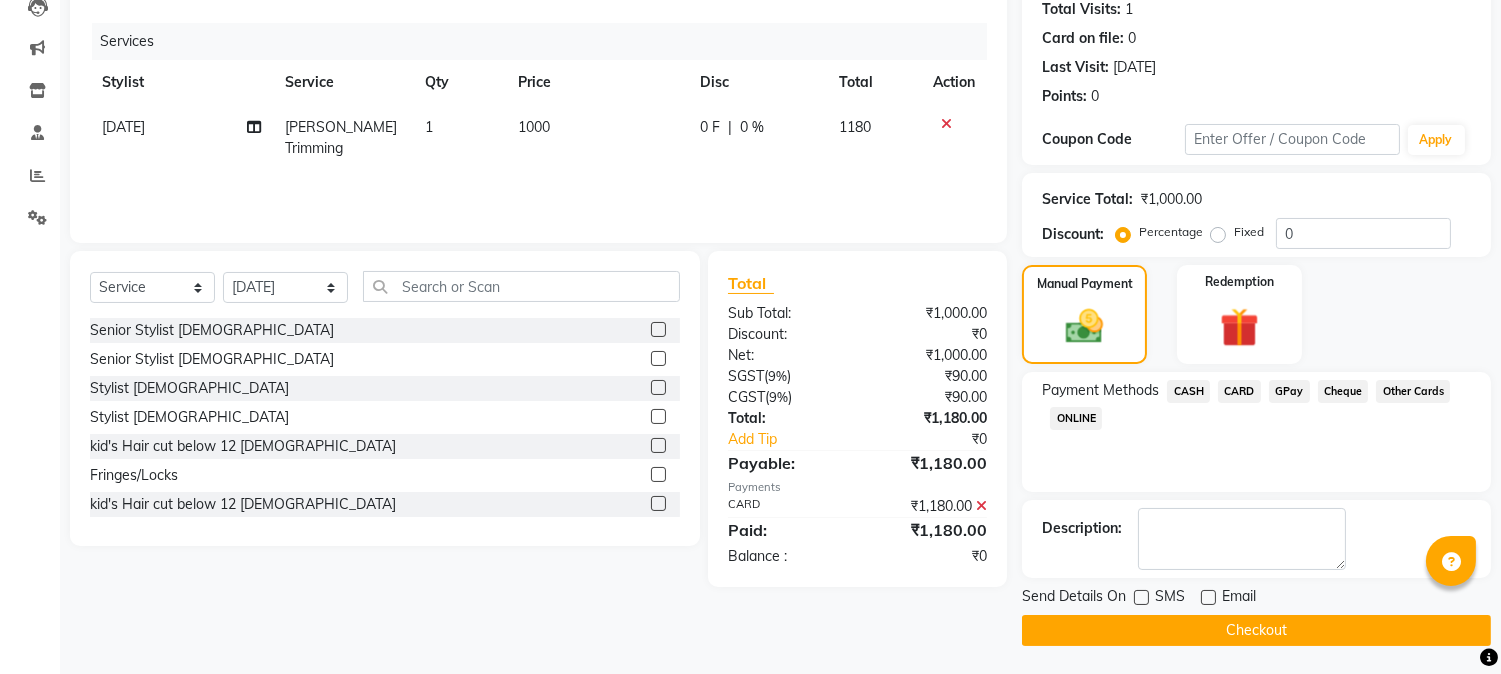 click on "Checkout" 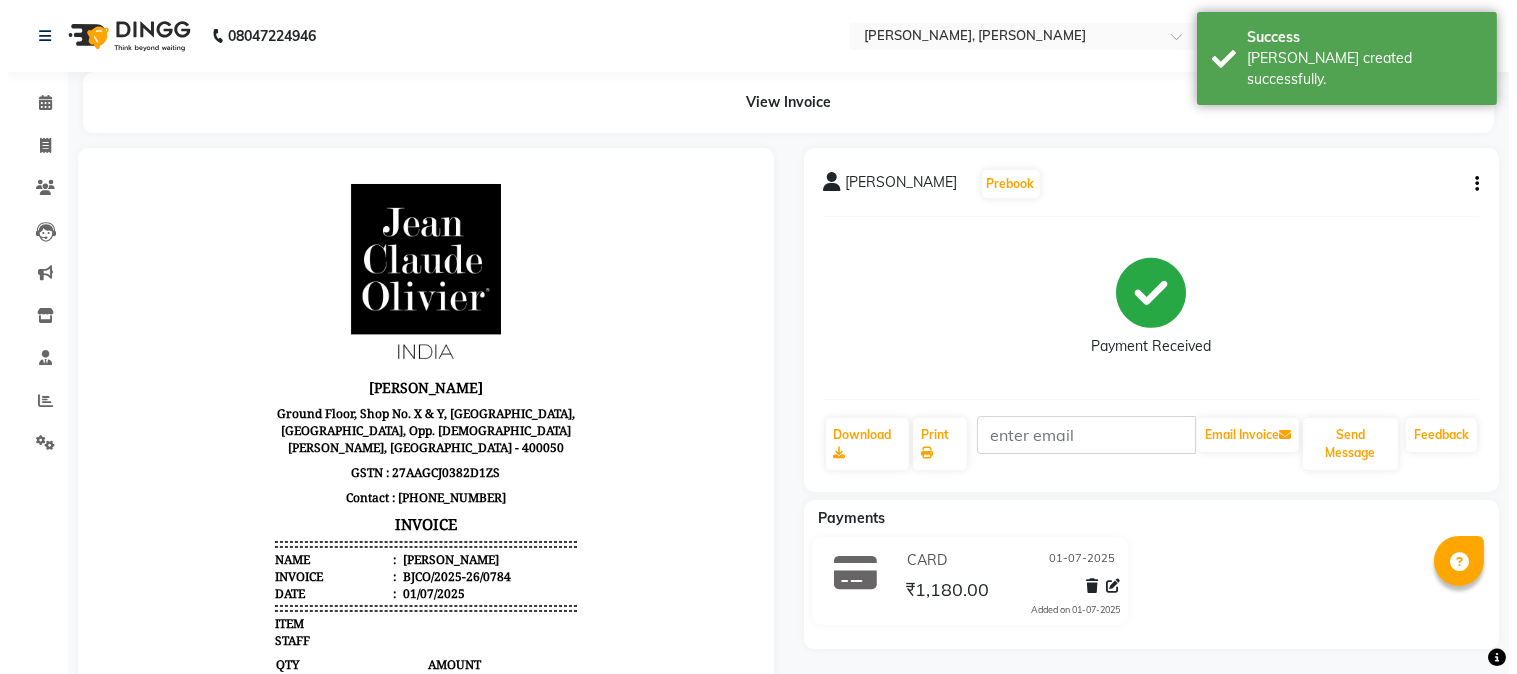 scroll, scrollTop: 0, scrollLeft: 0, axis: both 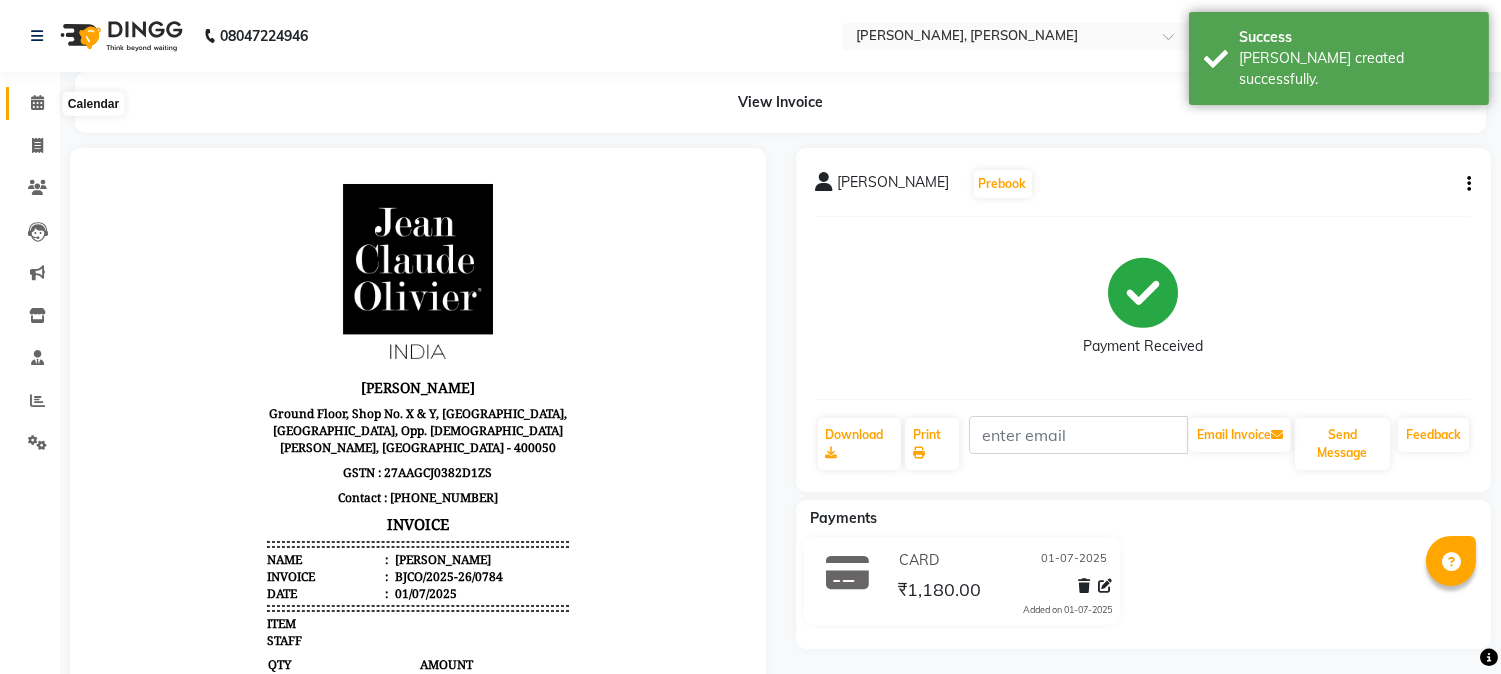 click 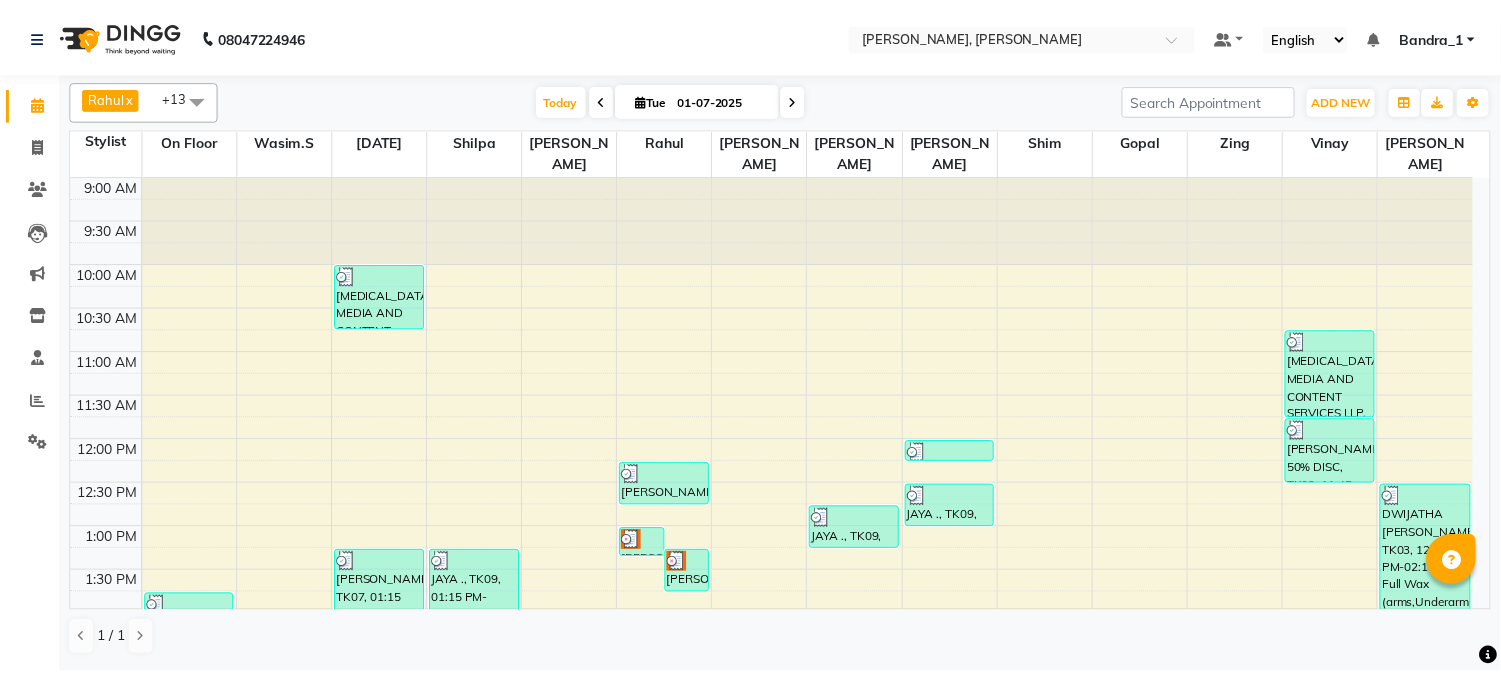 scroll, scrollTop: 444, scrollLeft: 0, axis: vertical 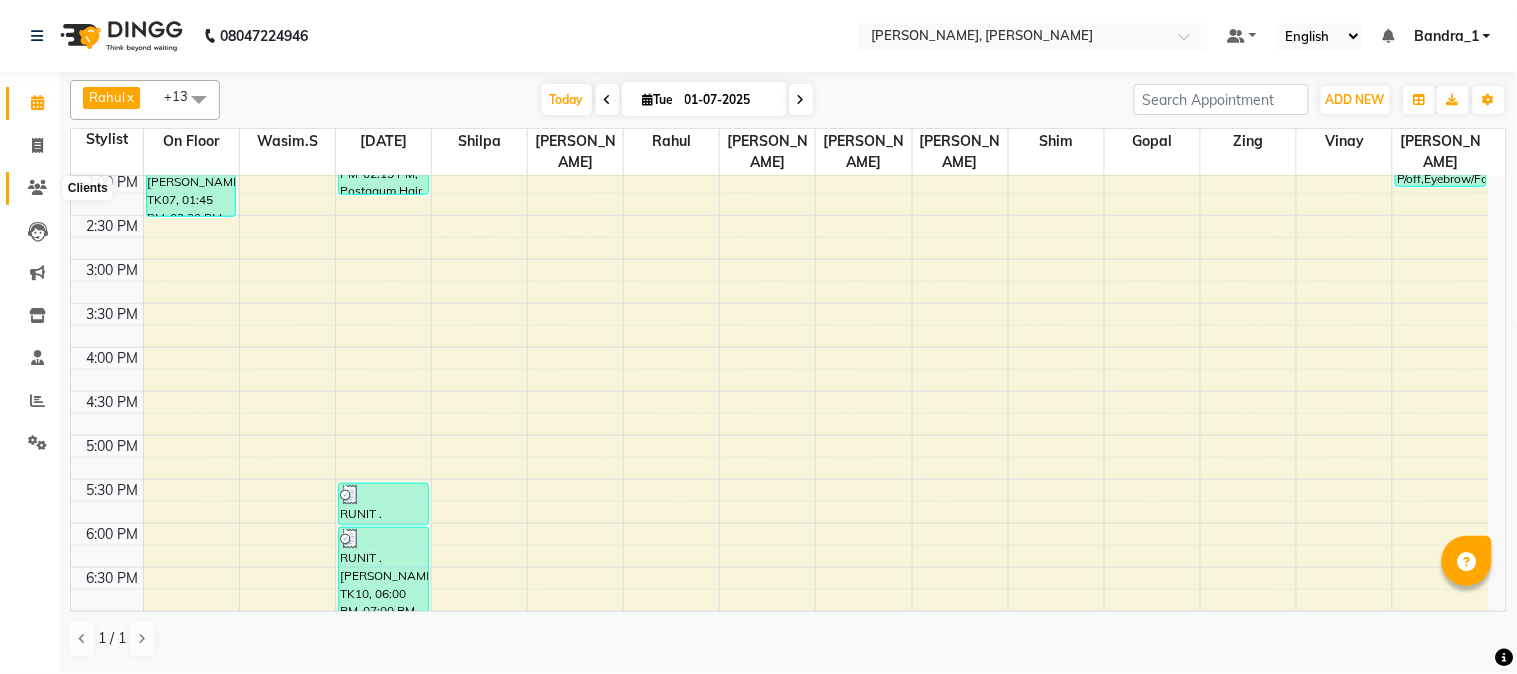 click 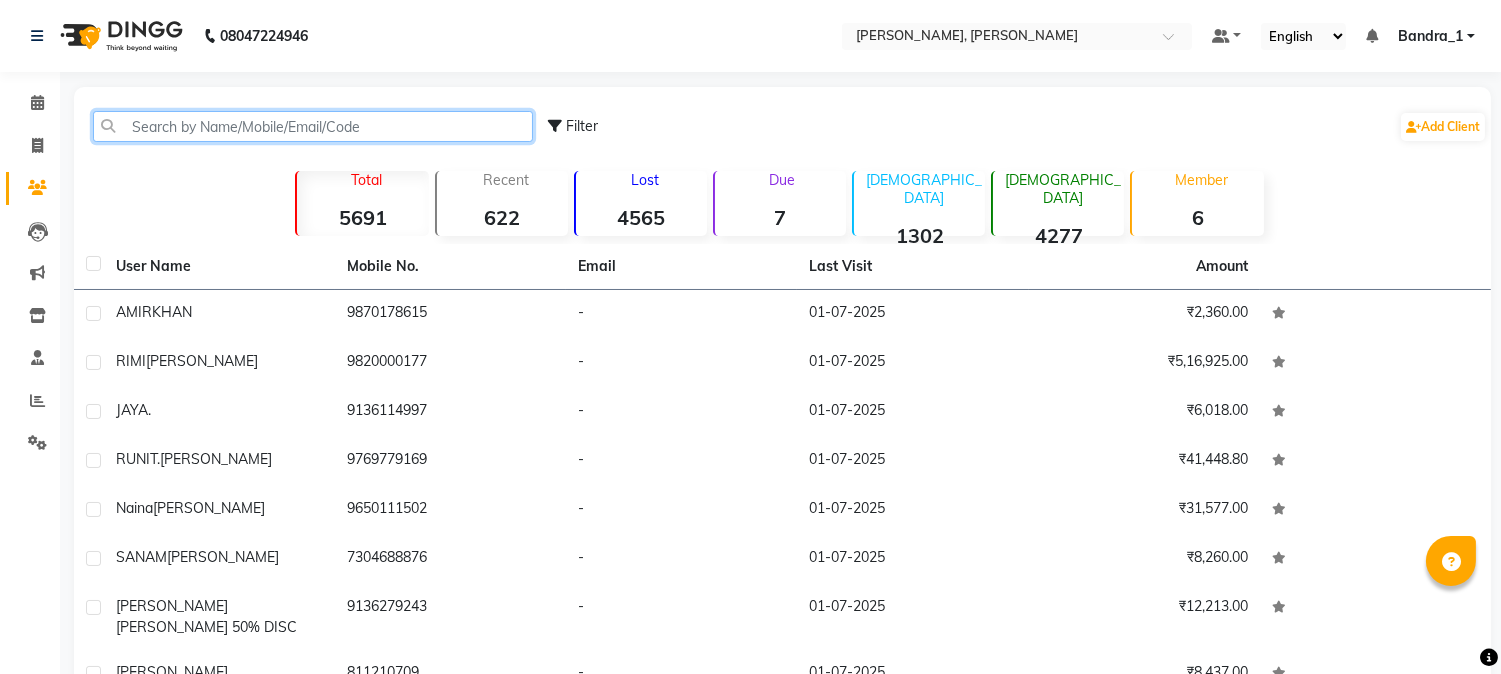 click 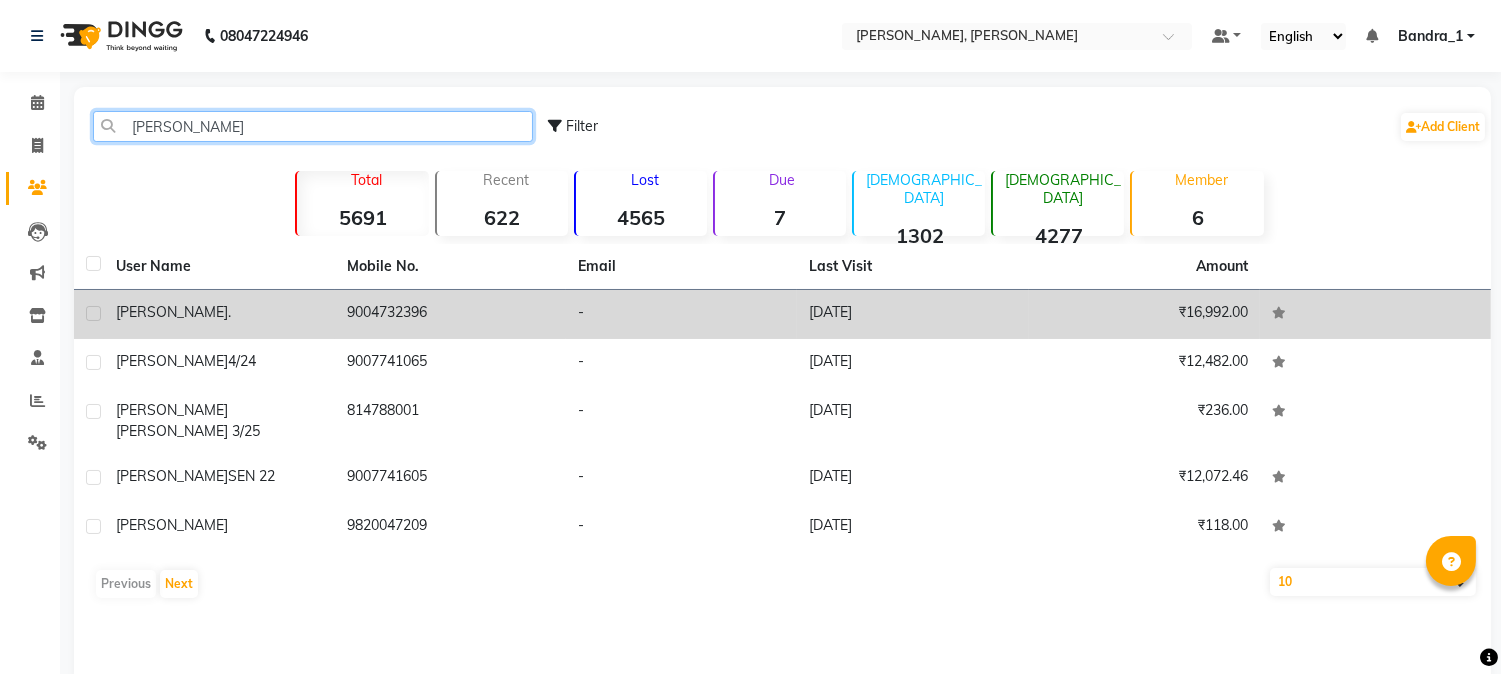 type on "[PERSON_NAME]" 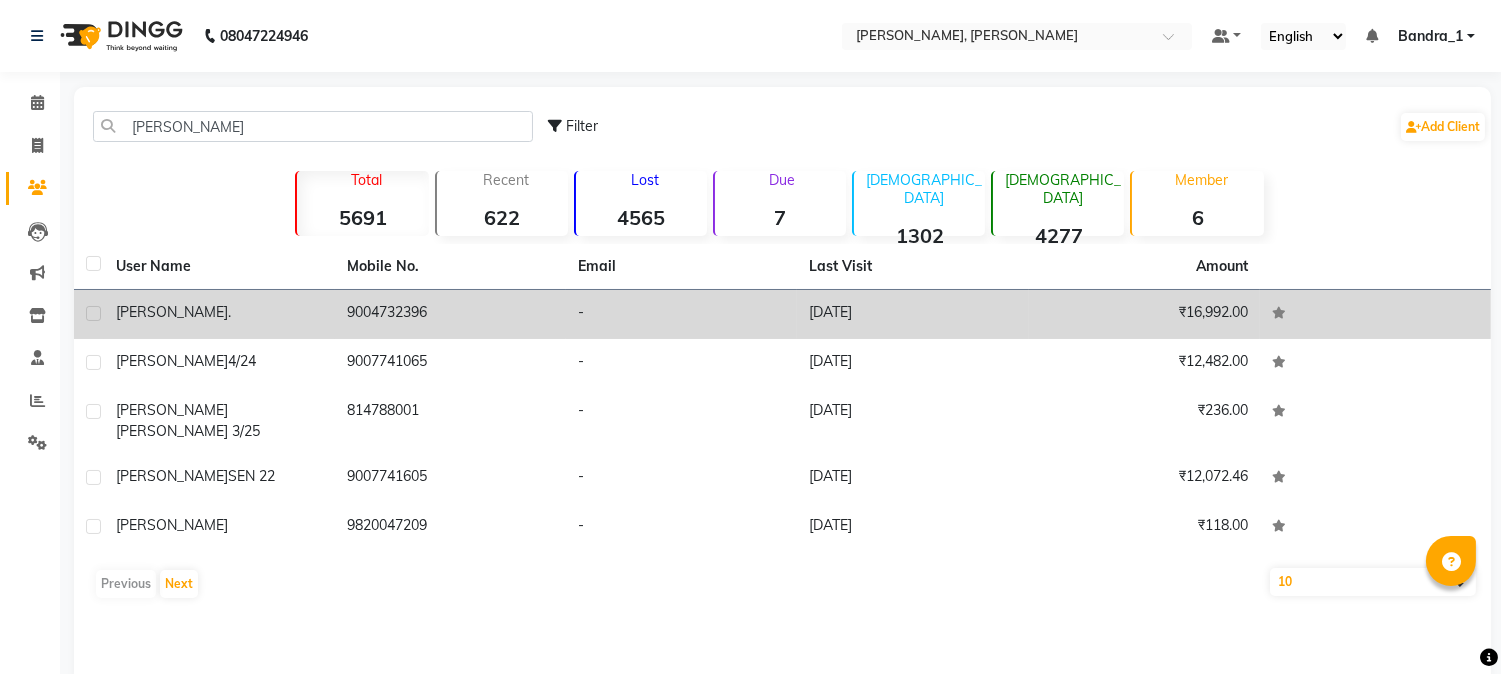 click on "[PERSON_NAME]  ." 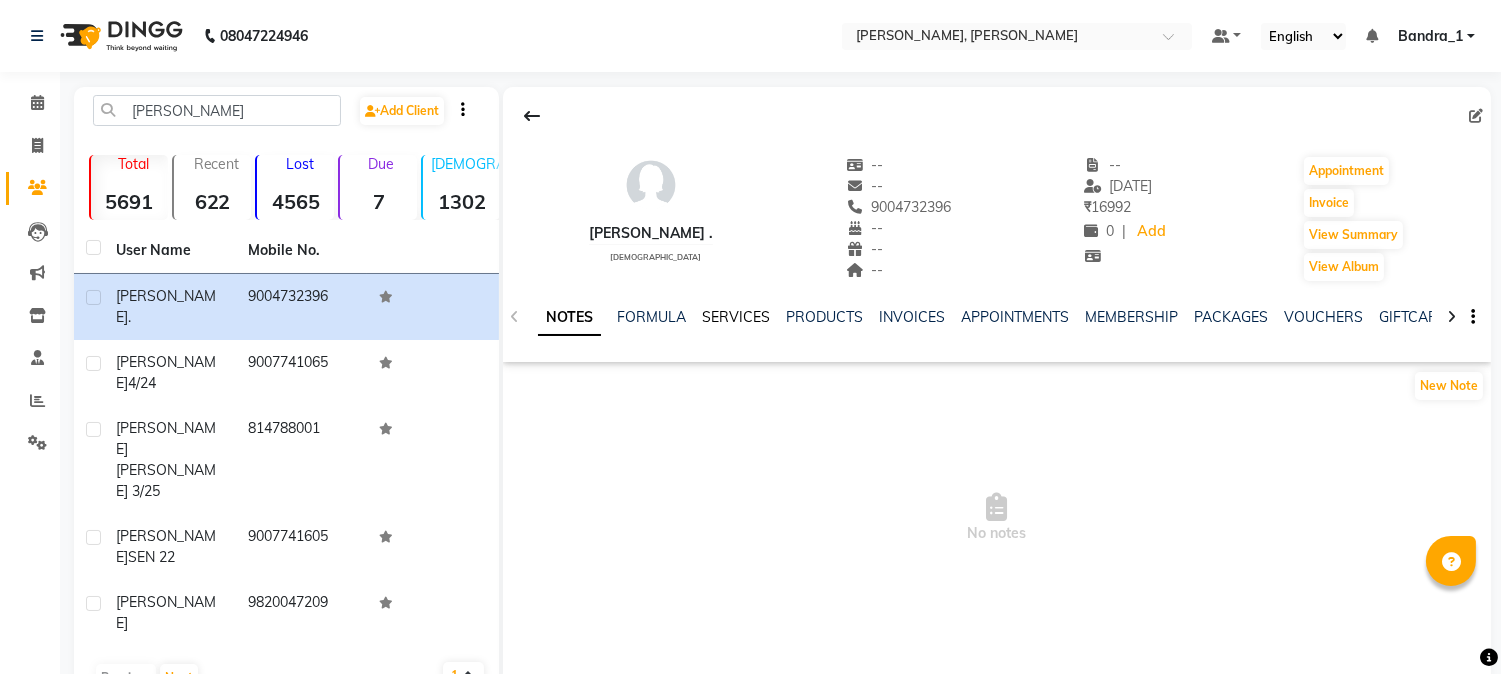 click on "SERVICES" 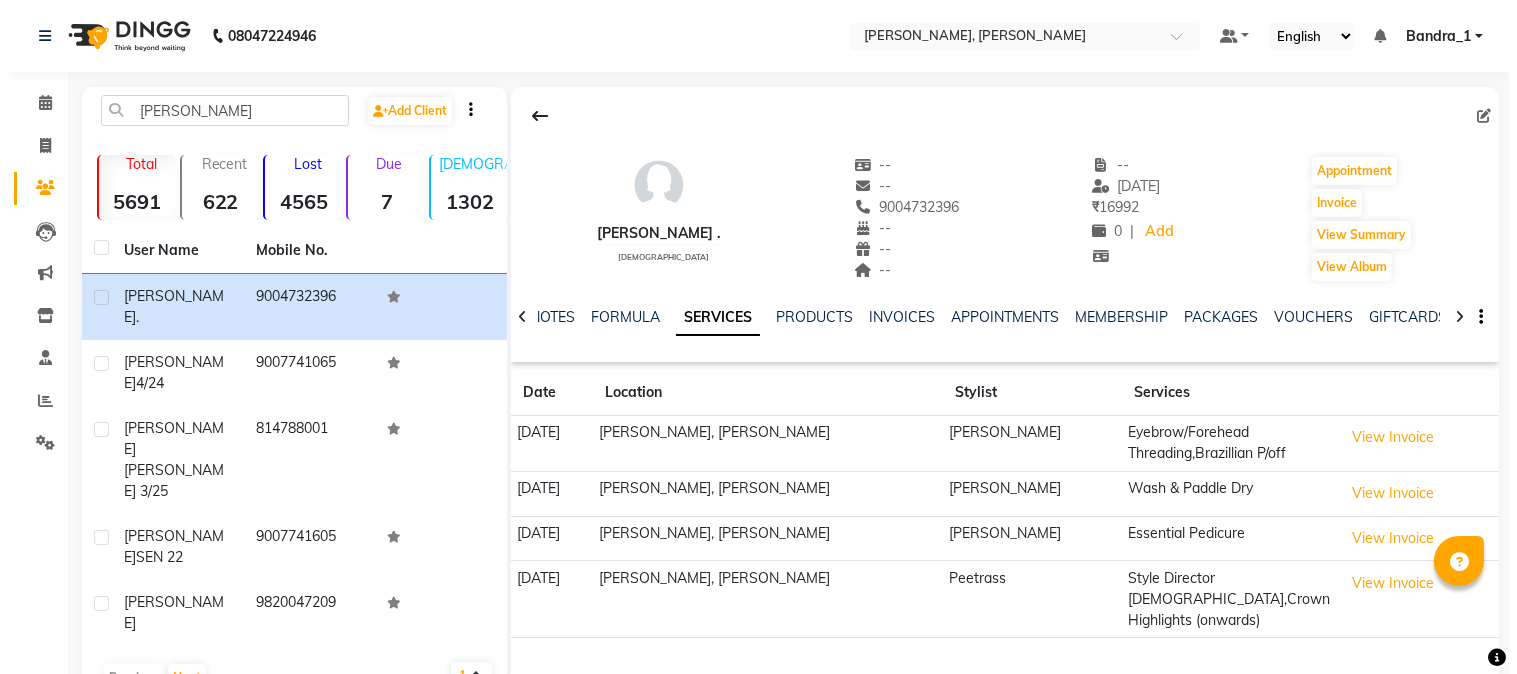 scroll, scrollTop: 42, scrollLeft: 0, axis: vertical 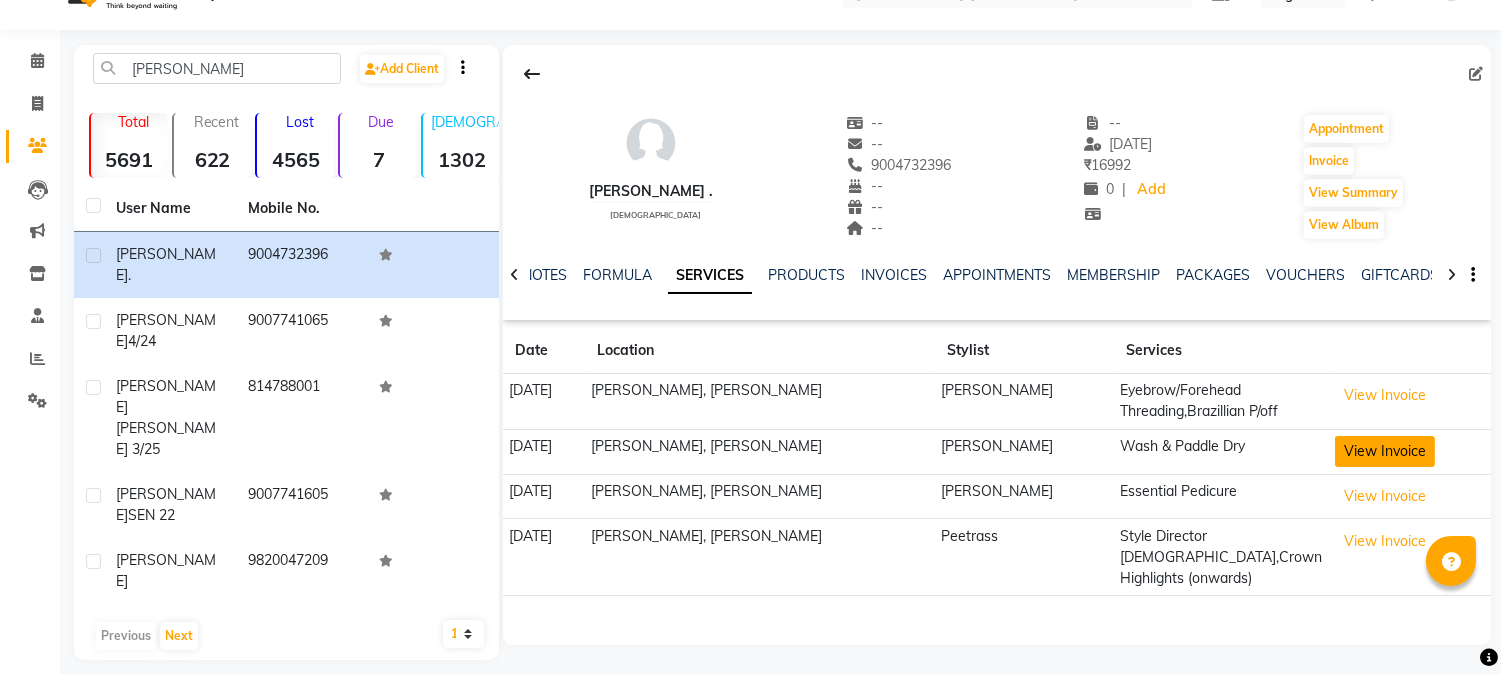 click on "View Invoice" 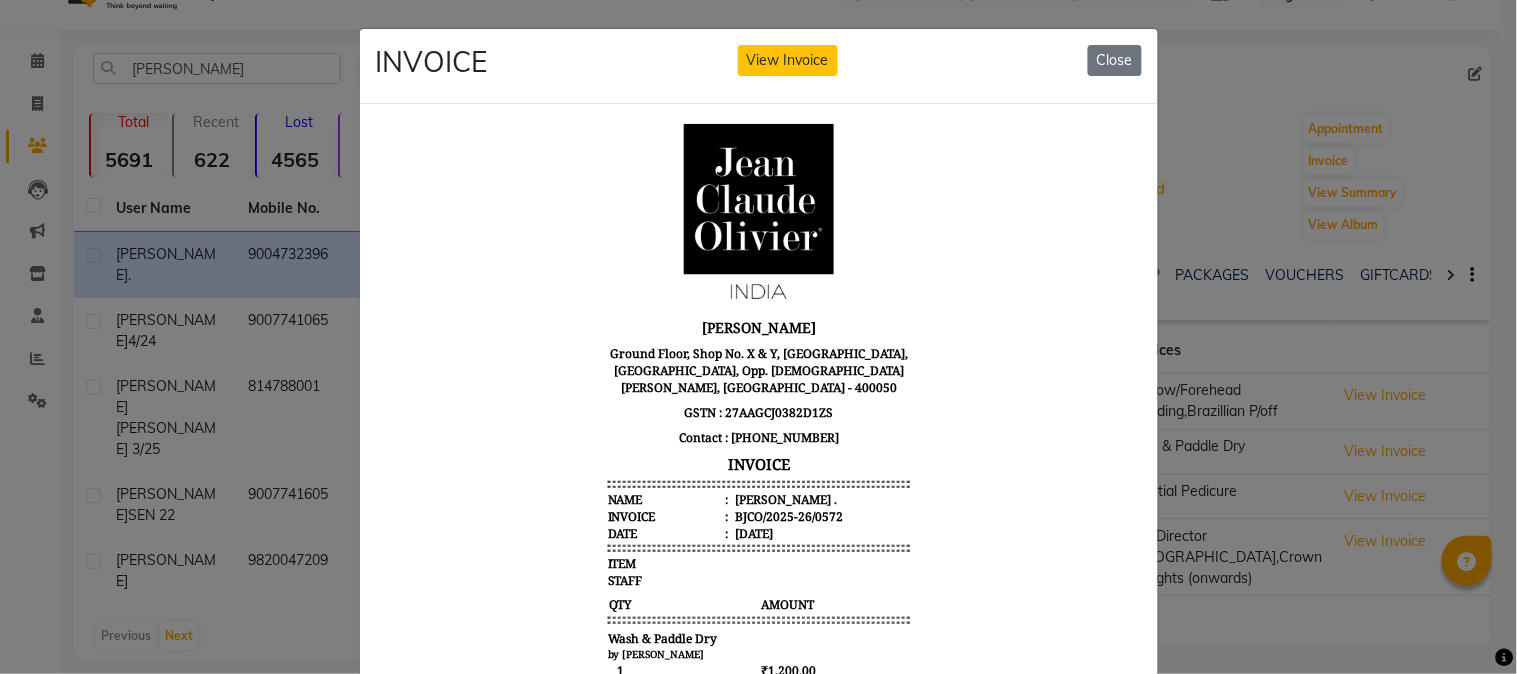 scroll, scrollTop: 15, scrollLeft: 0, axis: vertical 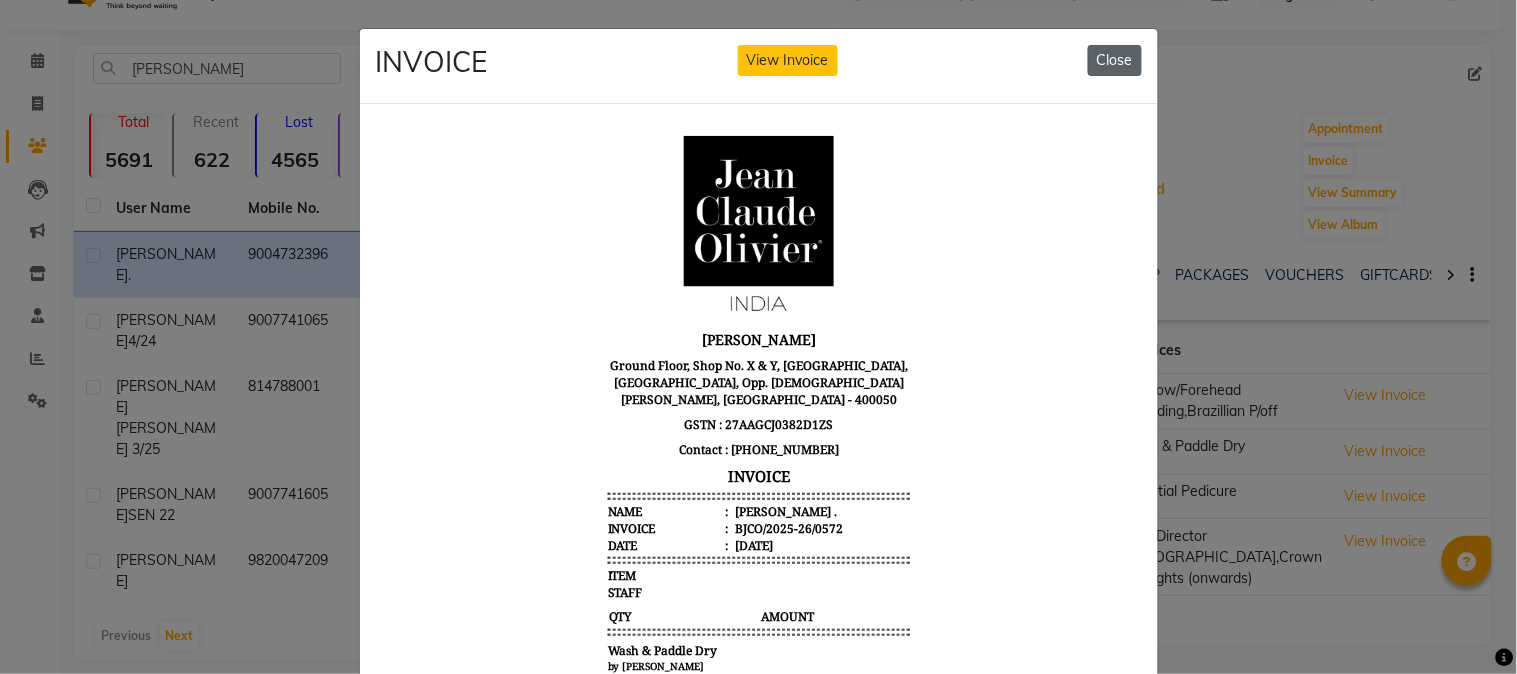 click on "Close" 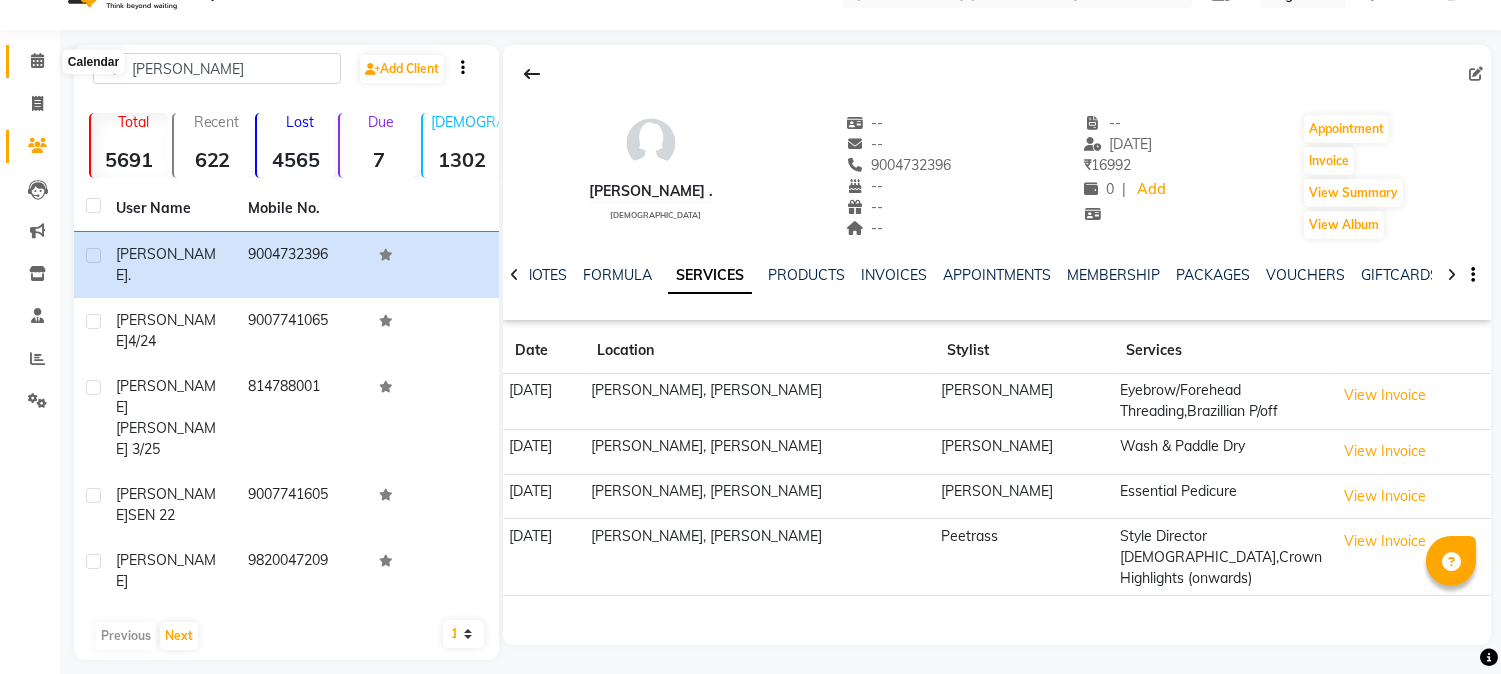 click 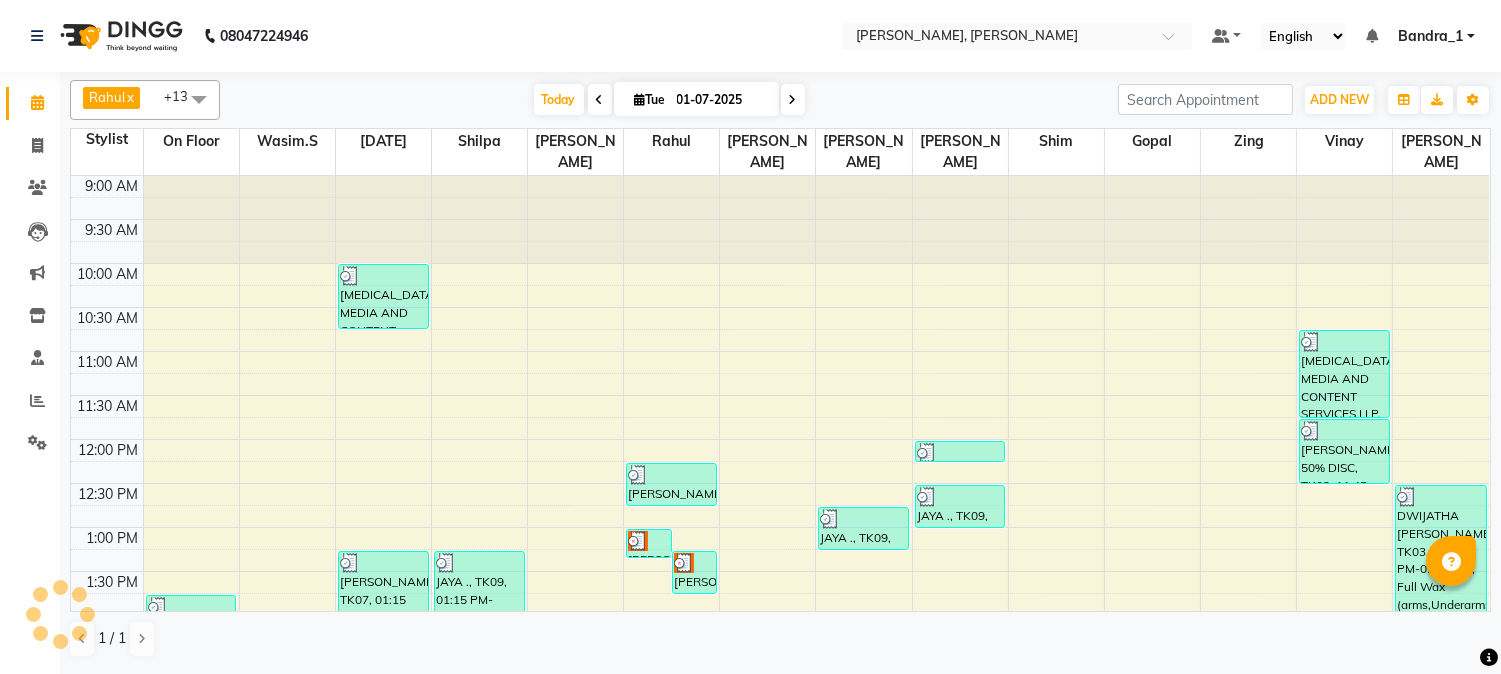 click at bounding box center [600, 99] 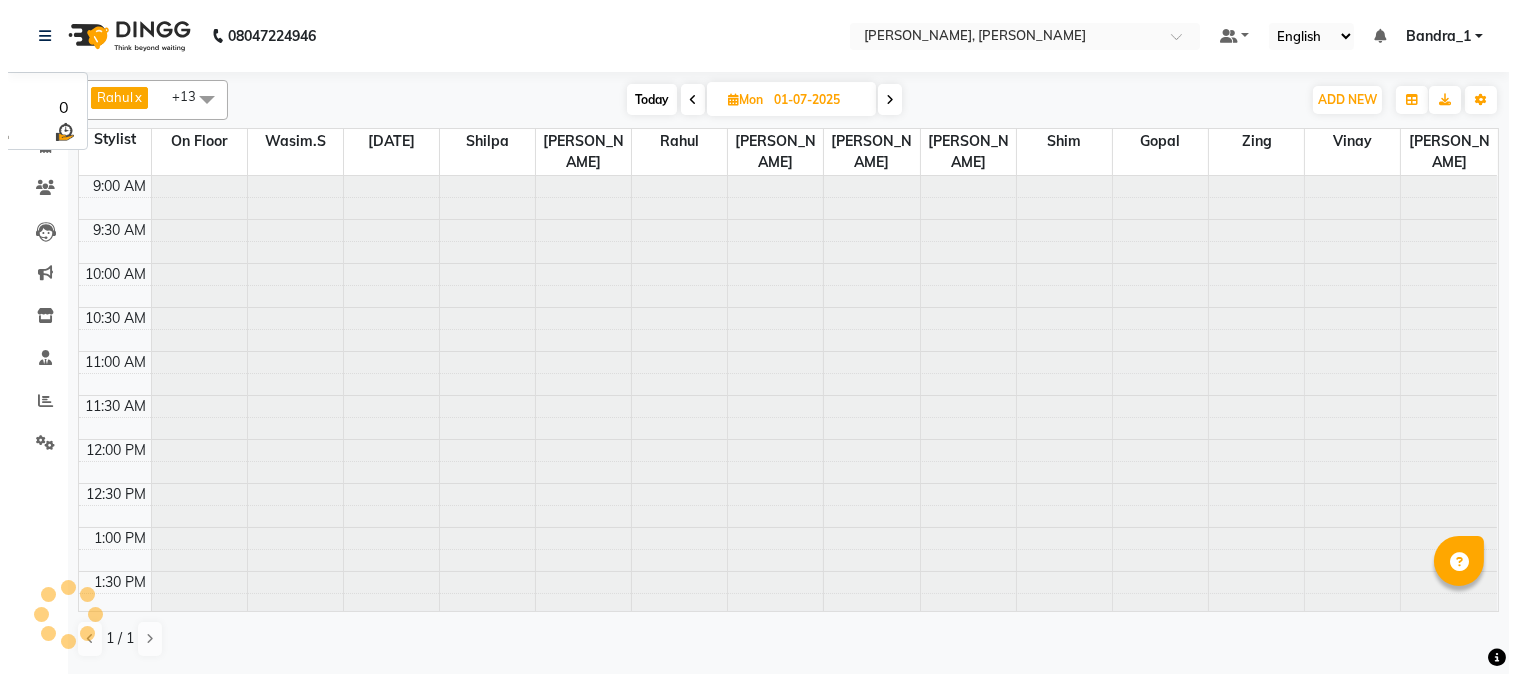 scroll, scrollTop: 0, scrollLeft: 0, axis: both 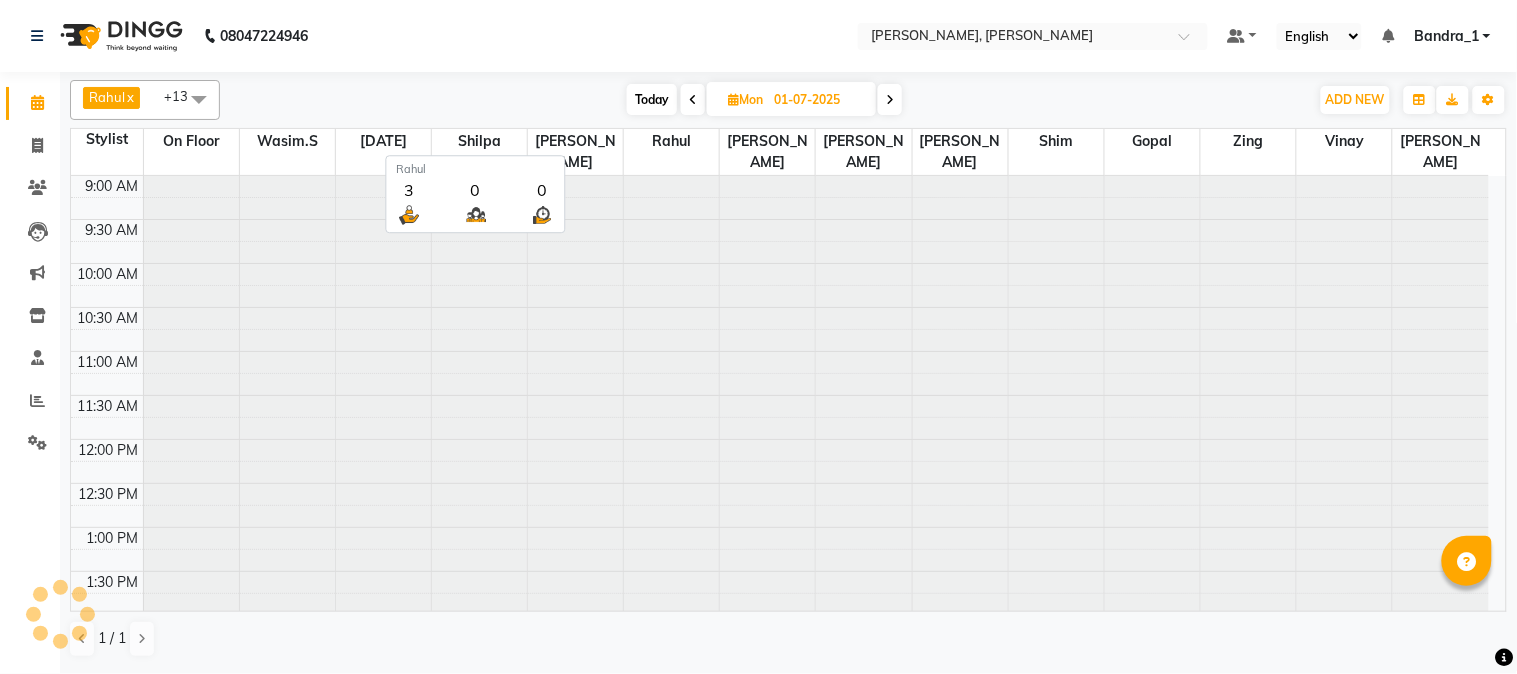 type on "[DATE]" 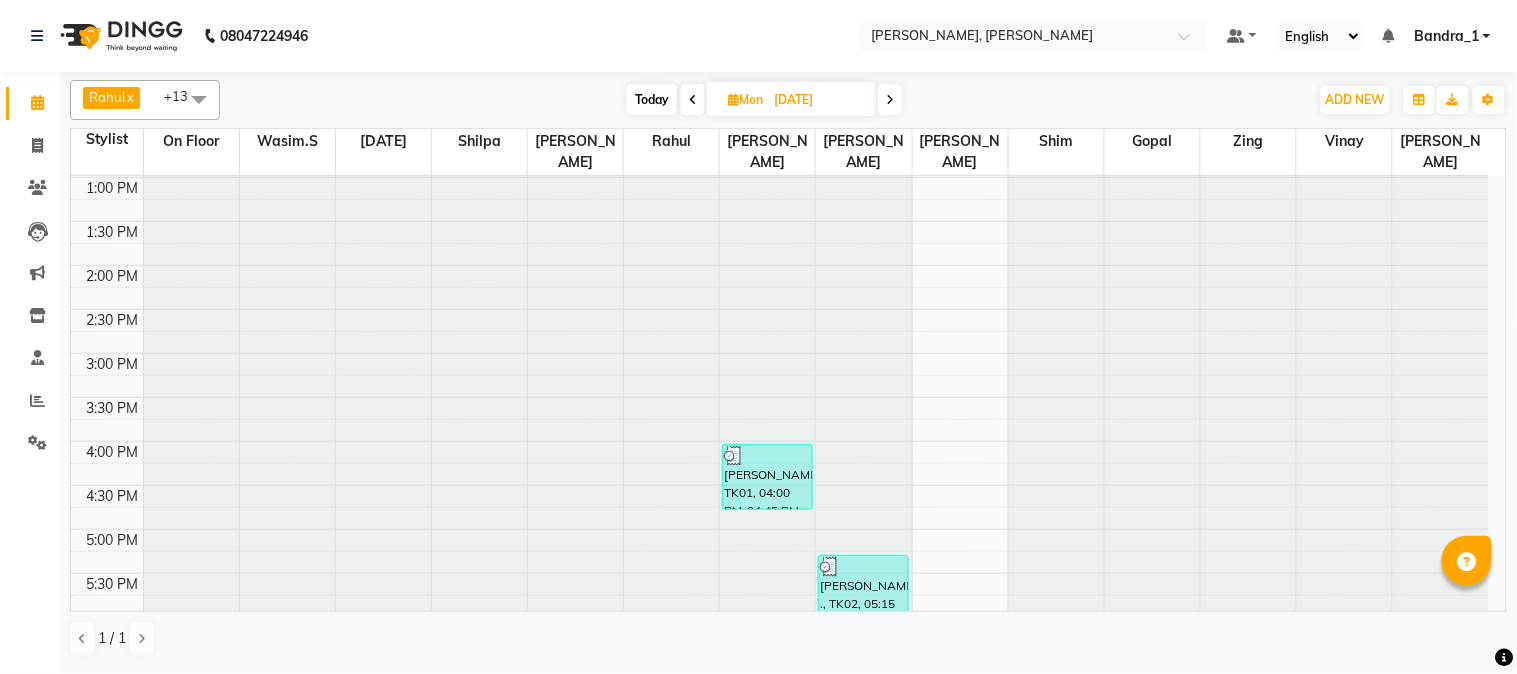 scroll, scrollTop: 336, scrollLeft: 0, axis: vertical 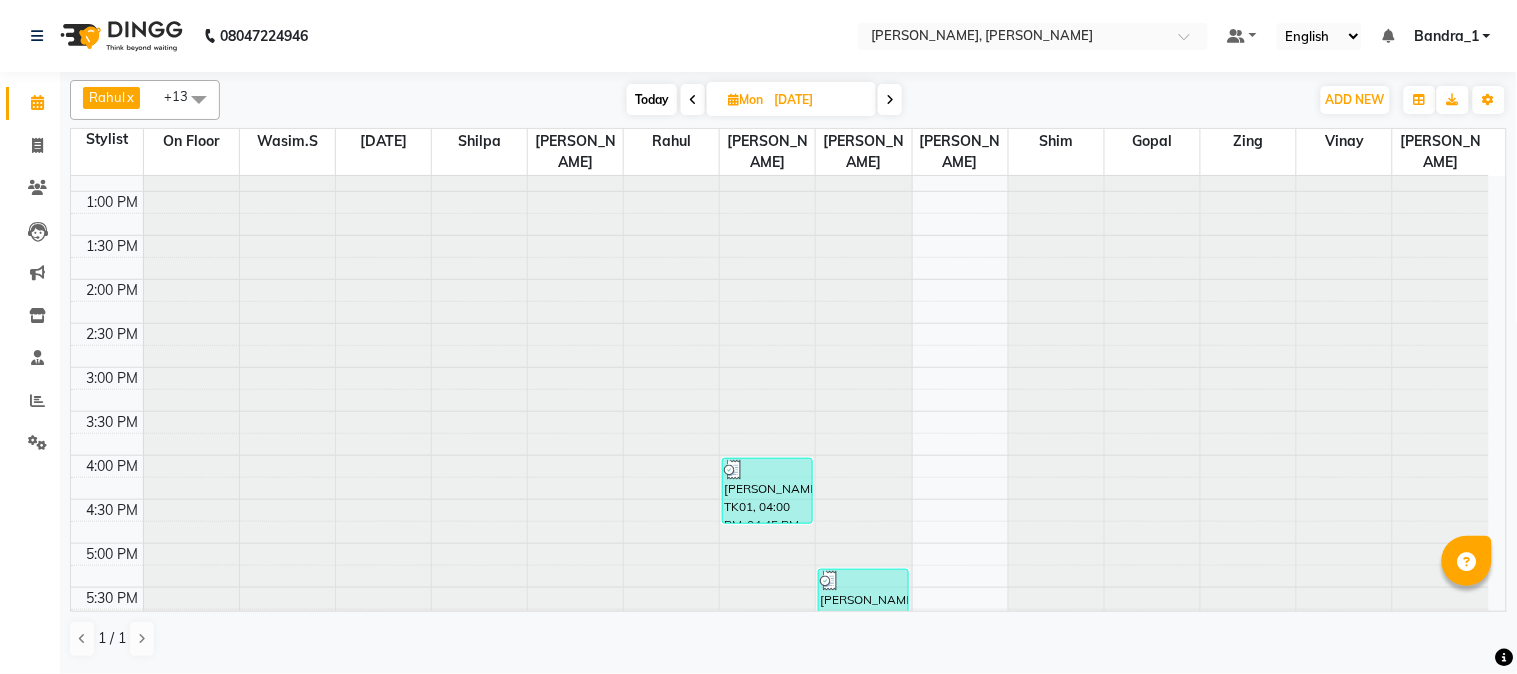 click on "[PERSON_NAME] ., TK02, 05:15 PM-06:25 PM, Eyebrow/Forehead Threading,Brazillian P/off" at bounding box center [863, 620] 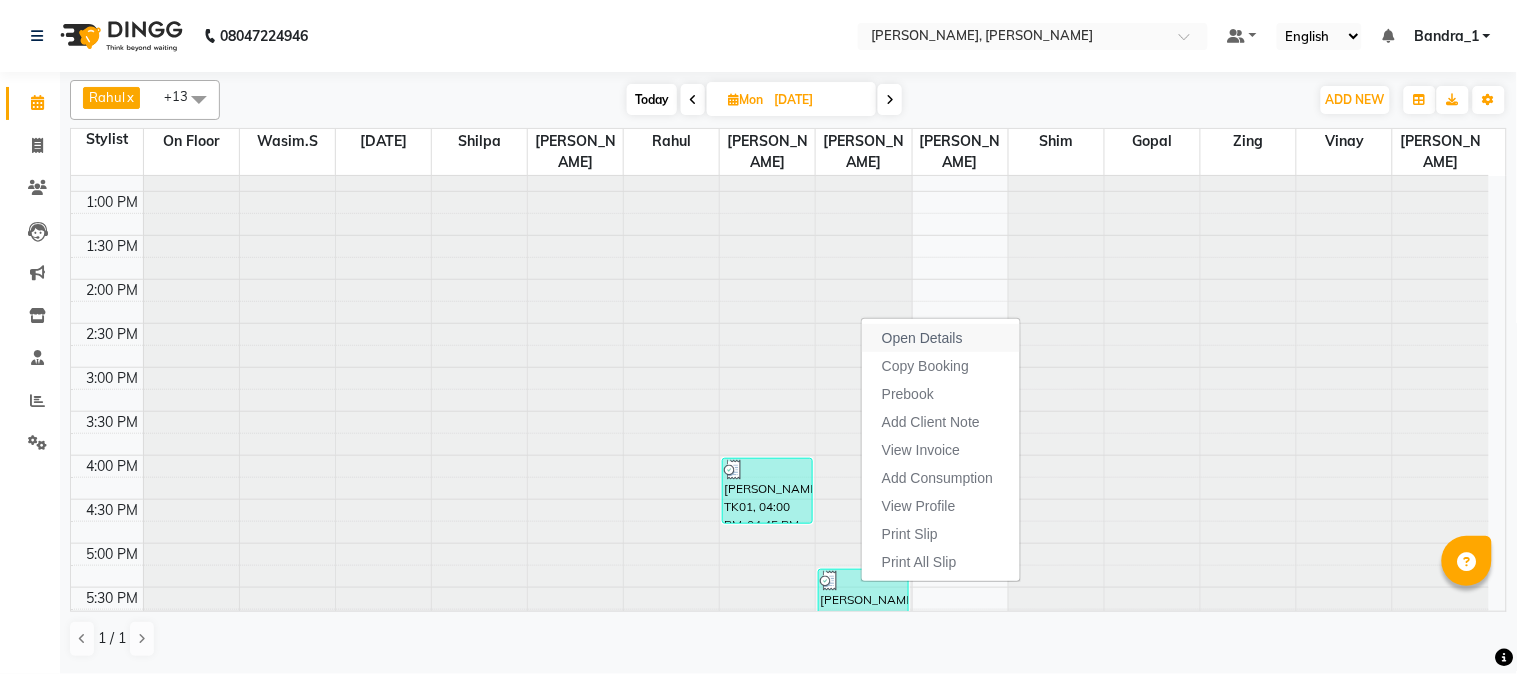 click on "Open Details" at bounding box center [922, 338] 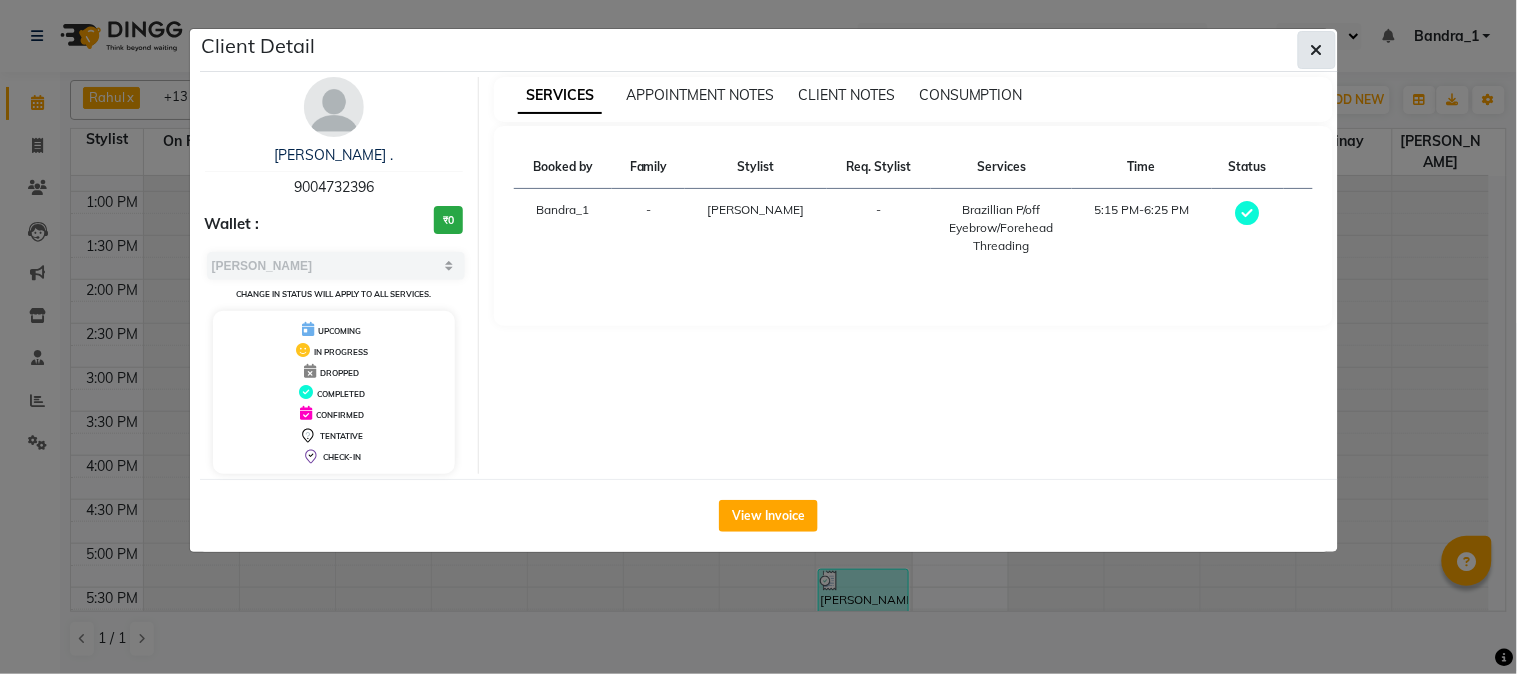 click 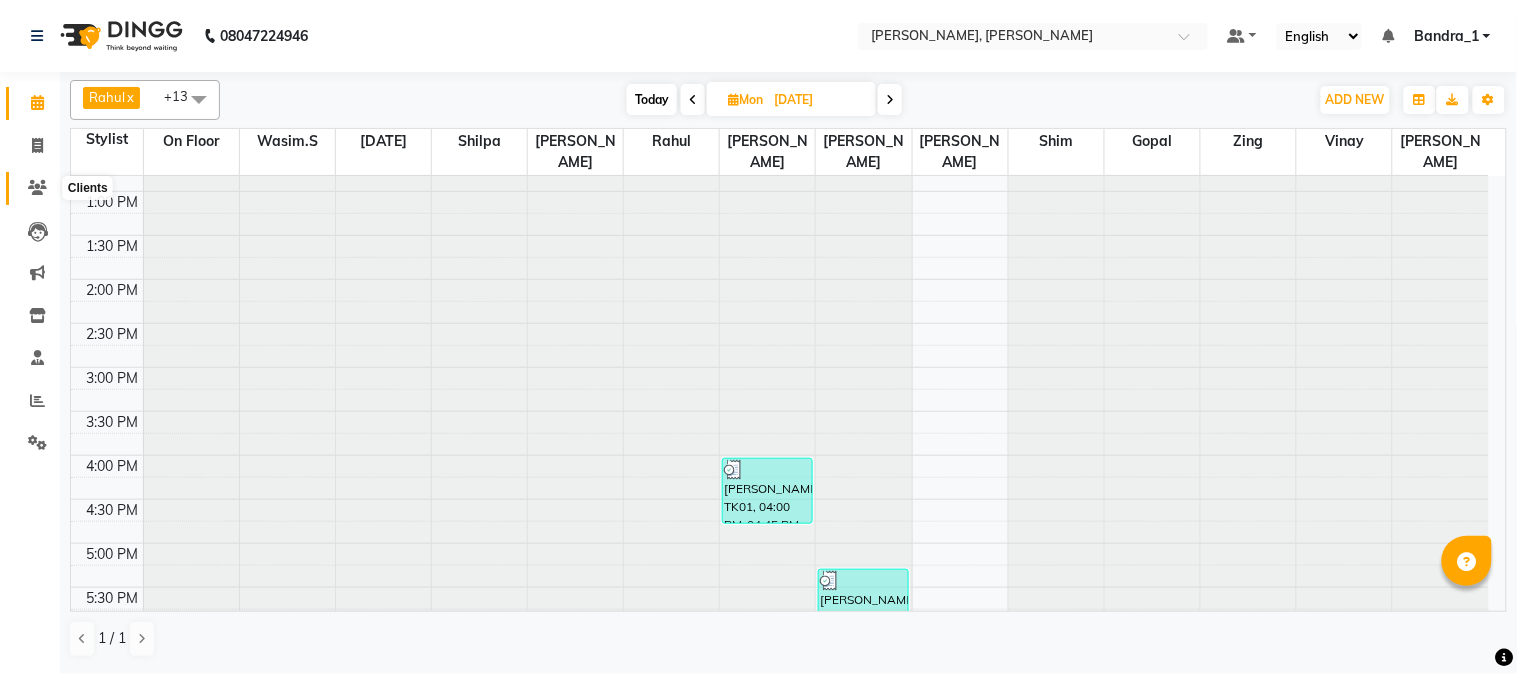 click 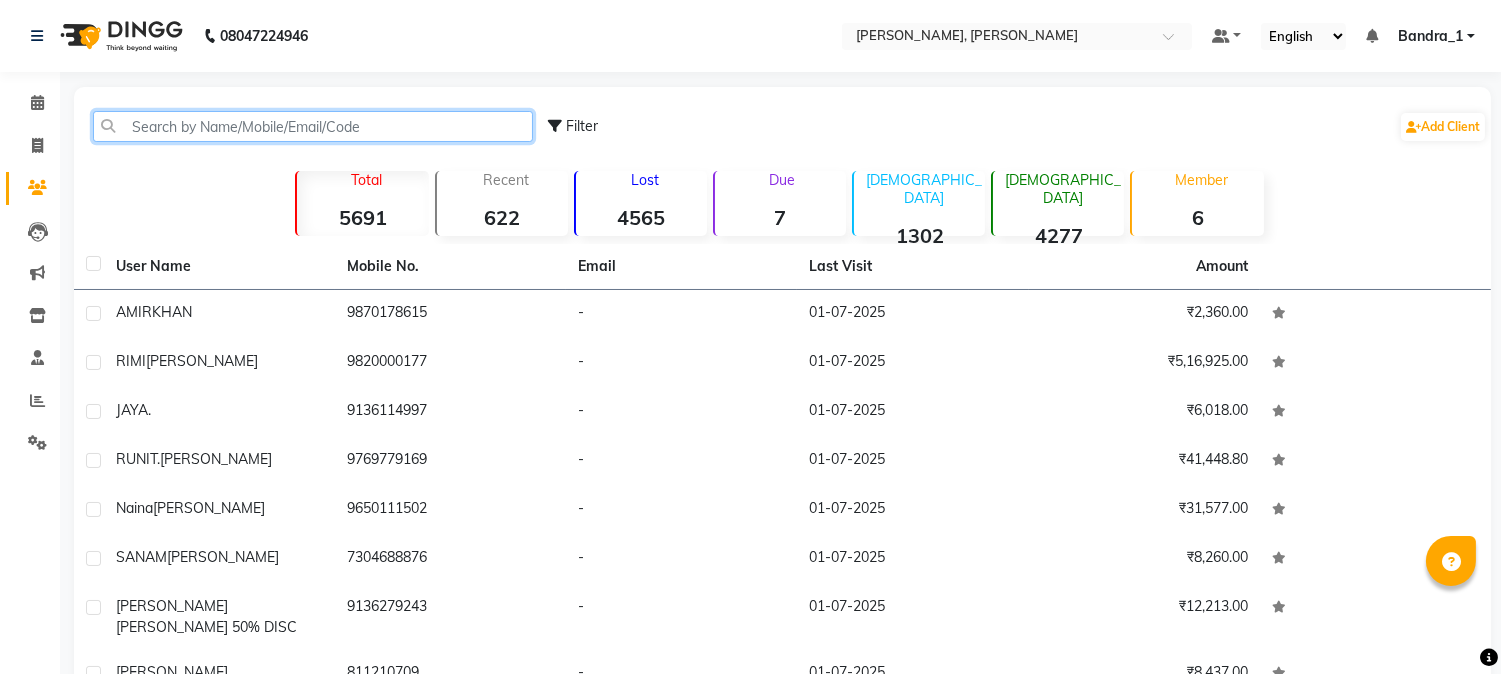 click 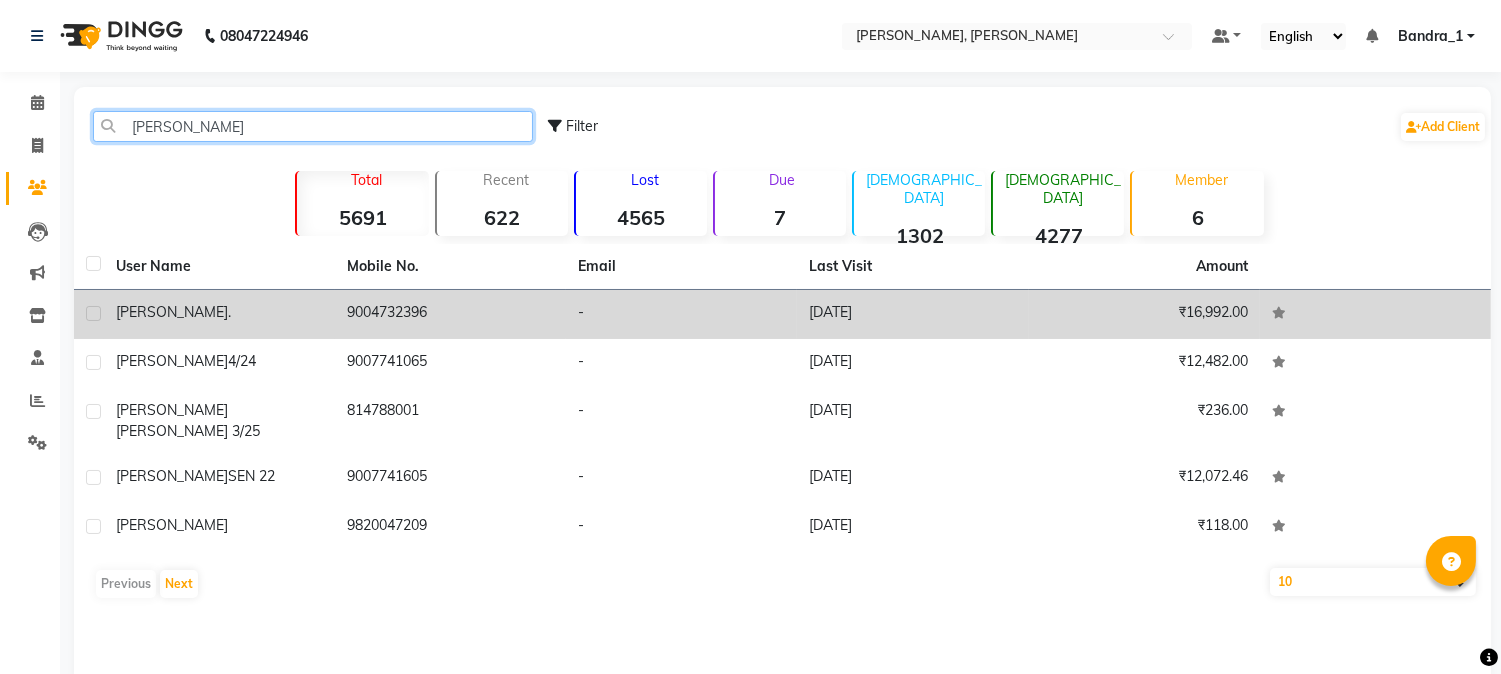 type on "[PERSON_NAME]" 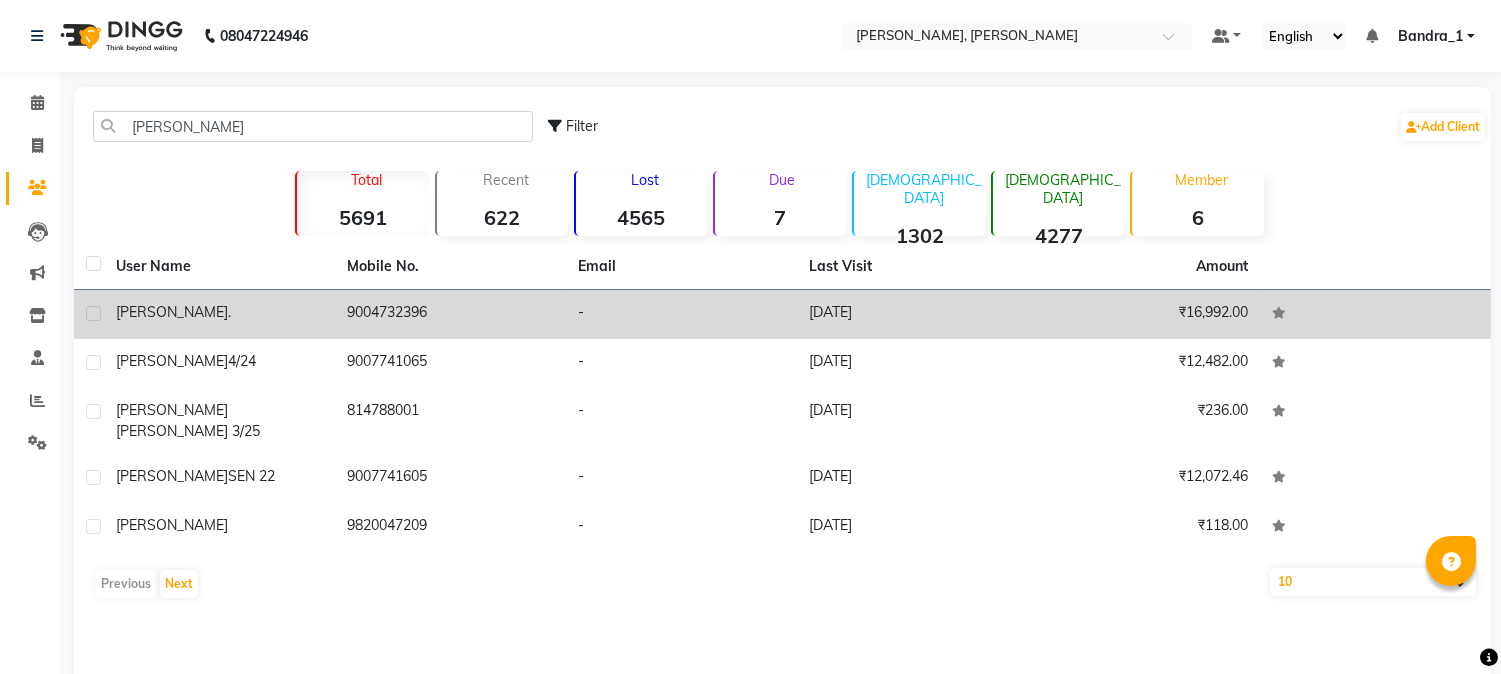 click on "[PERSON_NAME]  ." 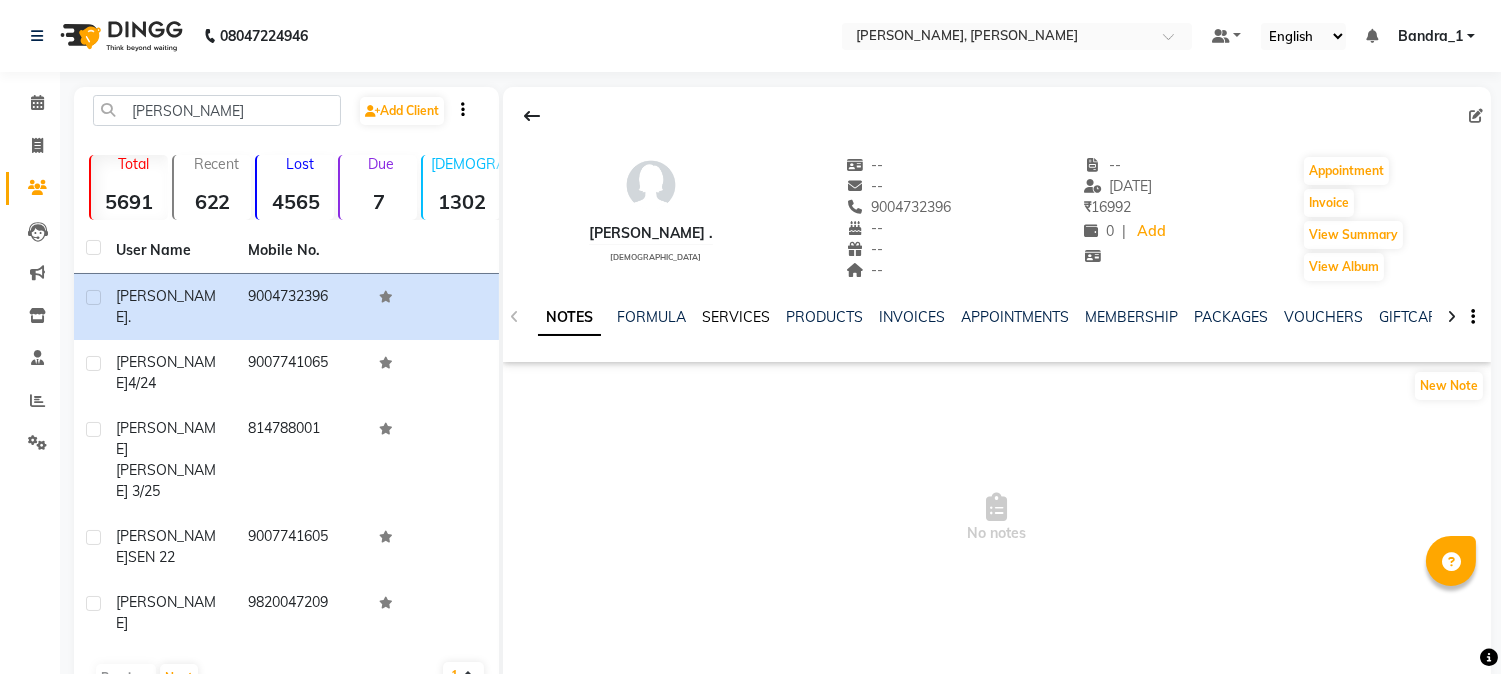 click on "SERVICES" 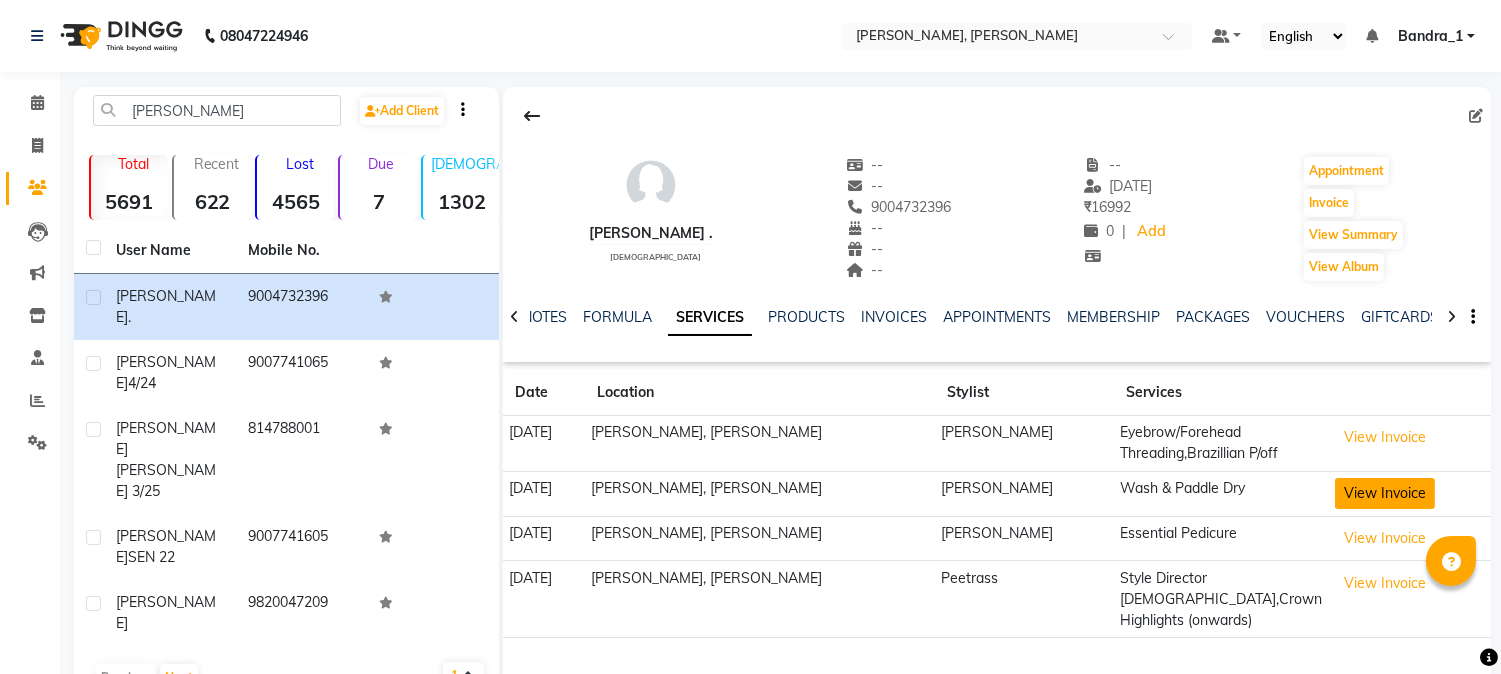 click on "View Invoice" 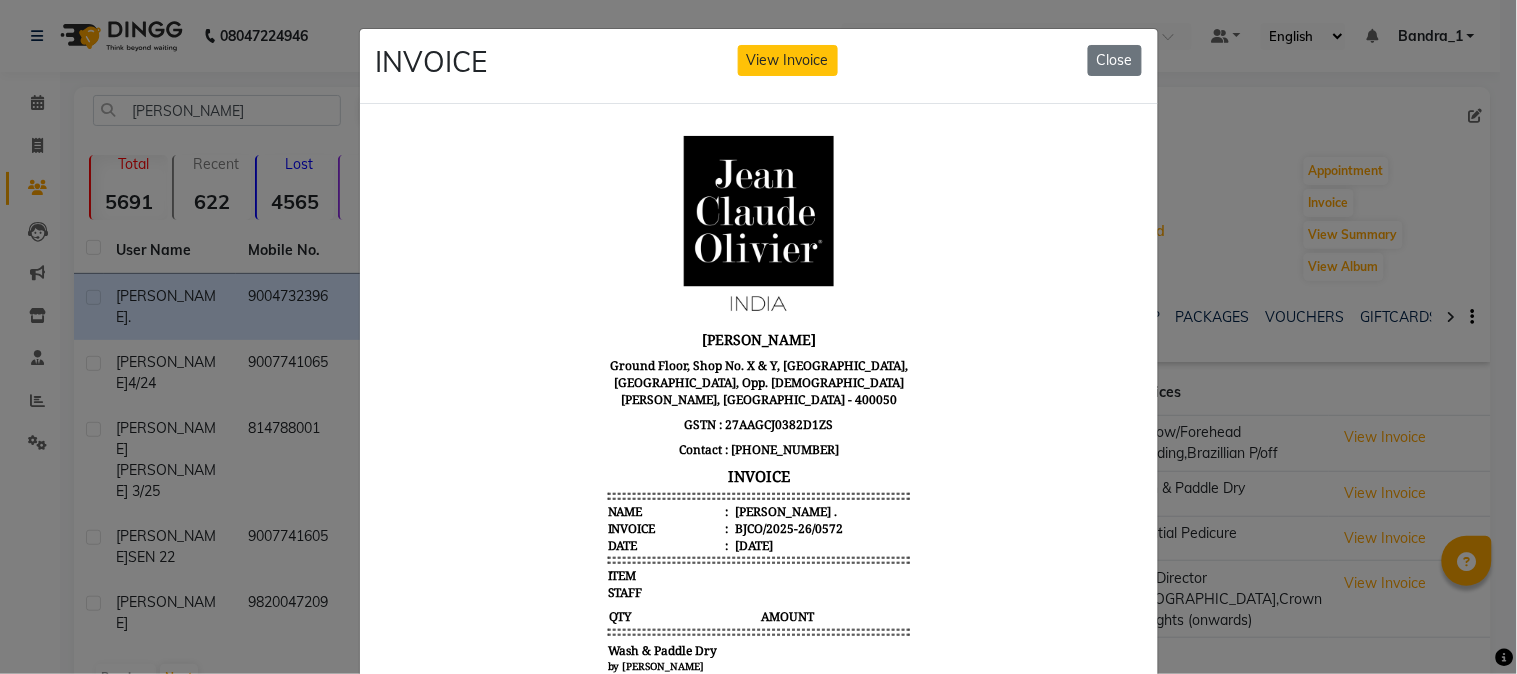 scroll, scrollTop: 15, scrollLeft: 0, axis: vertical 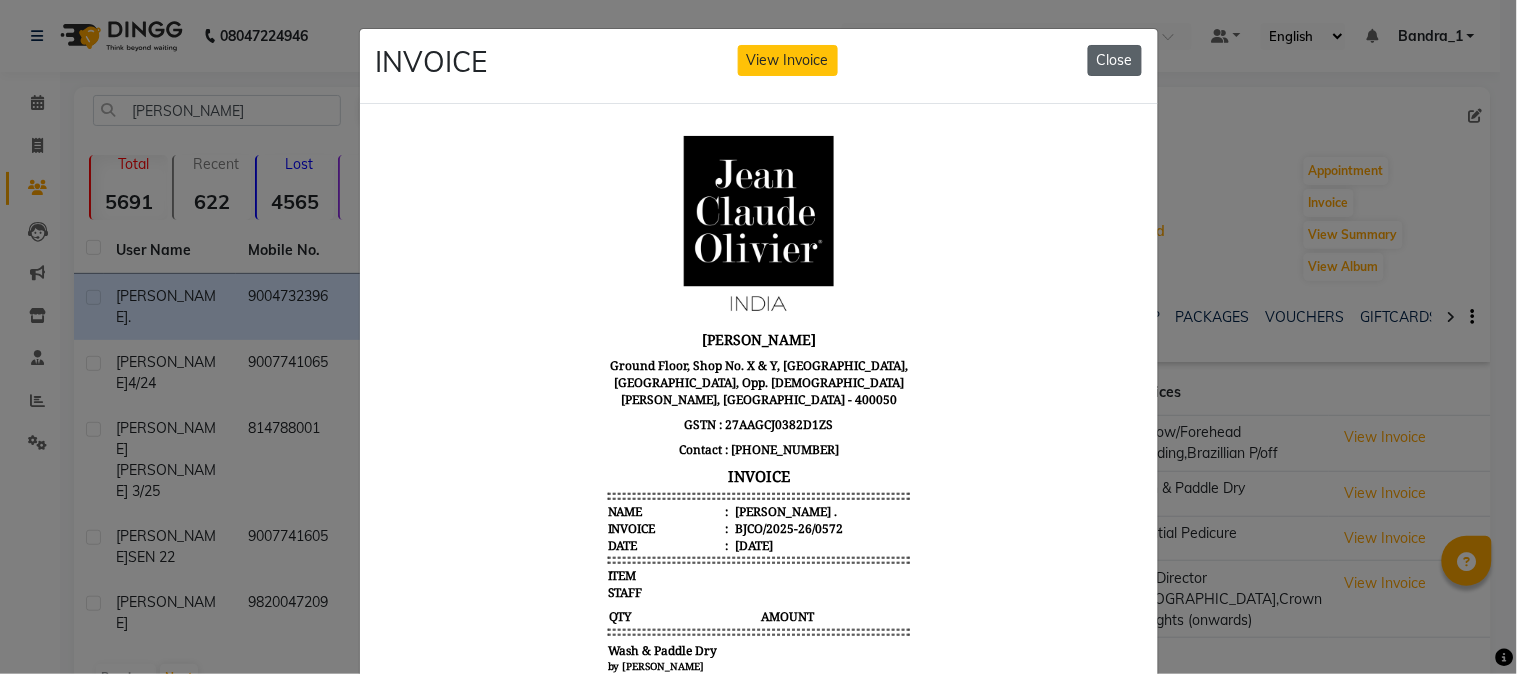 click on "Close" 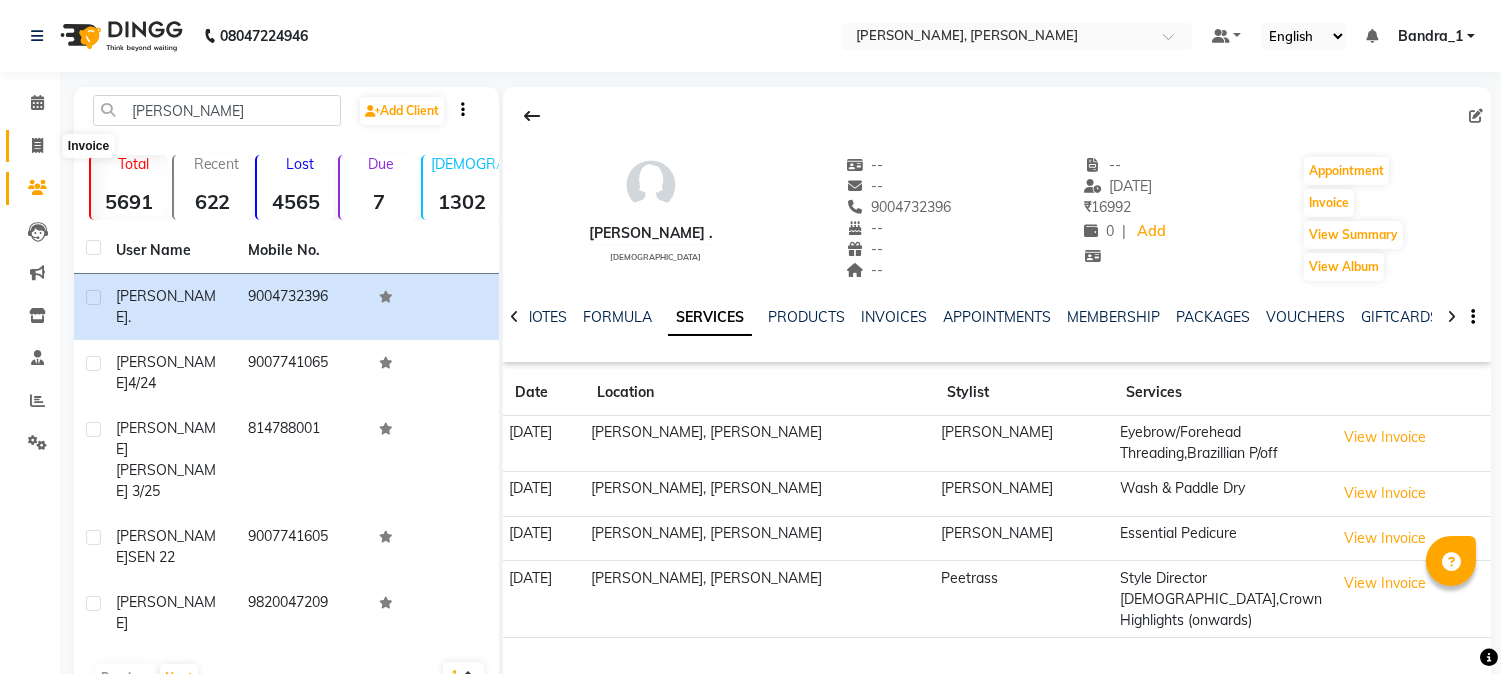 click 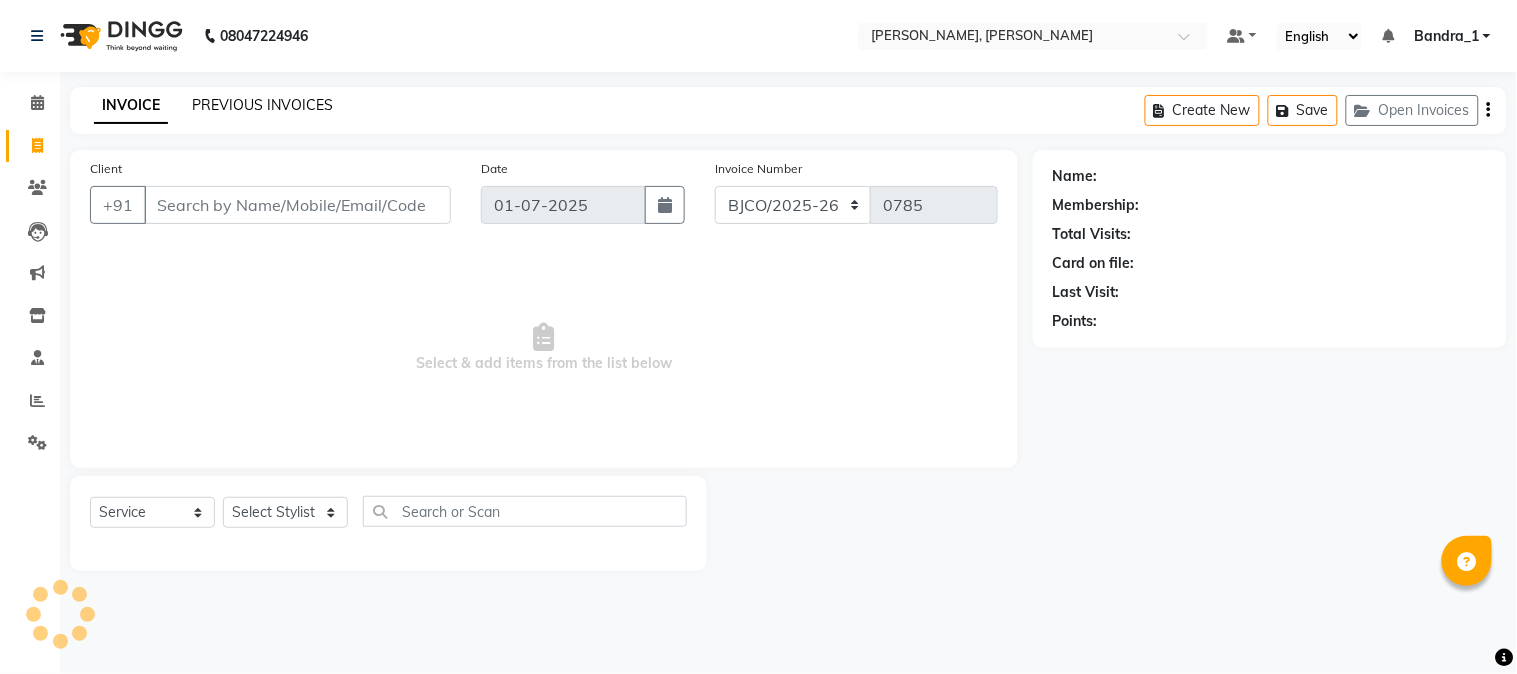 click on "PREVIOUS INVOICES" 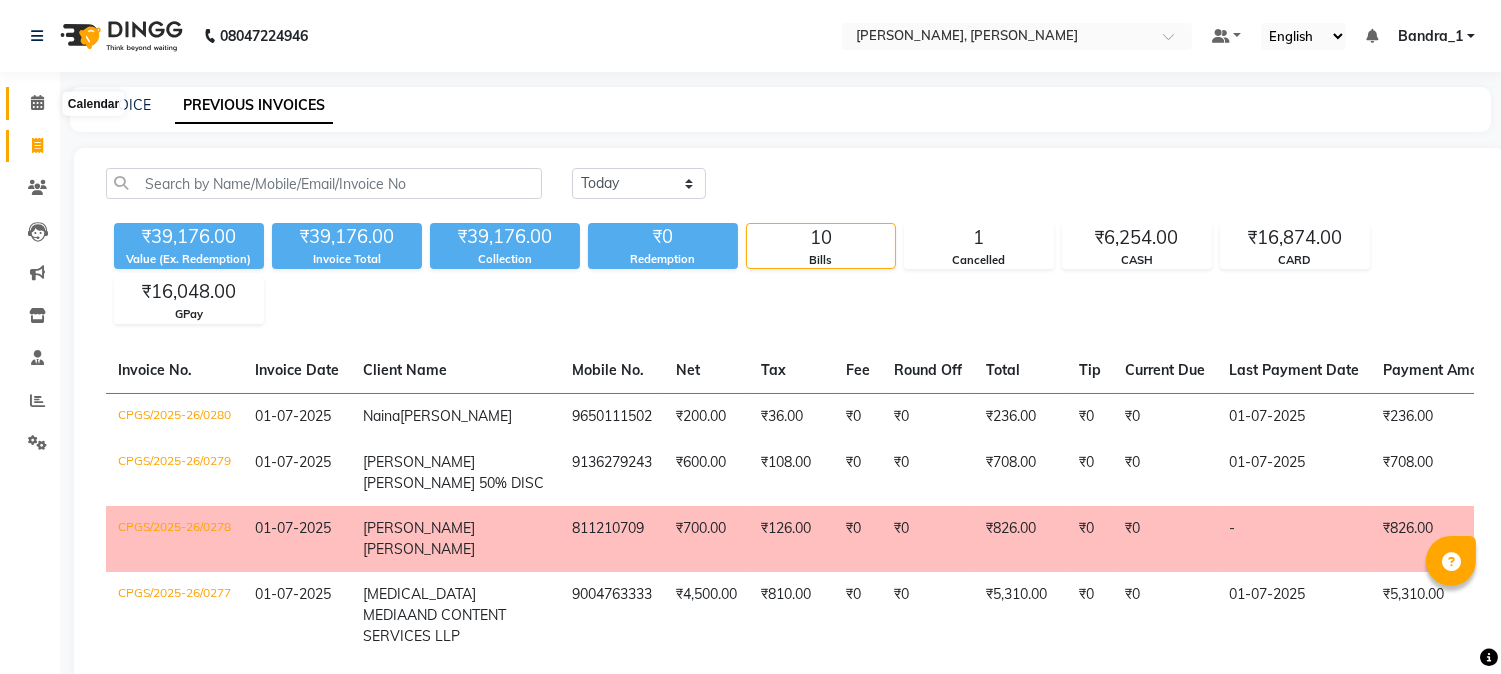 click 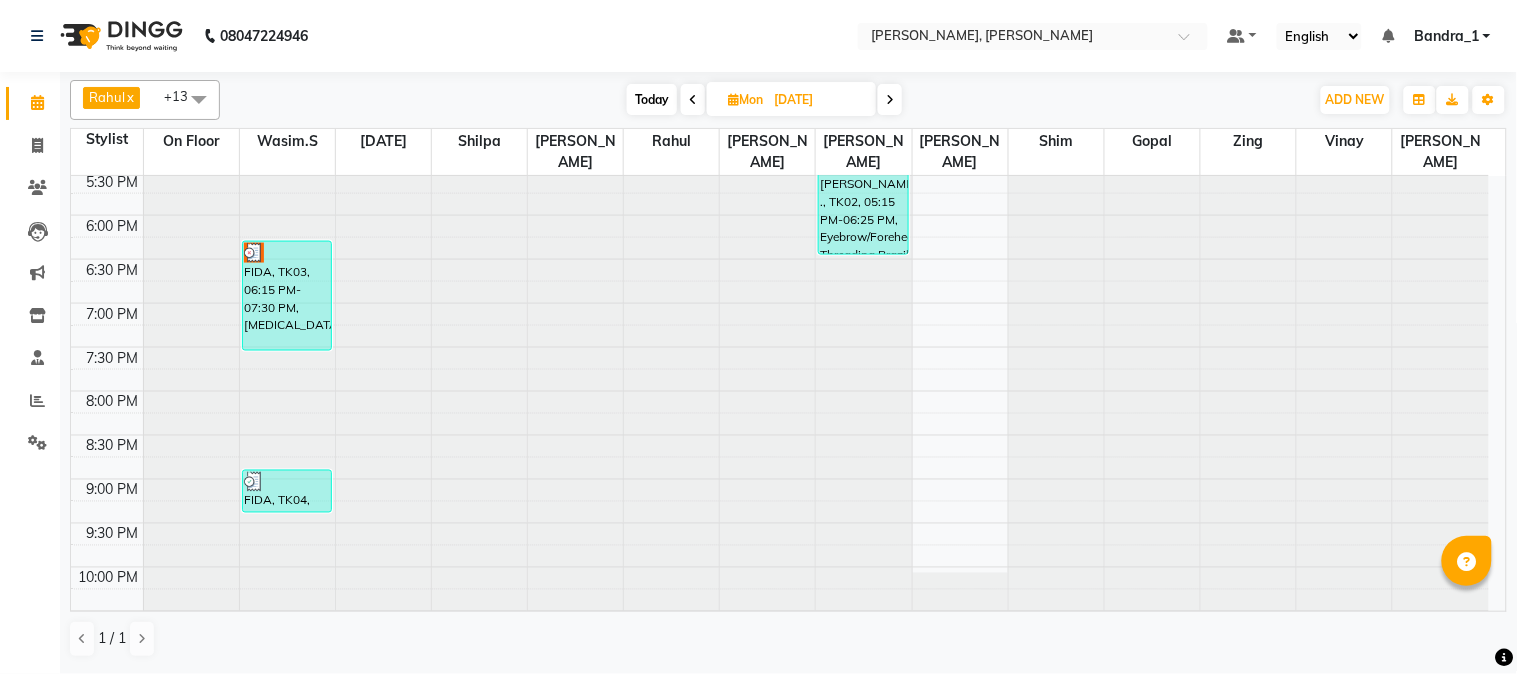 scroll, scrollTop: 781, scrollLeft: 0, axis: vertical 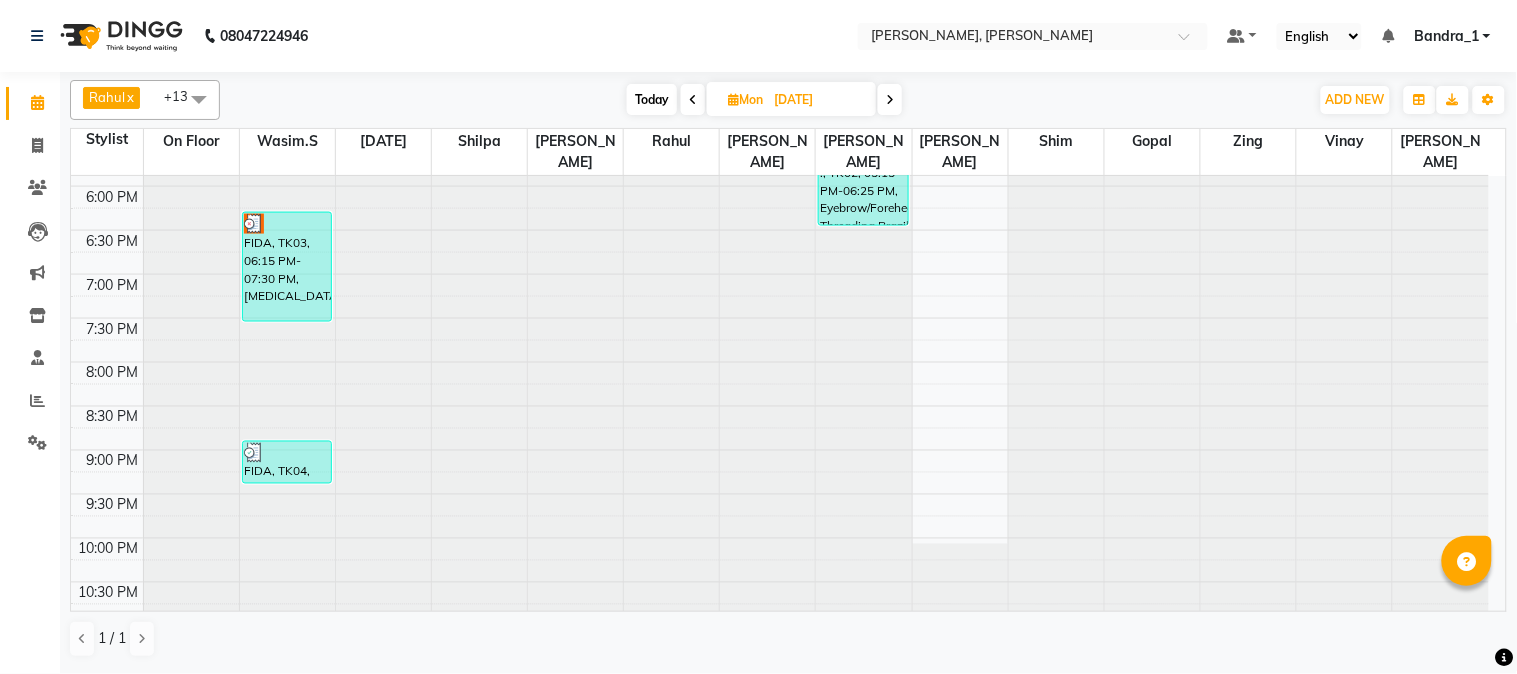 click on "[DATE]" at bounding box center [818, 100] 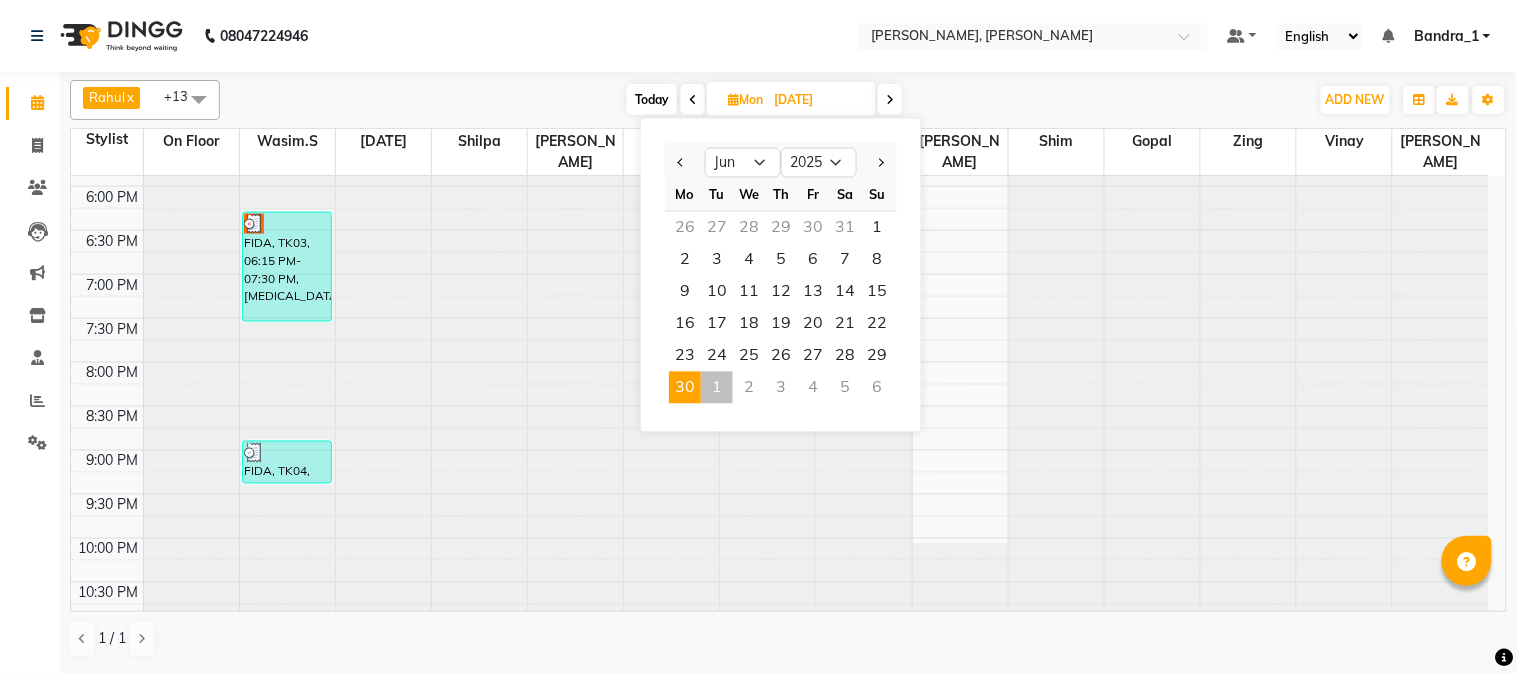 click on "1" at bounding box center [717, 388] 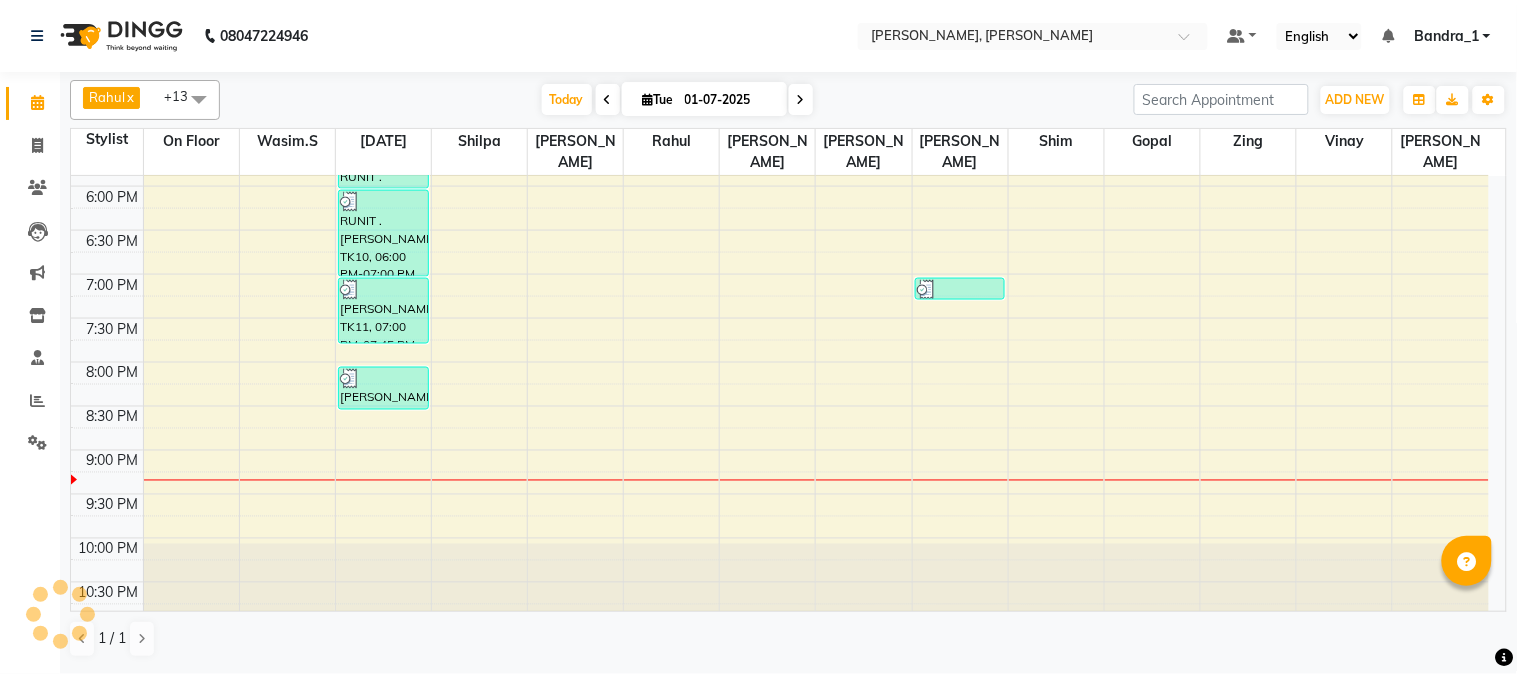 scroll, scrollTop: 781, scrollLeft: 0, axis: vertical 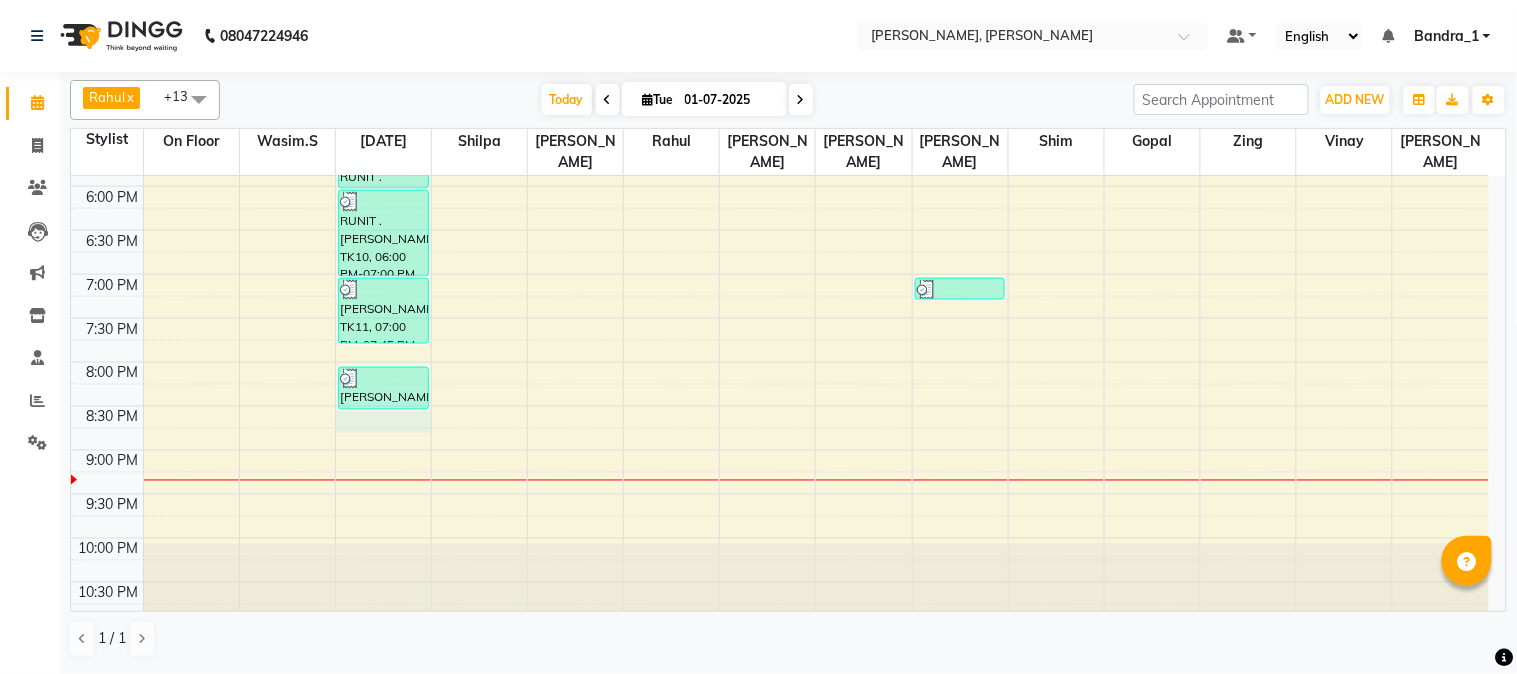 click on "9:00 AM 9:30 AM 10:00 AM 10:30 AM 11:00 AM 11:30 AM 12:00 PM 12:30 PM 1:00 PM 1:30 PM 2:00 PM 2:30 PM 3:00 PM 3:30 PM 4:00 PM 4:30 PM 5:00 PM 5:30 PM 6:00 PM 6:30 PM 7:00 PM 7:30 PM 8:00 PM 8:30 PM 9:00 PM 9:30 PM 10:00 PM 10:30 PM     [PERSON_NAME][GEOGRAPHIC_DATA], TK07, 01:45 PM-02:30 PM, Party Make up      [MEDICAL_DATA] MEDIA AND CONTENT SERVICES LLP, TK04, 10:00 AM-10:45 AM, Wash & Blow Dry     [PERSON_NAME], TK07, 01:15 PM-02:15 PM, Postaqum Hair Wash [DEMOGRAPHIC_DATA],Hair Tong (Onwards)     RUNIT .[PERSON_NAME], TK10, 05:30 PM-06:00 PM, Senior Stylist [DEMOGRAPHIC_DATA]     RUNIT .[PERSON_NAME], TK10, 06:00 PM-07:00 PM, Roots T.up      [PERSON_NAME], TK11, 07:00 PM-07:45 PM, Wash & Blow Dry     [PERSON_NAME], TK12, 08:00 PM-08:30 PM, [PERSON_NAME] [GEOGRAPHIC_DATA] ., TK09, 01:15 PM-02:00 PM, Senior Stylist [DEMOGRAPHIC_DATA]     [PERSON_NAME], TK01, 01:00 PM-01:20 PM, EB  Color     [PERSON_NAME], TK05, 01:15 PM-01:45 PM, Postaqum Hair Wash Men + Styling     [PERSON_NAME], TK06, 12:15 PM-12:45 PM, Postaqum Hair Wash Men + Styling" at bounding box center (780, 10) 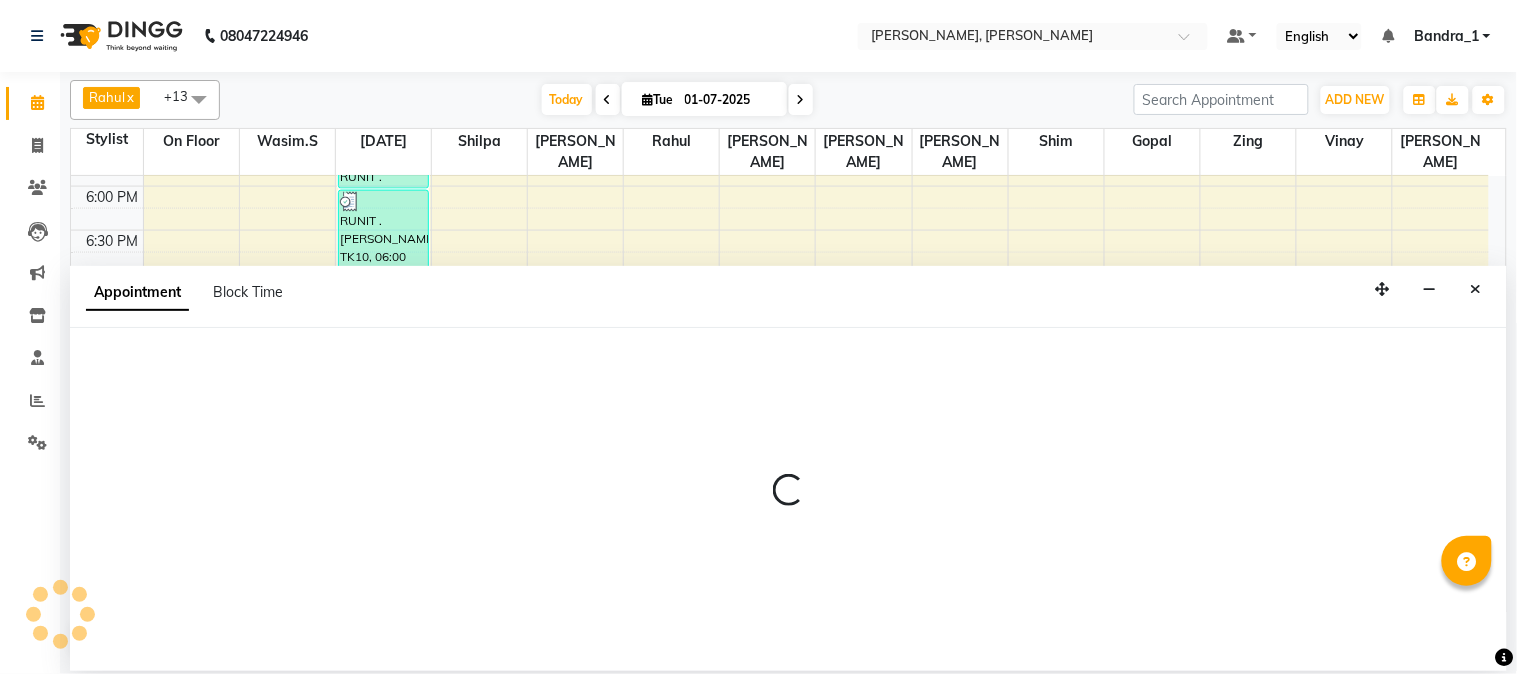 select on "58043" 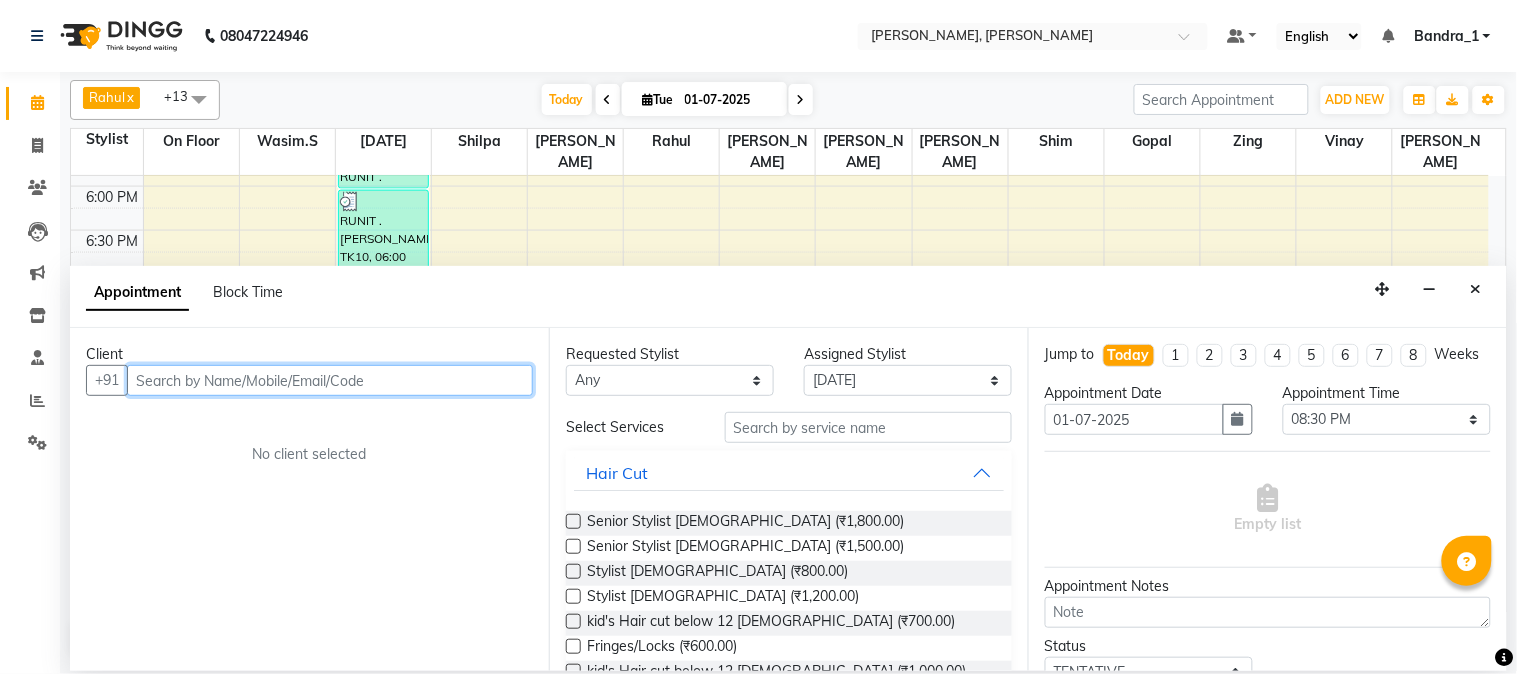 click at bounding box center (330, 380) 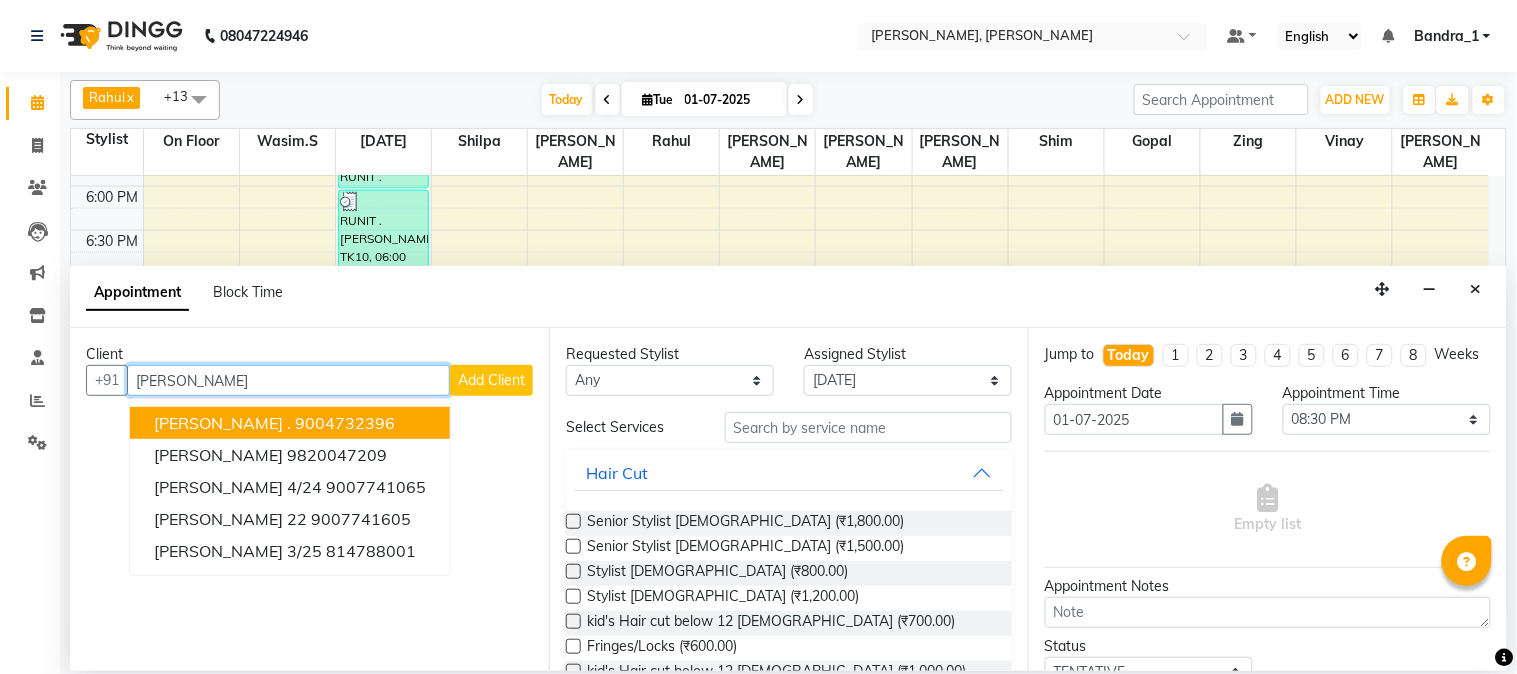 click on "9004732396" at bounding box center (345, 423) 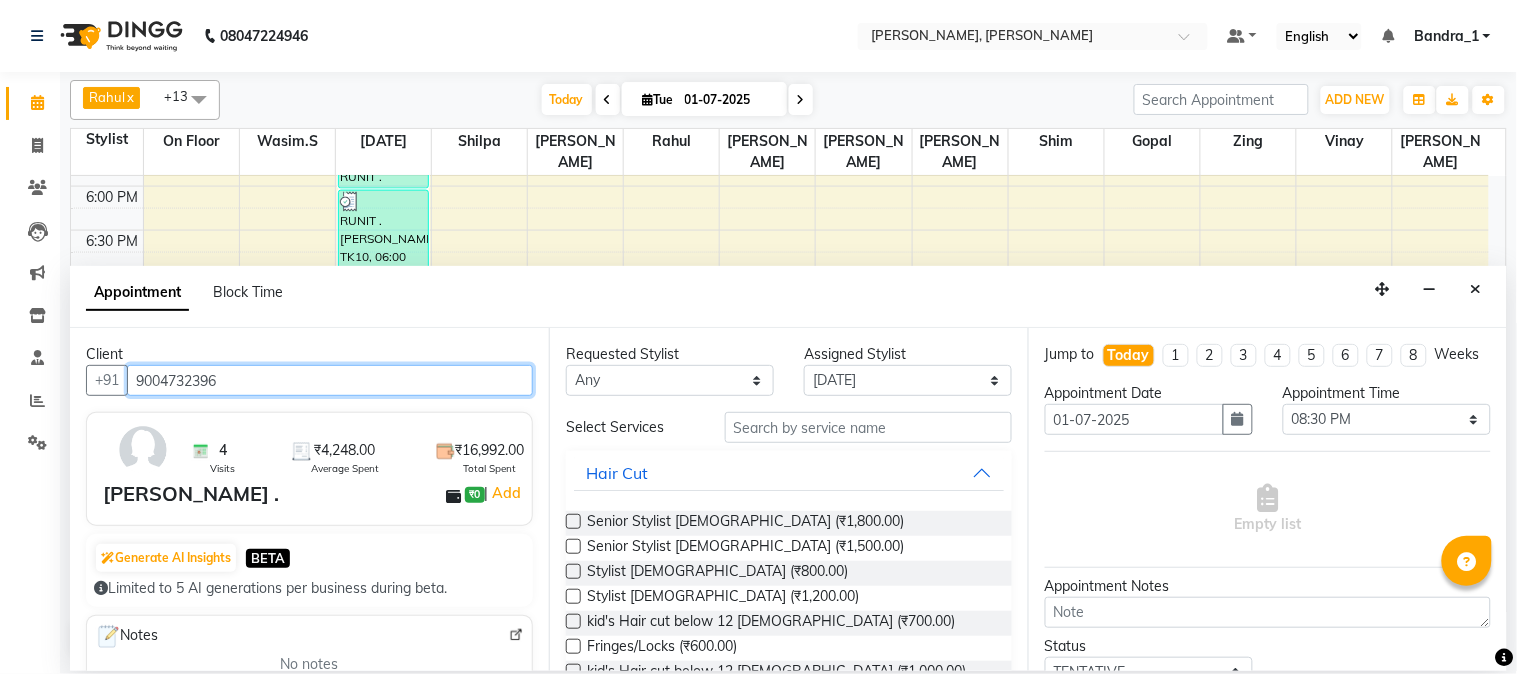 type on "9004732396" 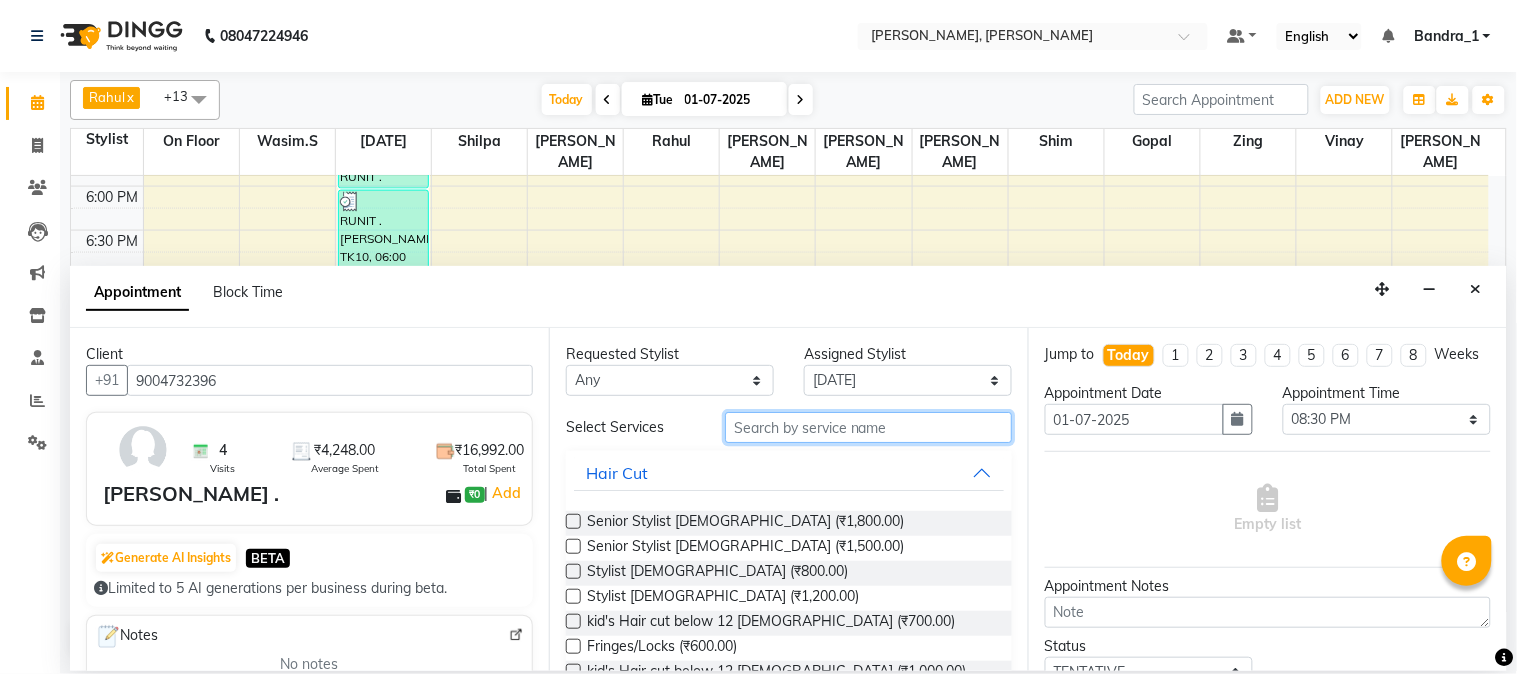 click at bounding box center [868, 427] 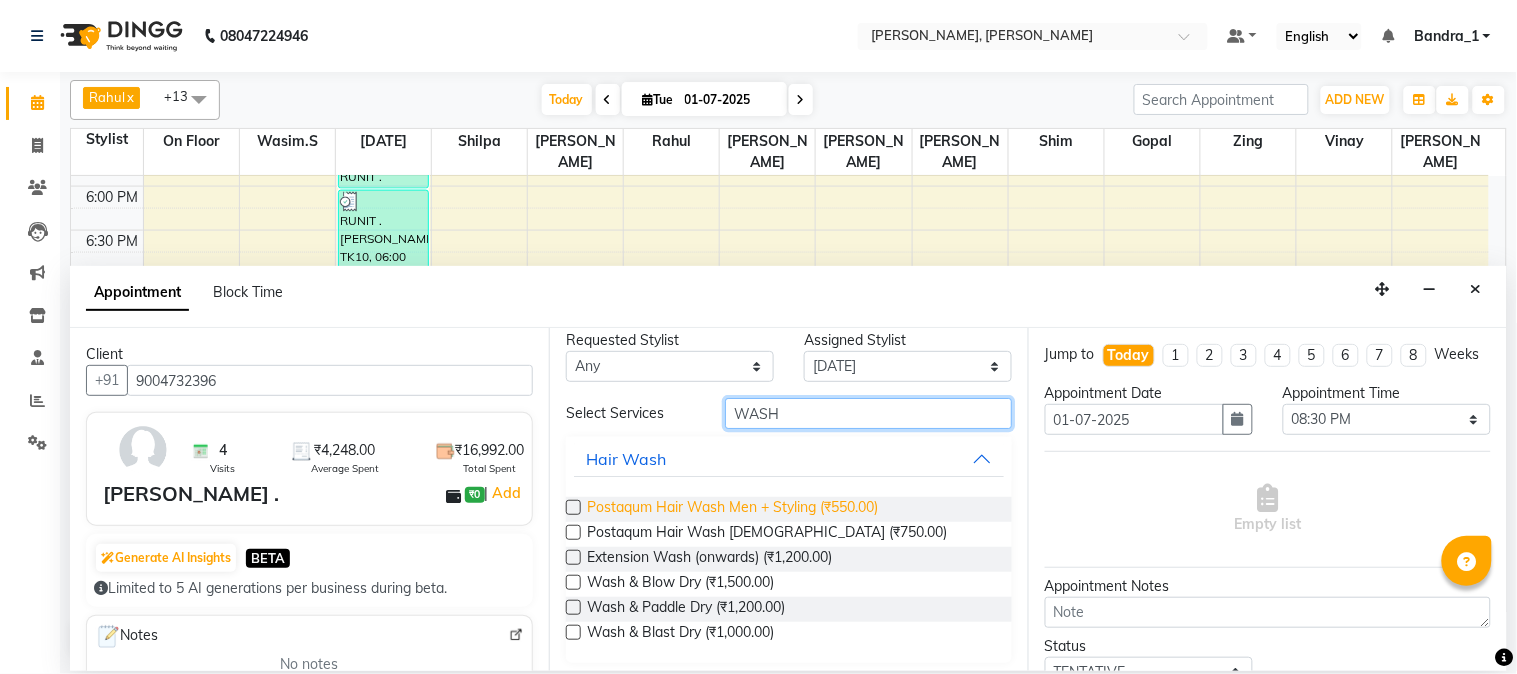 scroll, scrollTop: 22, scrollLeft: 0, axis: vertical 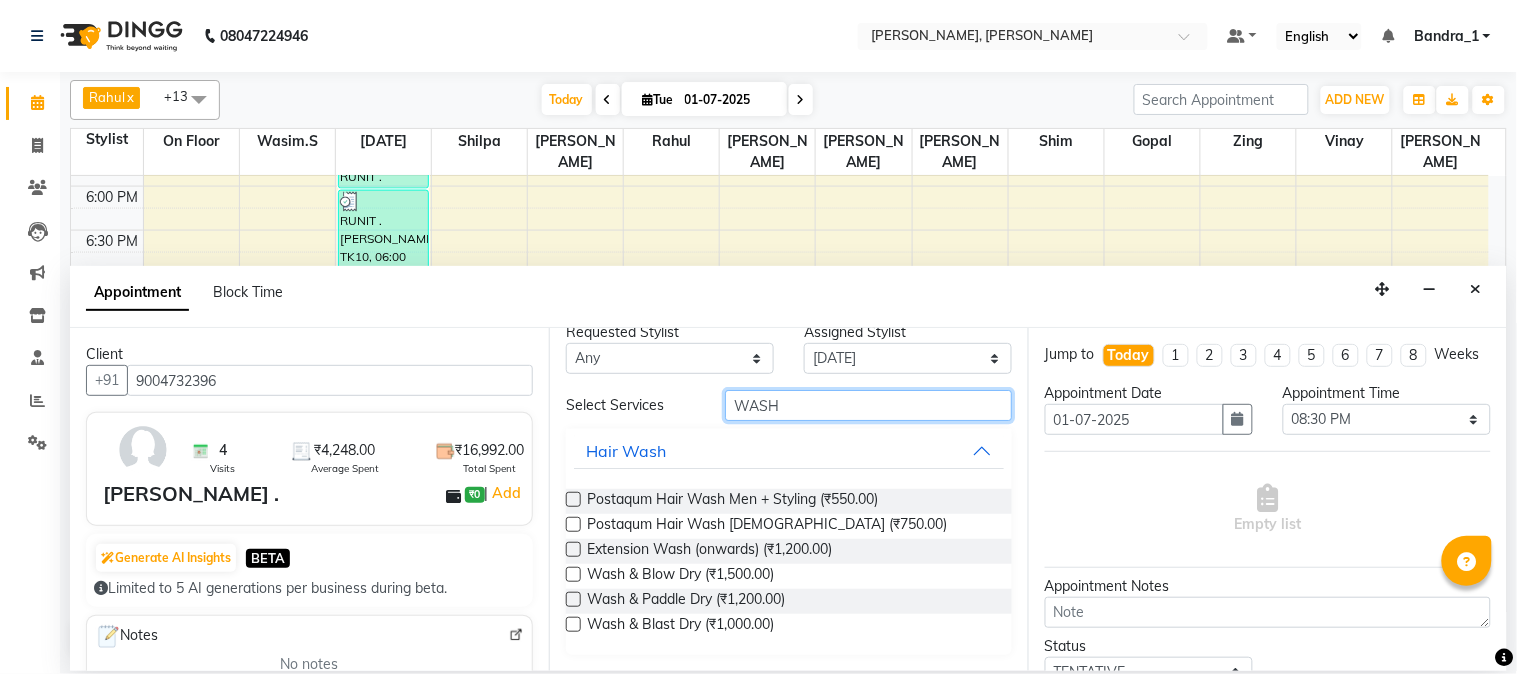 type on "WASH" 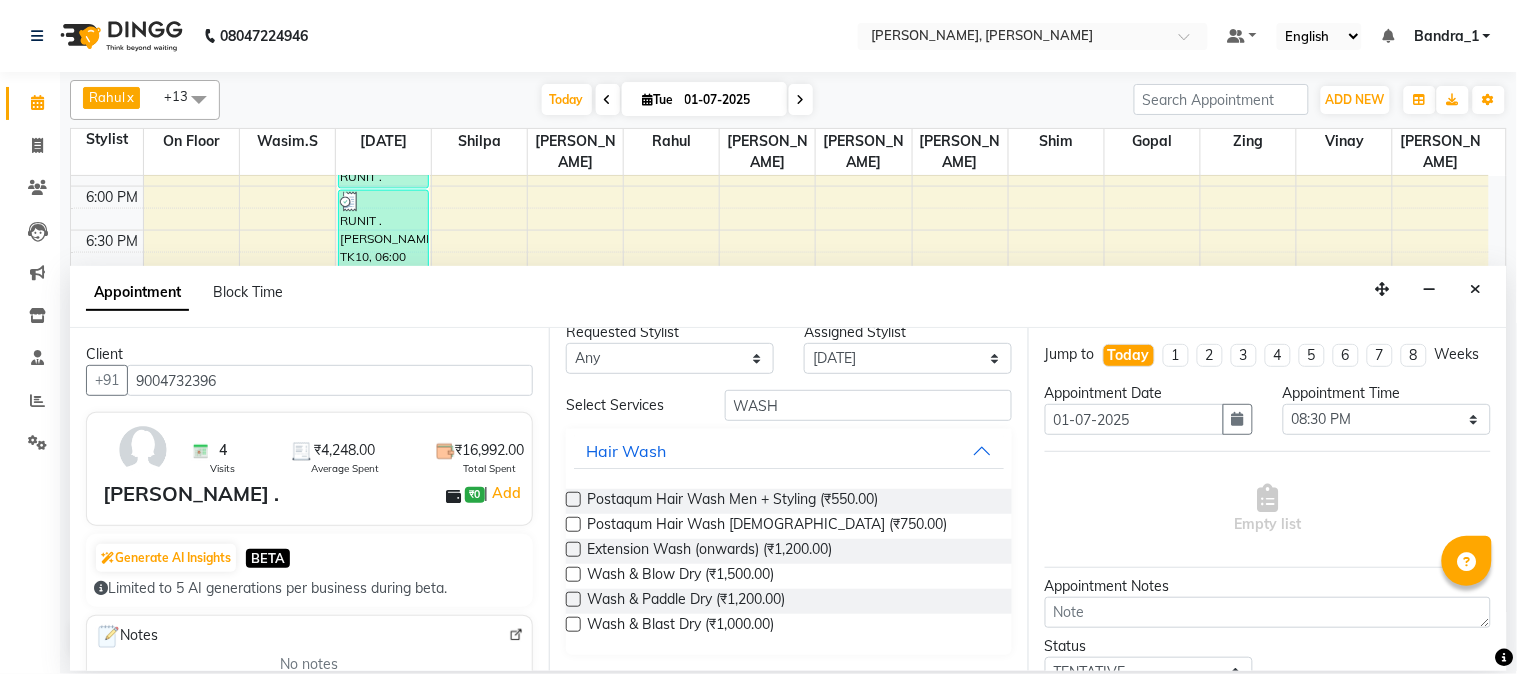 click at bounding box center (573, 599) 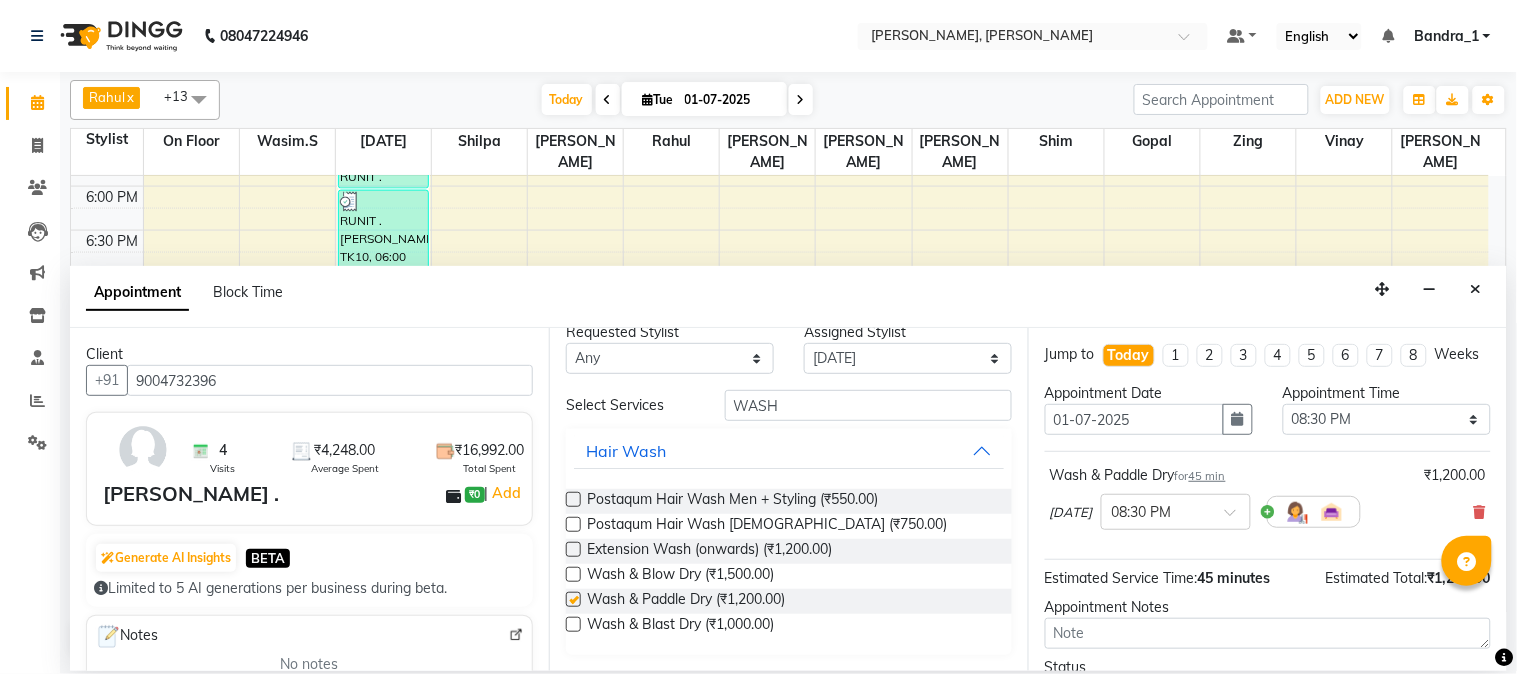 checkbox on "false" 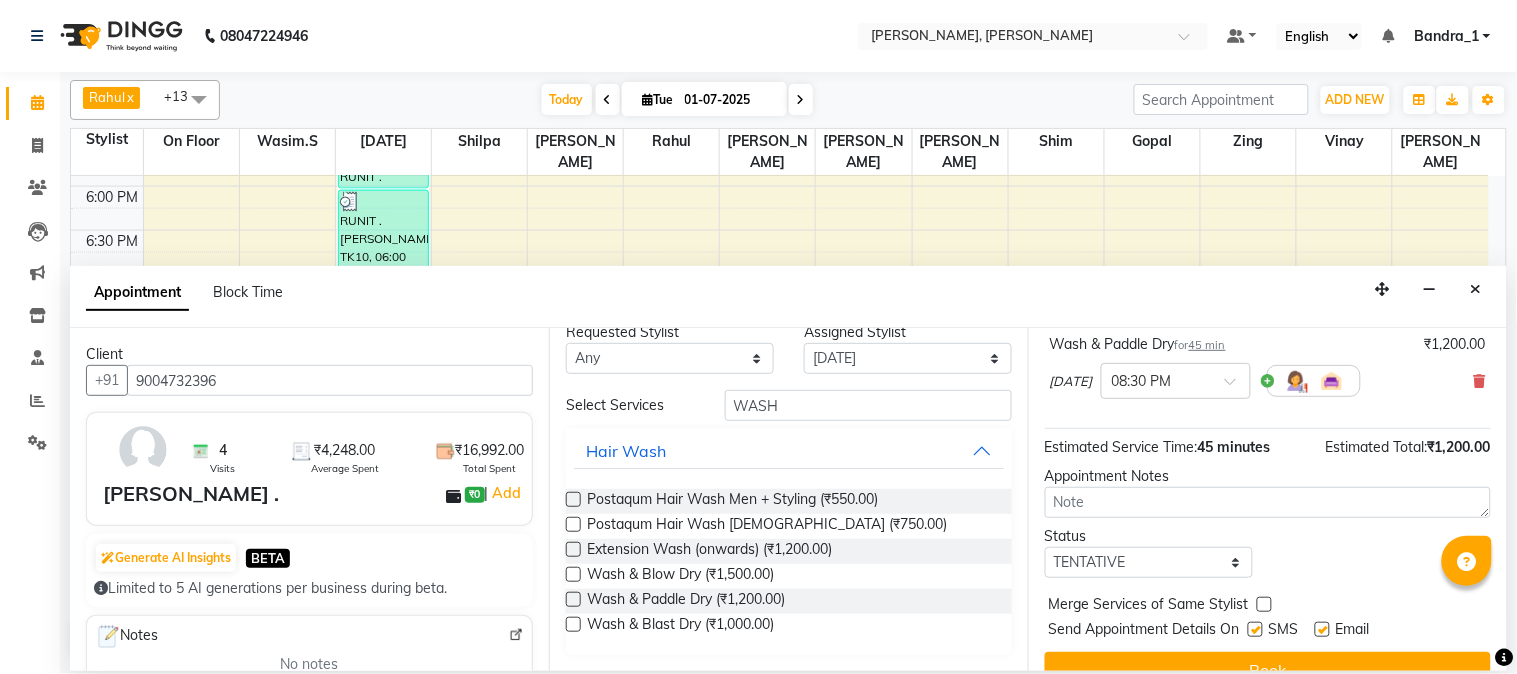 scroll, scrollTop: 183, scrollLeft: 0, axis: vertical 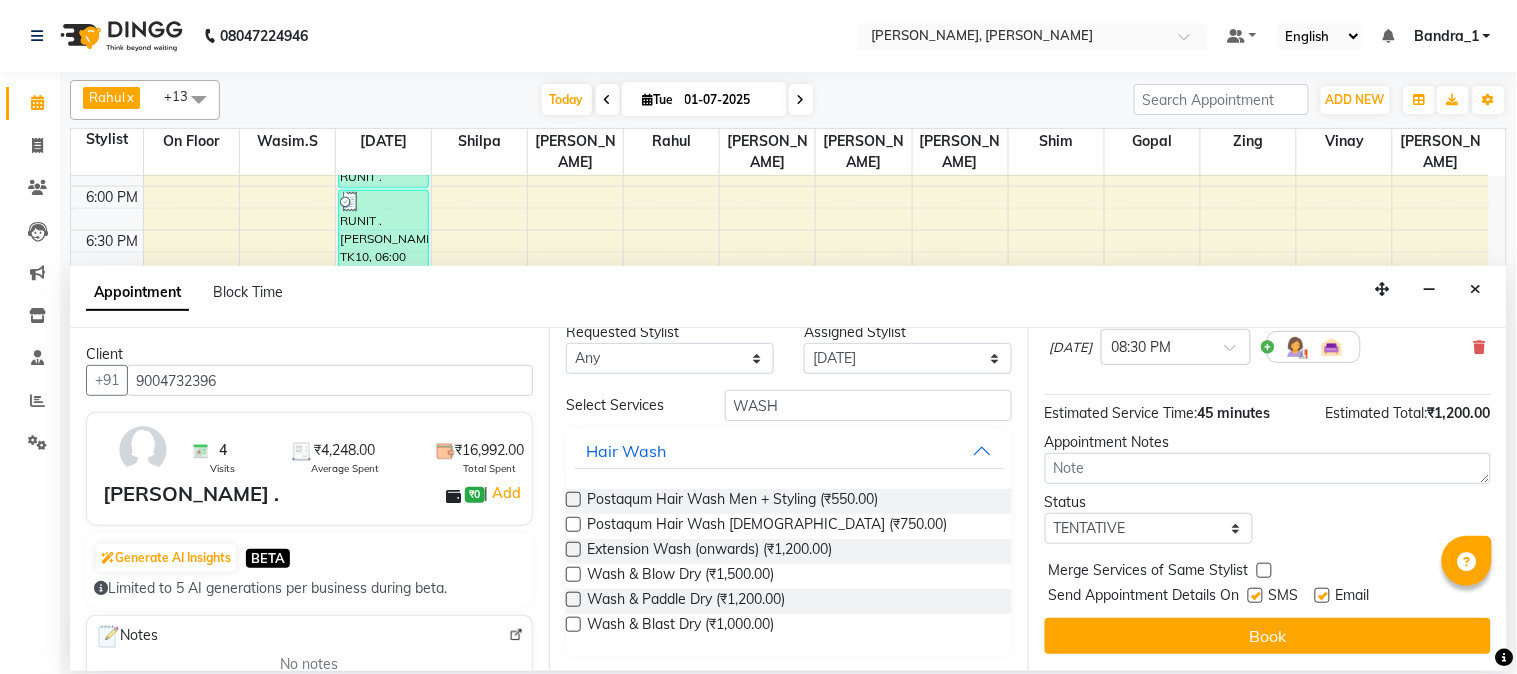 click at bounding box center [1255, 595] 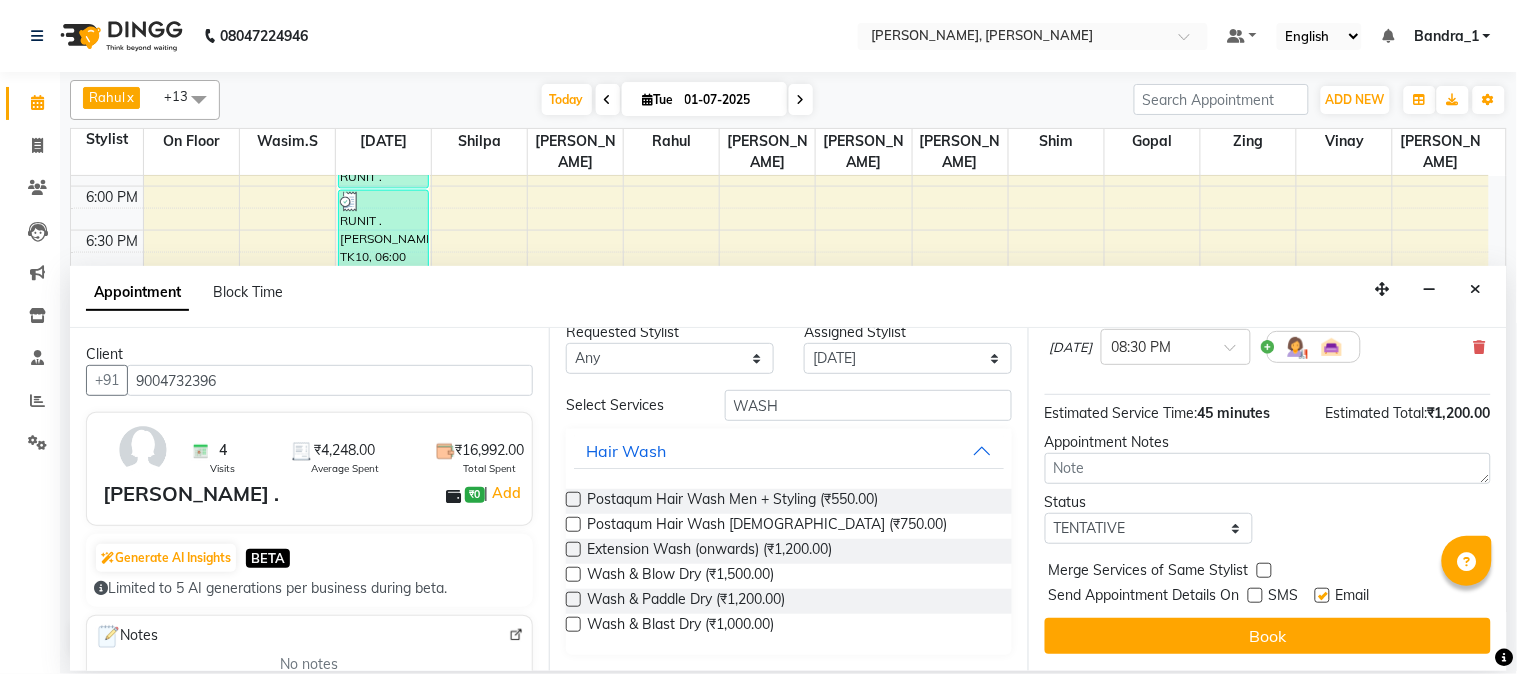 click at bounding box center (1322, 595) 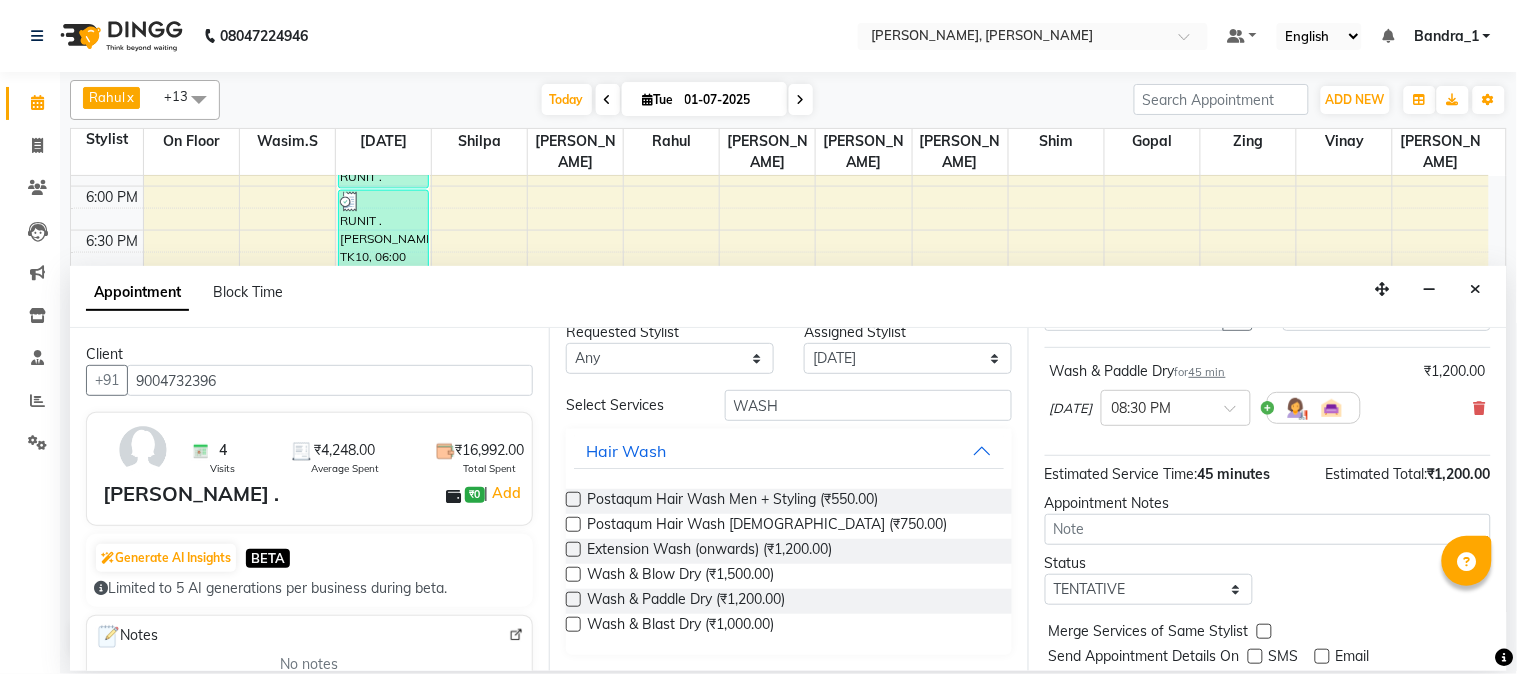 scroll, scrollTop: 183, scrollLeft: 0, axis: vertical 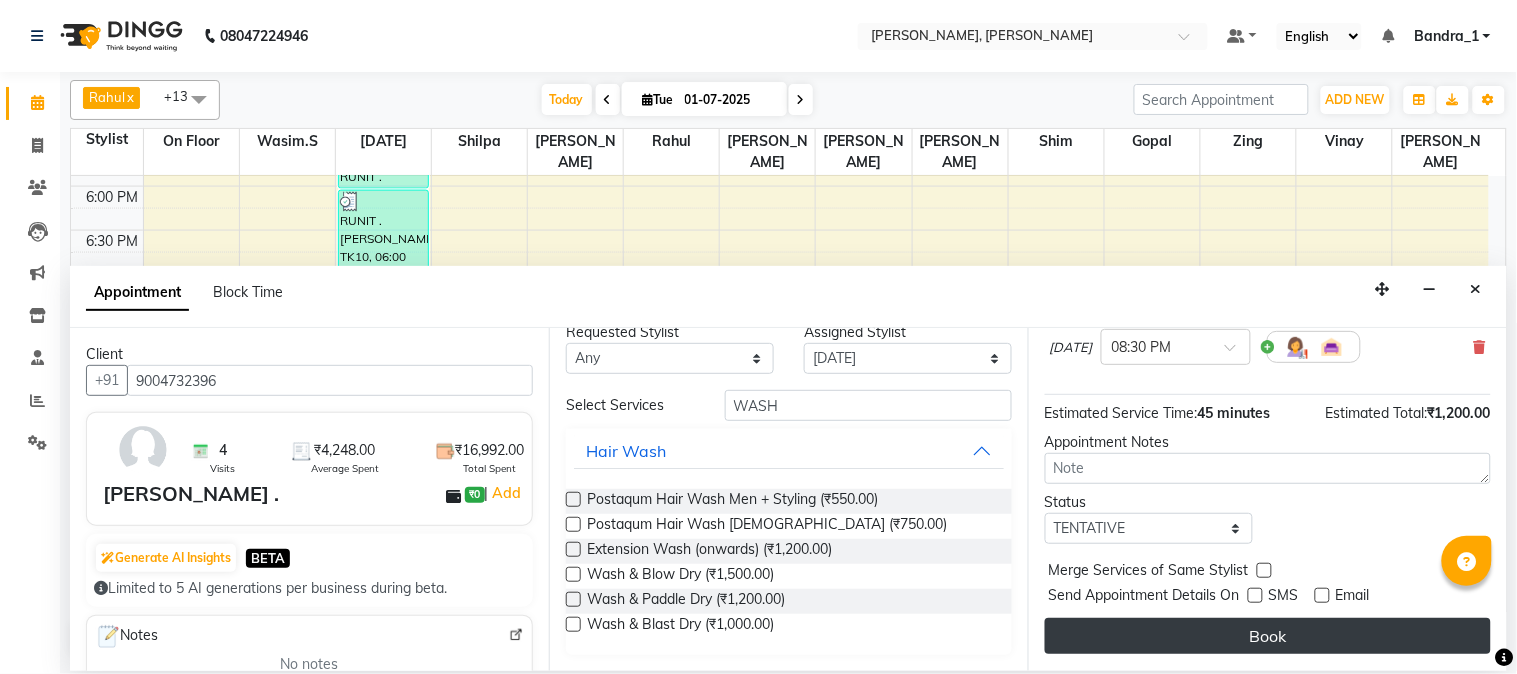 click on "Book" at bounding box center [1268, 636] 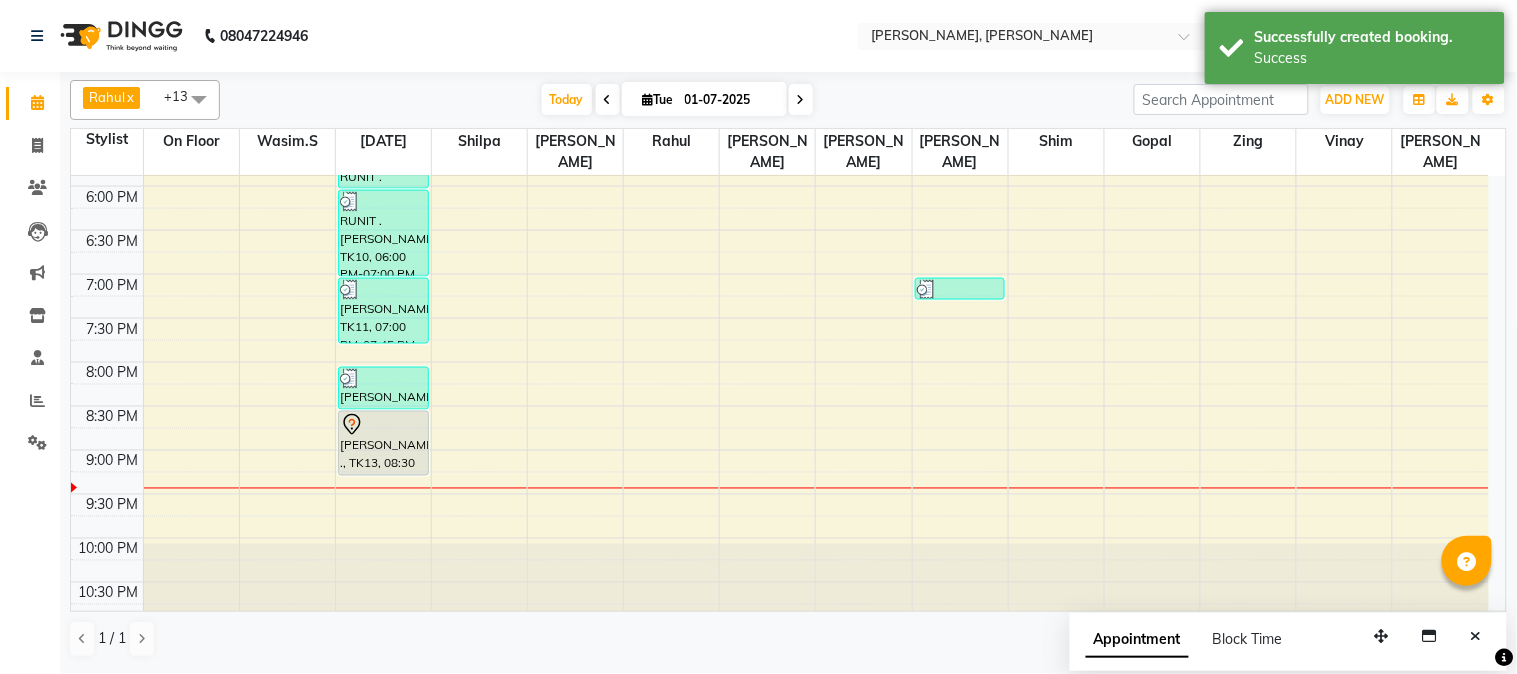 click on "9:00 AM 9:30 AM 10:00 AM 10:30 AM 11:00 AM 11:30 AM 12:00 PM 12:30 PM 1:00 PM 1:30 PM 2:00 PM 2:30 PM 3:00 PM 3:30 PM 4:00 PM 4:30 PM 5:00 PM 5:30 PM 6:00 PM 6:30 PM 7:00 PM 7:30 PM 8:00 PM 8:30 PM 9:00 PM 9:30 PM 10:00 PM 10:30 PM     [PERSON_NAME][GEOGRAPHIC_DATA], TK07, 01:45 PM-02:30 PM, Party Make up      [MEDICAL_DATA] MEDIA AND CONTENT SERVICES LLP, TK04, 10:00 AM-10:45 AM, Wash & Blow Dry     [PERSON_NAME], TK07, 01:15 PM-02:15 PM, Postaqum Hair Wash [DEMOGRAPHIC_DATA],Hair Tong (Onwards)     RUNIT .[PERSON_NAME], TK10, 05:30 PM-06:00 PM, Senior Stylist [DEMOGRAPHIC_DATA]     RUNIT .[PERSON_NAME], TK10, 06:00 PM-07:00 PM, Roots T.up      [PERSON_NAME], TK11, 07:00 PM-07:45 PM, Wash & Blow Dry     [PERSON_NAME], TK12, 08:00 PM-08:30 PM, [PERSON_NAME] Trimming             [PERSON_NAME] ., TK13, 08:30 PM-09:15 PM, Wash & Paddle [GEOGRAPHIC_DATA] ., TK09, 01:15 PM-02:00 PM, Senior Stylist [DEMOGRAPHIC_DATA]     [PERSON_NAME], TK01, 01:00 PM-01:20 PM, EB  Color     [PERSON_NAME], TK05, 01:15 PM-01:45 PM, Postaqum Hair Wash Men + Styling" at bounding box center [780, 10] 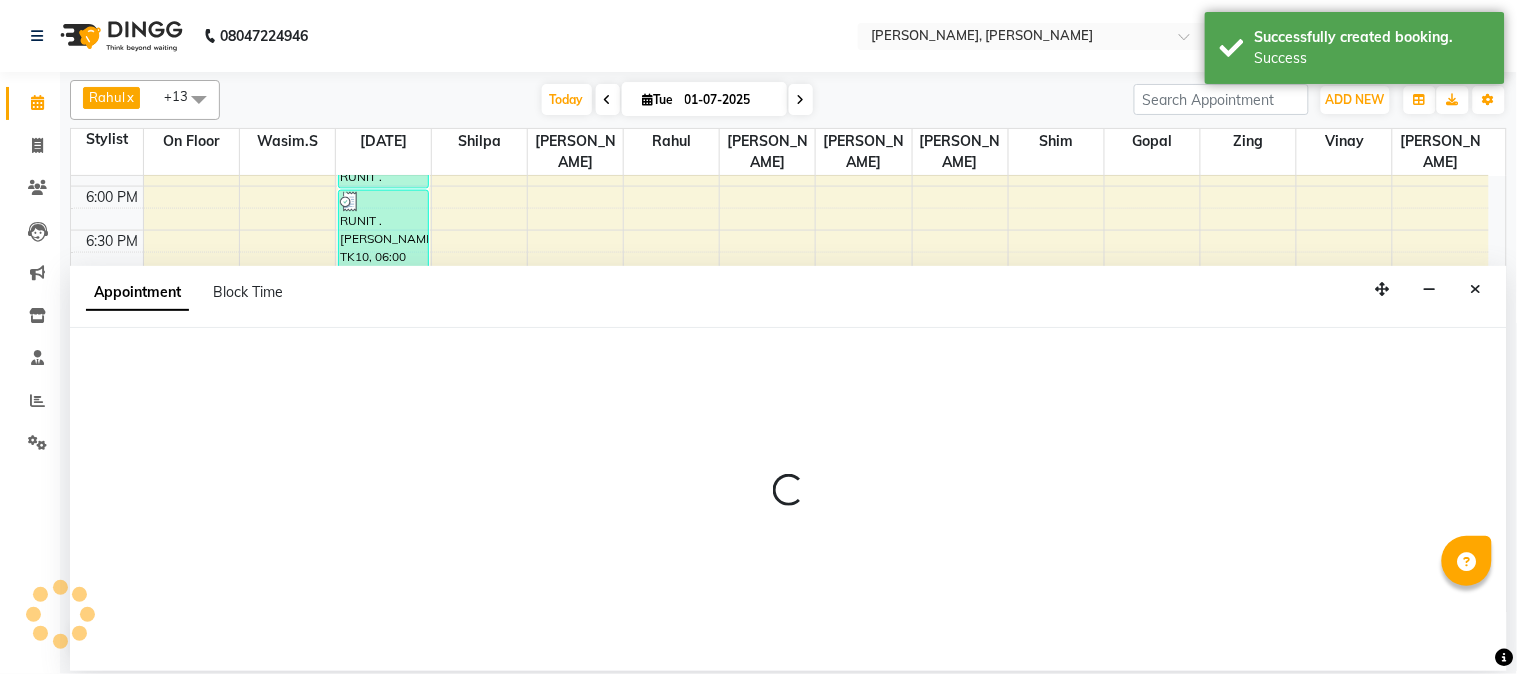 select on "64098" 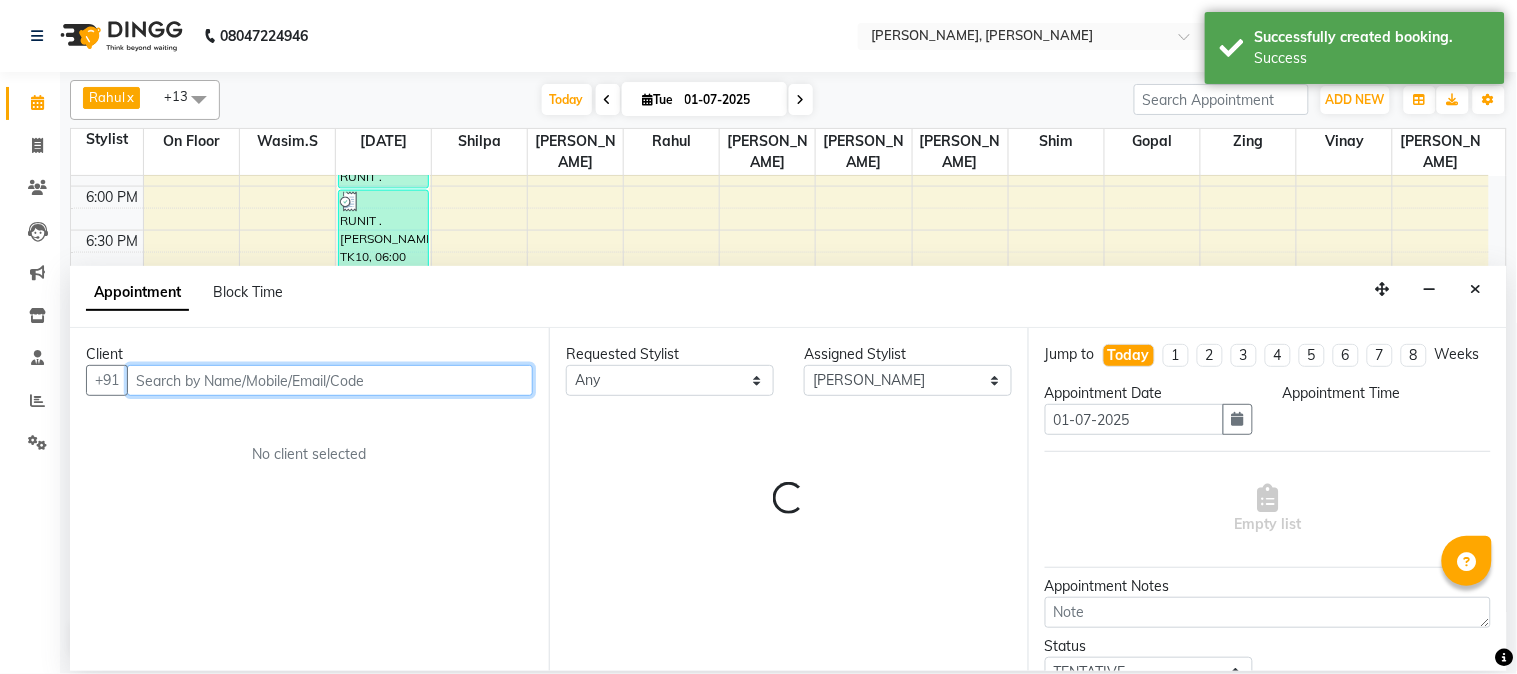 select on "1170" 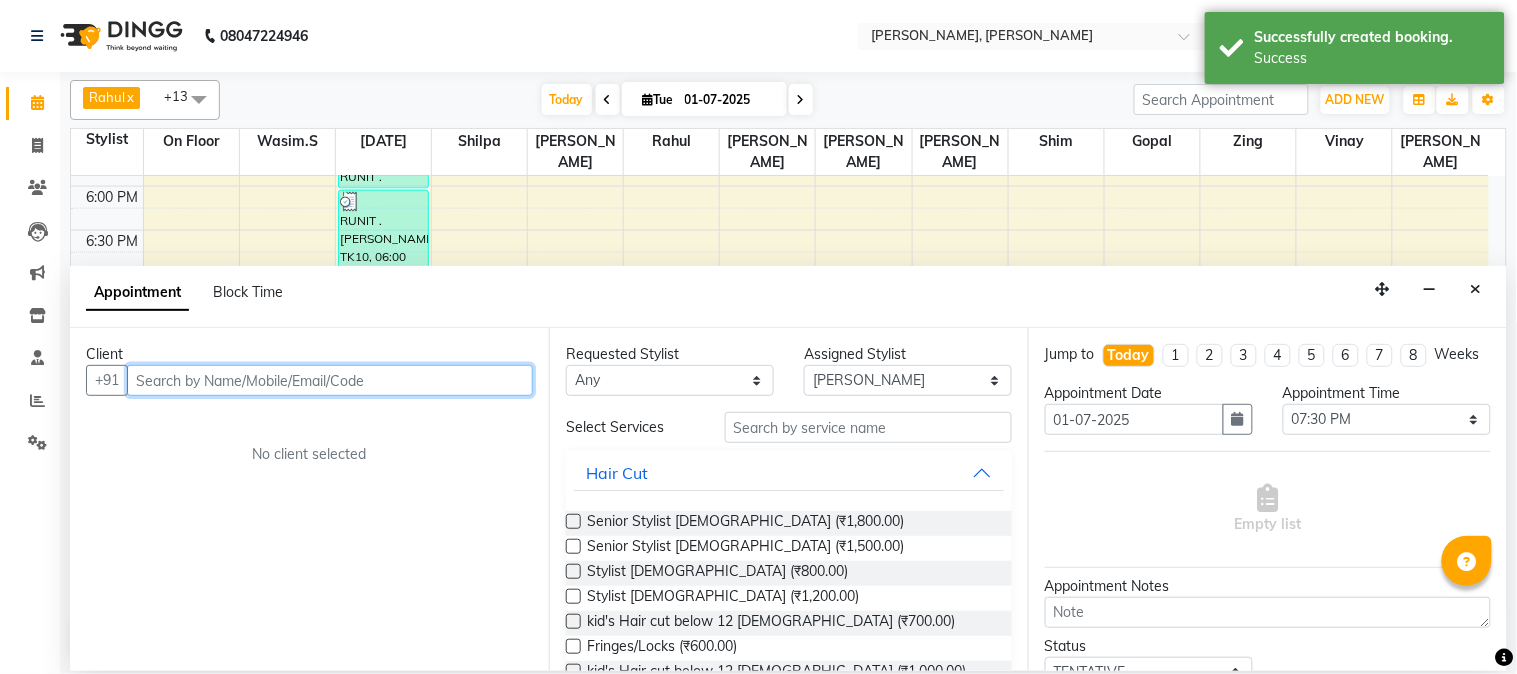 click at bounding box center (330, 380) 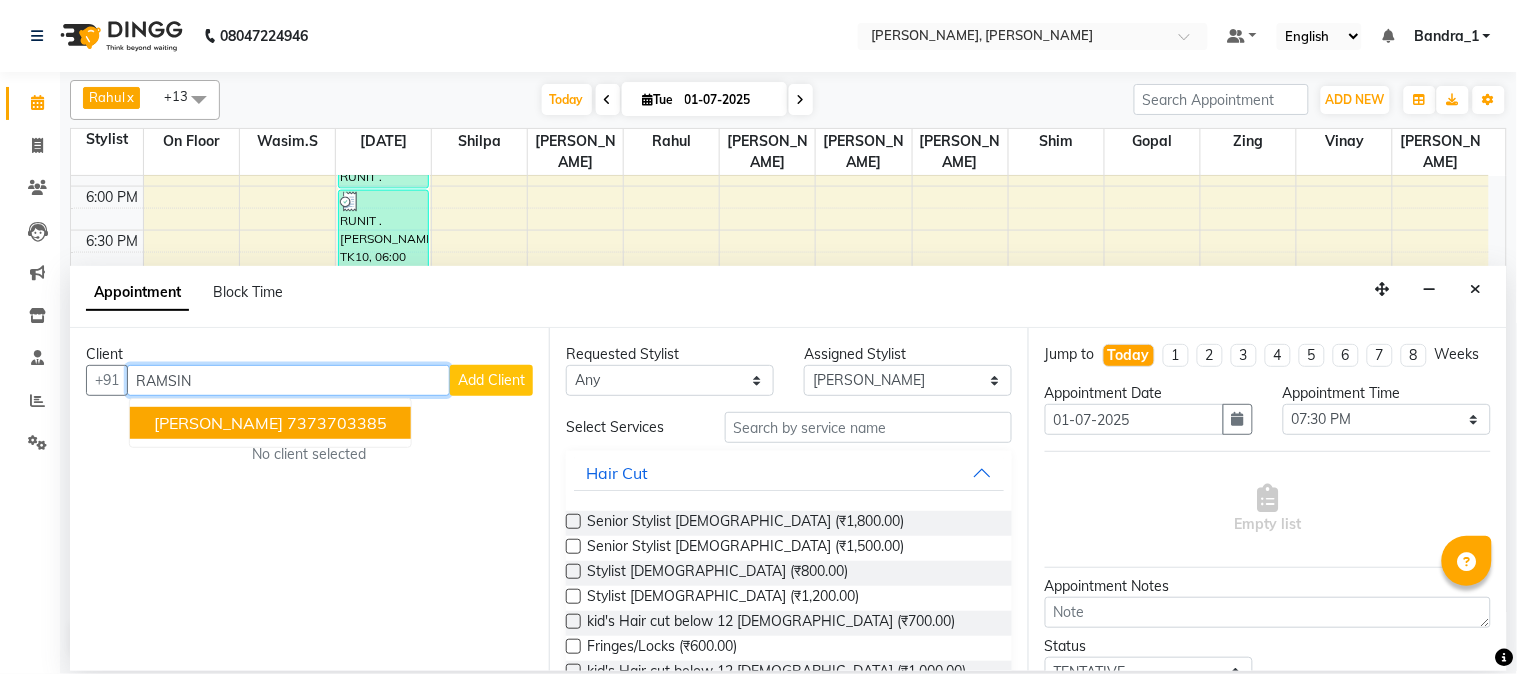 click on "[PERSON_NAME]" at bounding box center [218, 423] 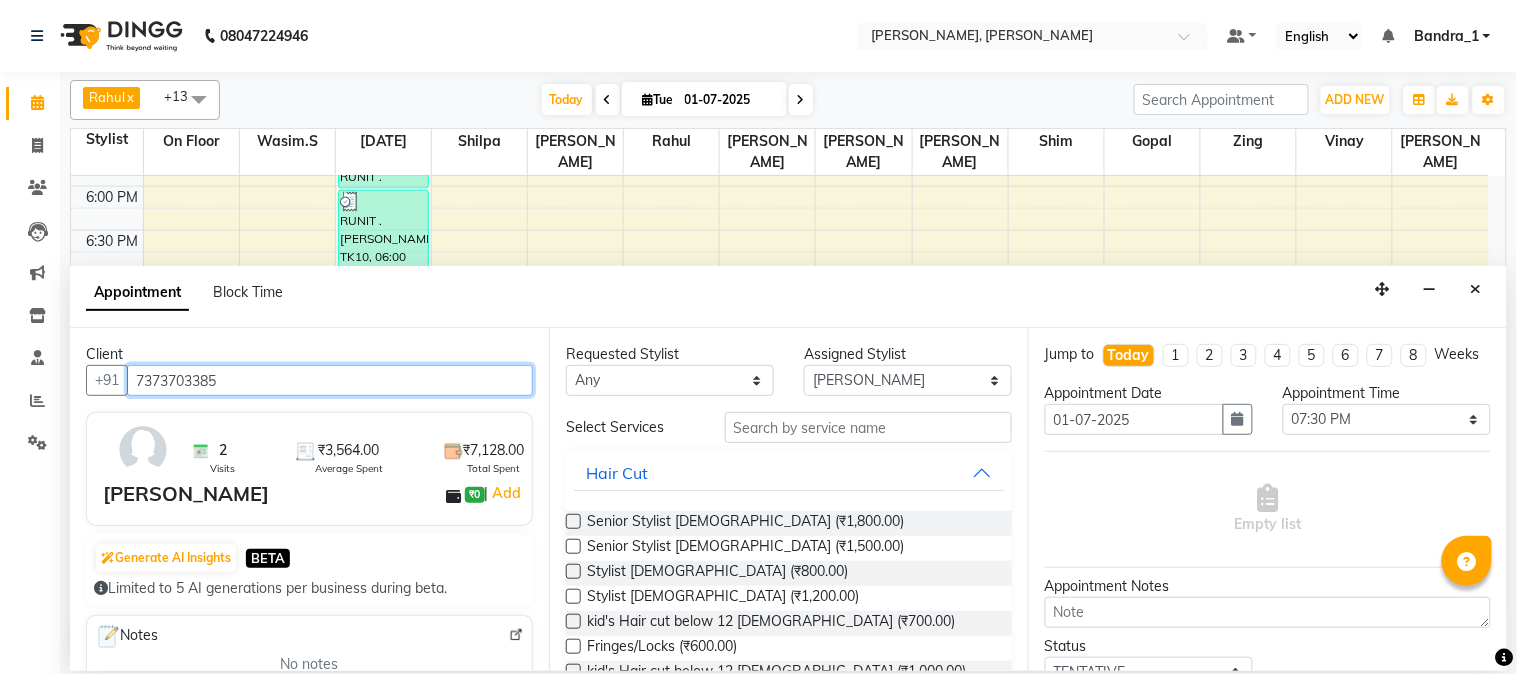 type on "7373703385" 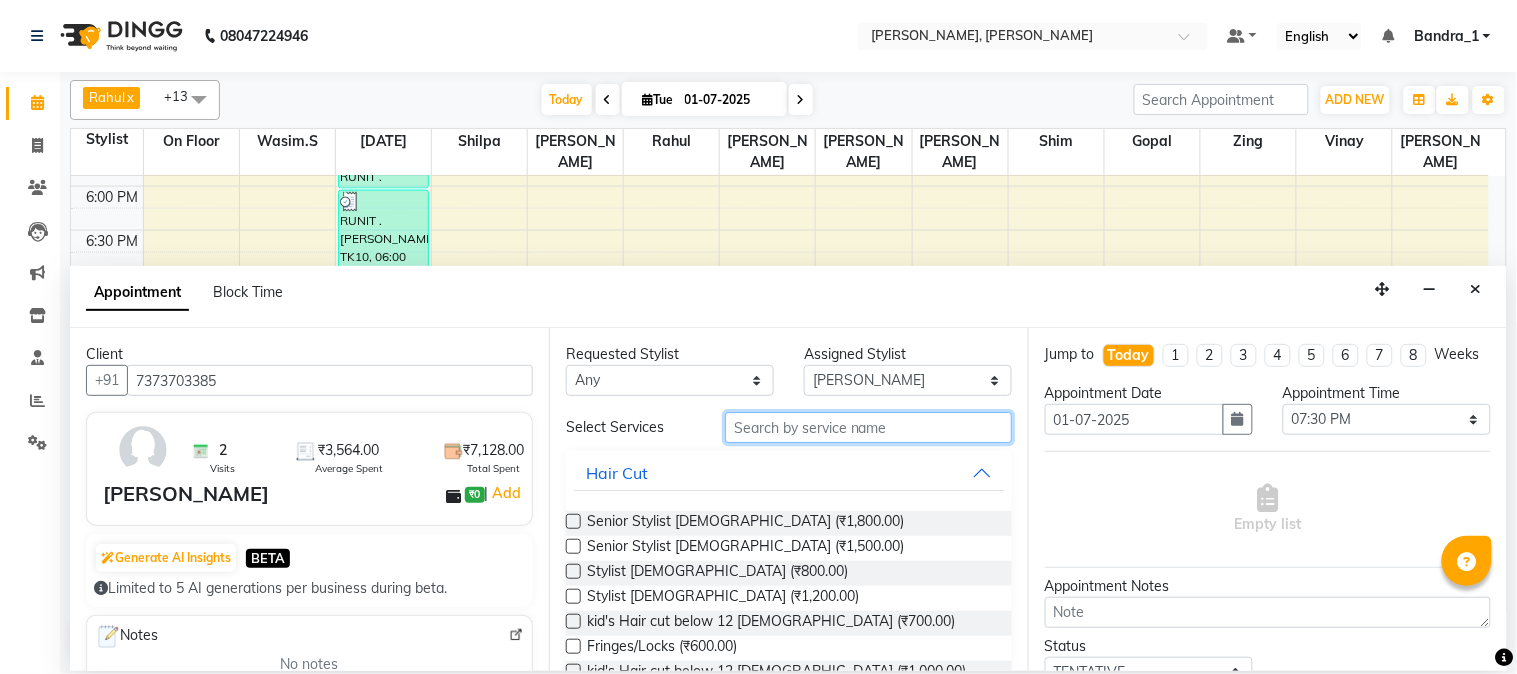 click at bounding box center [868, 427] 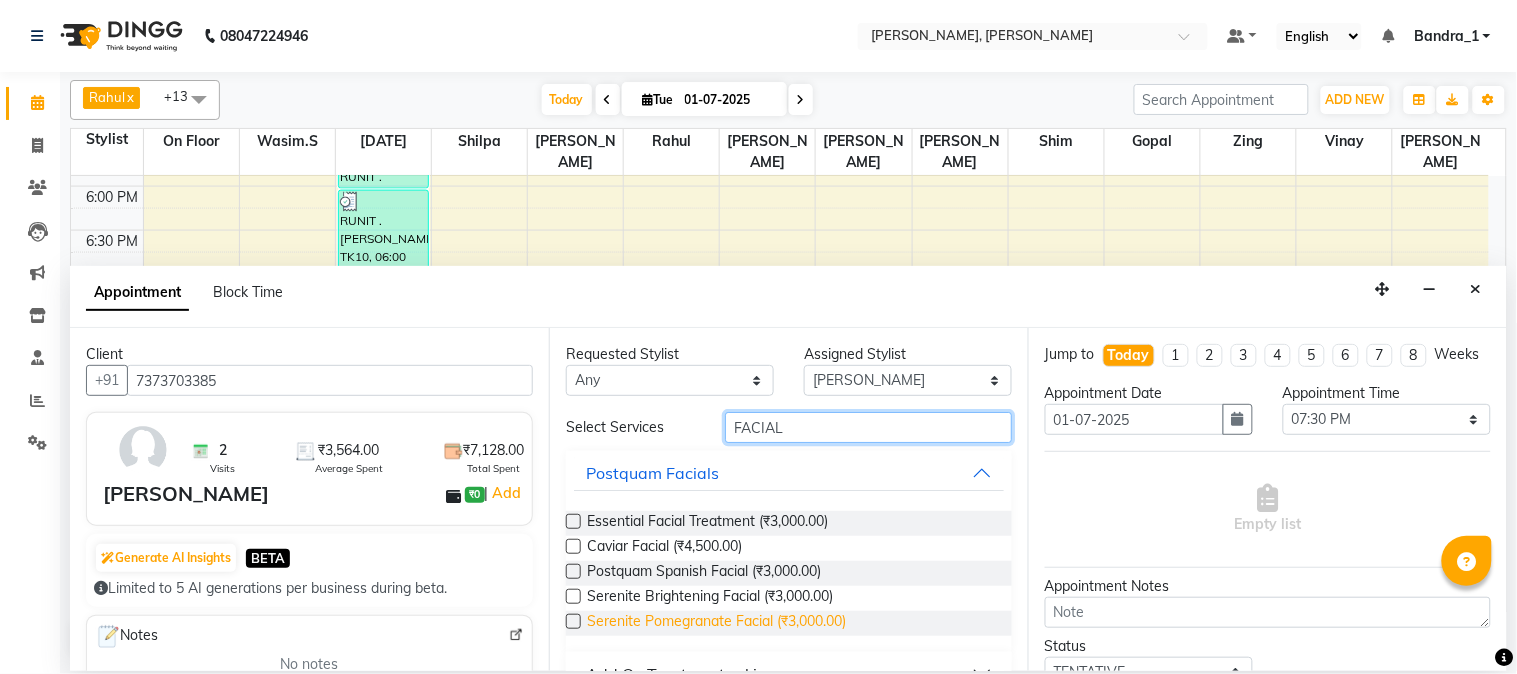 scroll, scrollTop: 84, scrollLeft: 0, axis: vertical 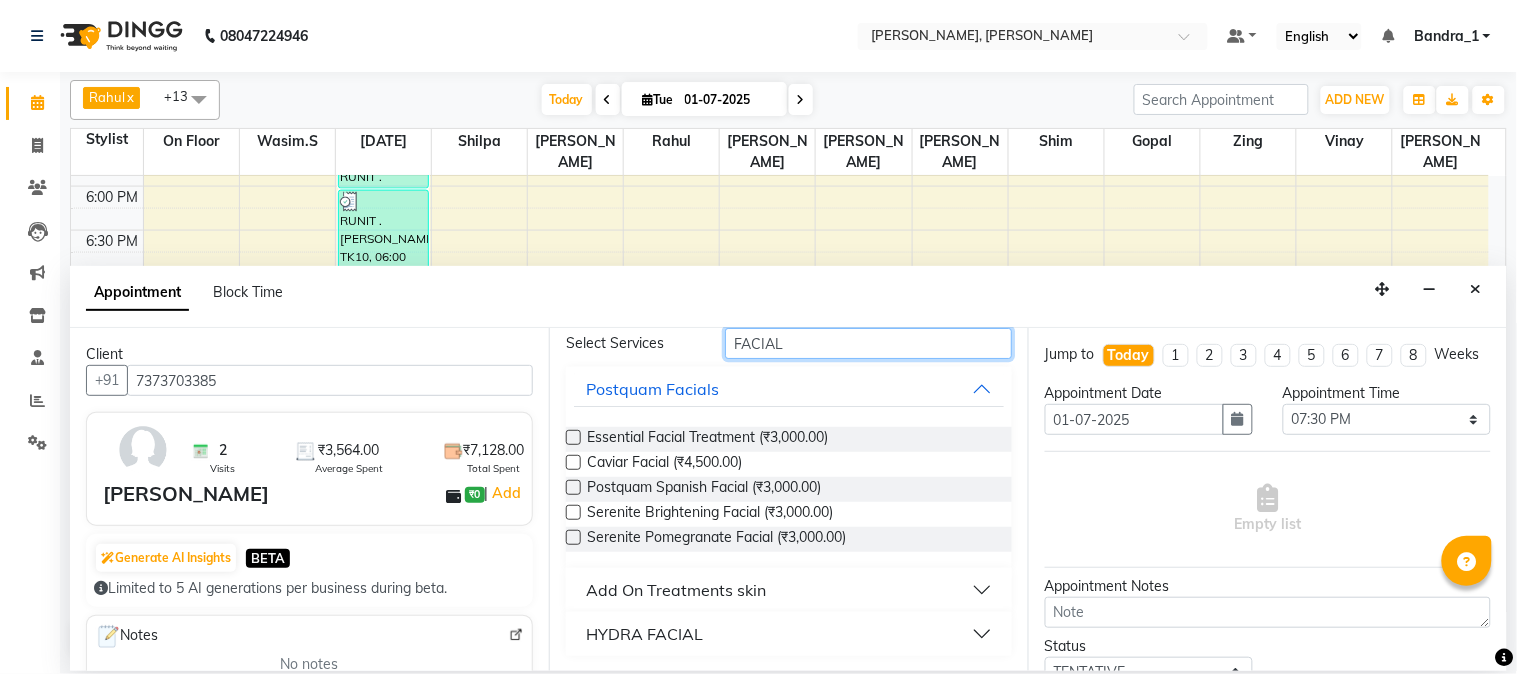 type on "FACIAL" 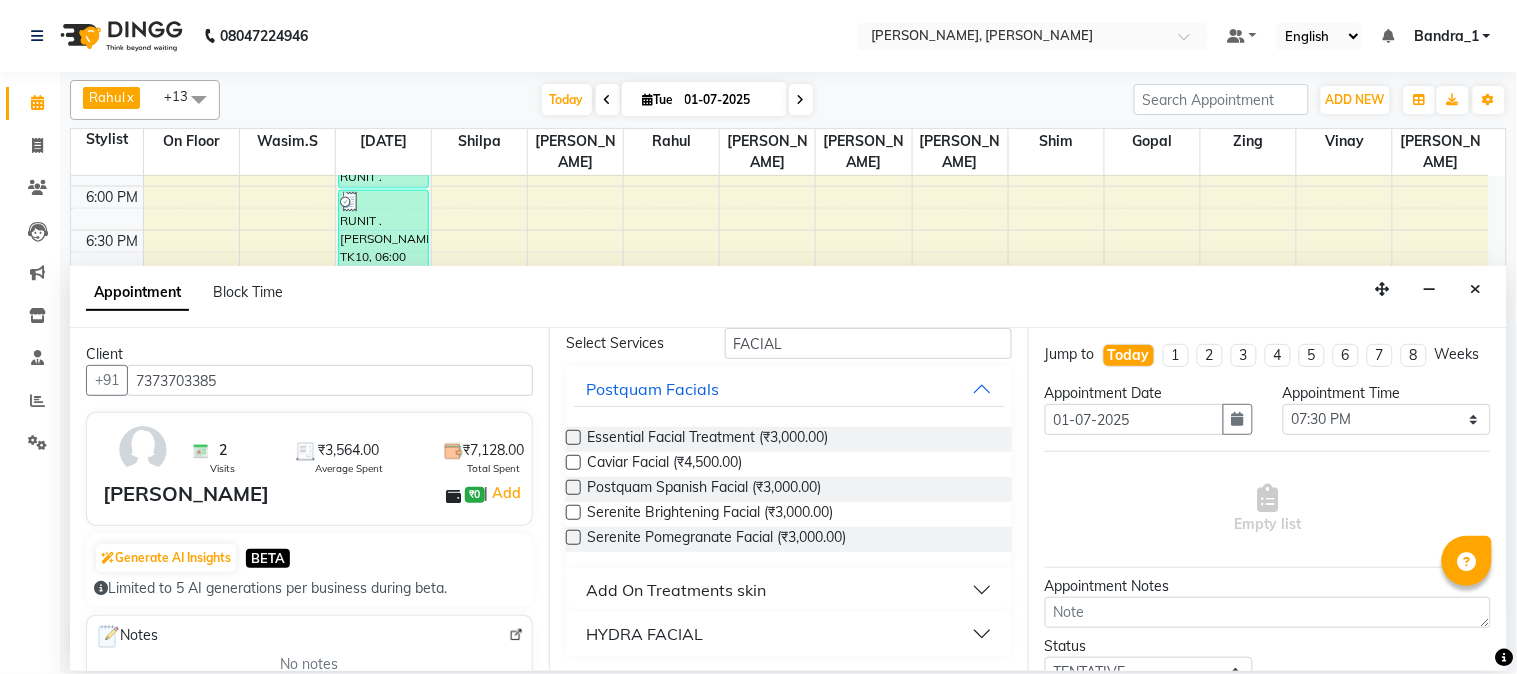 drag, startPoint x: 575, startPoint y: 435, endPoint x: 788, endPoint y: 347, distance: 230.46259 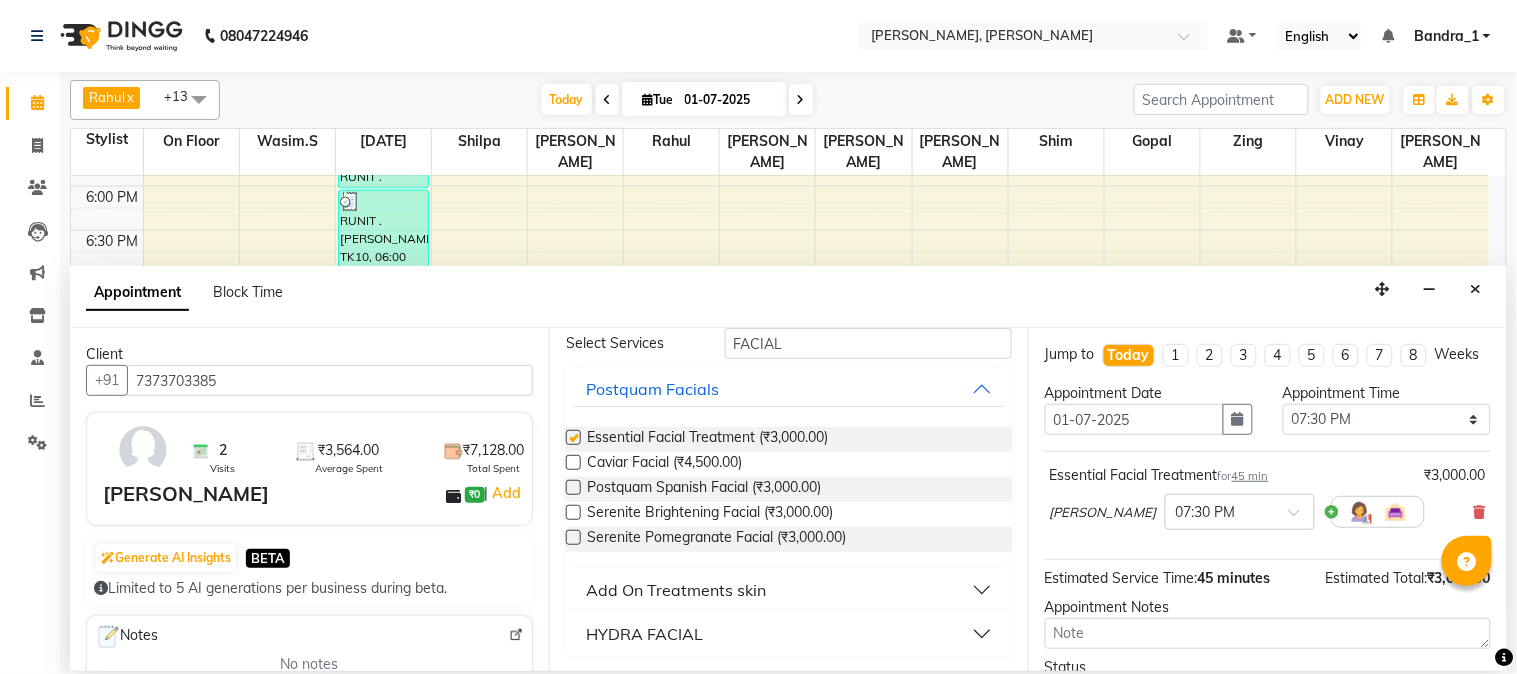 checkbox on "false" 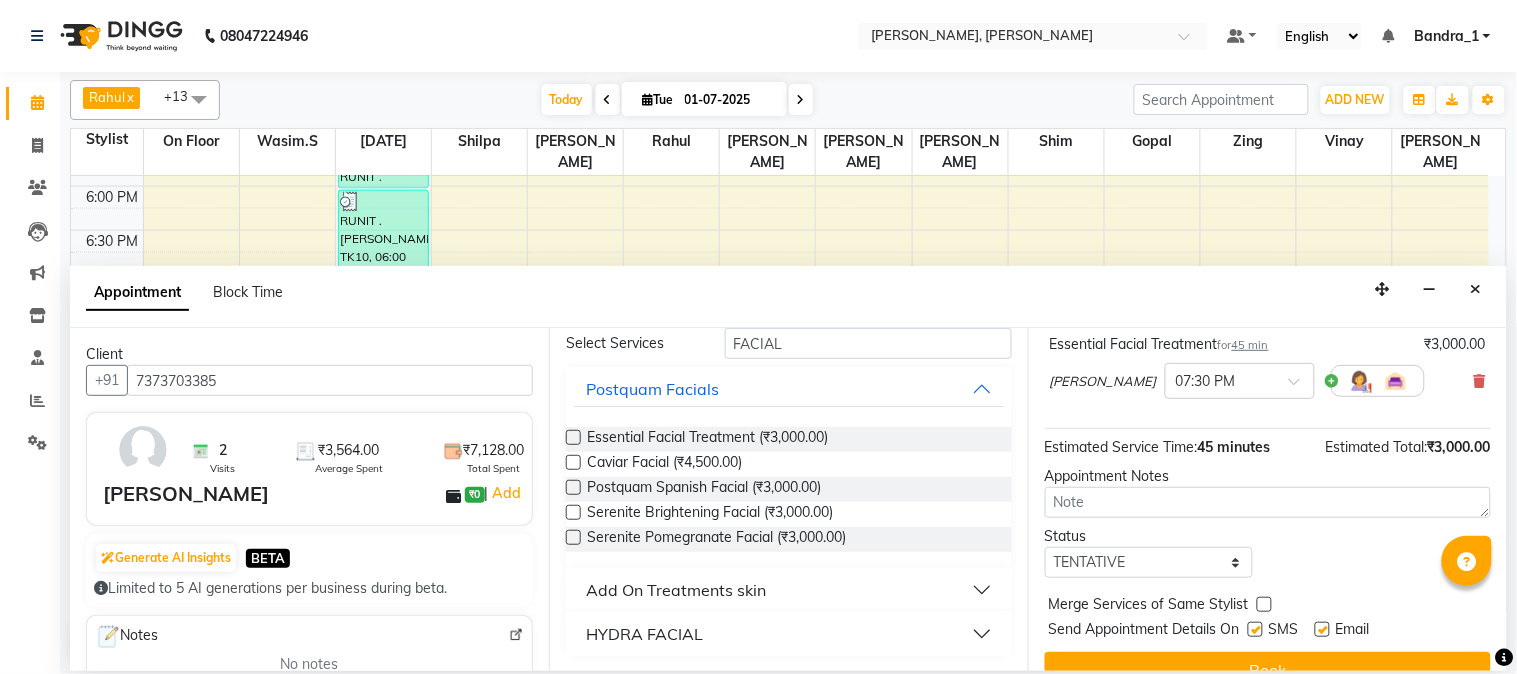 scroll, scrollTop: 183, scrollLeft: 0, axis: vertical 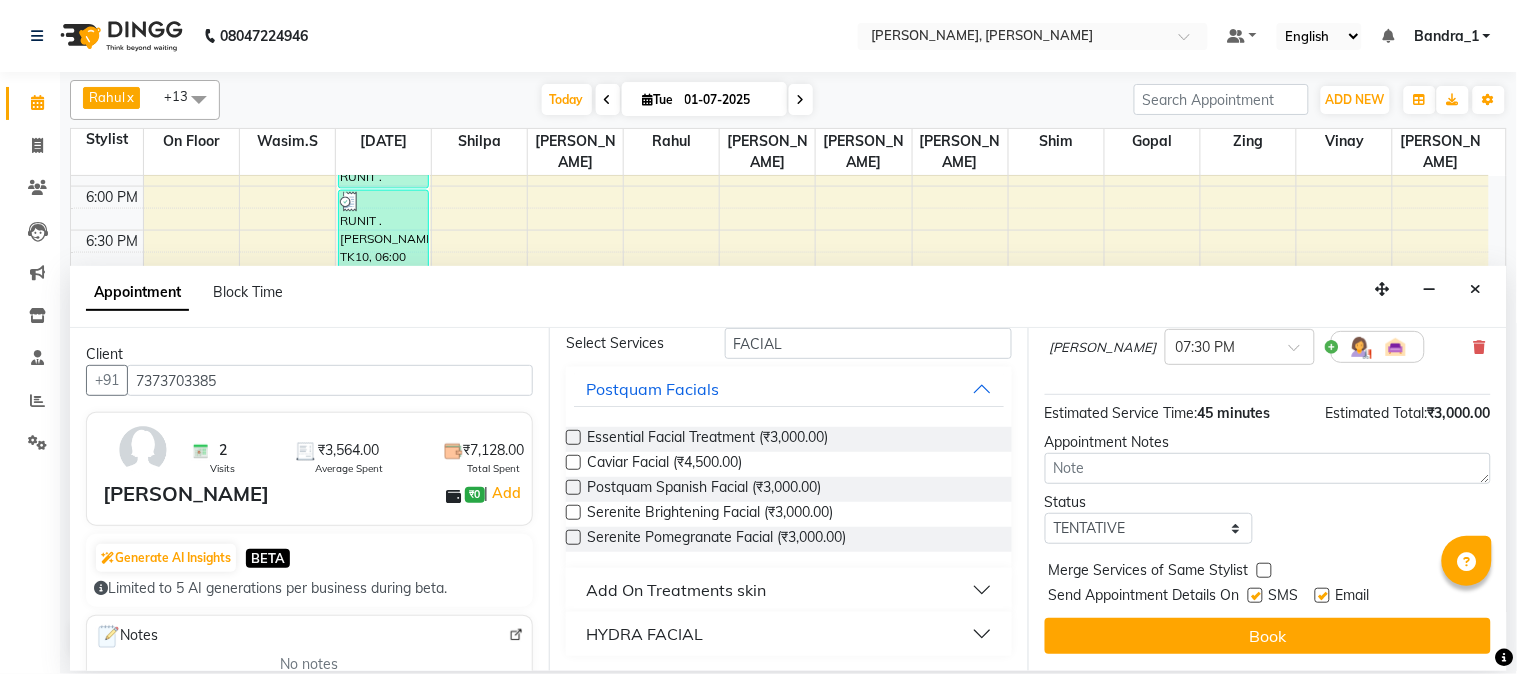 click at bounding box center [1255, 595] 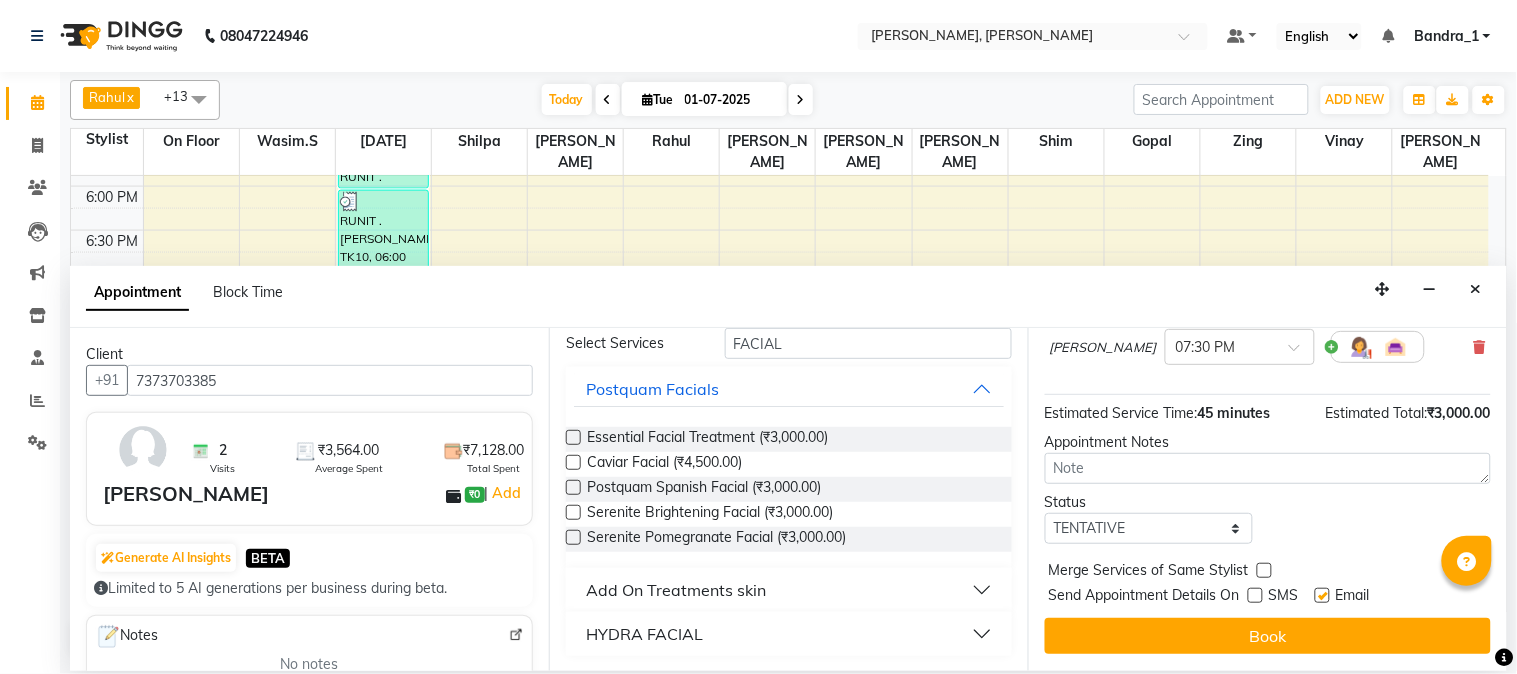 click at bounding box center [1322, 595] 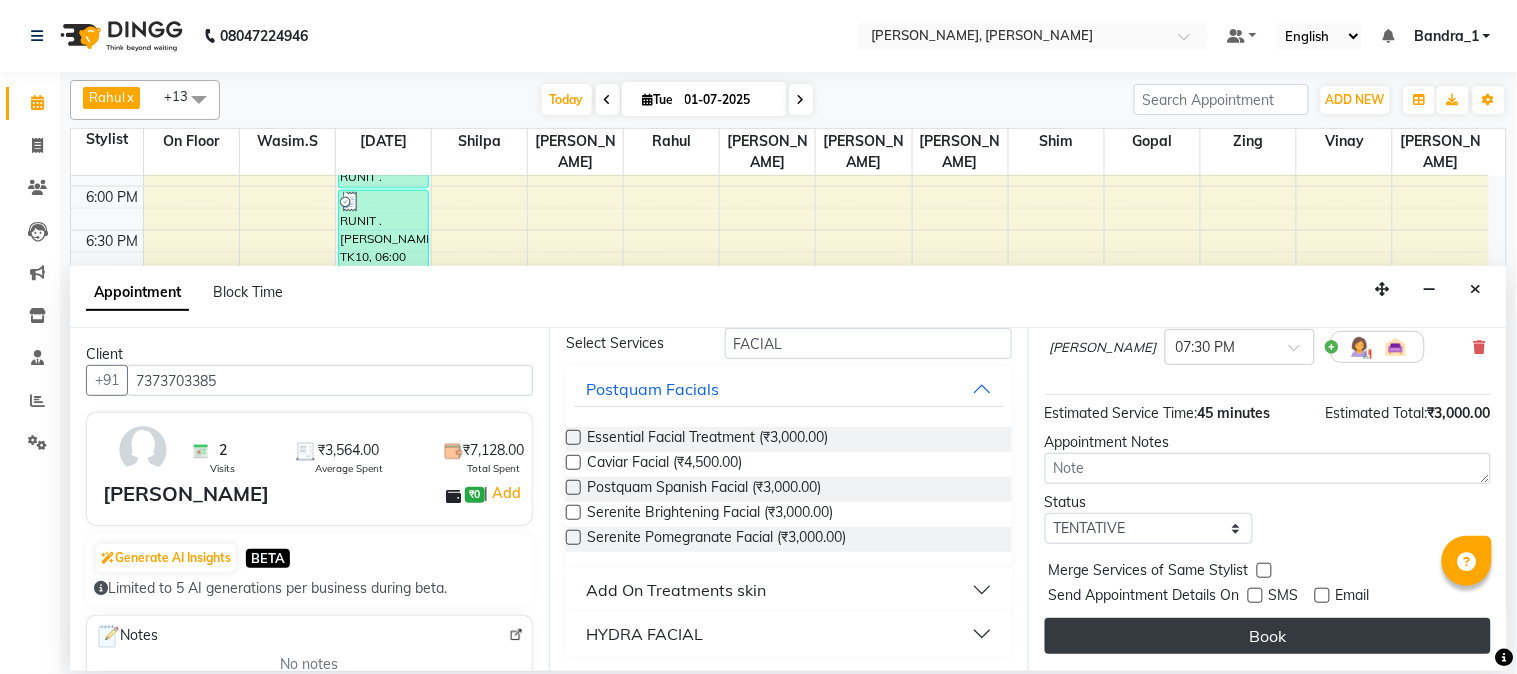click on "Book" at bounding box center (1268, 636) 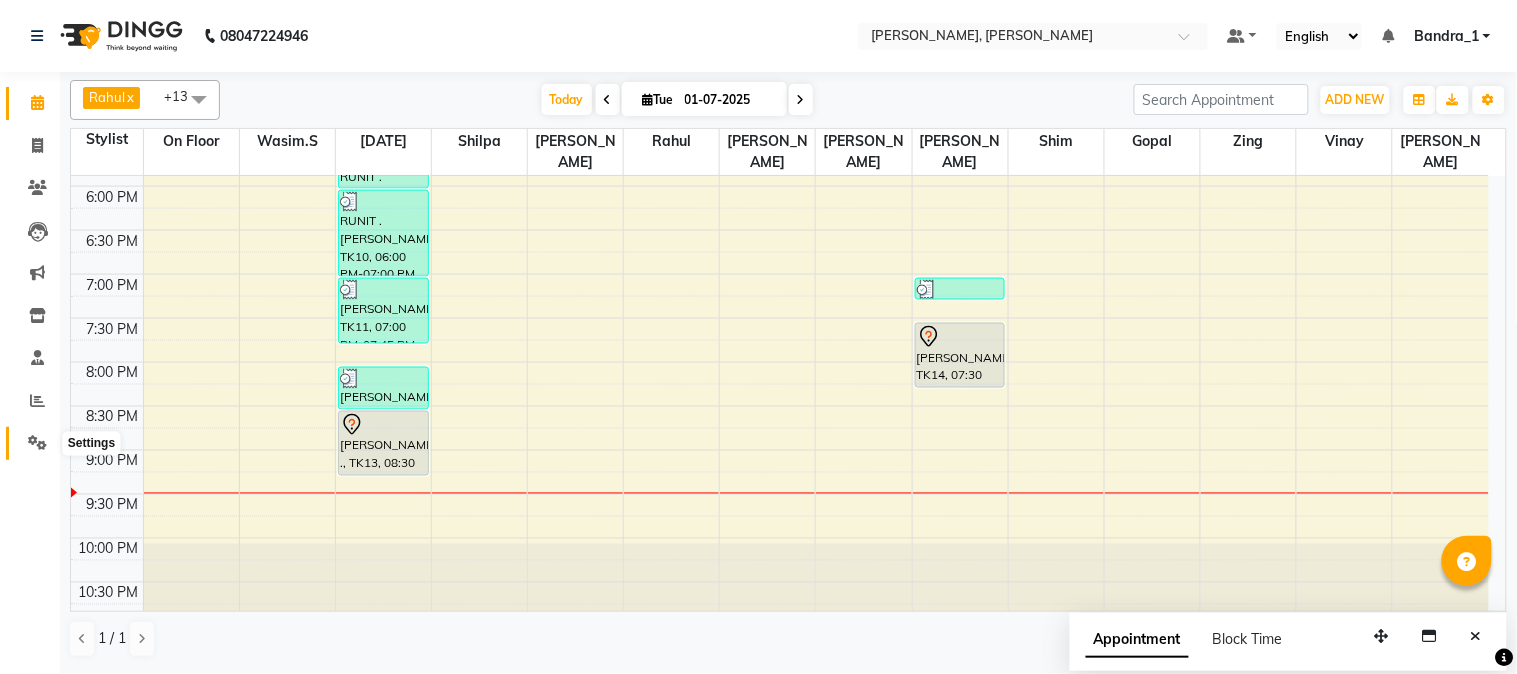 click 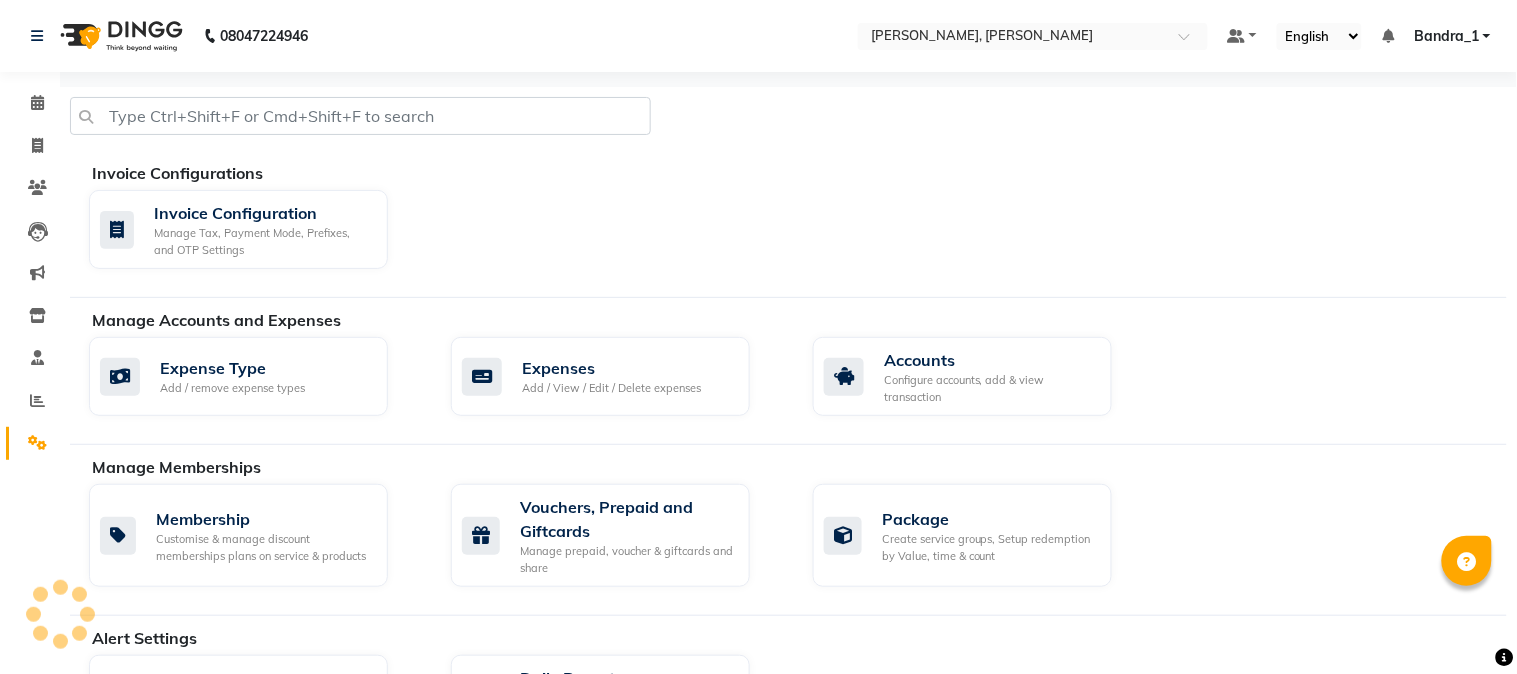 click on "Expenses" 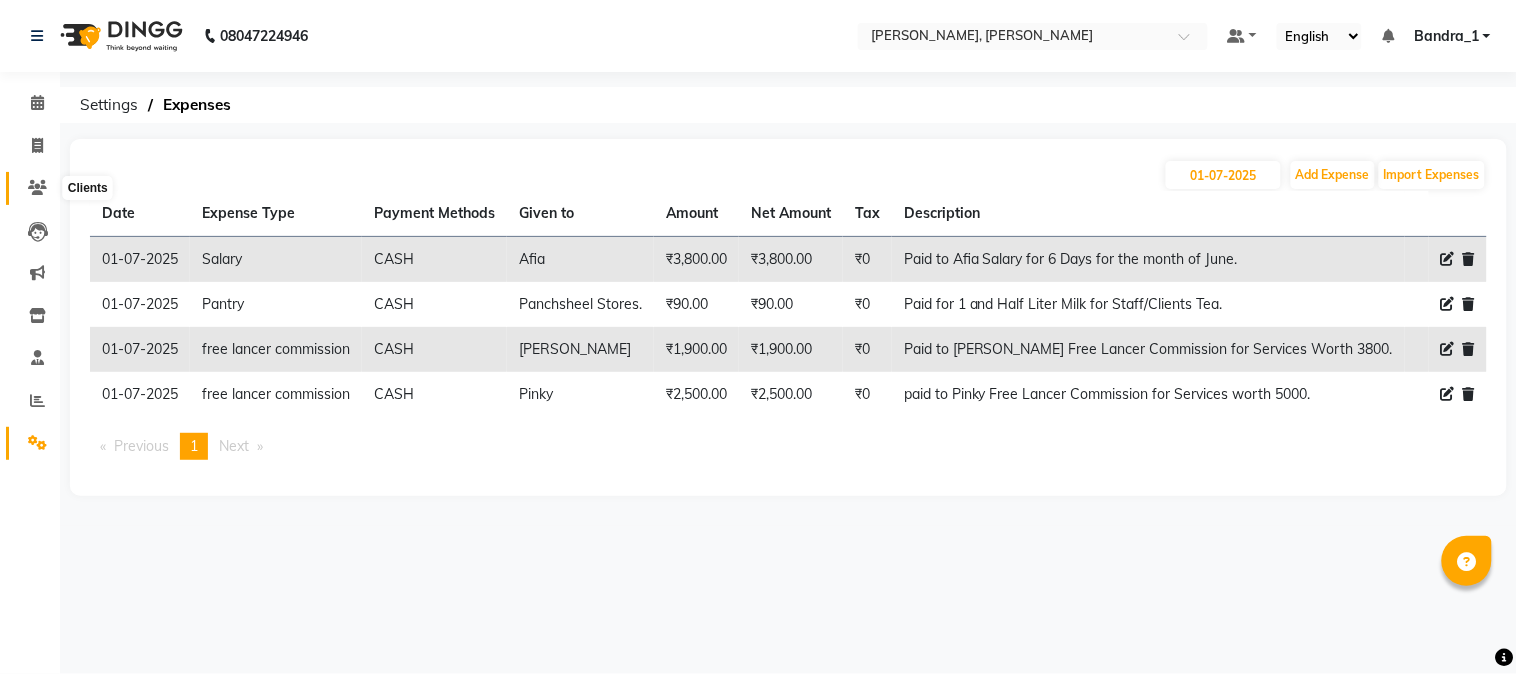 click 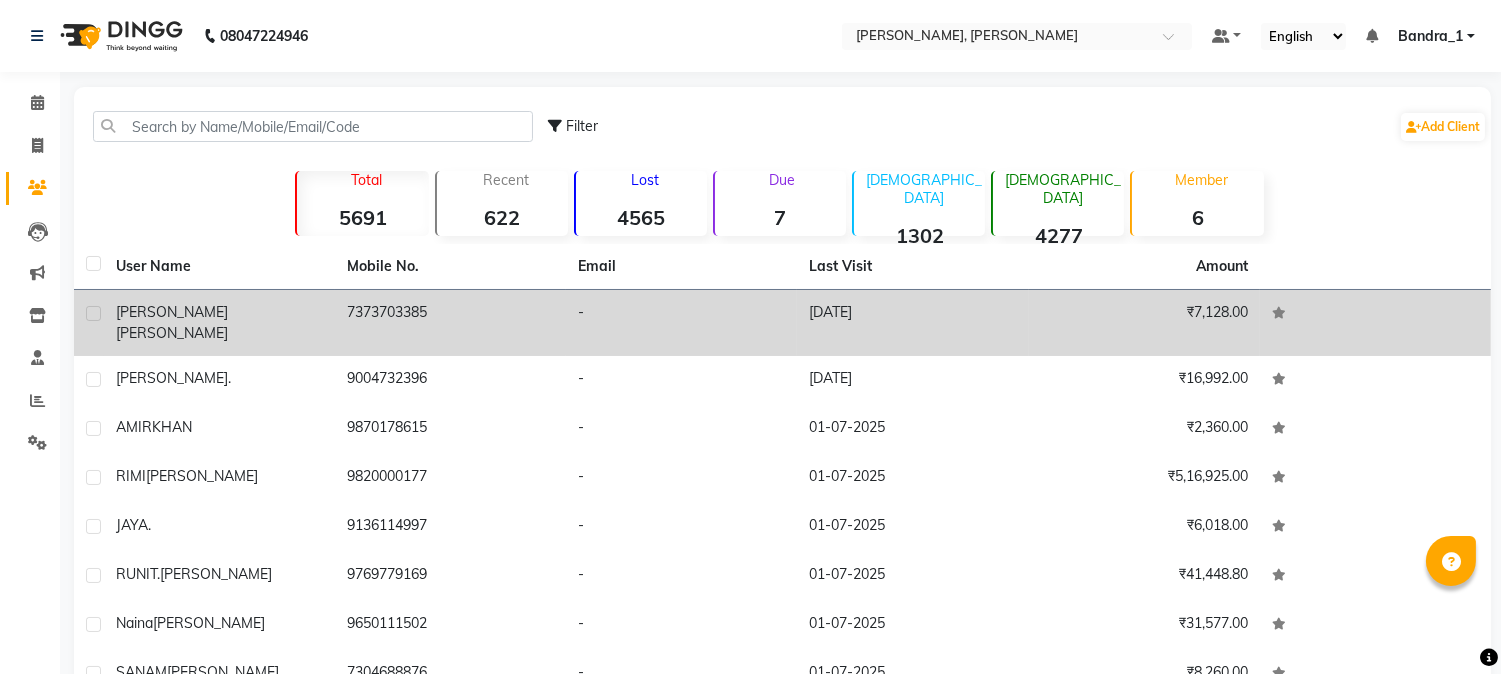 drag, startPoint x: 234, startPoint y: 322, endPoint x: 384, endPoint y: 283, distance: 154.98709 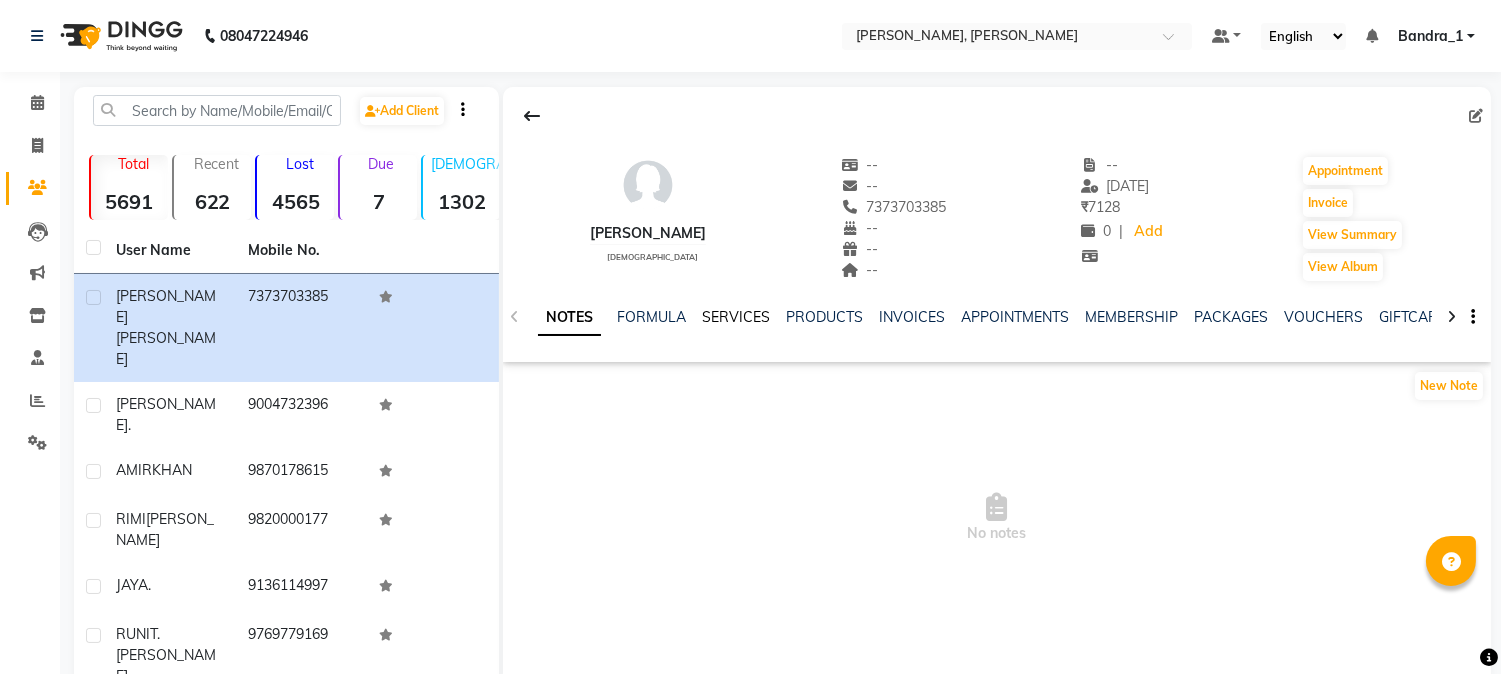 click on "SERVICES" 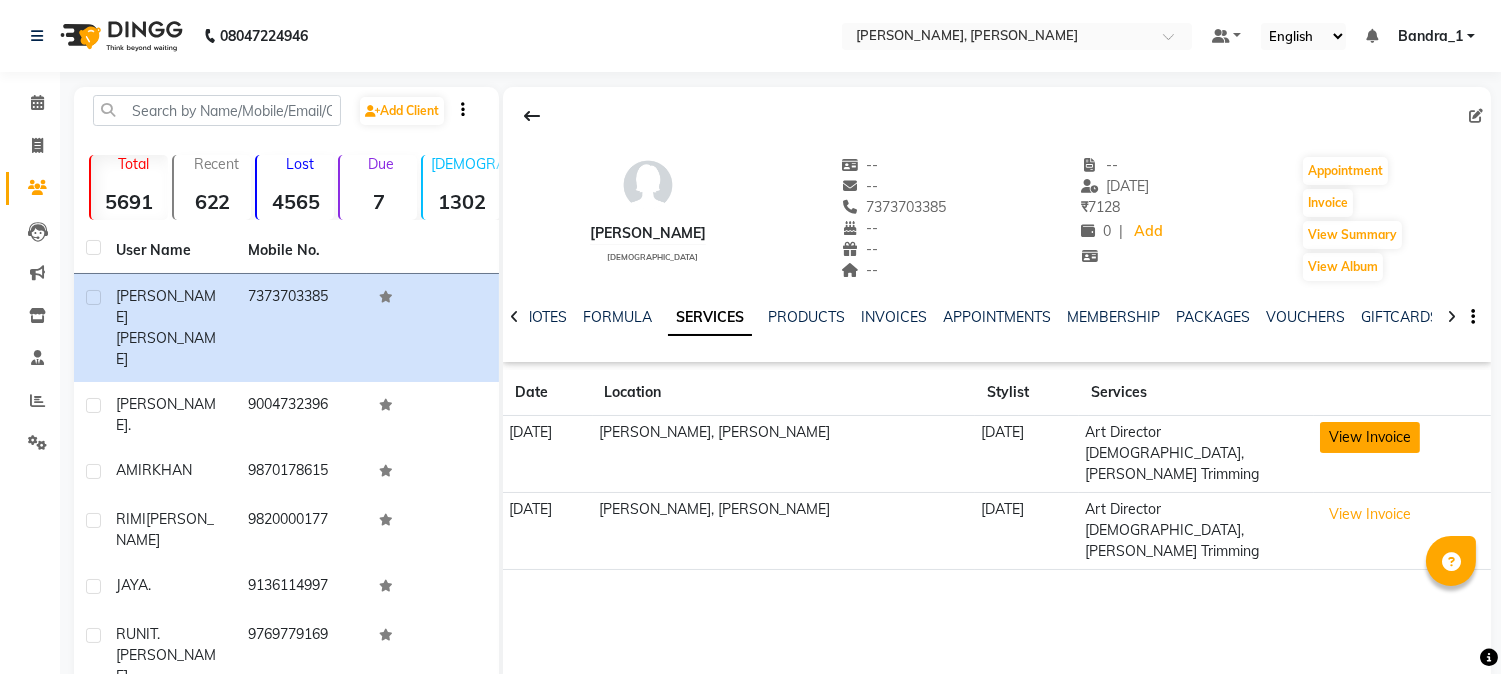 click on "View Invoice" 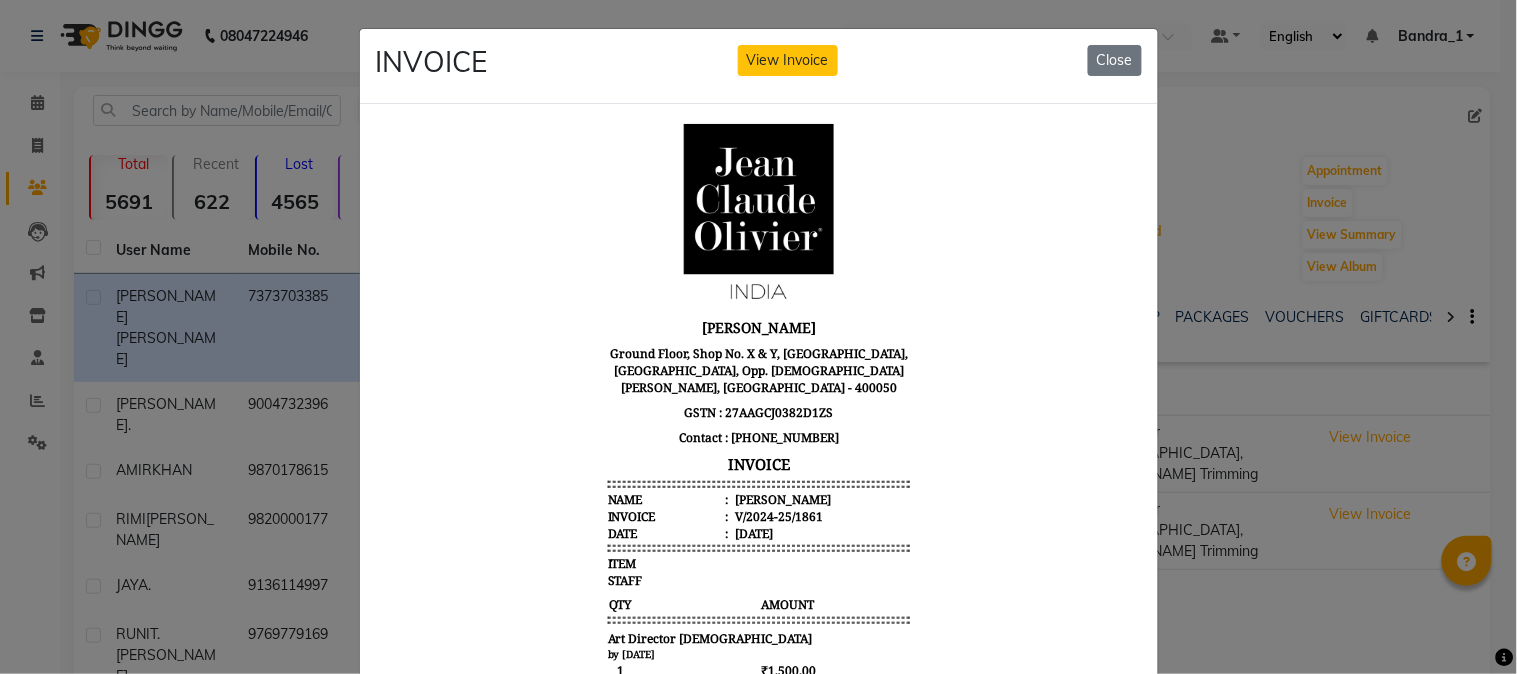 scroll, scrollTop: 15, scrollLeft: 0, axis: vertical 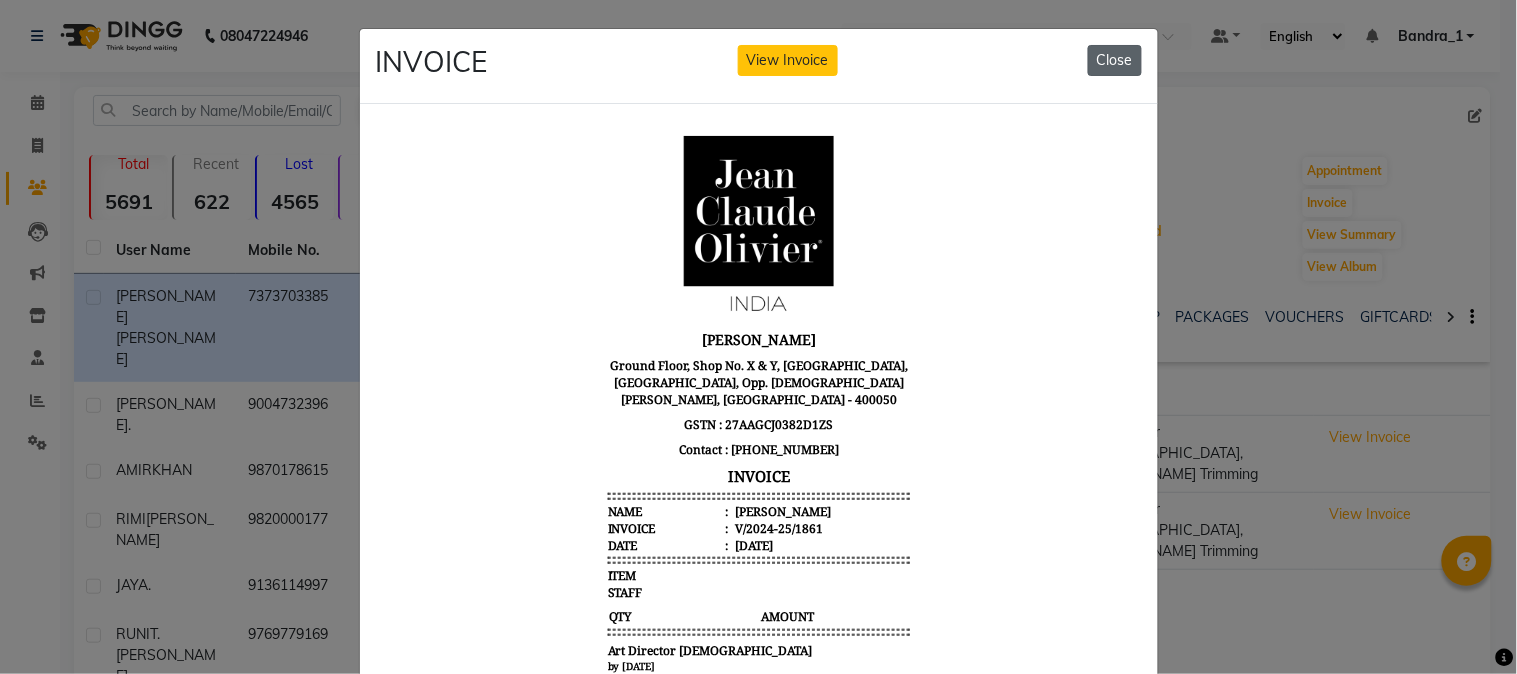 click on "Close" 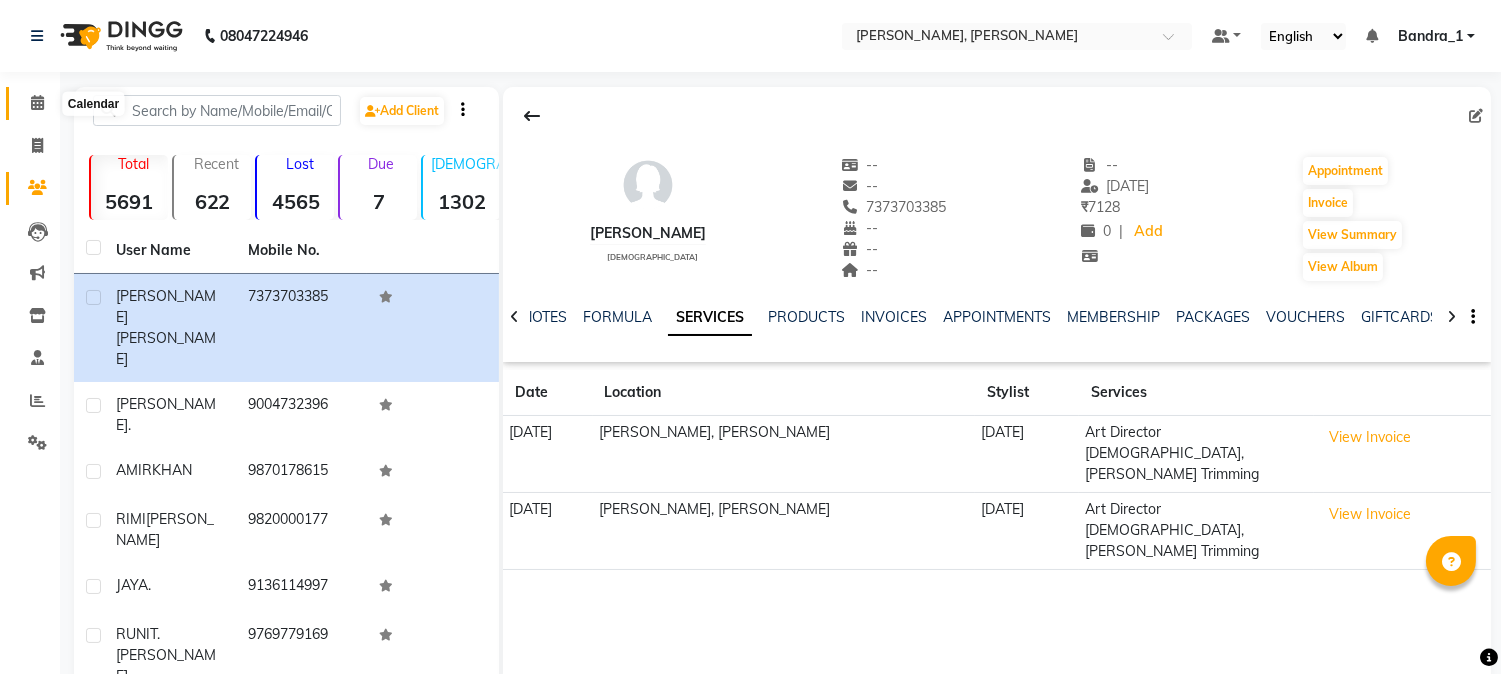 click 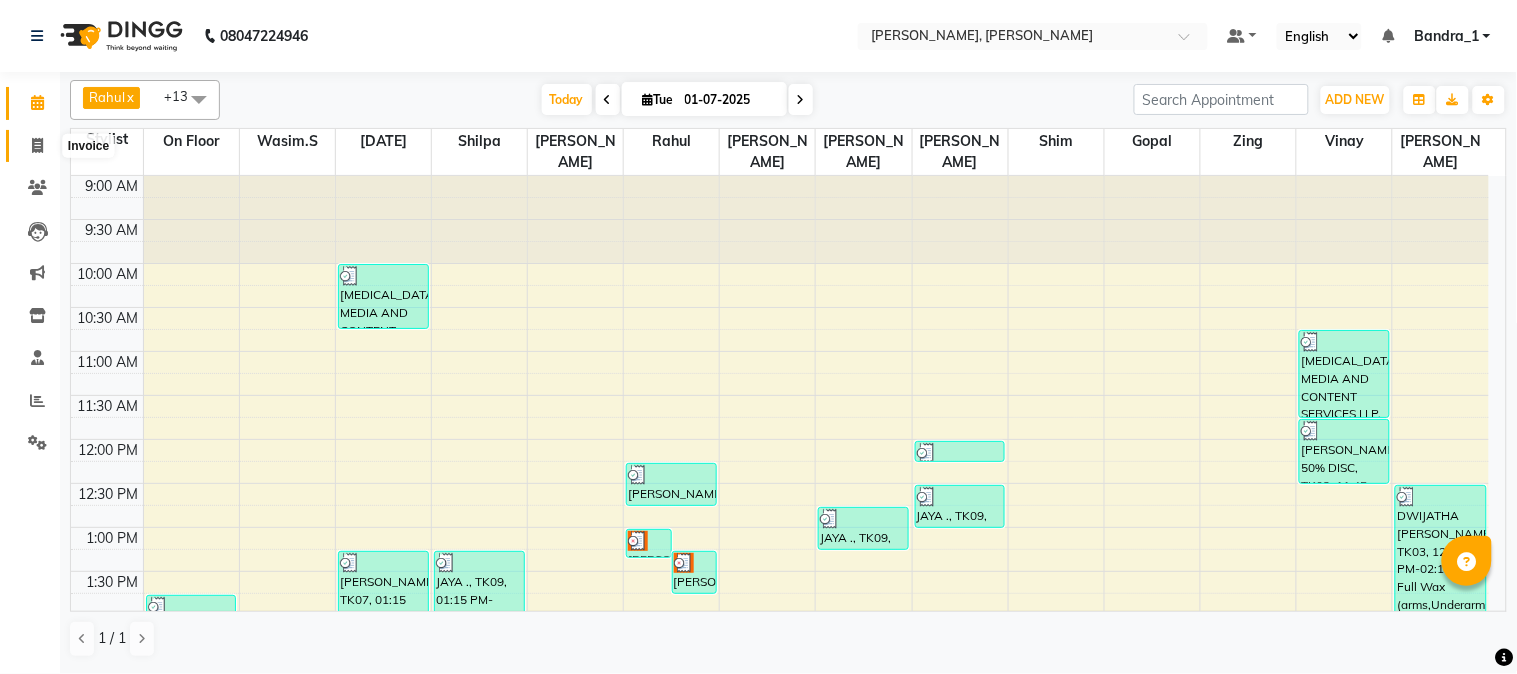 click 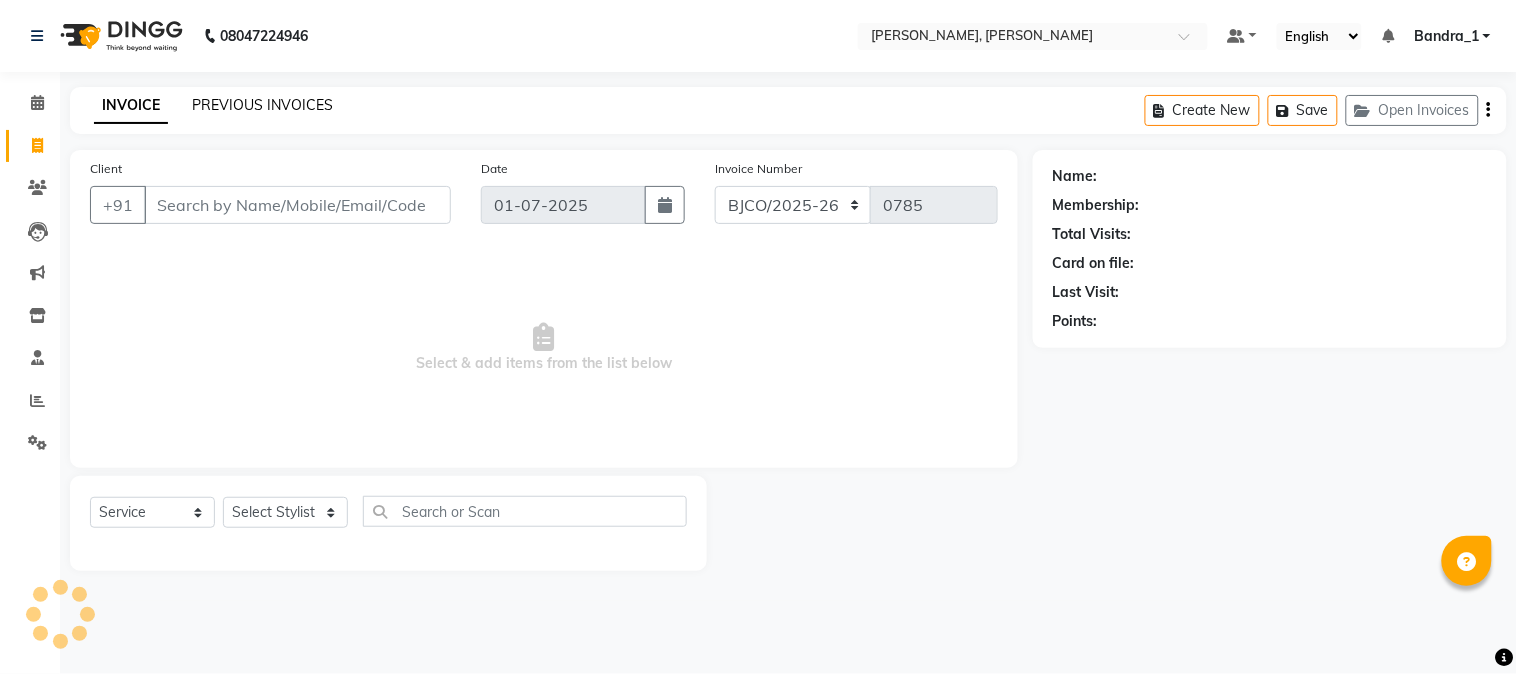 click on "PREVIOUS INVOICES" 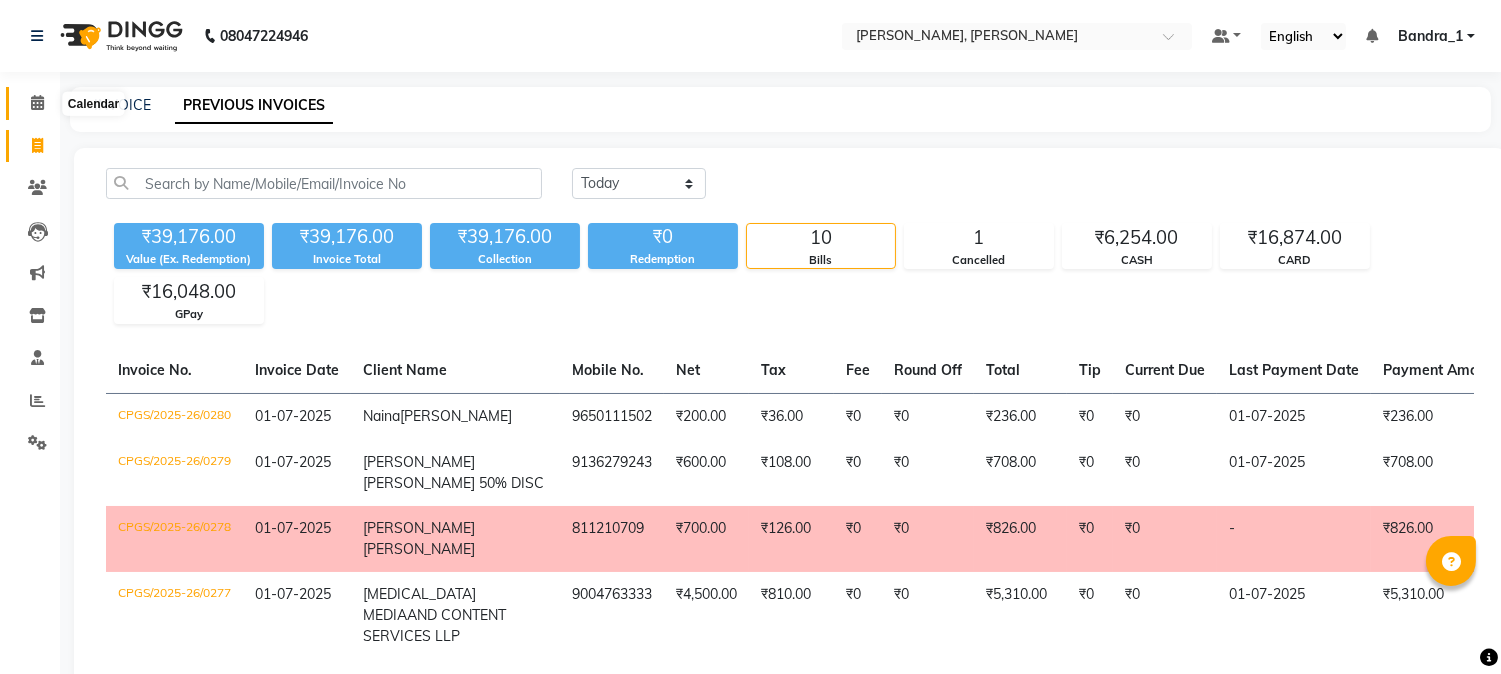 click 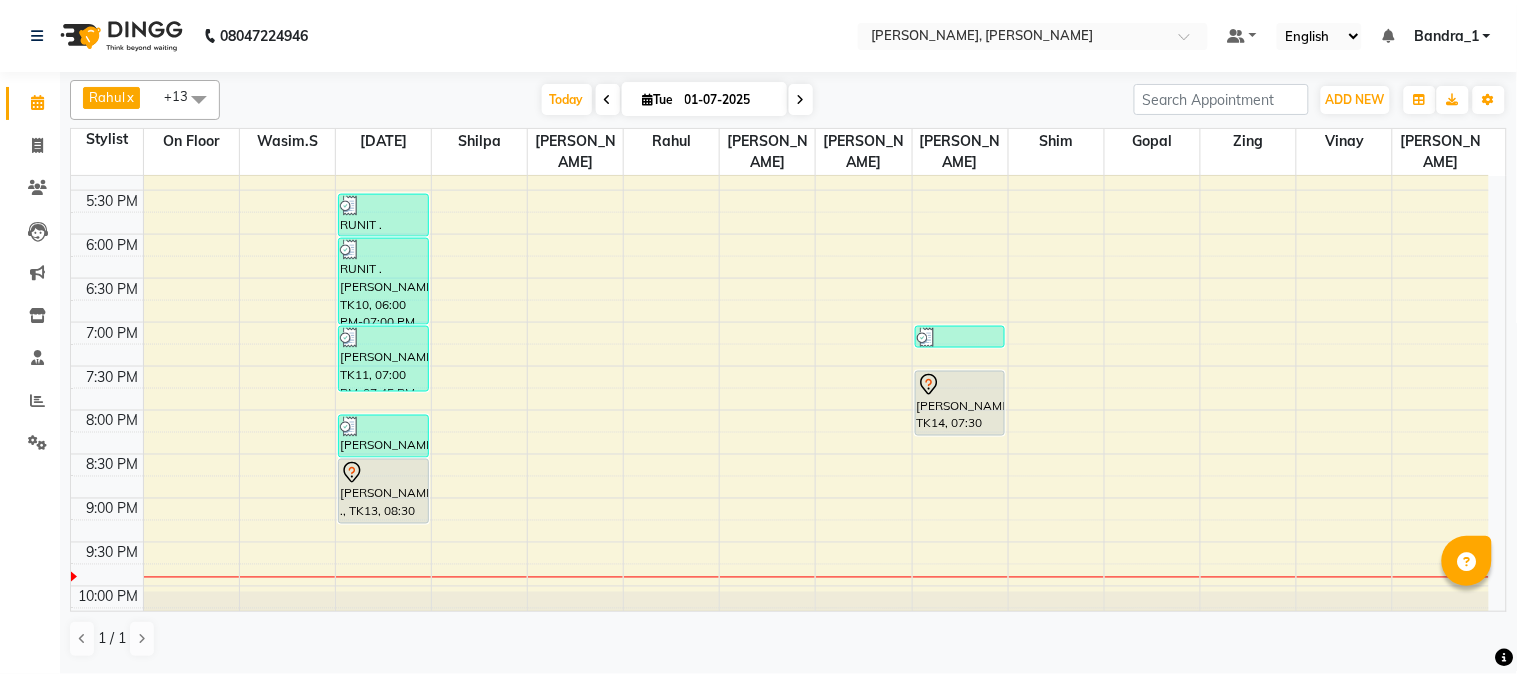 scroll, scrollTop: 781, scrollLeft: 0, axis: vertical 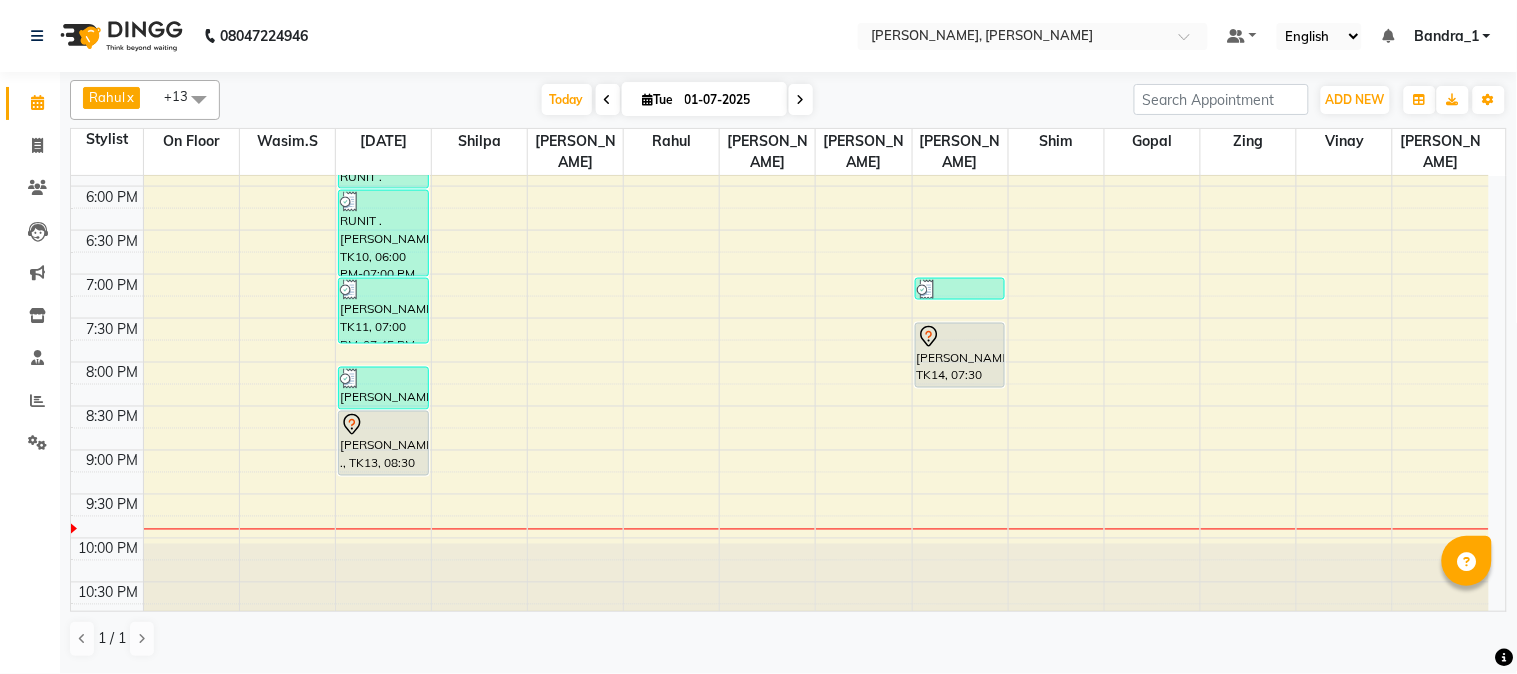 click on "[PERSON_NAME], TK14, 07:30 PM-08:15 PM, Essential Facial Treatment" at bounding box center (960, 355) 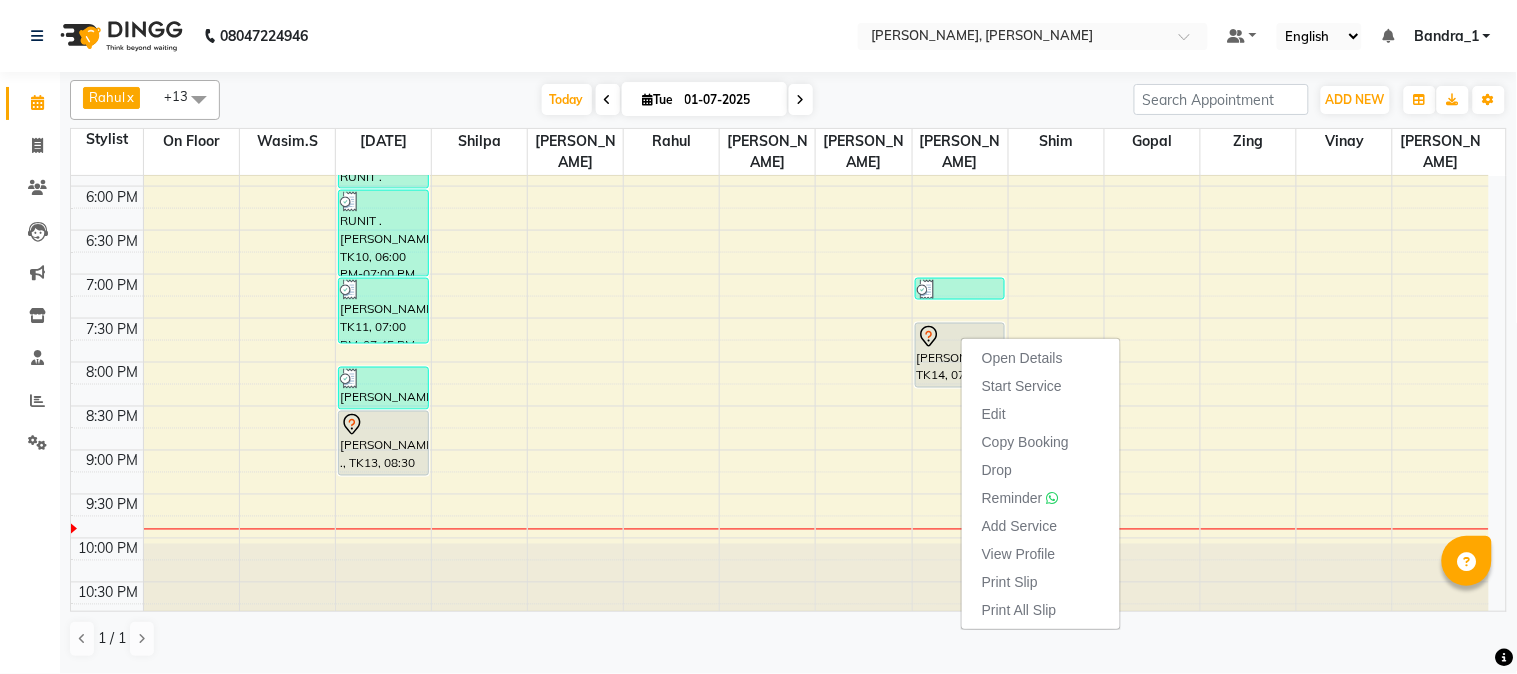 drag, startPoint x: 1002, startPoint y: 351, endPoint x: 1007, endPoint y: 342, distance: 10.29563 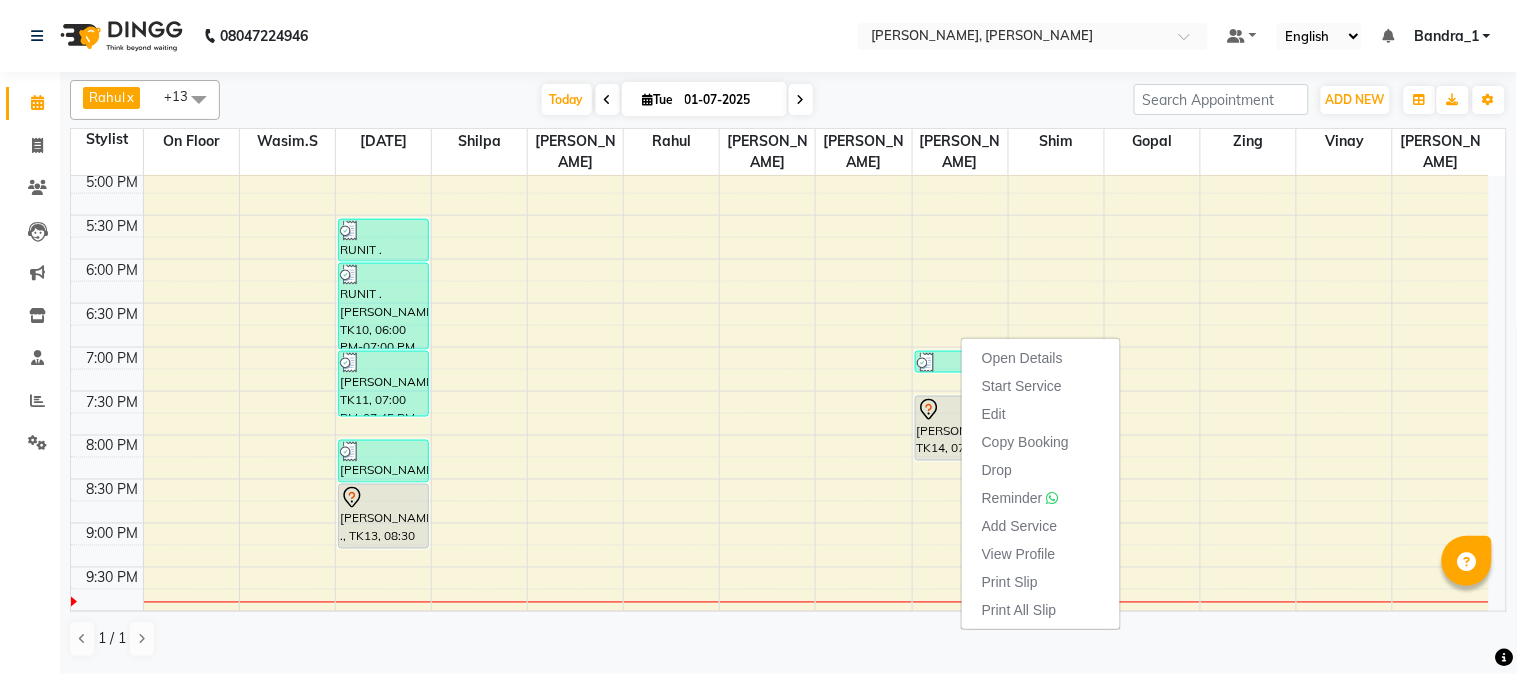 scroll, scrollTop: 781, scrollLeft: 0, axis: vertical 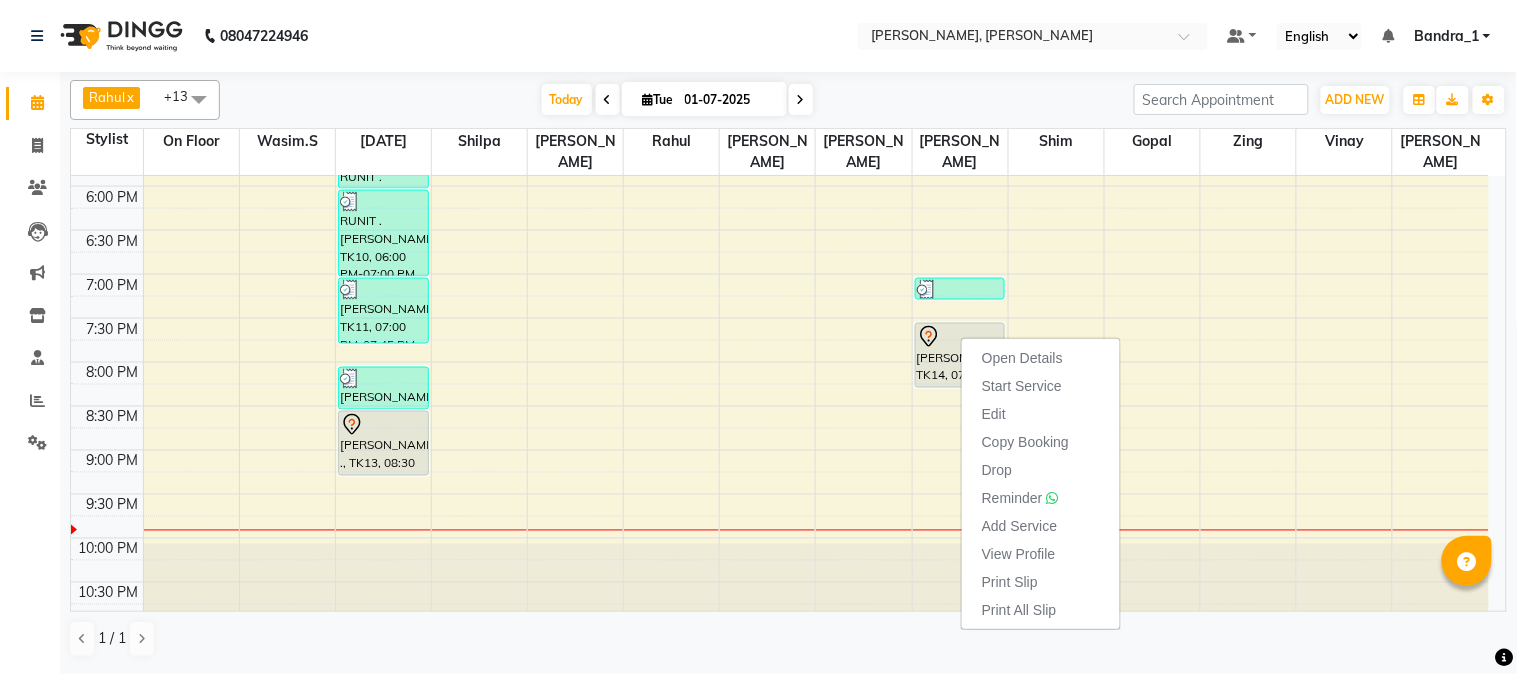 click on "[PERSON_NAME] ., TK13, 08:30 PM-09:15 PM, Wash & Paddle Dry" at bounding box center (383, 443) 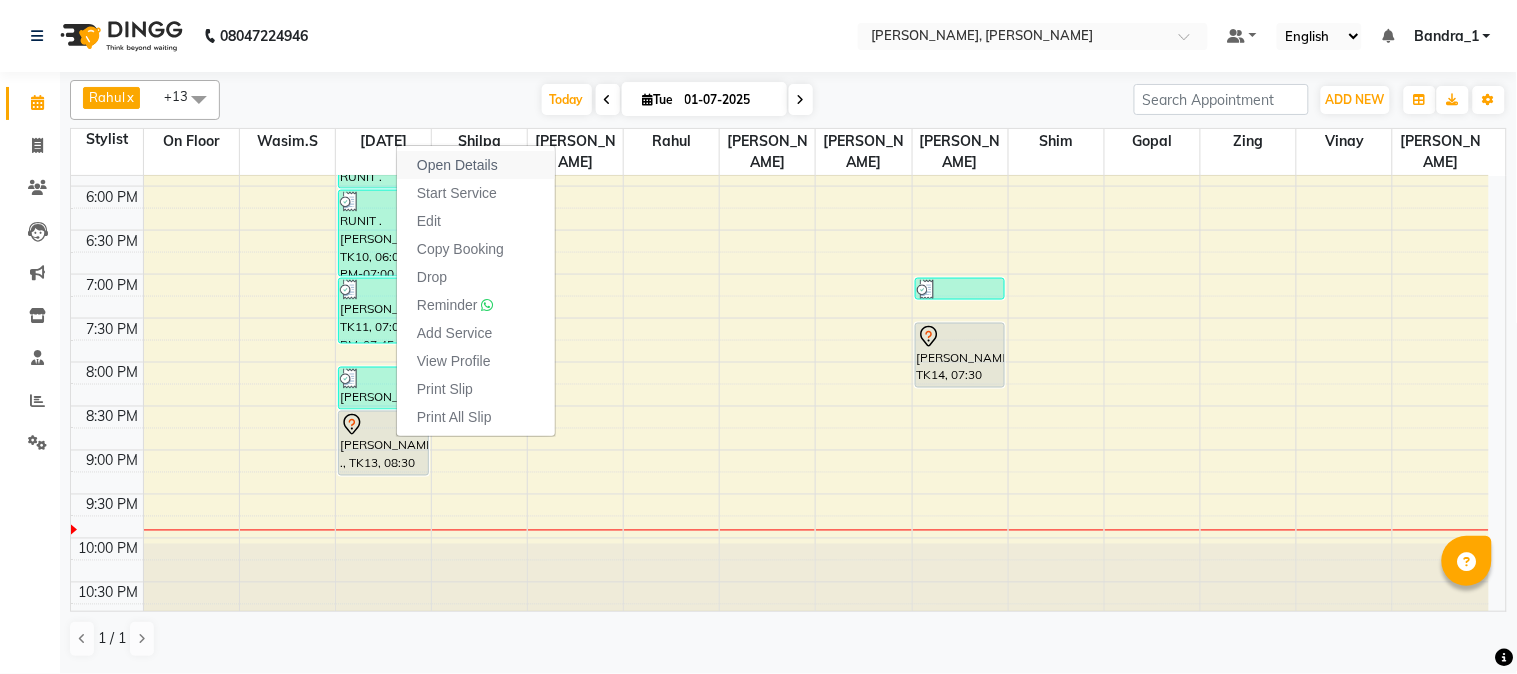 click on "Open Details" at bounding box center (457, 165) 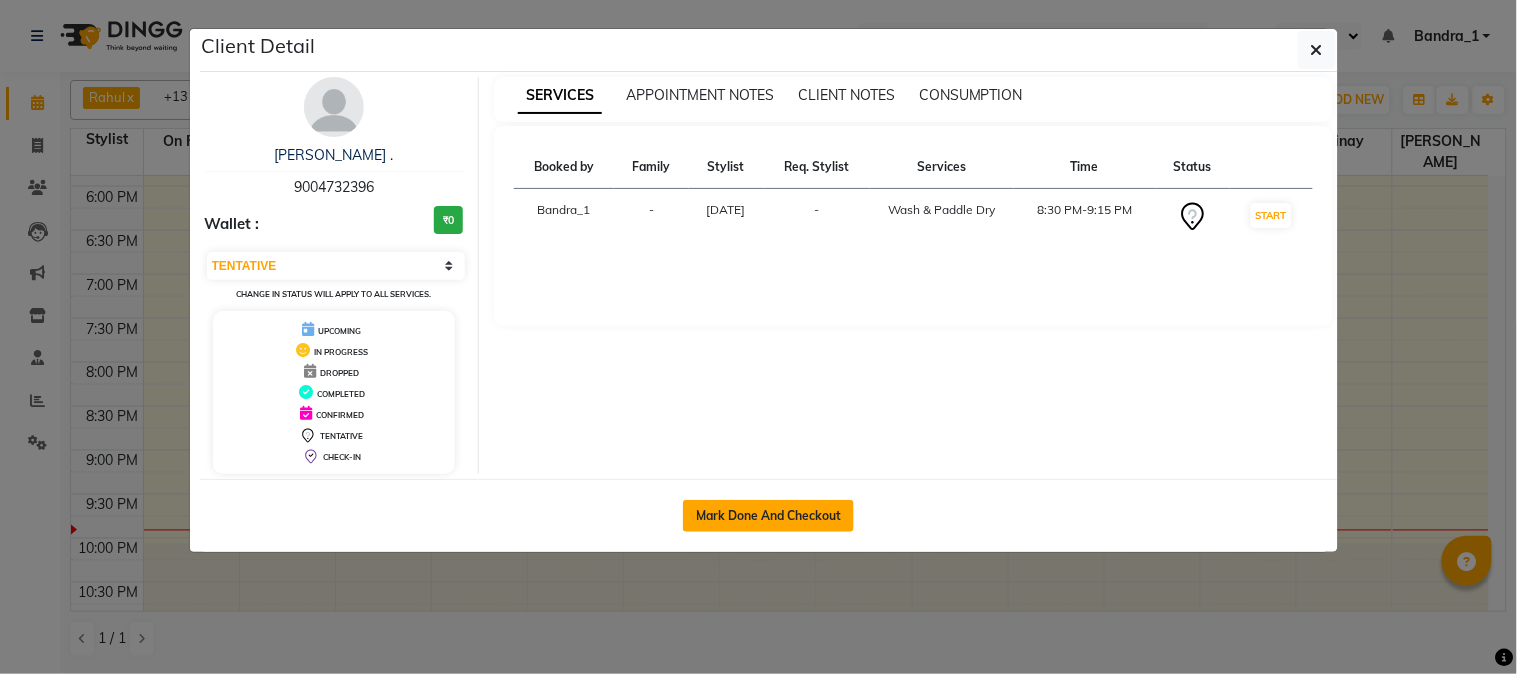 click on "Mark Done And Checkout" 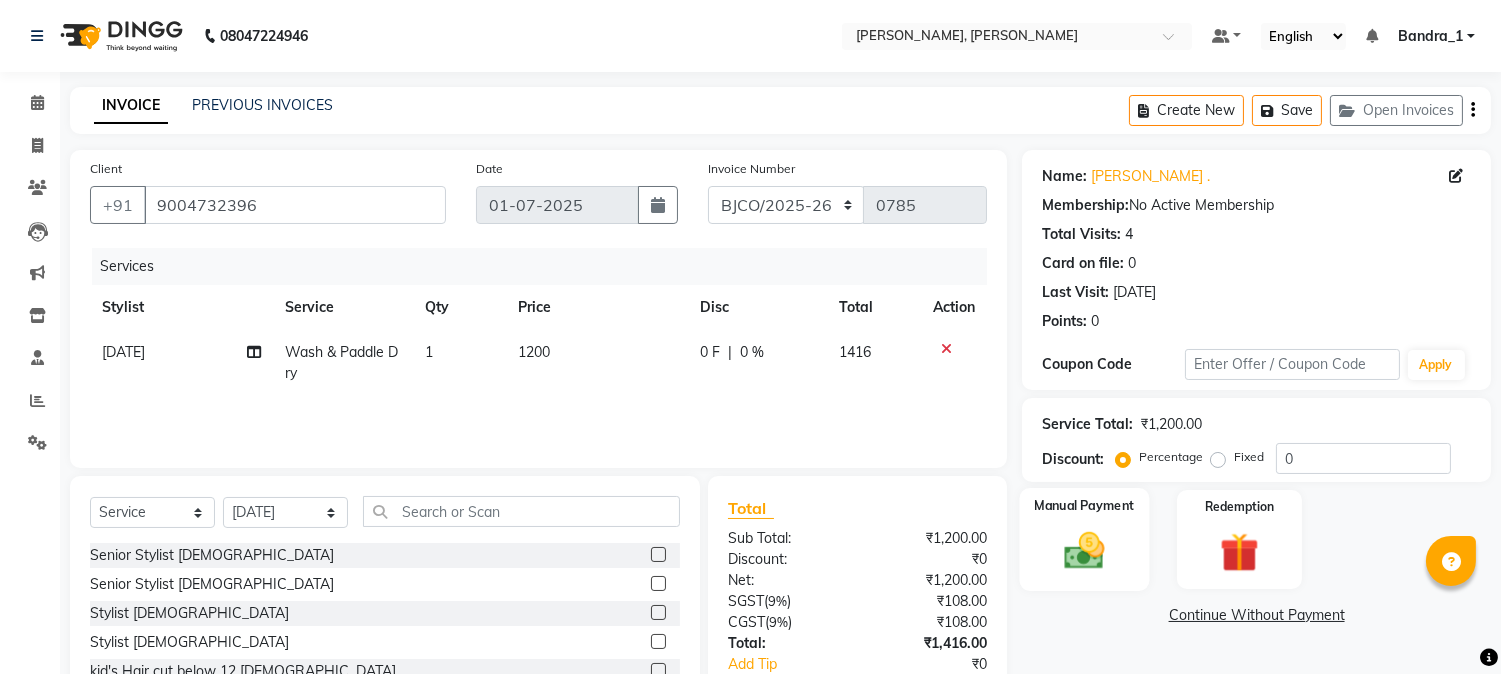 click 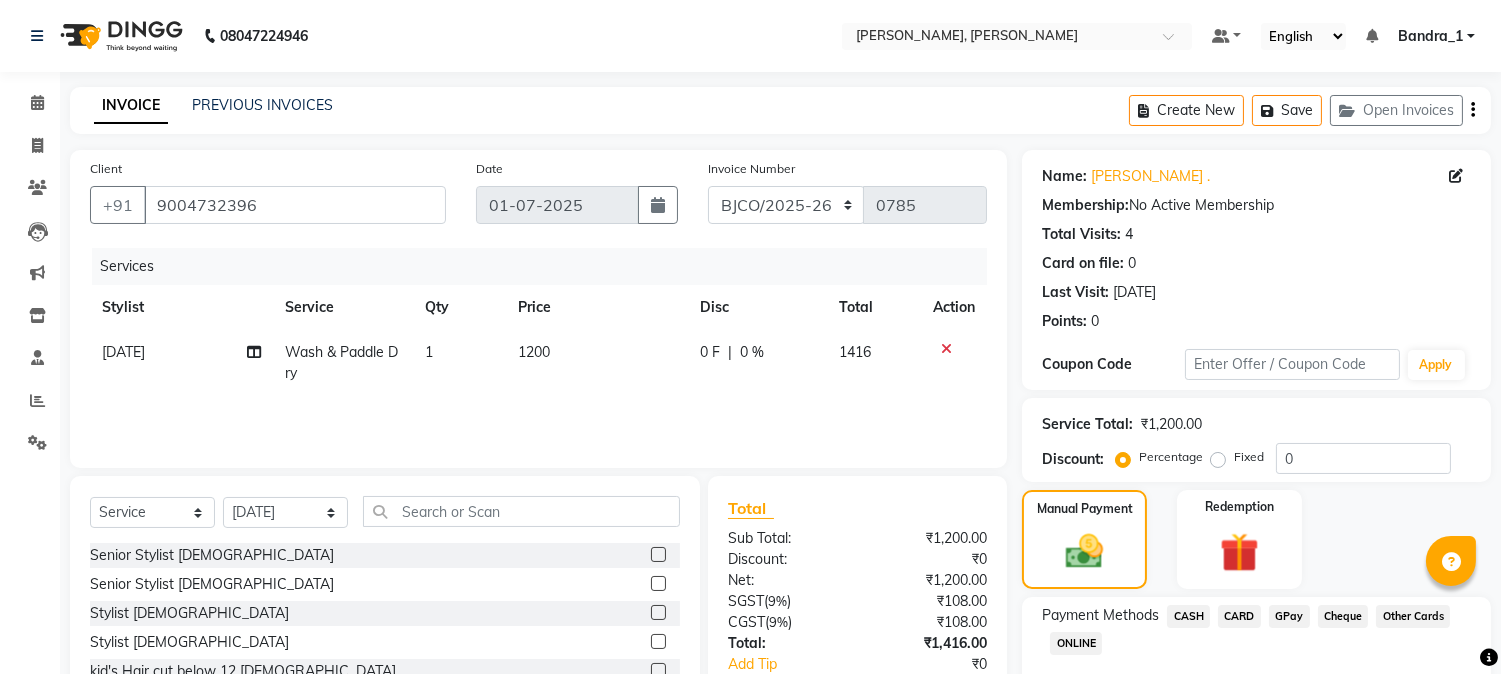 scroll, scrollTop: 126, scrollLeft: 0, axis: vertical 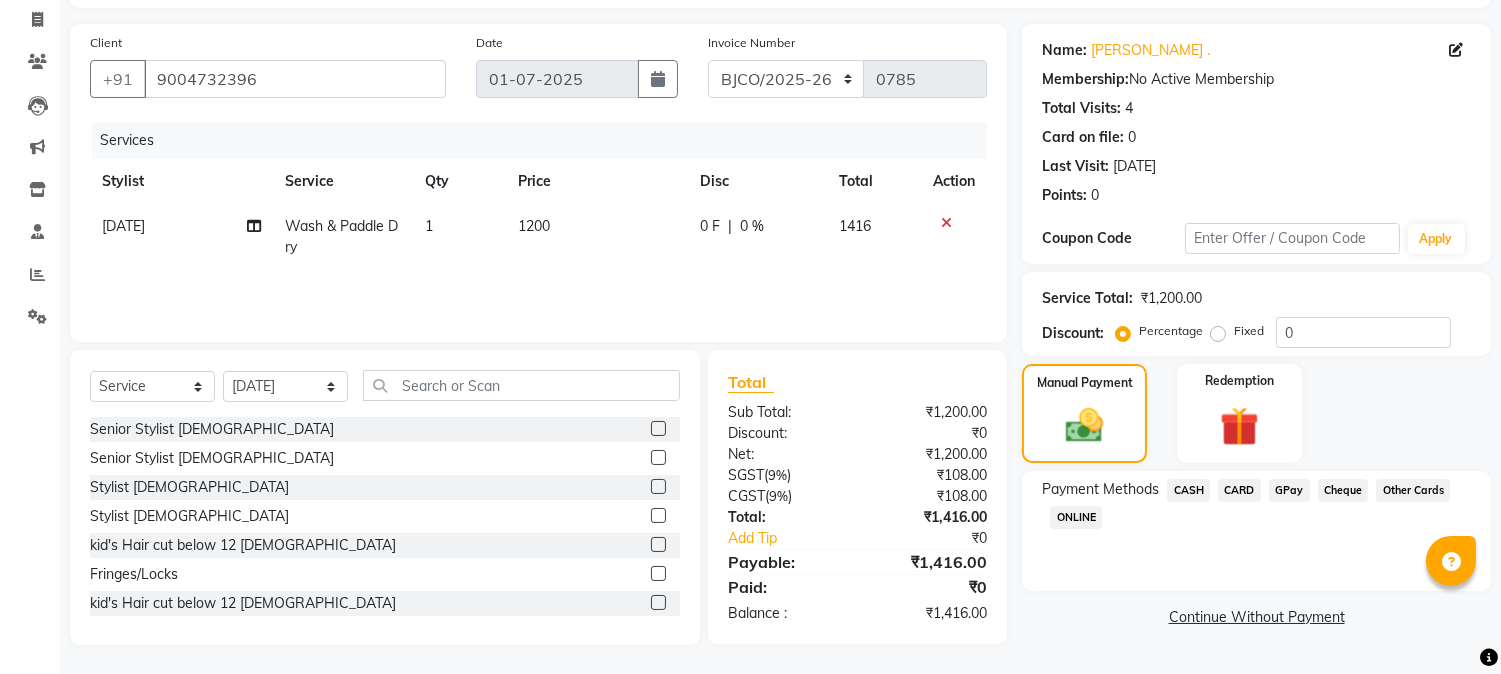 click on "CARD" 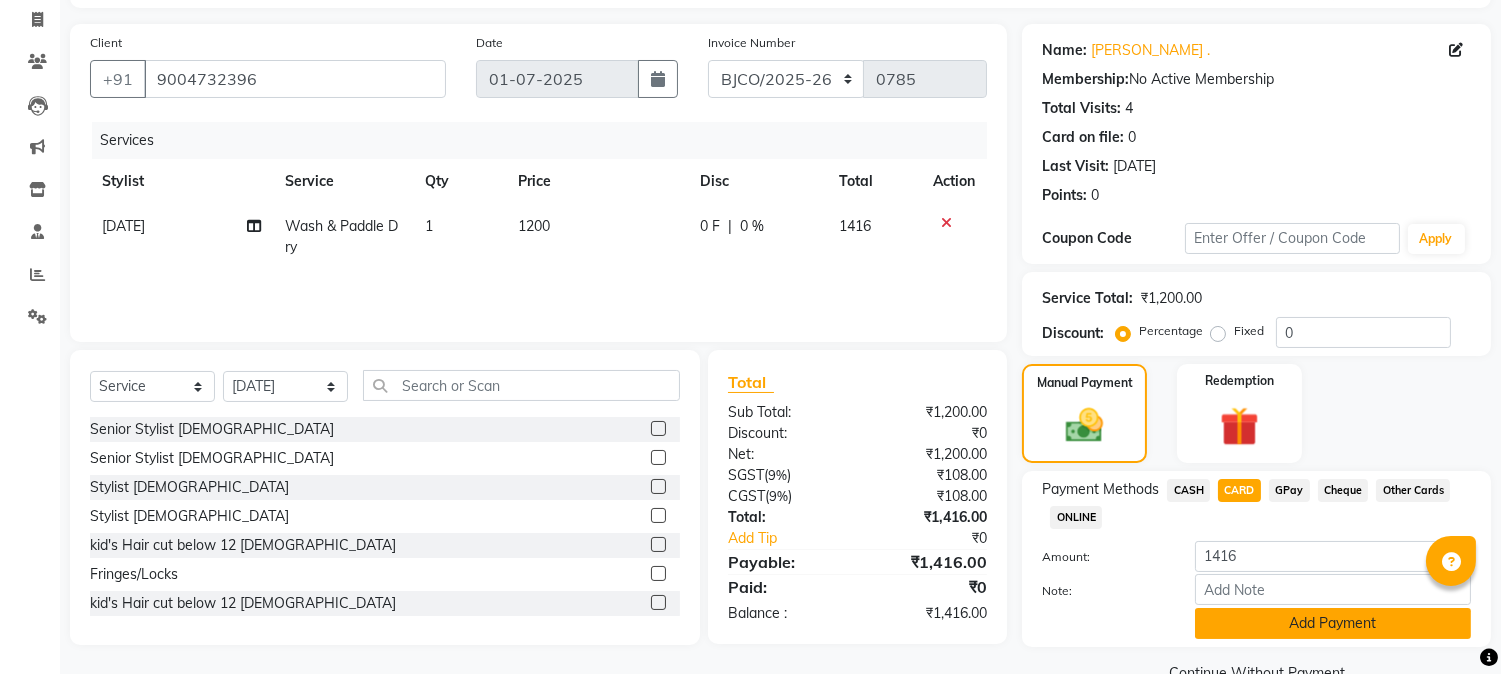 click on "Add Payment" 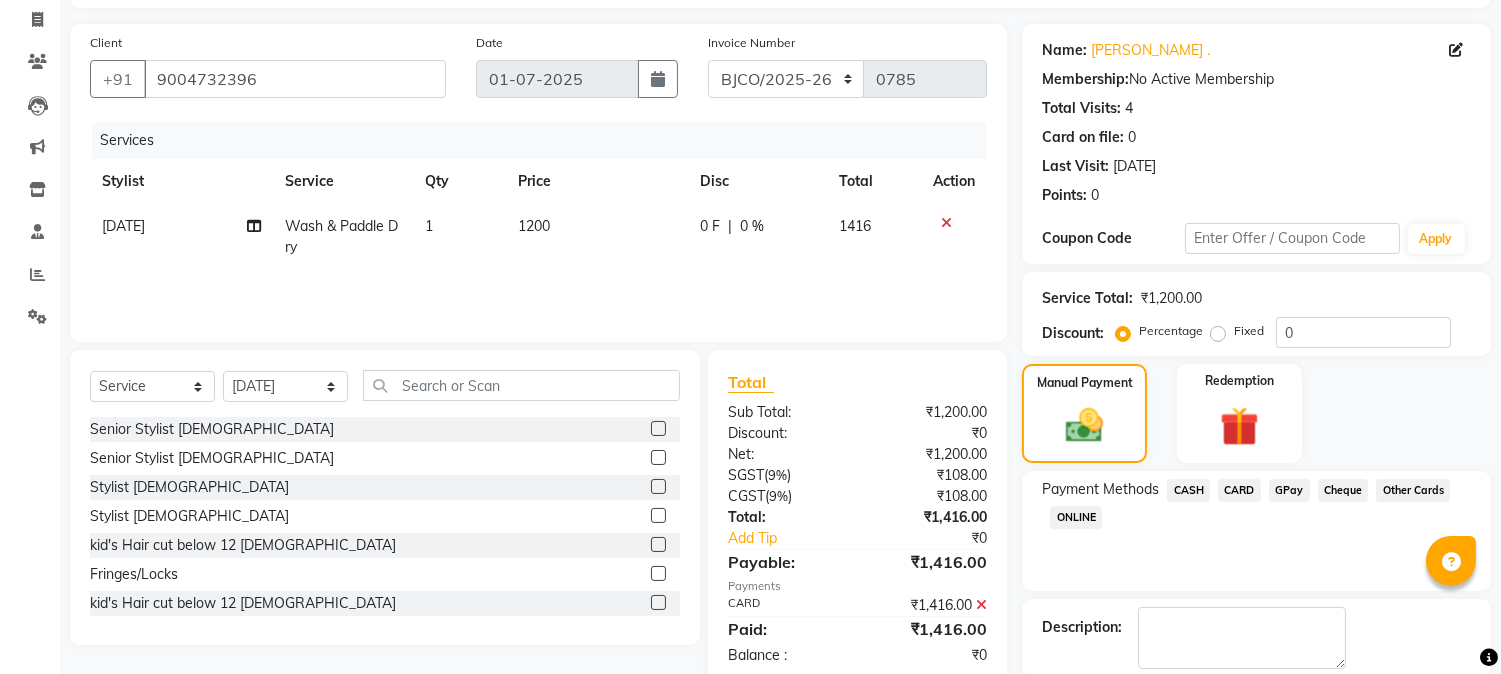 scroll, scrollTop: 170, scrollLeft: 0, axis: vertical 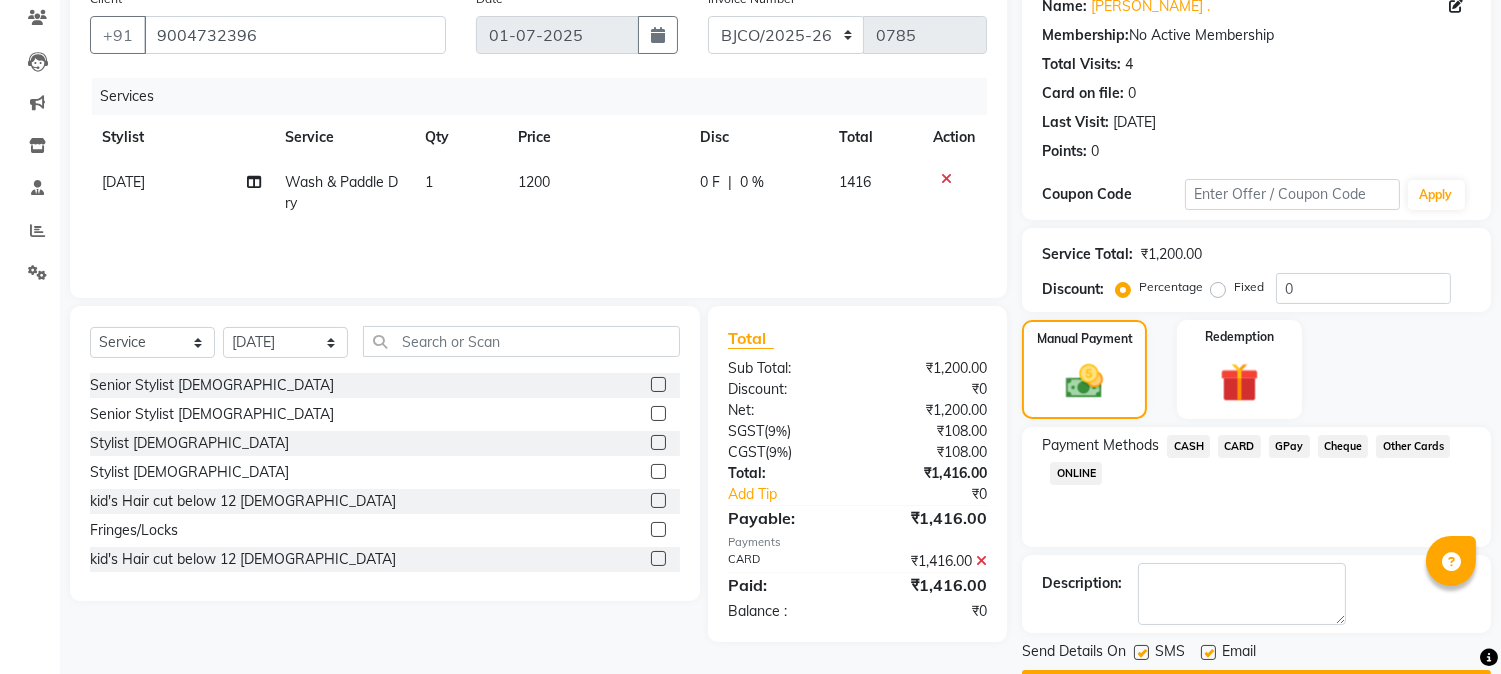 click 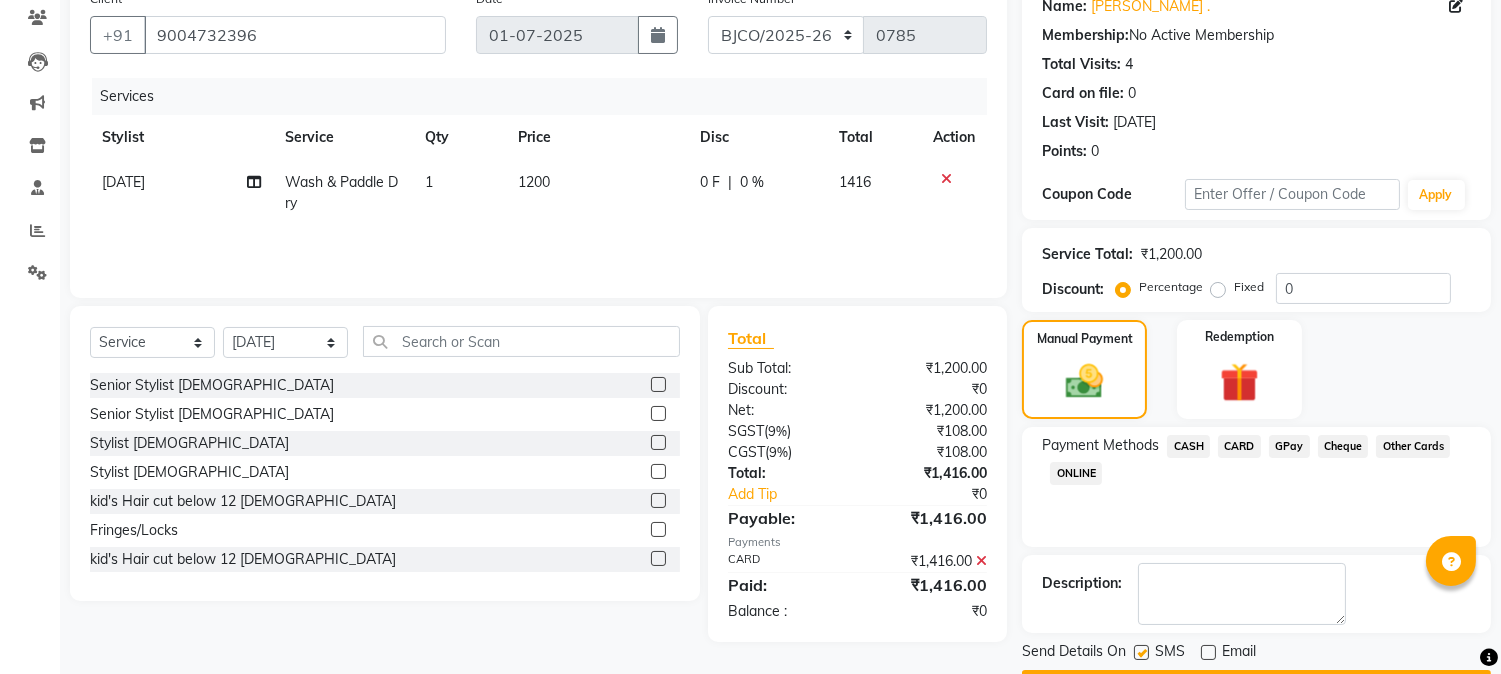 click 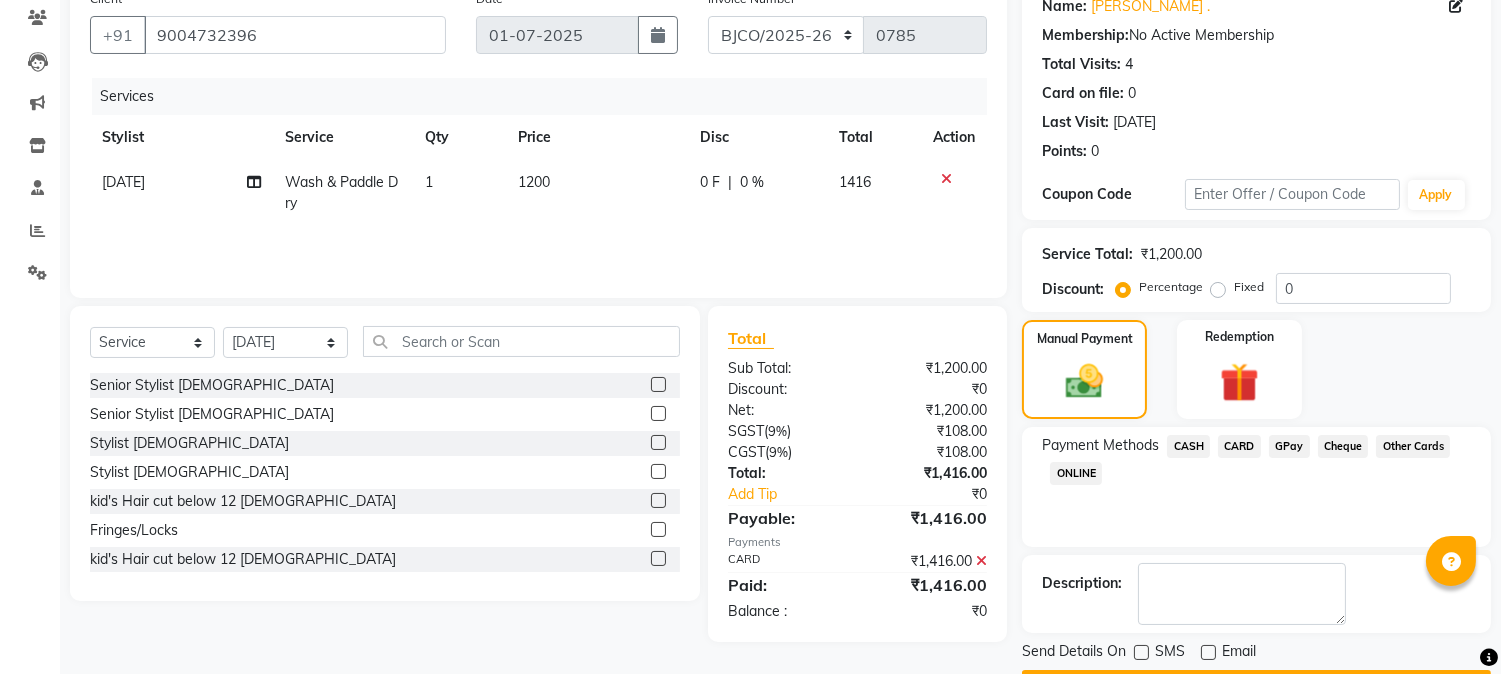 click on "INVOICE PREVIOUS INVOICES Create New   Save   Open Invoices  Client [PHONE_NUMBER] Date [DATE] Invoice Number CPGS/2025-26 BJCO/2025-26 Pre/2025 0785 Services Stylist Service Qty Price Disc Total Action [DATE] Wash & Paddle Dry 1 1200 0 F | 0 % 1416 Select  Service  Product  Membership  Package Voucher Prepaid Gift Card  Select Stylist Abdul Bandra_1 Bandra_store [PERSON_NAME] [PERSON_NAME] [PERSON_NAME] [PERSON_NAME] Jouyi [PERSON_NAME] [PERSON_NAME] On  Floor  Peetrass [PERSON_NAME]  [DATE] [PERSON_NAME] [PERSON_NAME] [PERSON_NAME] [PERSON_NAME] Sannatan [PERSON_NAME] [PERSON_NAME] [PERSON_NAME]                         [PERSON_NAME] [PERSON_NAME].S Yangamphy [PERSON_NAME] Senior Stylist [DEMOGRAPHIC_DATA]  Senior Stylist [DEMOGRAPHIC_DATA]  Stylist [DEMOGRAPHIC_DATA]  Stylist [DEMOGRAPHIC_DATA]  kid's Hair cut below 12 [DEMOGRAPHIC_DATA]  Fringes/Locks  kid's Hair cut below 12 [DEMOGRAPHIC_DATA]  Style Director [DEMOGRAPHIC_DATA]  Style Director [DEMOGRAPHIC_DATA]   Top Stylist [DEMOGRAPHIC_DATA]  Top Stylist [DEMOGRAPHIC_DATA]  Art Director [DEMOGRAPHIC_DATA]  Art Director [DEMOGRAPHIC_DATA]  Creative Director [DEMOGRAPHIC_DATA]  Creative Director [DEMOGRAPHIC_DATA]  Senior Stylist [DEMOGRAPHIC_DATA]  Postaqum Hair Wash [DEMOGRAPHIC_DATA]  Total" 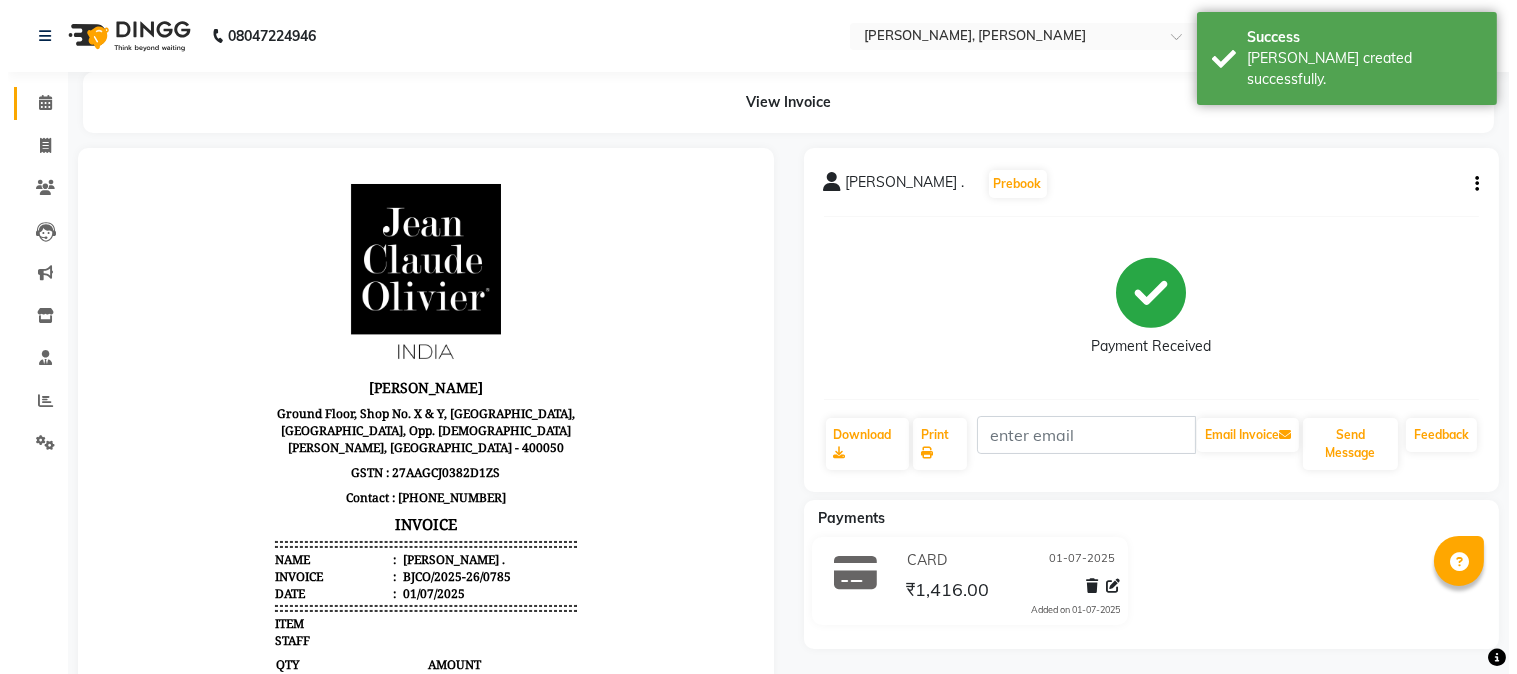 scroll, scrollTop: 0, scrollLeft: 0, axis: both 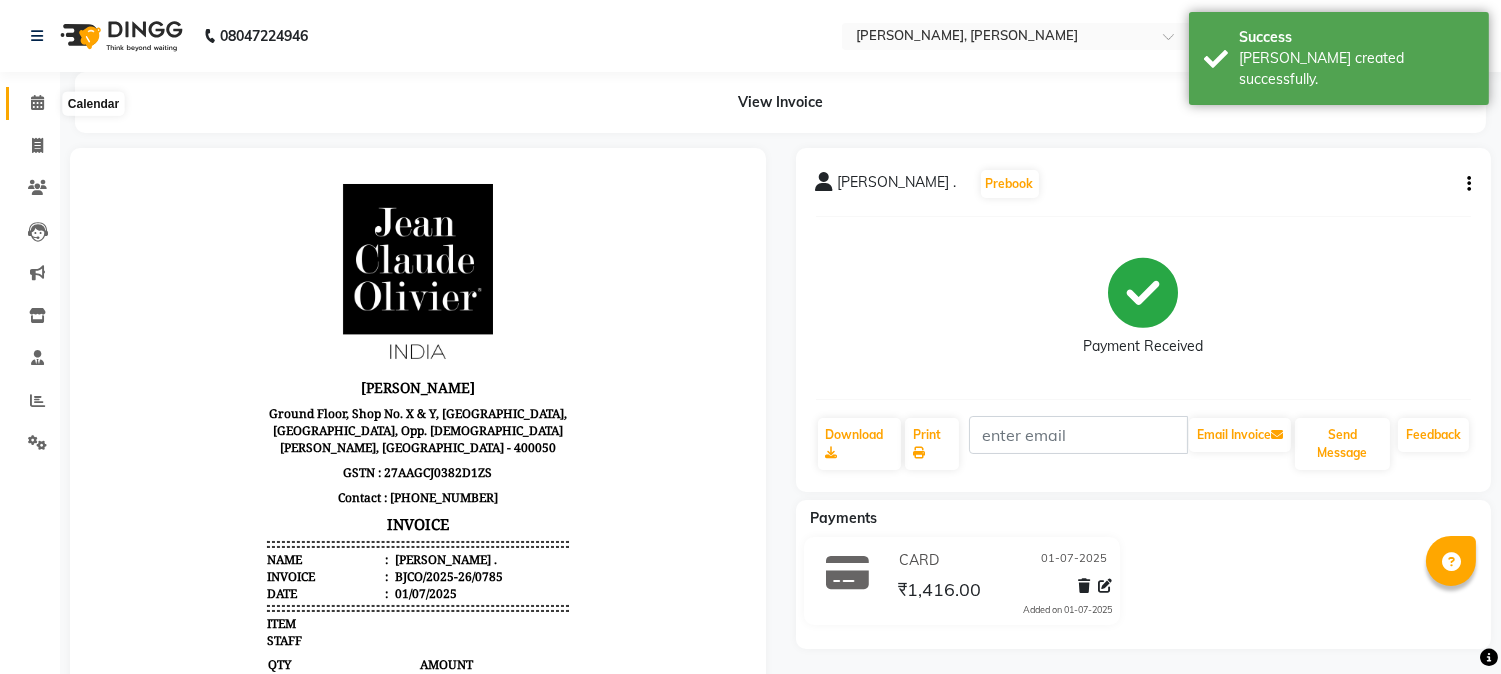 click 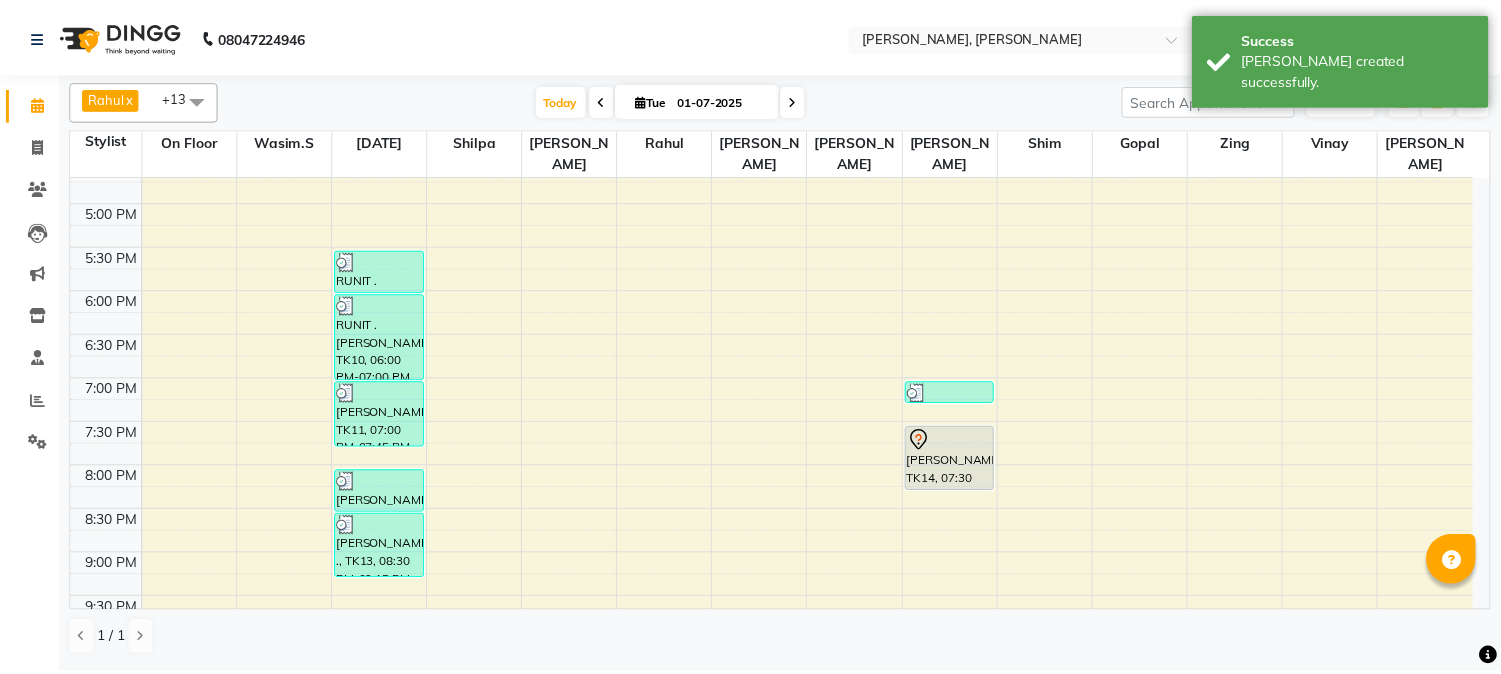 scroll, scrollTop: 781, scrollLeft: 0, axis: vertical 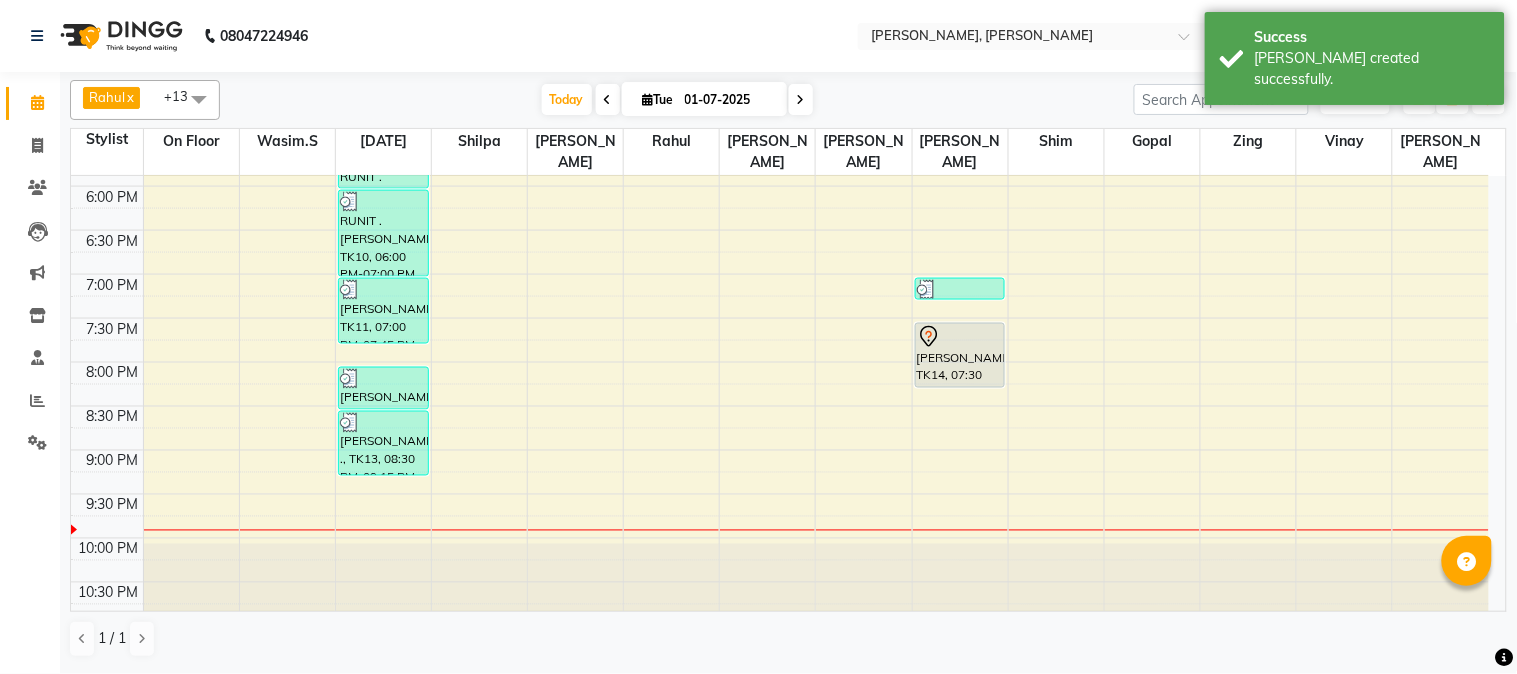 click on "[PERSON_NAME], TK14, 07:30 PM-08:15 PM, Essential Facial Treatment" at bounding box center (960, 355) 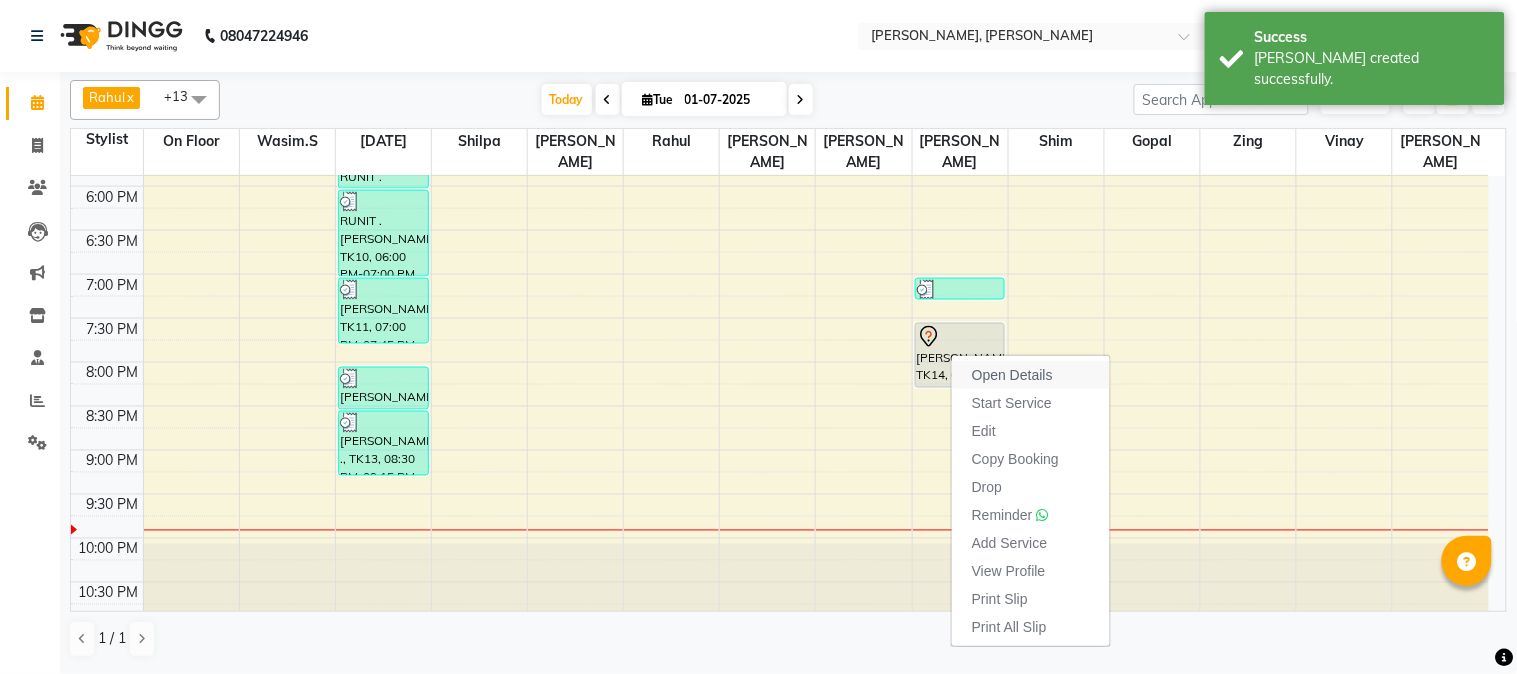 click on "Open Details" at bounding box center [1012, 375] 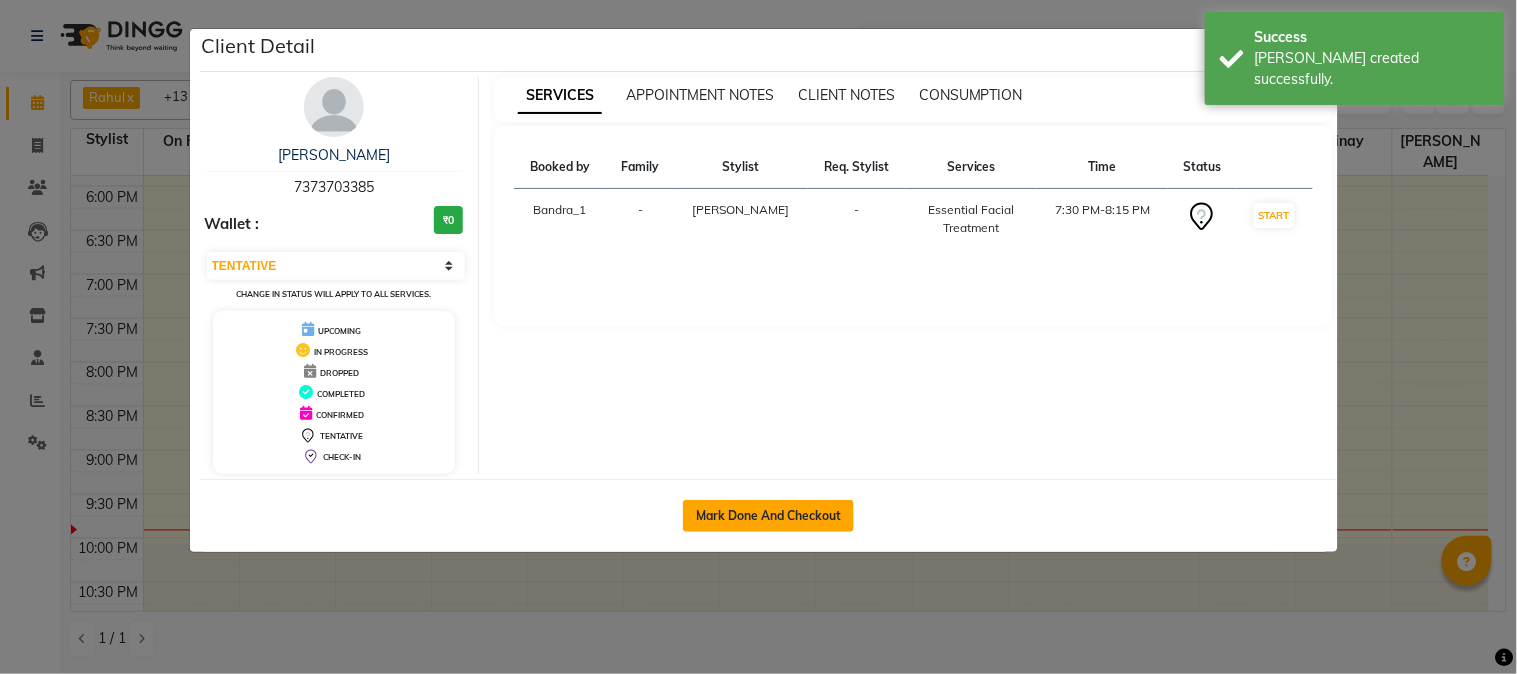 click on "Mark Done And Checkout" 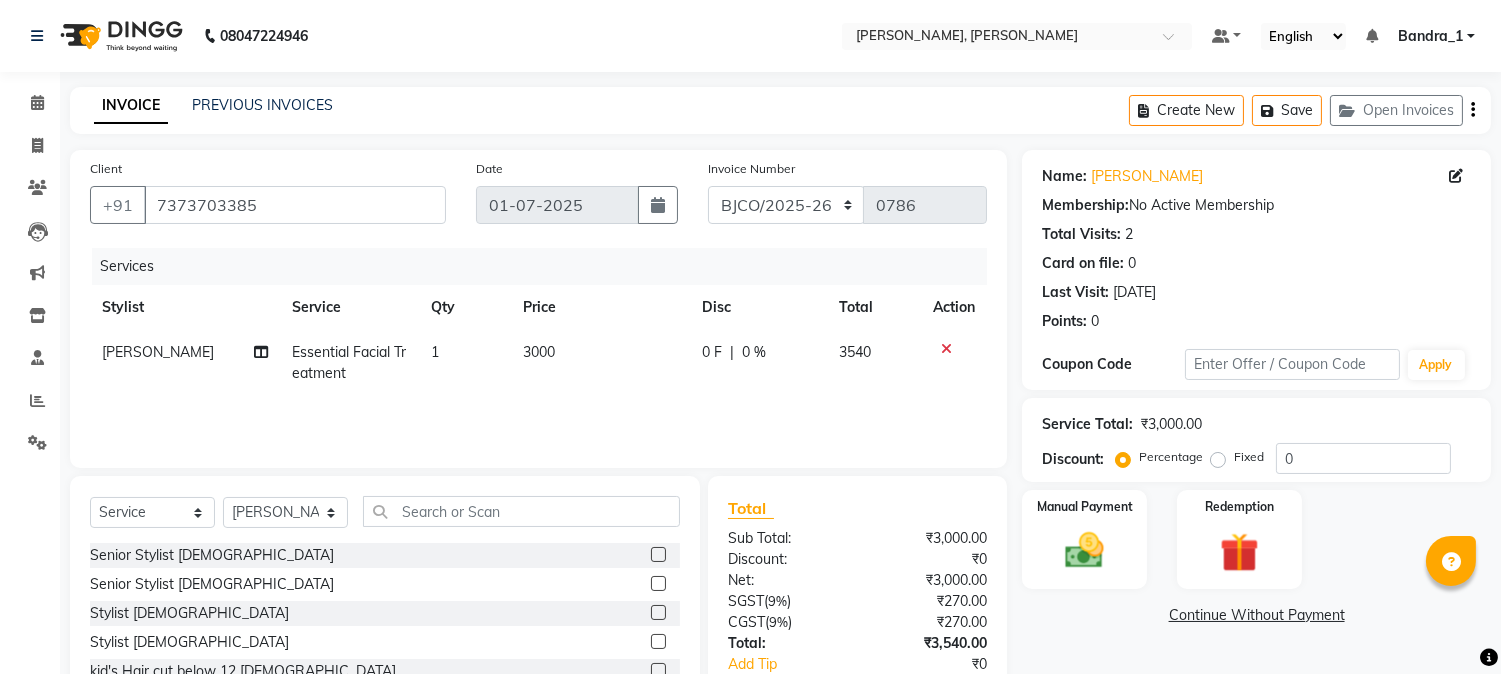 click on "3000" 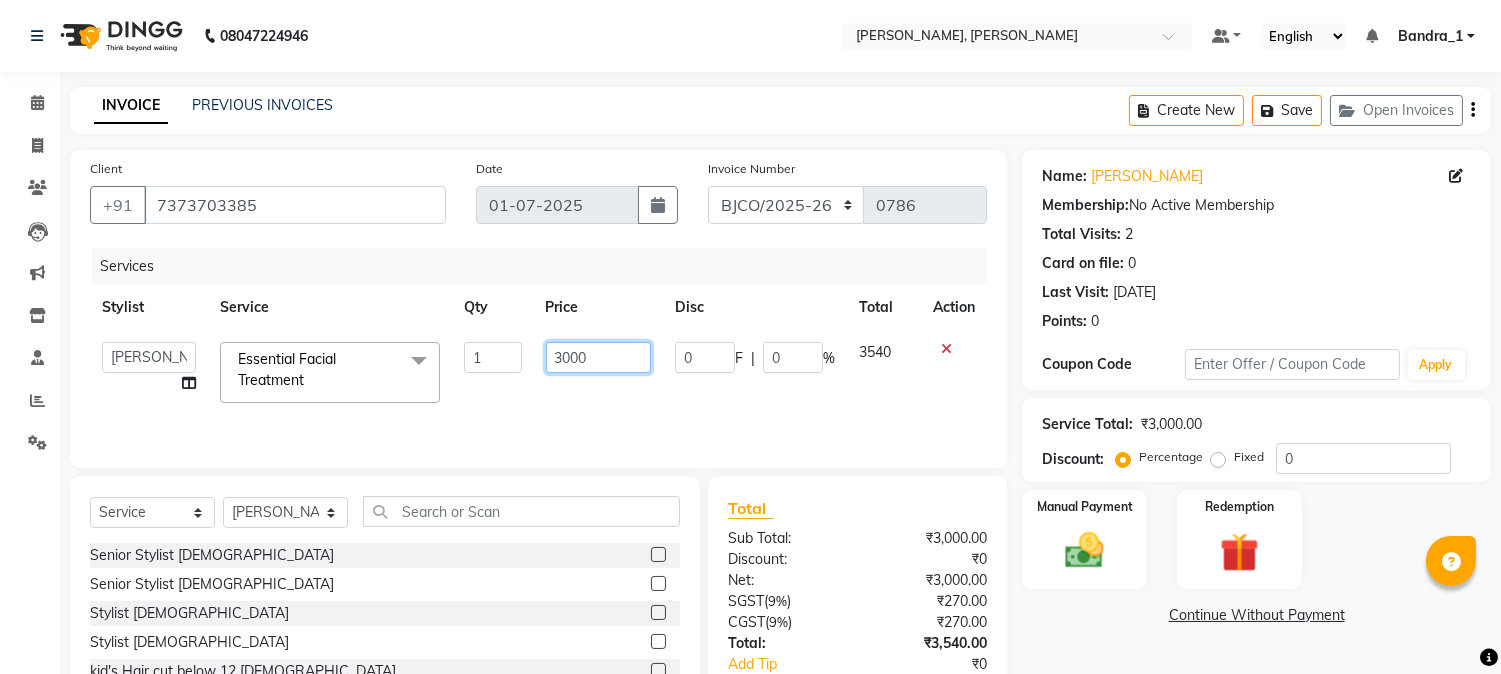click on "3000" 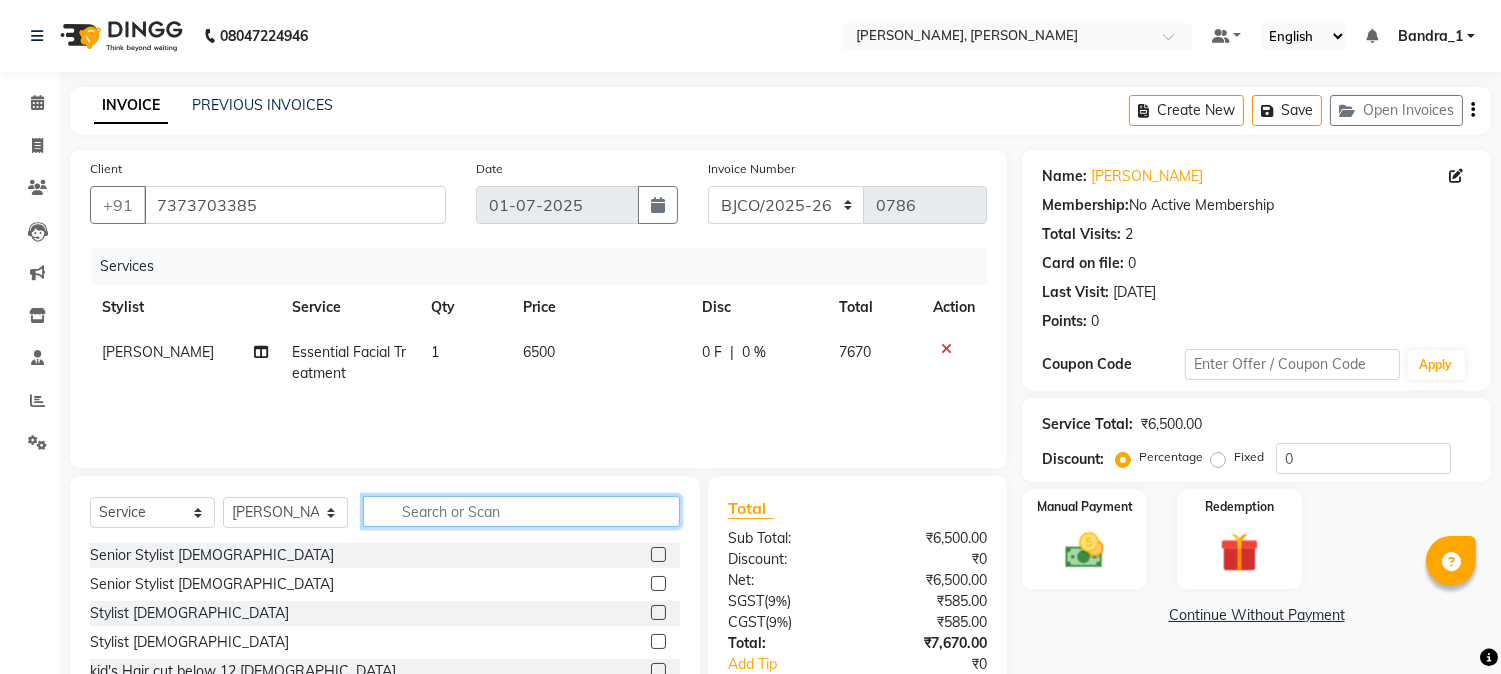 click 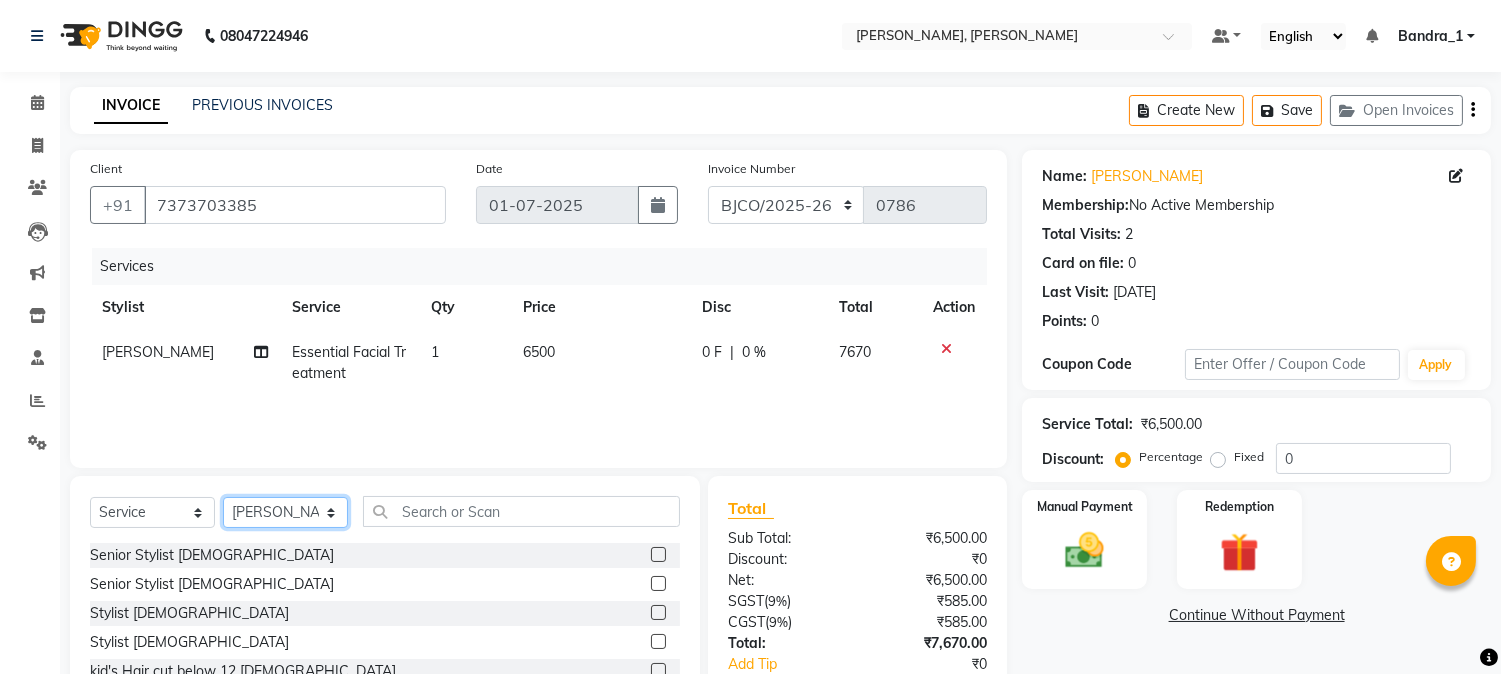 click on "Select Stylist Abdul Bandra_1 Bandra_store [PERSON_NAME] [PERSON_NAME] [PERSON_NAME] [PERSON_NAME] [PERSON_NAME] [PERSON_NAME] On  Floor  Peetrass [PERSON_NAME]  [DATE] [PERSON_NAME] [PERSON_NAME] [PERSON_NAME] [PERSON_NAME] [PERSON_NAME] Shilpa [PERSON_NAME] [PERSON_NAME]                         [PERSON_NAME] [PERSON_NAME].S Yangamphy [PERSON_NAME]" 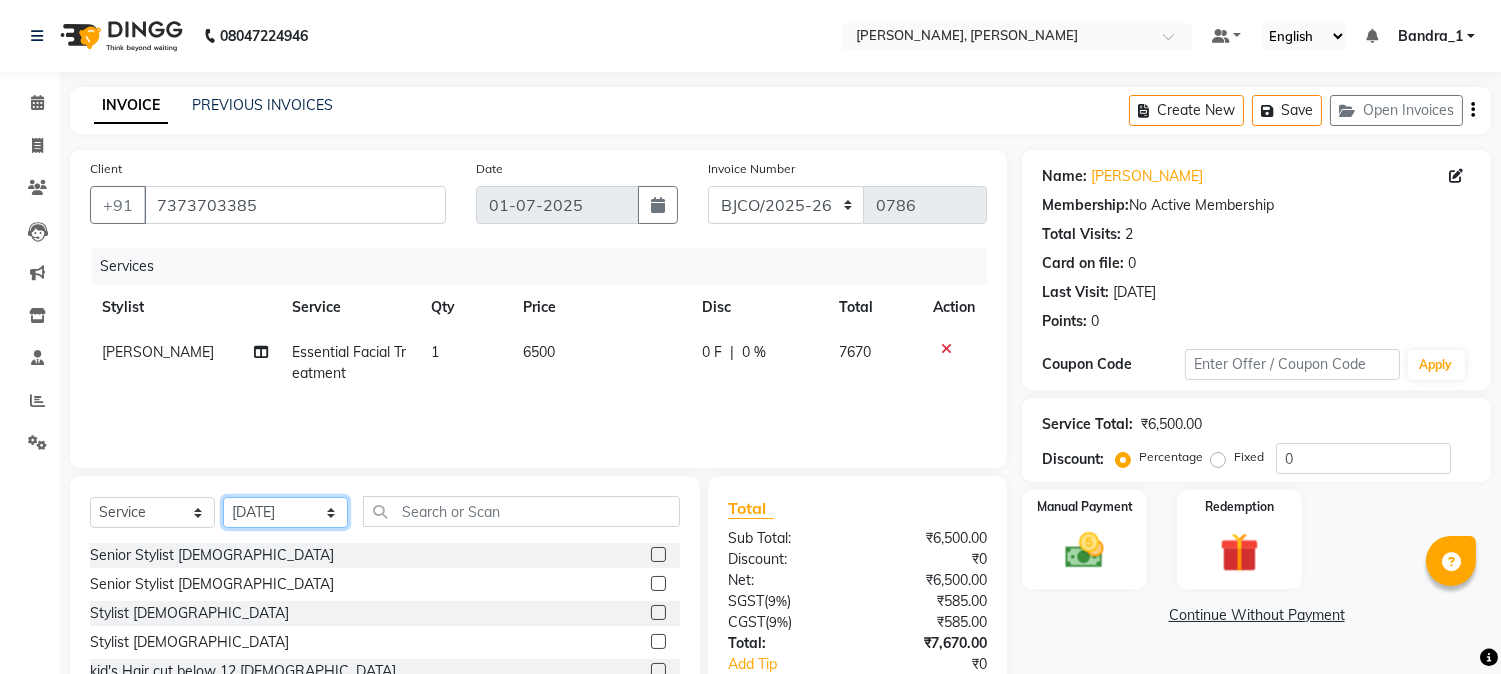click on "Select Stylist Abdul Bandra_1 Bandra_store [PERSON_NAME] [PERSON_NAME] [PERSON_NAME] [PERSON_NAME] [PERSON_NAME] [PERSON_NAME] On  Floor  Peetrass [PERSON_NAME]  [DATE] [PERSON_NAME] [PERSON_NAME] [PERSON_NAME] [PERSON_NAME] [PERSON_NAME] Shilpa [PERSON_NAME] [PERSON_NAME]                         [PERSON_NAME] [PERSON_NAME].S Yangamphy [PERSON_NAME]" 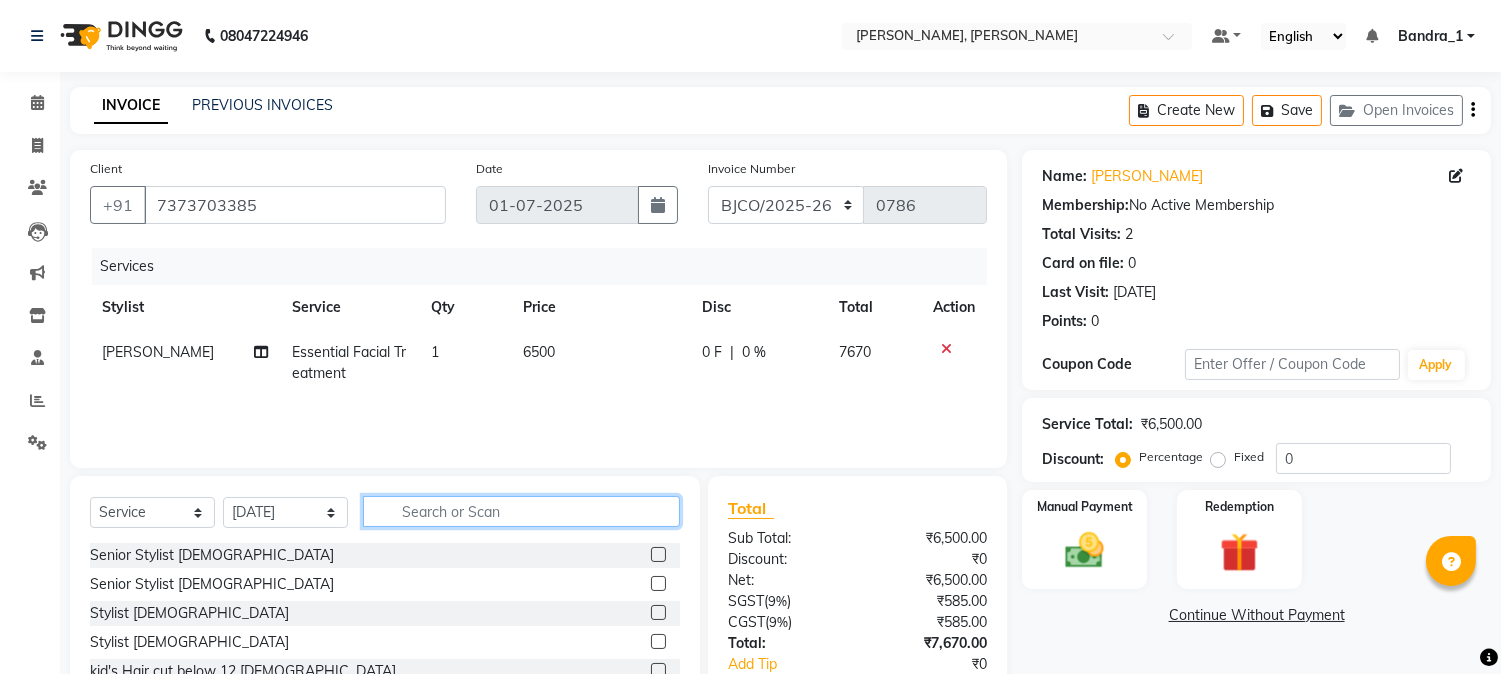 click 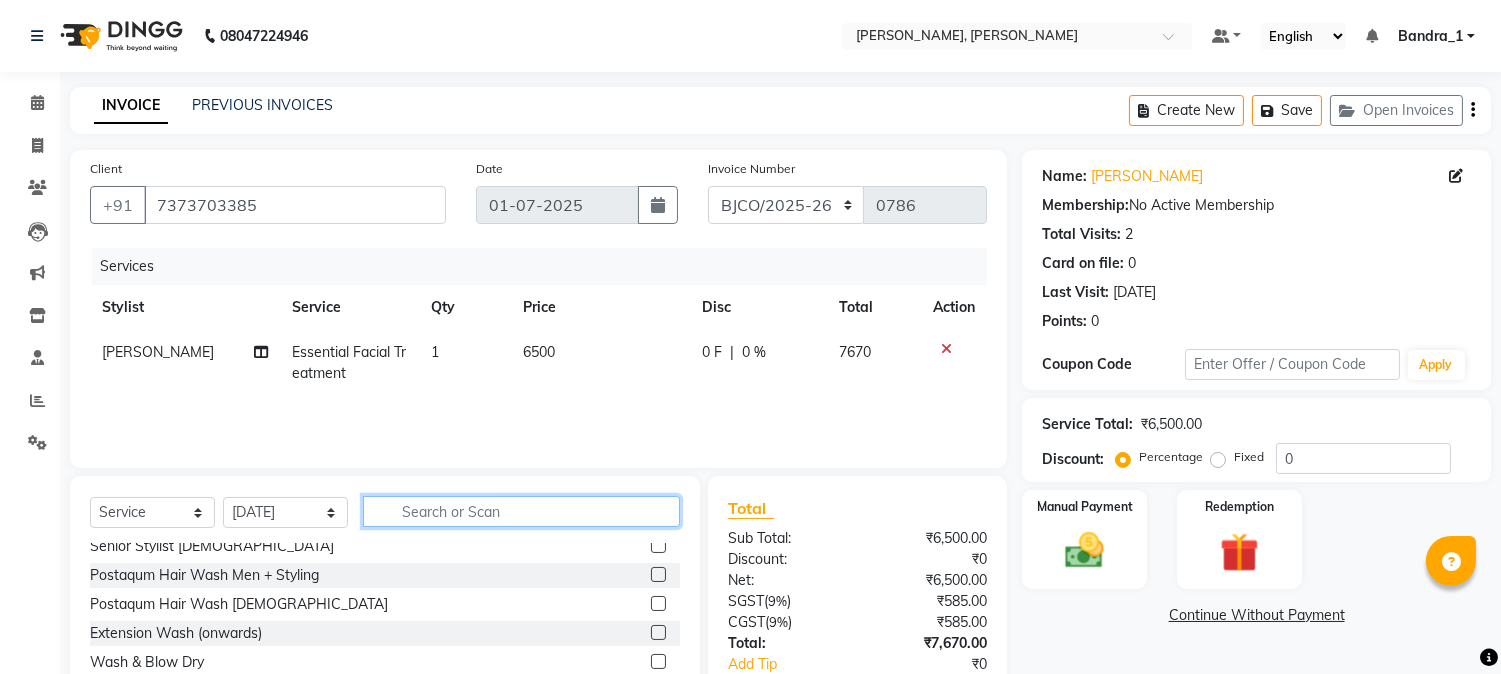 scroll, scrollTop: 0, scrollLeft: 0, axis: both 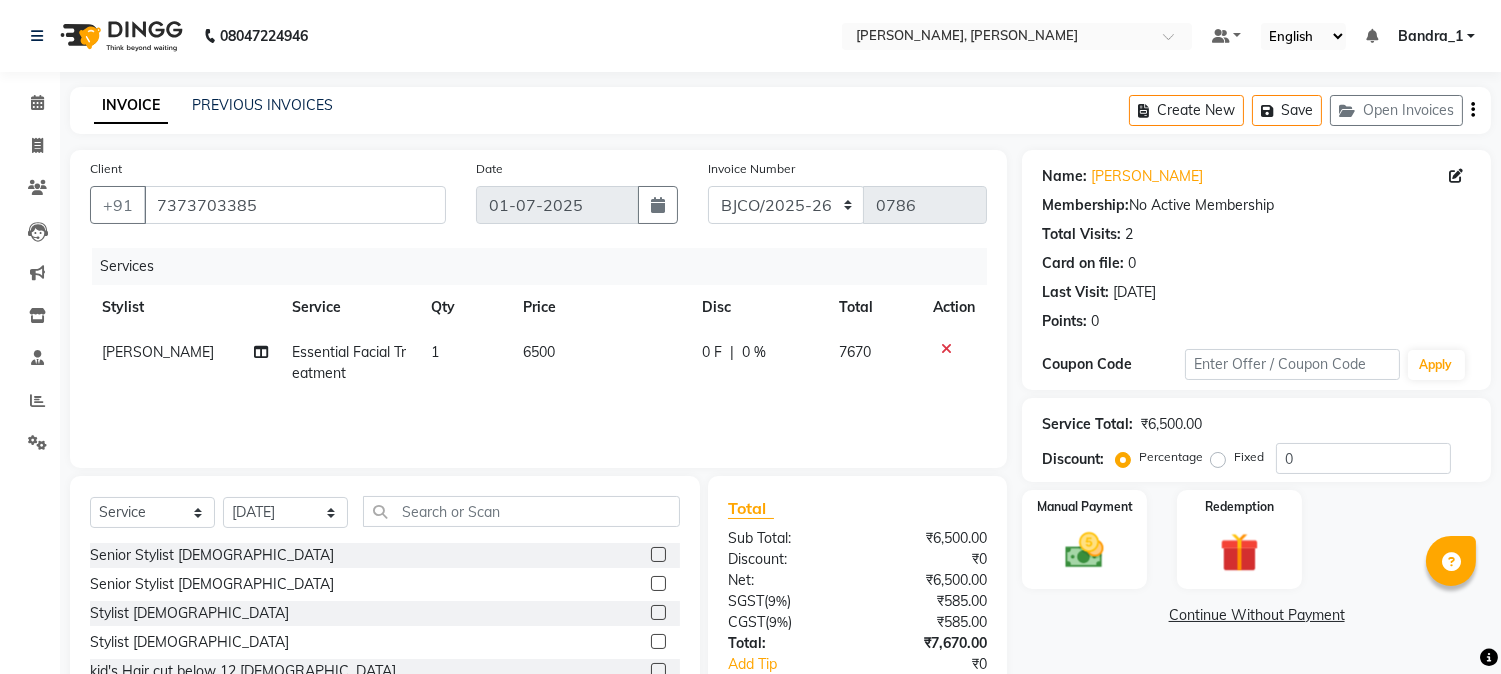 click 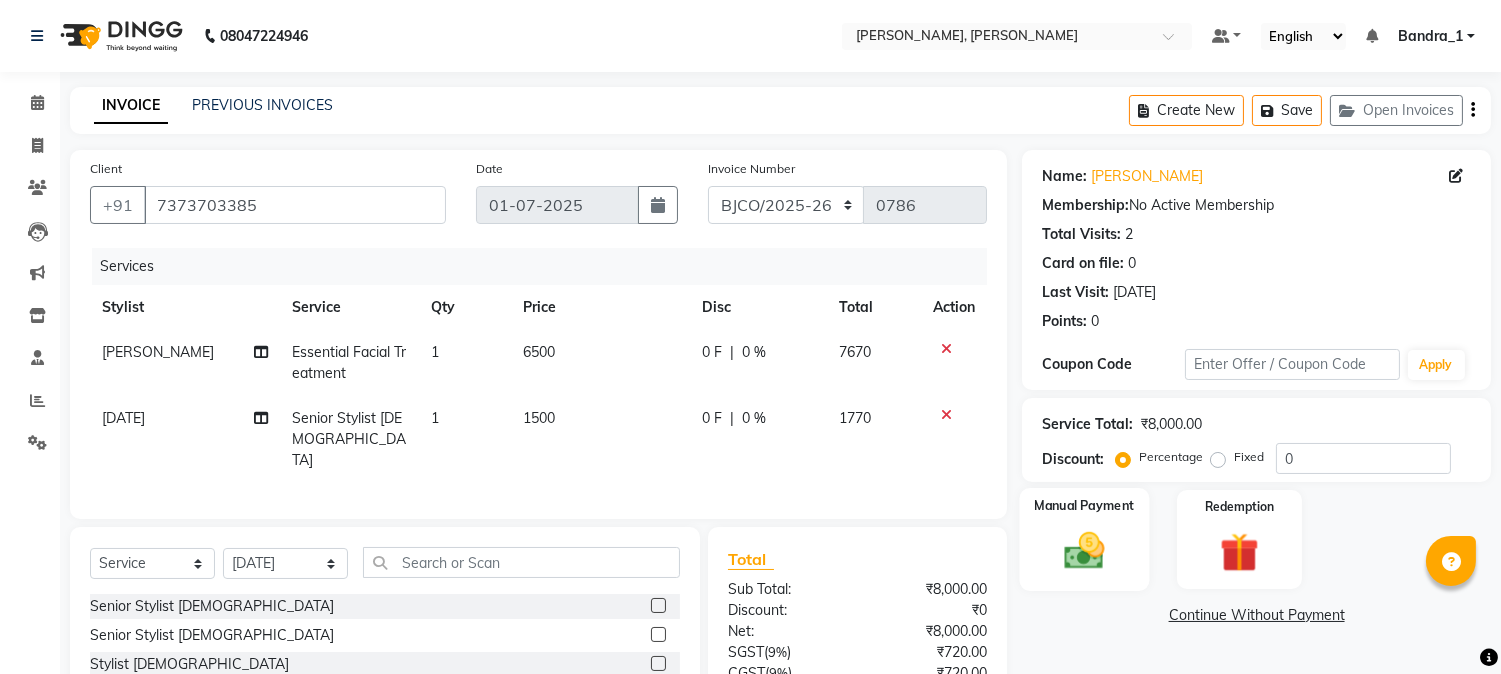 scroll, scrollTop: 173, scrollLeft: 0, axis: vertical 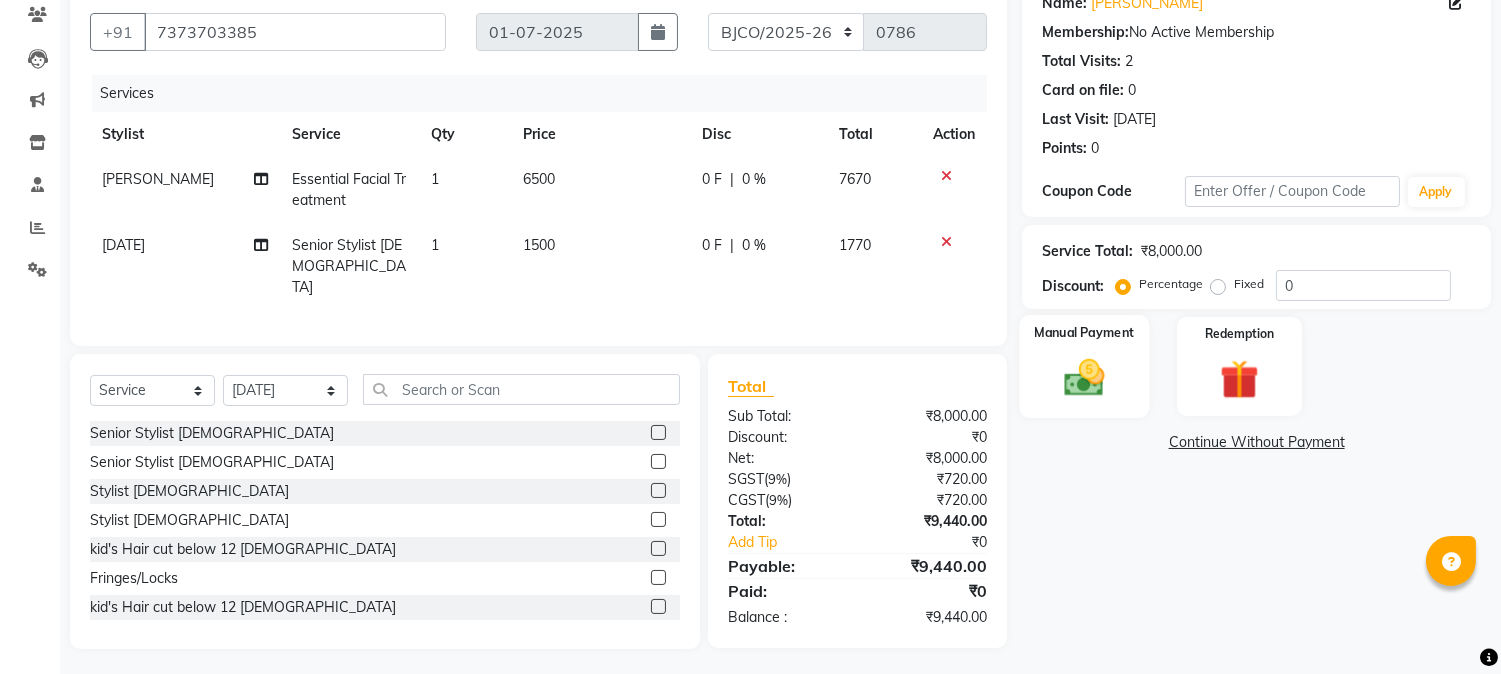 click 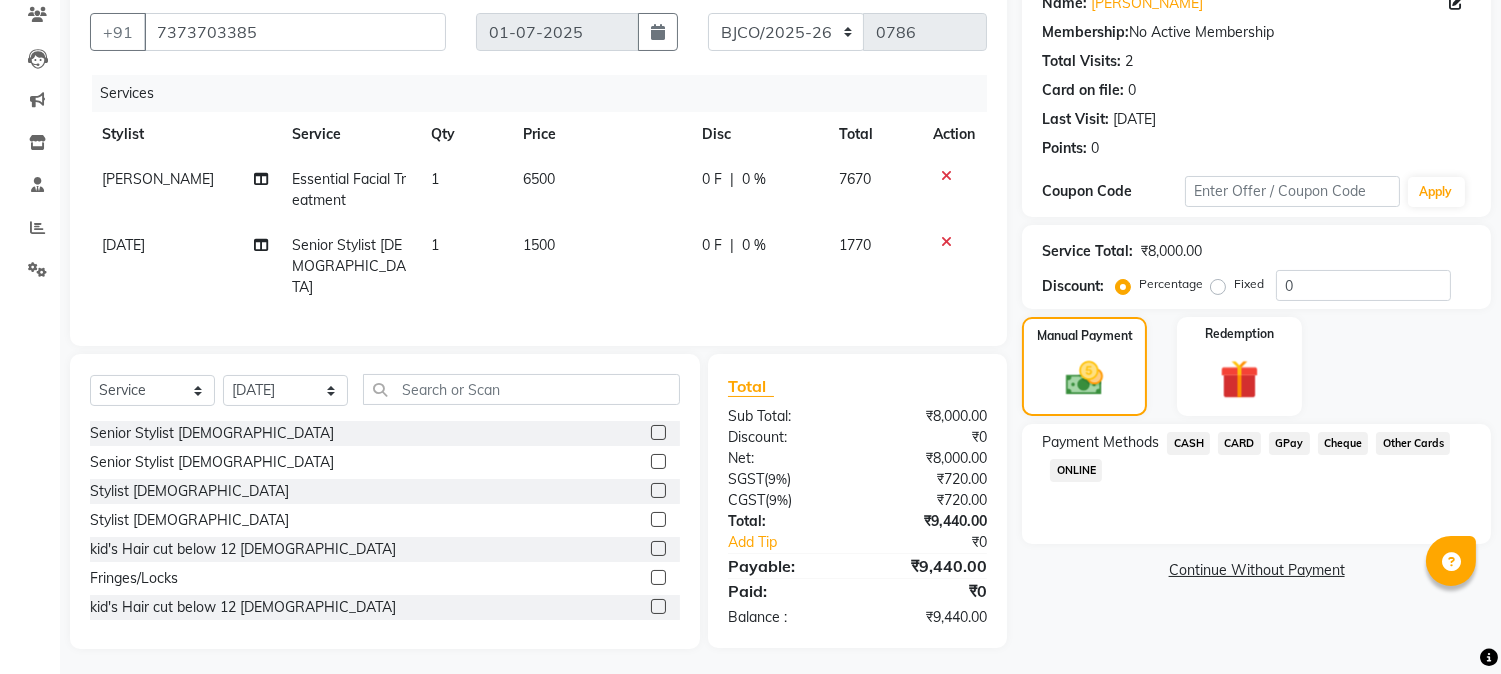 click on "CARD" 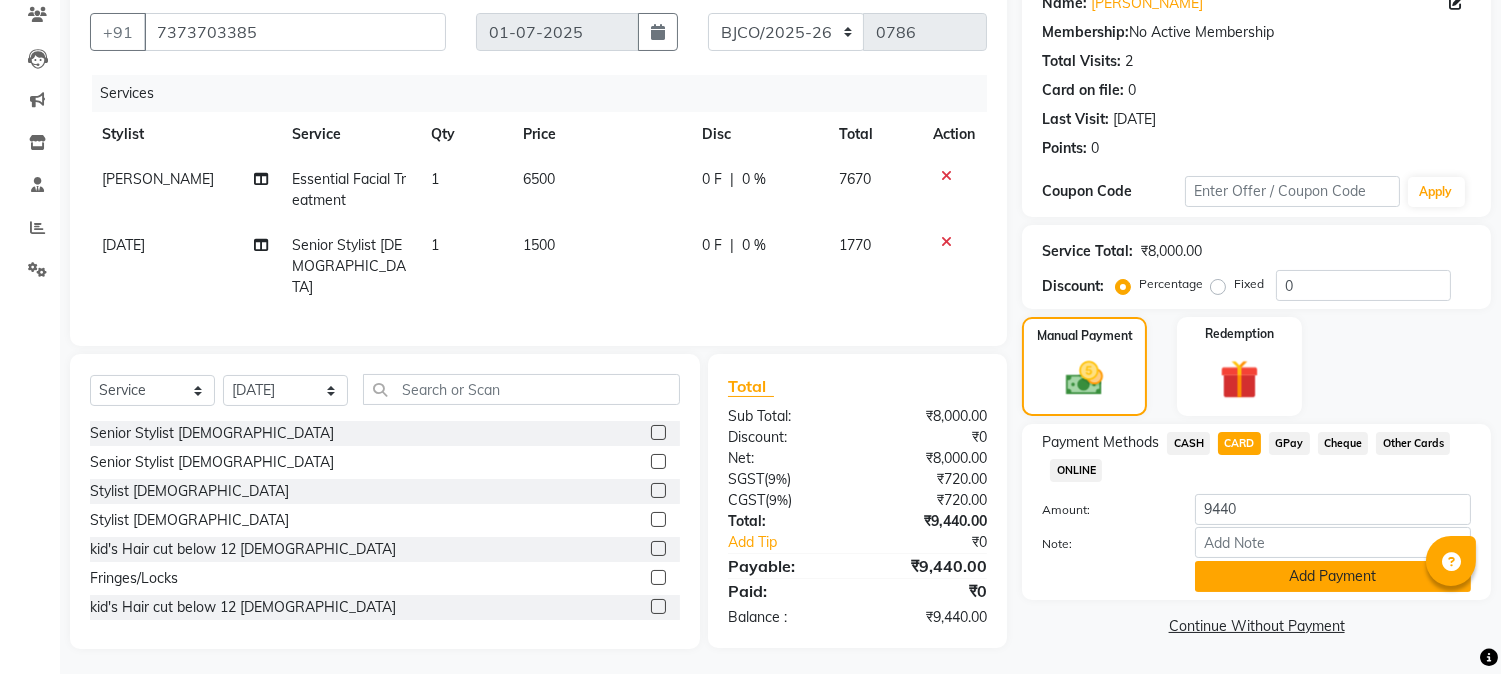 click on "Add Payment" 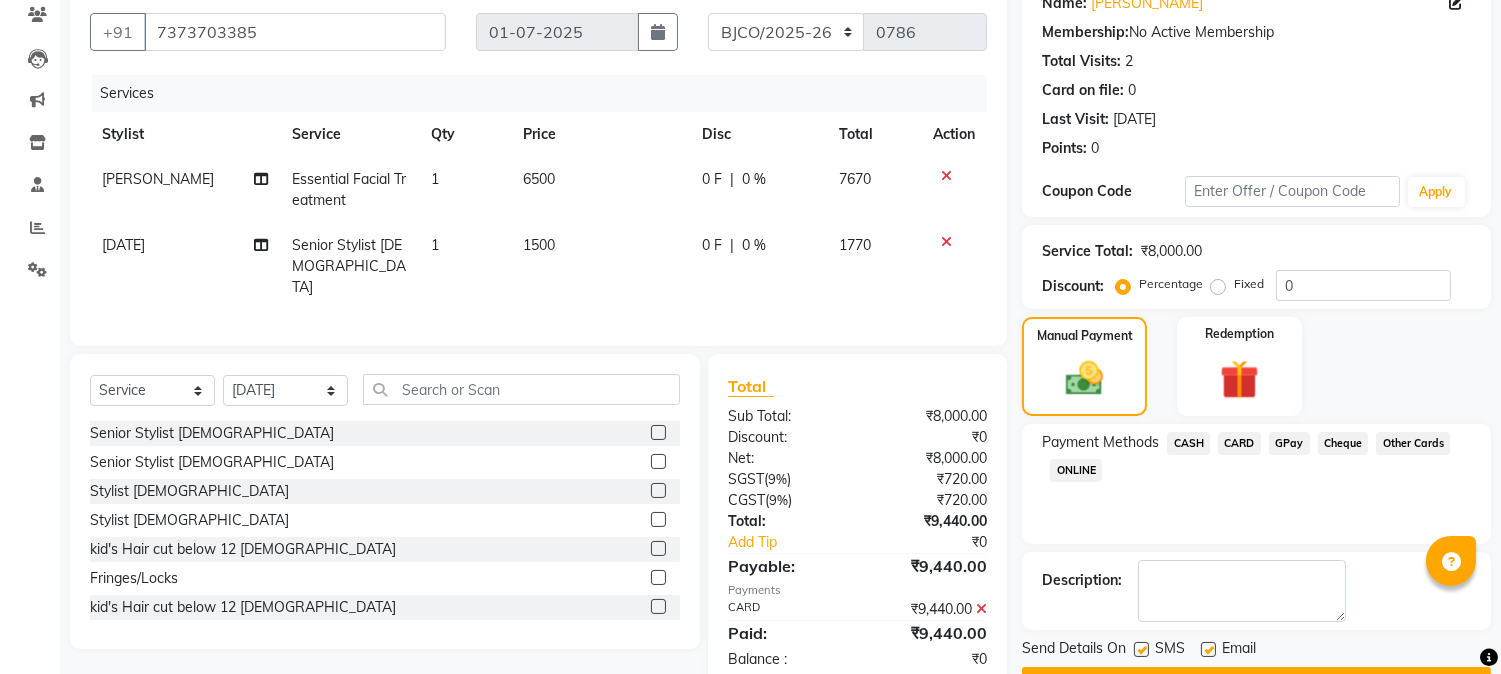 click 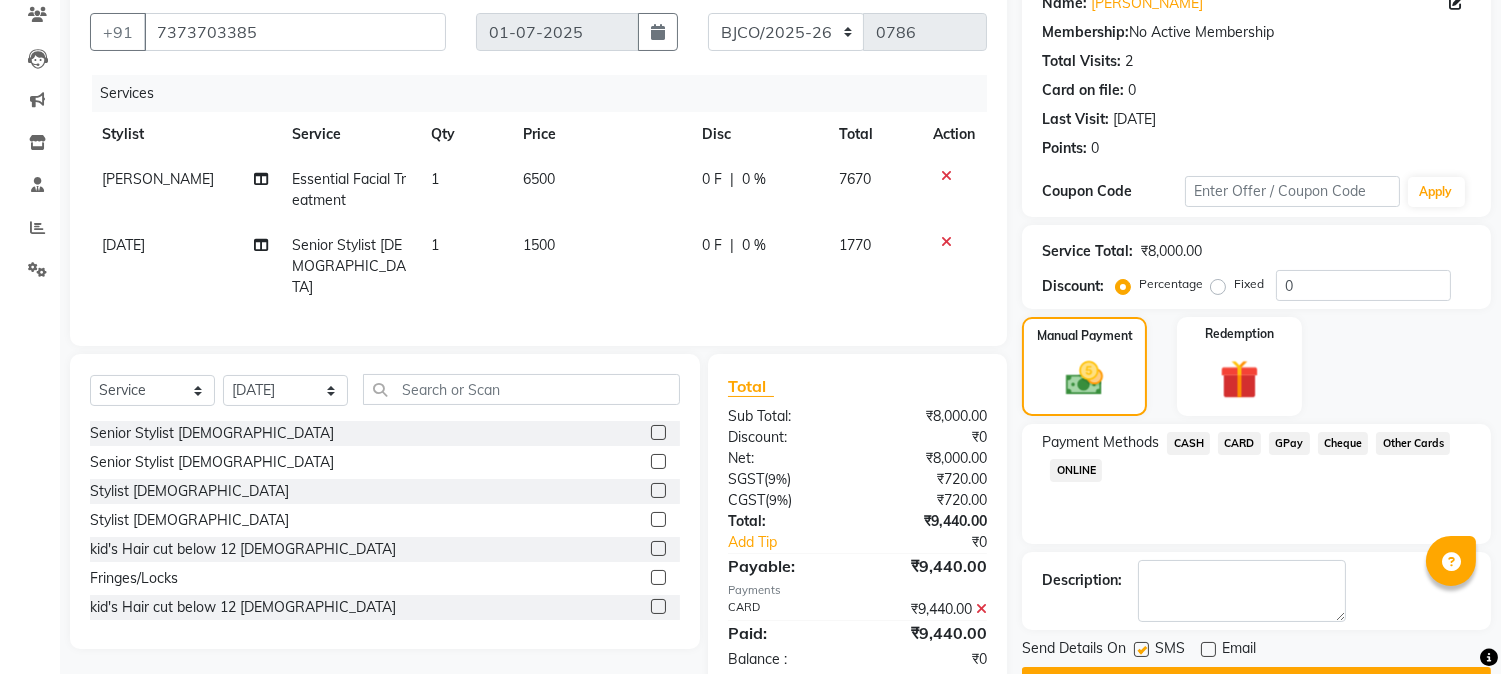 click 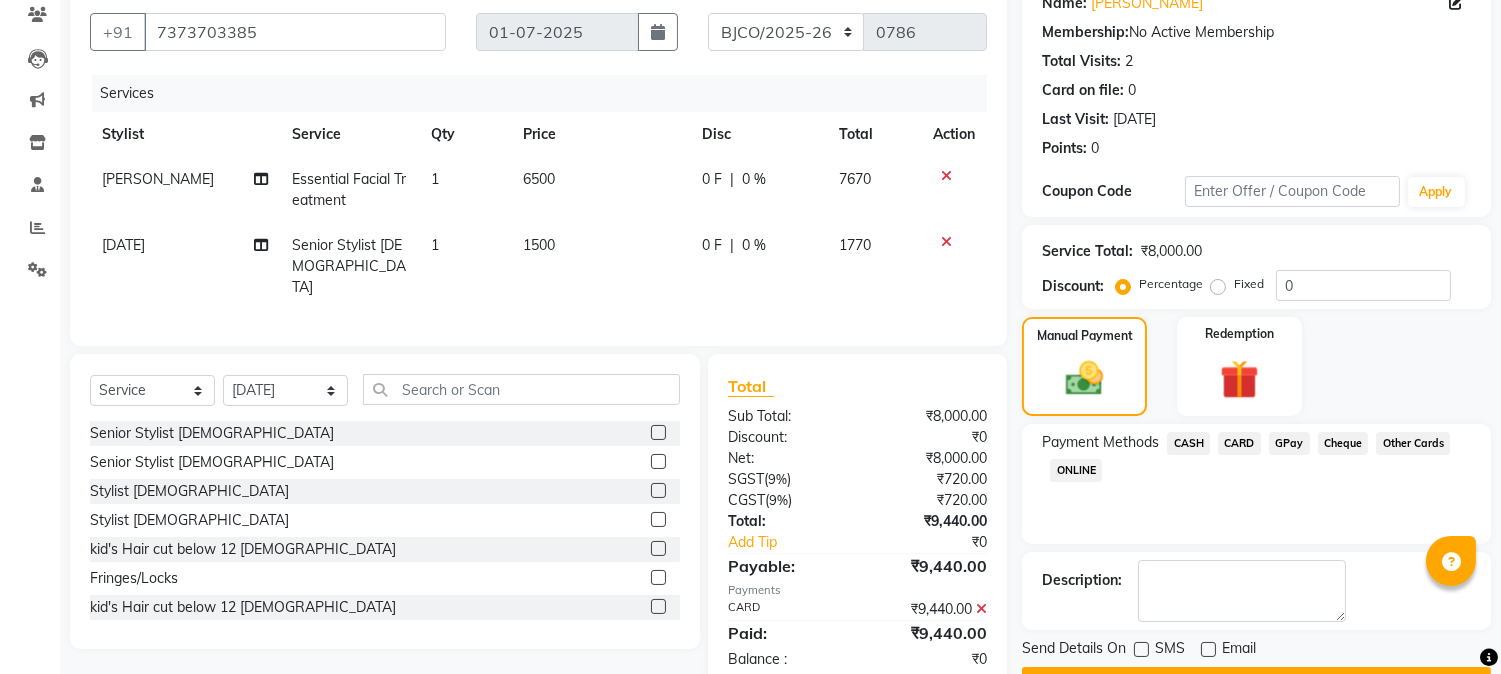 scroll, scrollTop: 225, scrollLeft: 0, axis: vertical 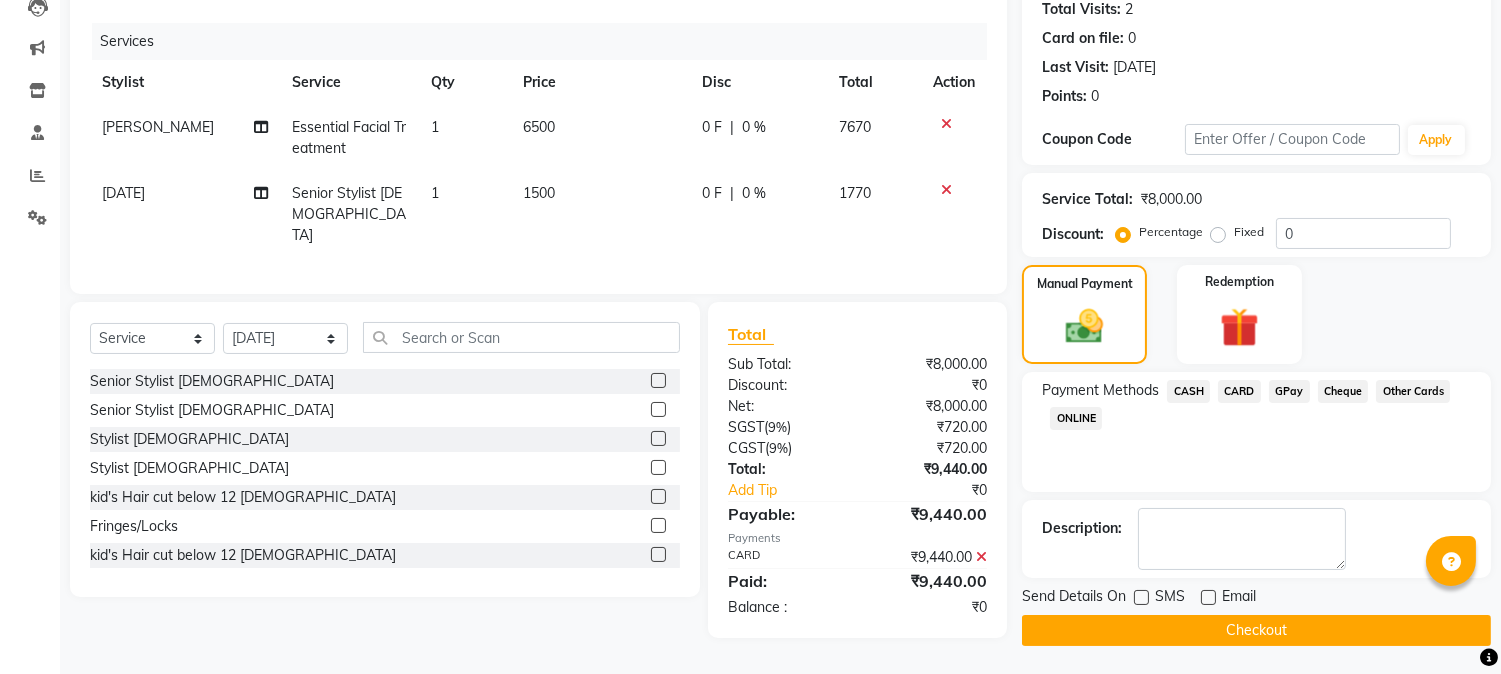 click on "Checkout" 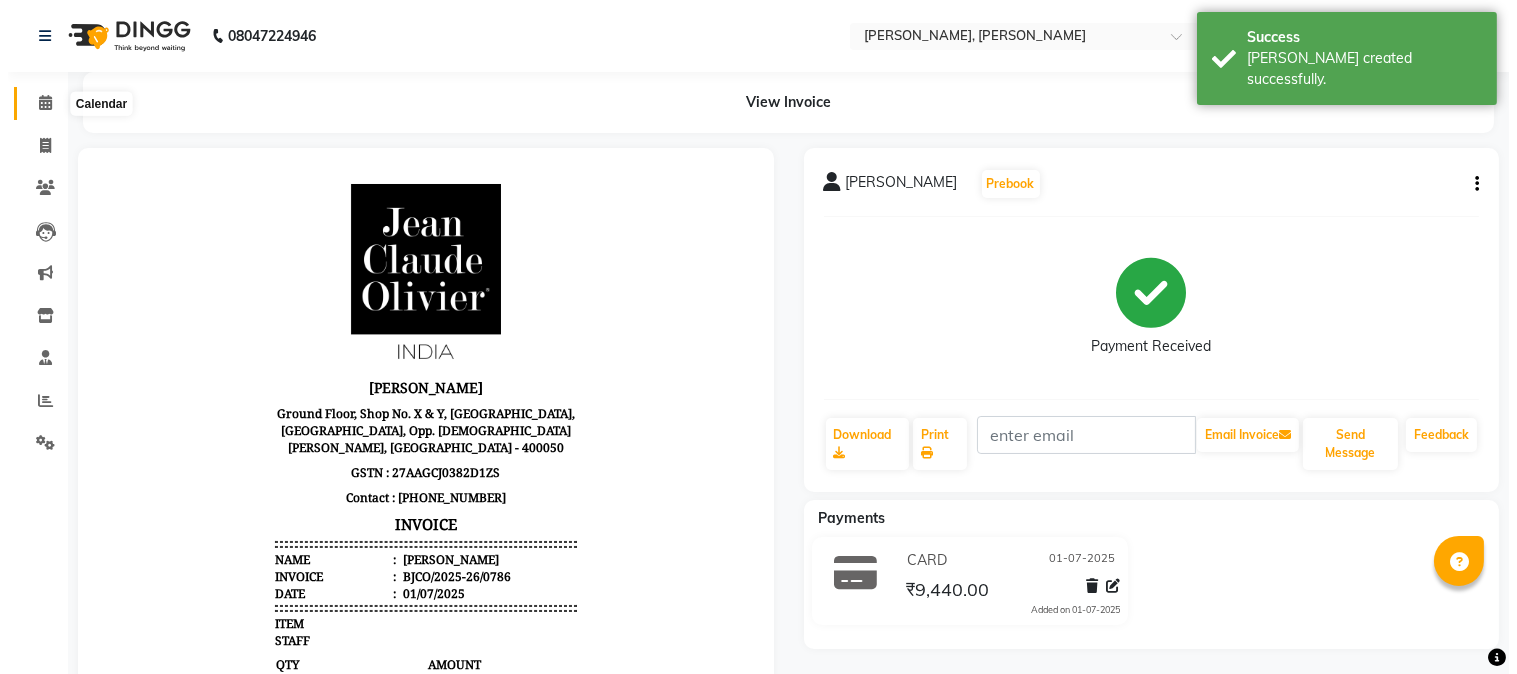 scroll, scrollTop: 0, scrollLeft: 0, axis: both 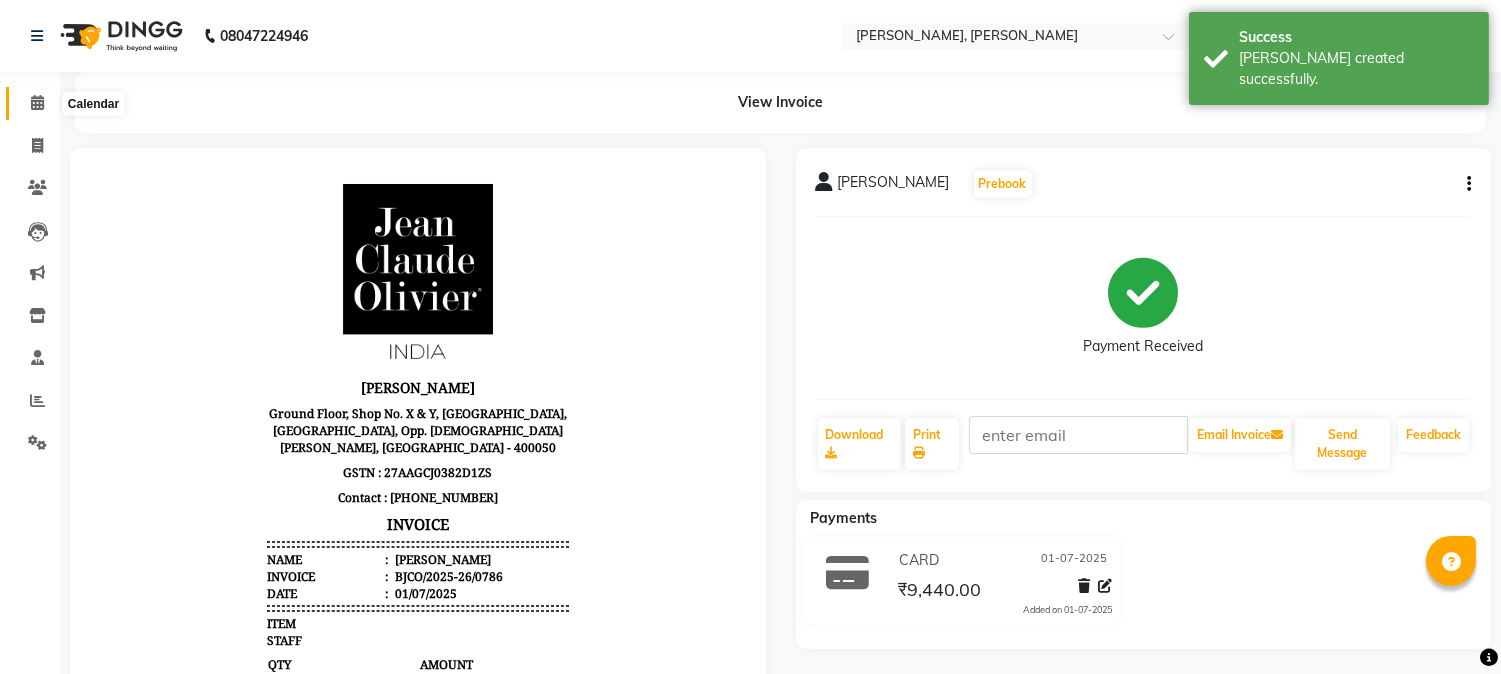 click 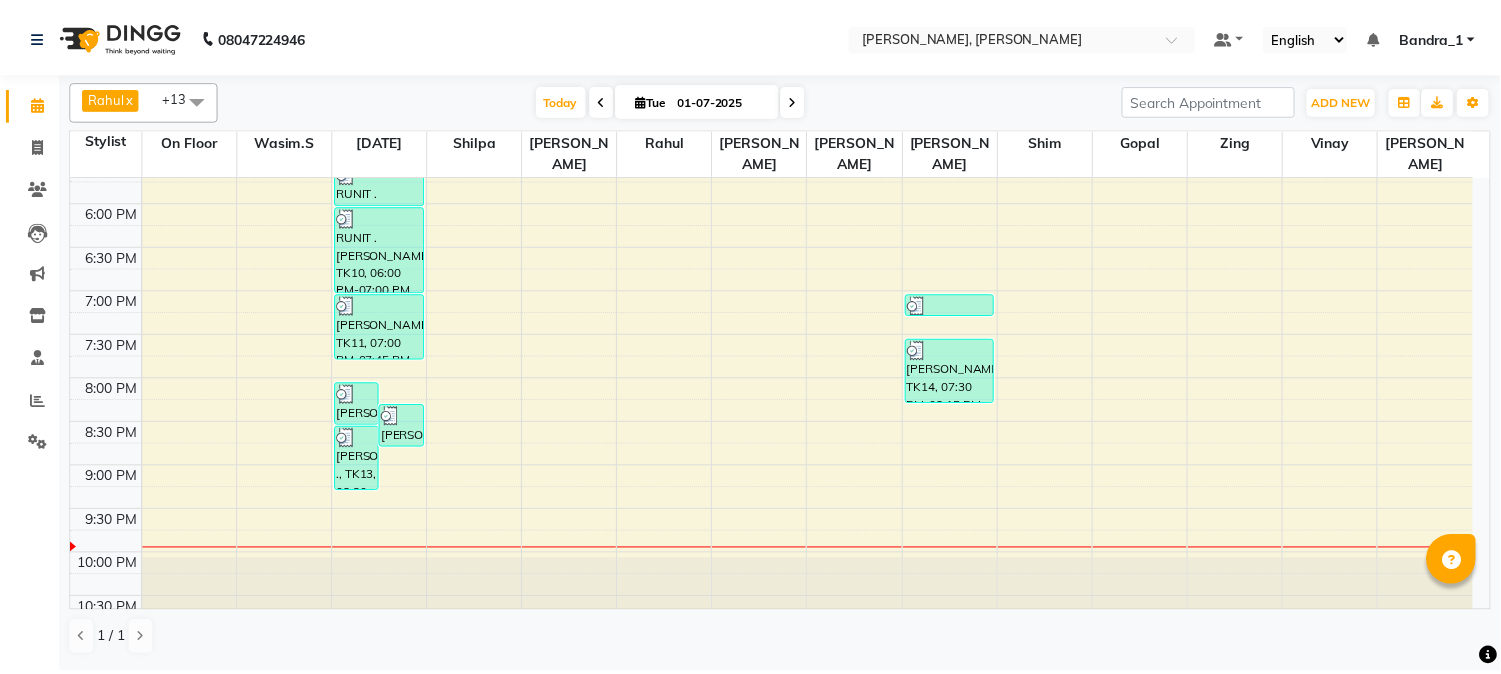 scroll, scrollTop: 781, scrollLeft: 0, axis: vertical 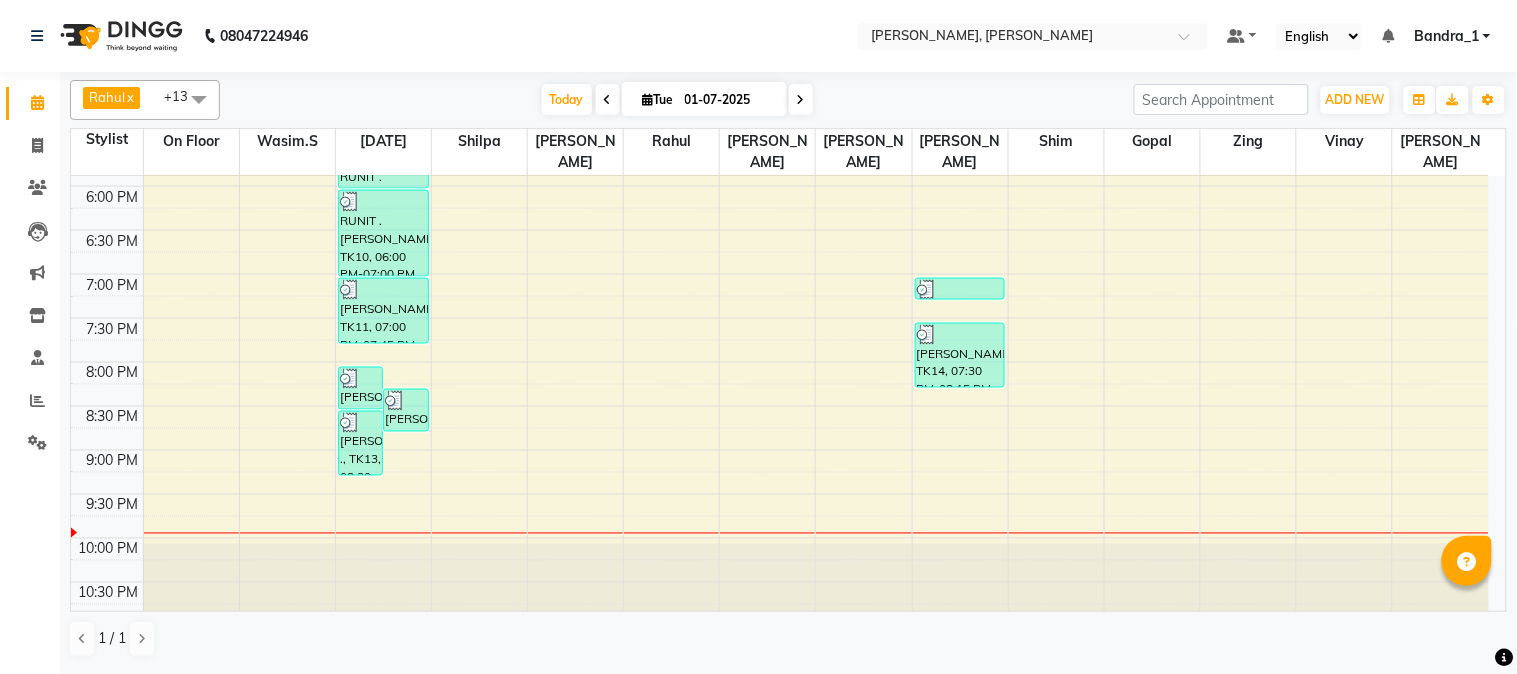 click on "[PERSON_NAME], TK14, 07:30 PM-08:15 PM, Essential Facial Treatment" at bounding box center [960, 355] 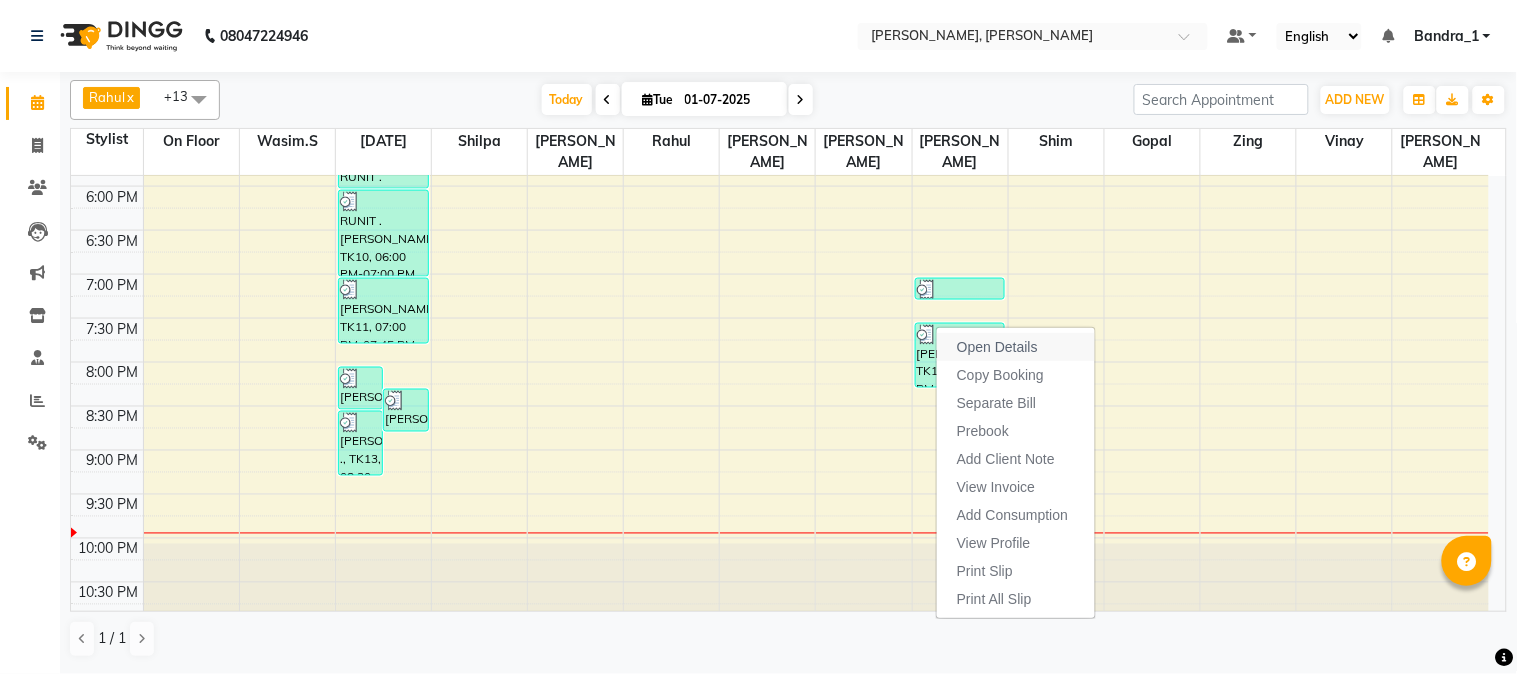 click on "Open Details" at bounding box center (1016, 347) 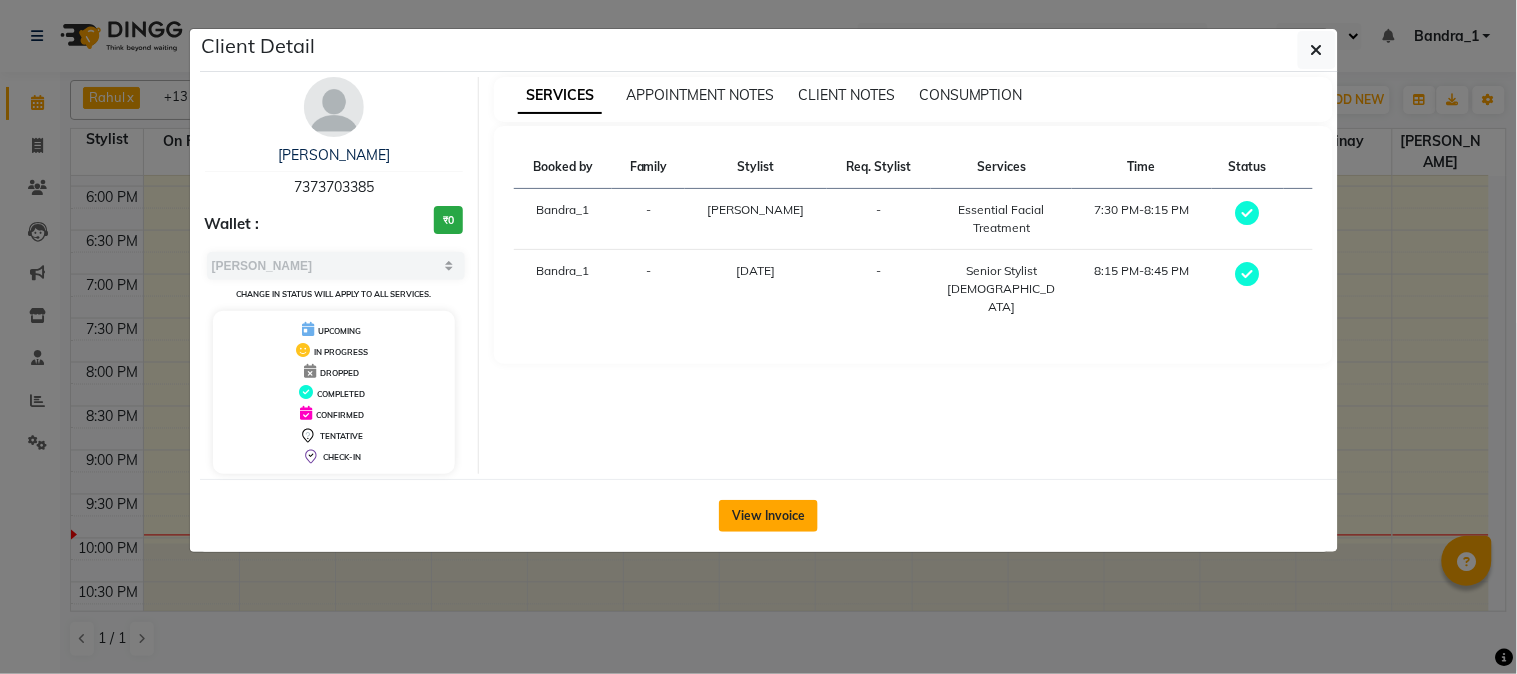 click on "View Invoice" 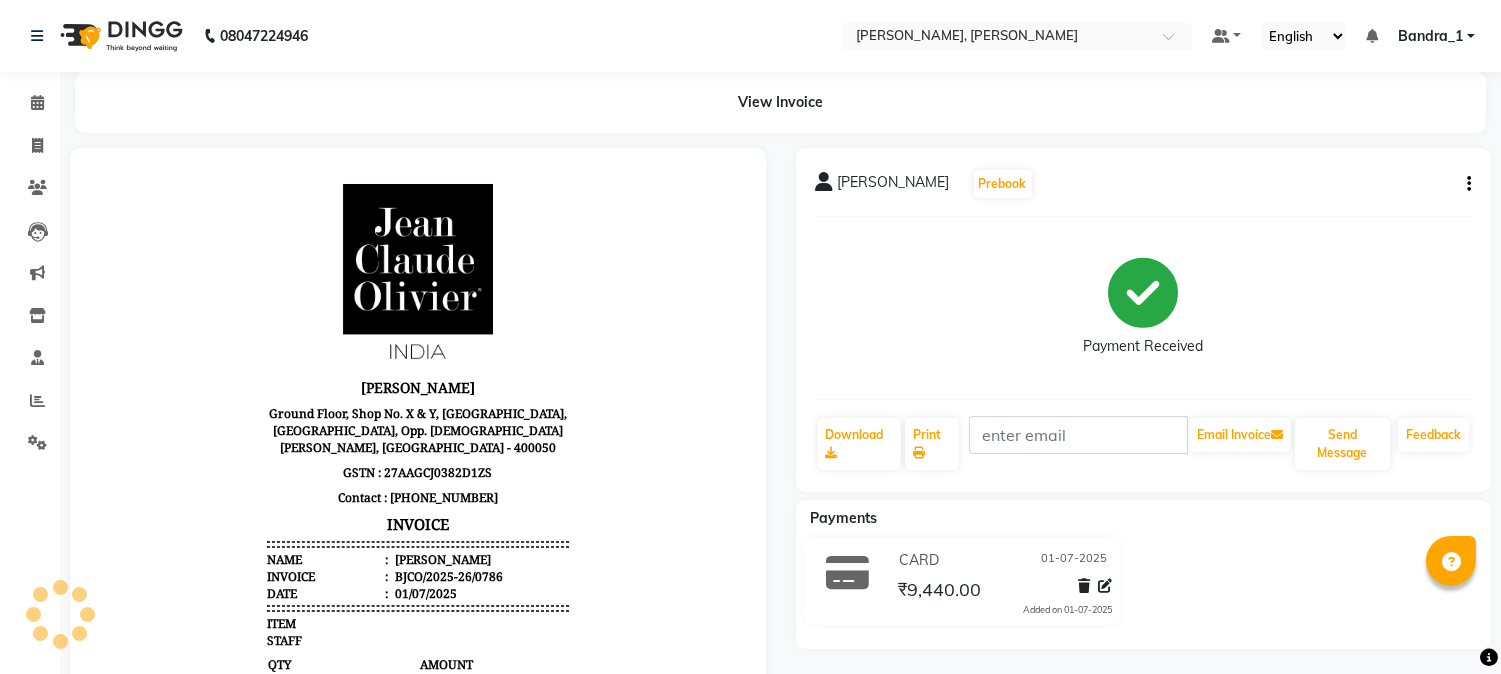 scroll, scrollTop: 0, scrollLeft: 0, axis: both 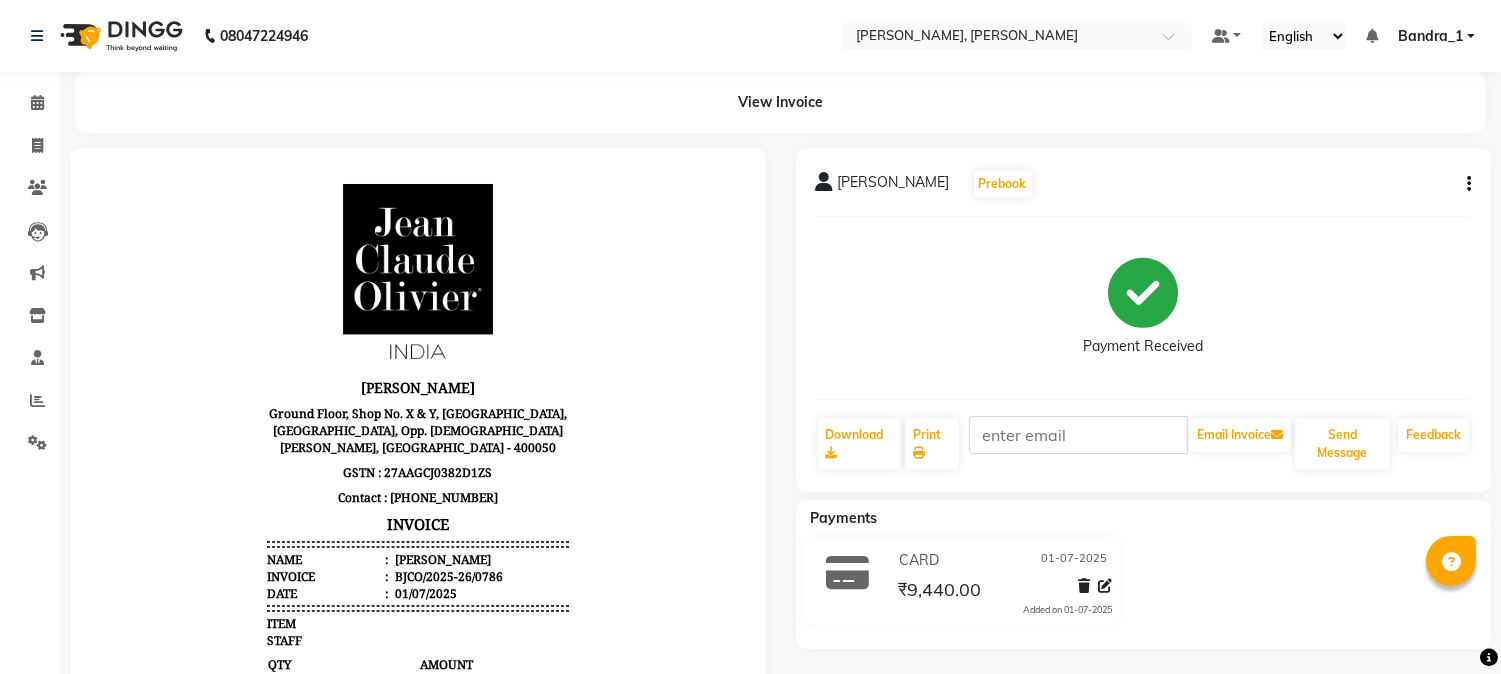 click 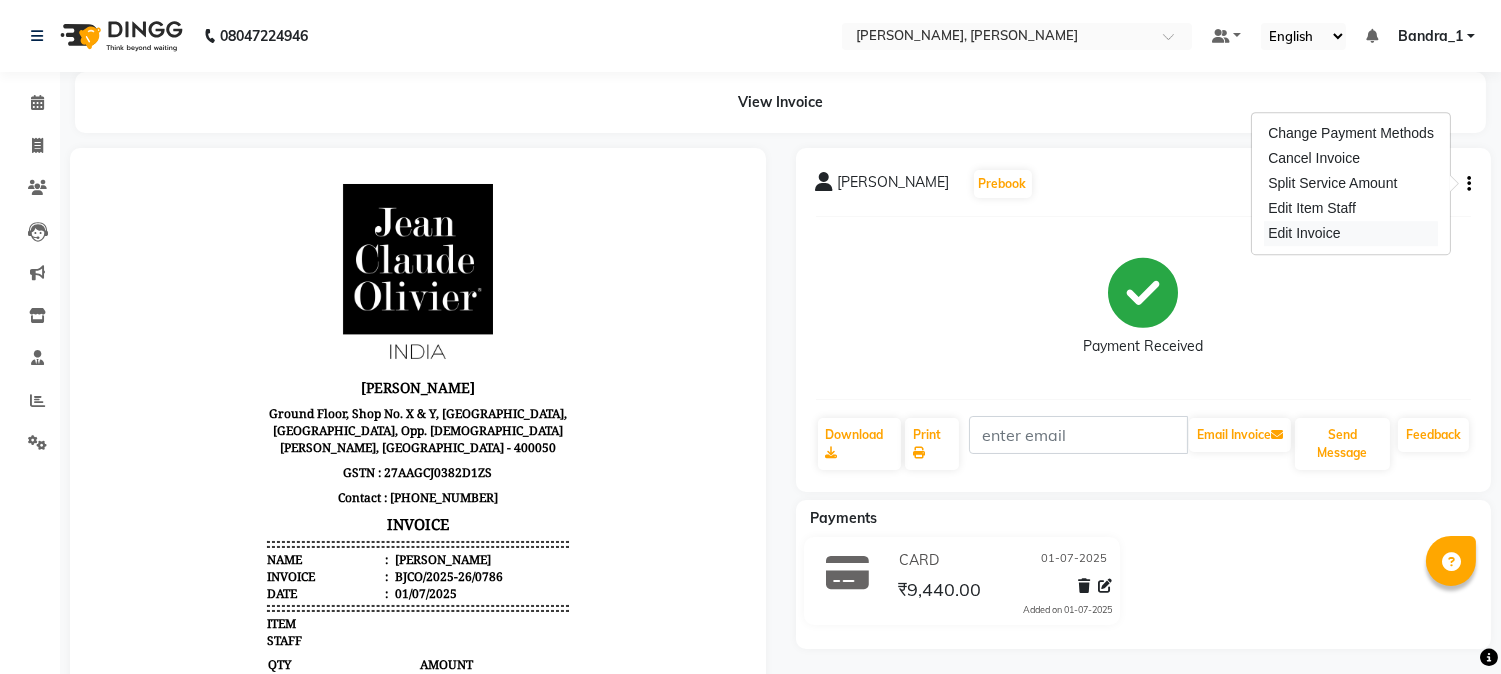 click on "Edit Invoice" at bounding box center [1351, 233] 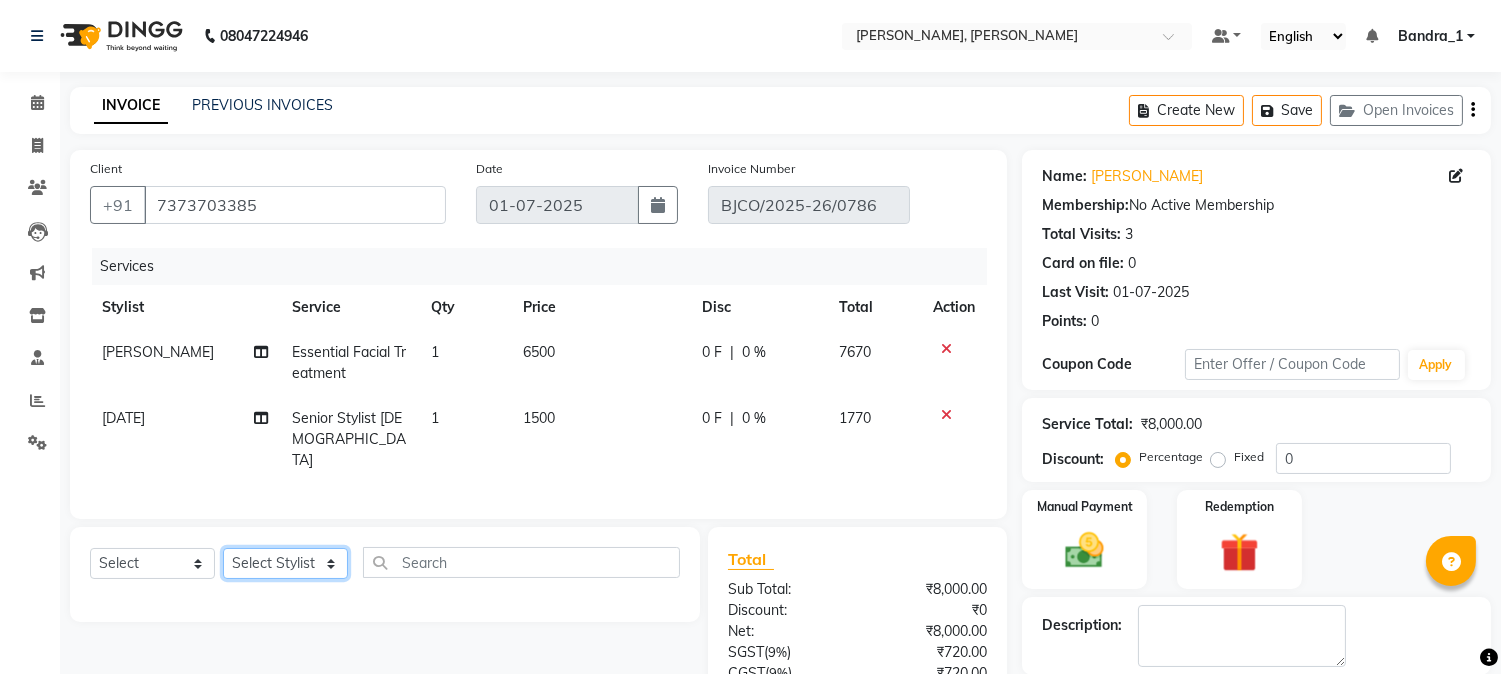 click on "Select Stylist Abdul Bandra_1 Bandra_store [PERSON_NAME] [PERSON_NAME] [PERSON_NAME] [PERSON_NAME] [PERSON_NAME] [PERSON_NAME] On  Floor  Peetrass [PERSON_NAME]  [DATE] [PERSON_NAME] [PERSON_NAME] [PERSON_NAME] [PERSON_NAME] [PERSON_NAME] Shilpa [PERSON_NAME] [PERSON_NAME]                         [PERSON_NAME] [PERSON_NAME].S Yangamphy [PERSON_NAME]" 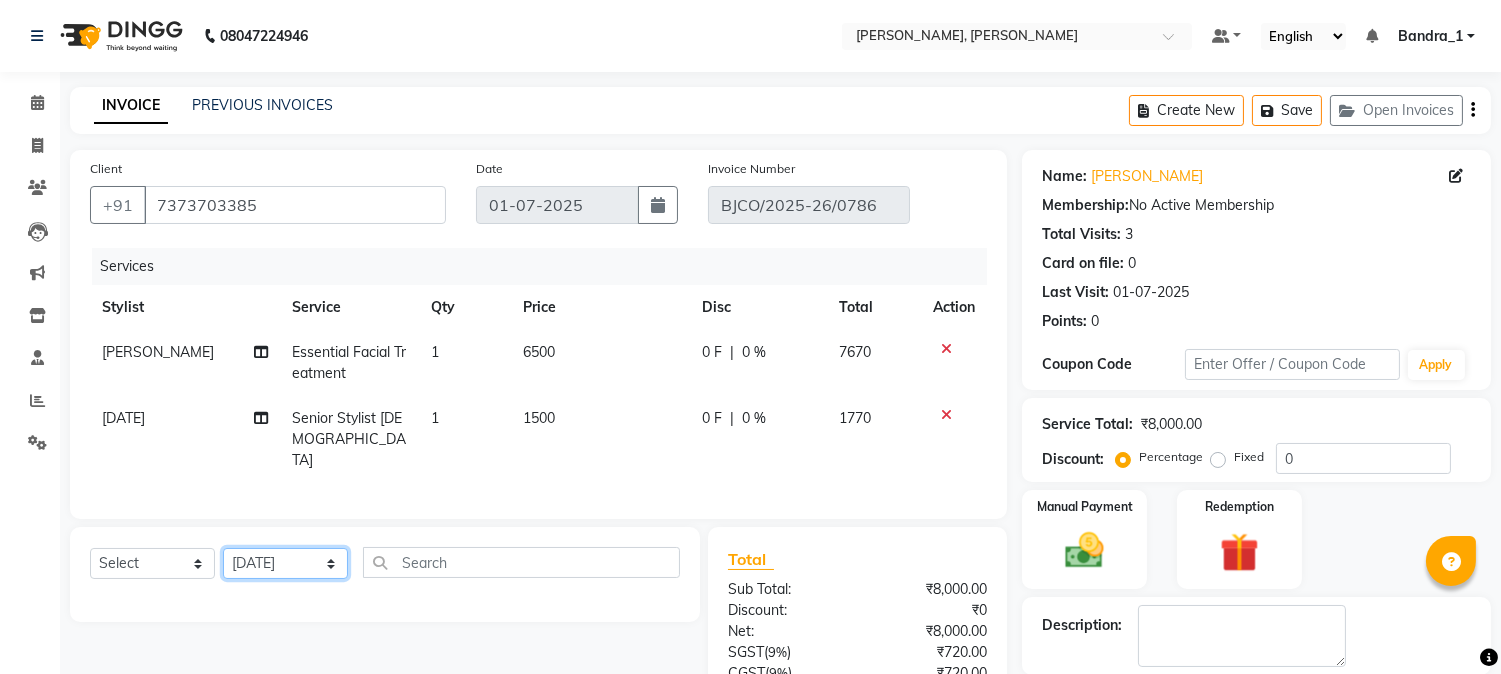 click on "Select Stylist Abdul Bandra_1 Bandra_store [PERSON_NAME] [PERSON_NAME] [PERSON_NAME] [PERSON_NAME] [PERSON_NAME] [PERSON_NAME] On  Floor  Peetrass [PERSON_NAME]  [DATE] [PERSON_NAME] [PERSON_NAME] [PERSON_NAME] [PERSON_NAME] [PERSON_NAME] Shilpa [PERSON_NAME] [PERSON_NAME]                         [PERSON_NAME] [PERSON_NAME].S Yangamphy [PERSON_NAME]" 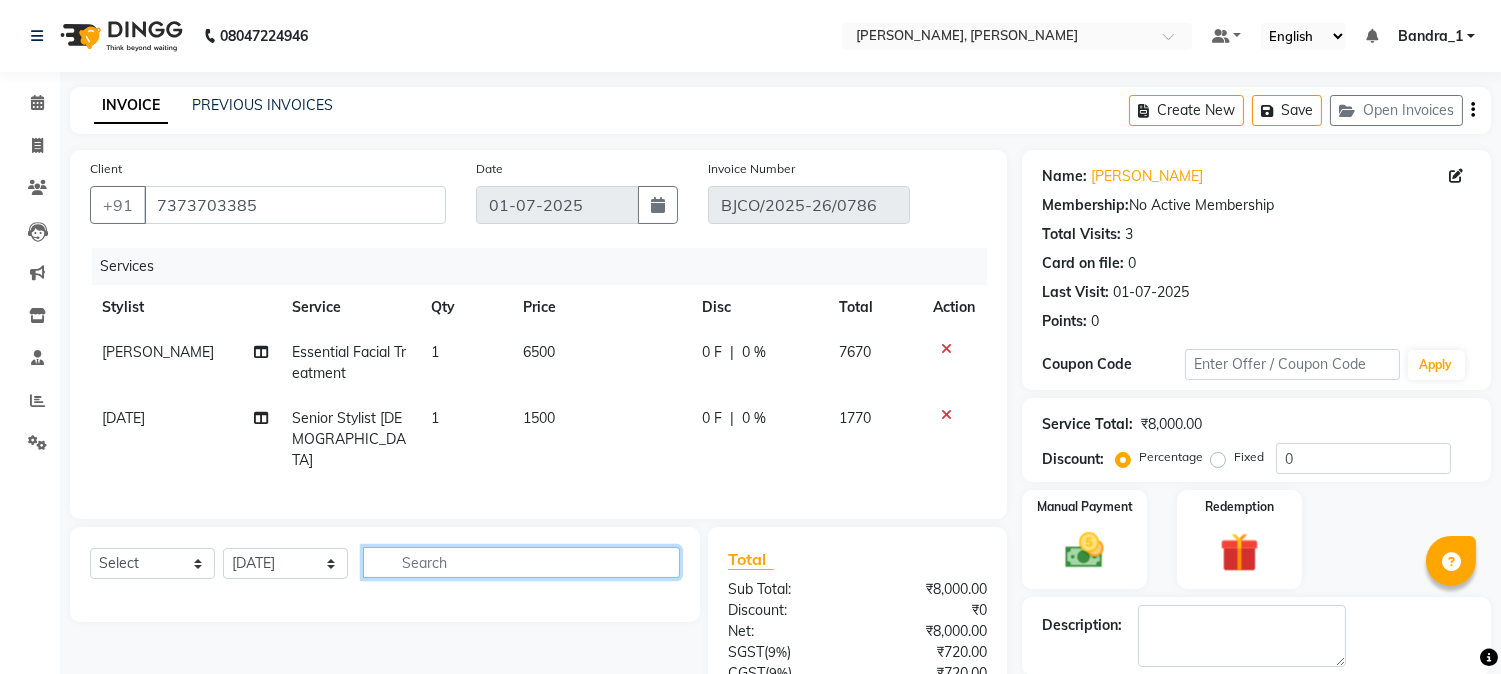 click 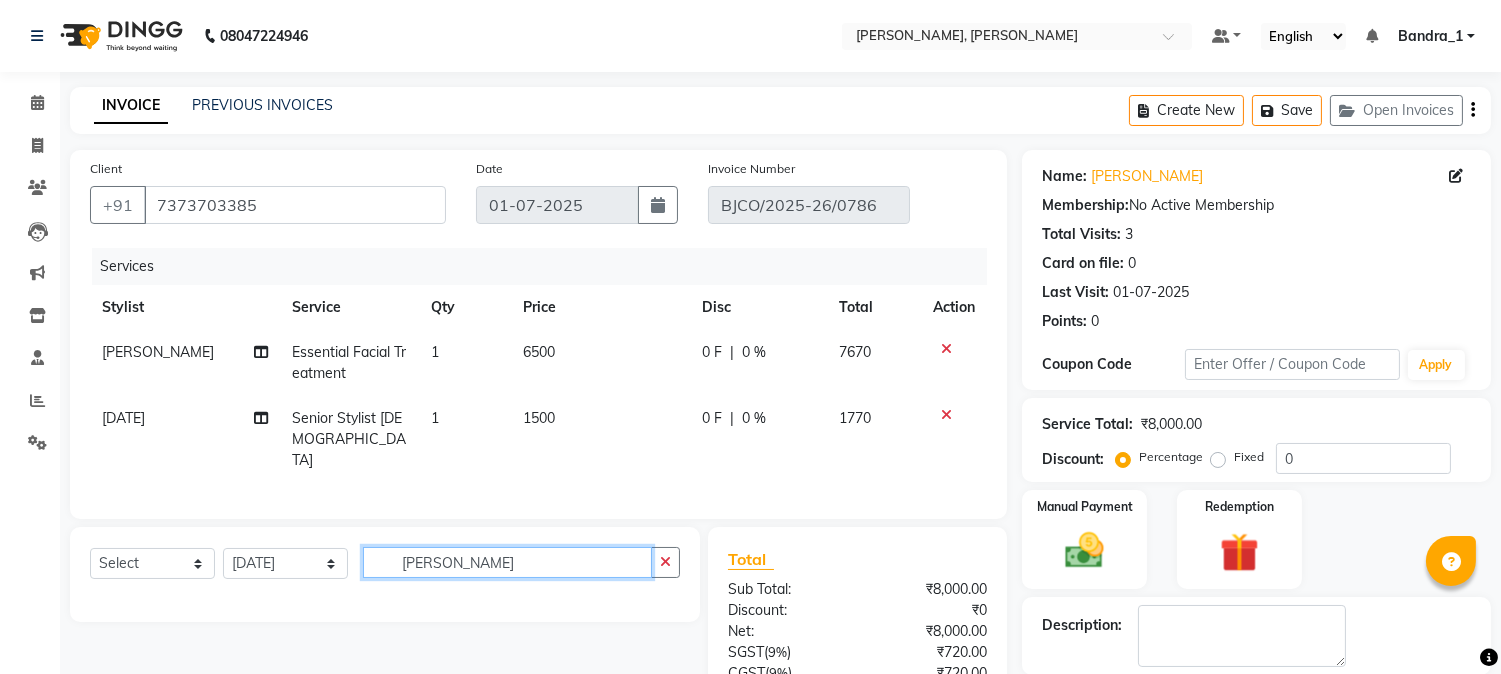 scroll, scrollTop: 214, scrollLeft: 0, axis: vertical 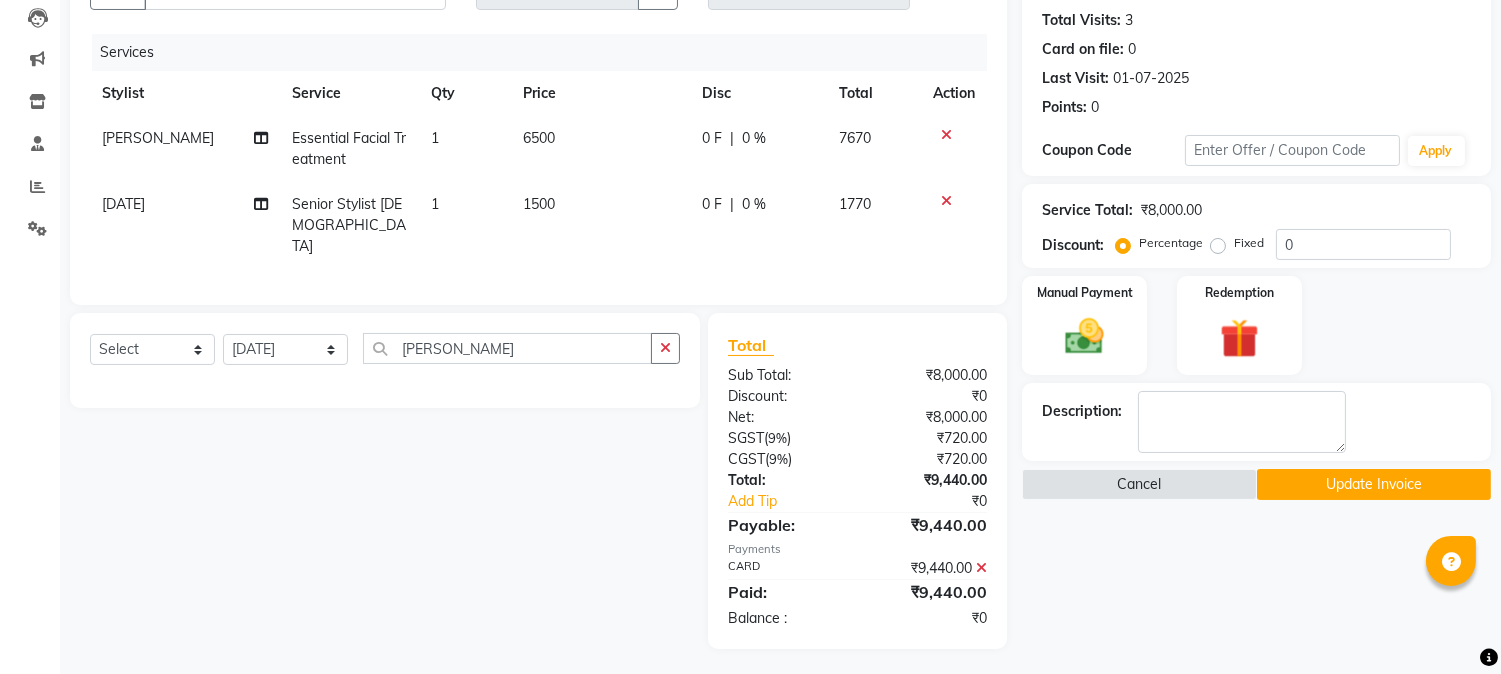 click 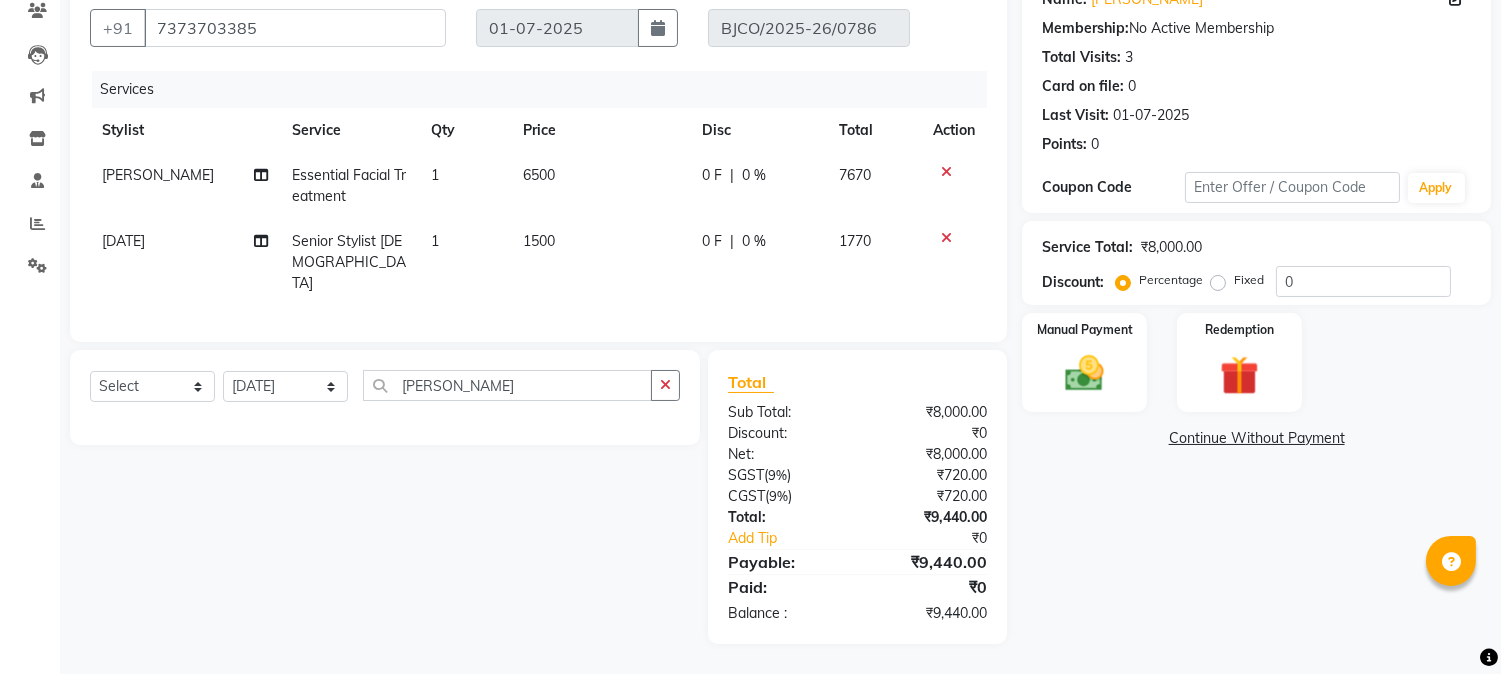 scroll, scrollTop: 172, scrollLeft: 0, axis: vertical 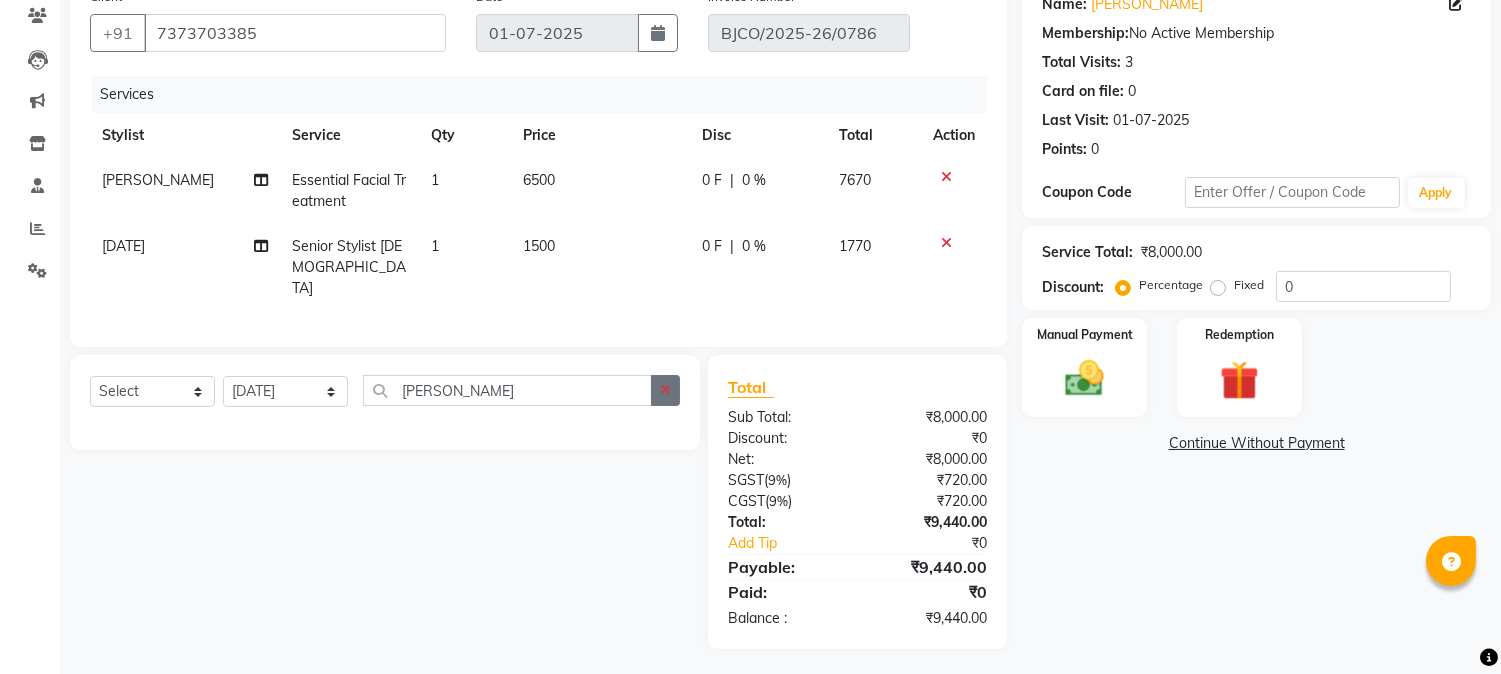 click 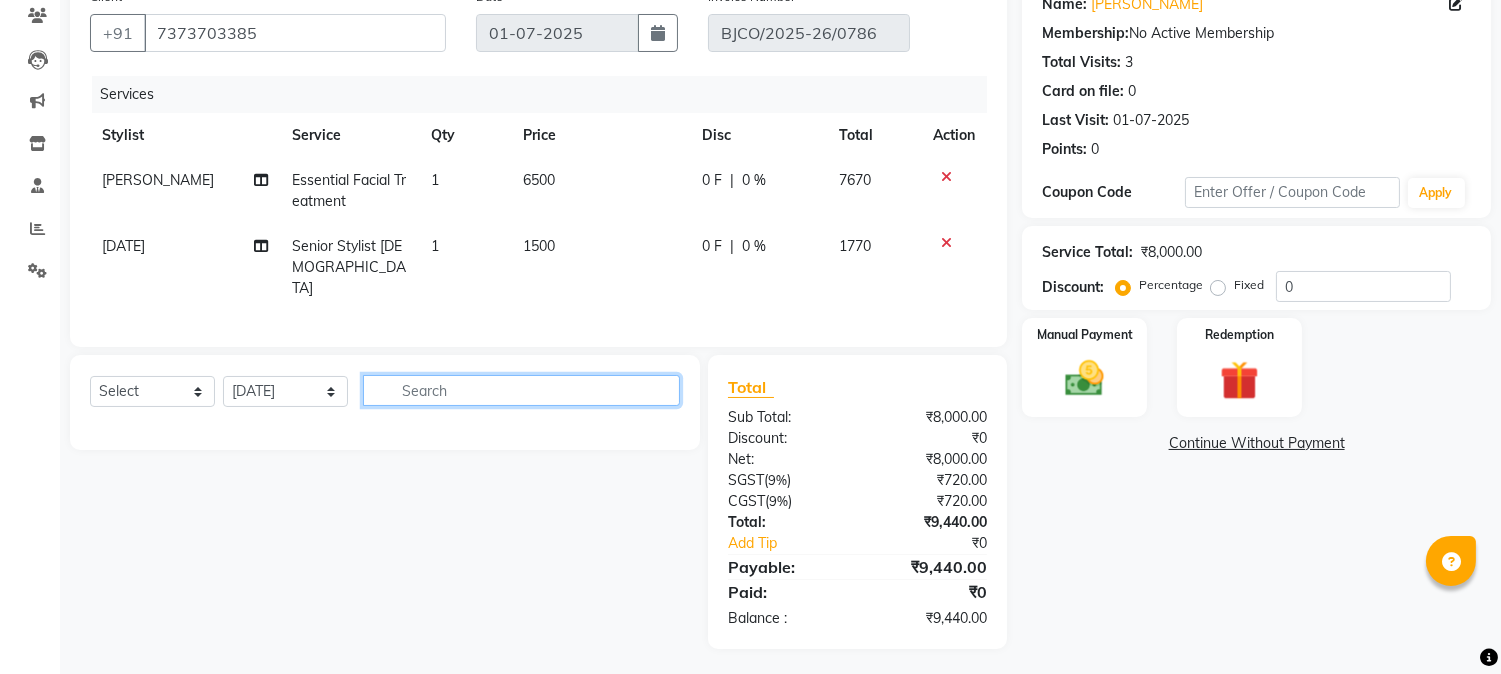 click 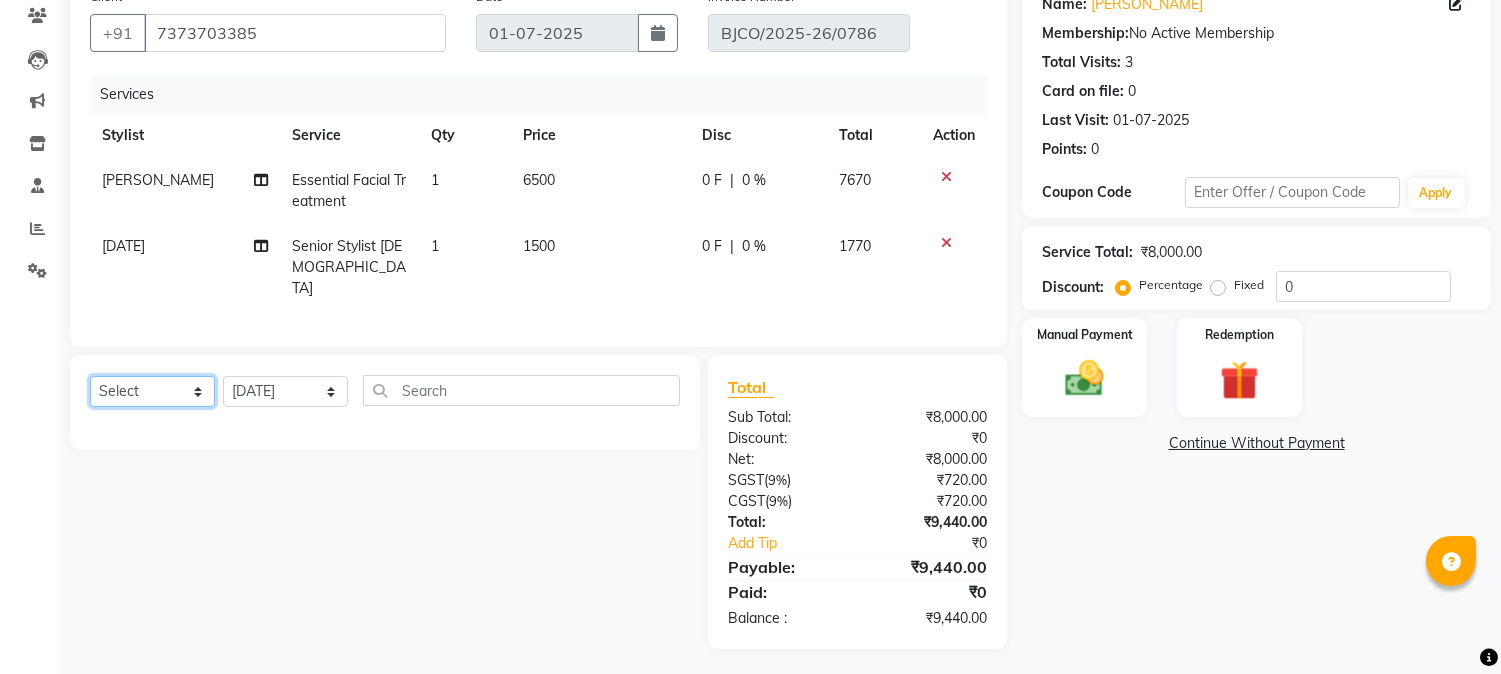 click on "Select  Service  Product  Membership  Package Voucher Prepaid Gift Card" 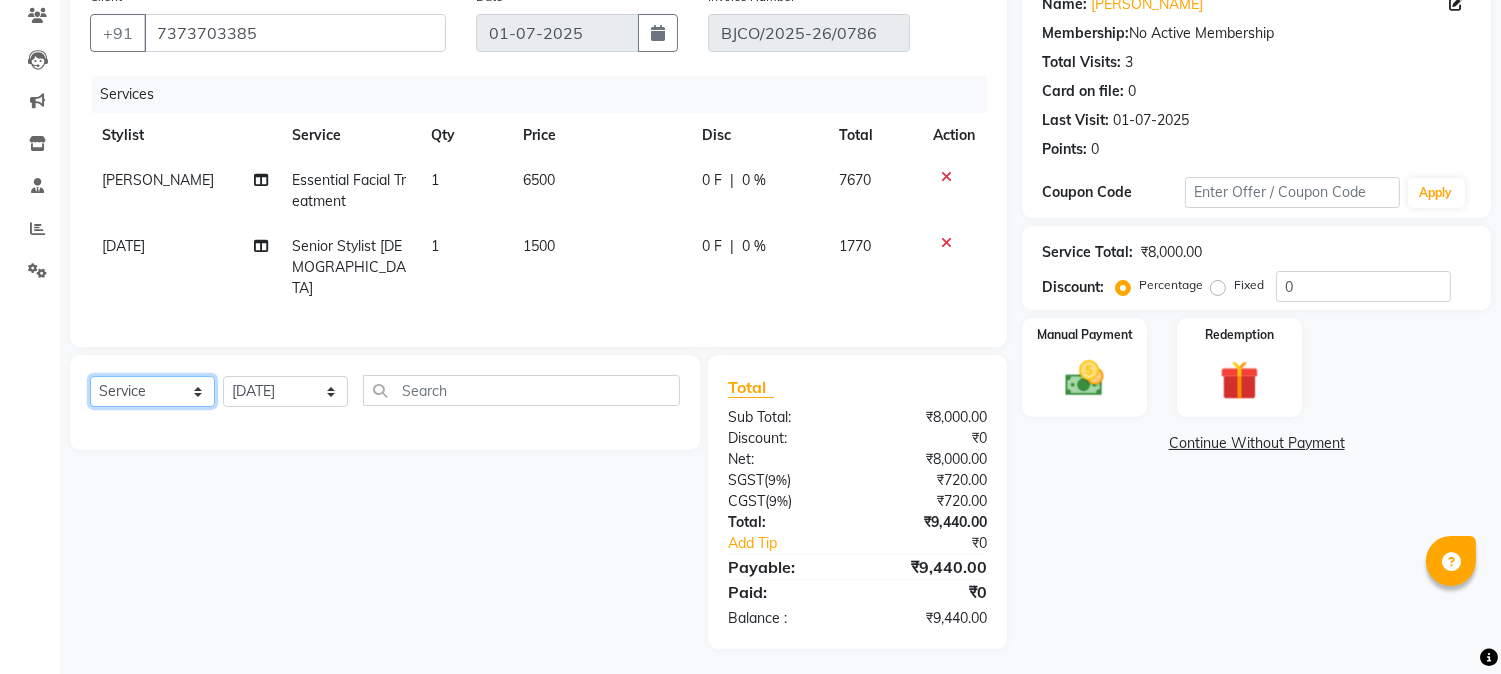 click on "Select  Service  Product  Membership  Package Voucher Prepaid Gift Card" 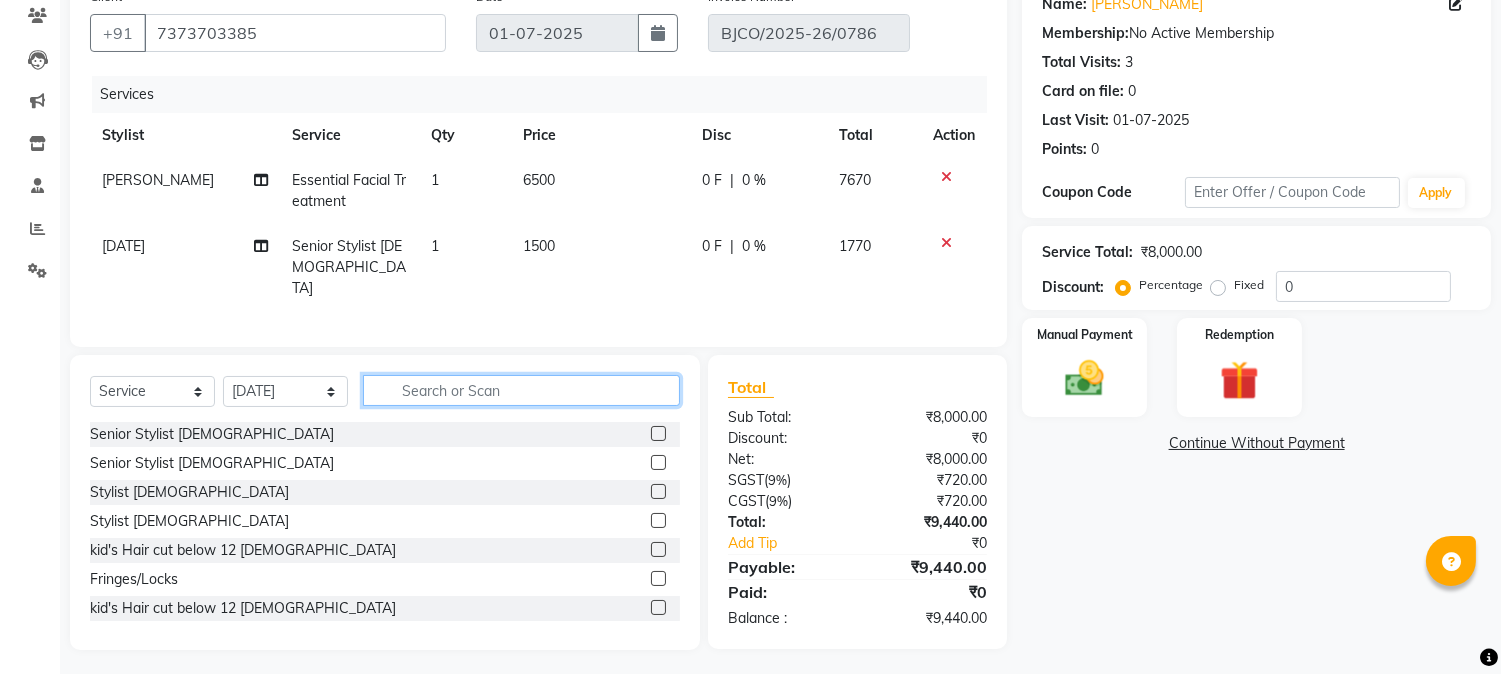 click 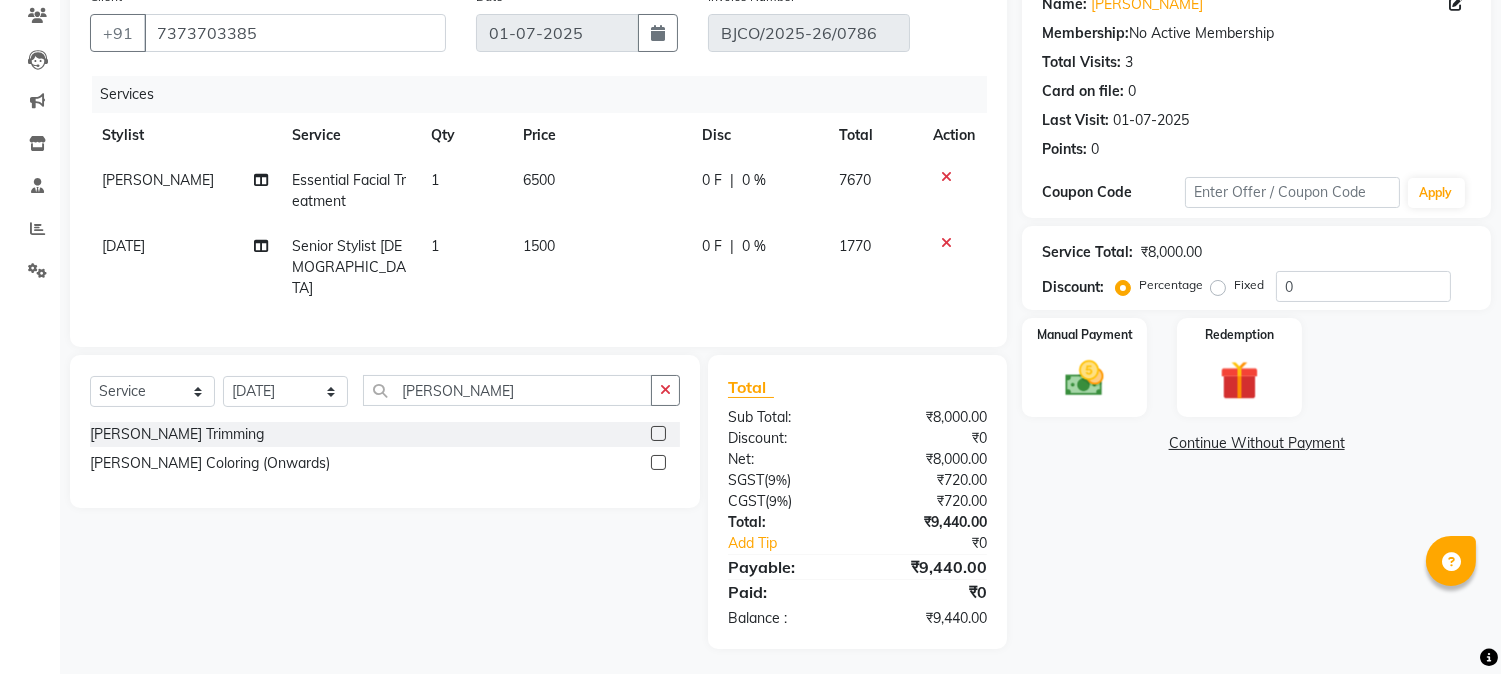click 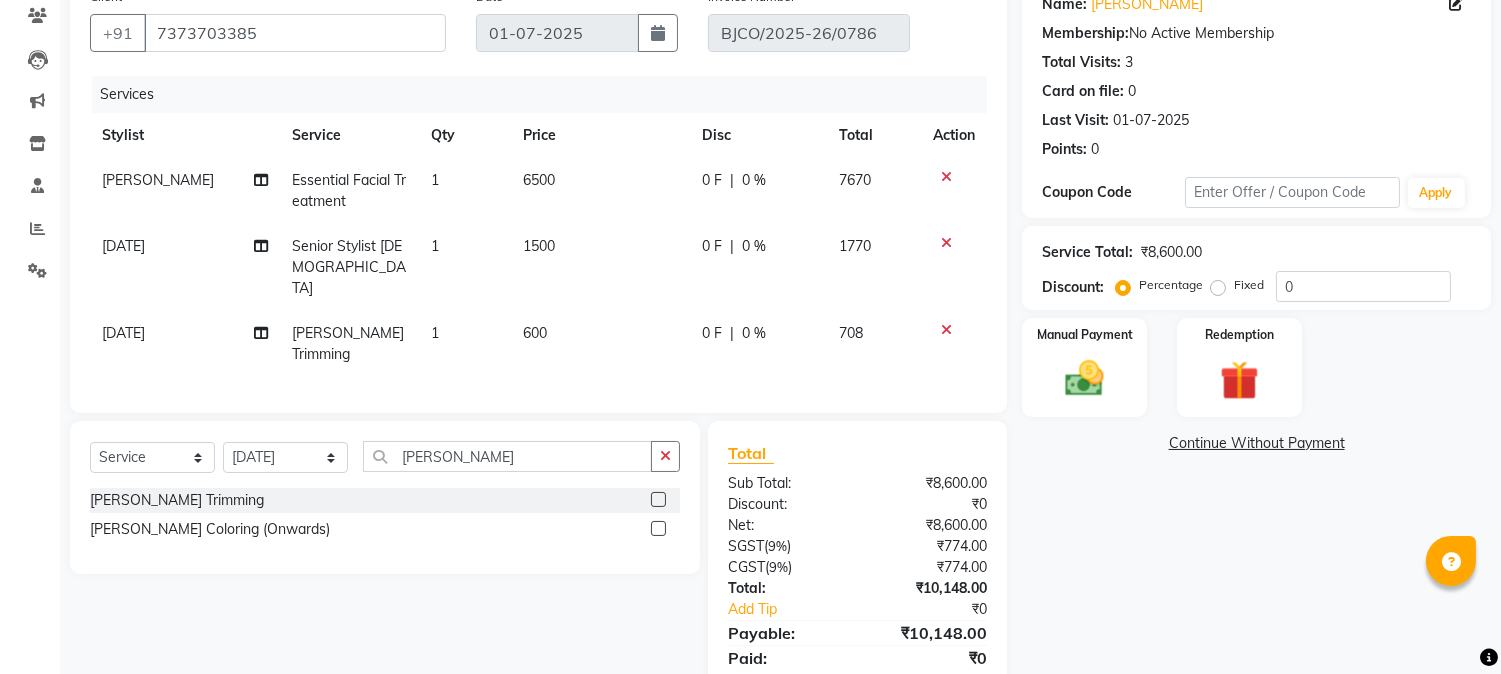 click on "600" 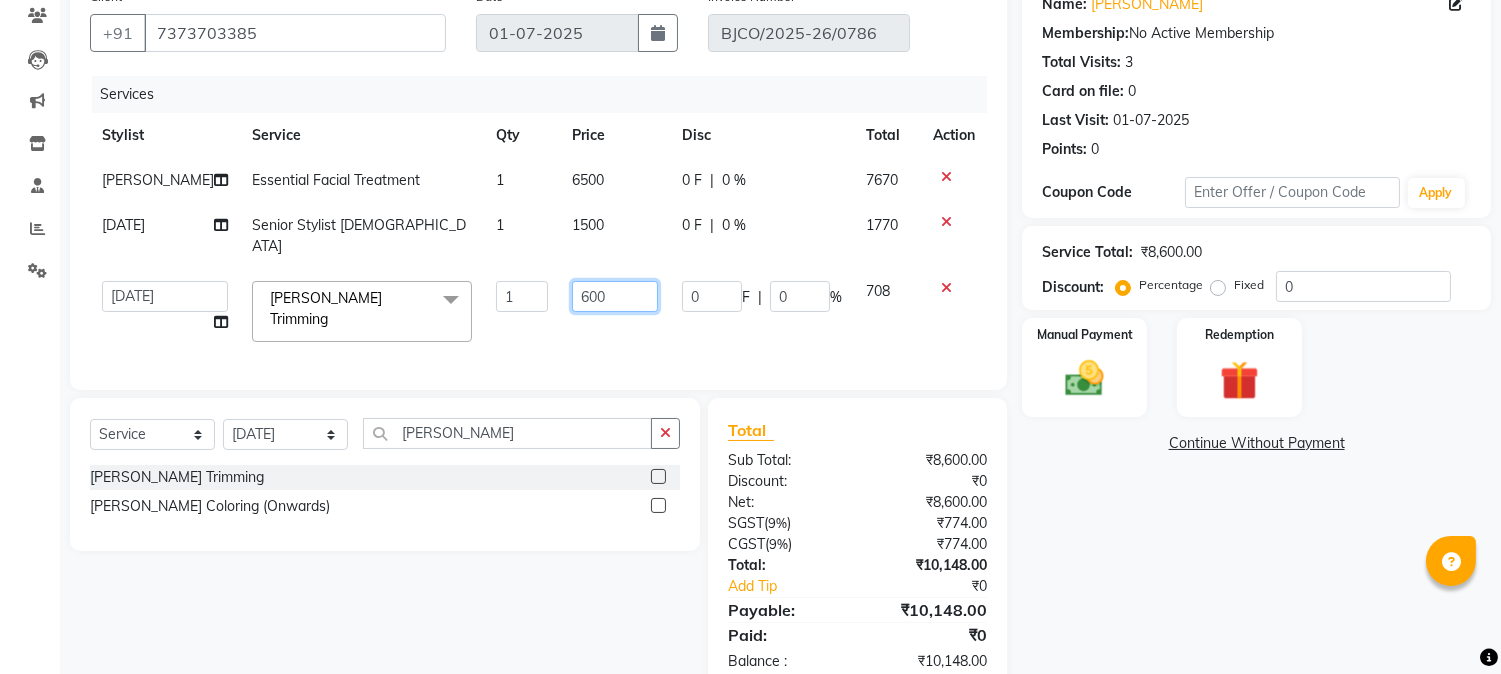 click on "600" 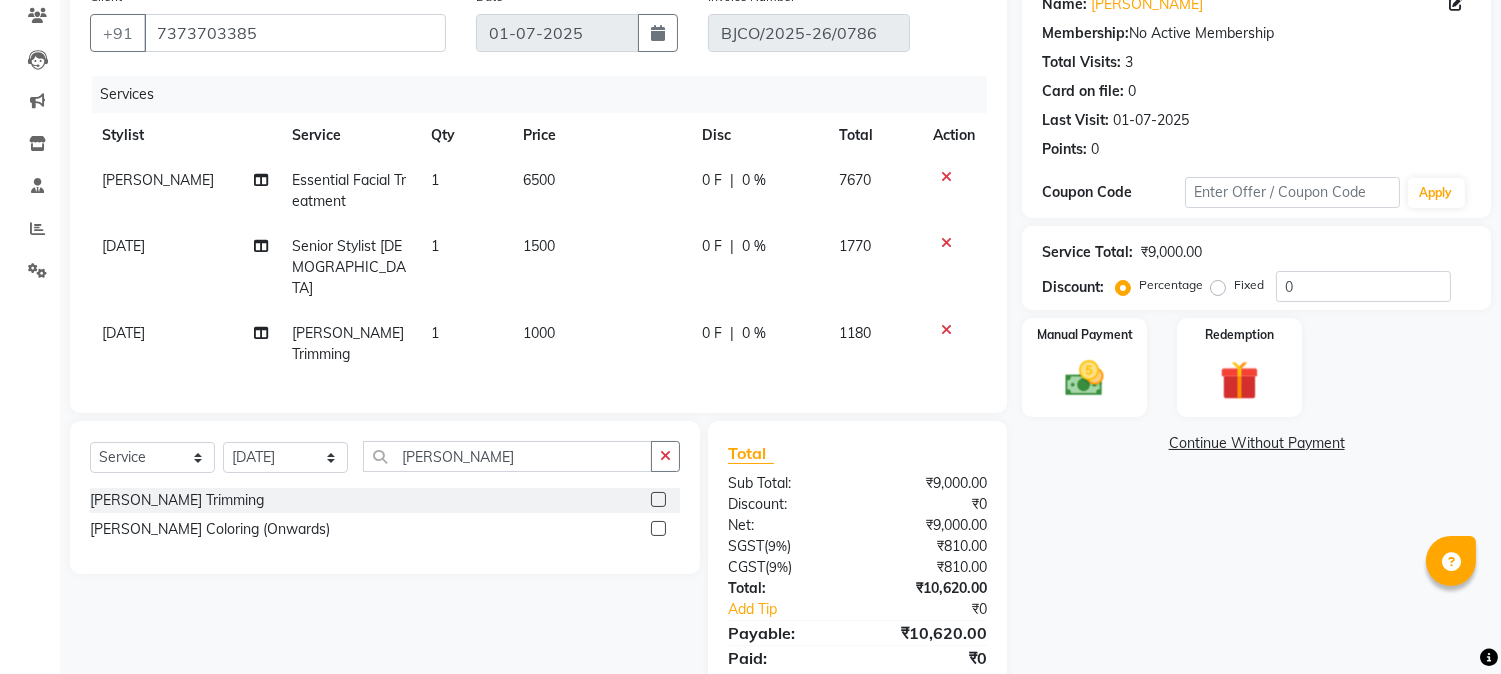 scroll, scrollTop: 217, scrollLeft: 0, axis: vertical 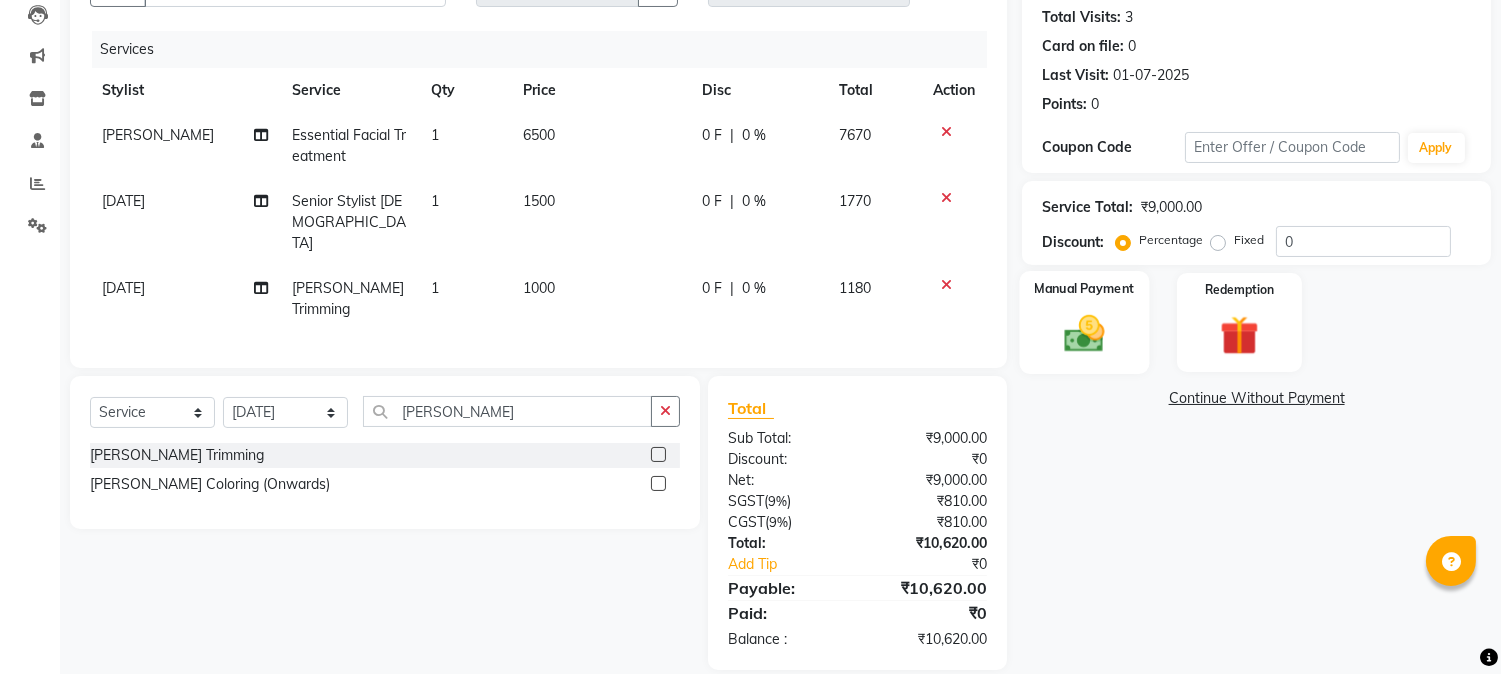 click 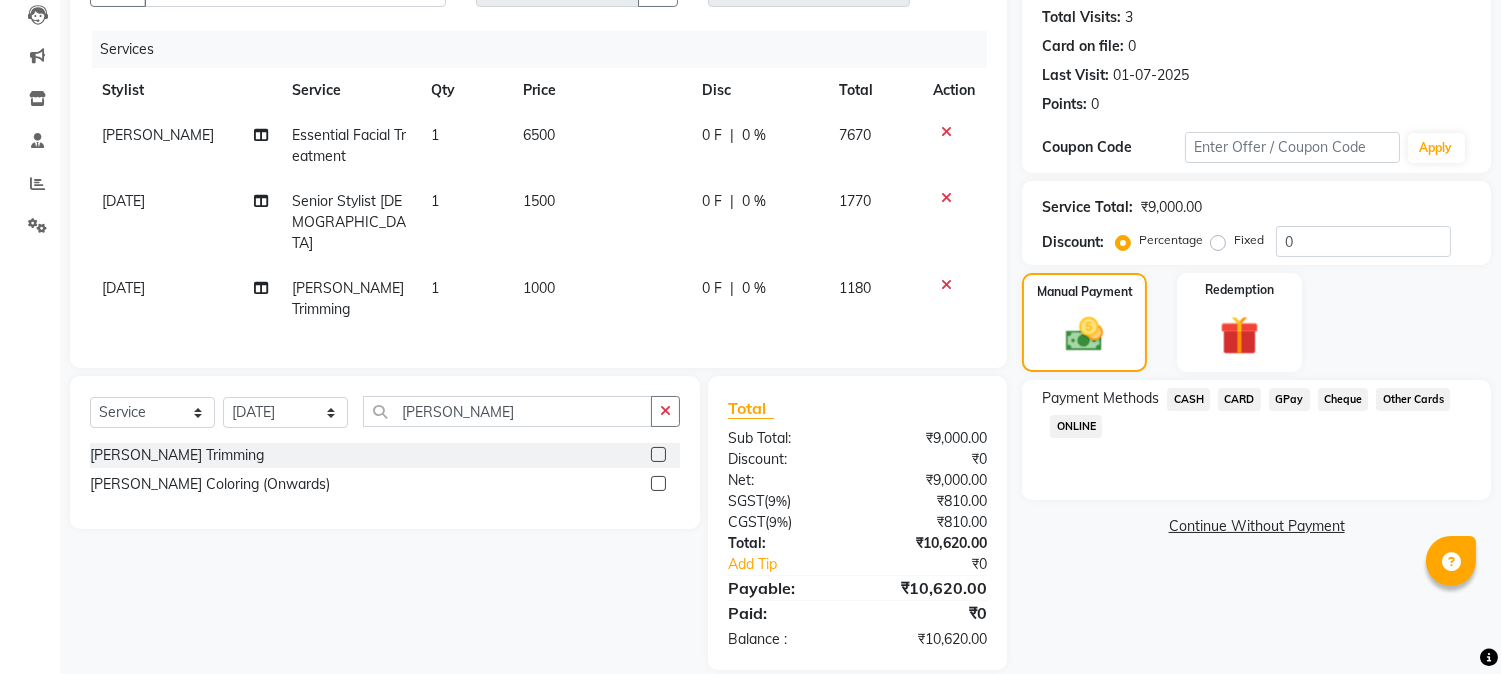 click on "CARD" 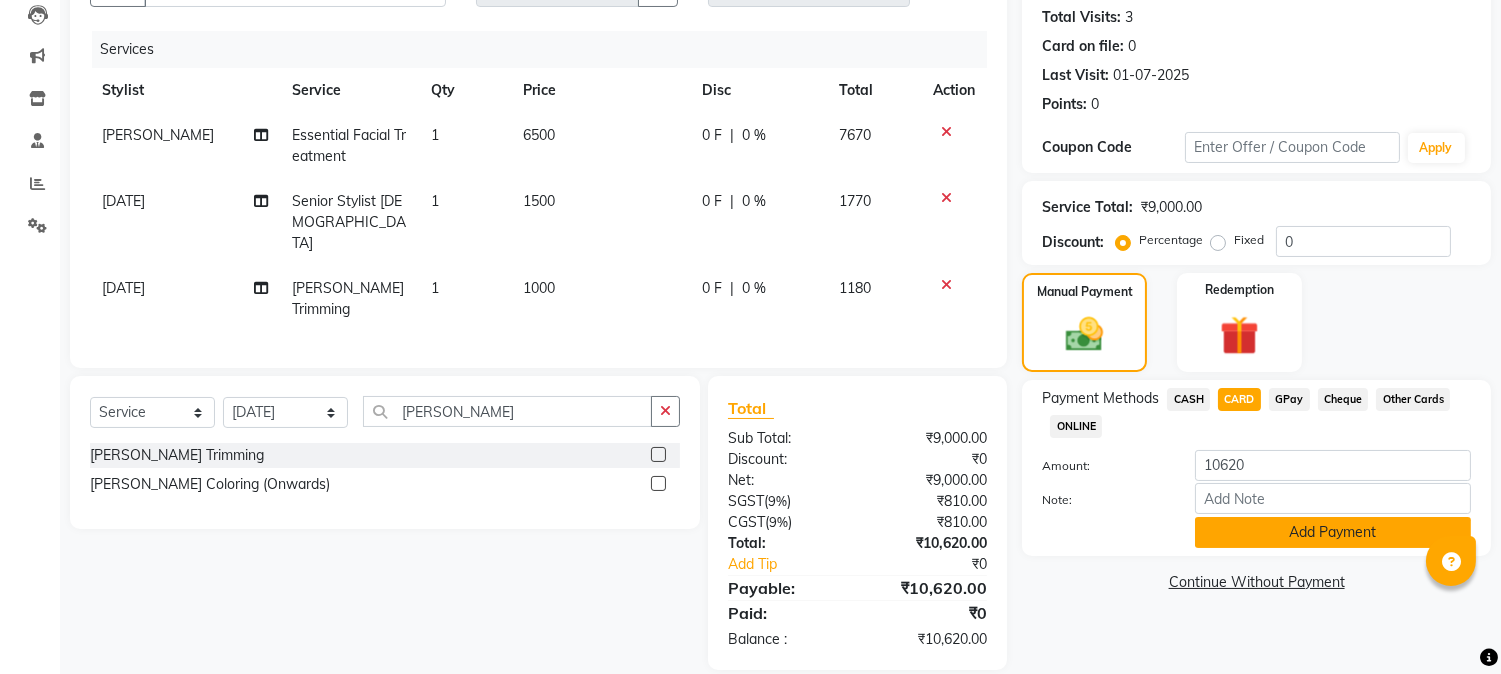 click on "Add Payment" 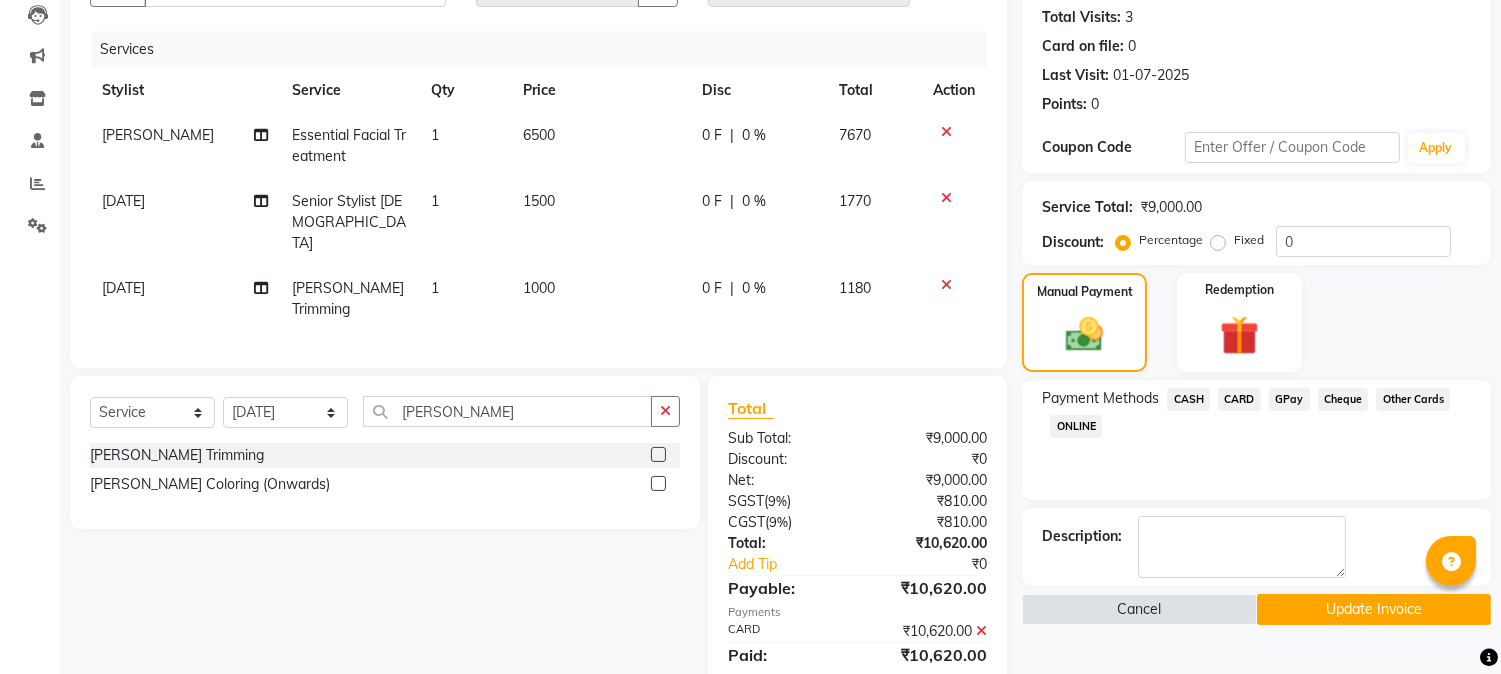 click on "Update Invoice" 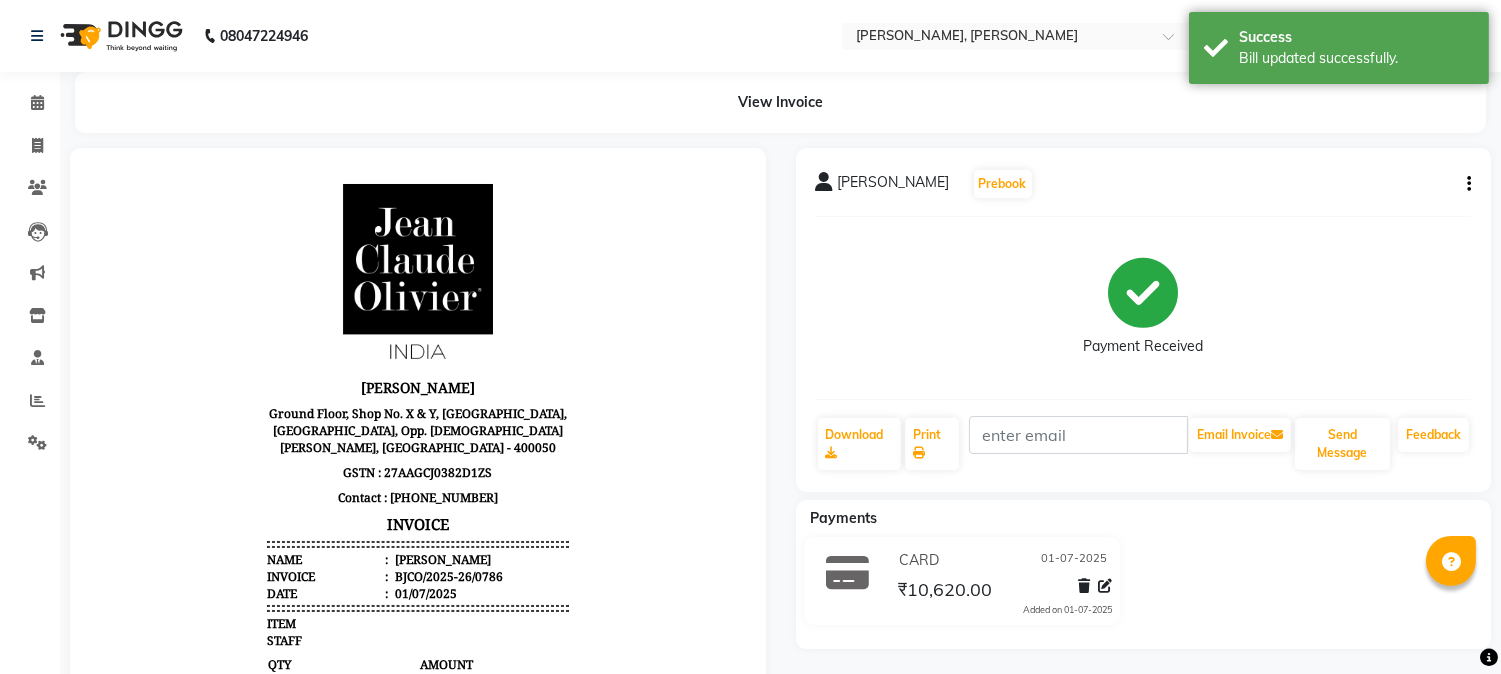 scroll, scrollTop: 0, scrollLeft: 0, axis: both 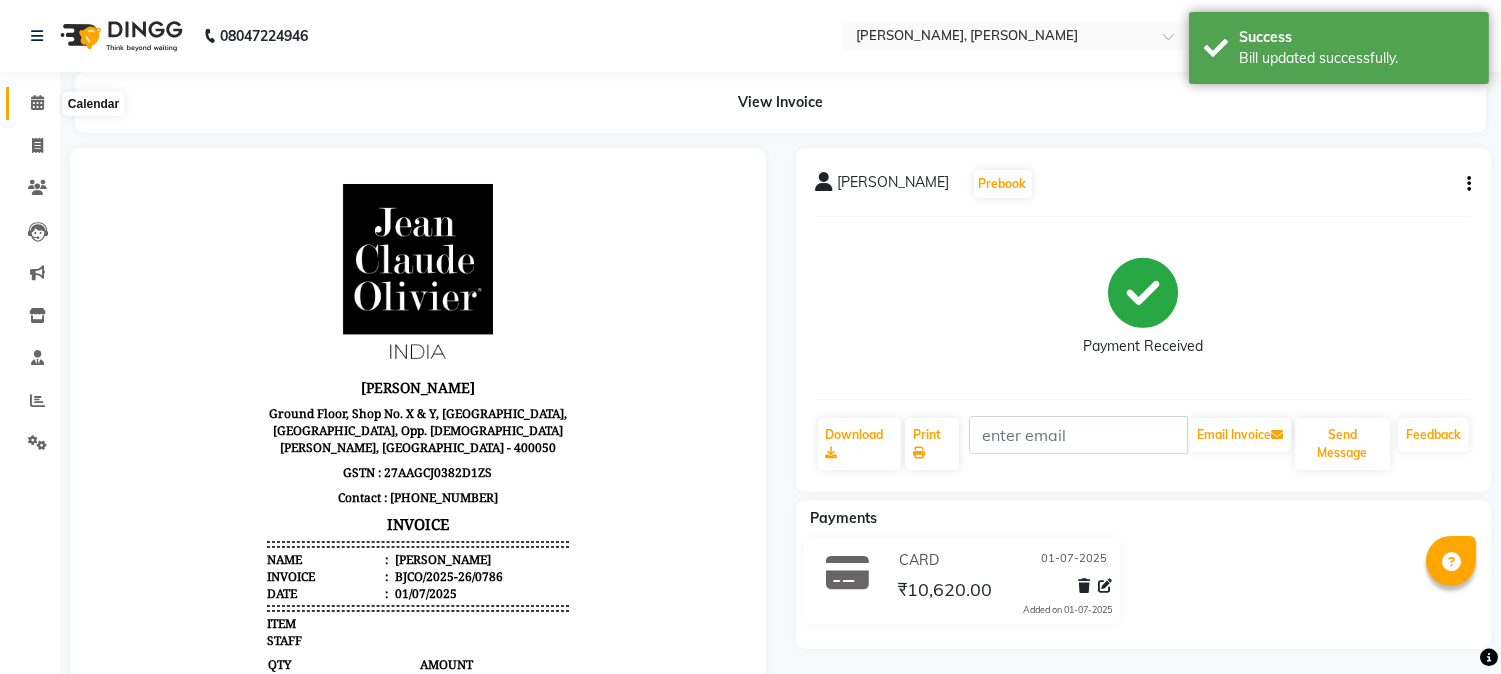 click 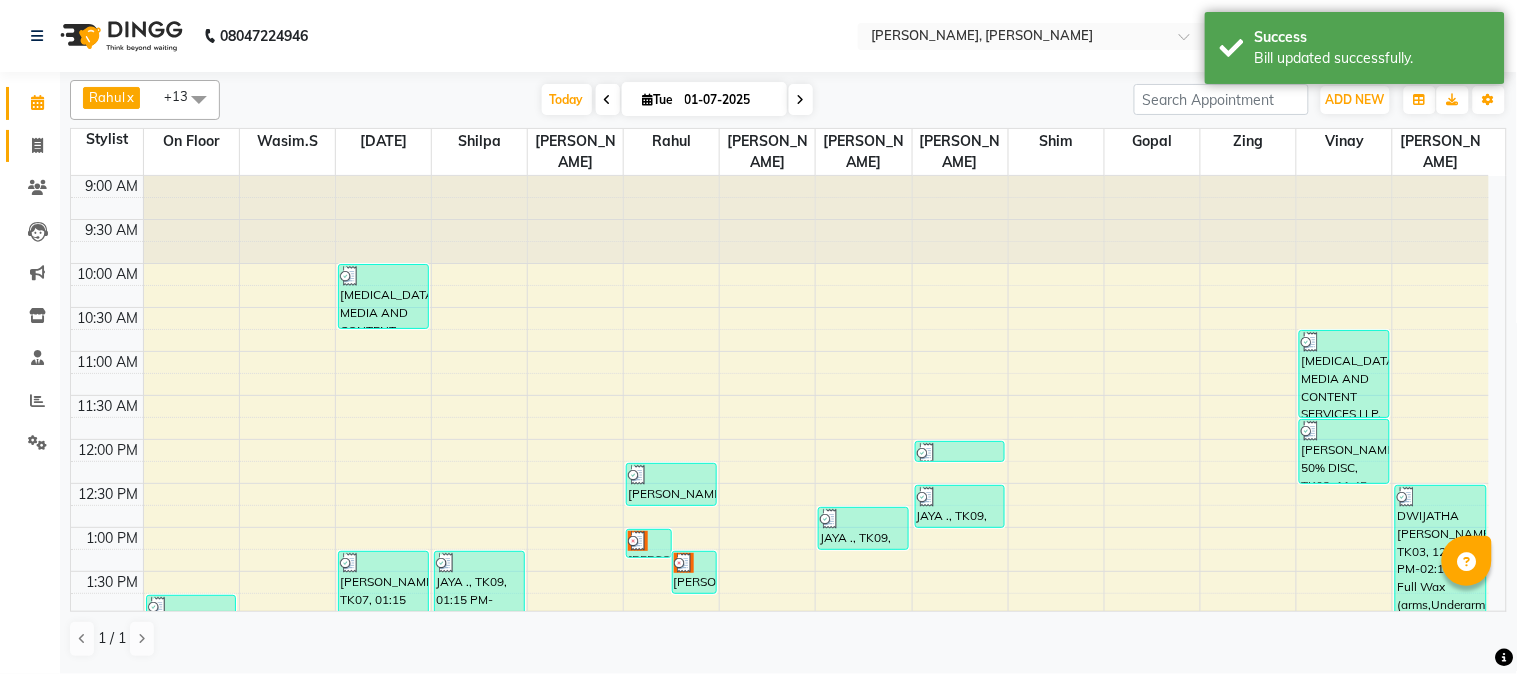 click 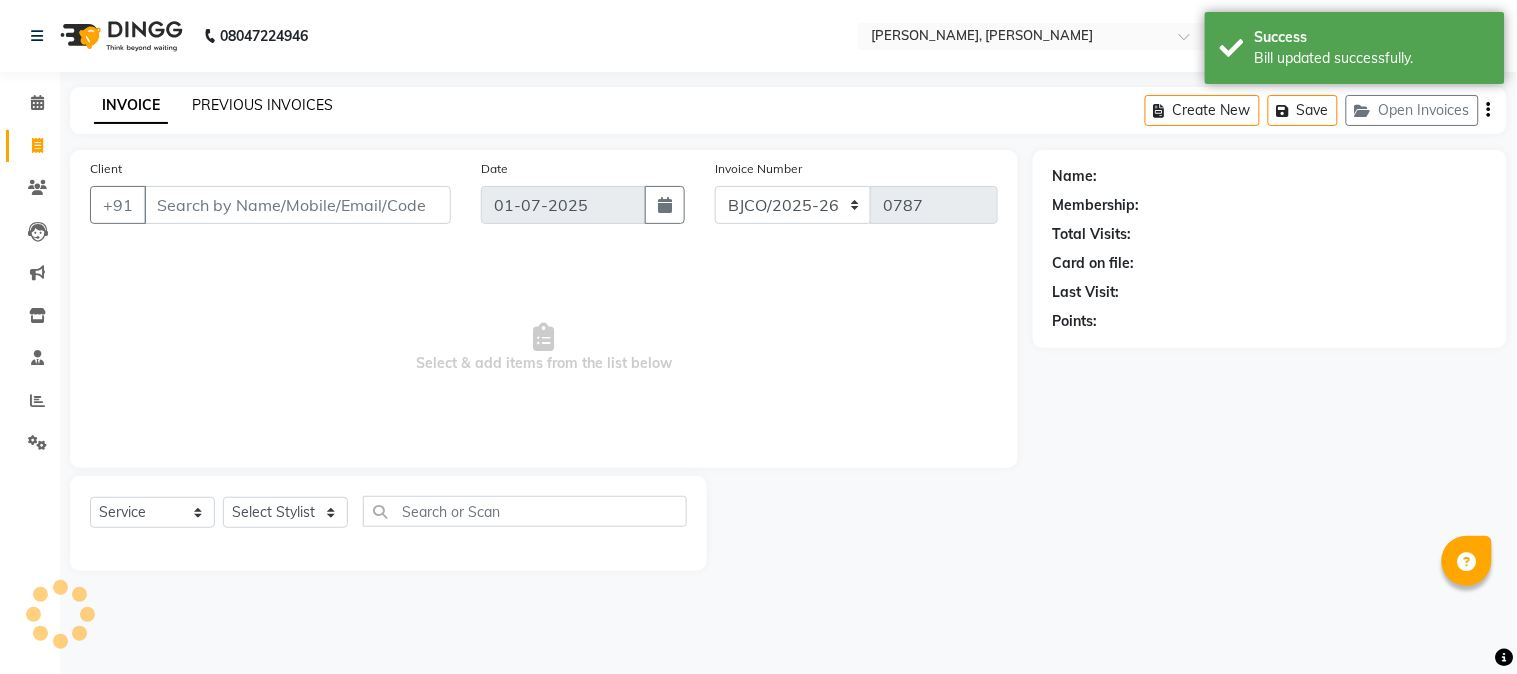 click on "PREVIOUS INVOICES" 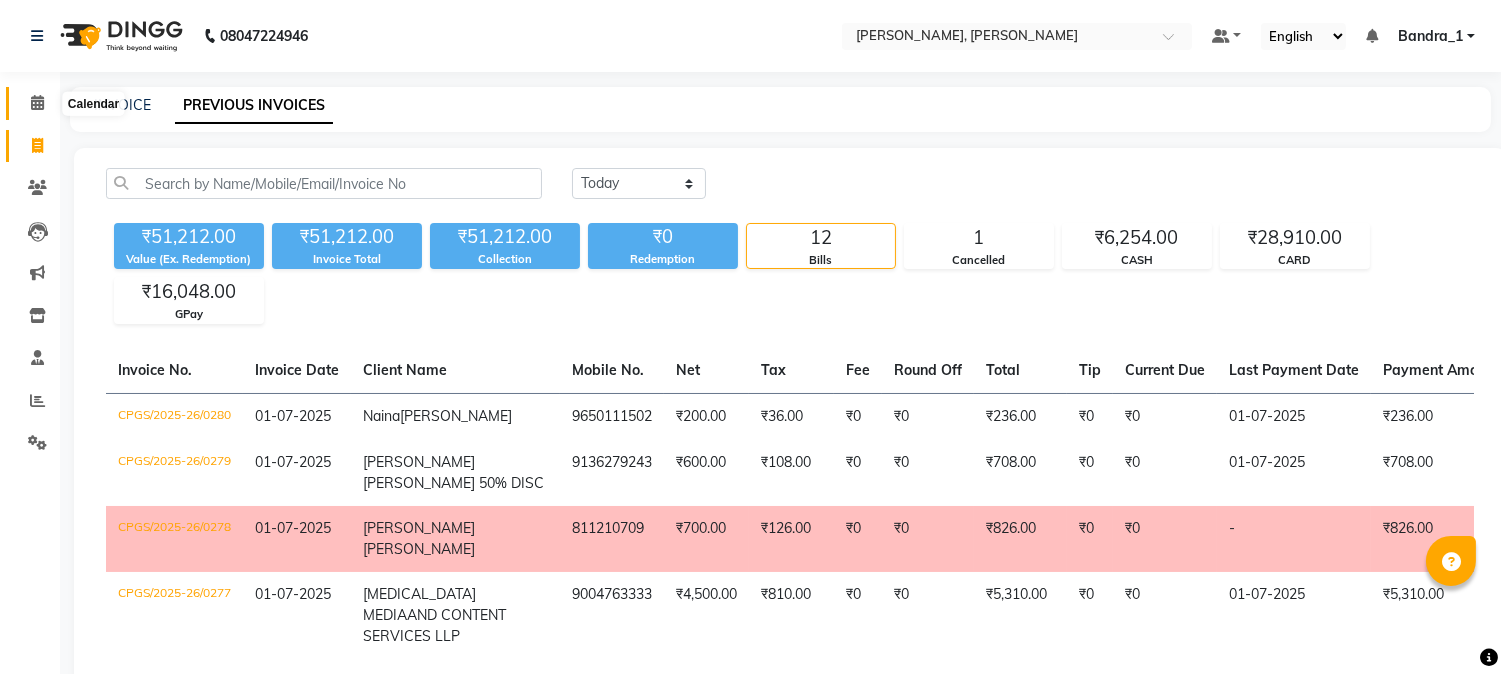 click 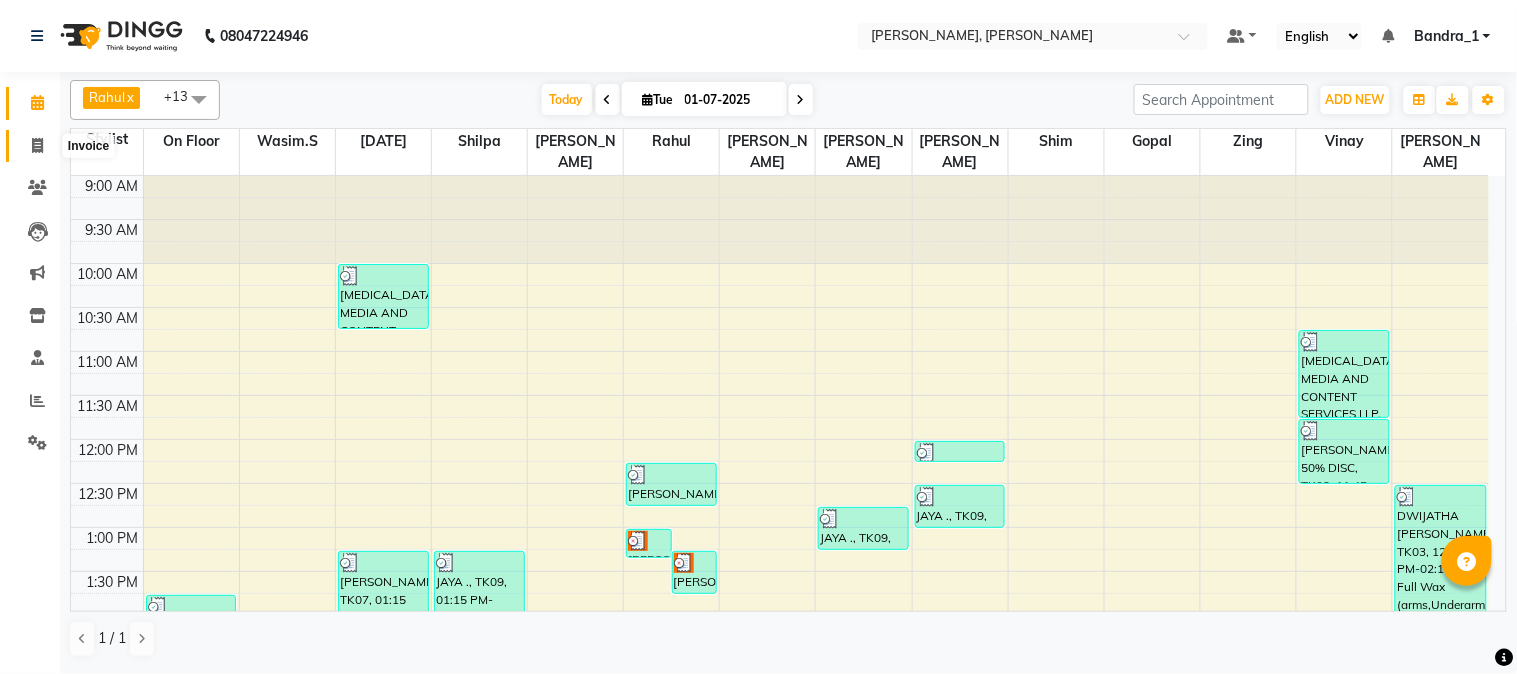 click 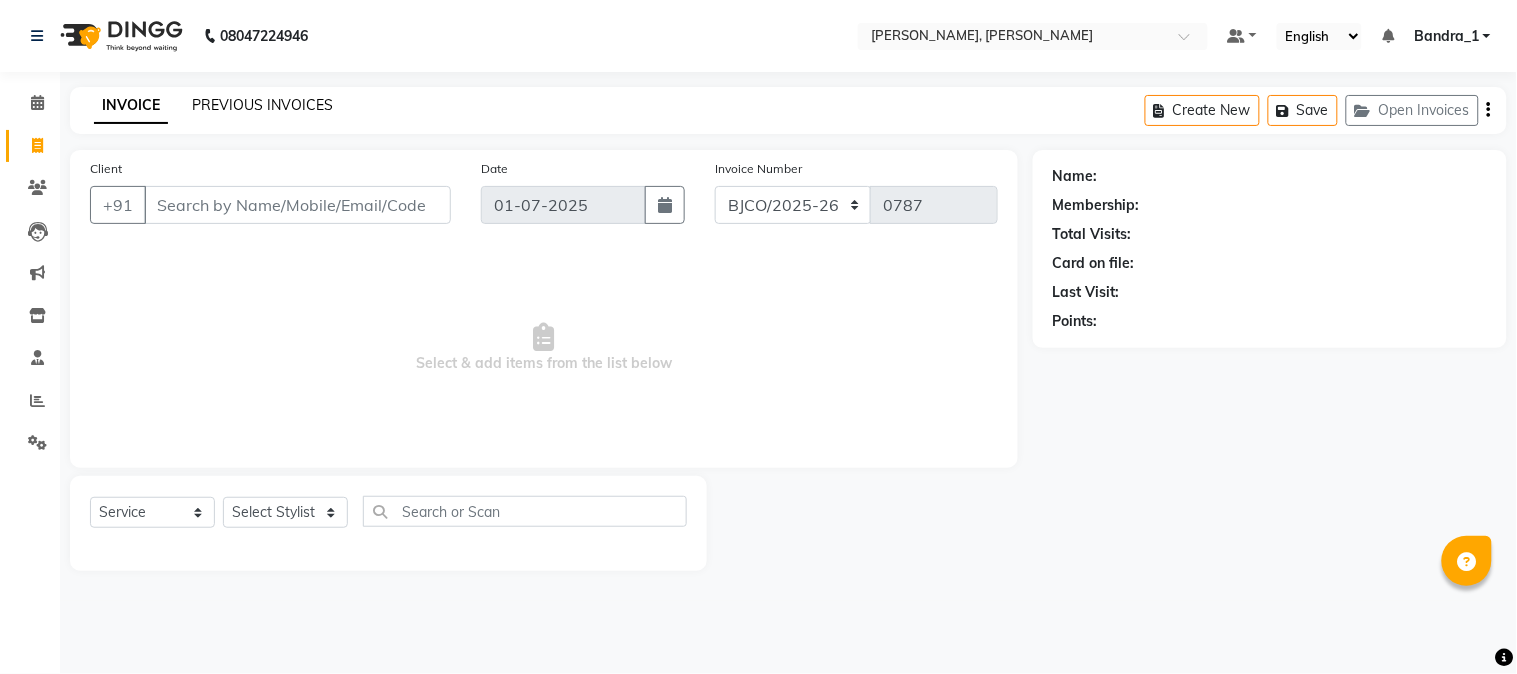 click on "PREVIOUS INVOICES" 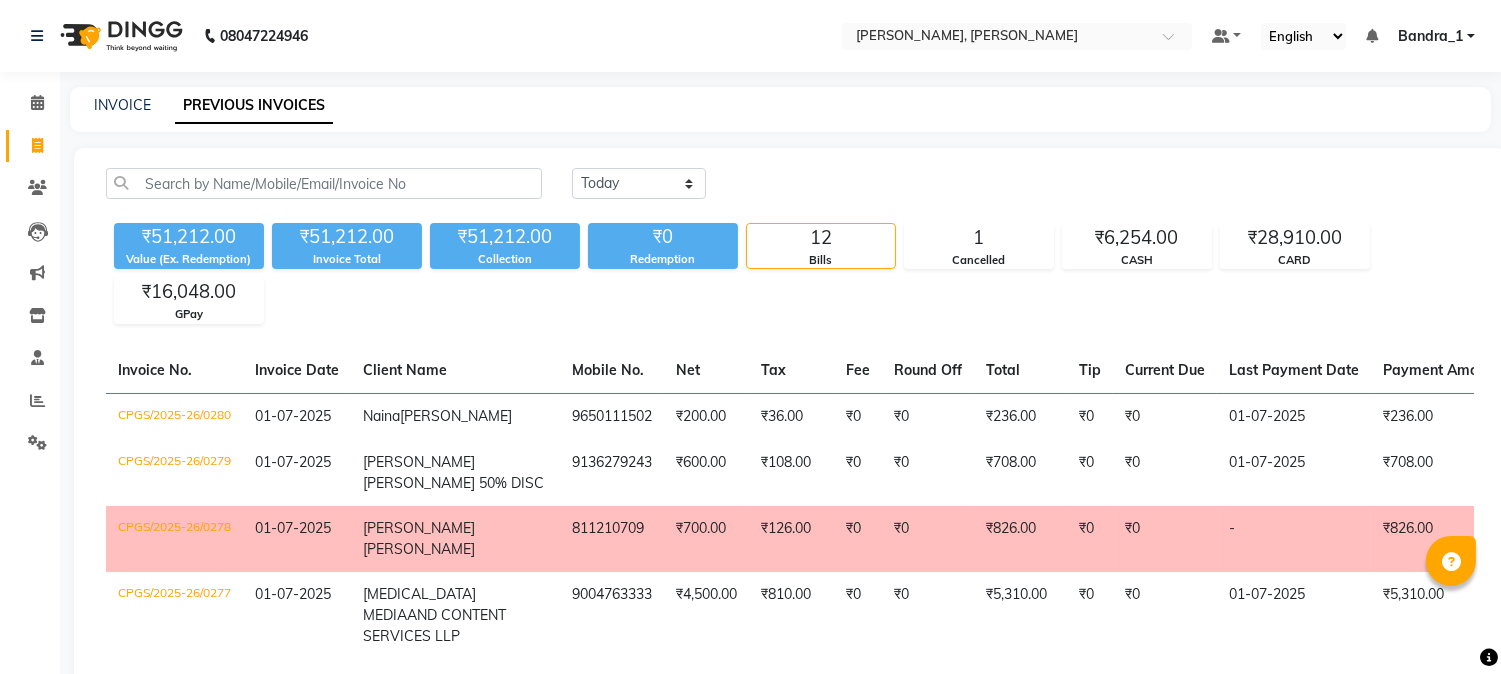 scroll, scrollTop: 725, scrollLeft: 0, axis: vertical 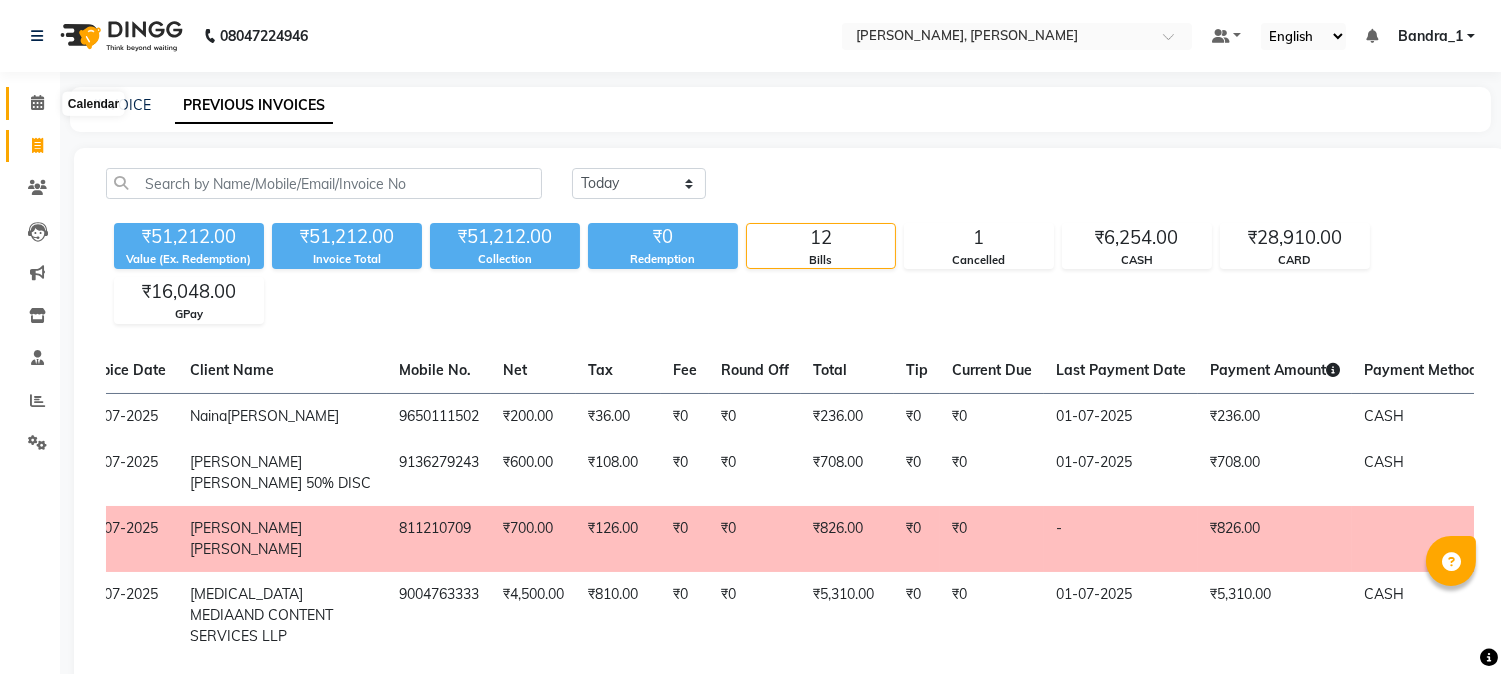 click 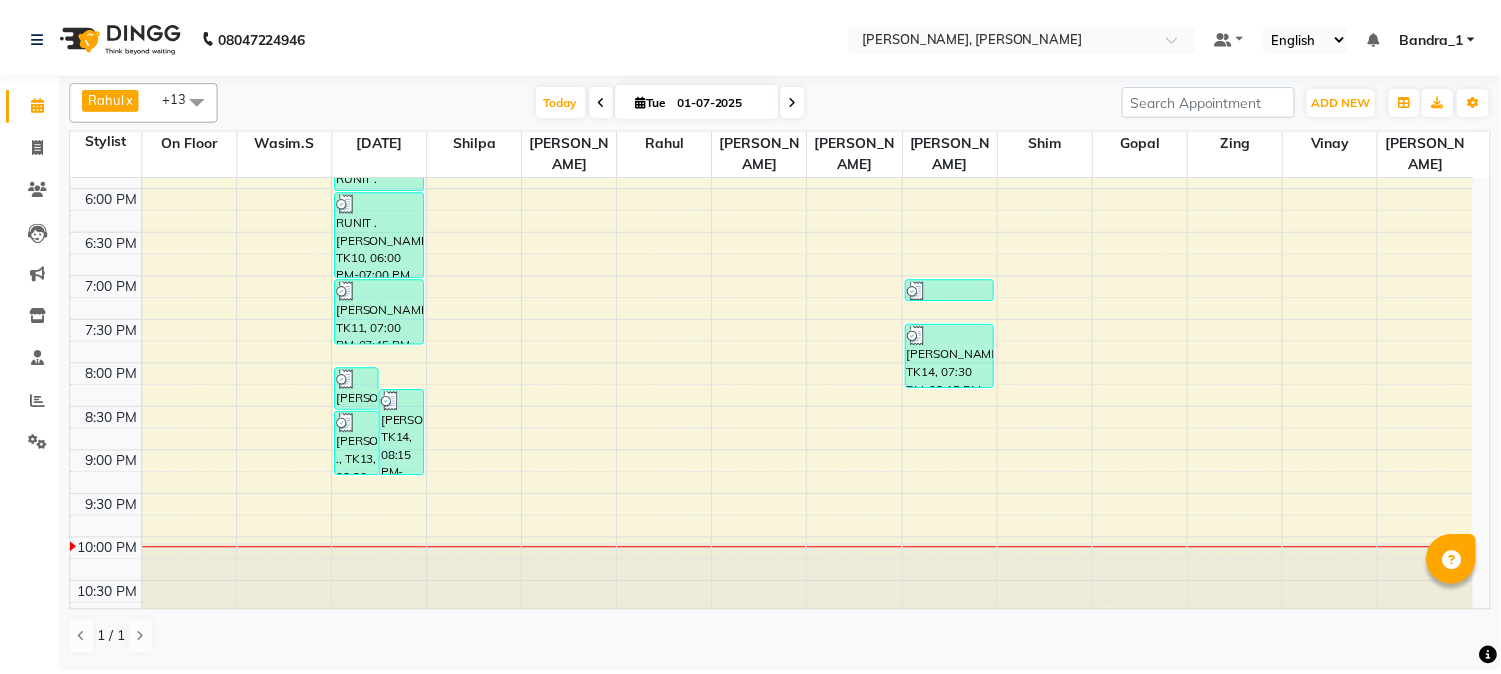 scroll, scrollTop: 336, scrollLeft: 0, axis: vertical 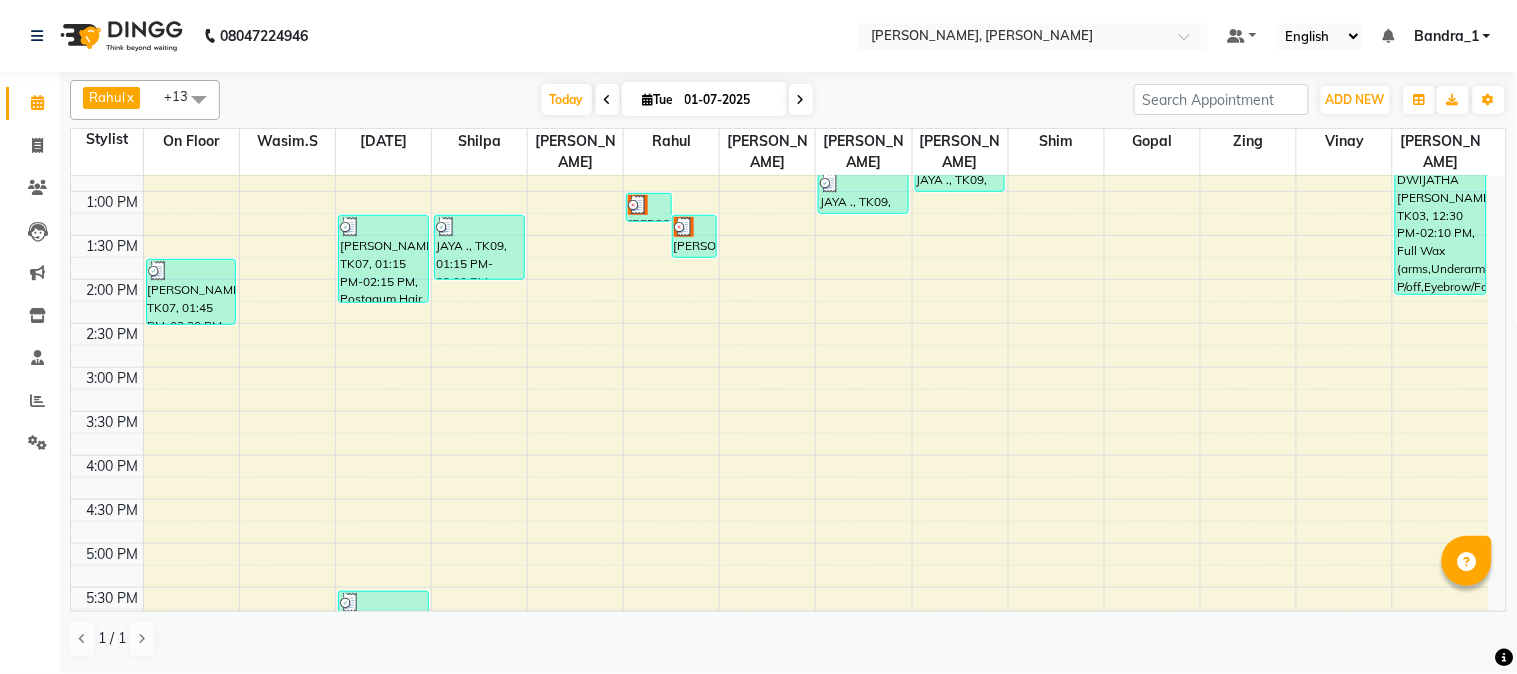 click on "JAYA ., TK09, 12:45 PM-01:15 PM, Essential Cl/up & peel off Mask" at bounding box center (863, 192) 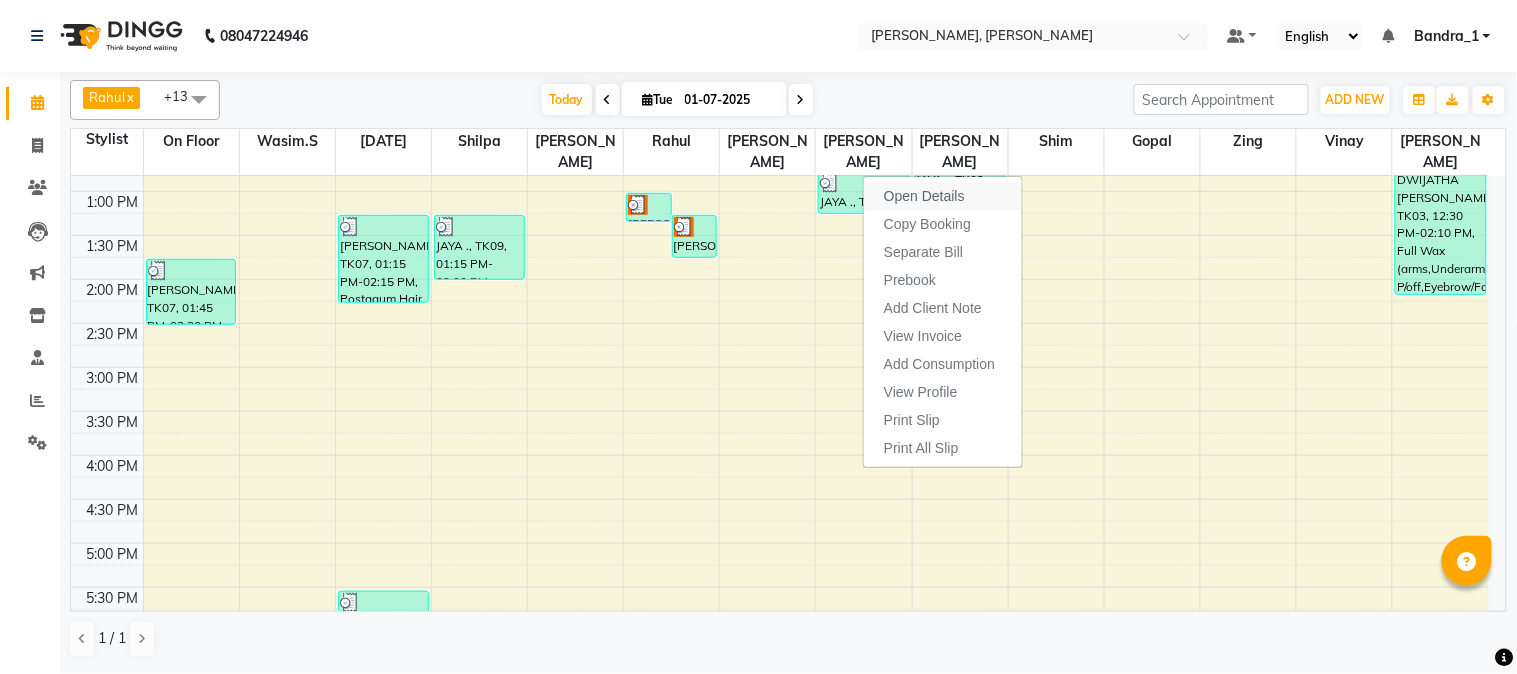 click on "Open Details" at bounding box center [924, 196] 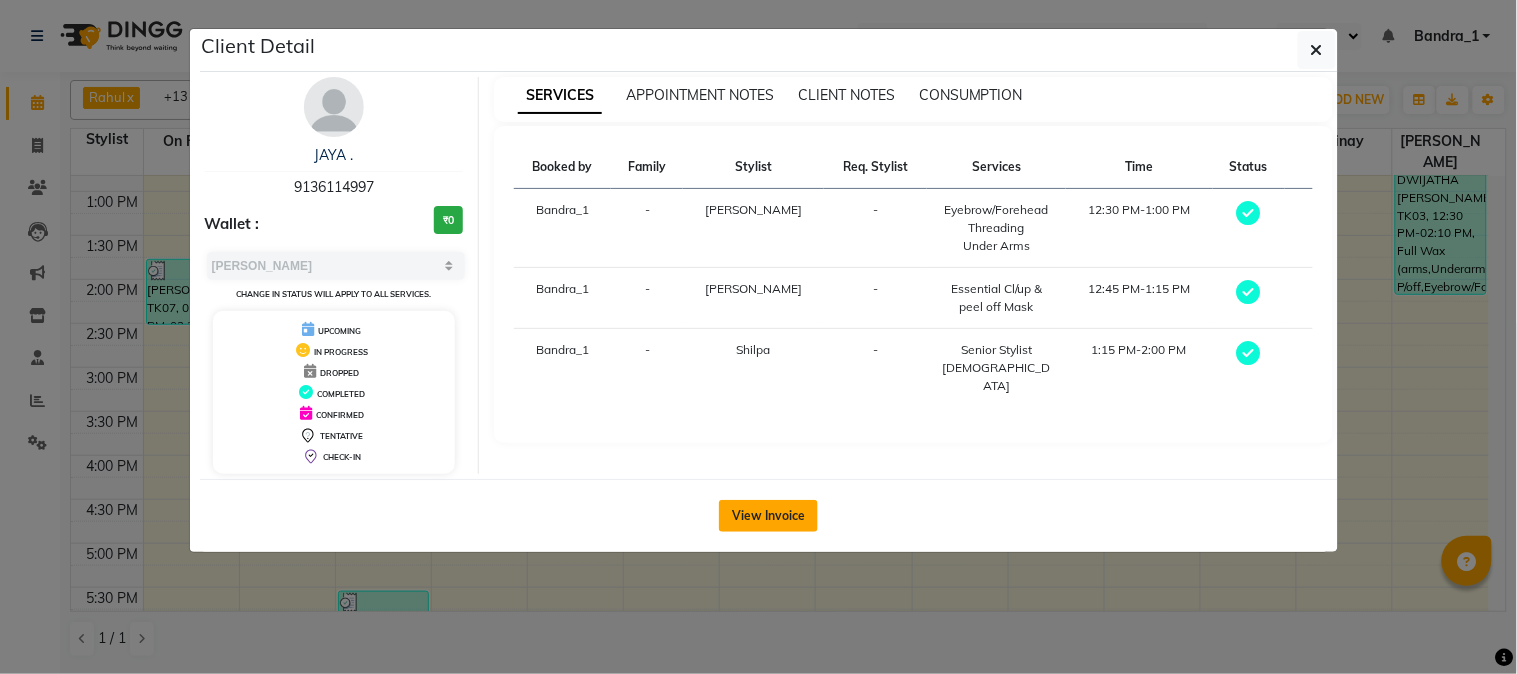 click on "View Invoice" 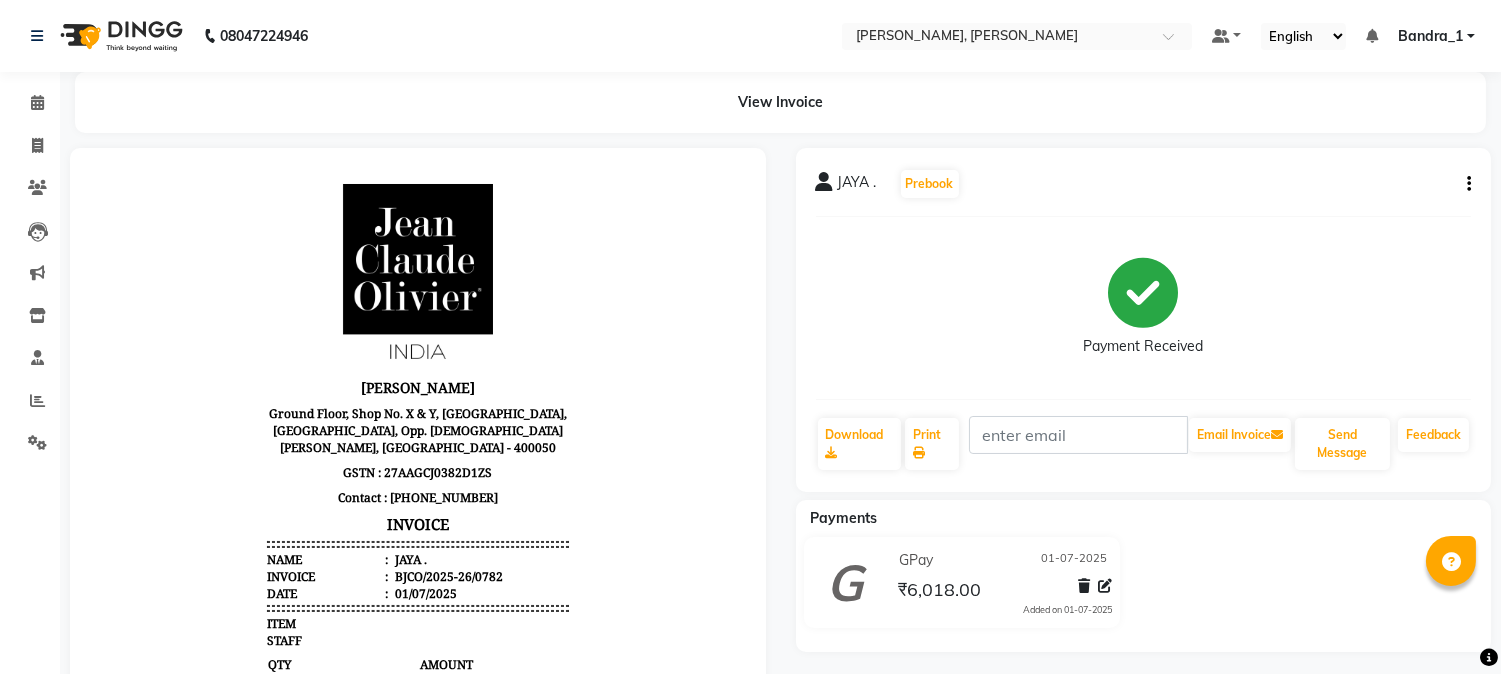 scroll, scrollTop: 0, scrollLeft: 0, axis: both 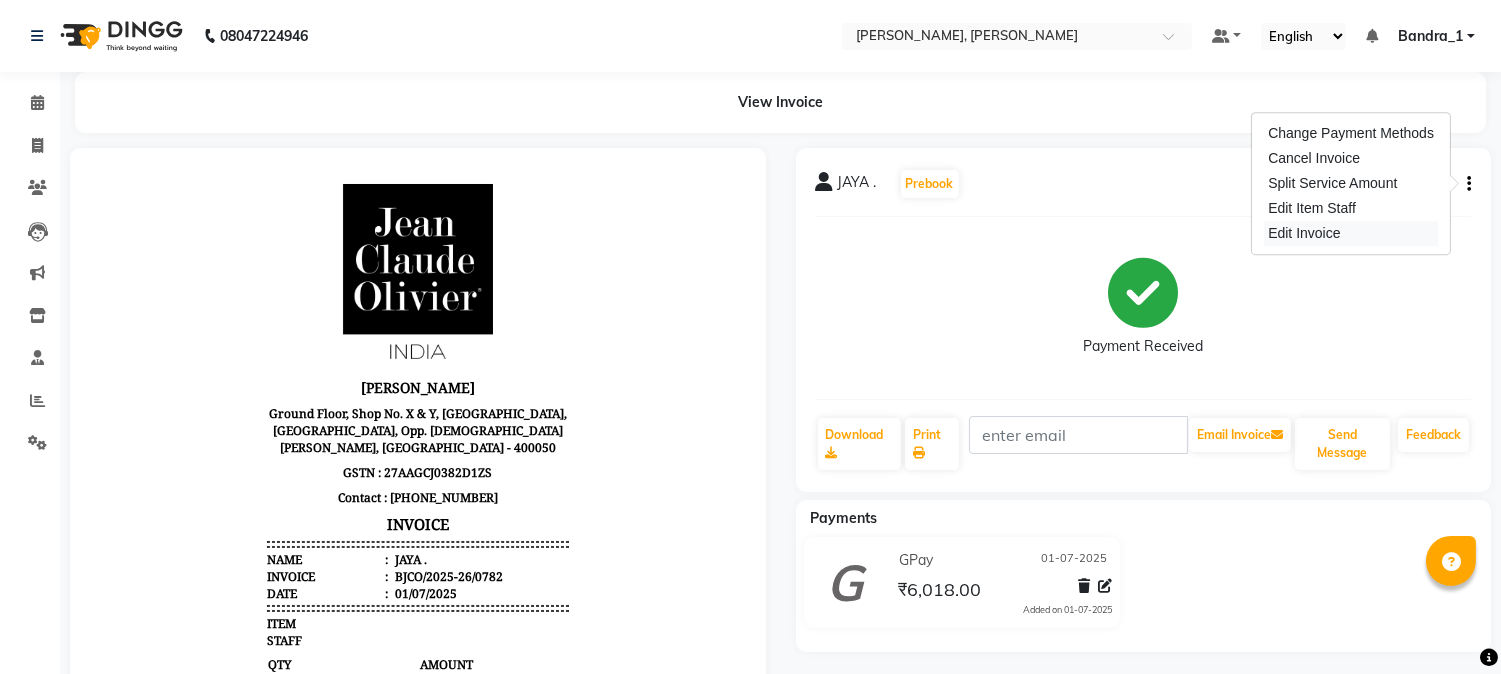 click on "Edit Invoice" at bounding box center [1351, 233] 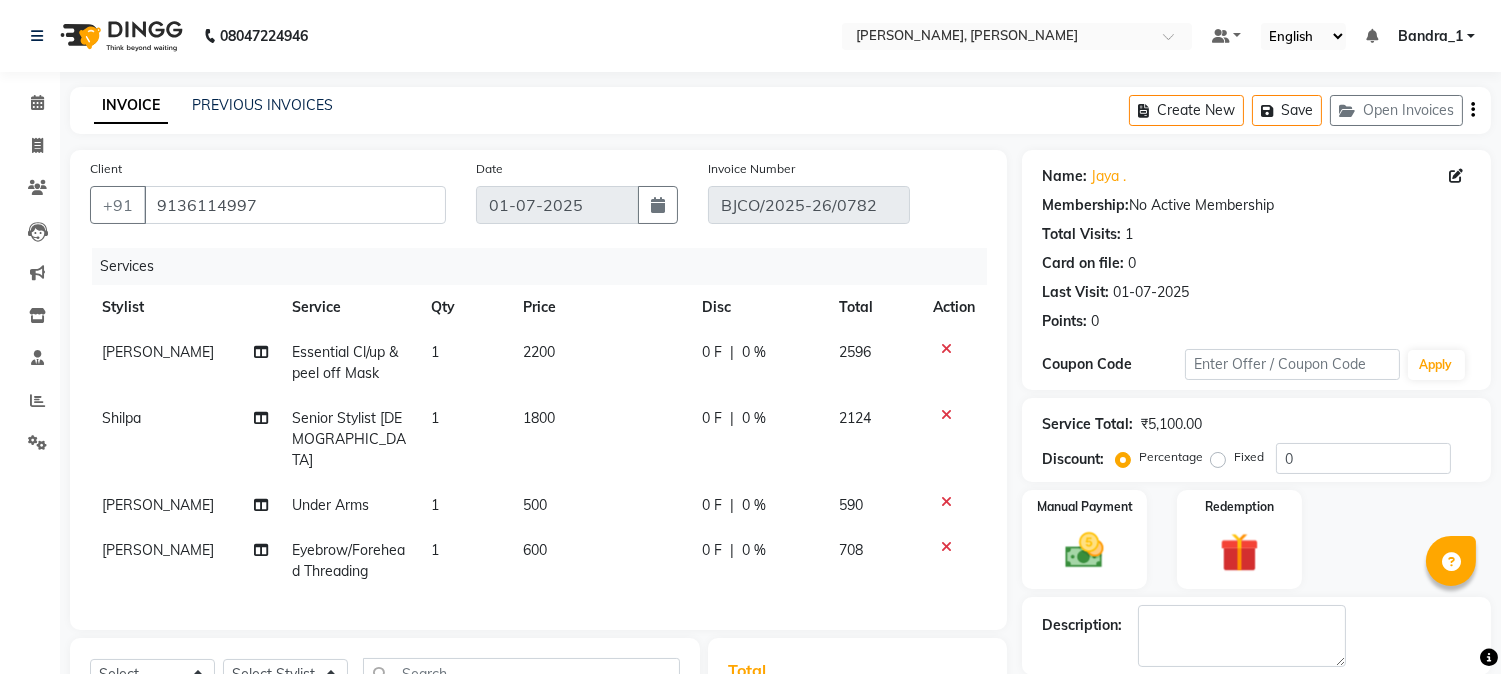 scroll, scrollTop: 325, scrollLeft: 0, axis: vertical 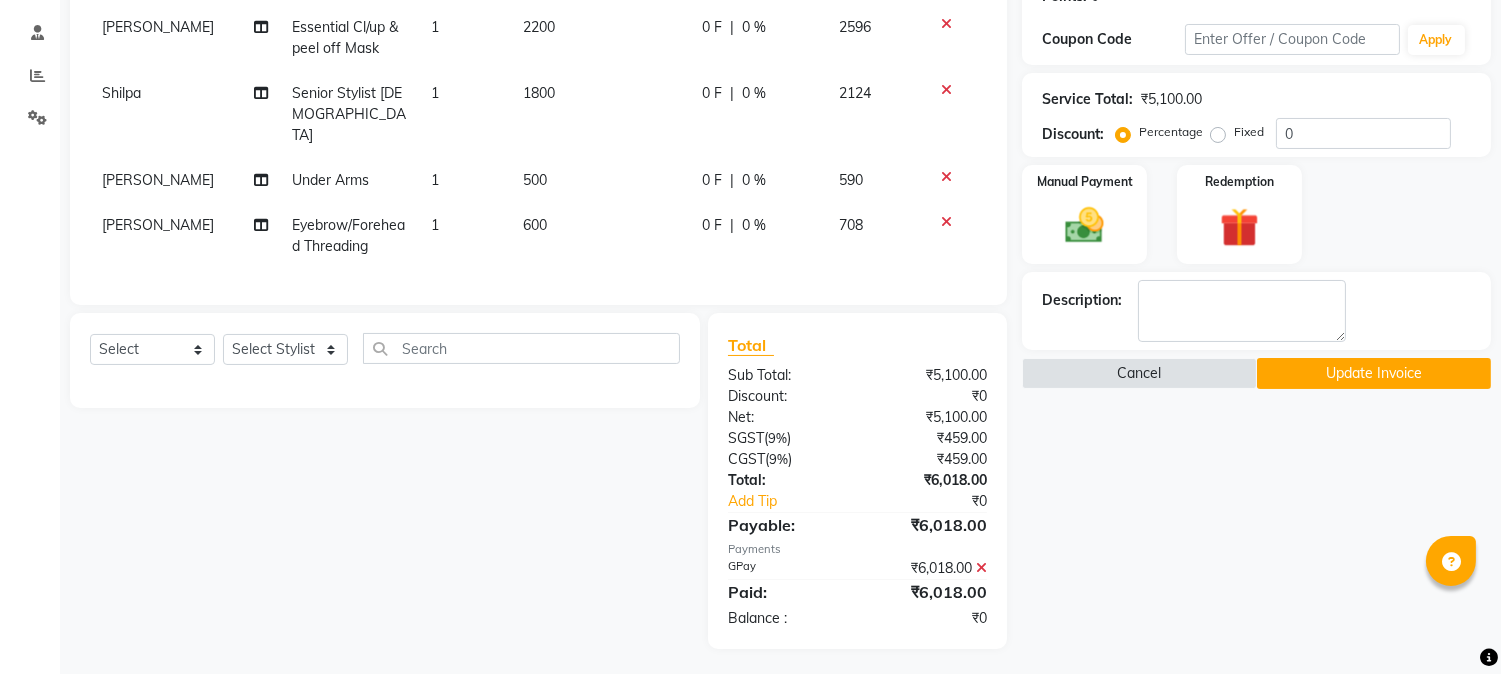 click 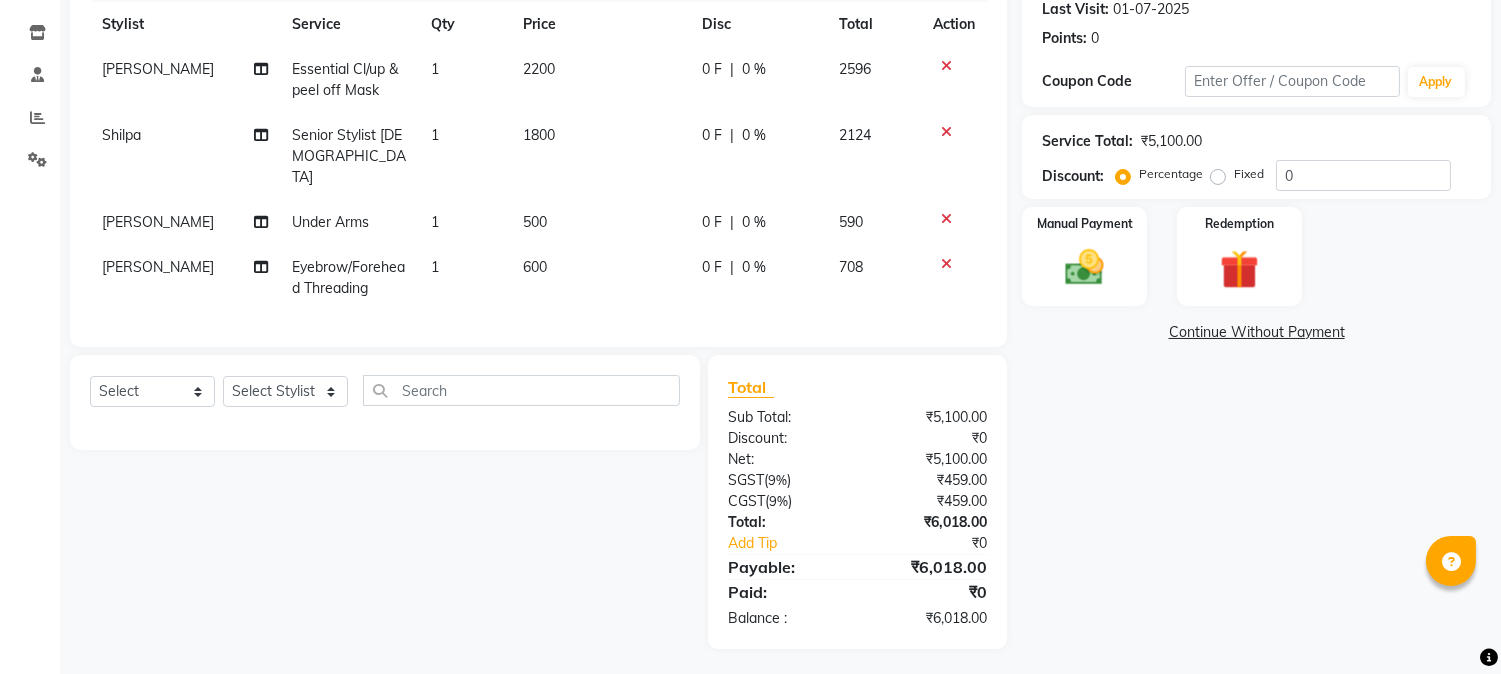 scroll, scrollTop: 0, scrollLeft: 0, axis: both 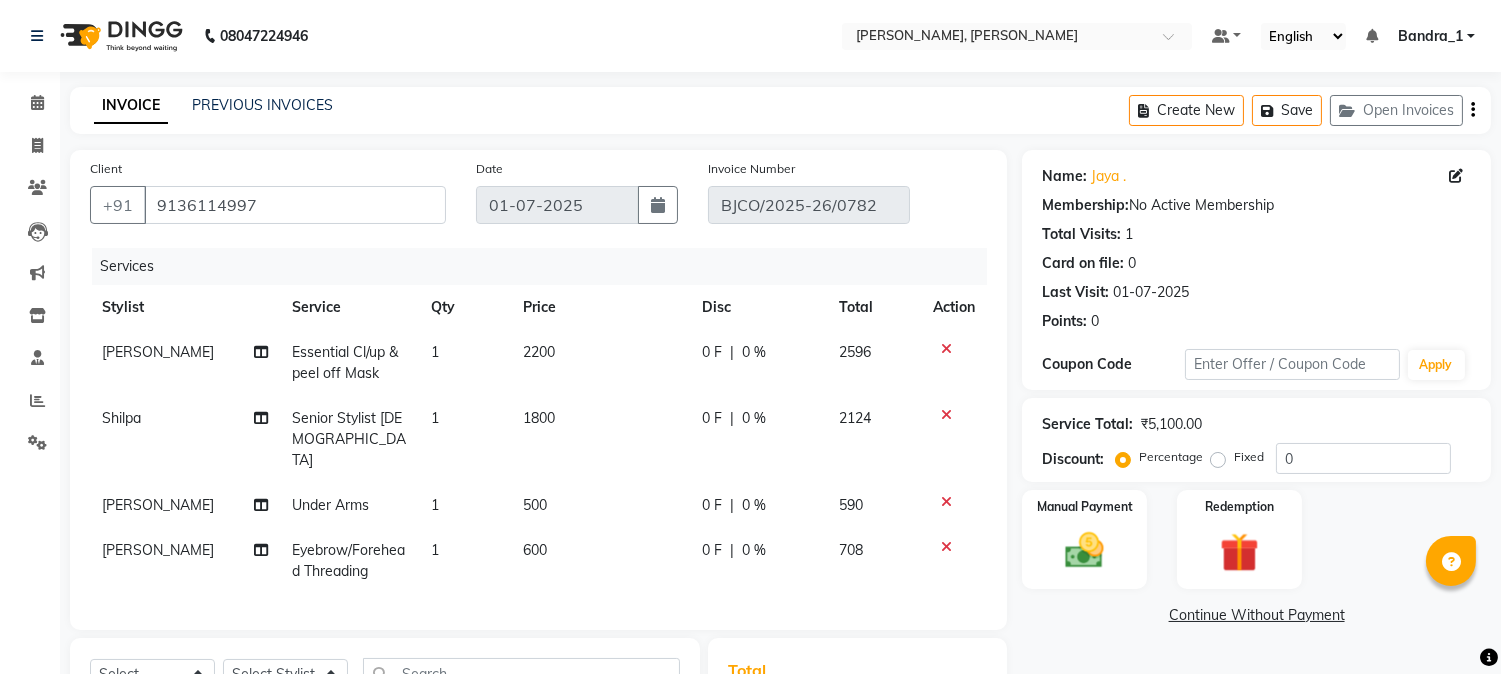 click on "500" 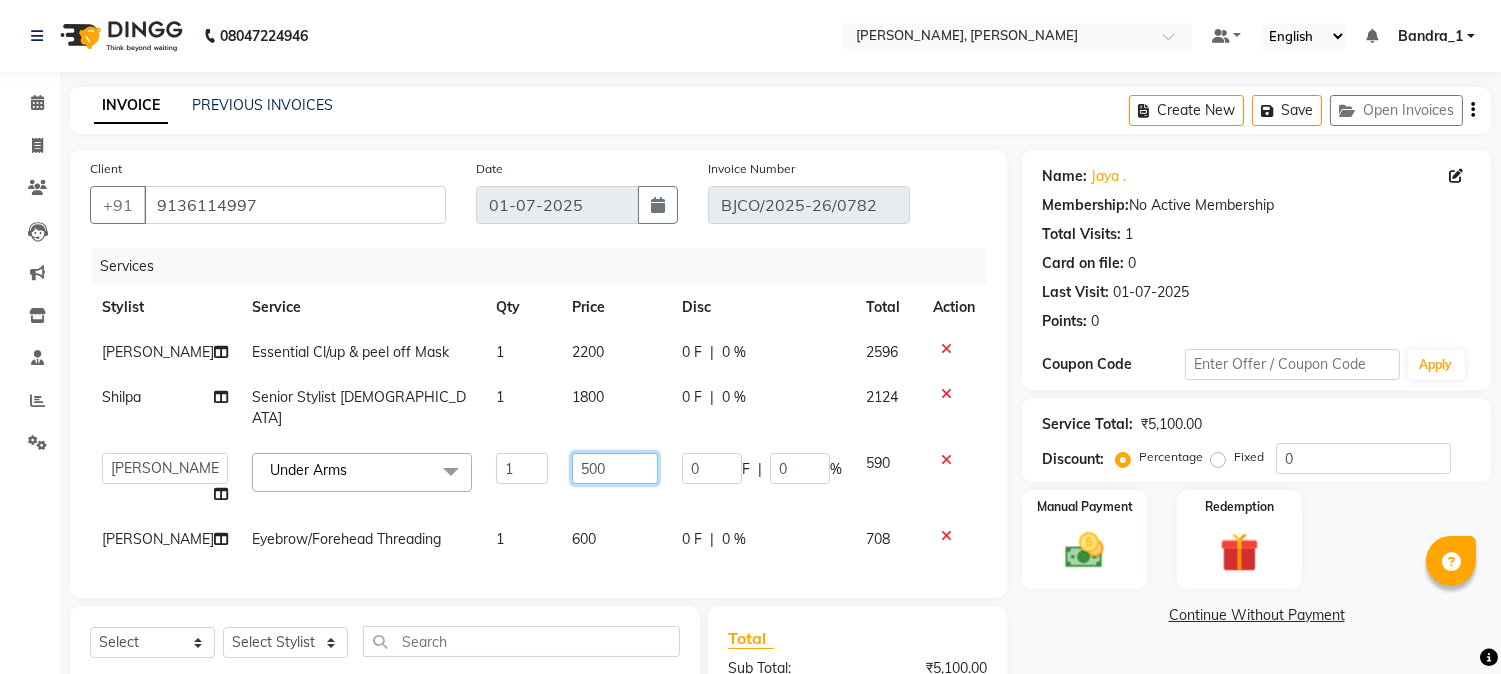 click on "500" 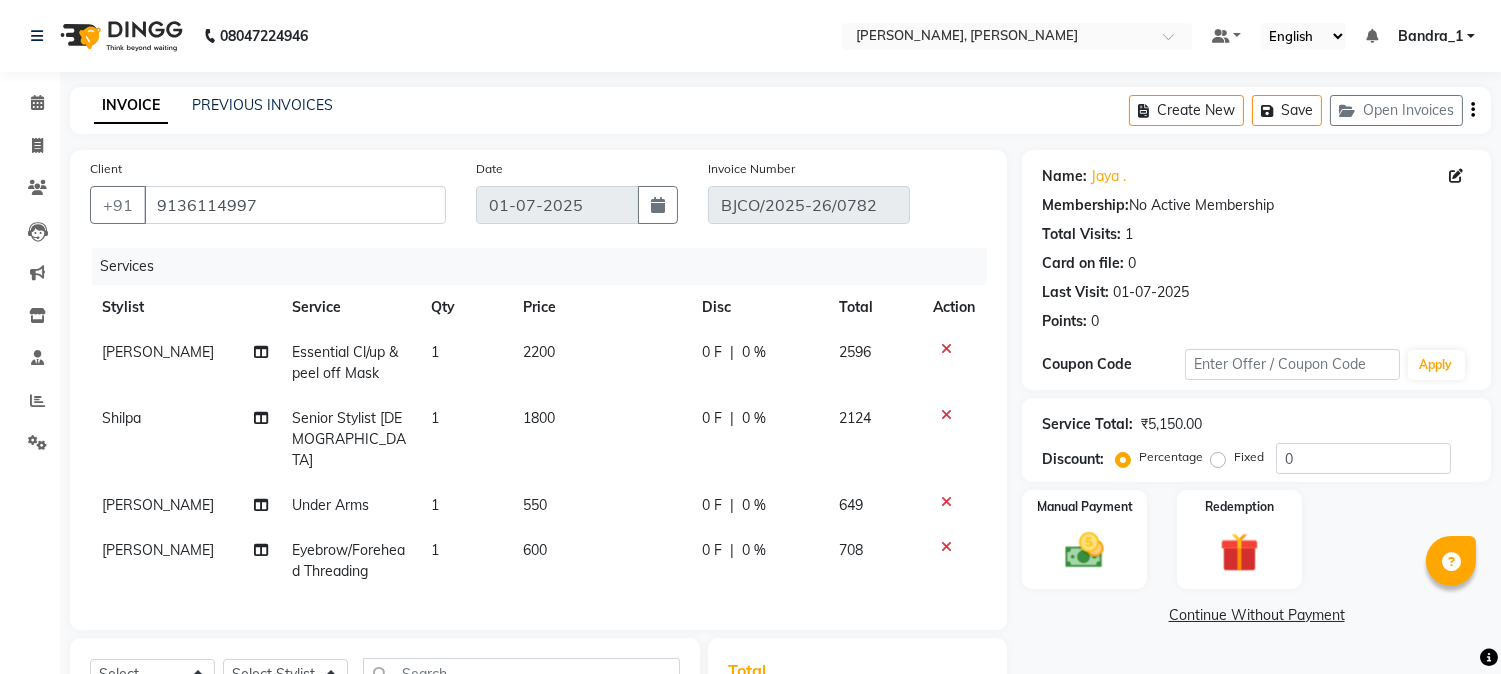 click on "550" 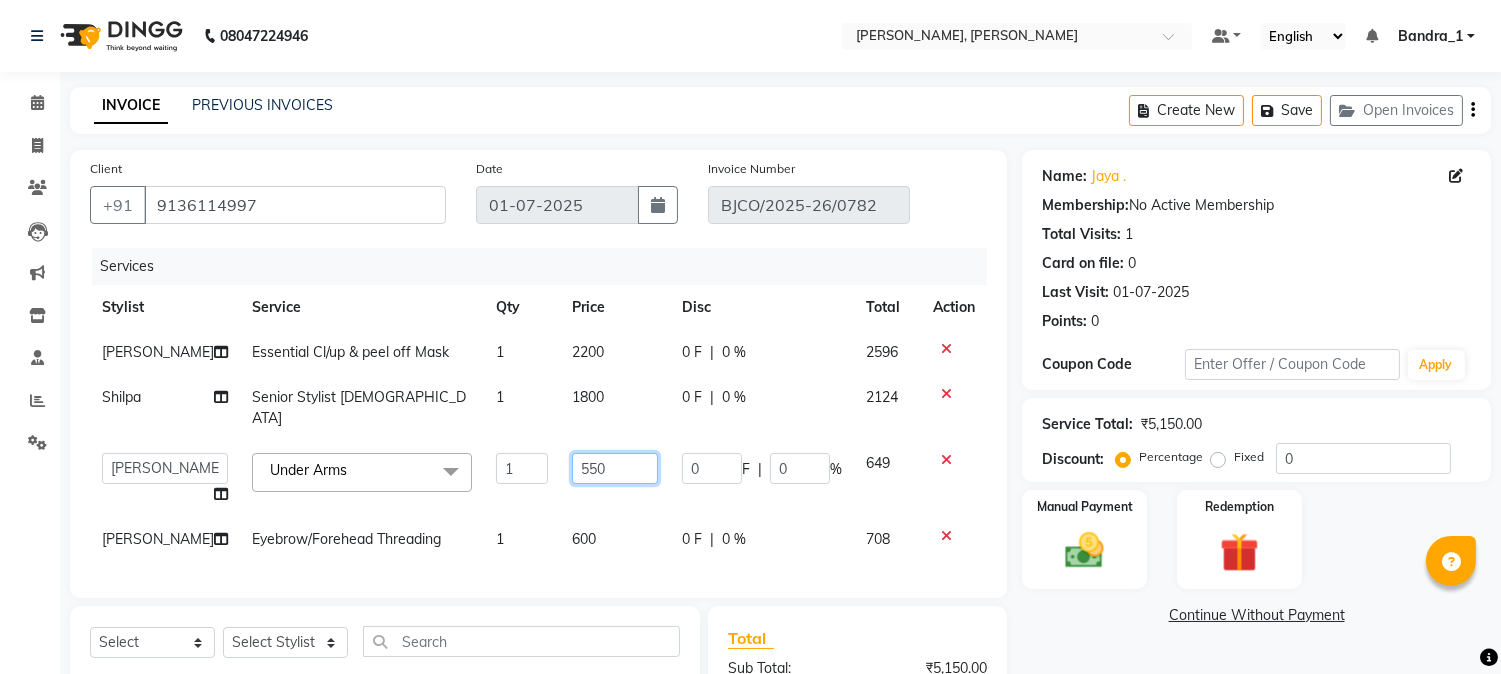 click on "550" 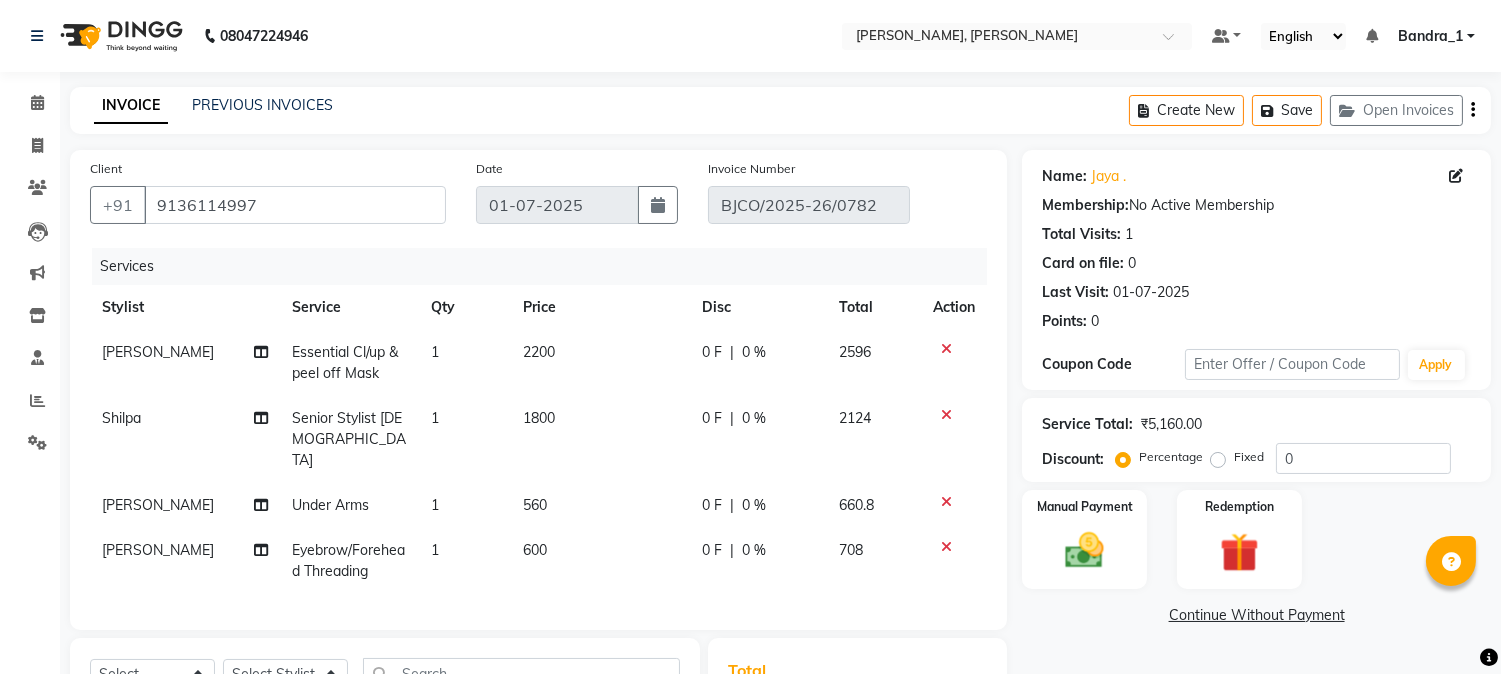 click on "560" 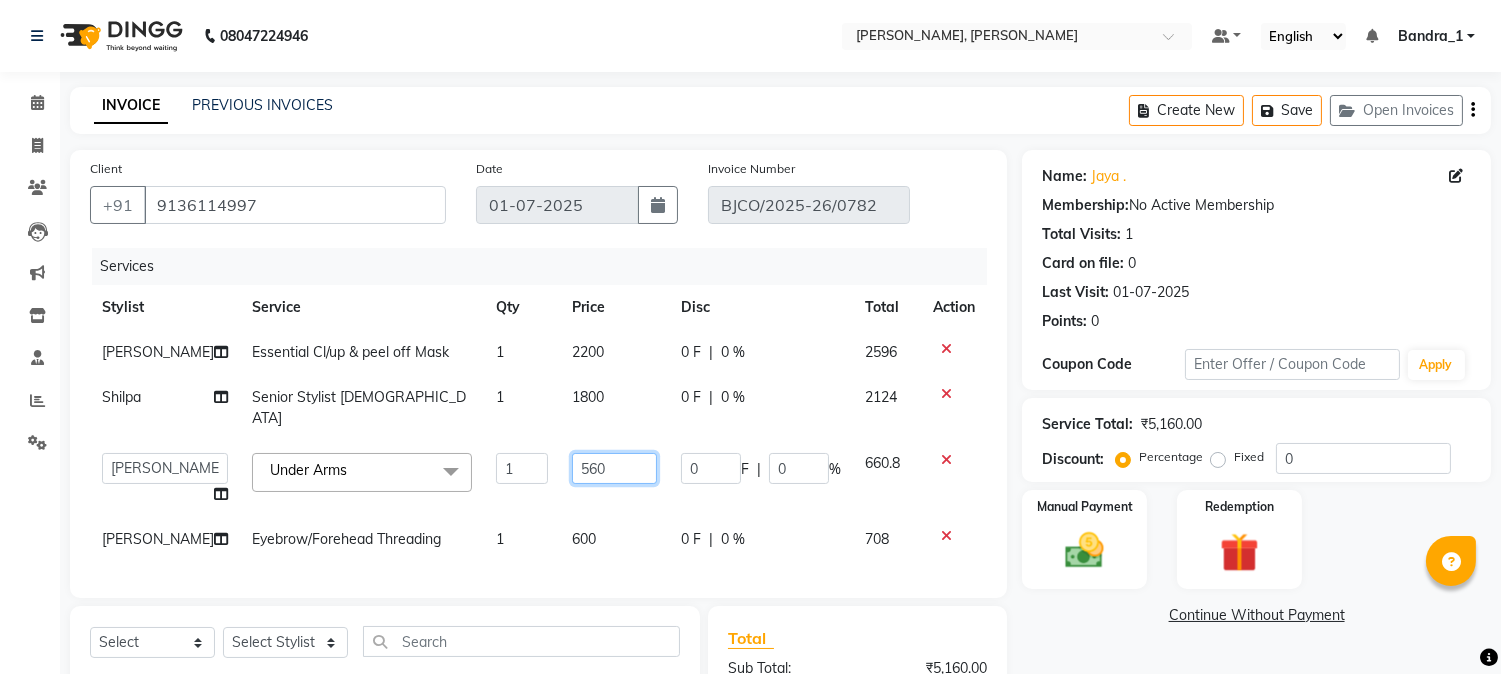 click on "560" 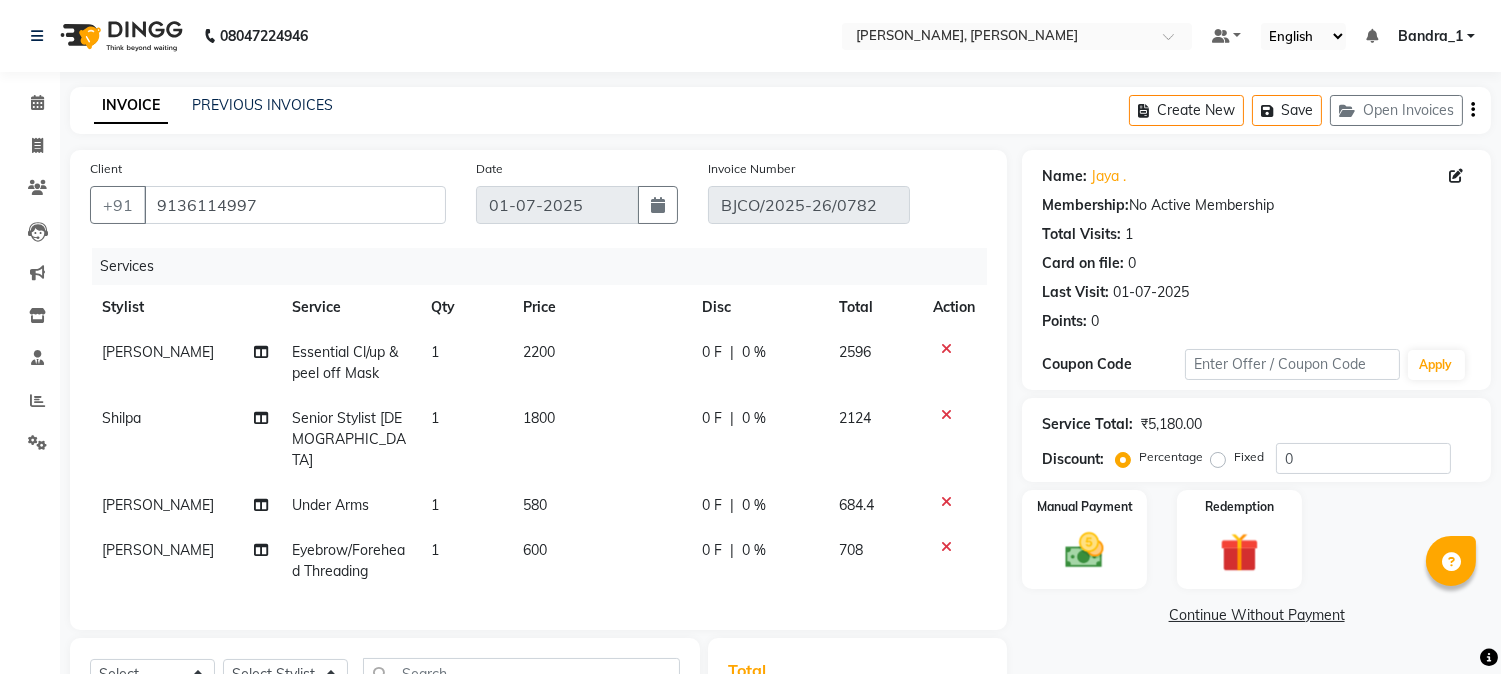 scroll, scrollTop: 283, scrollLeft: 0, axis: vertical 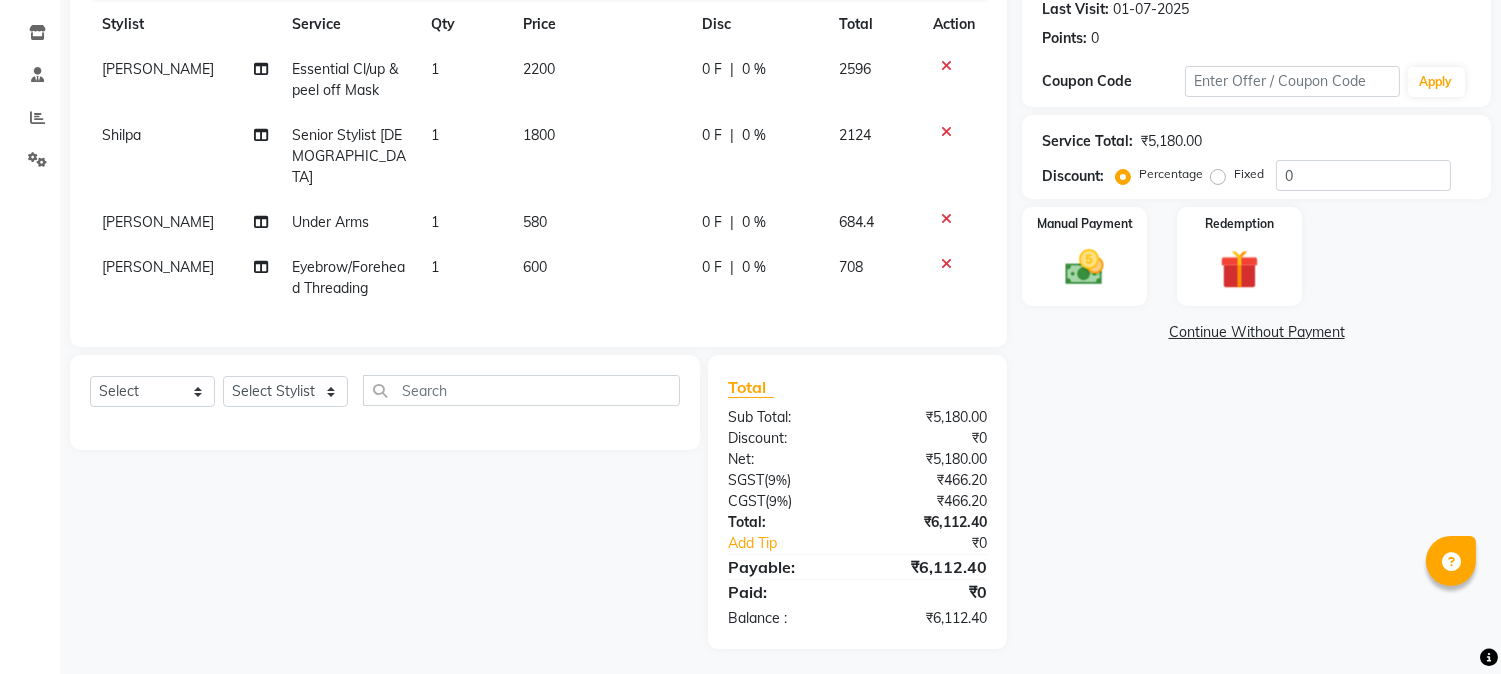 click on "580" 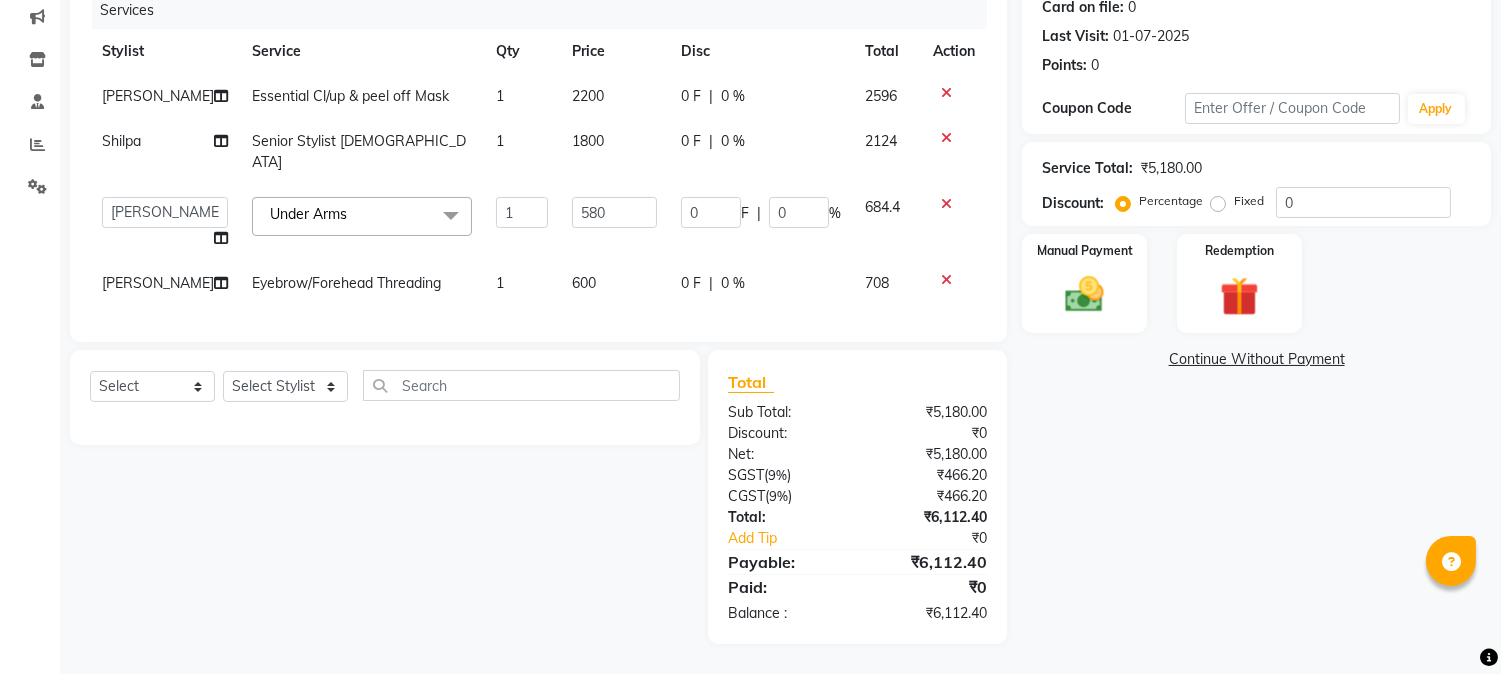 scroll, scrollTop: 0, scrollLeft: 0, axis: both 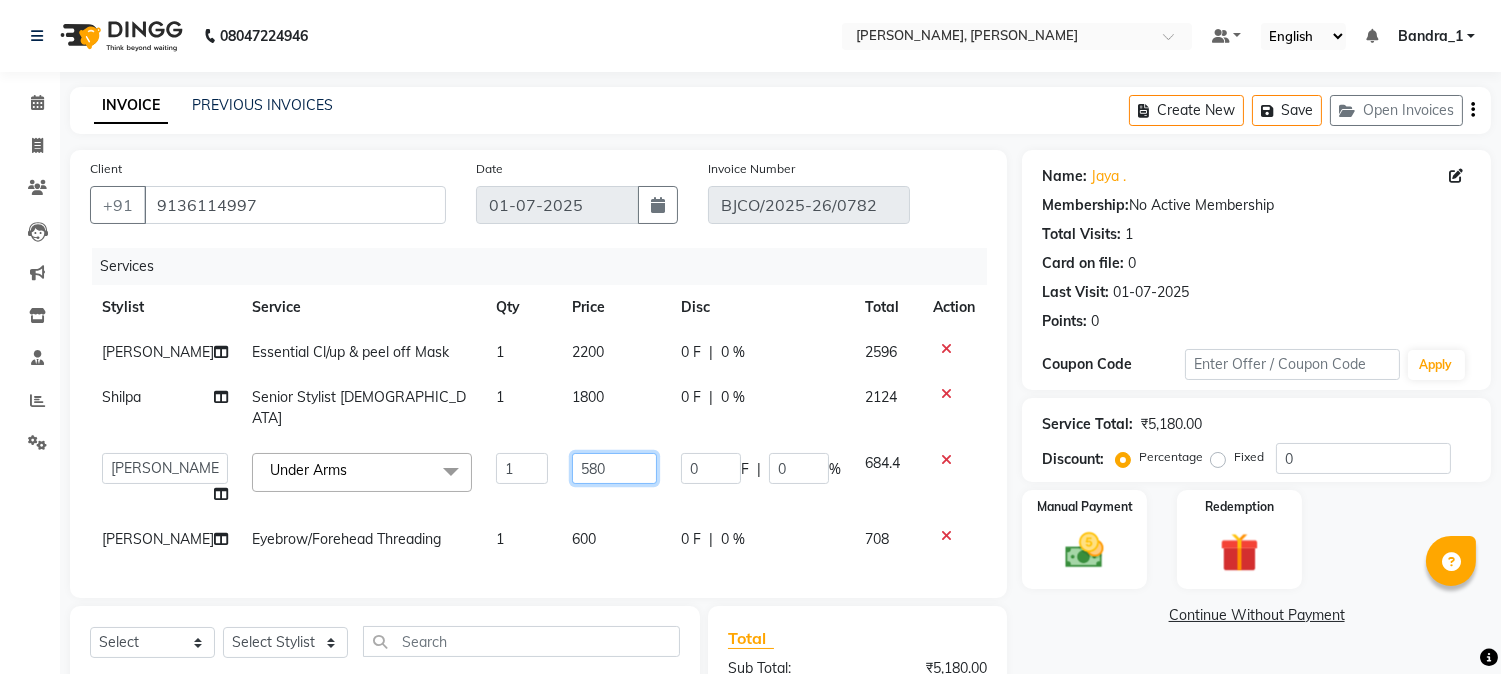 click on "580" 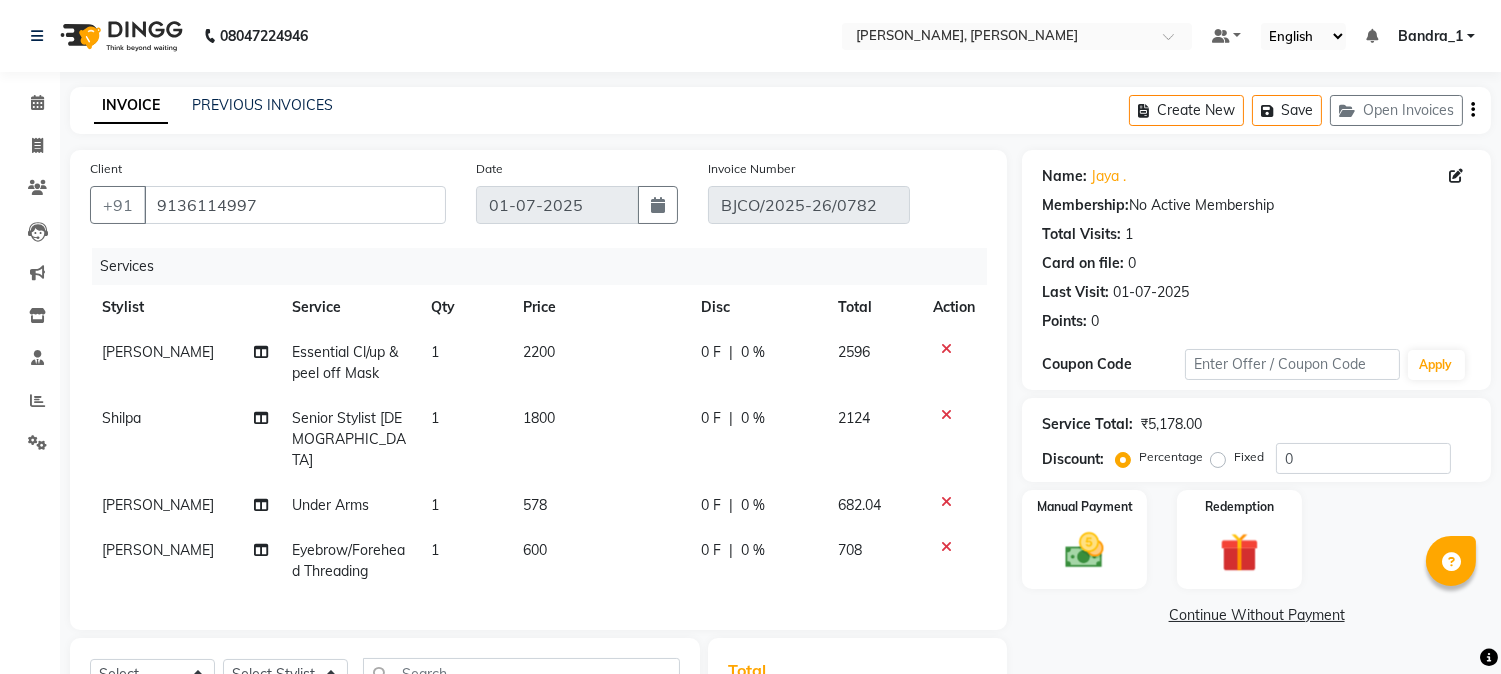 scroll, scrollTop: 283, scrollLeft: 0, axis: vertical 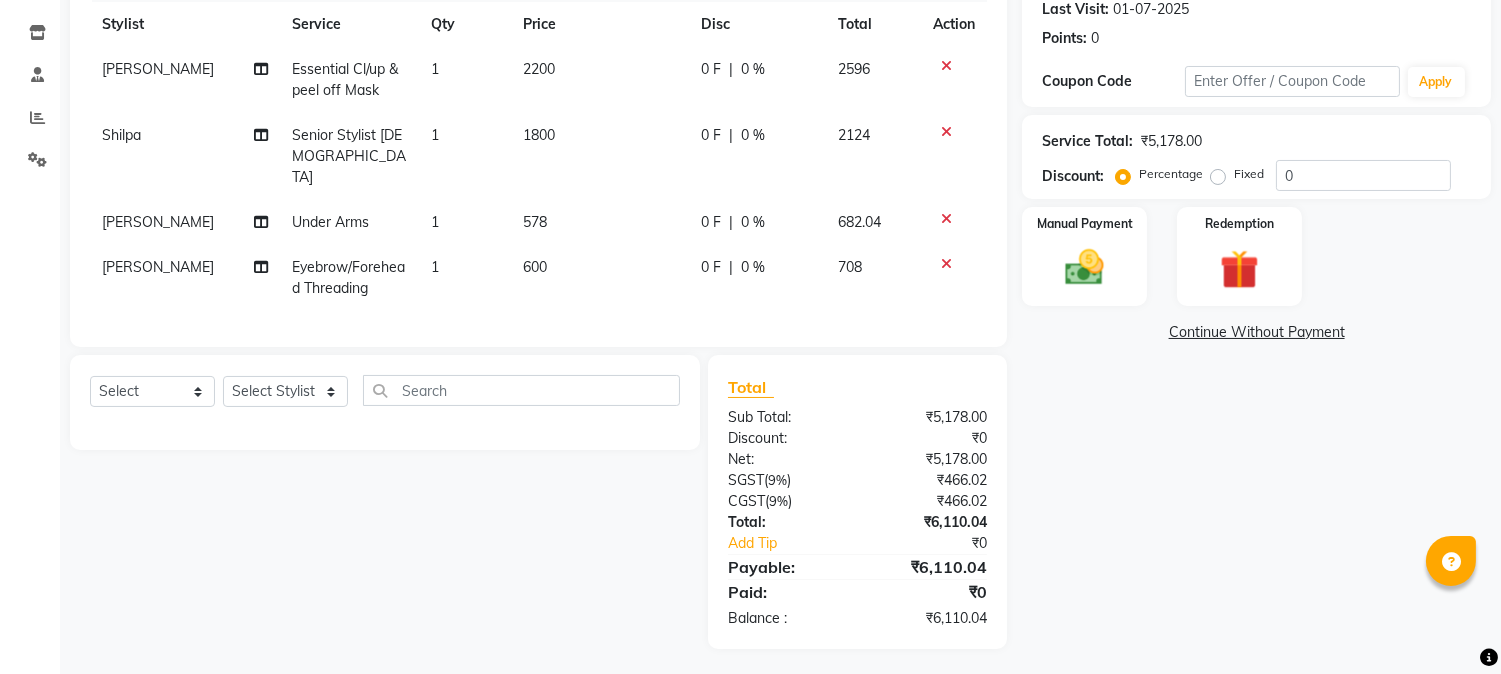click on "578" 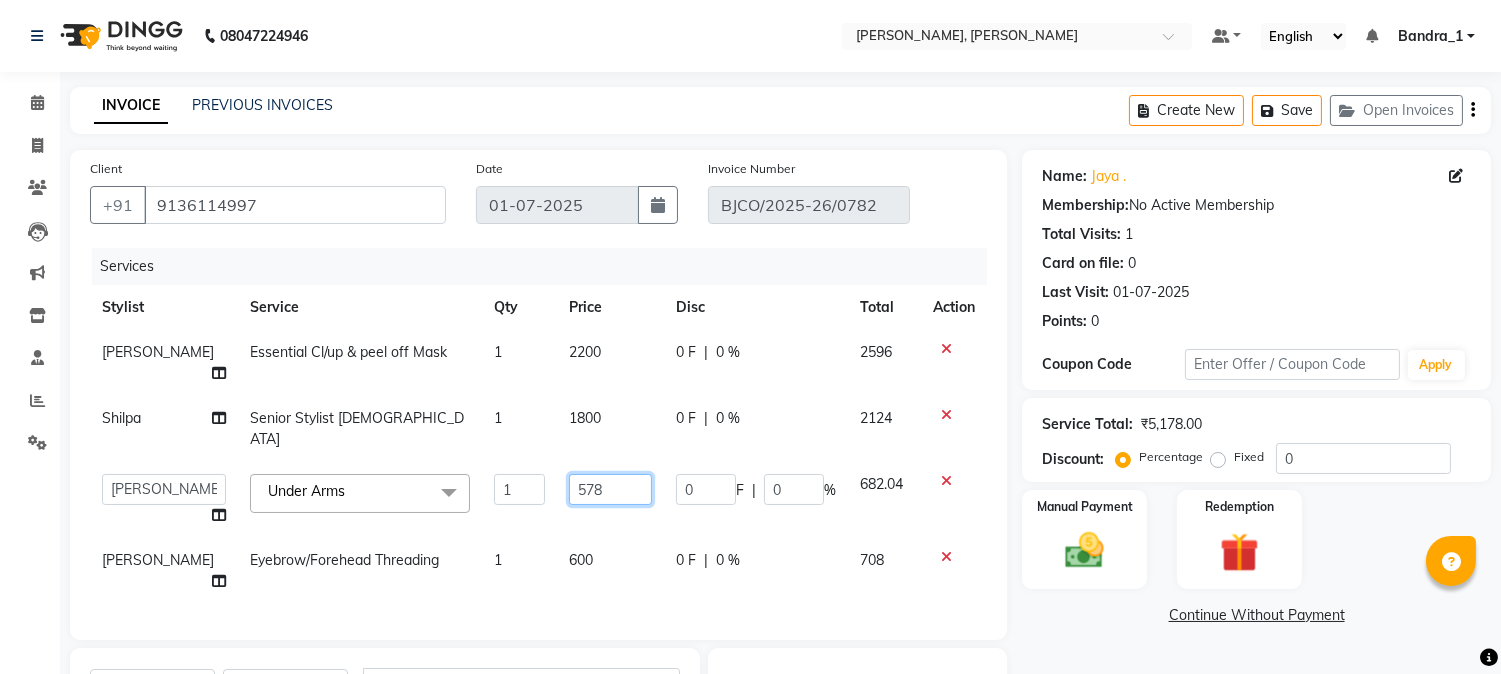 click on "578" 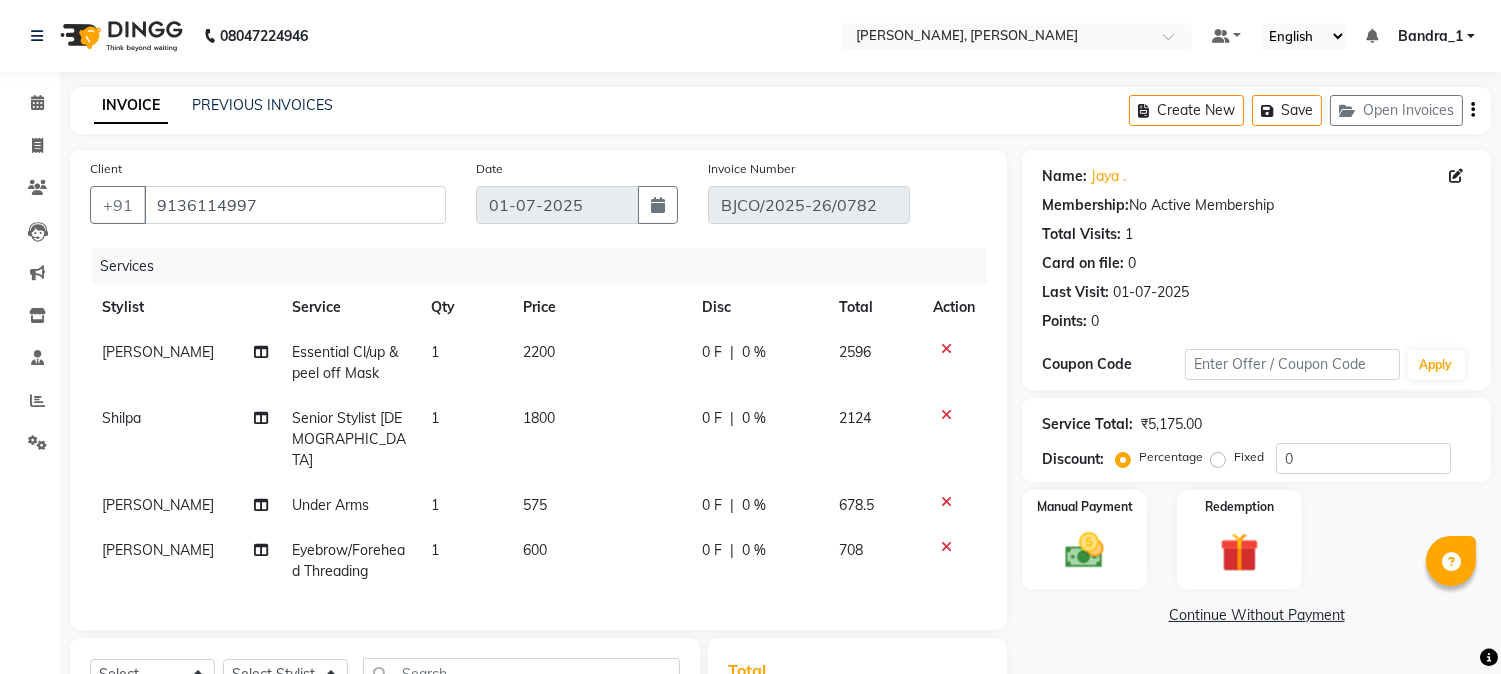 click on "575" 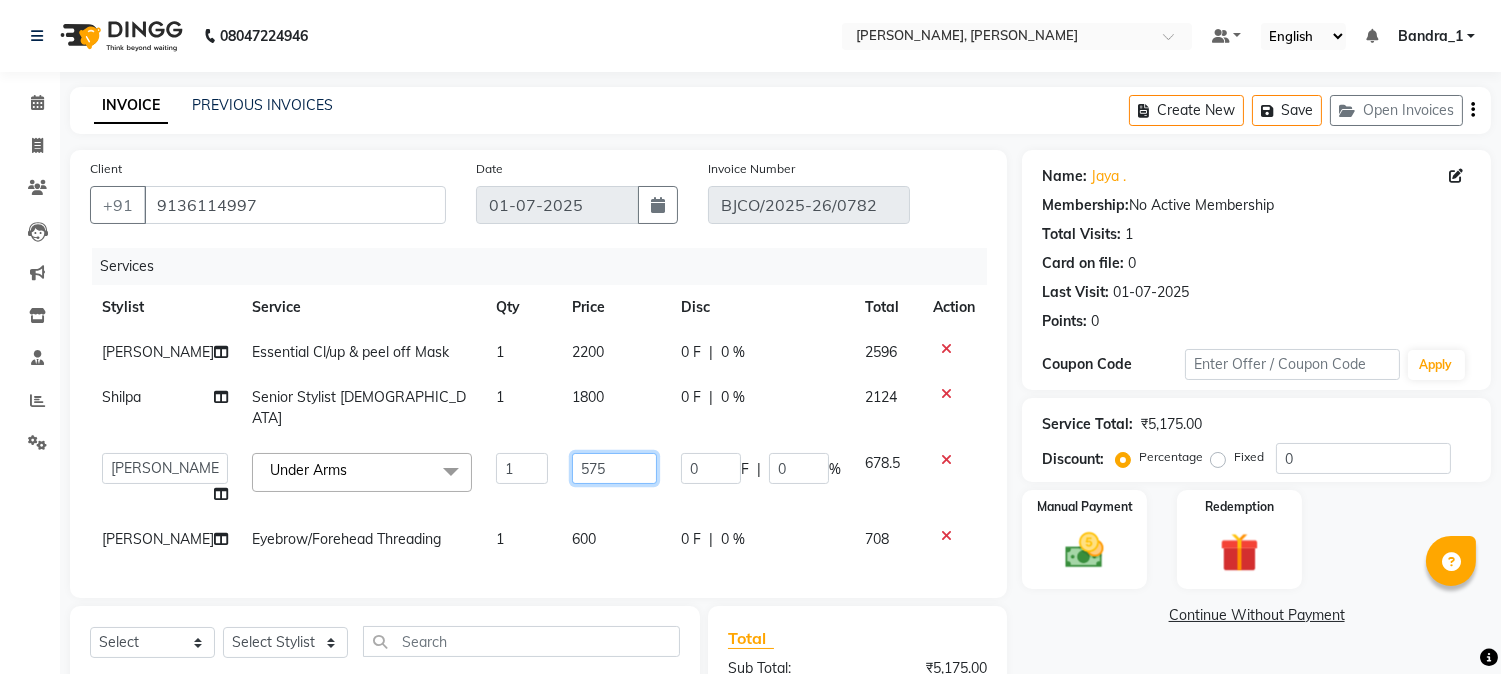 click on "575" 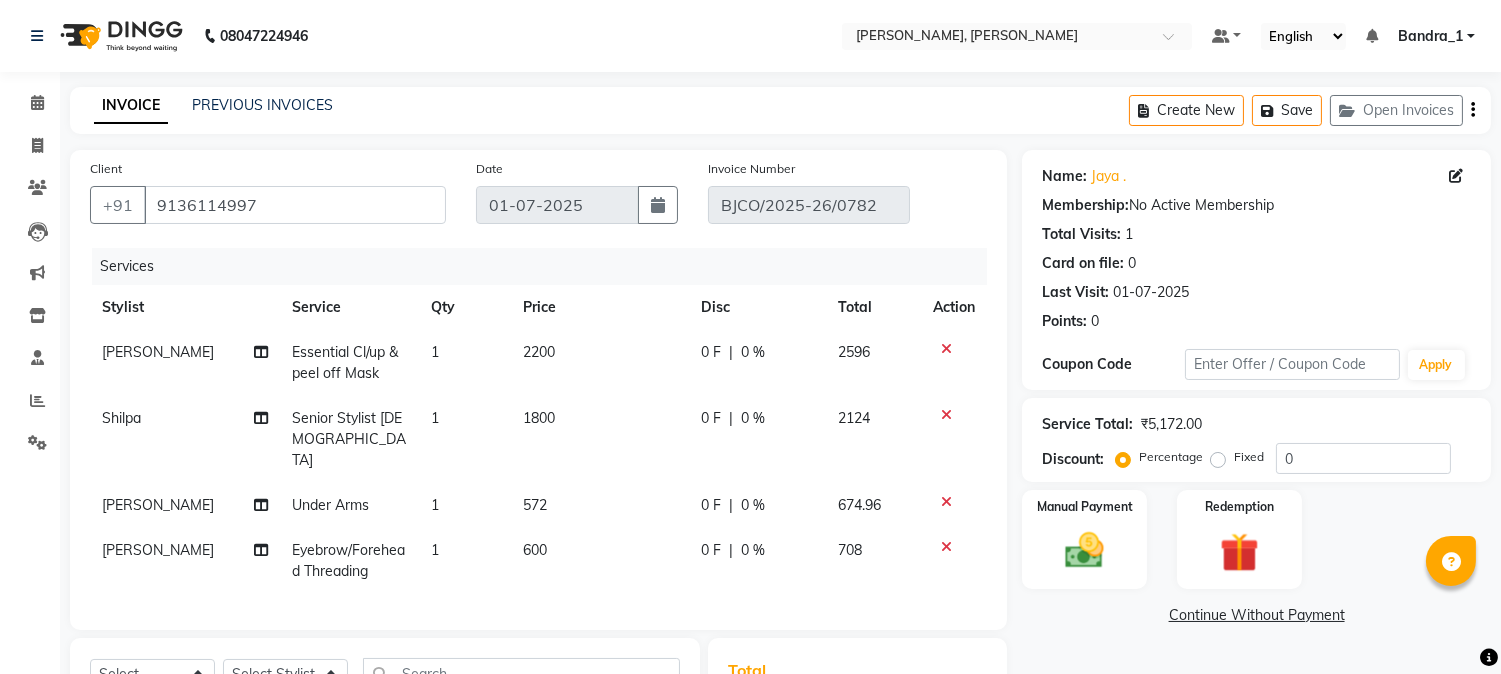 scroll, scrollTop: 283, scrollLeft: 0, axis: vertical 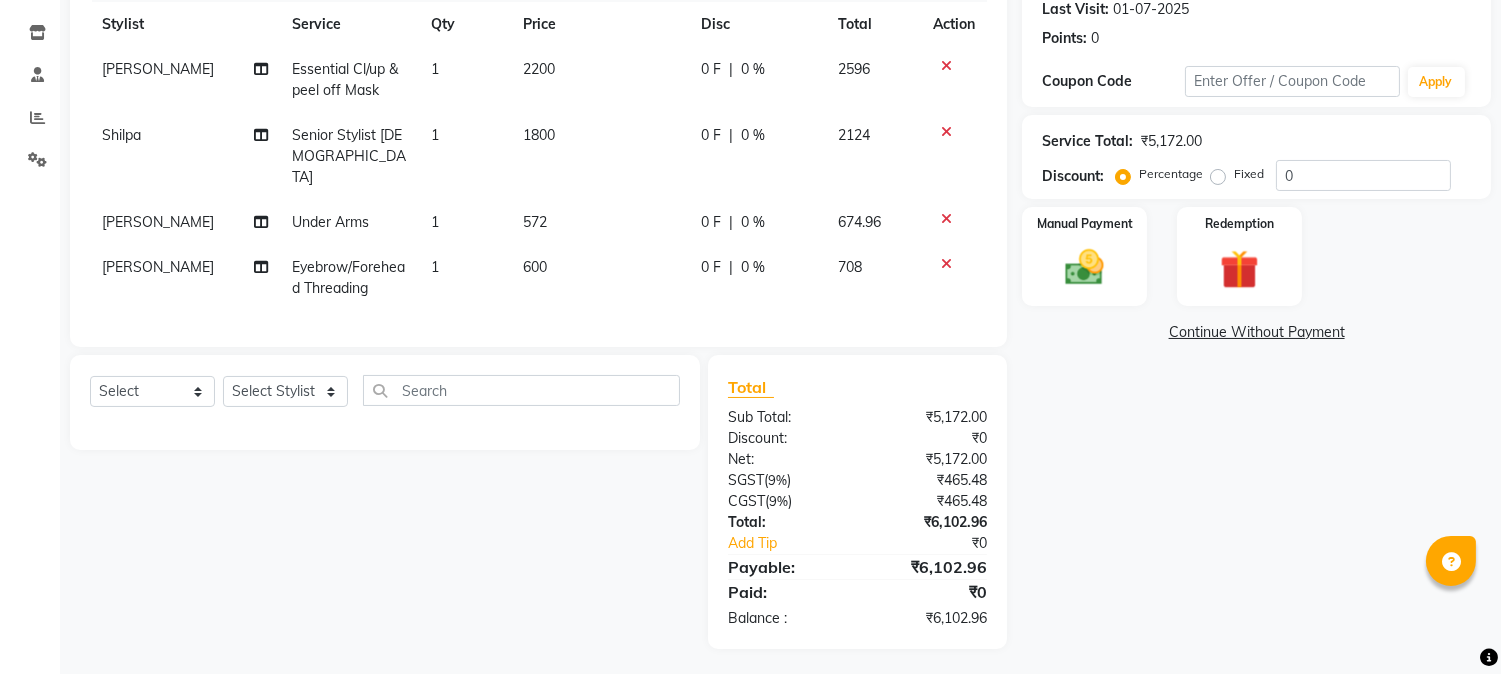 click on "572" 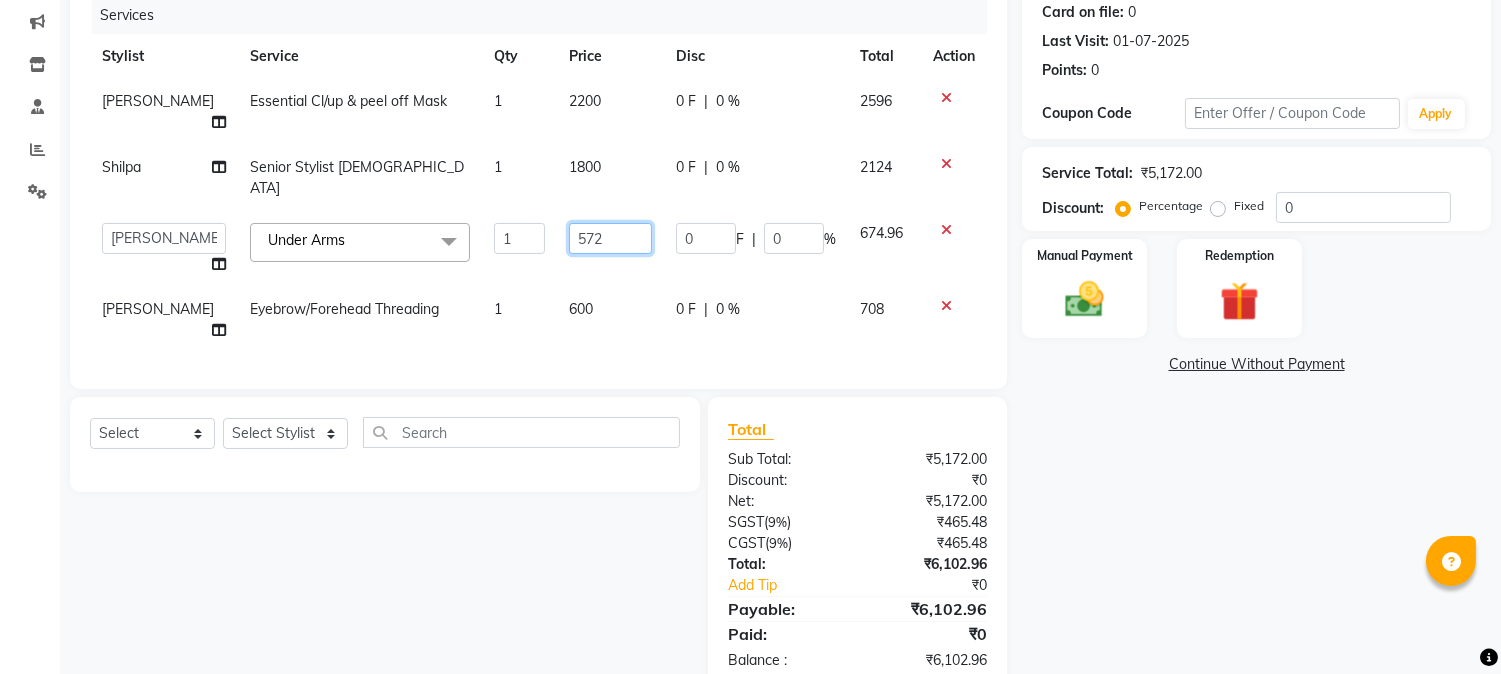 click on "572" 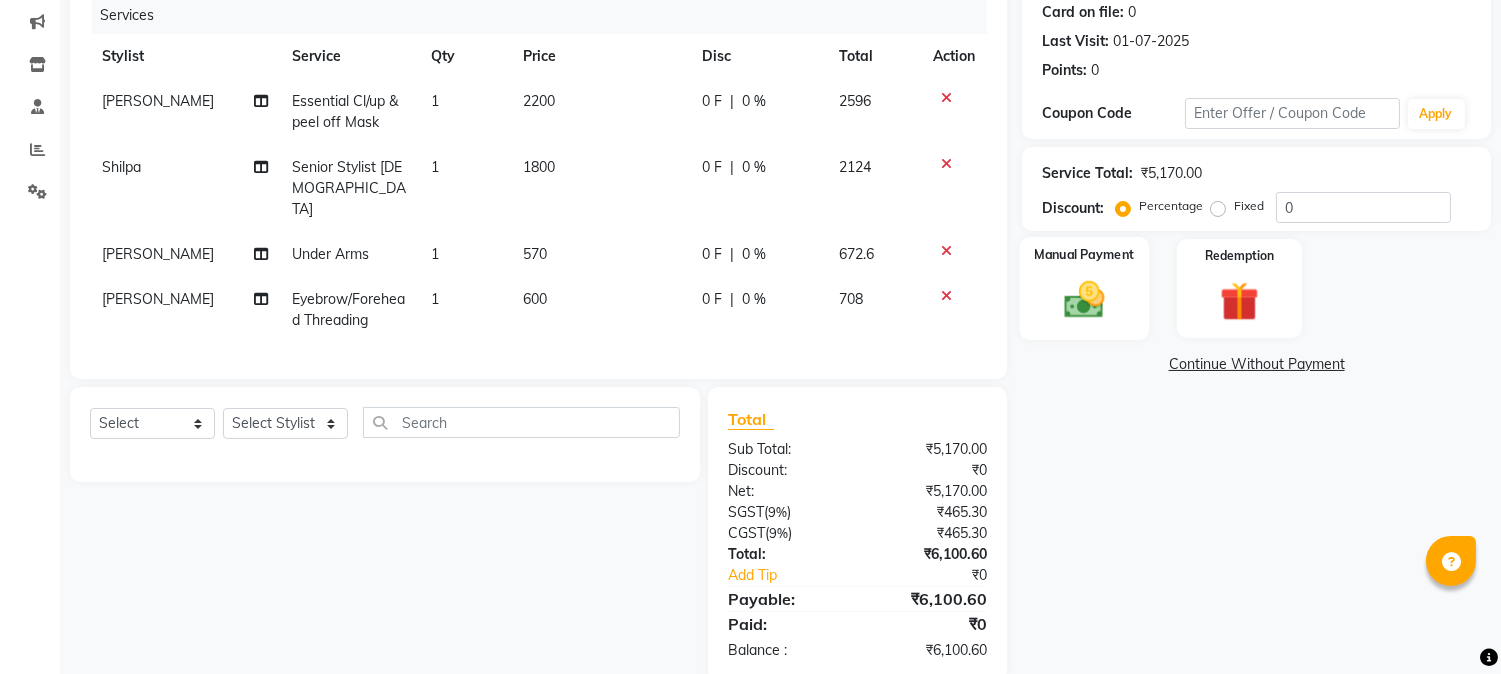 click 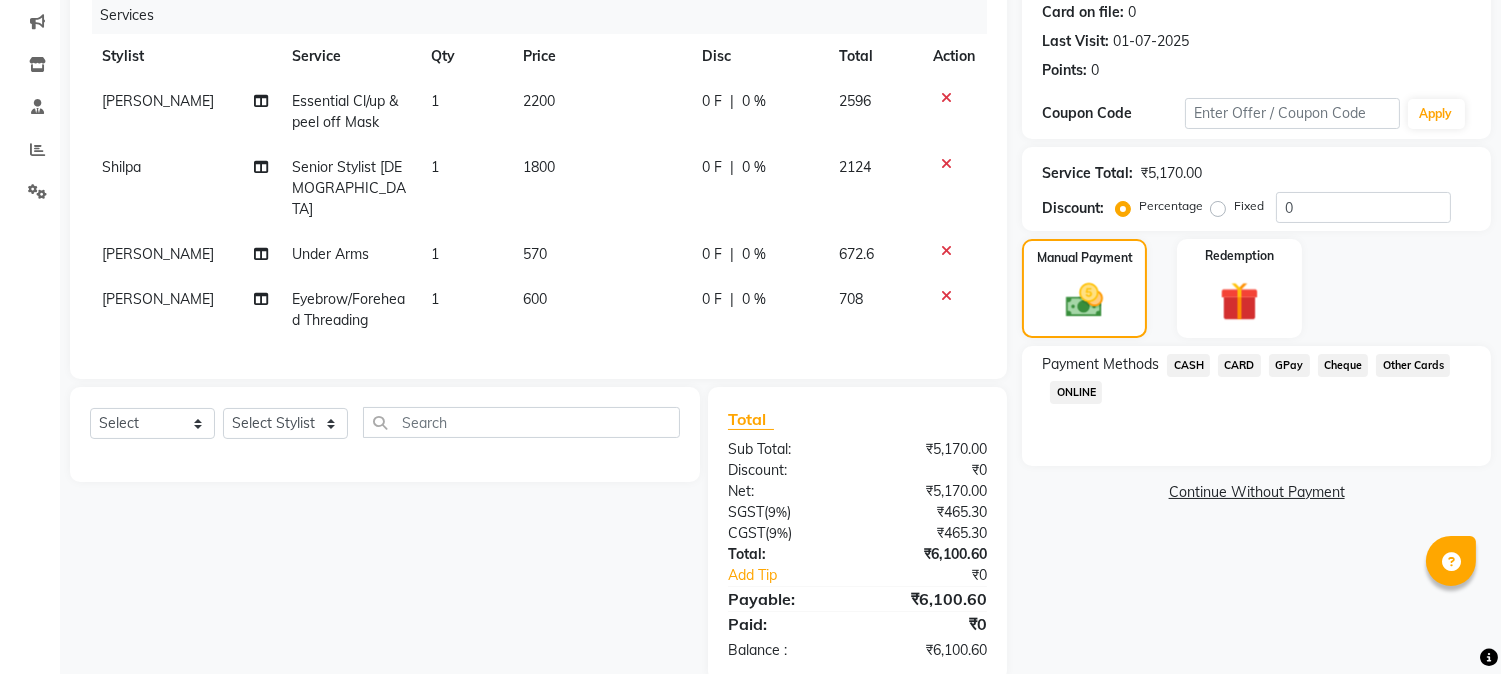 click on "GPay" 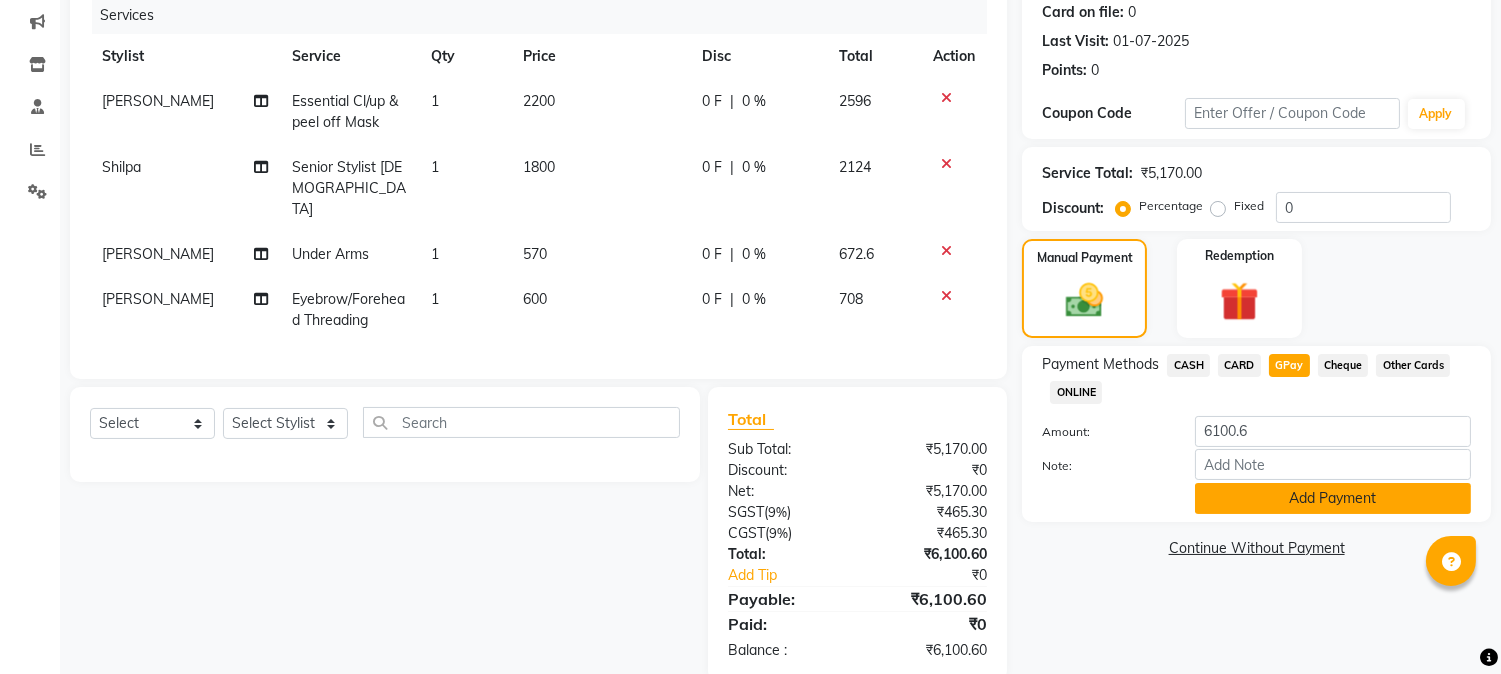click on "Add Payment" 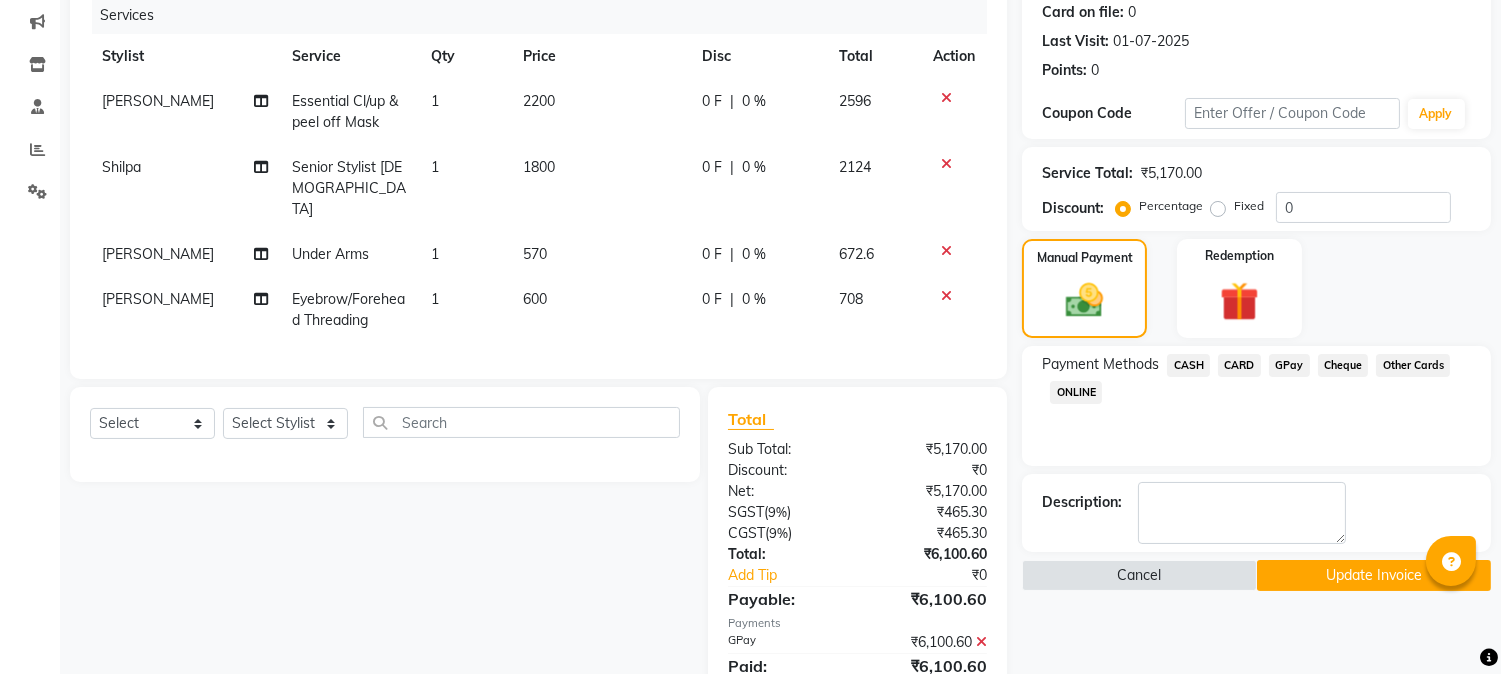 scroll, scrollTop: 283, scrollLeft: 0, axis: vertical 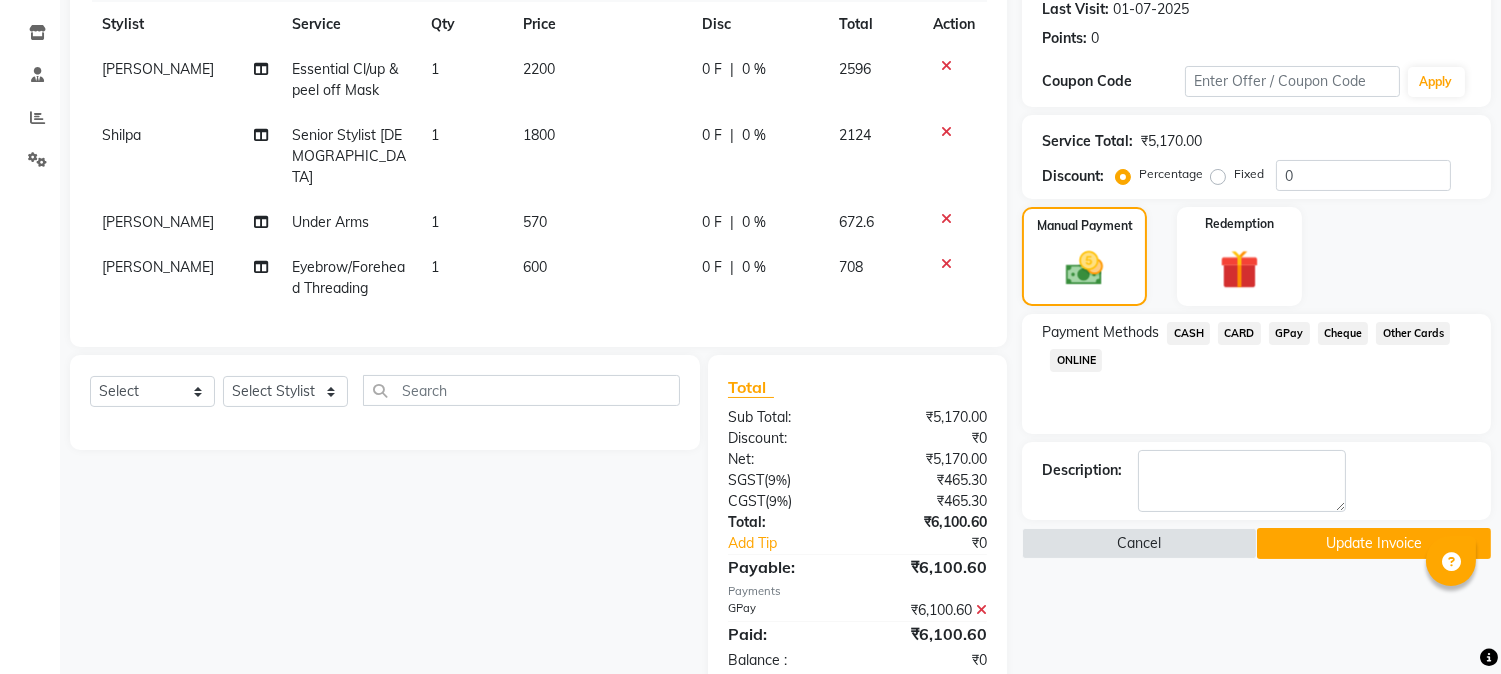 click on "Update Invoice" 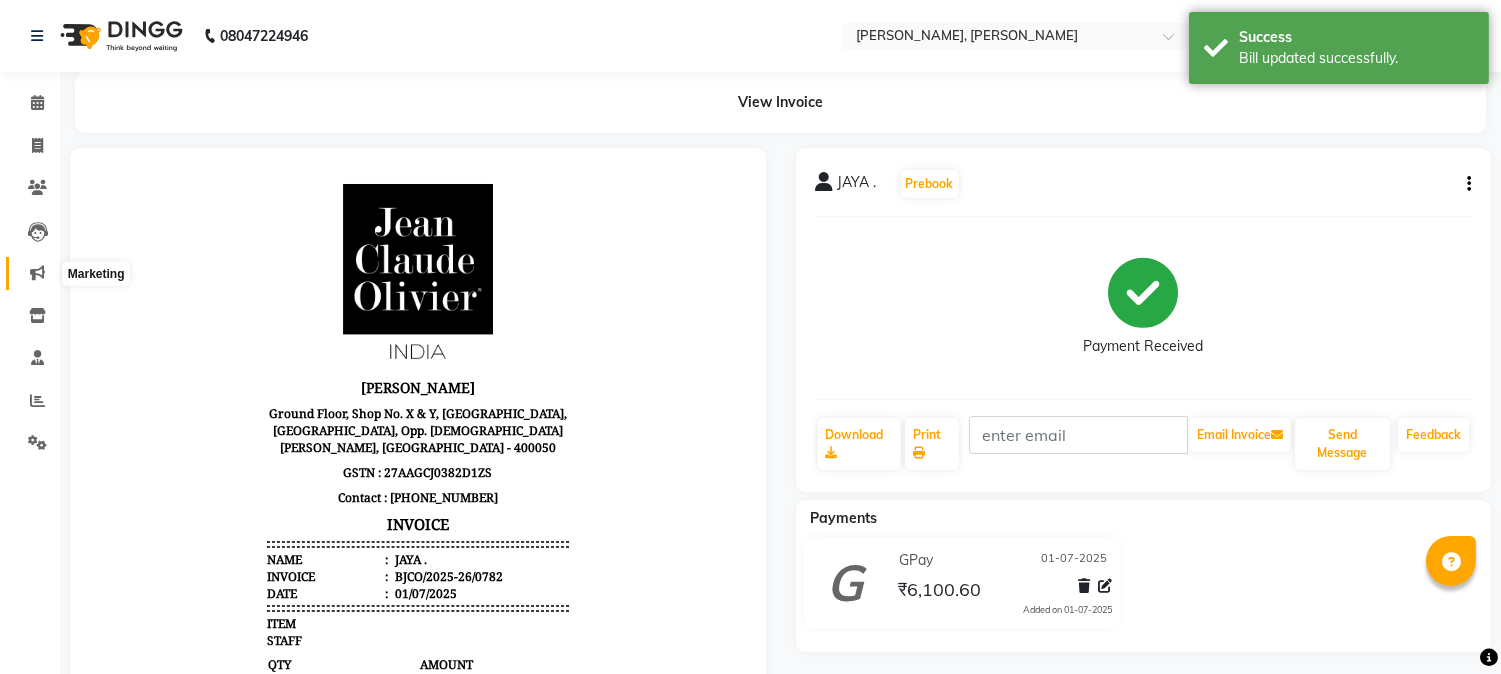scroll, scrollTop: 0, scrollLeft: 0, axis: both 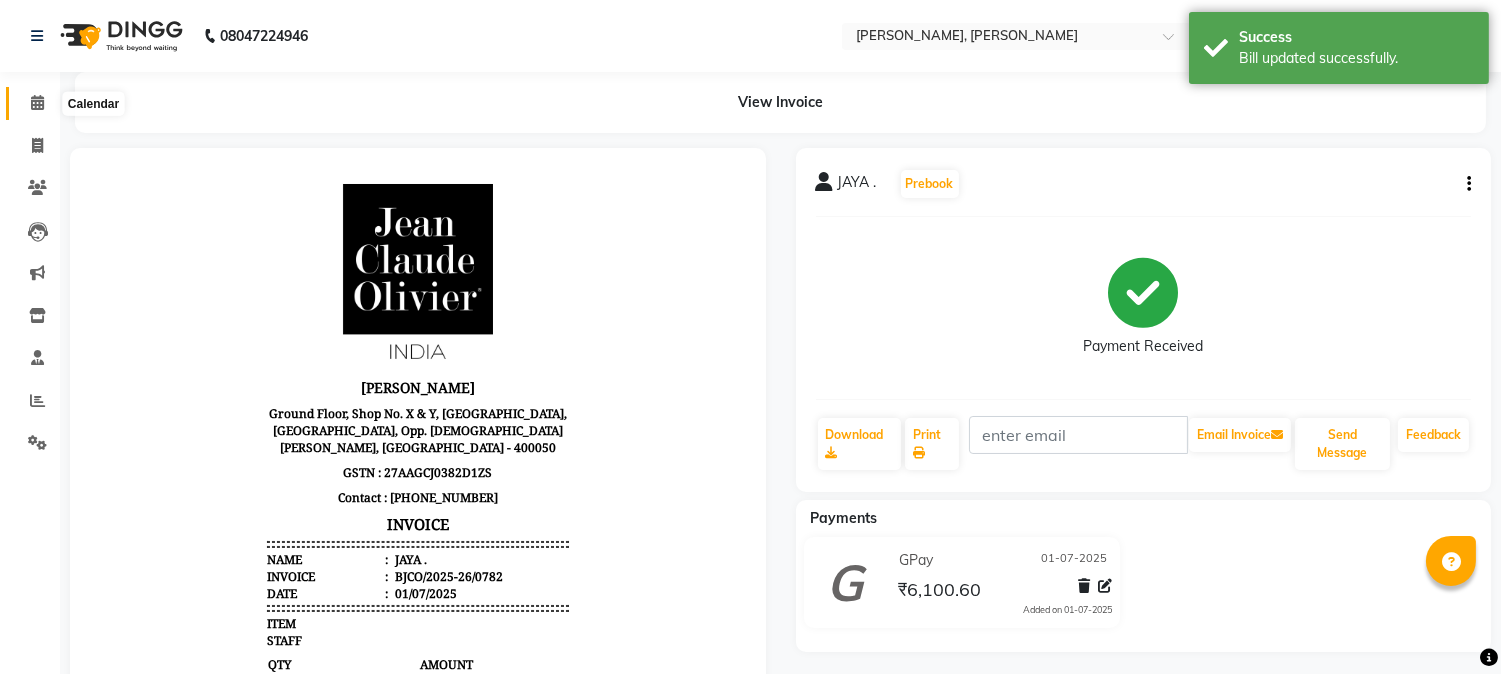 click 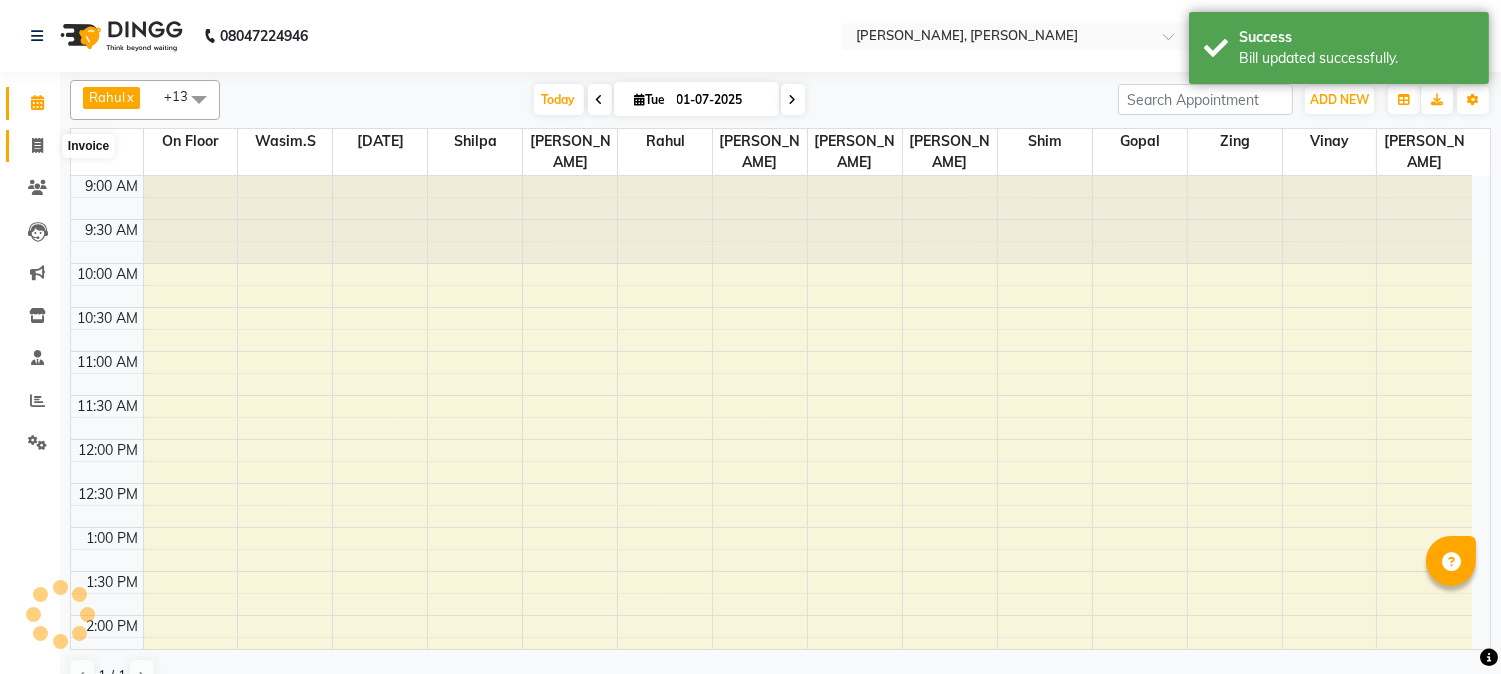 click 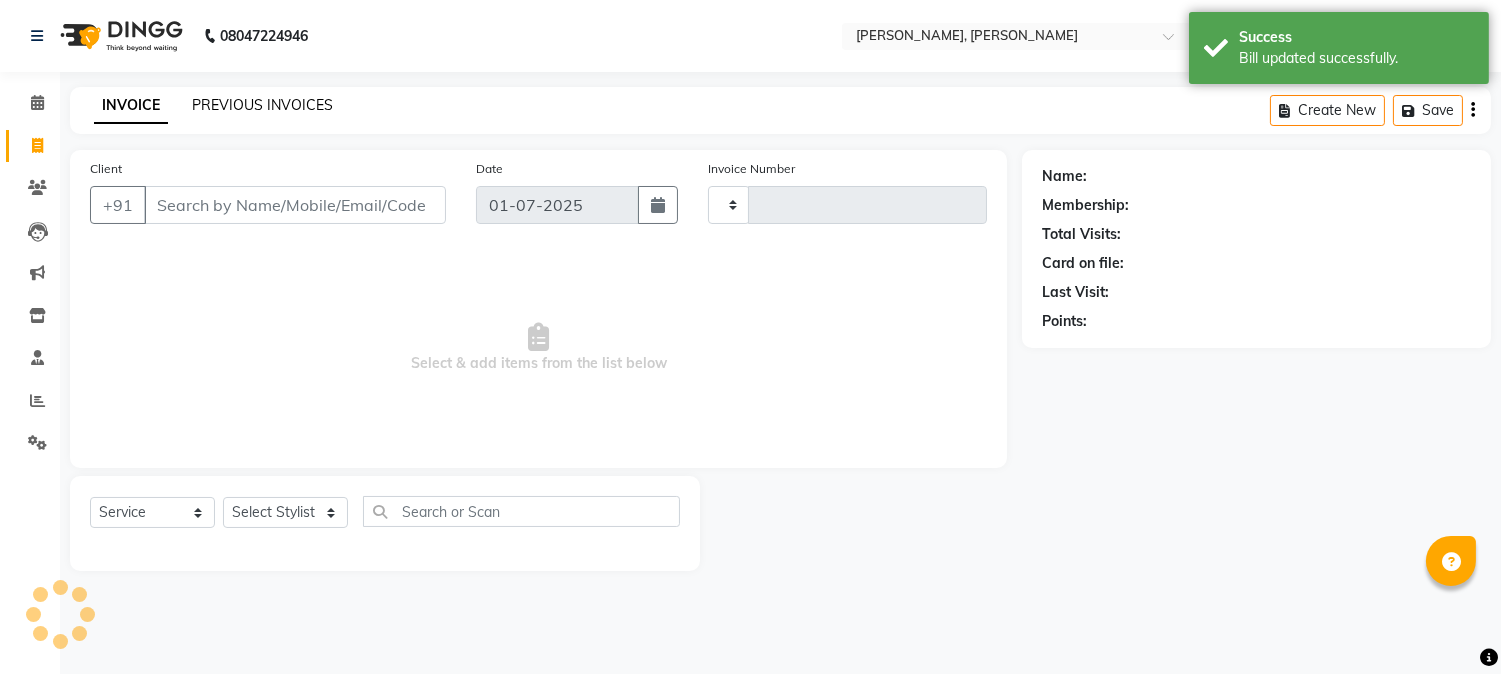 click on "PREVIOUS INVOICES" 